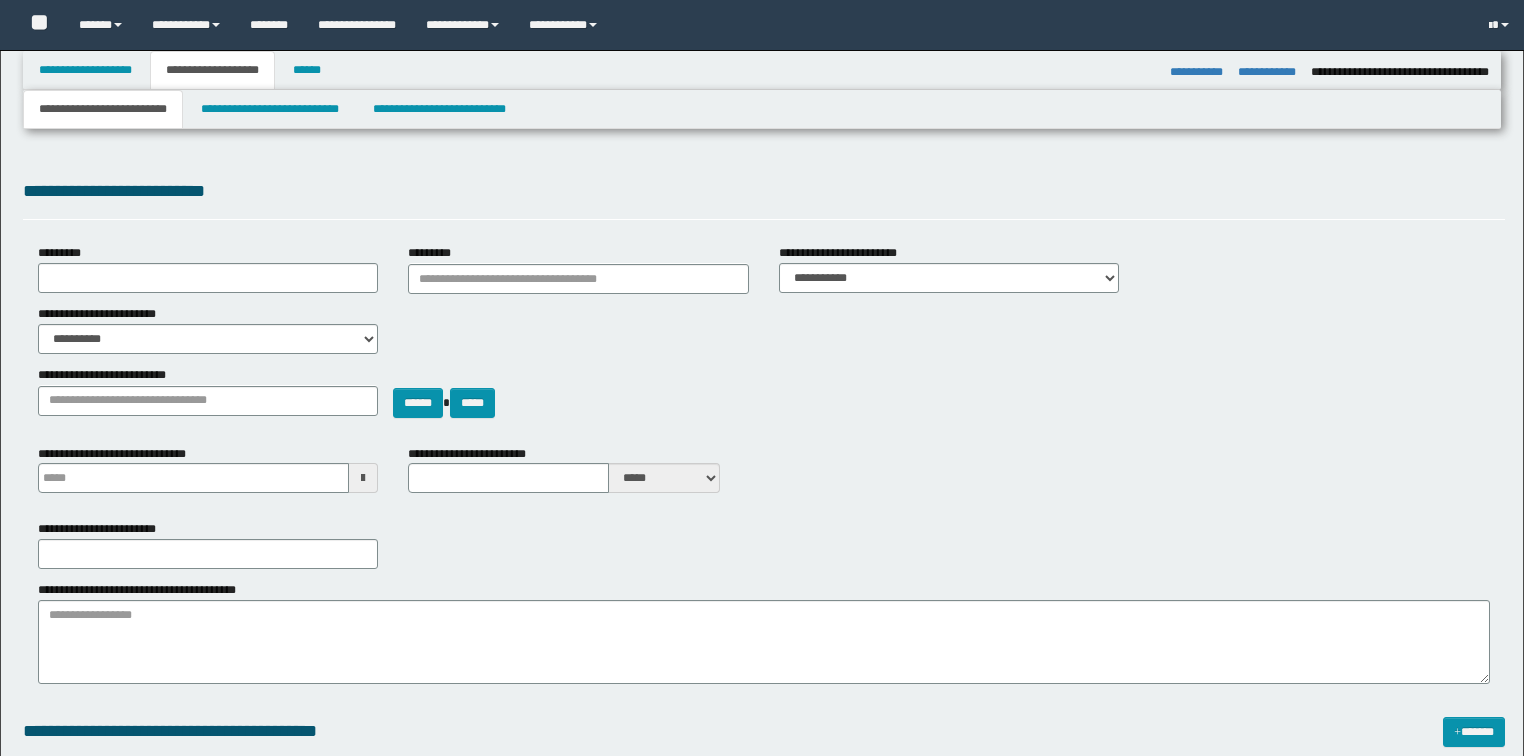 select on "*" 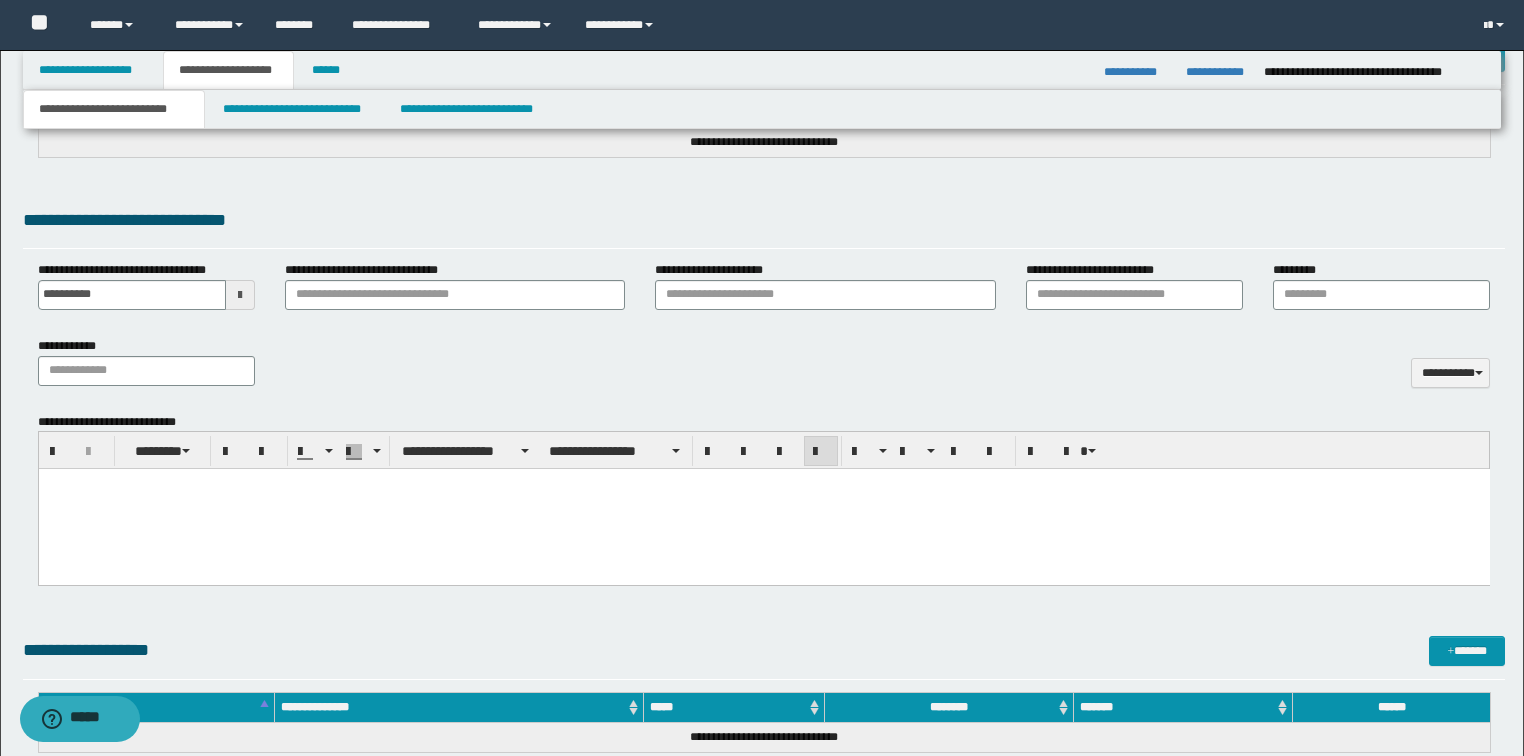 scroll, scrollTop: 0, scrollLeft: 0, axis: both 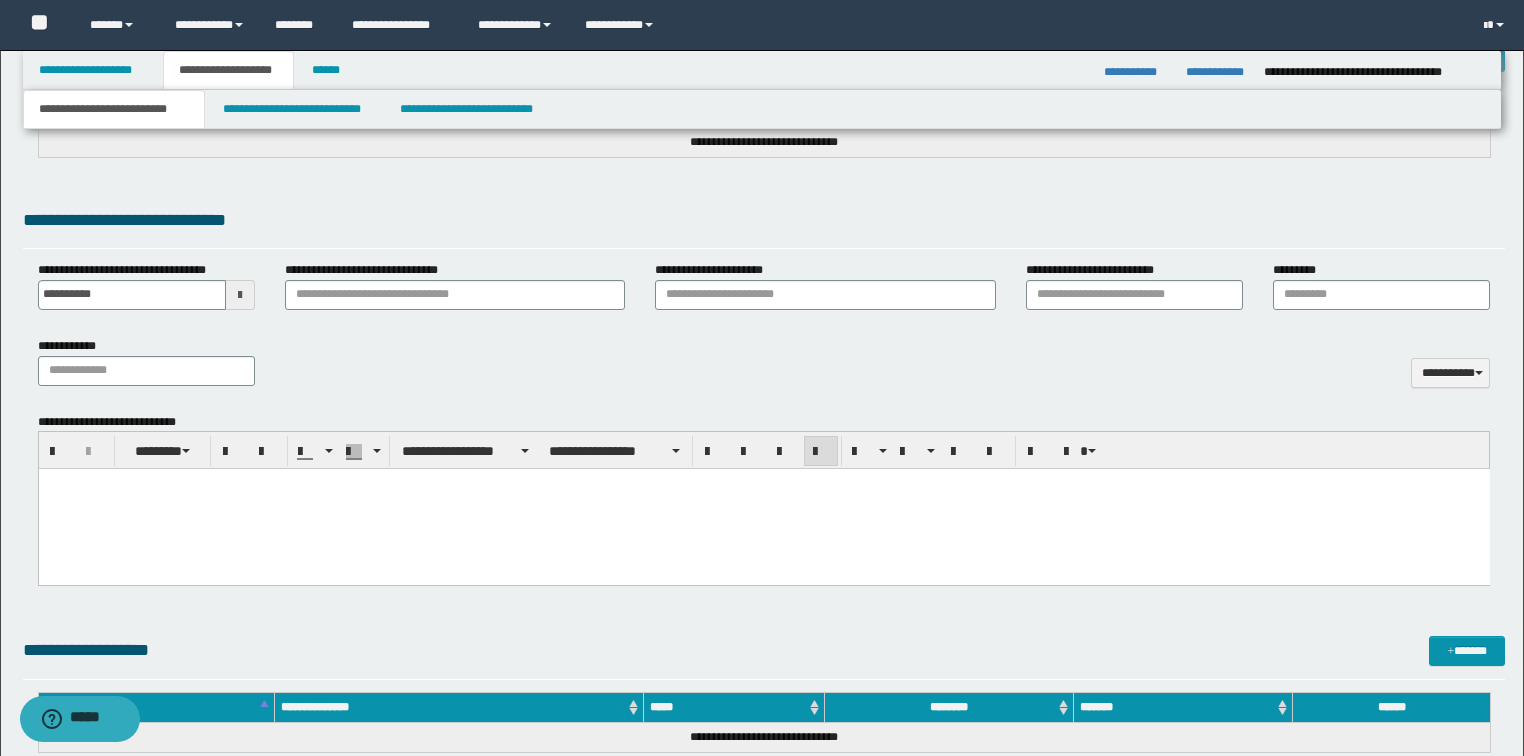 click at bounding box center (763, 502) 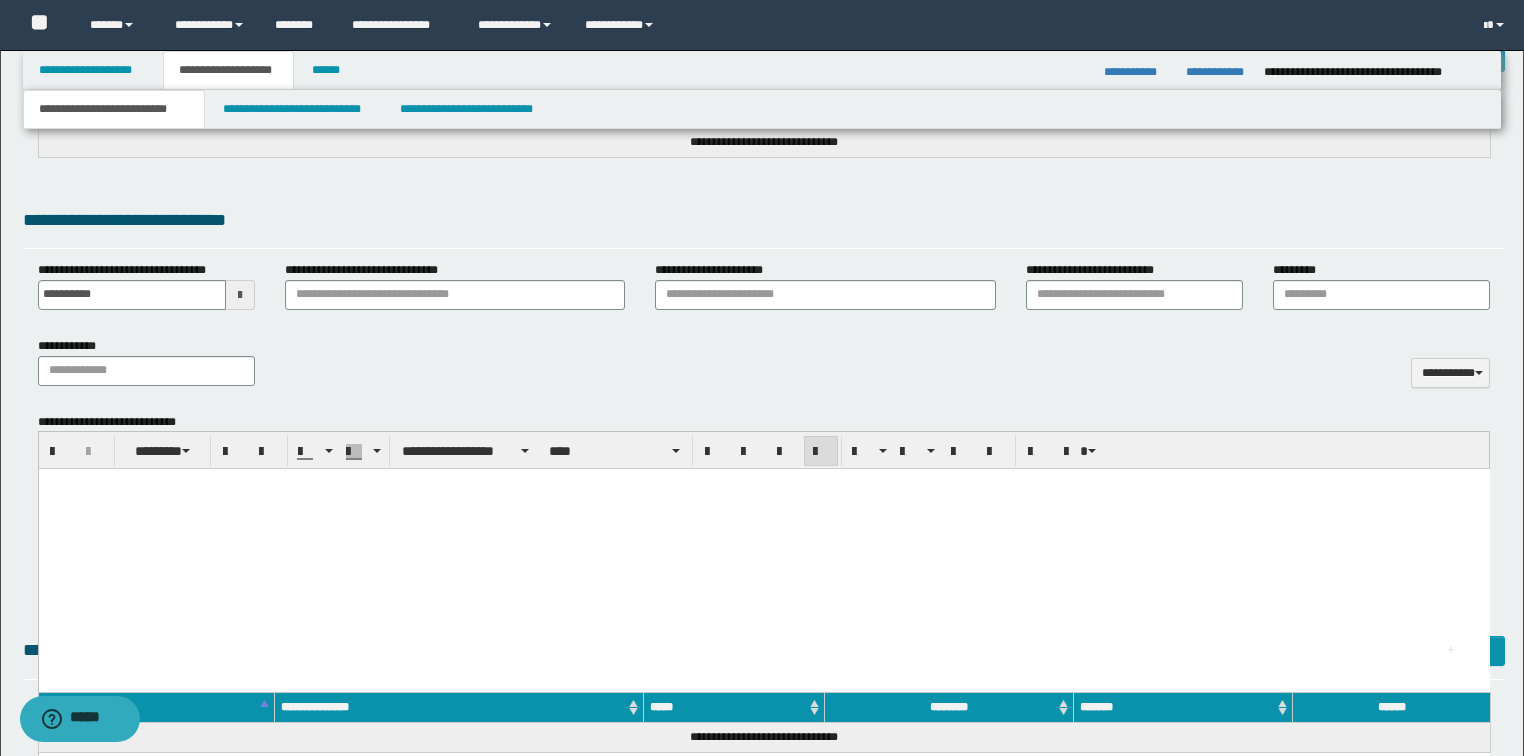 type 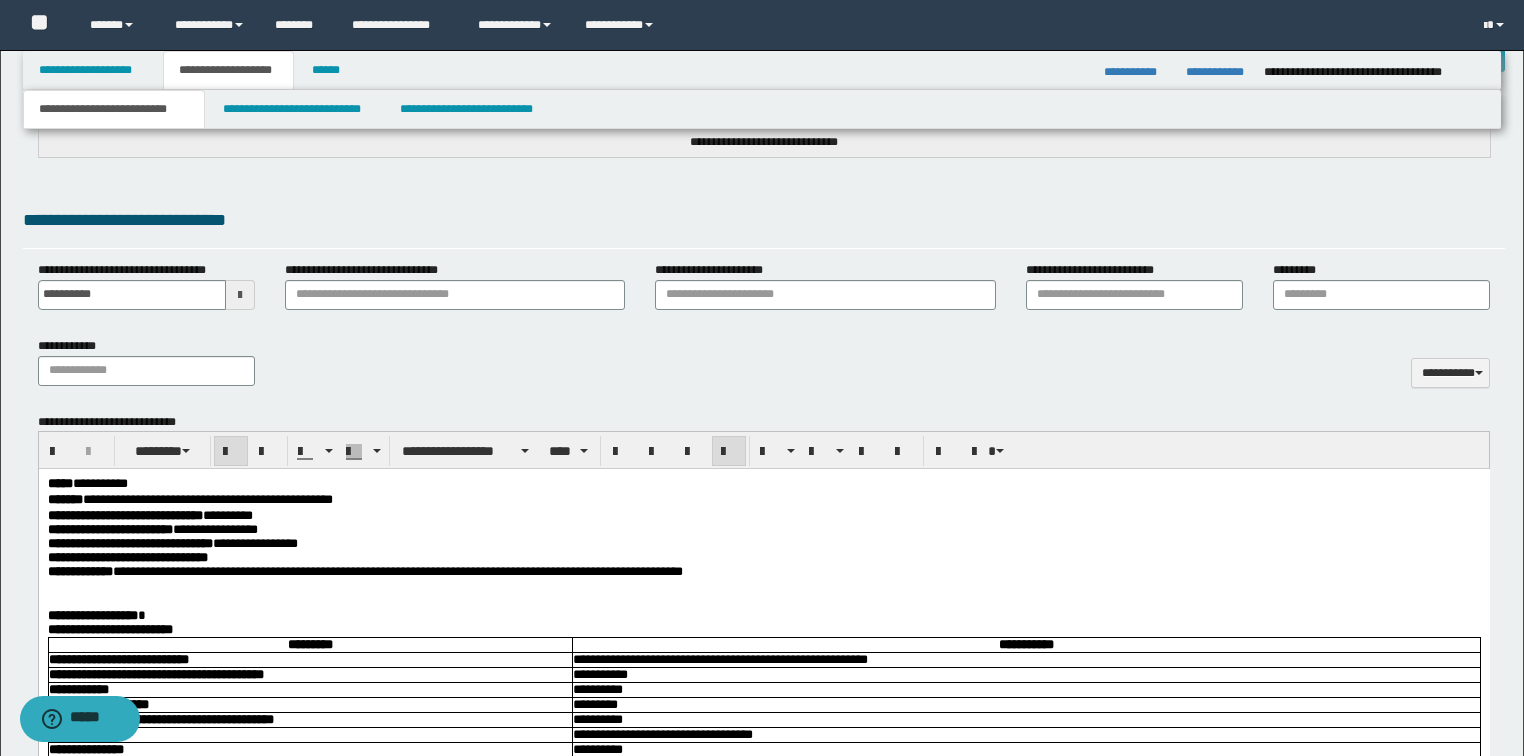 click on "*****" at bounding box center [59, 483] 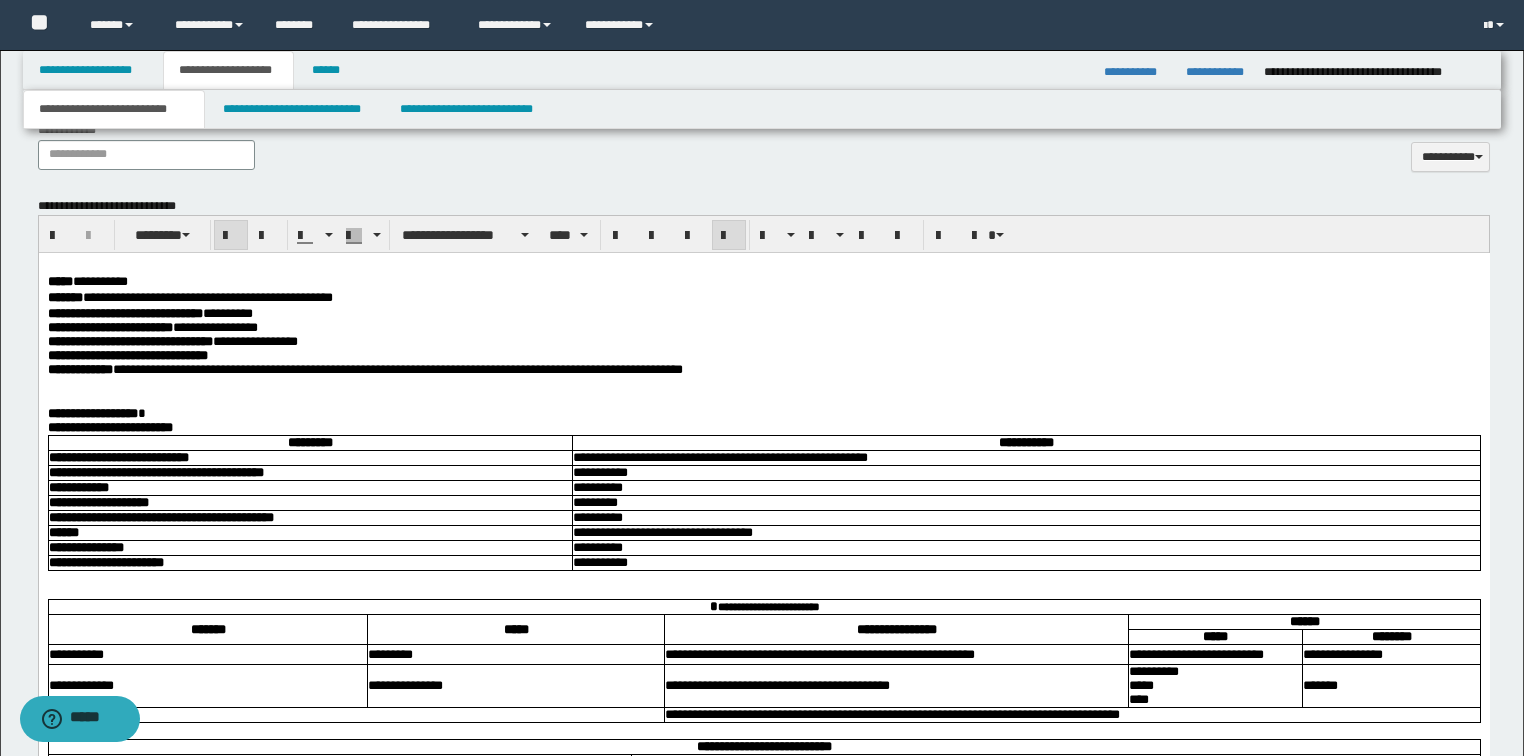 scroll, scrollTop: 914, scrollLeft: 0, axis: vertical 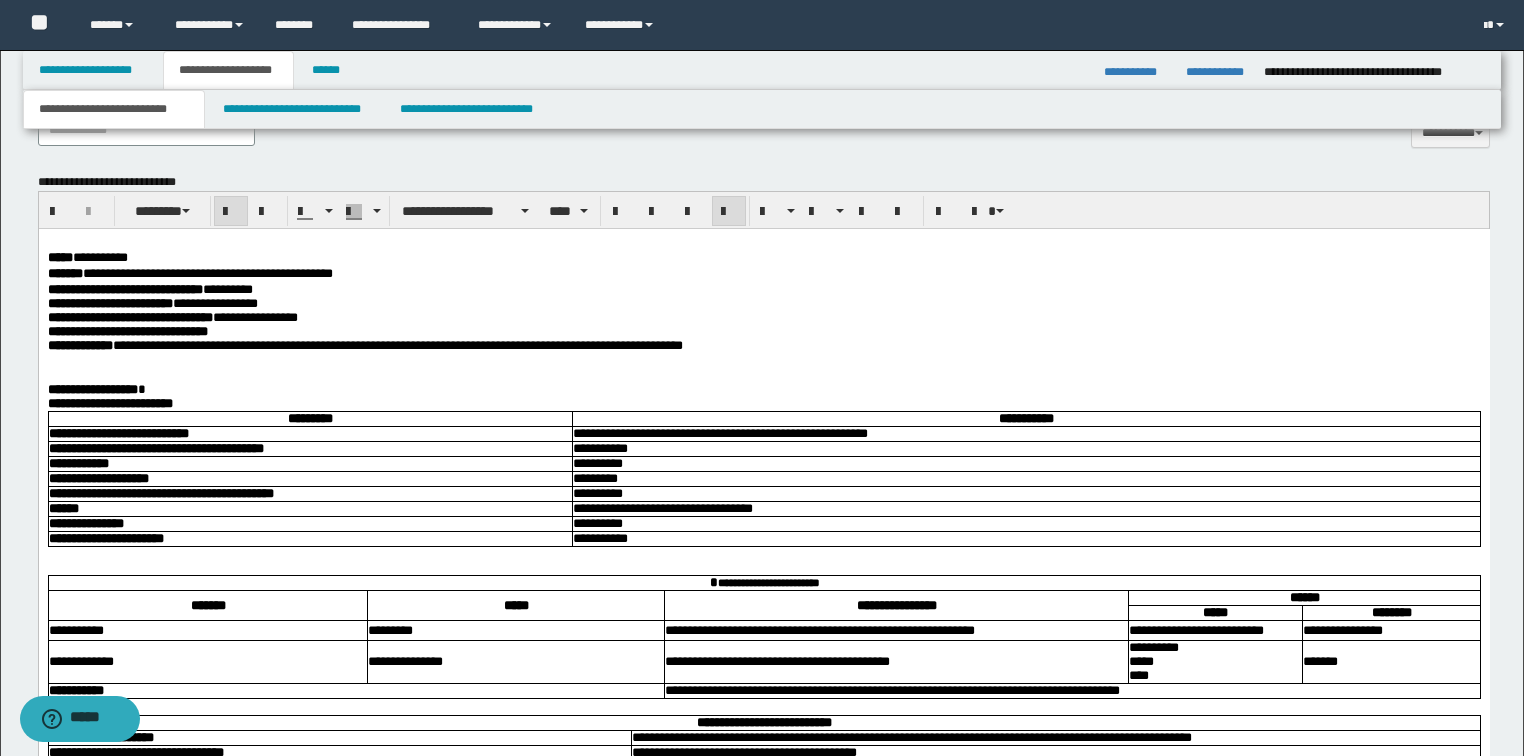 click on "**********" at bounding box center (763, 390) 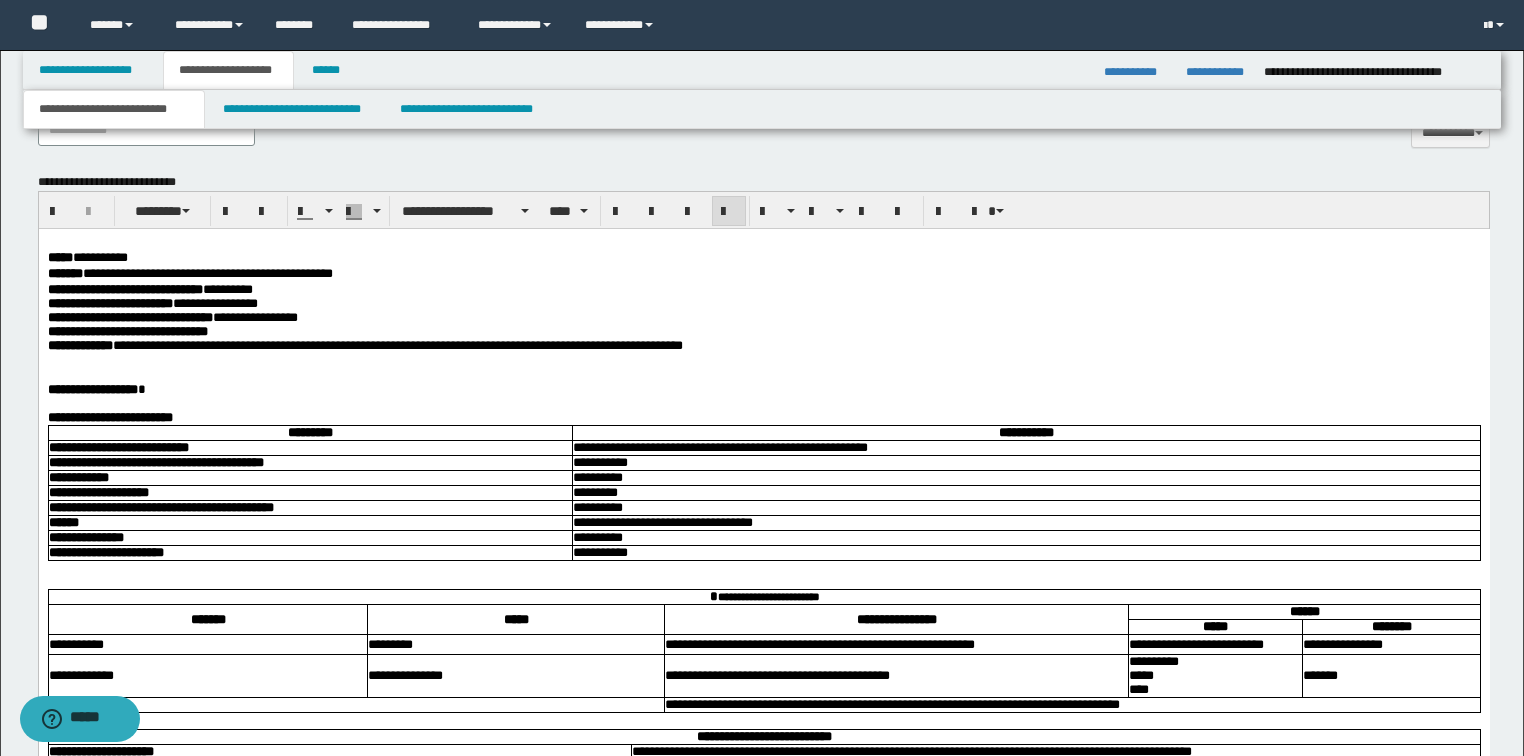 click at bounding box center (763, 404) 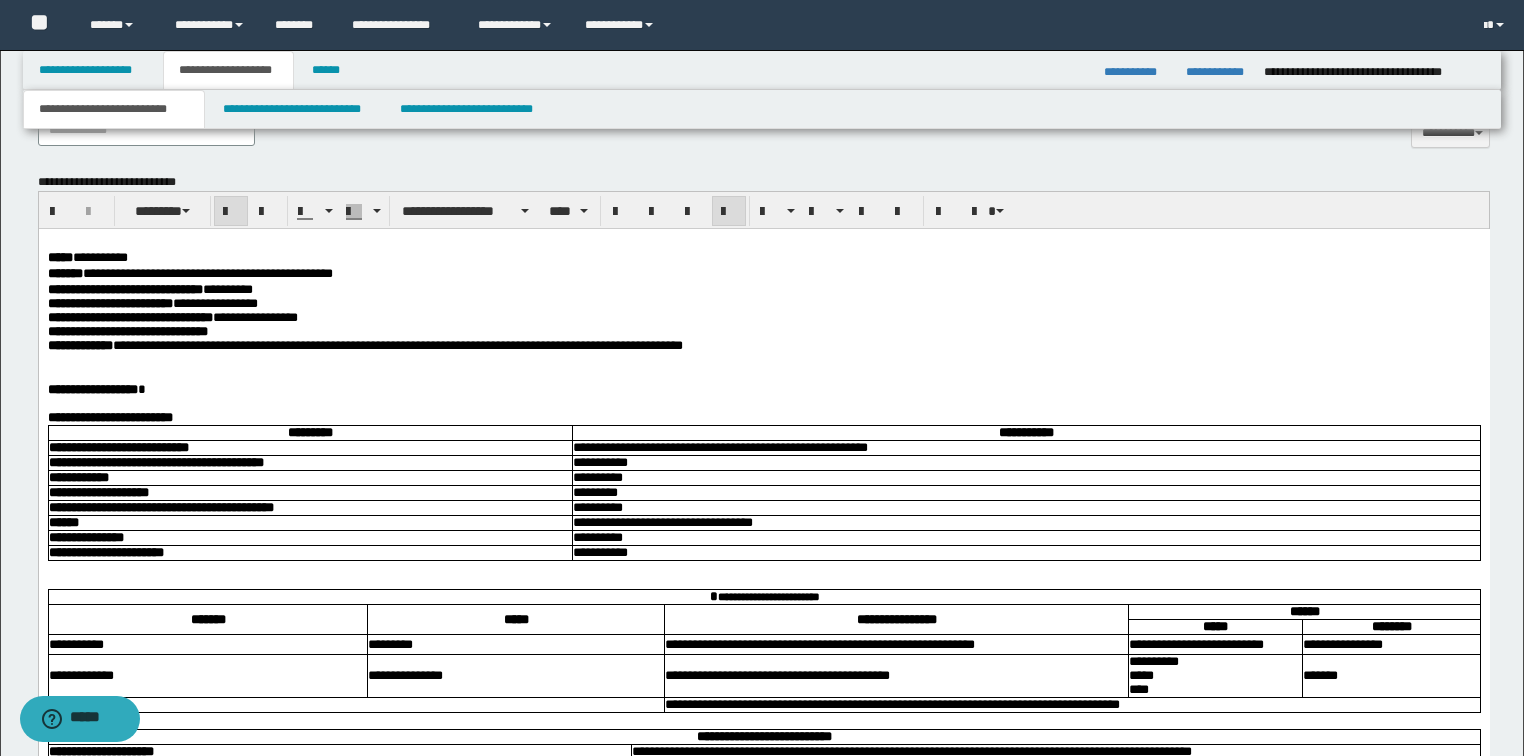 click on "**********" at bounding box center [763, 418] 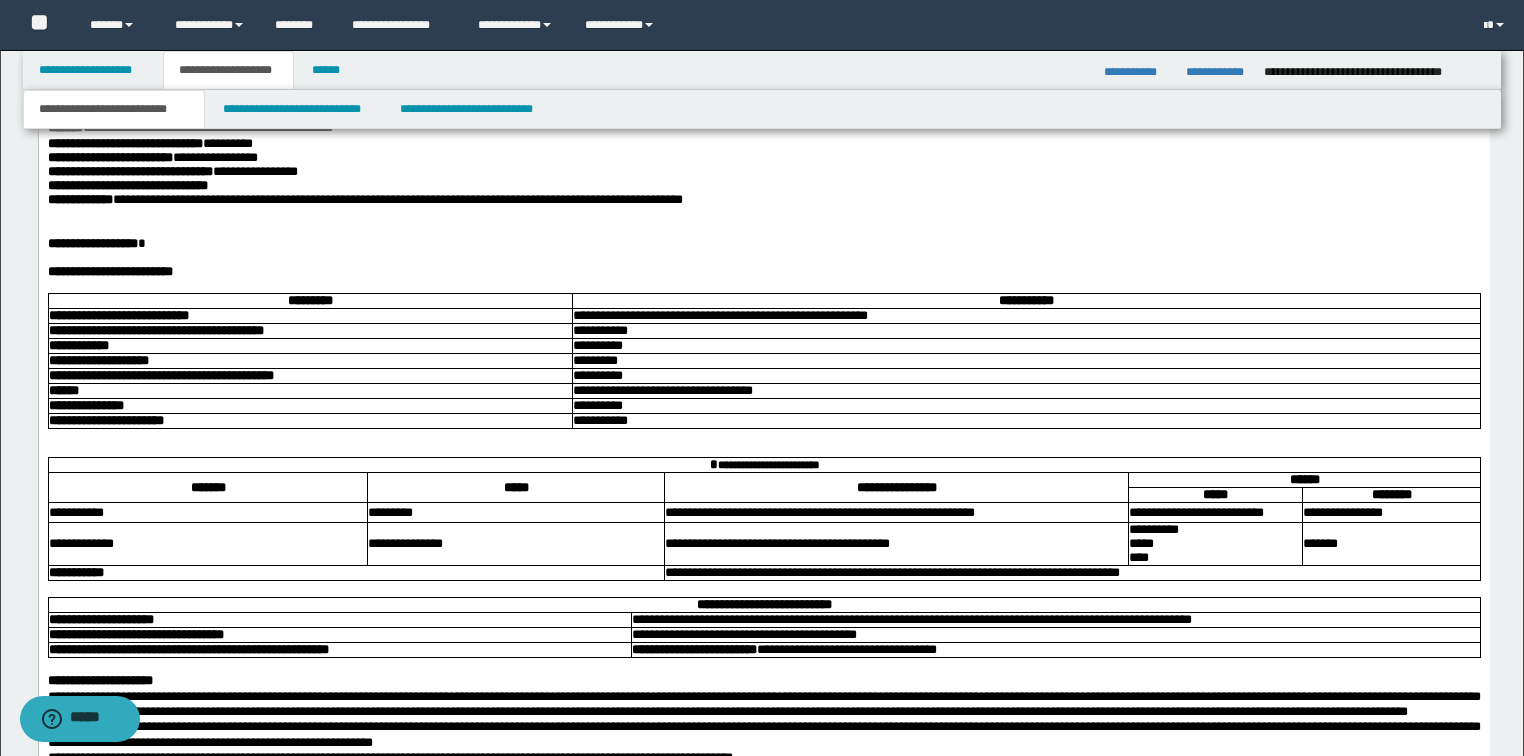 scroll, scrollTop: 1074, scrollLeft: 0, axis: vertical 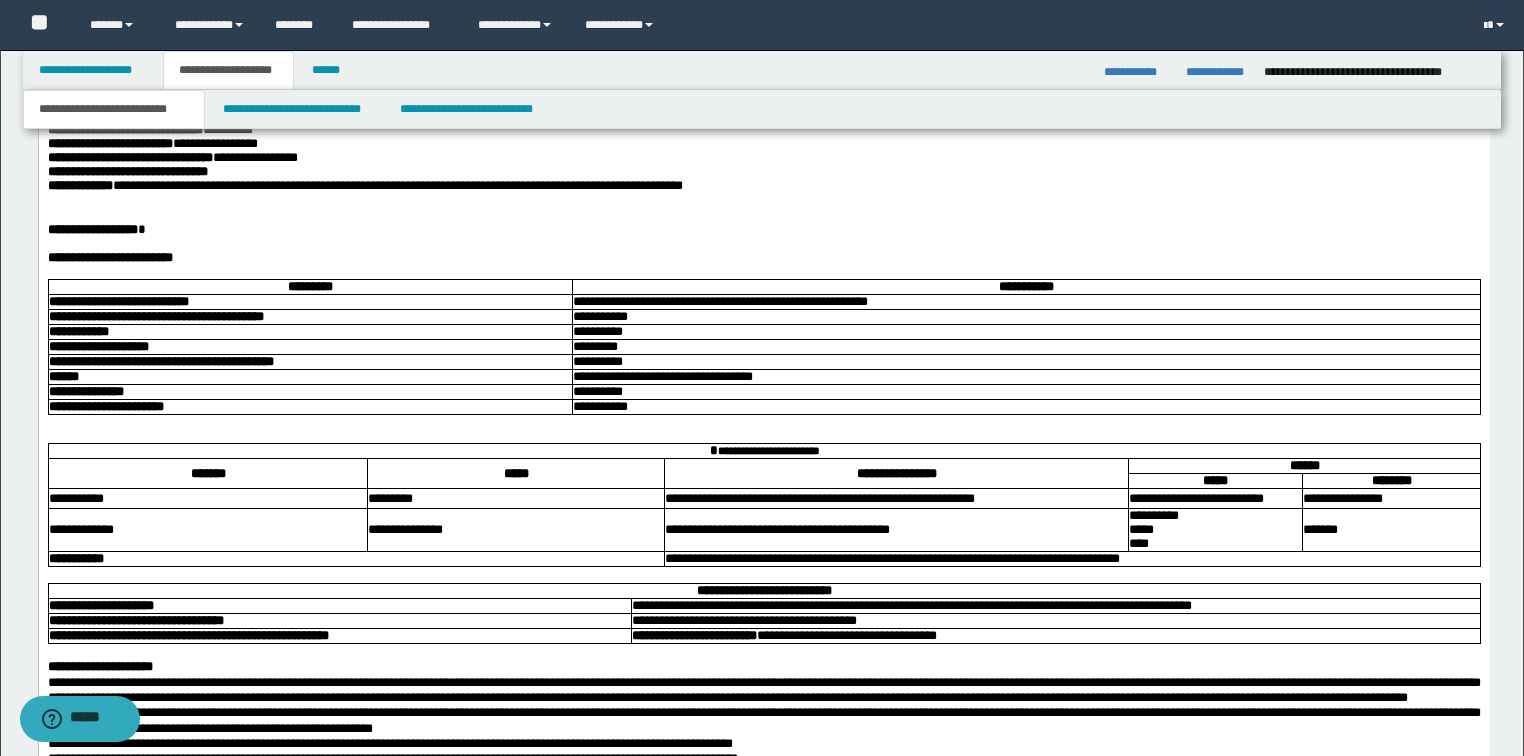 drag, startPoint x: 900, startPoint y: 365, endPoint x: 912, endPoint y: 358, distance: 13.892444 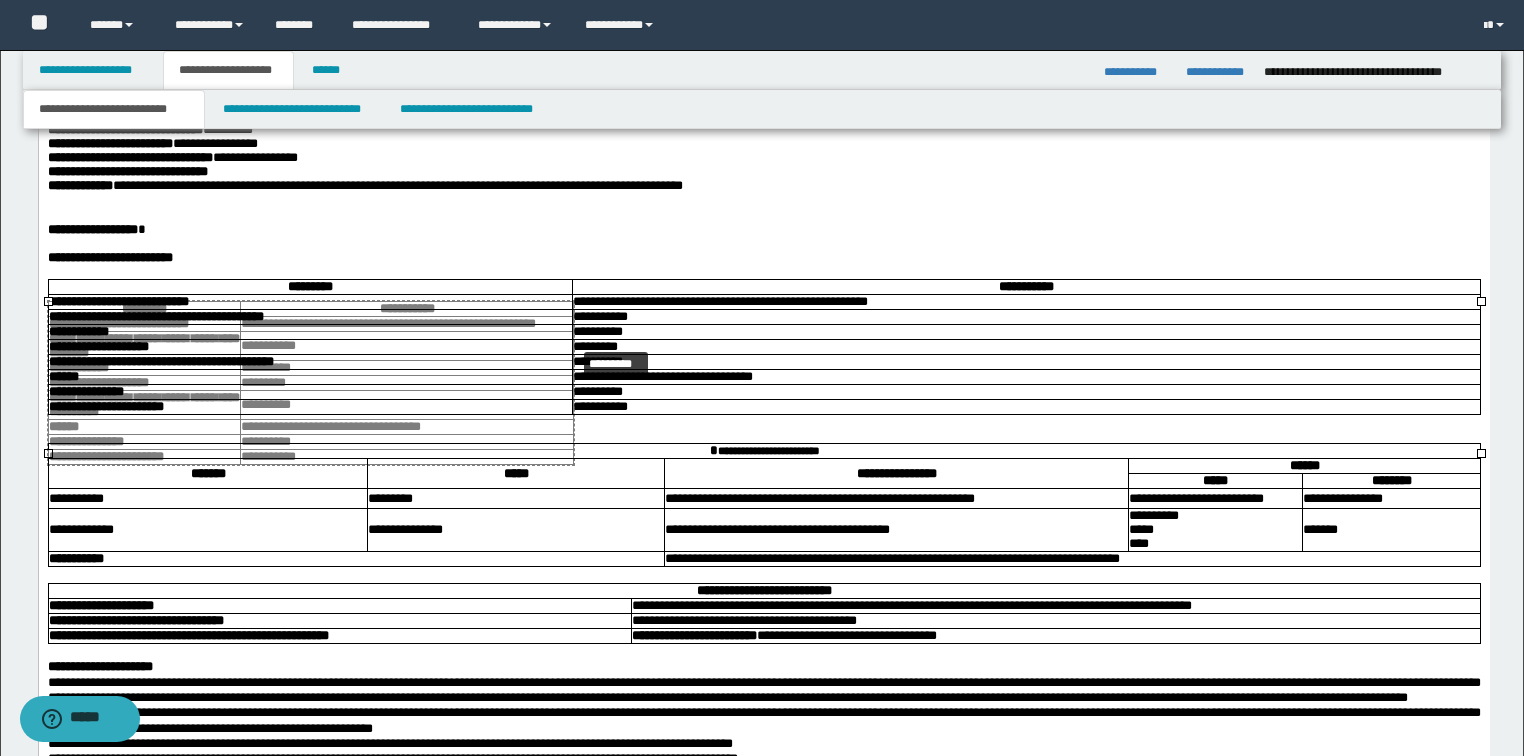drag, startPoint x: 1479, startPoint y: 301, endPoint x: 753, endPoint y: 340, distance: 727.04675 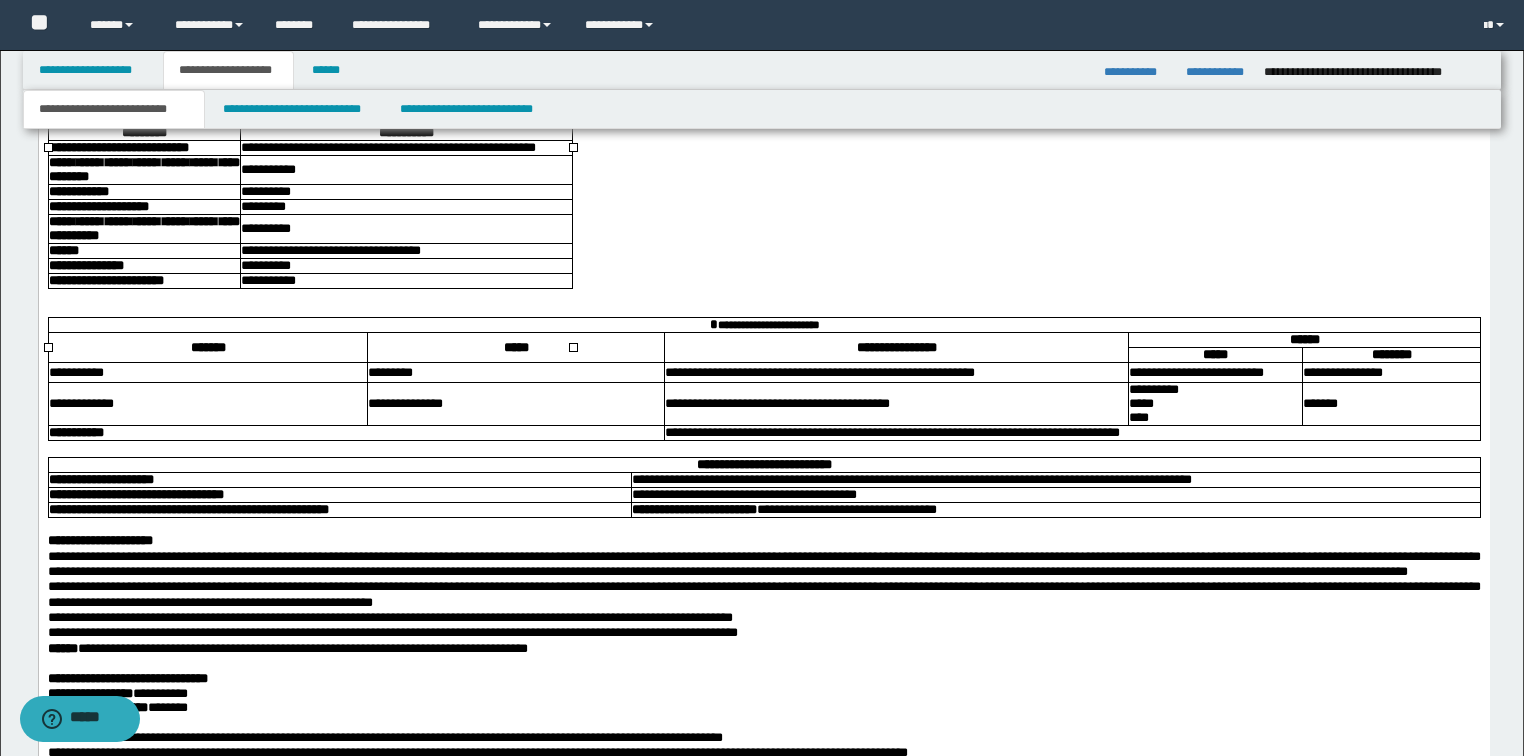 scroll, scrollTop: 1234, scrollLeft: 0, axis: vertical 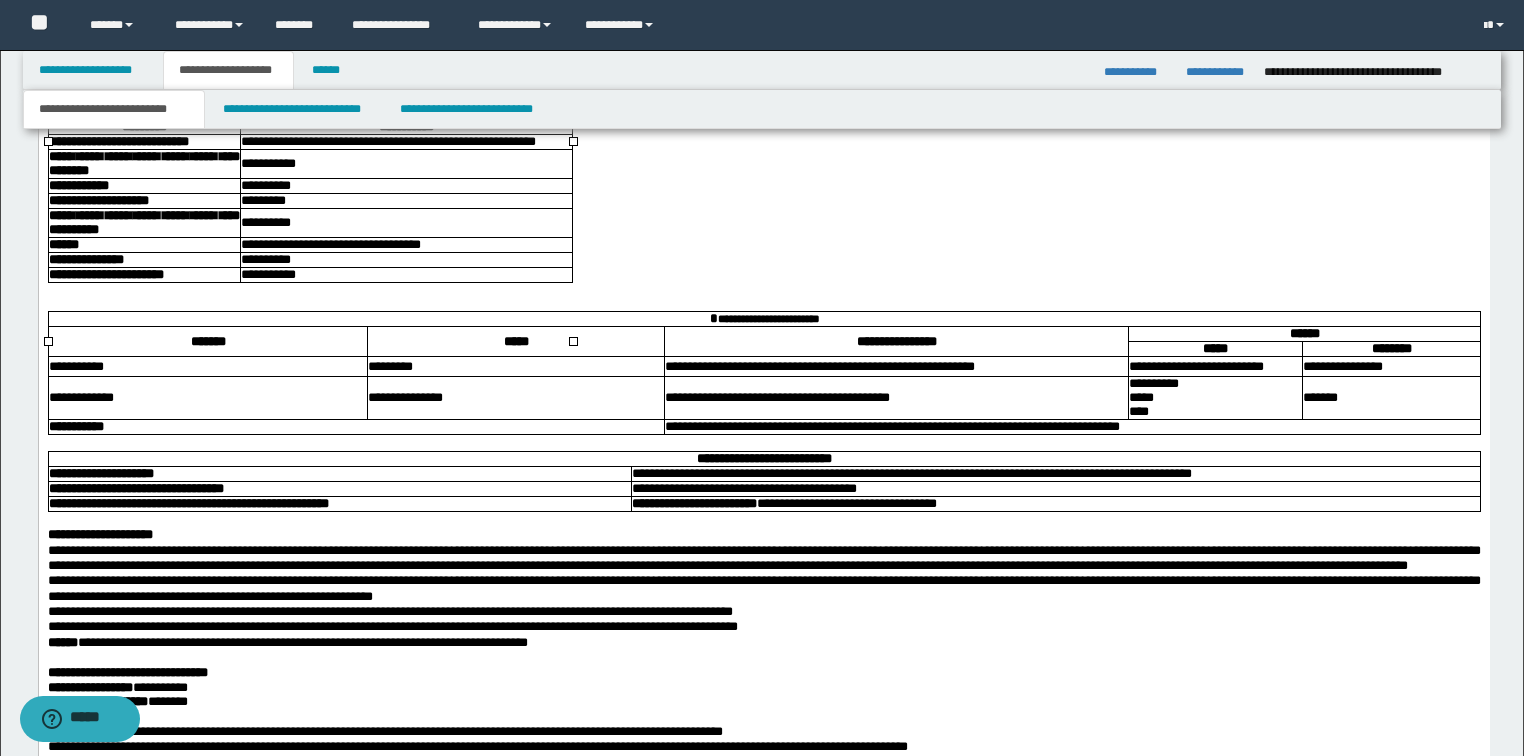 click on "*****" at bounding box center (515, 343) 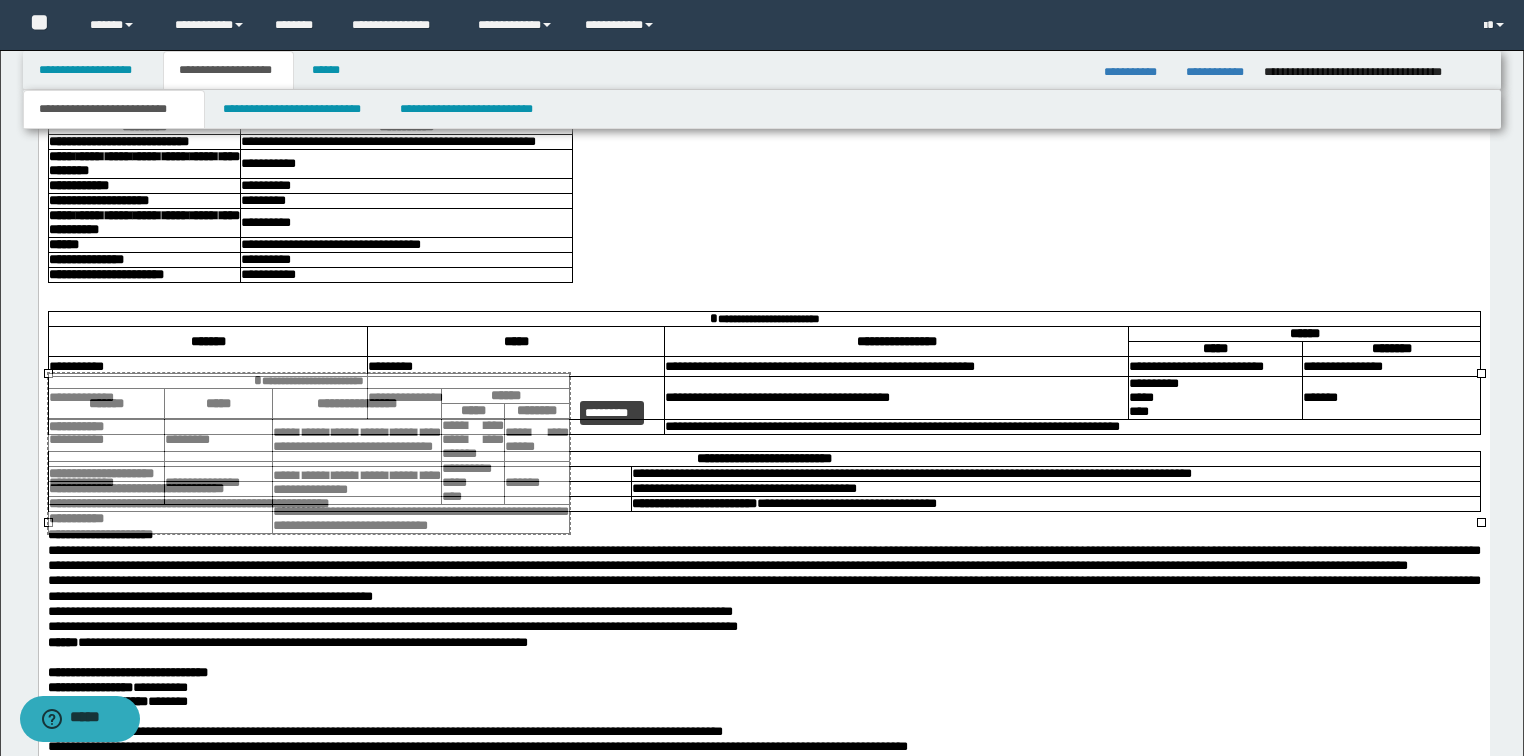 drag, startPoint x: 1478, startPoint y: 372, endPoint x: 749, endPoint y: 390, distance: 729.22217 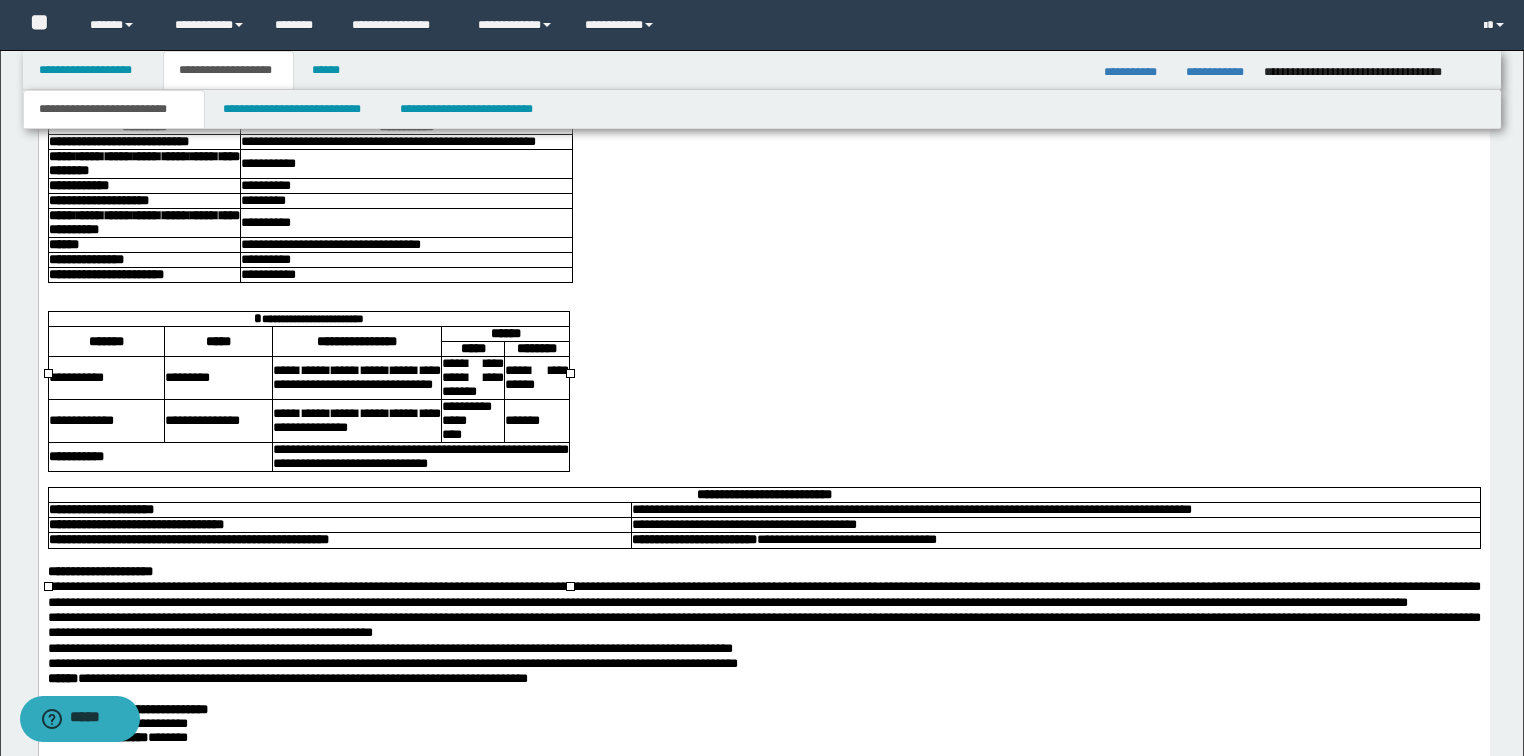 scroll, scrollTop: 1314, scrollLeft: 0, axis: vertical 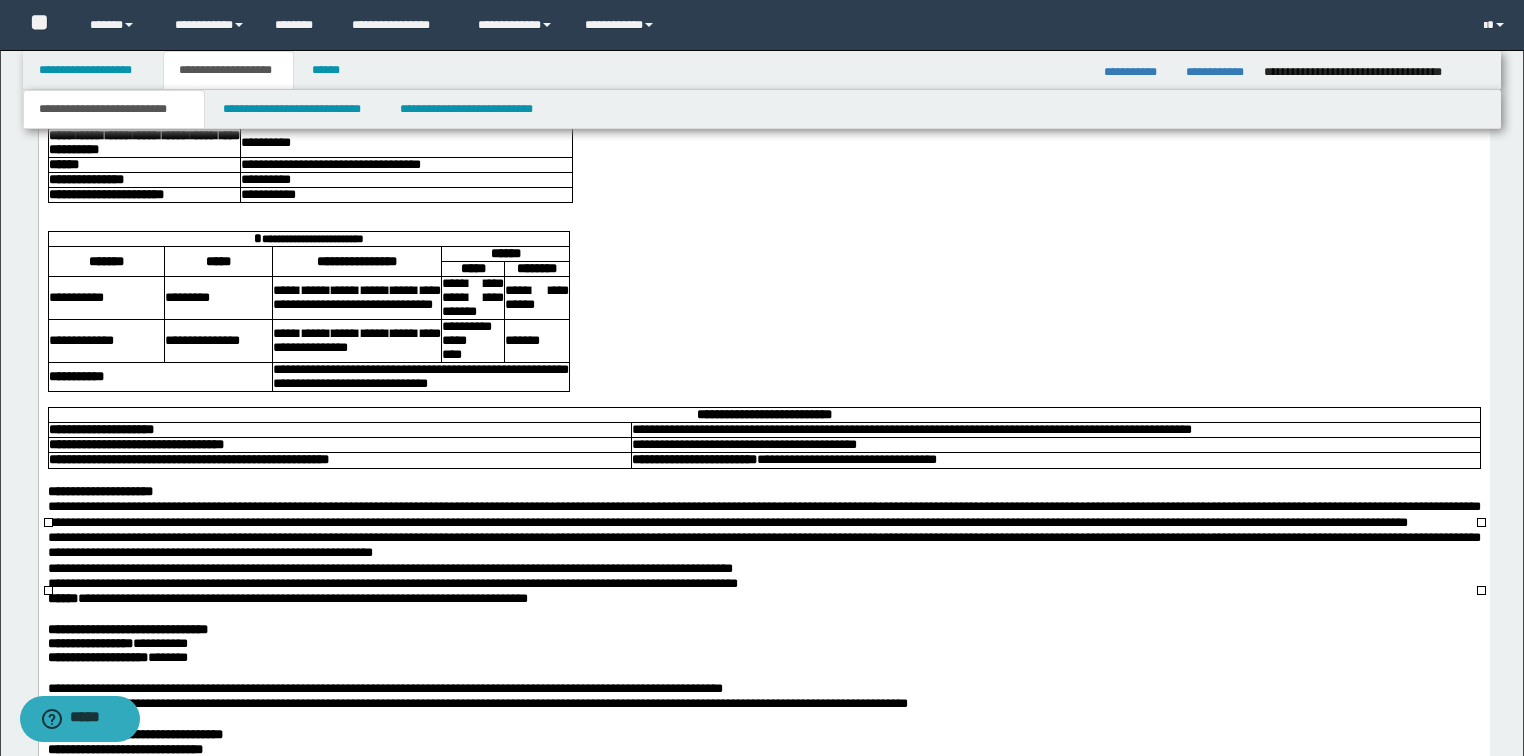 click on "**********" at bounding box center [911, 430] 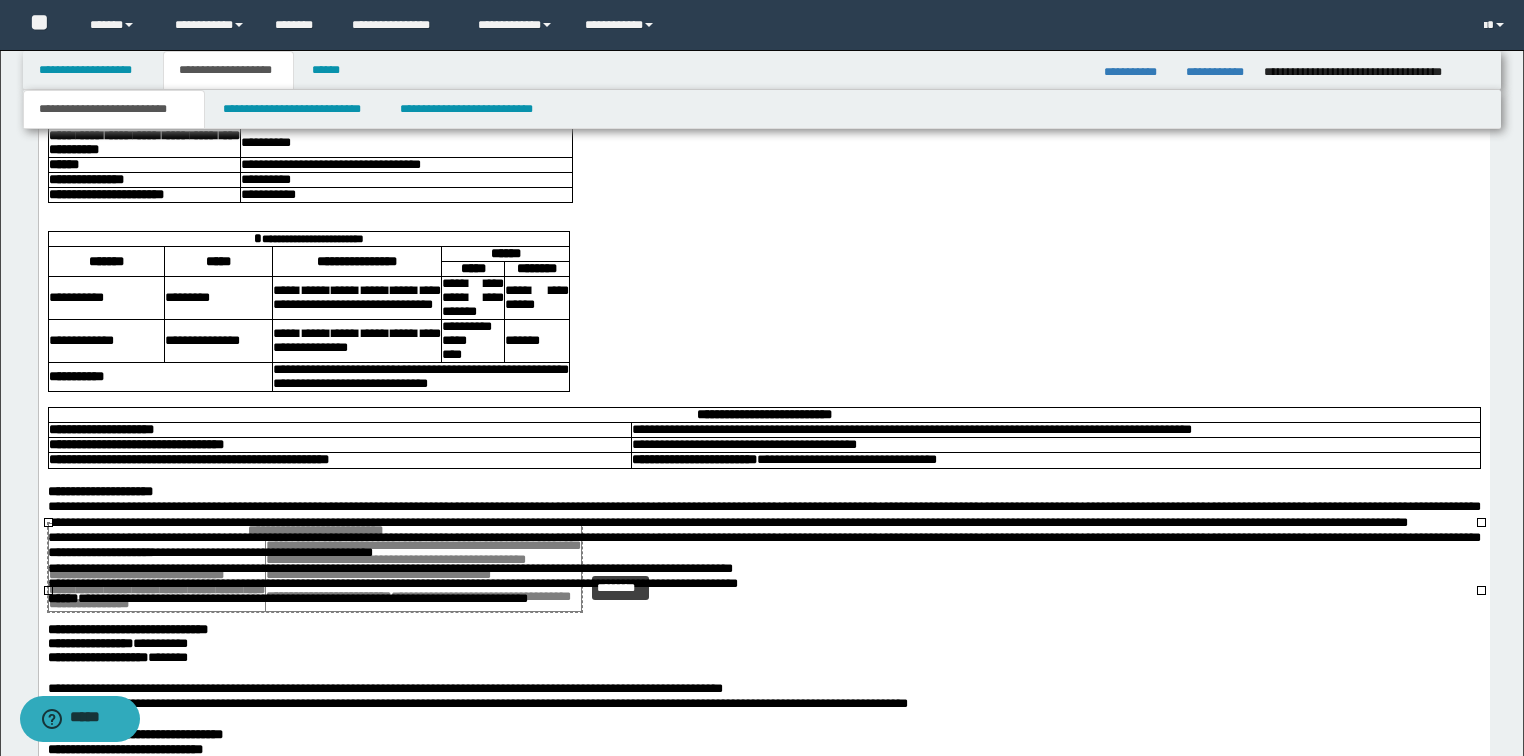 drag, startPoint x: 1478, startPoint y: 524, endPoint x: 762, endPoint y: 560, distance: 716.9045 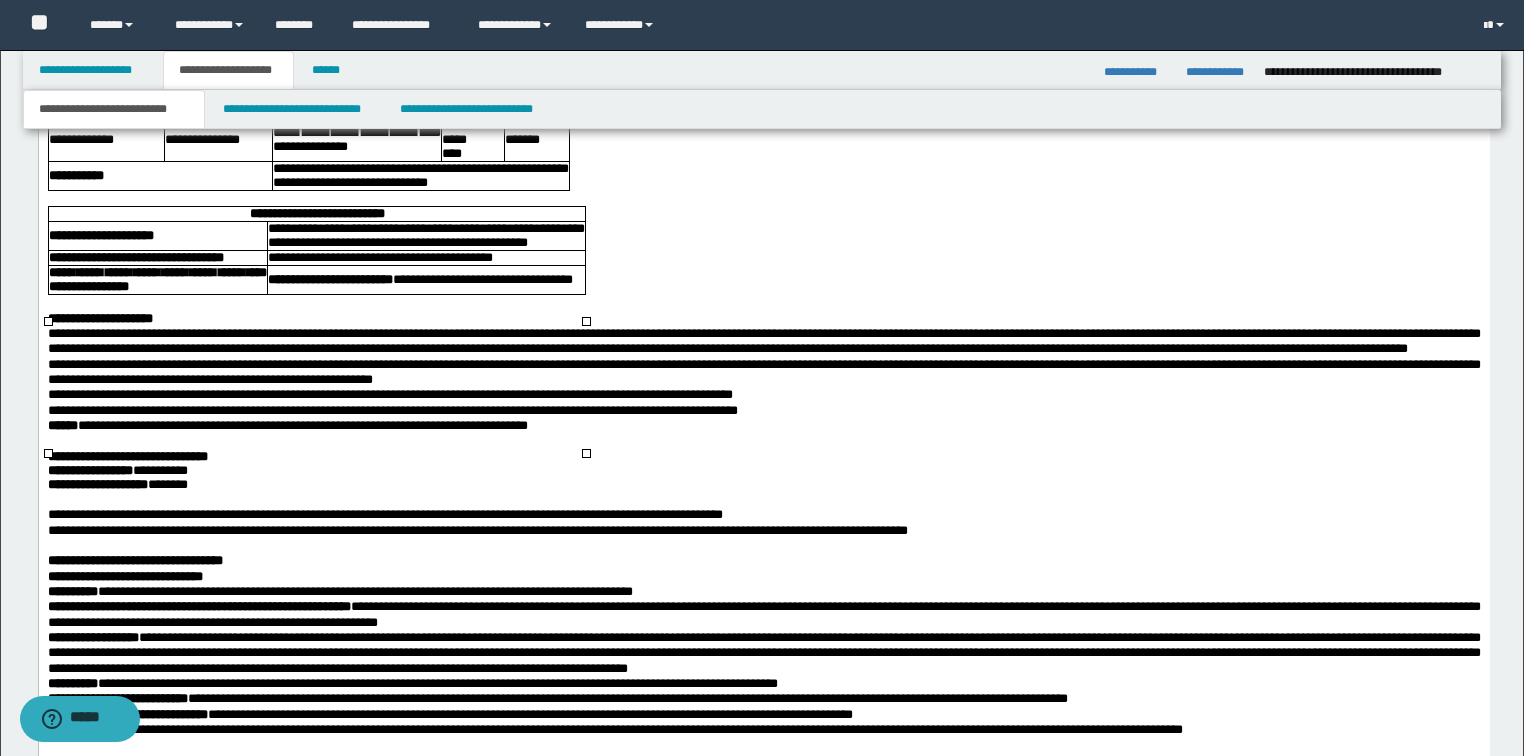 scroll, scrollTop: 1554, scrollLeft: 0, axis: vertical 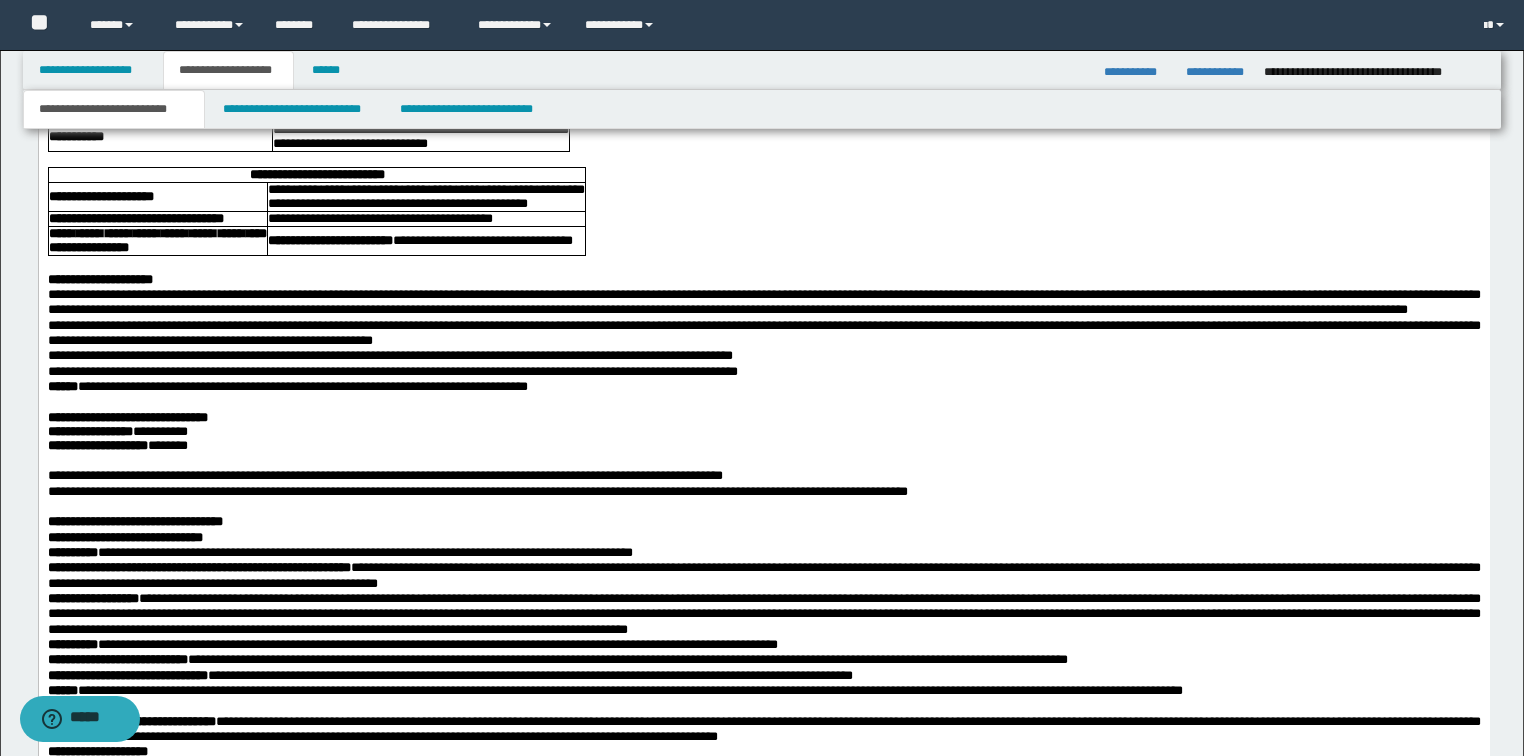 click at bounding box center [763, 264] 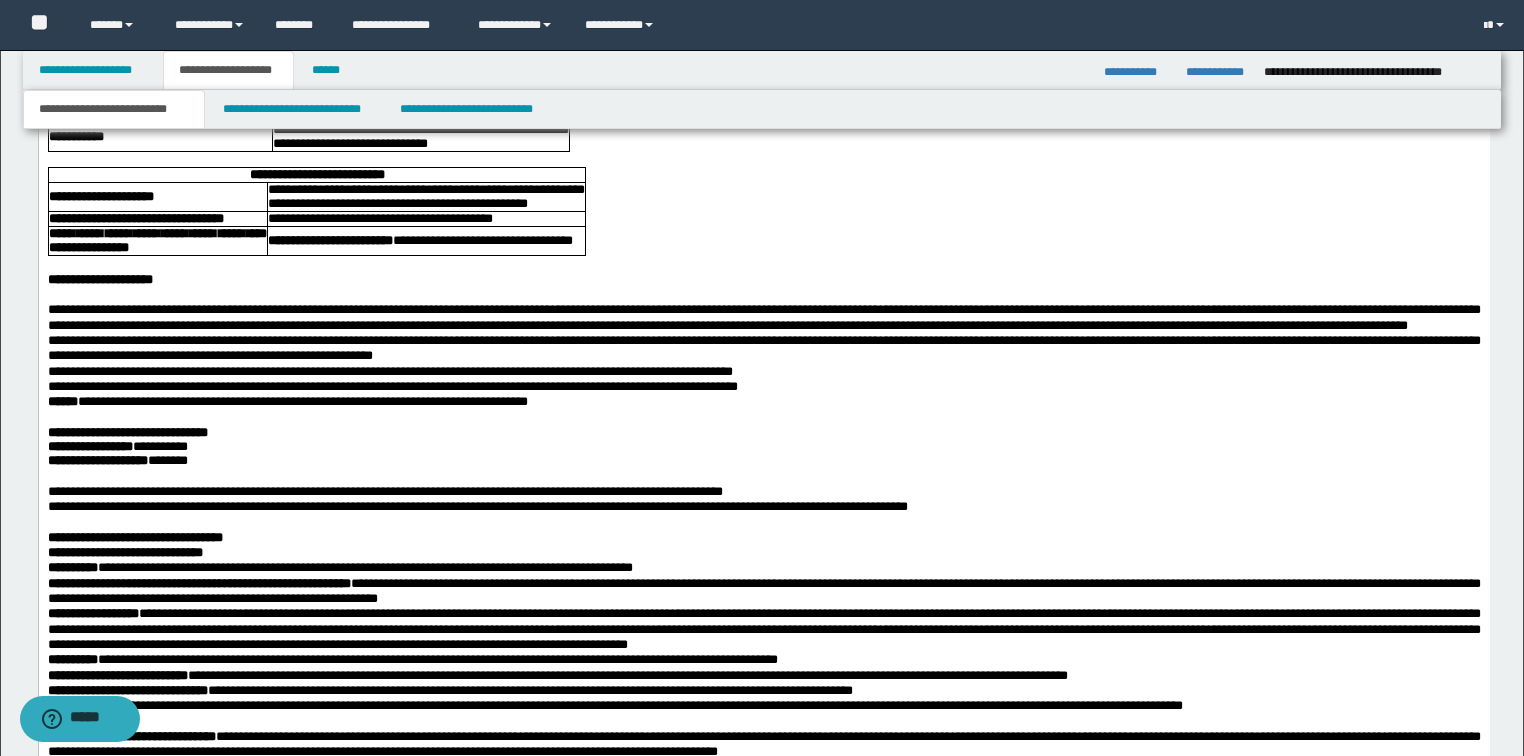 click on "**********" at bounding box center (763, 318) 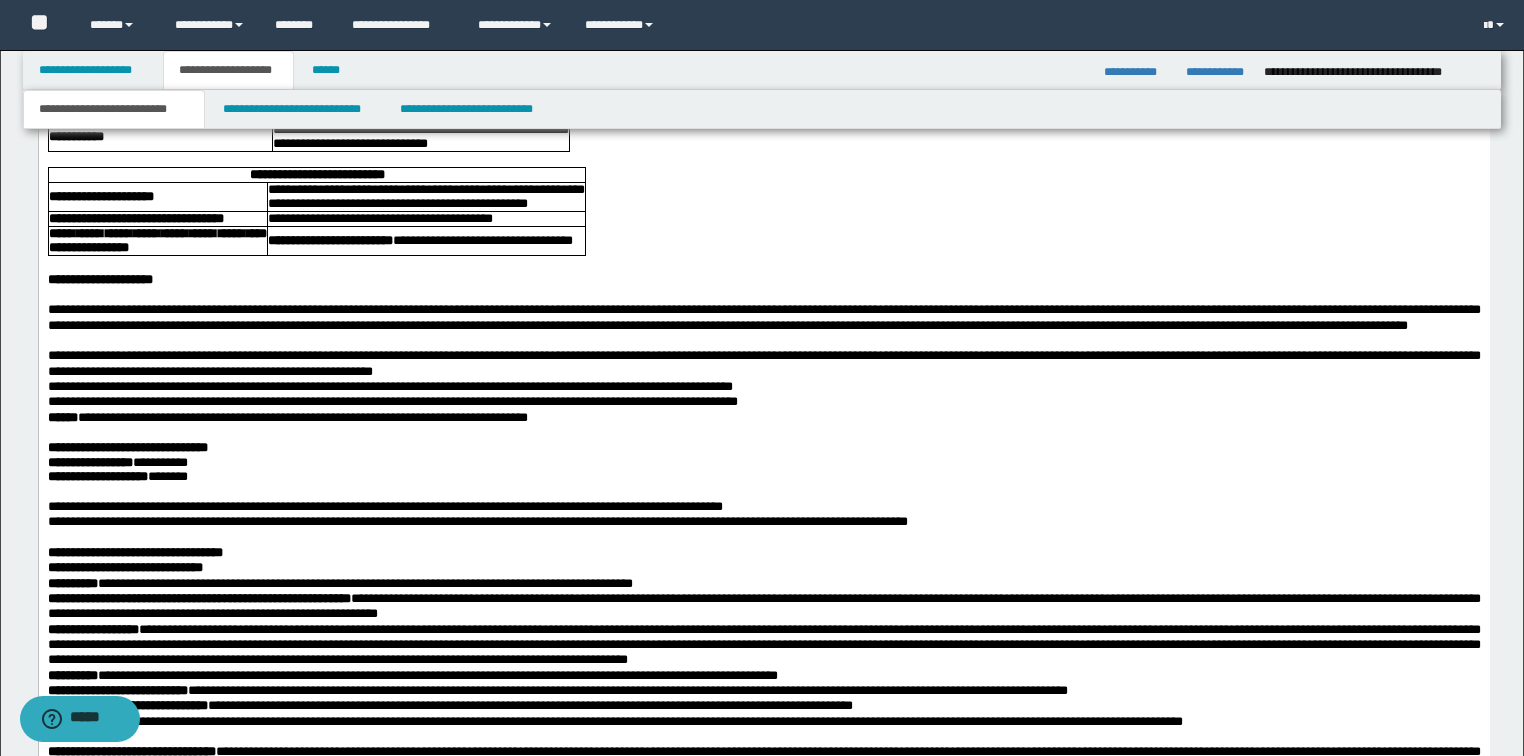click on "**********" at bounding box center [763, 364] 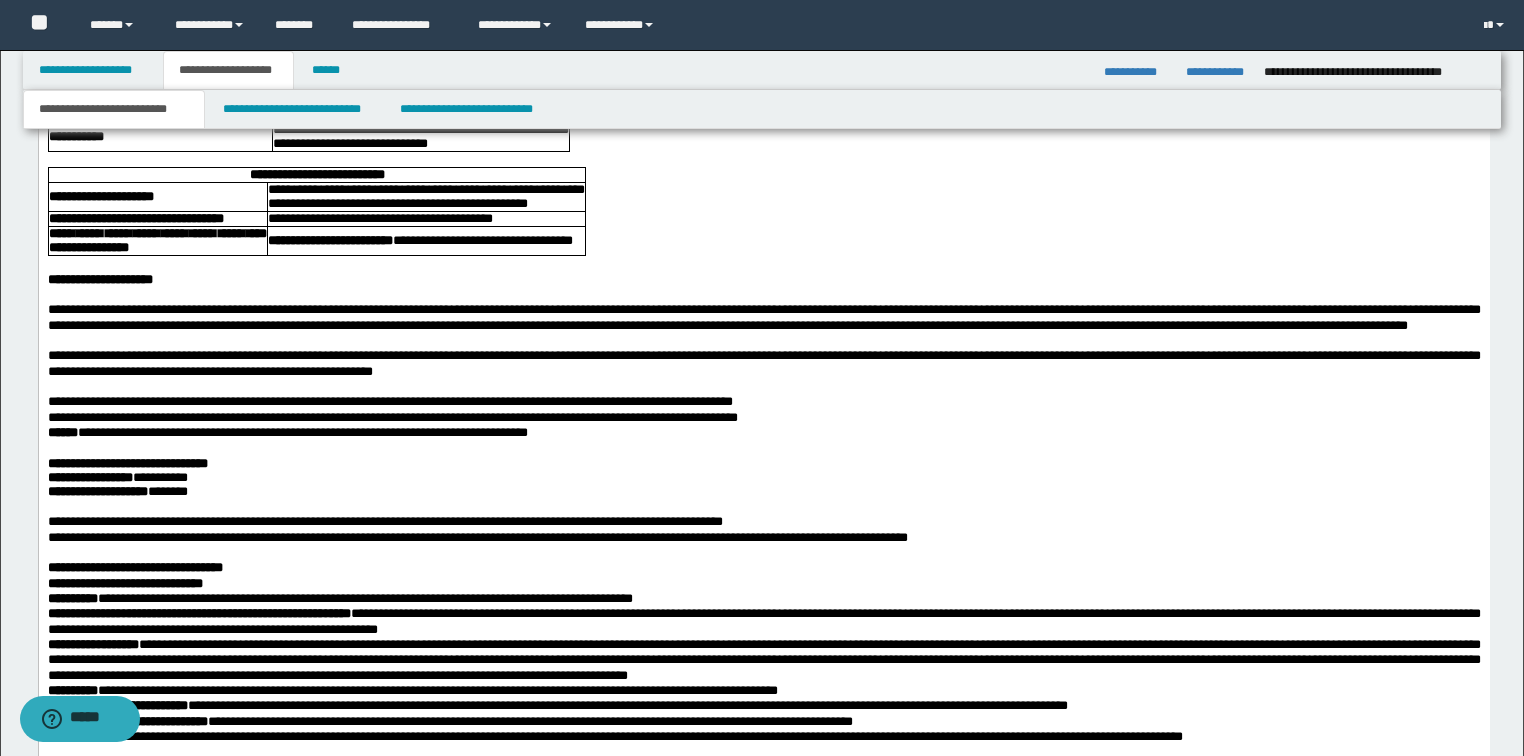 click on "**********" at bounding box center (763, 402) 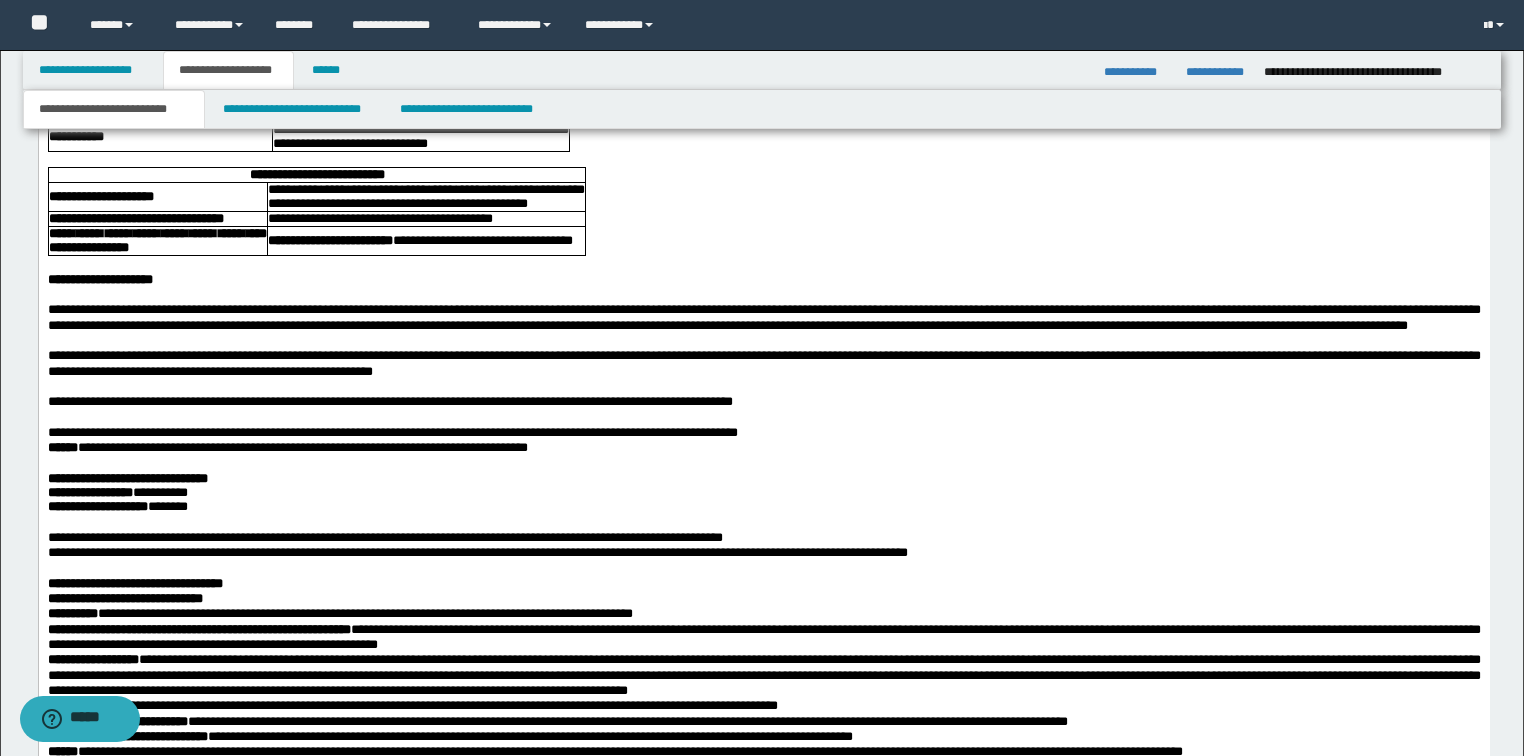 click on "**********" at bounding box center [763, 433] 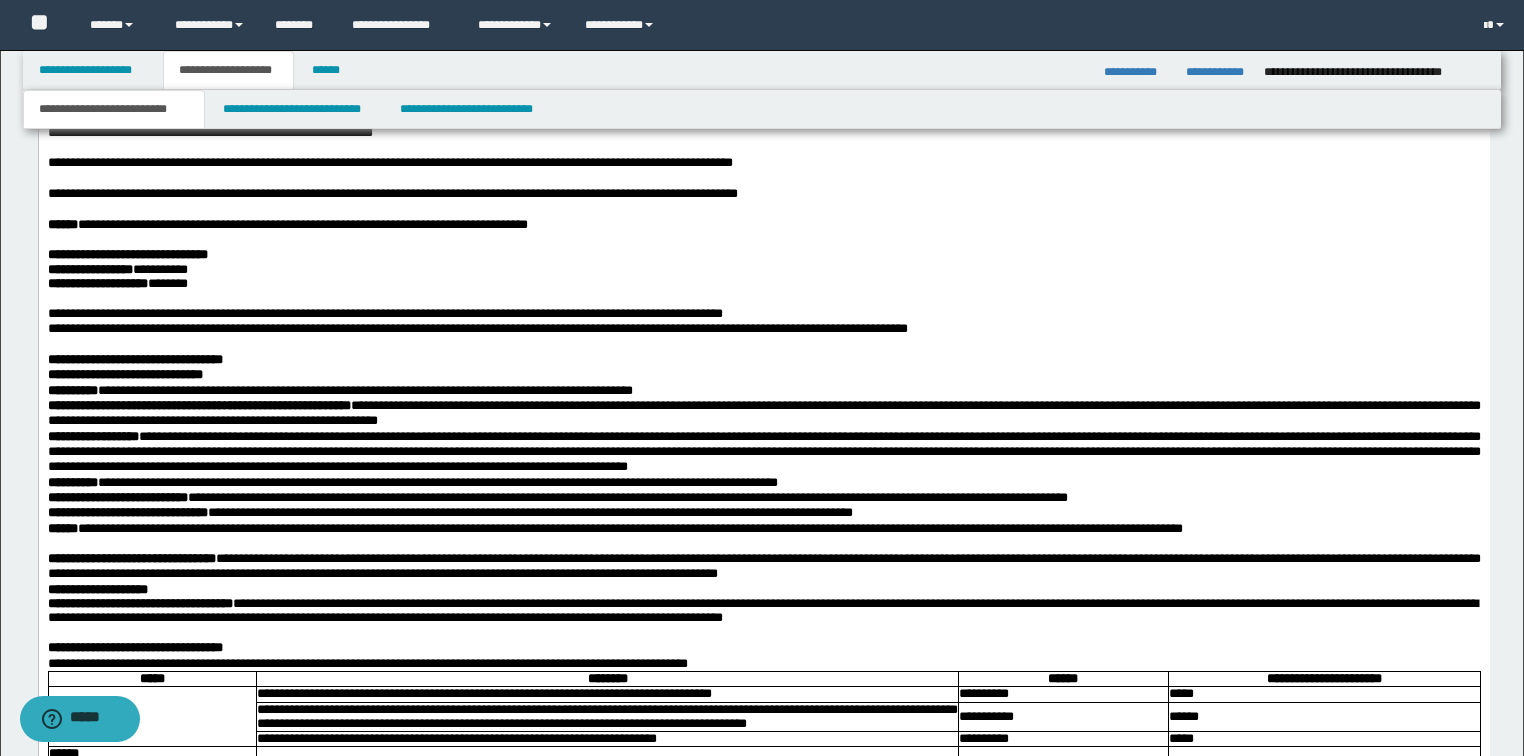 scroll, scrollTop: 1794, scrollLeft: 0, axis: vertical 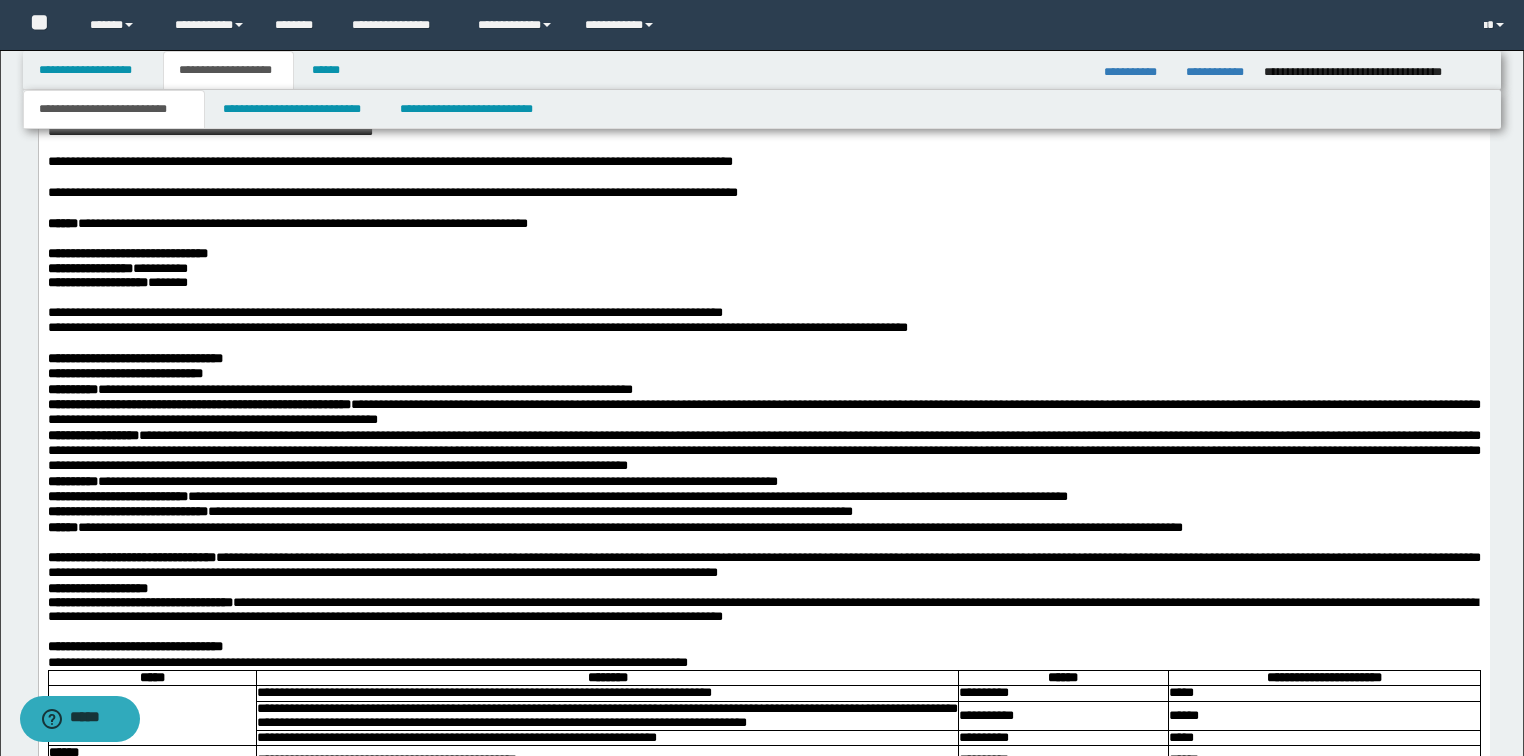 click on "**********" at bounding box center [763, 254] 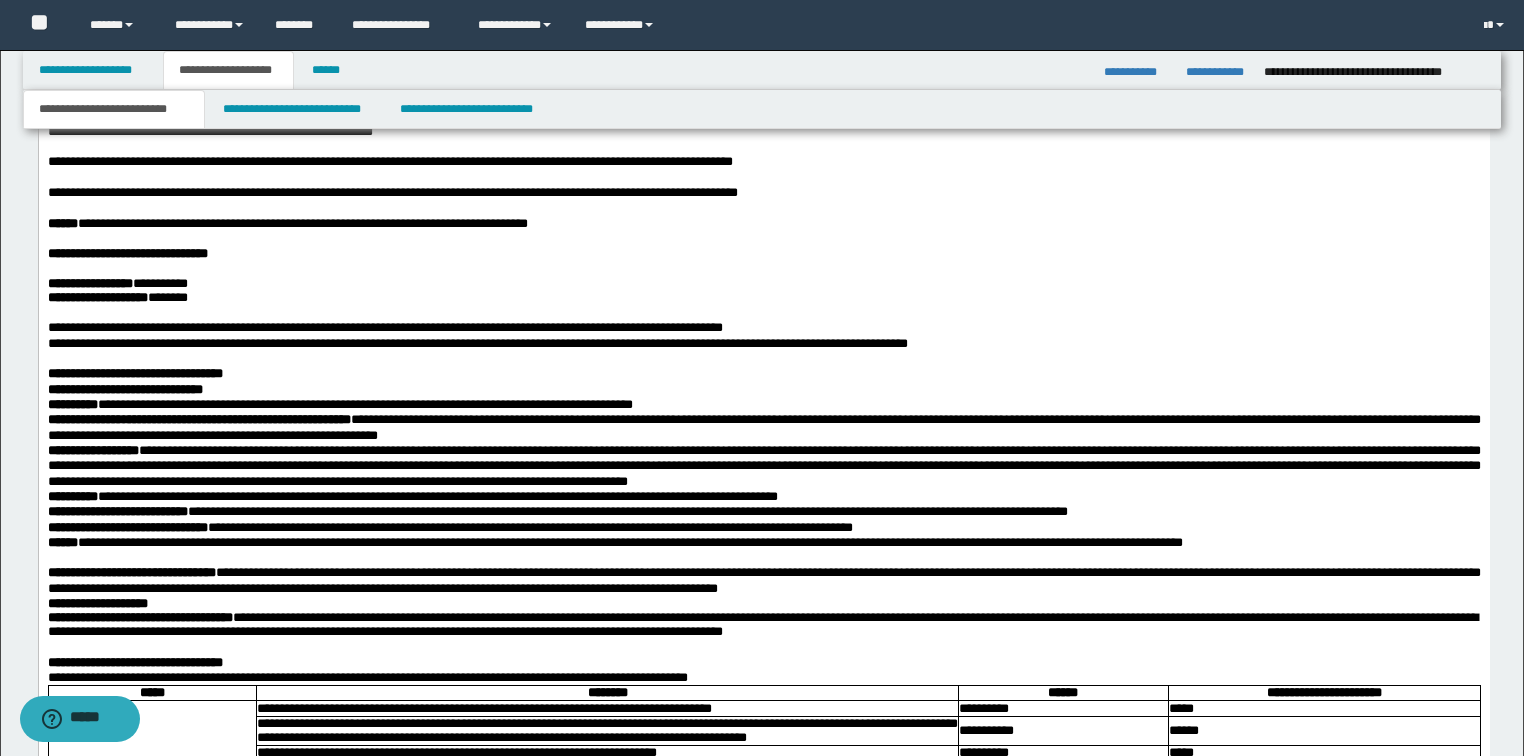 click on "**********" at bounding box center (763, 328) 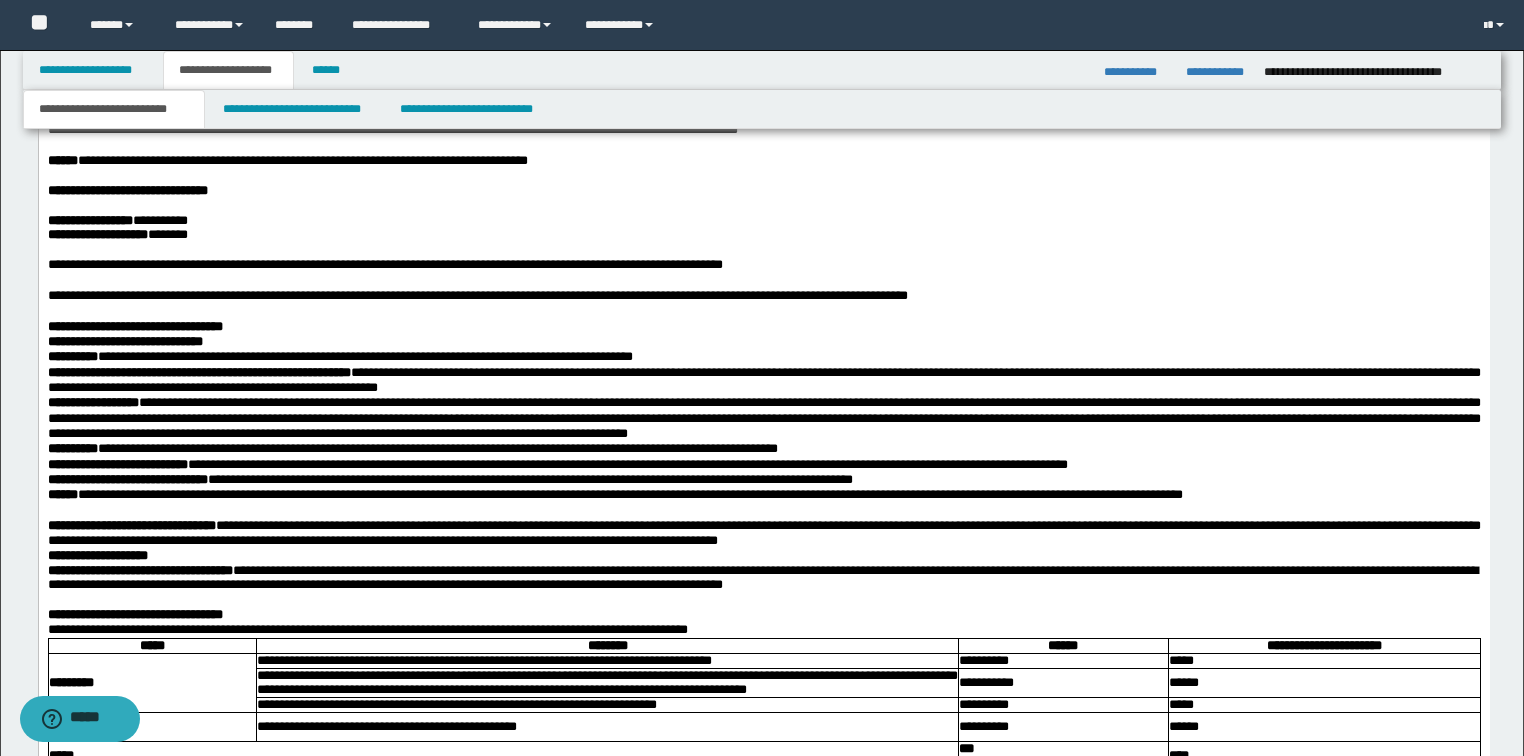 scroll, scrollTop: 1954, scrollLeft: 0, axis: vertical 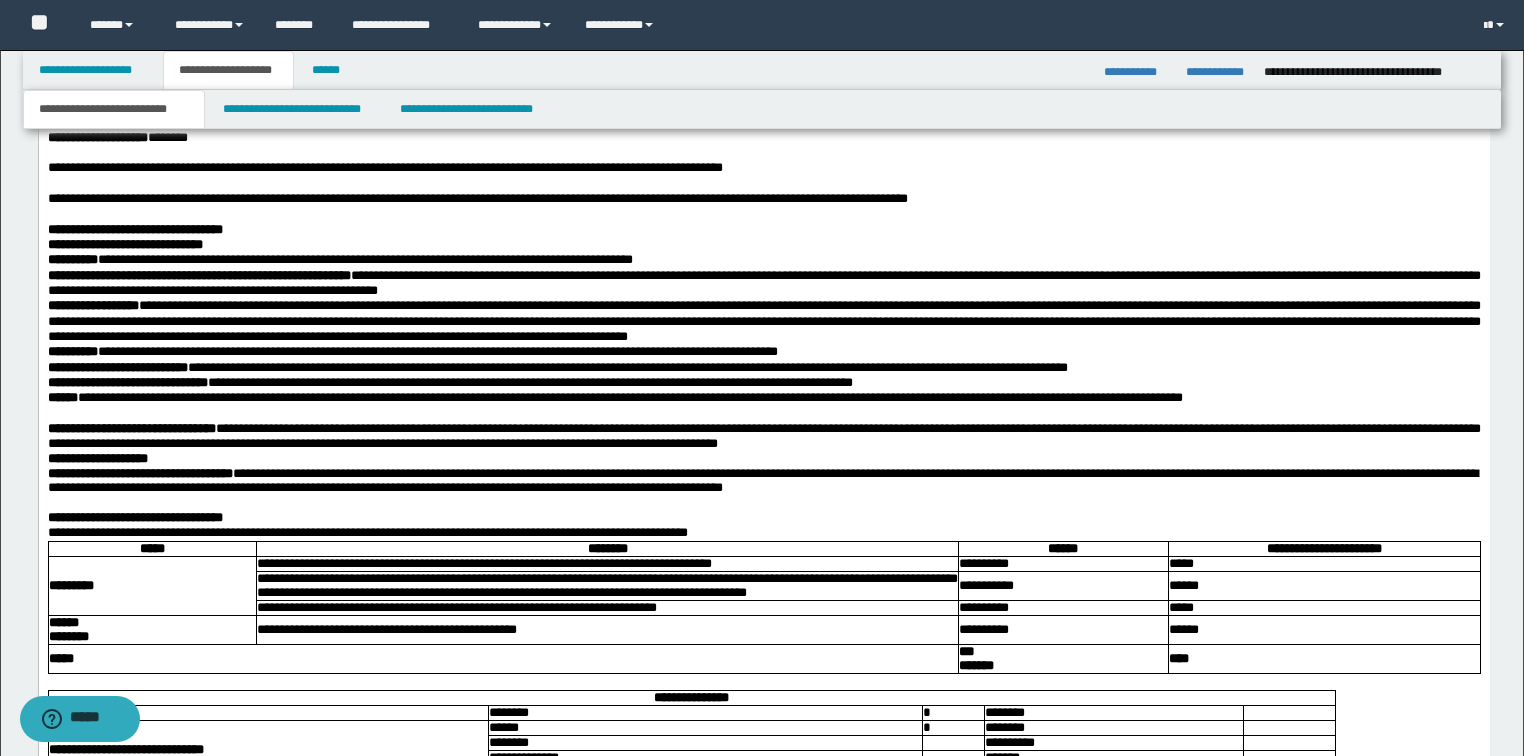 click on "**********" at bounding box center [763, 230] 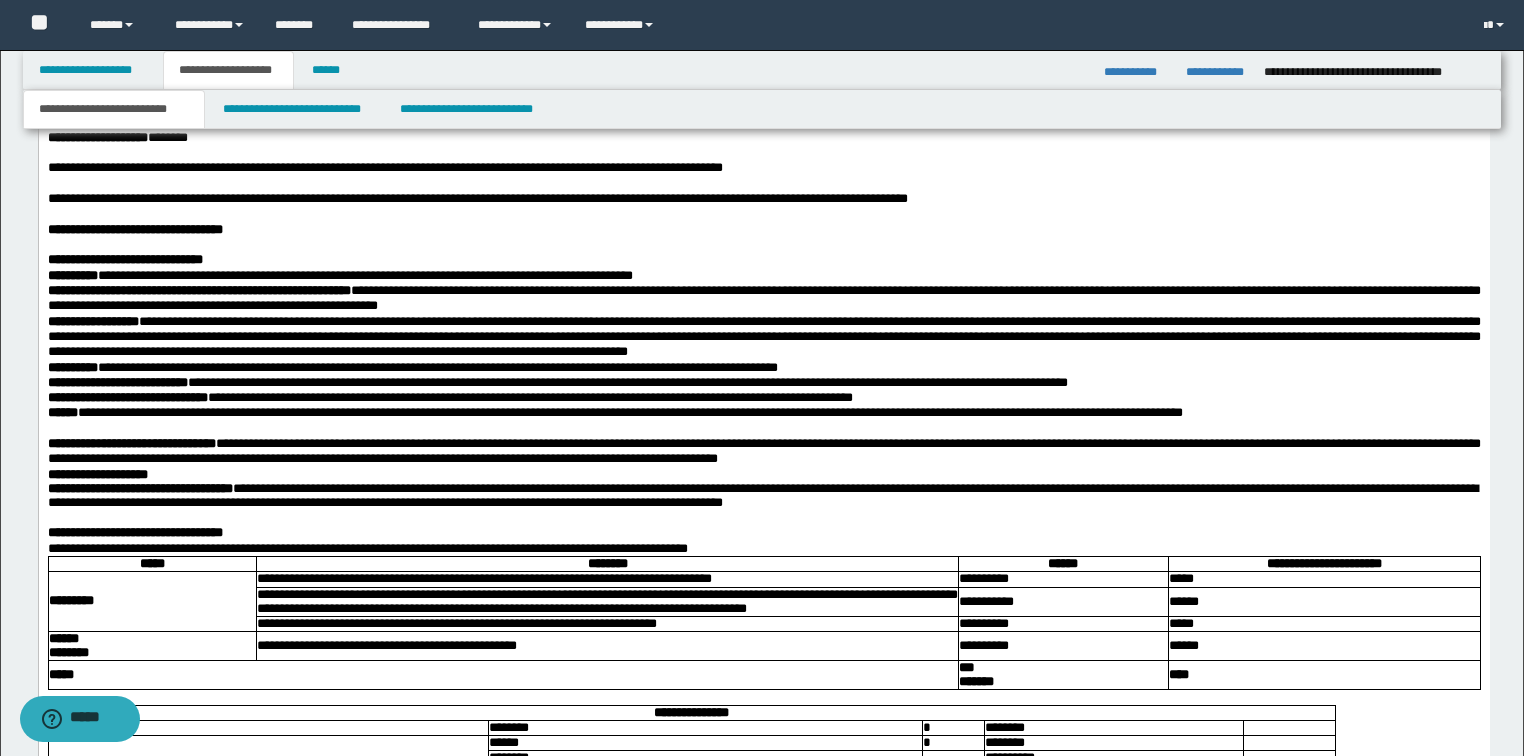 click on "**********" at bounding box center [763, 260] 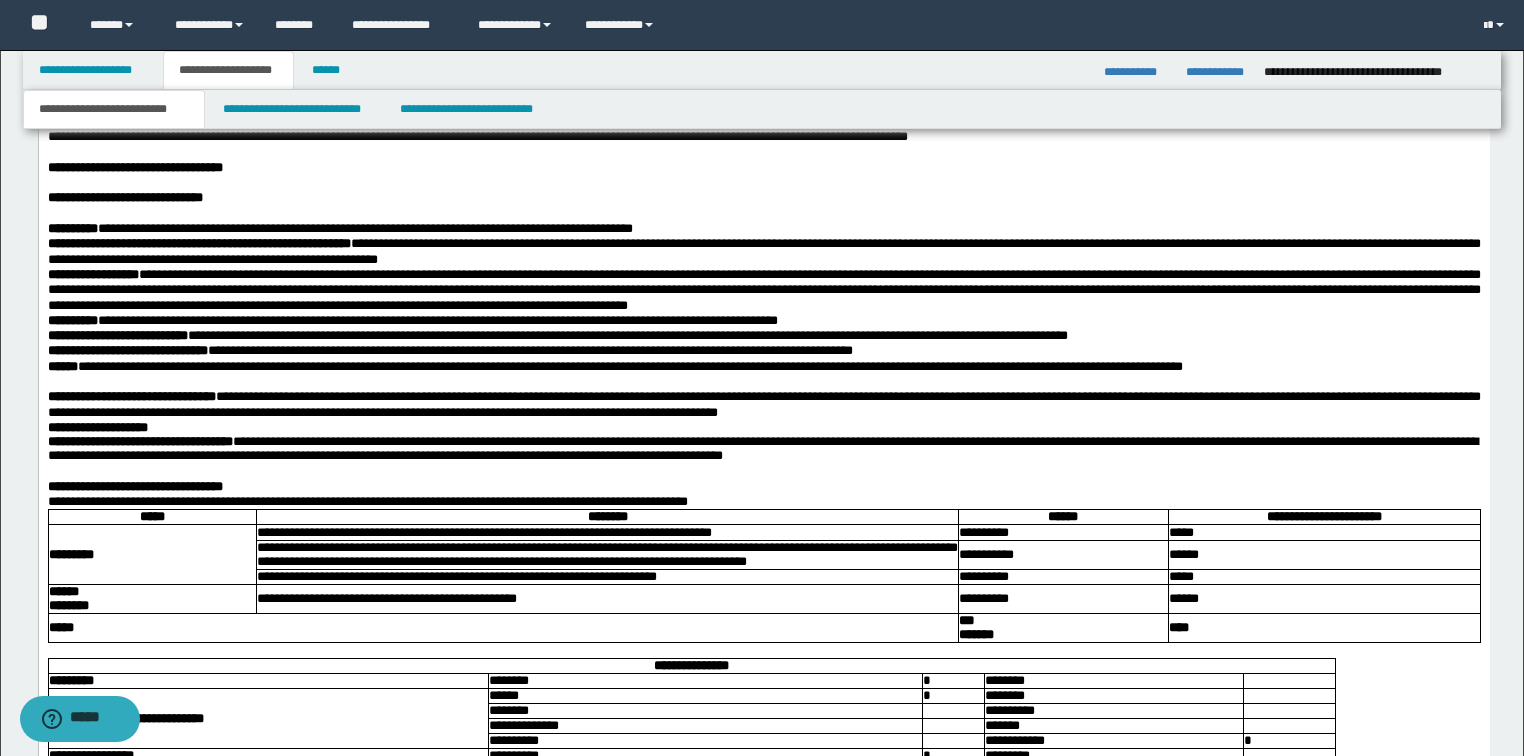 scroll, scrollTop: 2114, scrollLeft: 0, axis: vertical 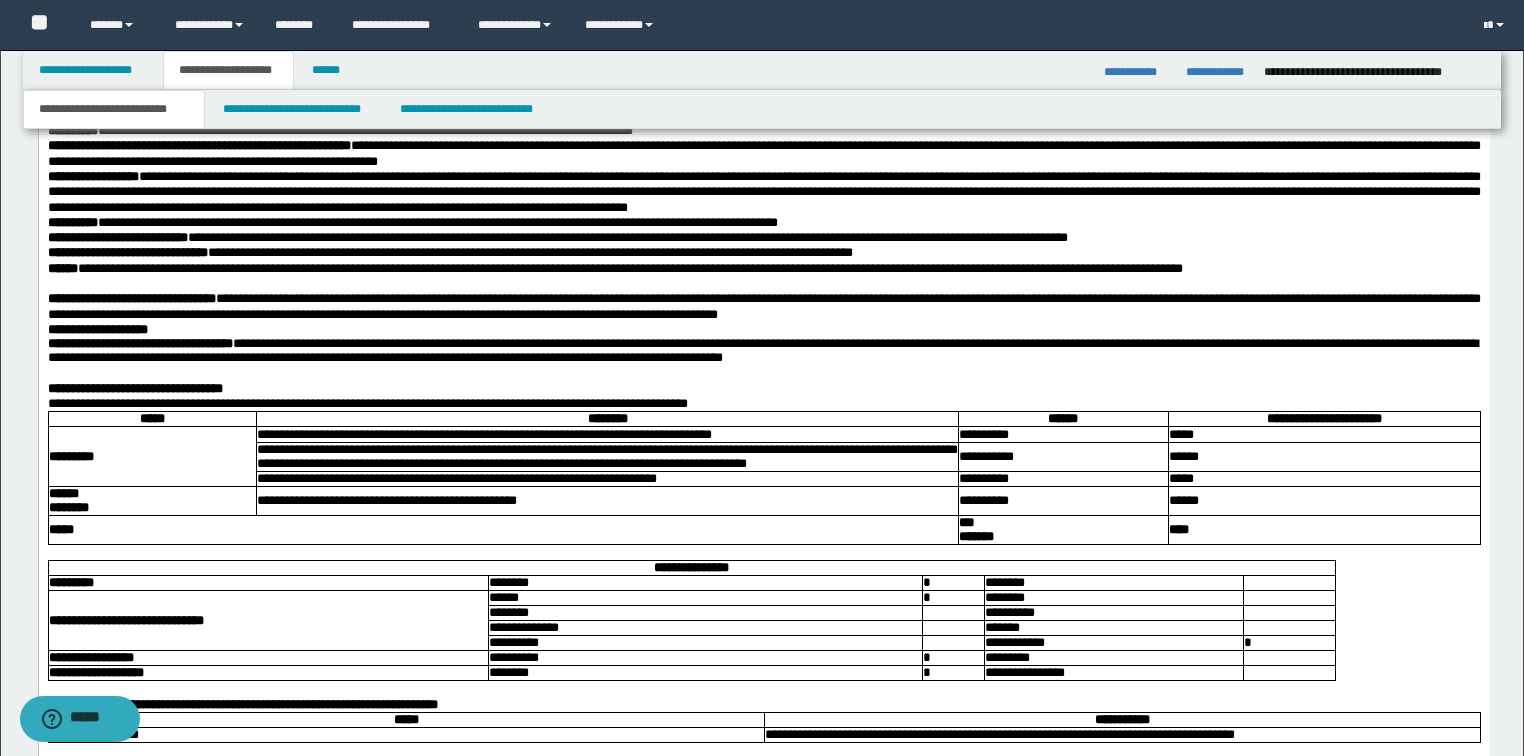 click on "**********" at bounding box center [763, 131] 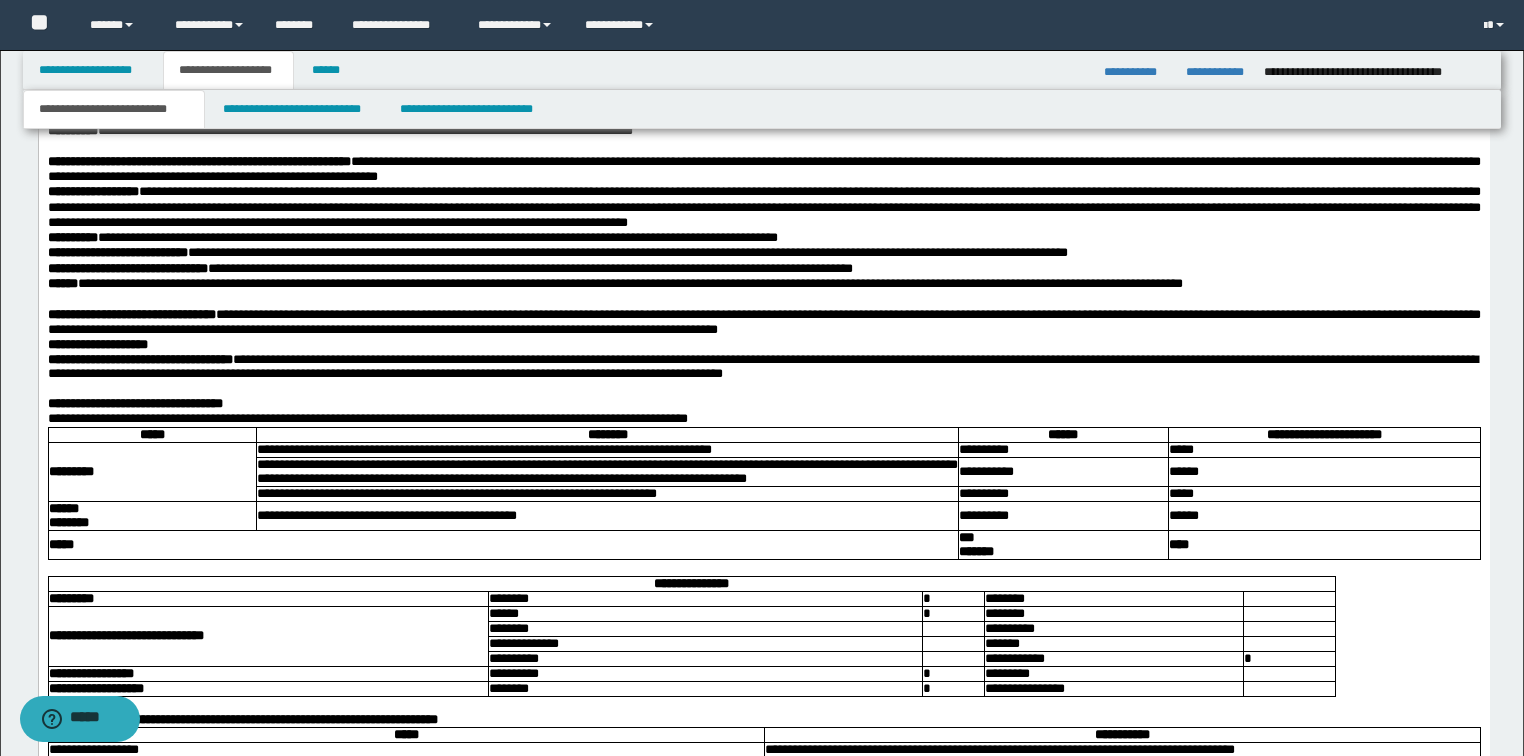 click on "**********" at bounding box center [763, 170] 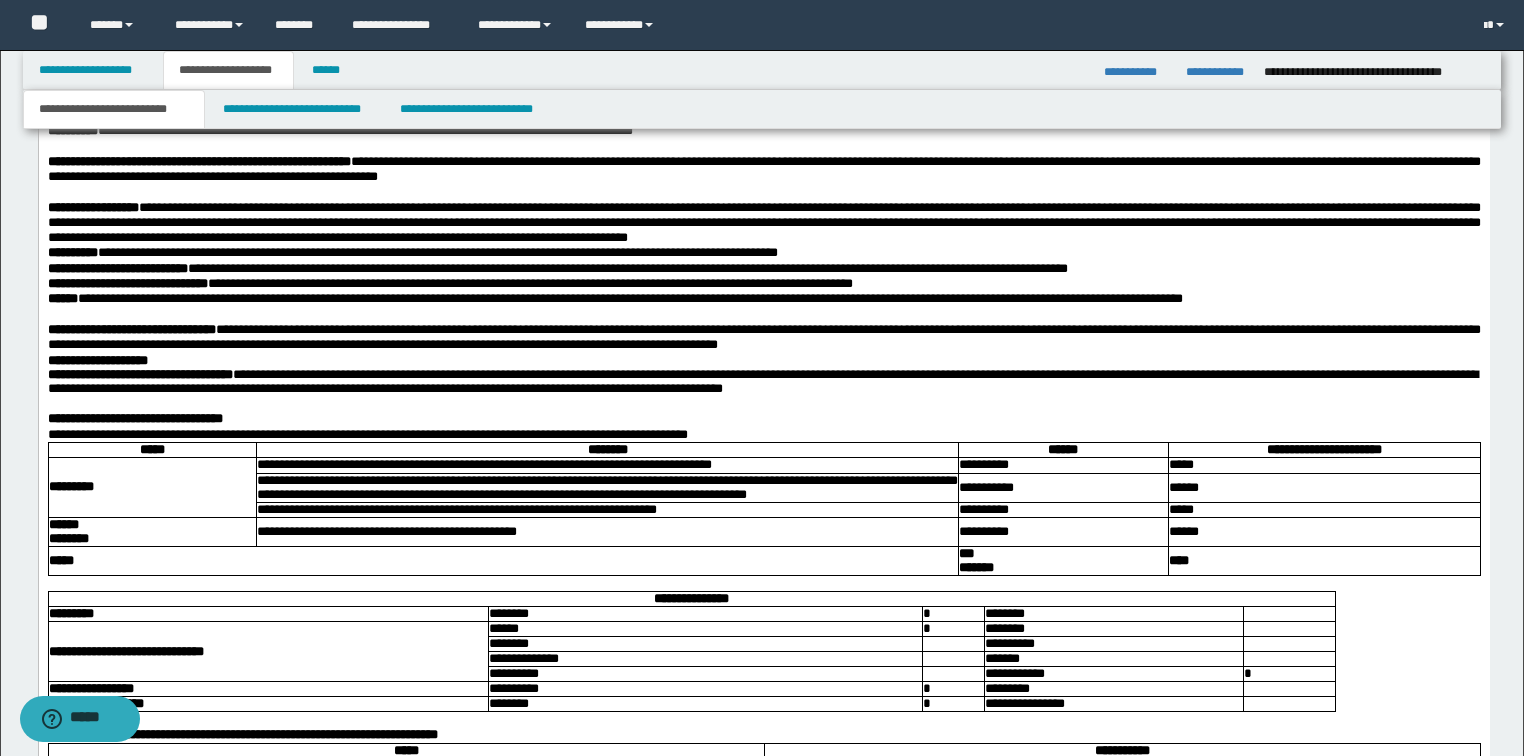 click on "**********" at bounding box center [763, 253] 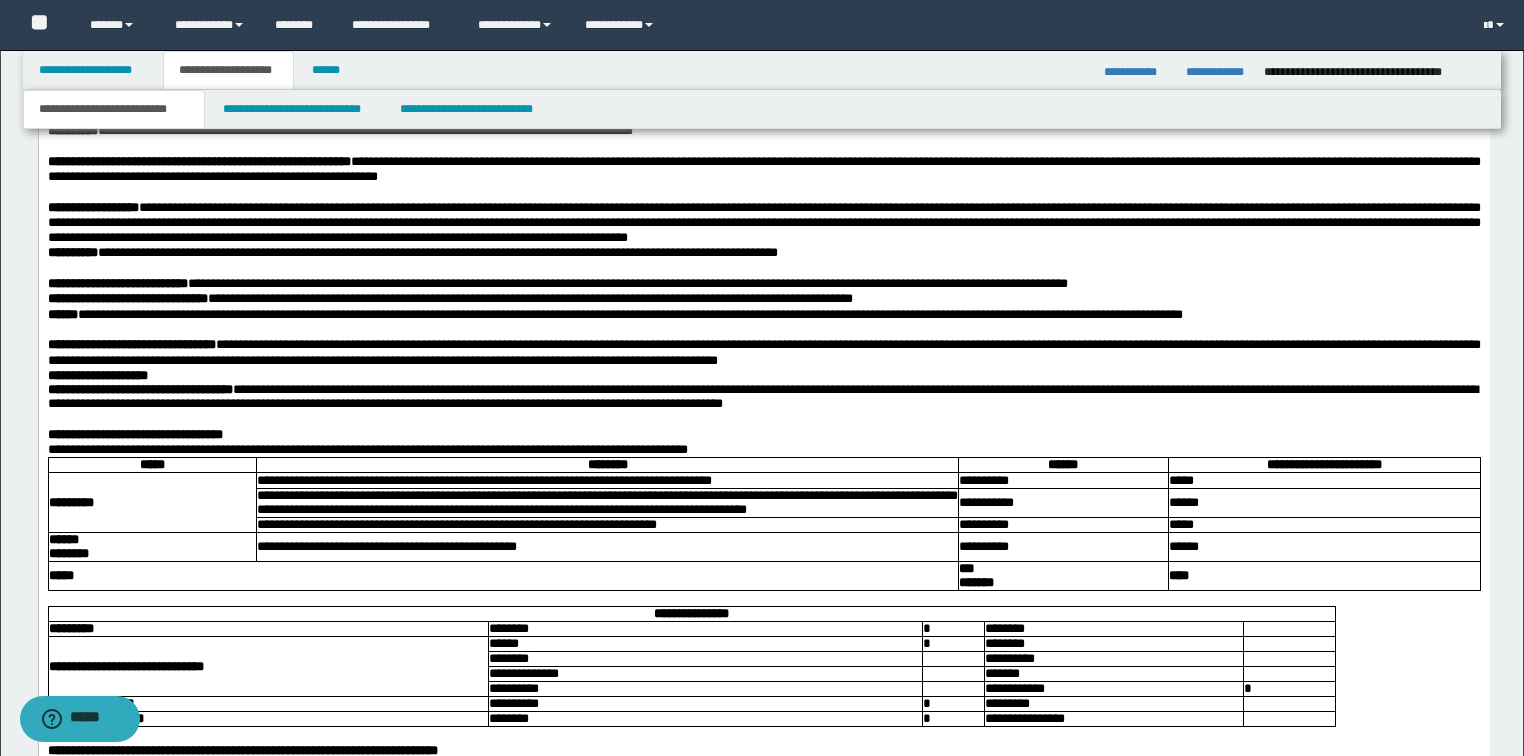 click on "**********" at bounding box center [763, 224] 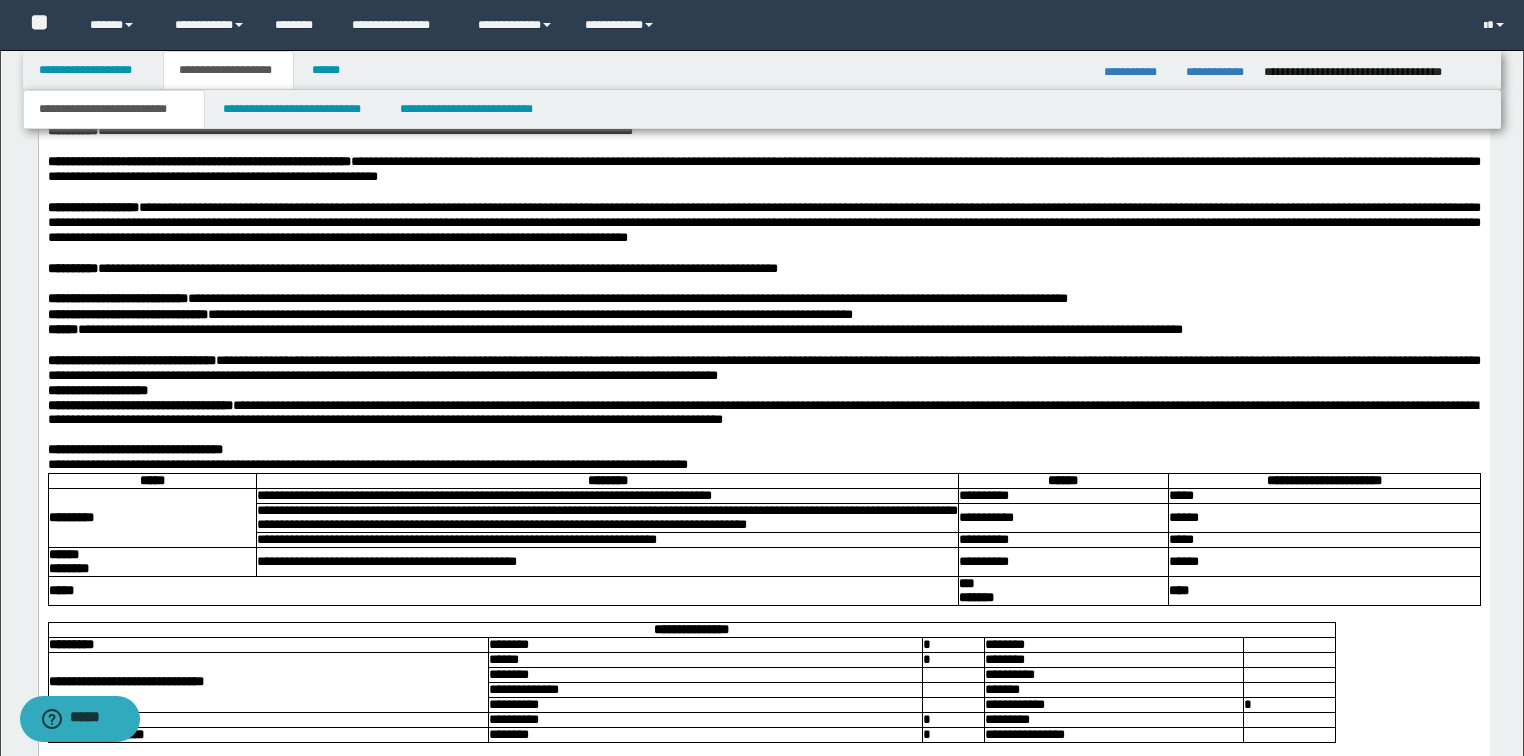 click on "**********" at bounding box center (627, 299) 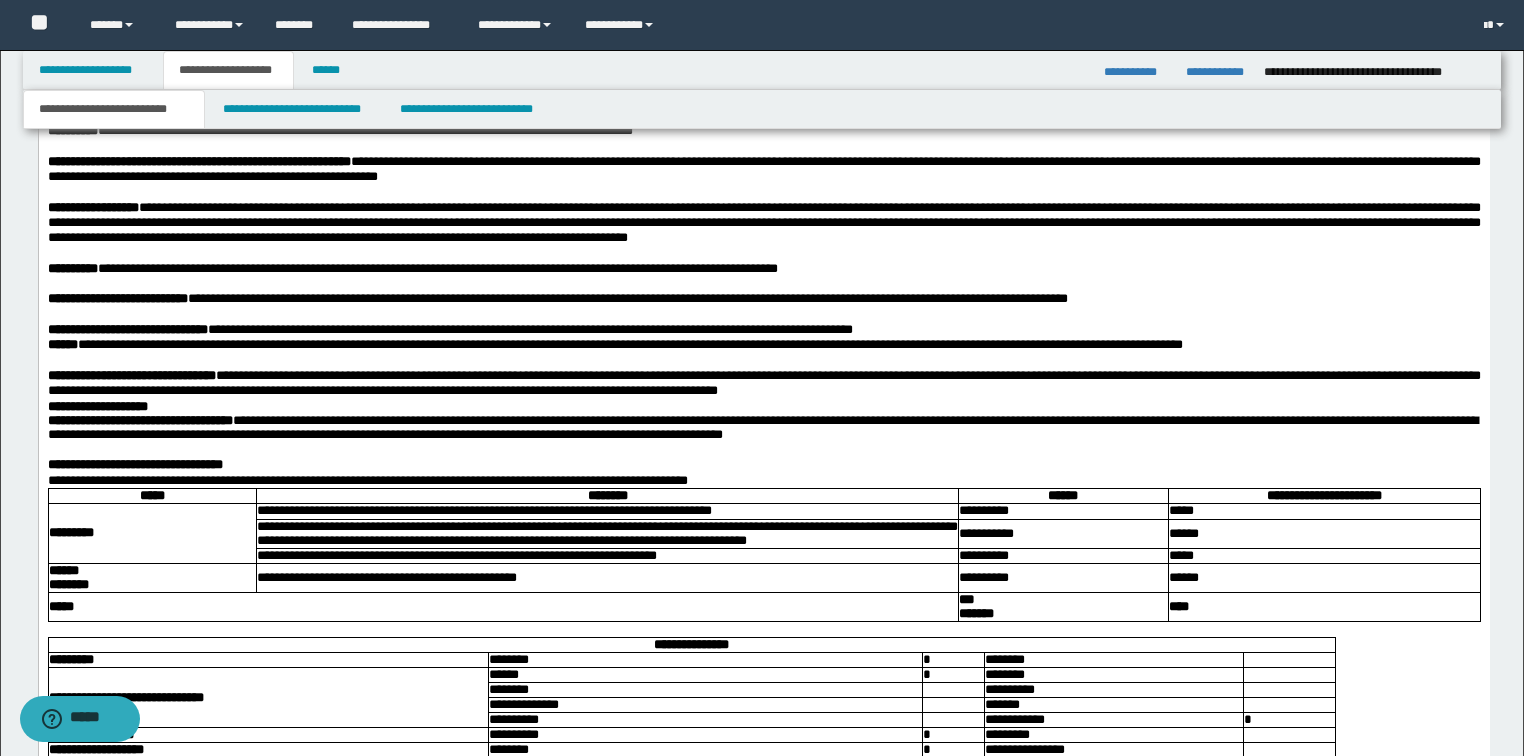 click on "**********" at bounding box center [763, 330] 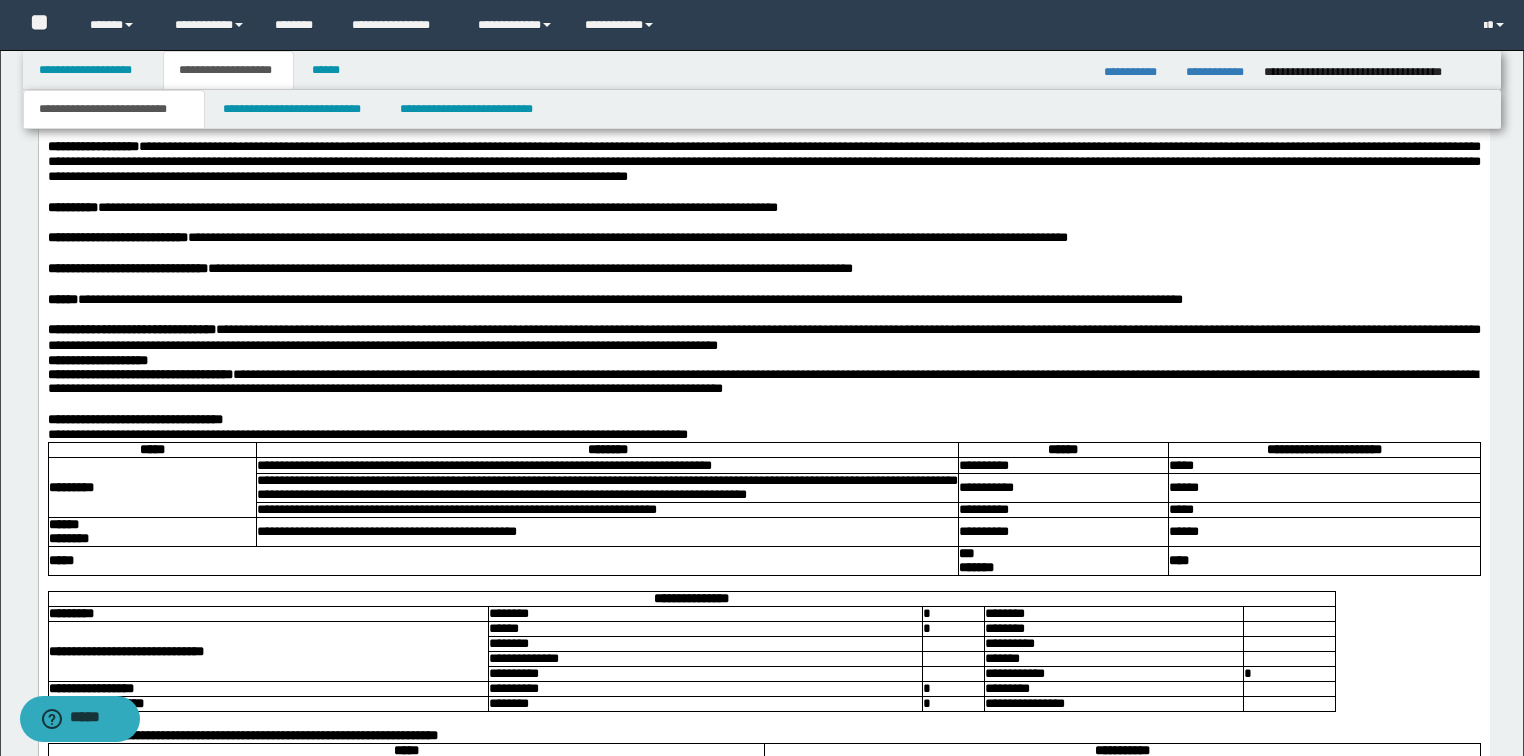 scroll, scrollTop: 2274, scrollLeft: 0, axis: vertical 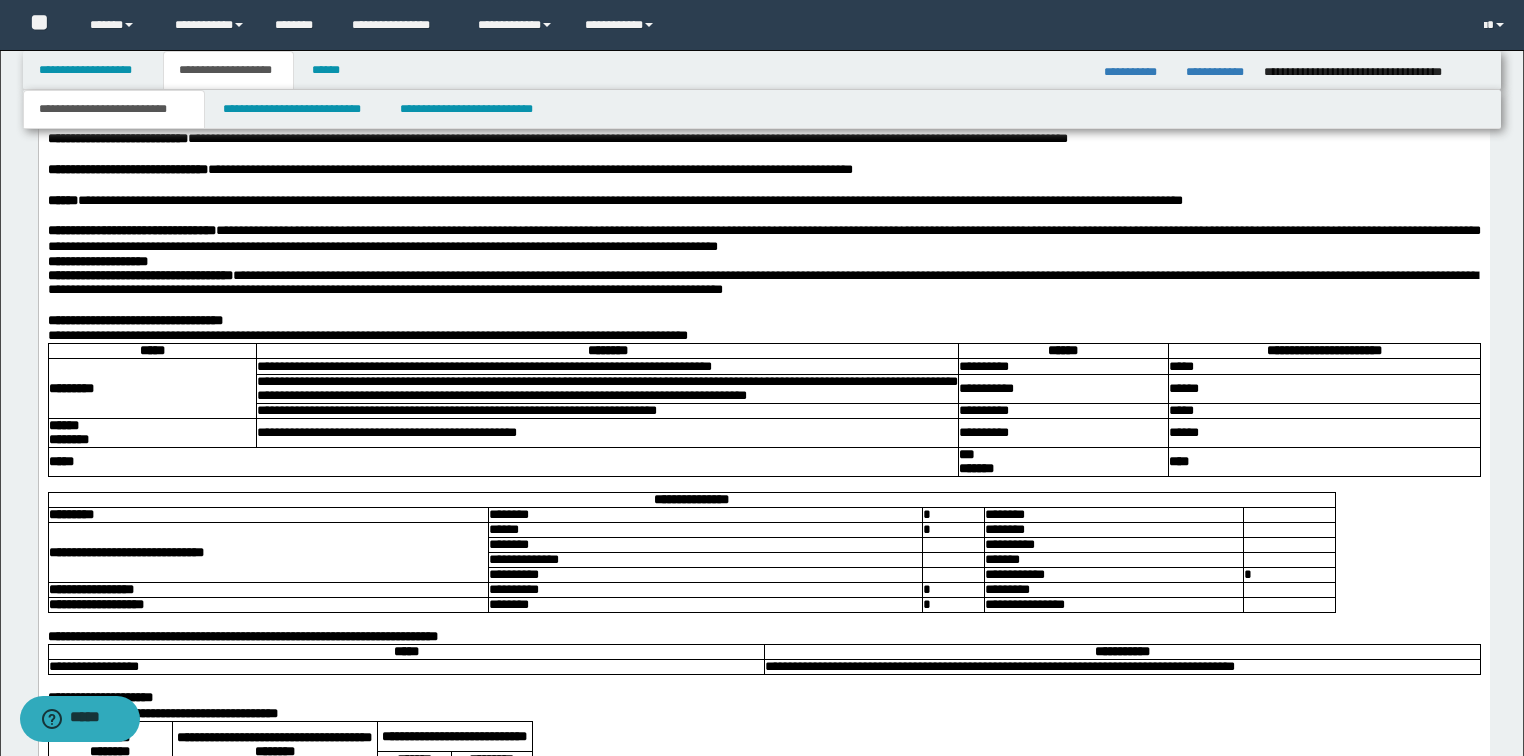 click on "**********" at bounding box center [763, 239] 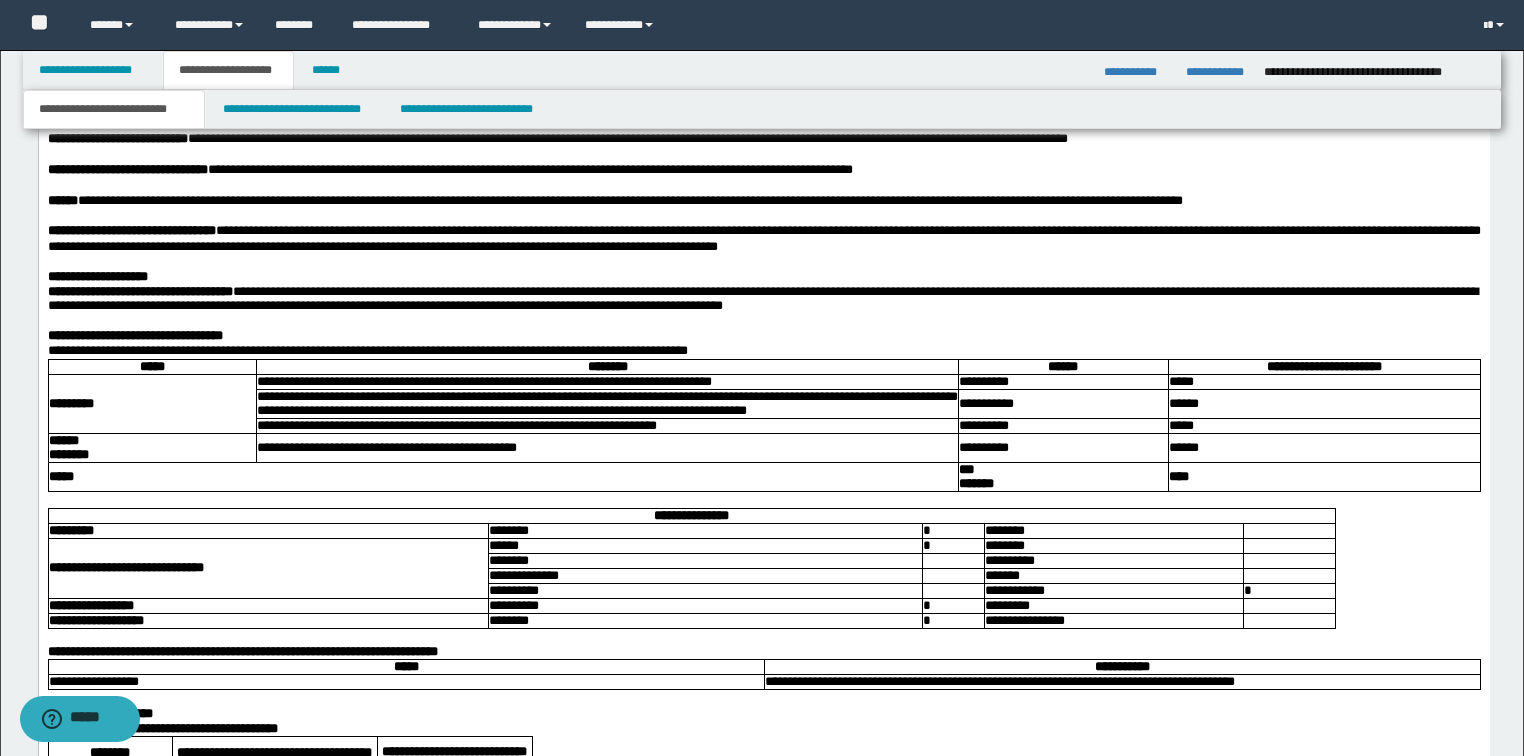 click at bounding box center [763, 262] 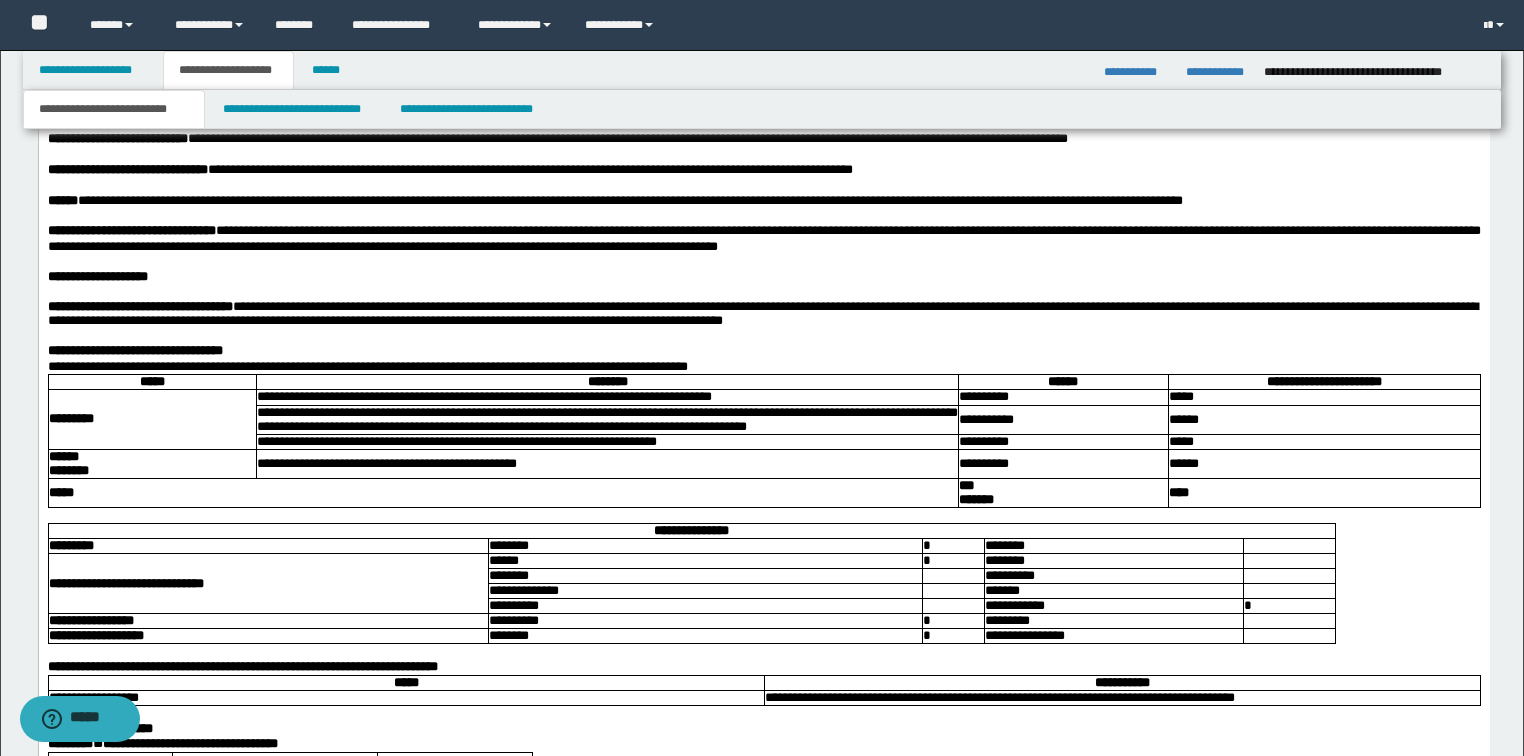 click on "**********" at bounding box center [763, 351] 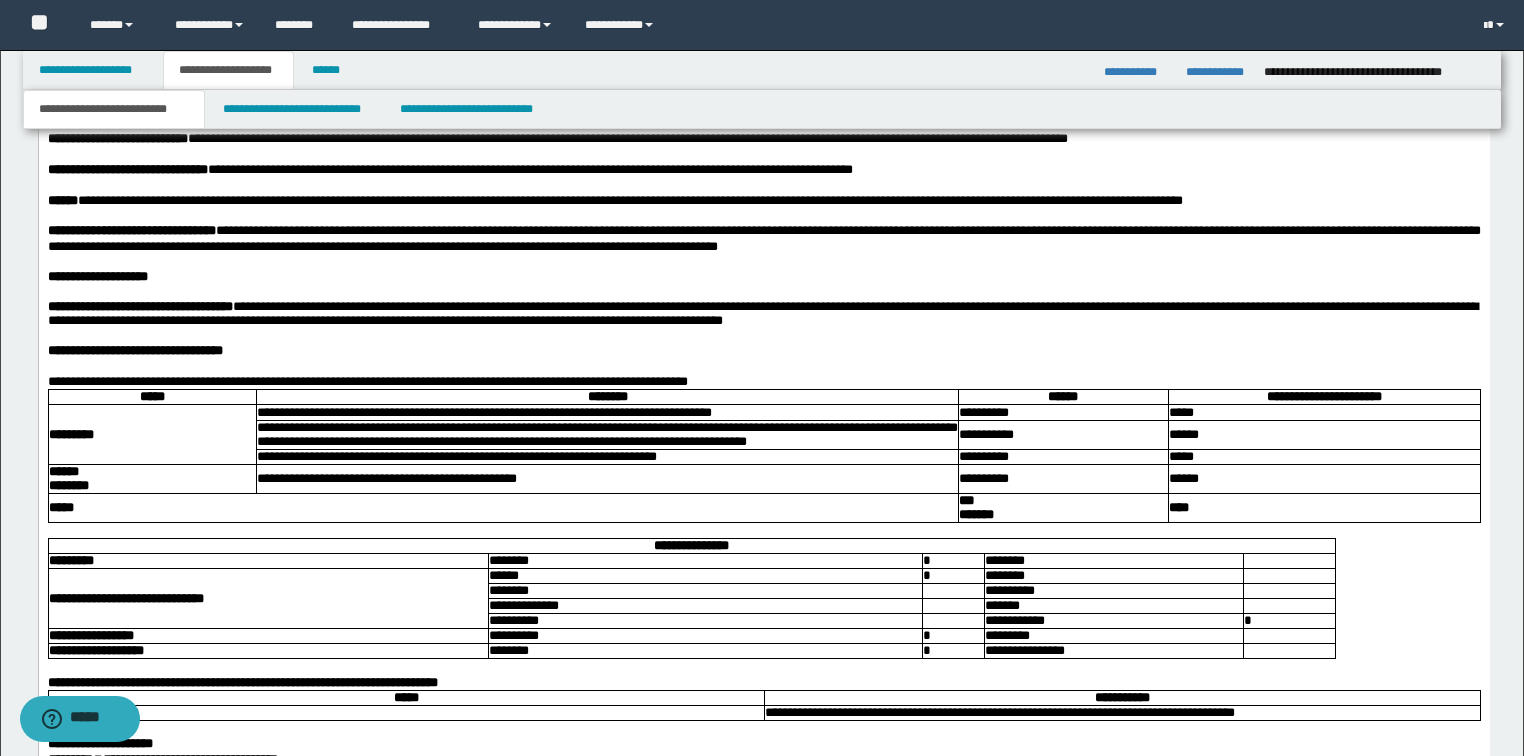 click on "**********" at bounding box center [763, 382] 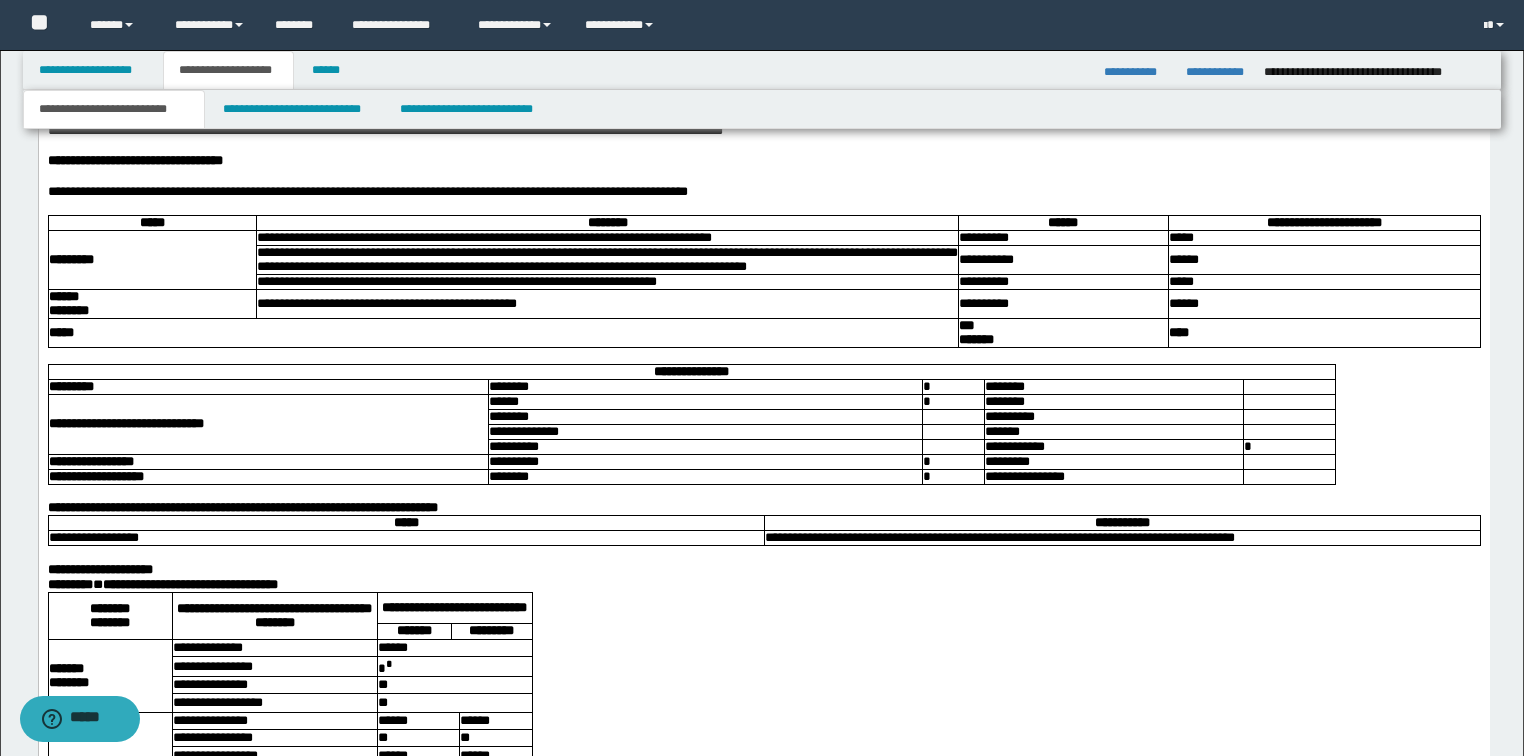 scroll, scrollTop: 2514, scrollLeft: 0, axis: vertical 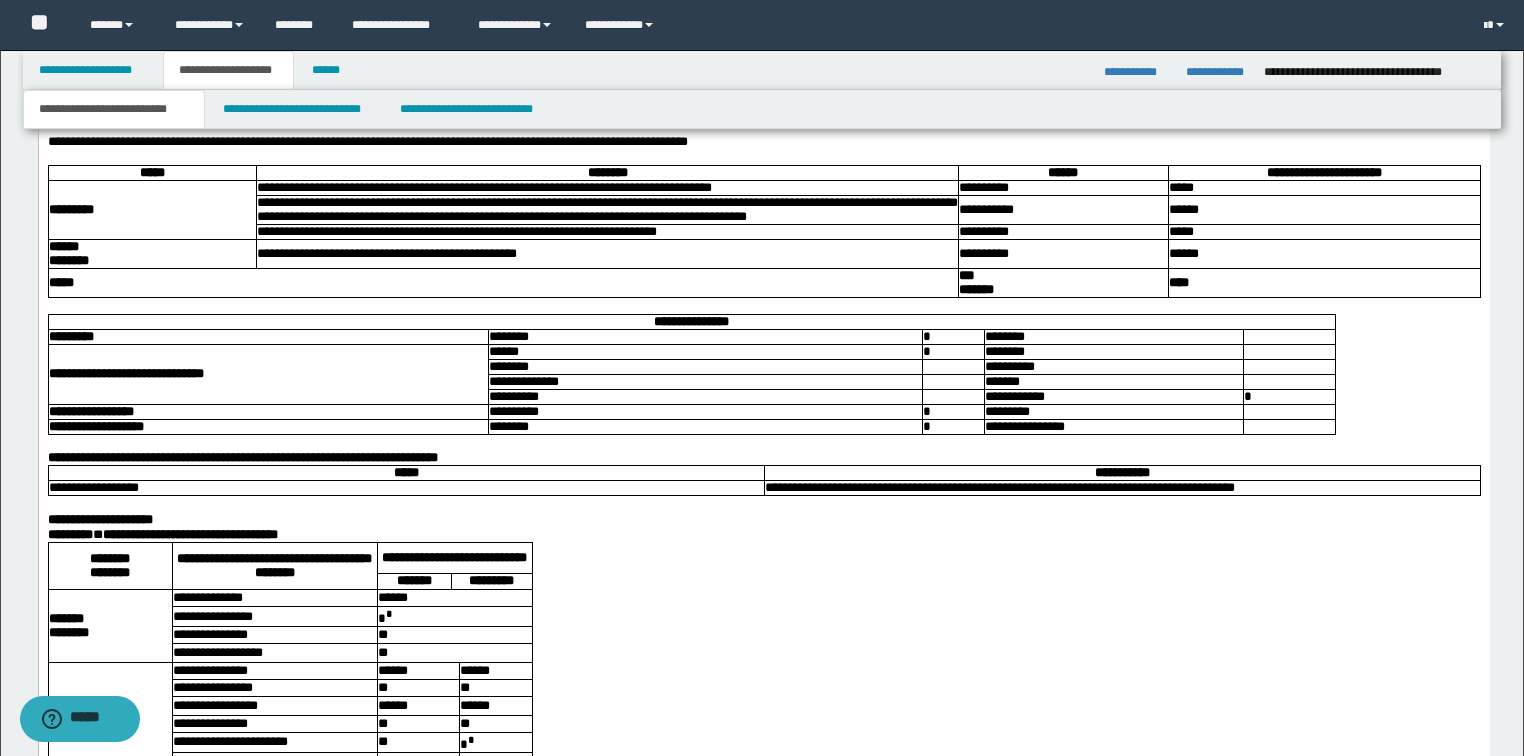 click on "**********" at bounding box center (606, 255) 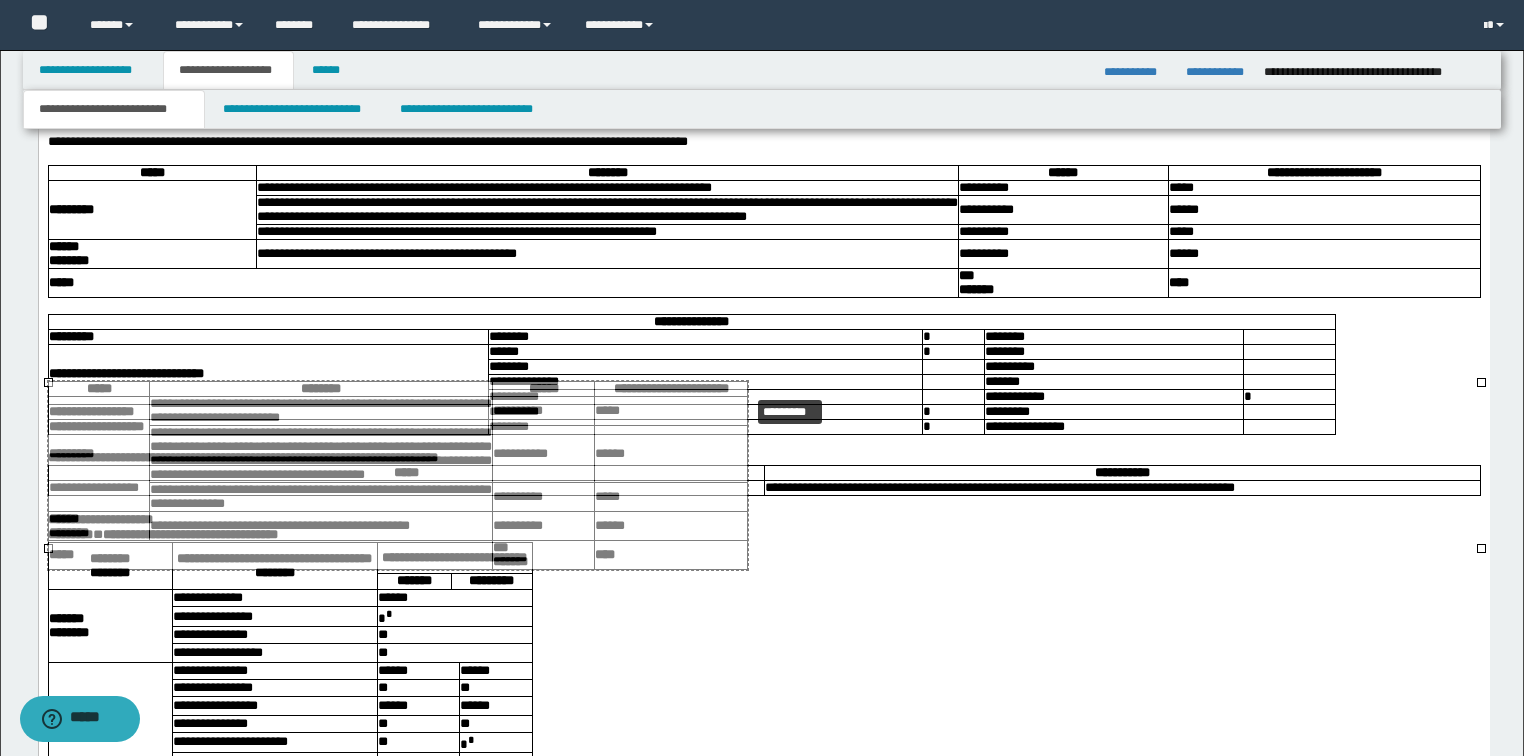 drag, startPoint x: 1480, startPoint y: 382, endPoint x: 871, endPoint y: 403, distance: 609.36194 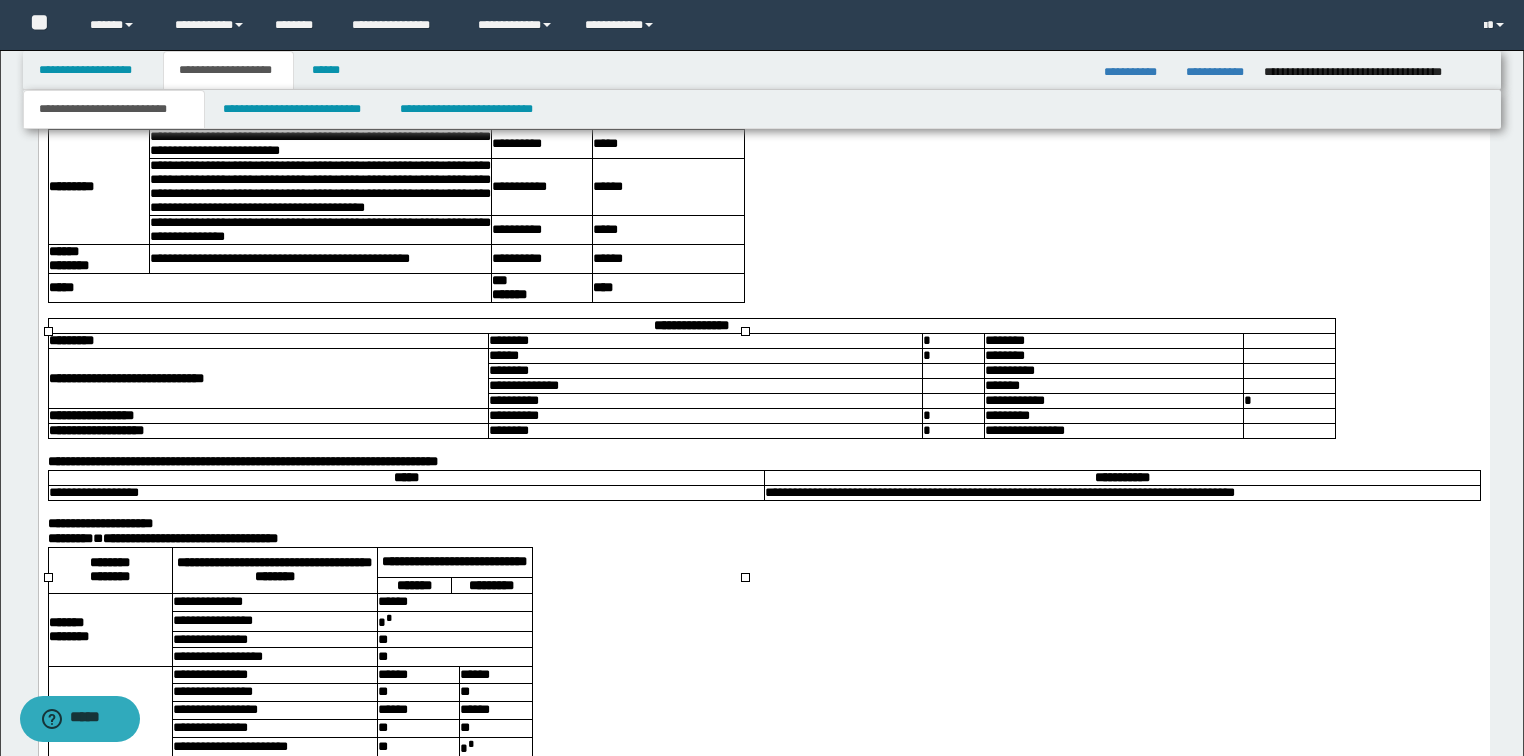 scroll, scrollTop: 2594, scrollLeft: 0, axis: vertical 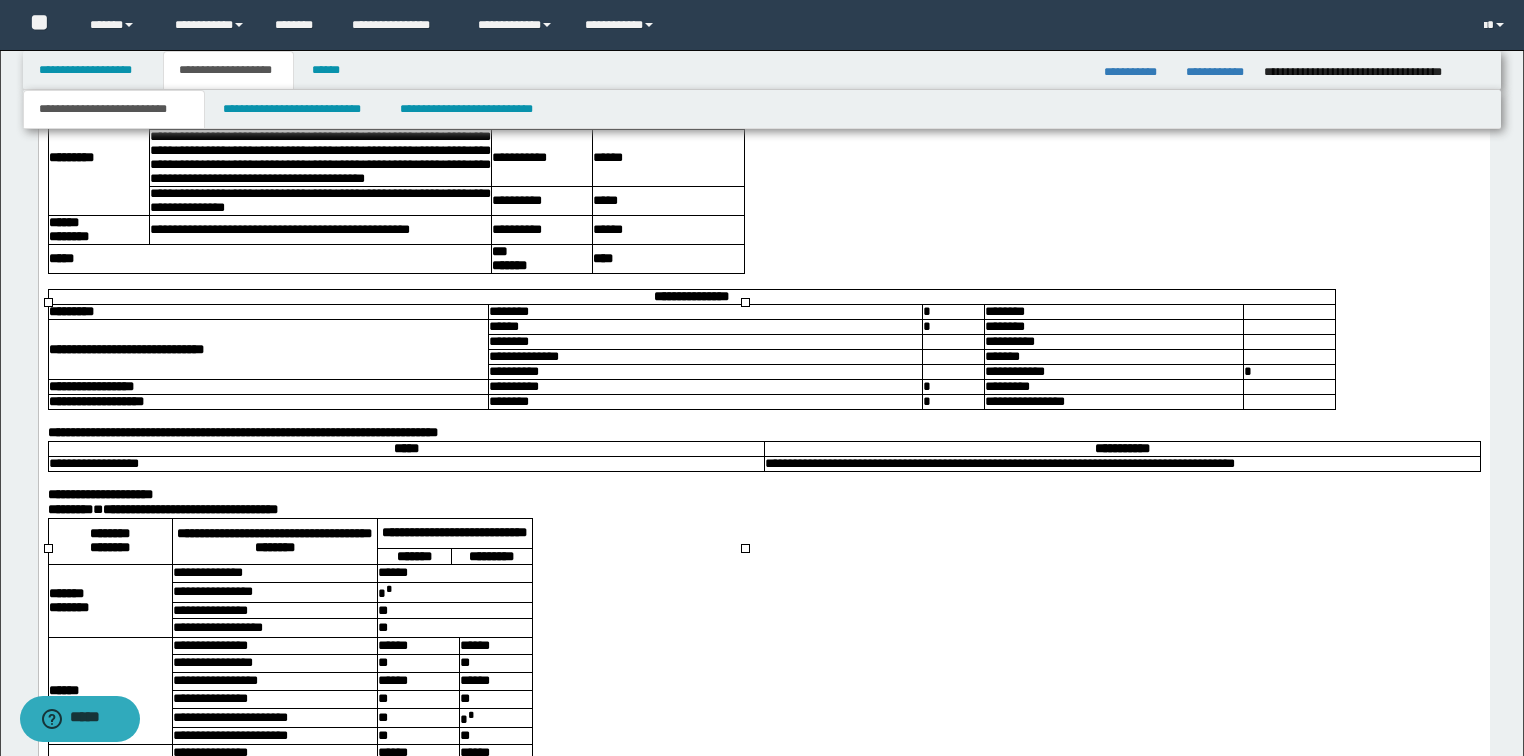 click on "**********" at bounding box center [667, 93] 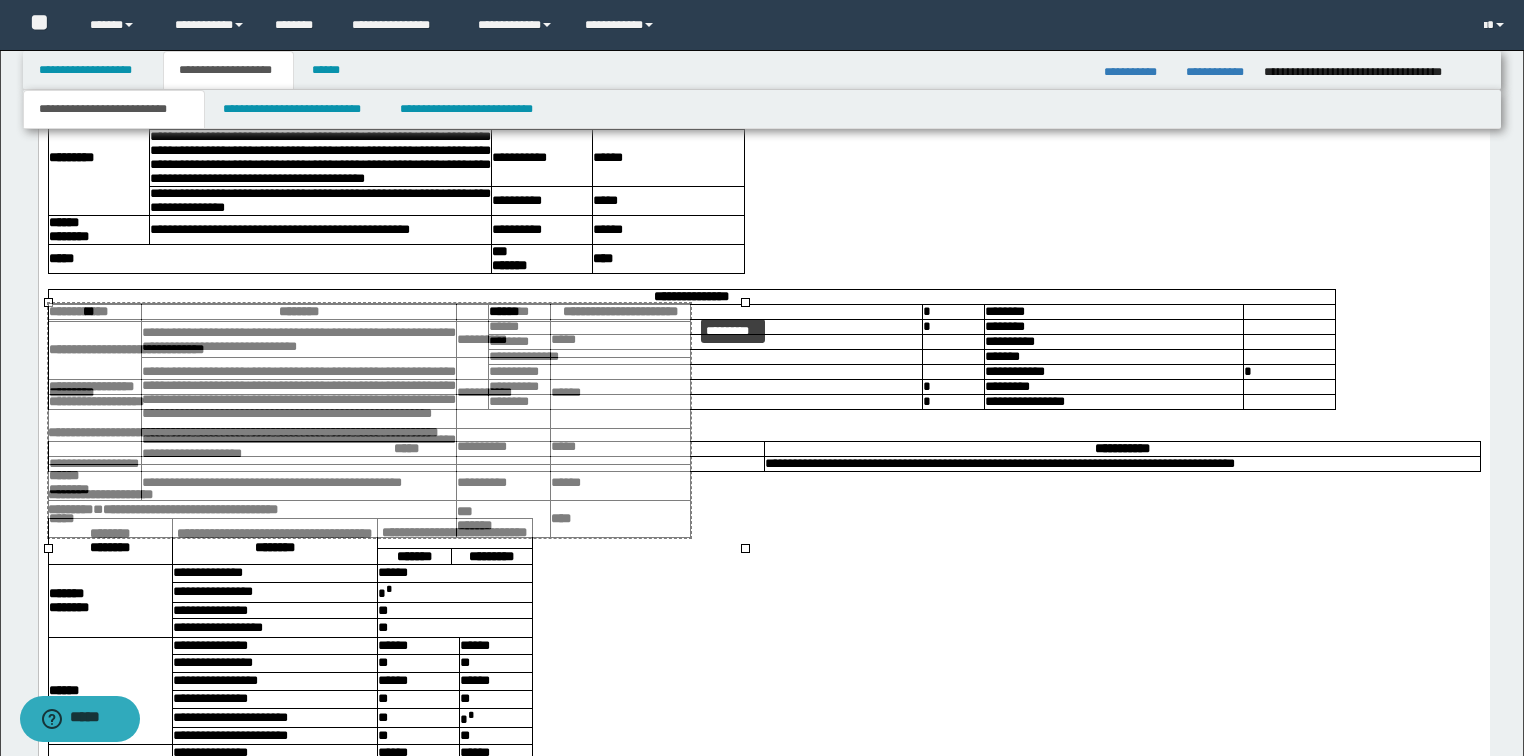 drag, startPoint x: 746, startPoint y: 302, endPoint x: 703, endPoint y: 311, distance: 43.931767 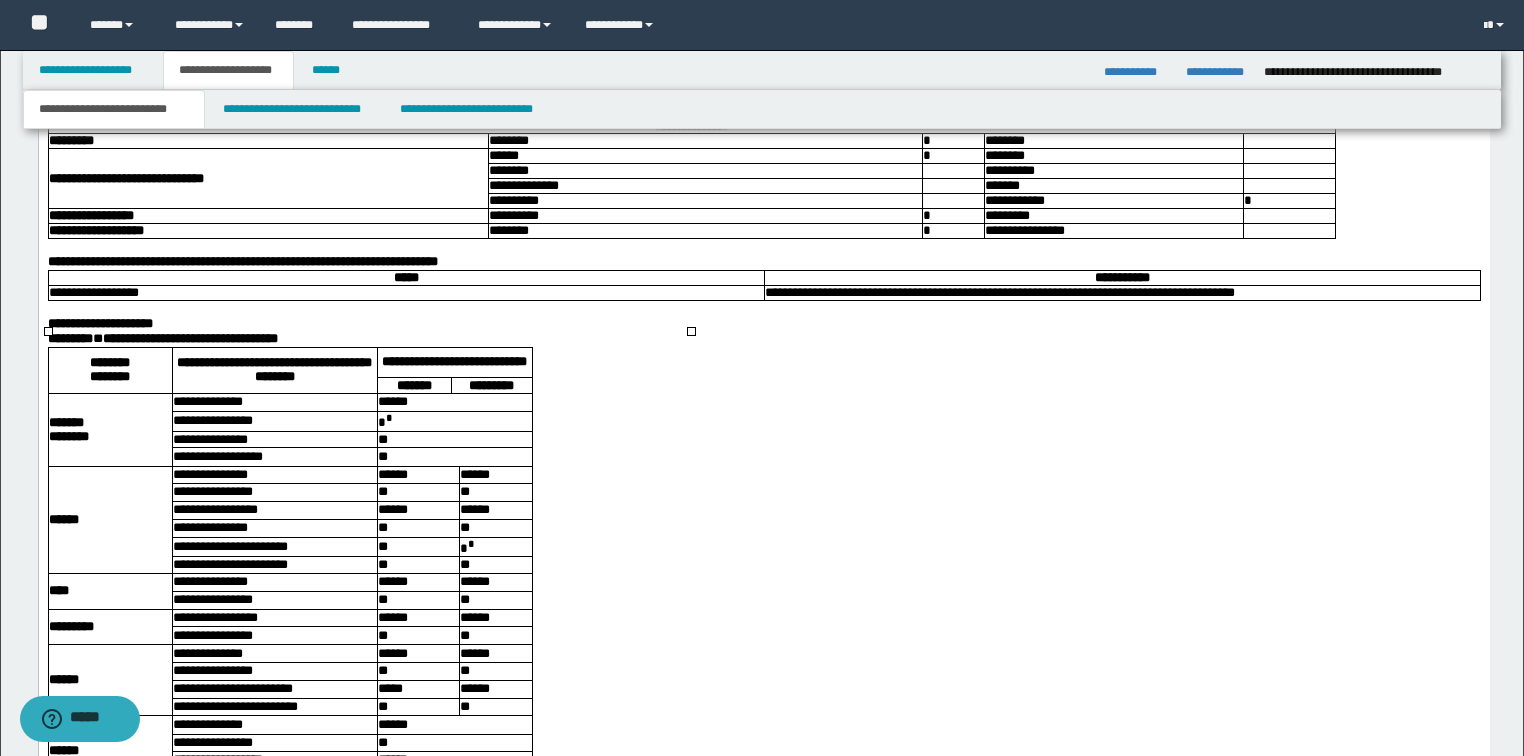 scroll, scrollTop: 2834, scrollLeft: 0, axis: vertical 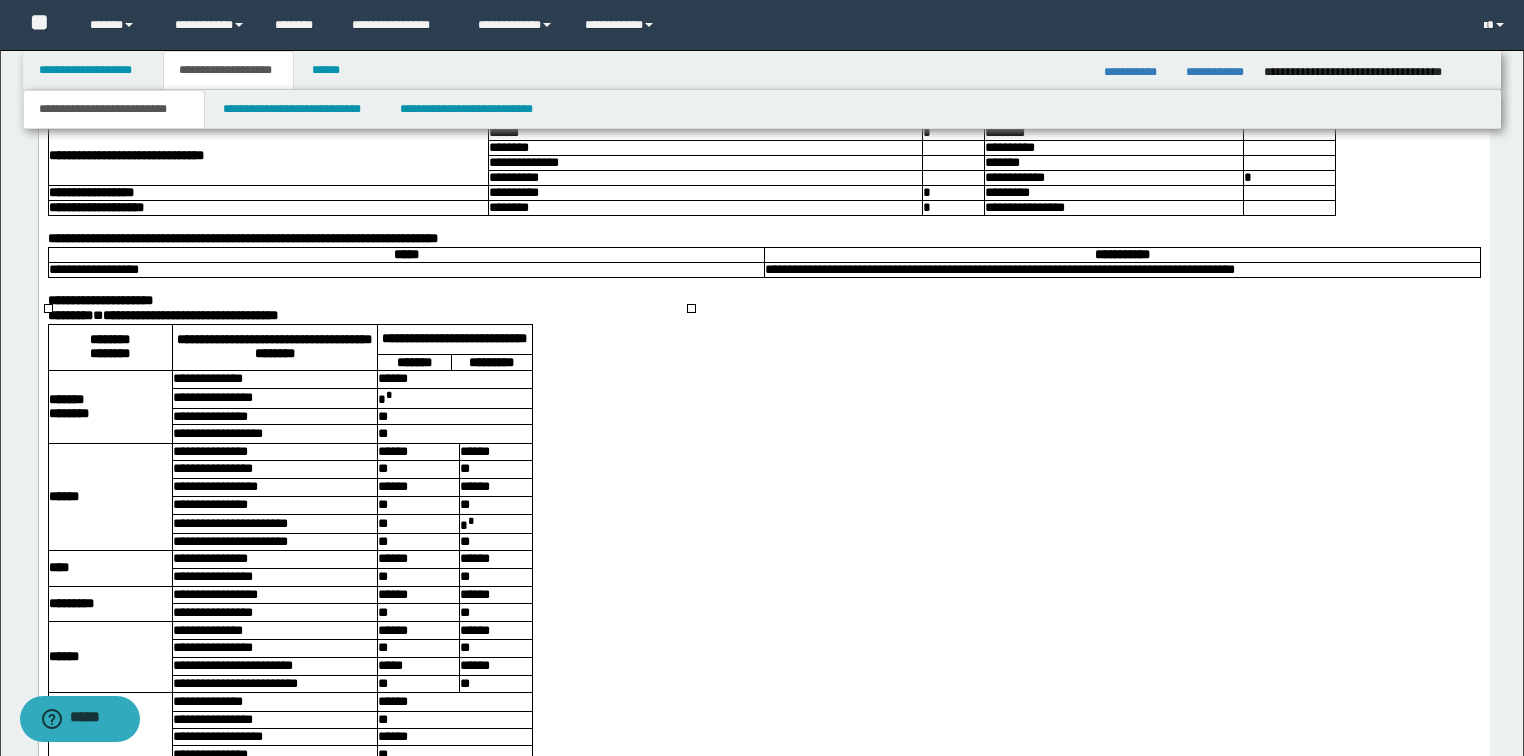 click on "******" at bounding box center (704, 134) 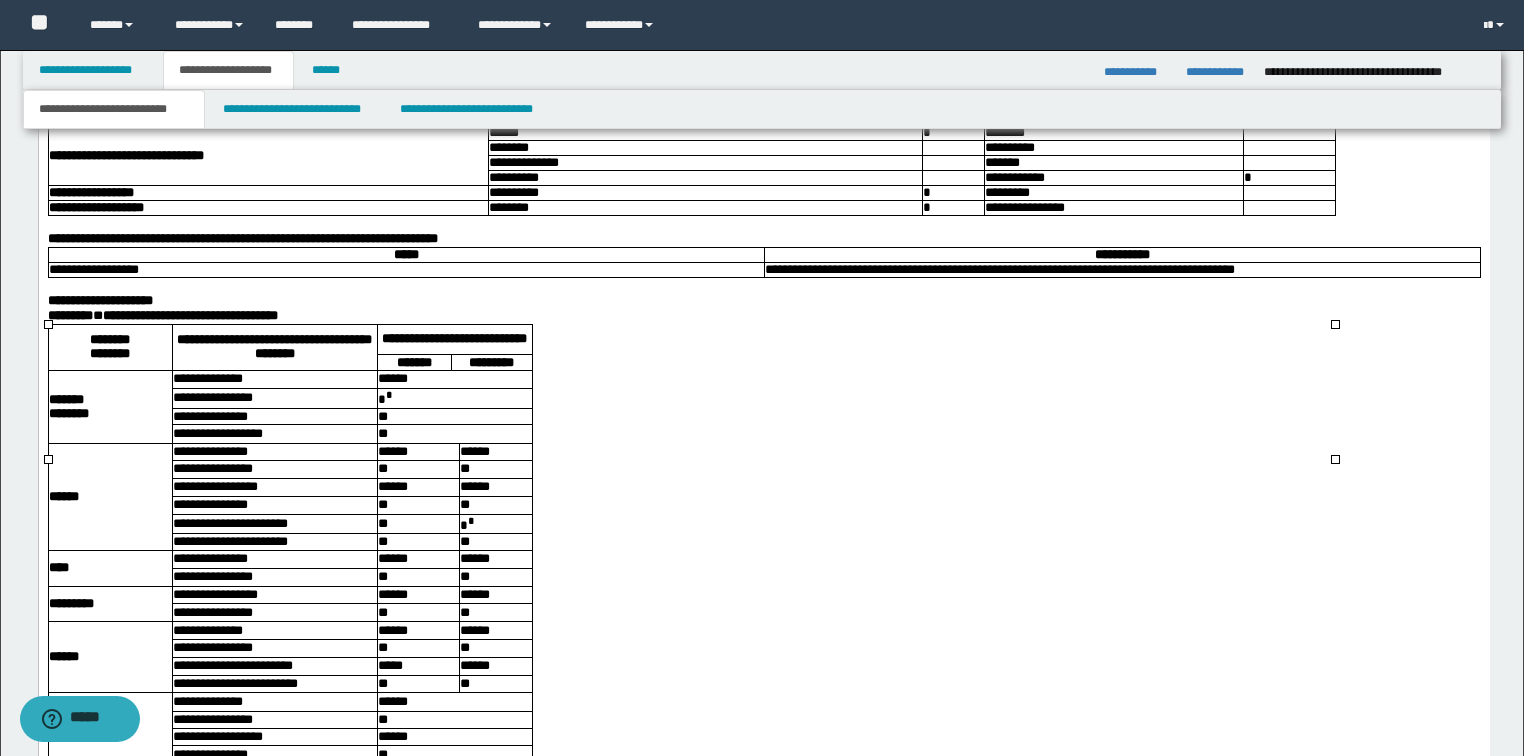 click on "********" at bounding box center [1113, 134] 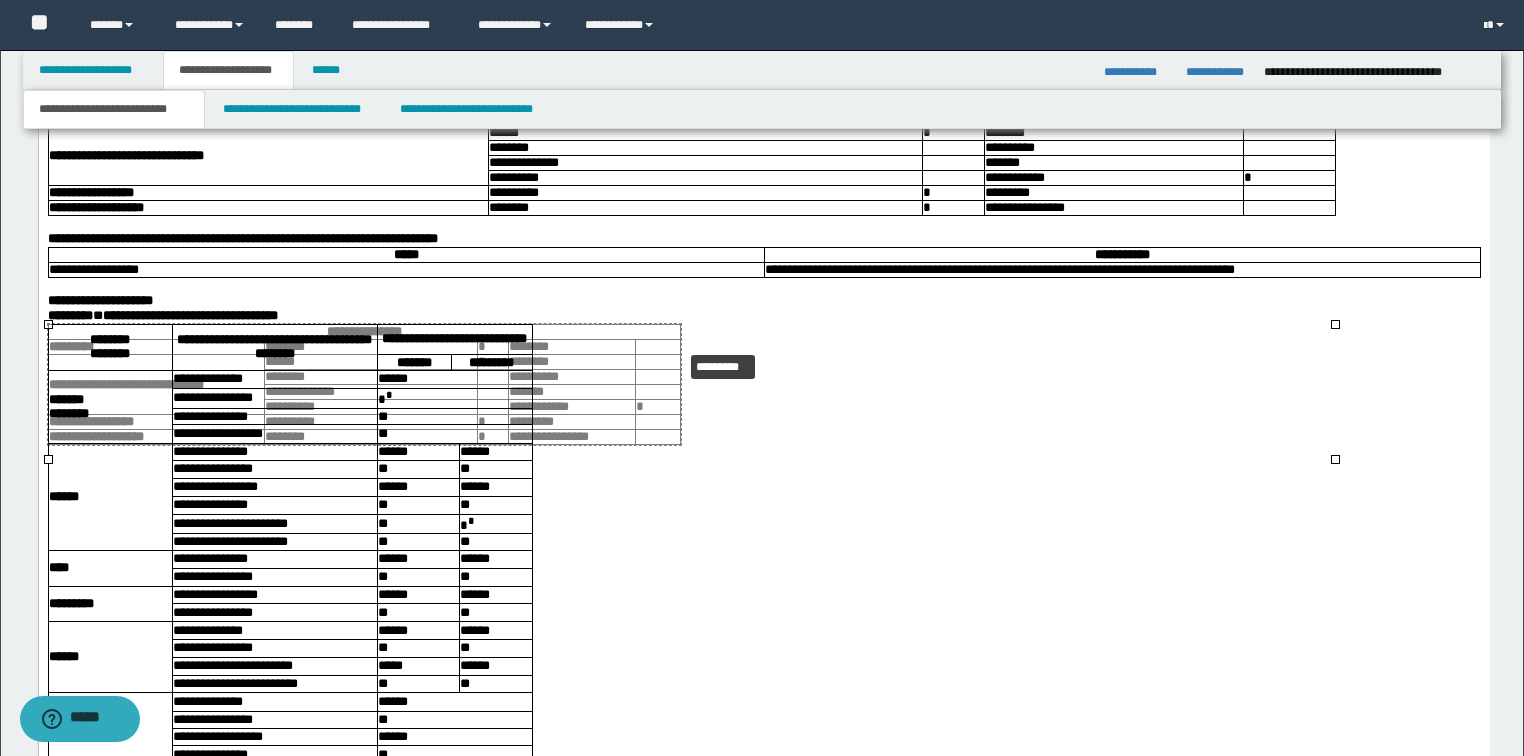 drag, startPoint x: 1335, startPoint y: 325, endPoint x: 814, endPoint y: 345, distance: 521.3837 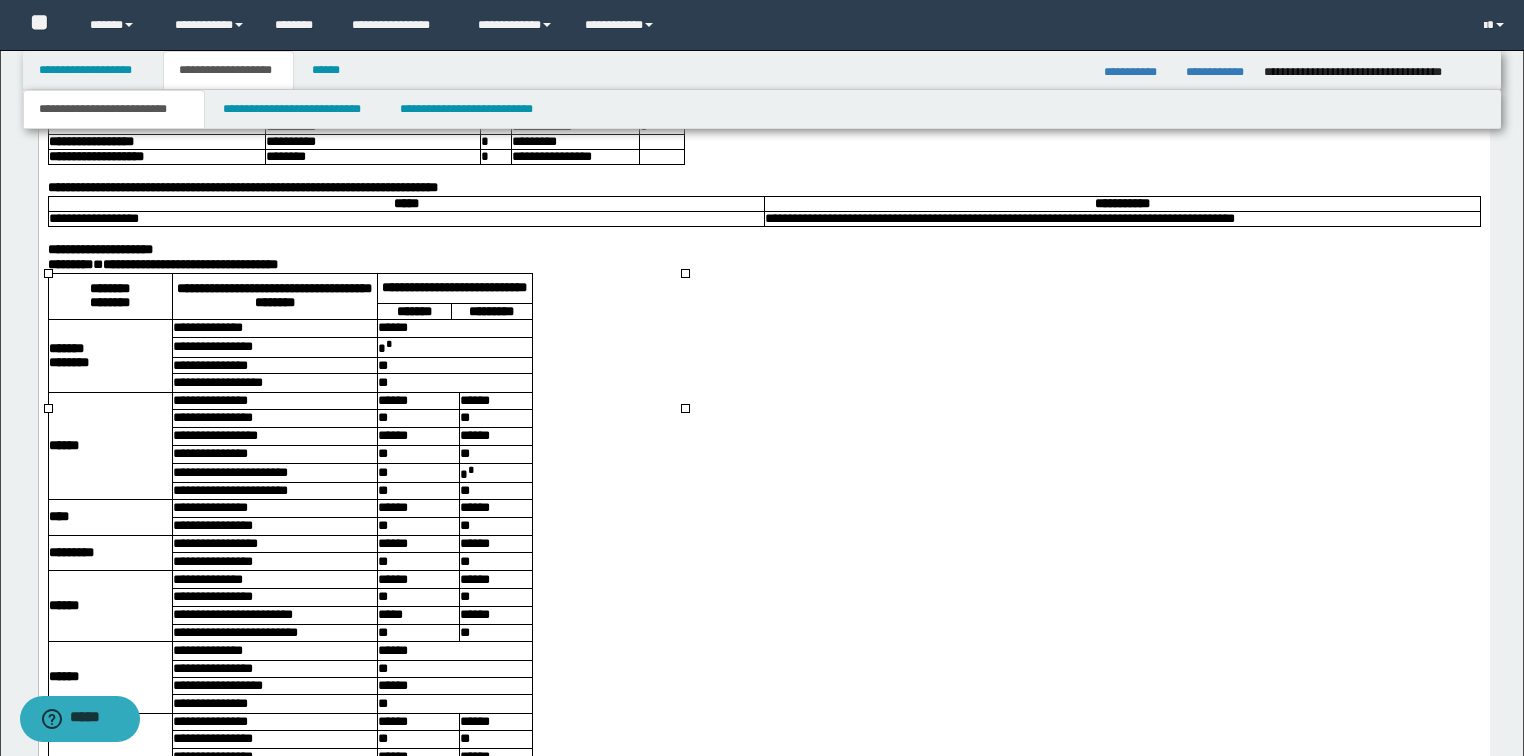 scroll, scrollTop: 2914, scrollLeft: 0, axis: vertical 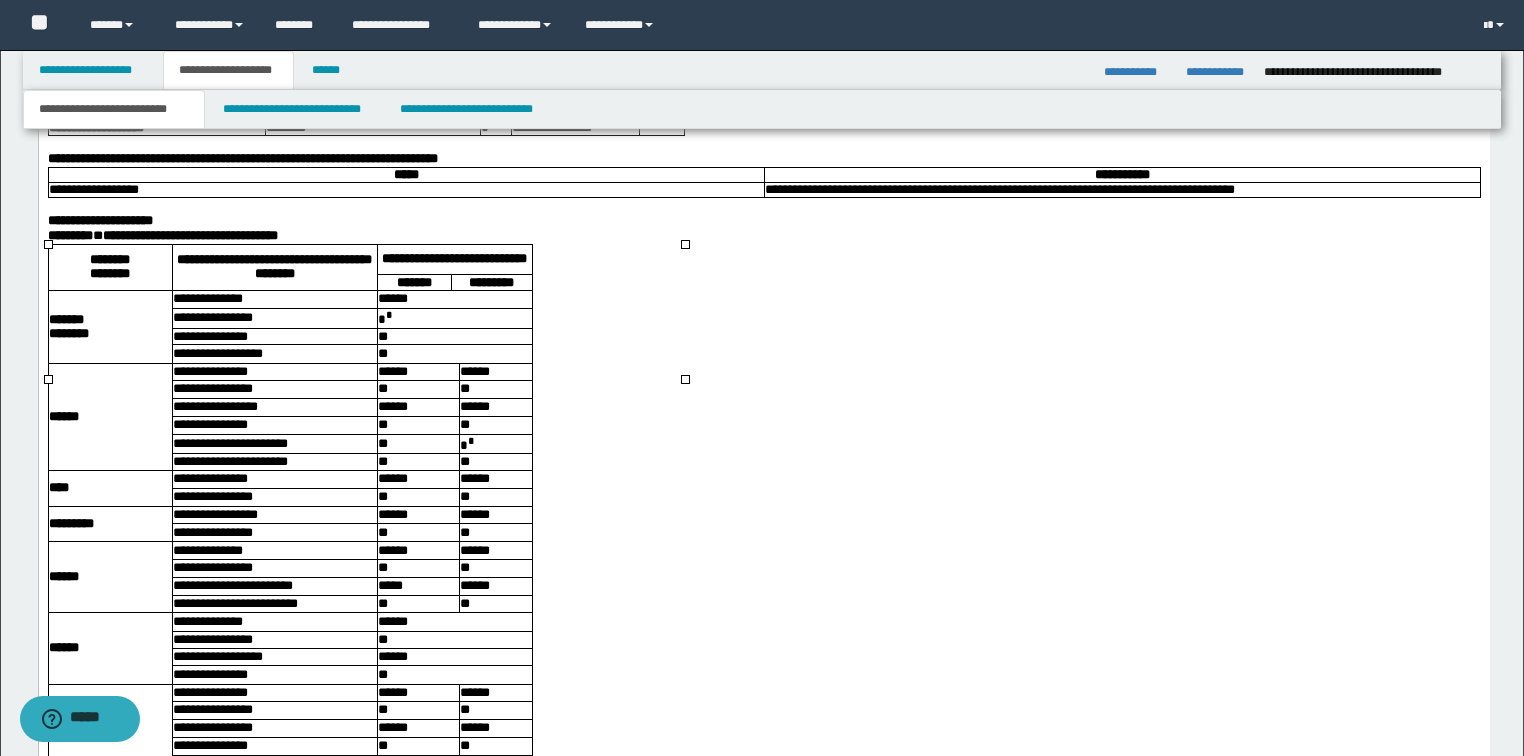 click on "**********" at bounding box center [763, 159] 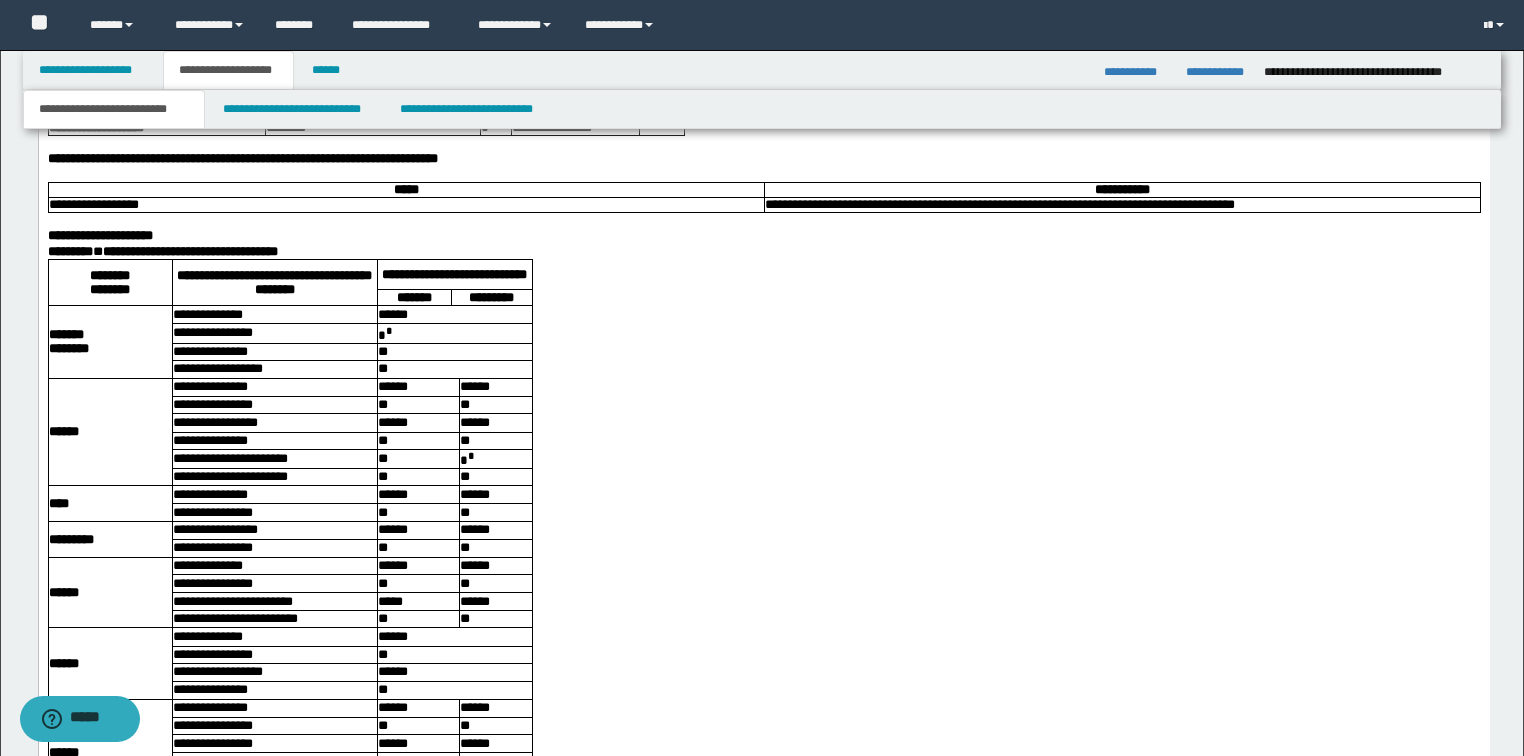 click on "**********" at bounding box center (999, 205) 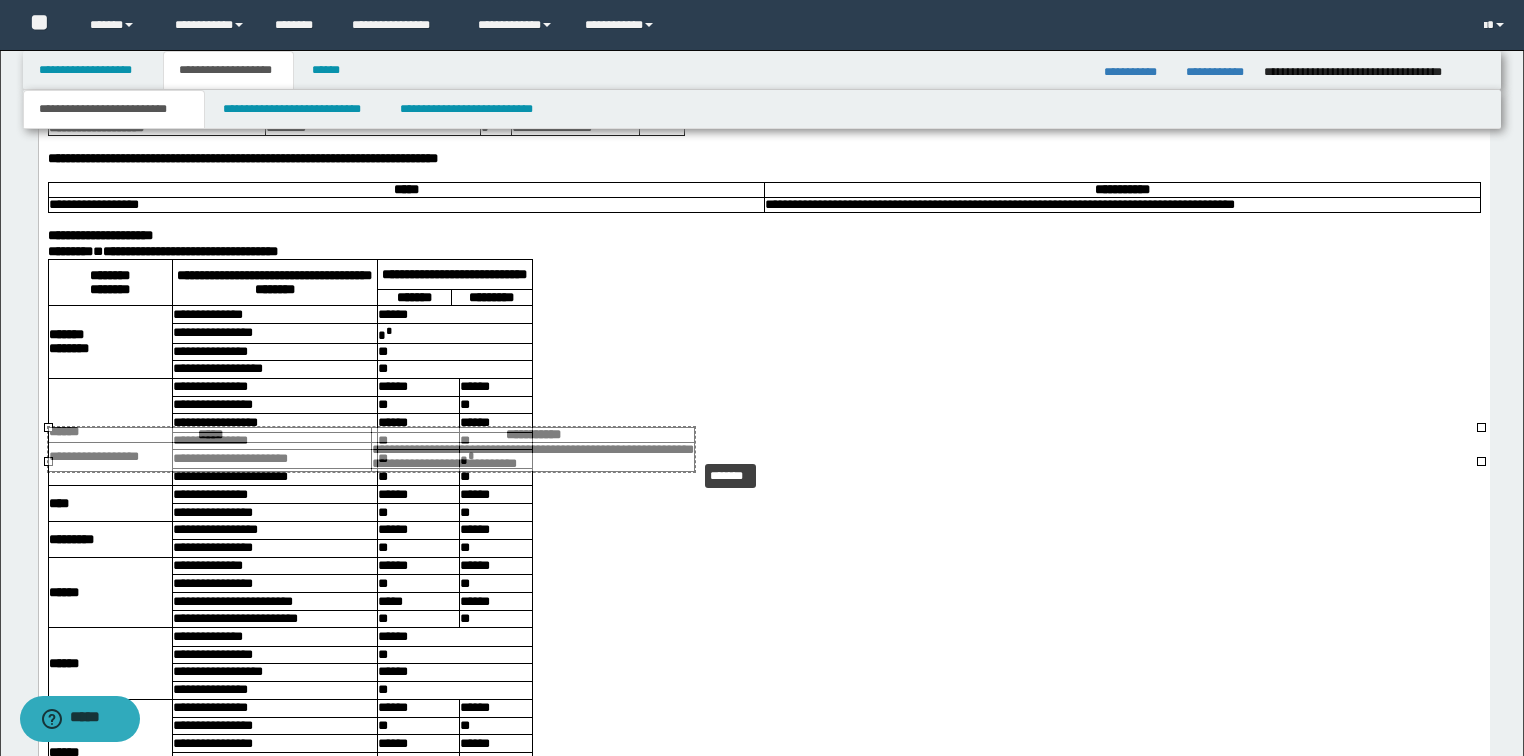 drag, startPoint x: 1480, startPoint y: 431, endPoint x: 851, endPoint y: 457, distance: 629.5371 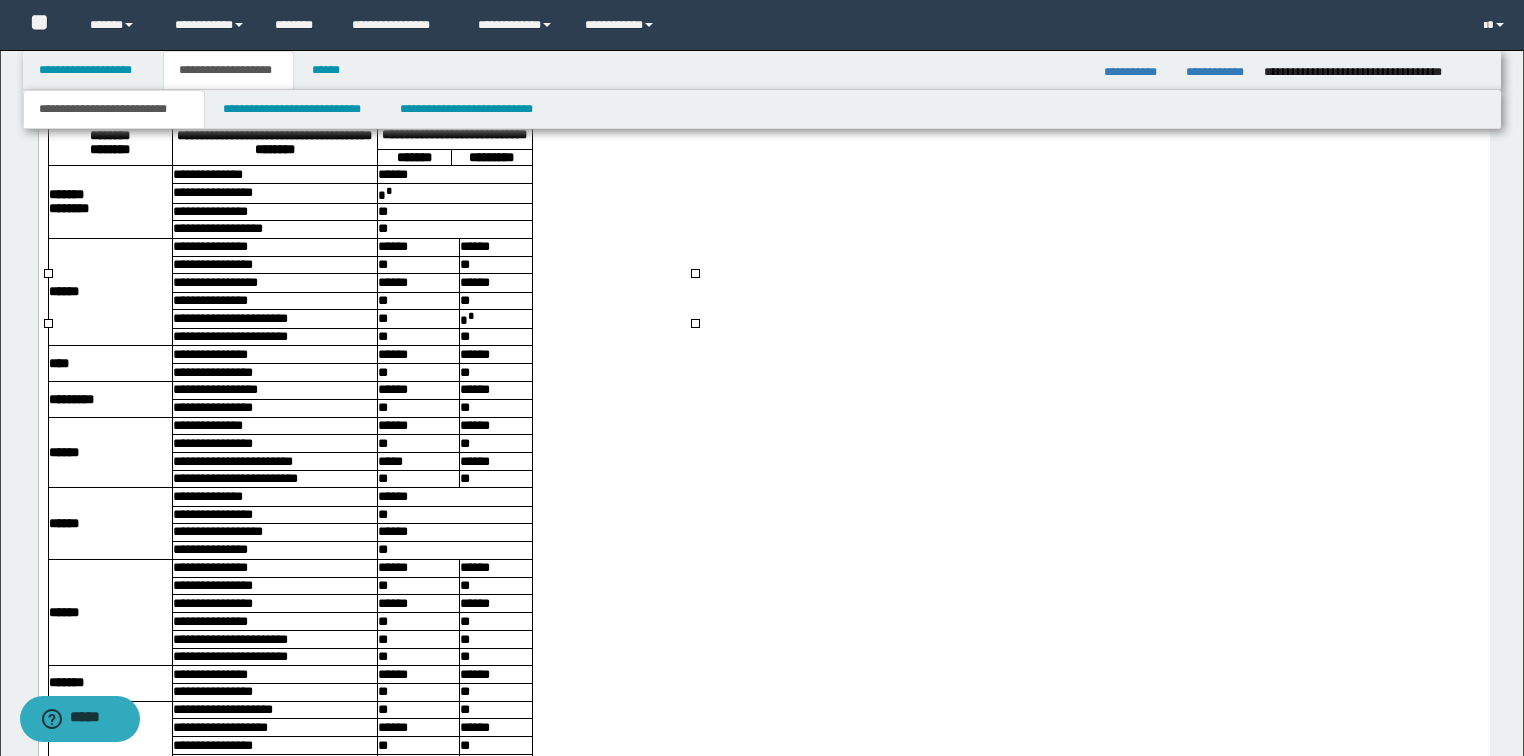 scroll, scrollTop: 3074, scrollLeft: 0, axis: vertical 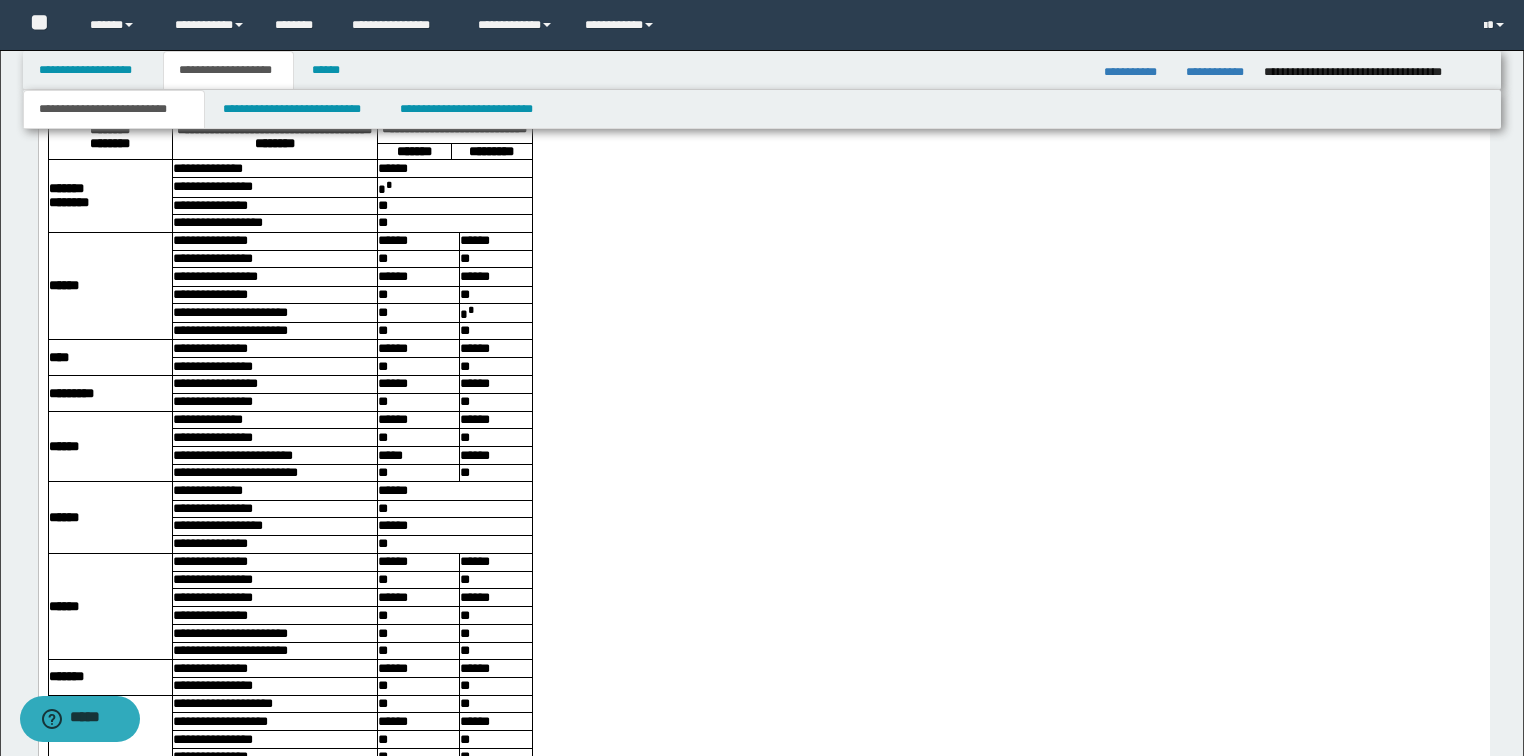 click on "**********" at bounding box center [763, 90] 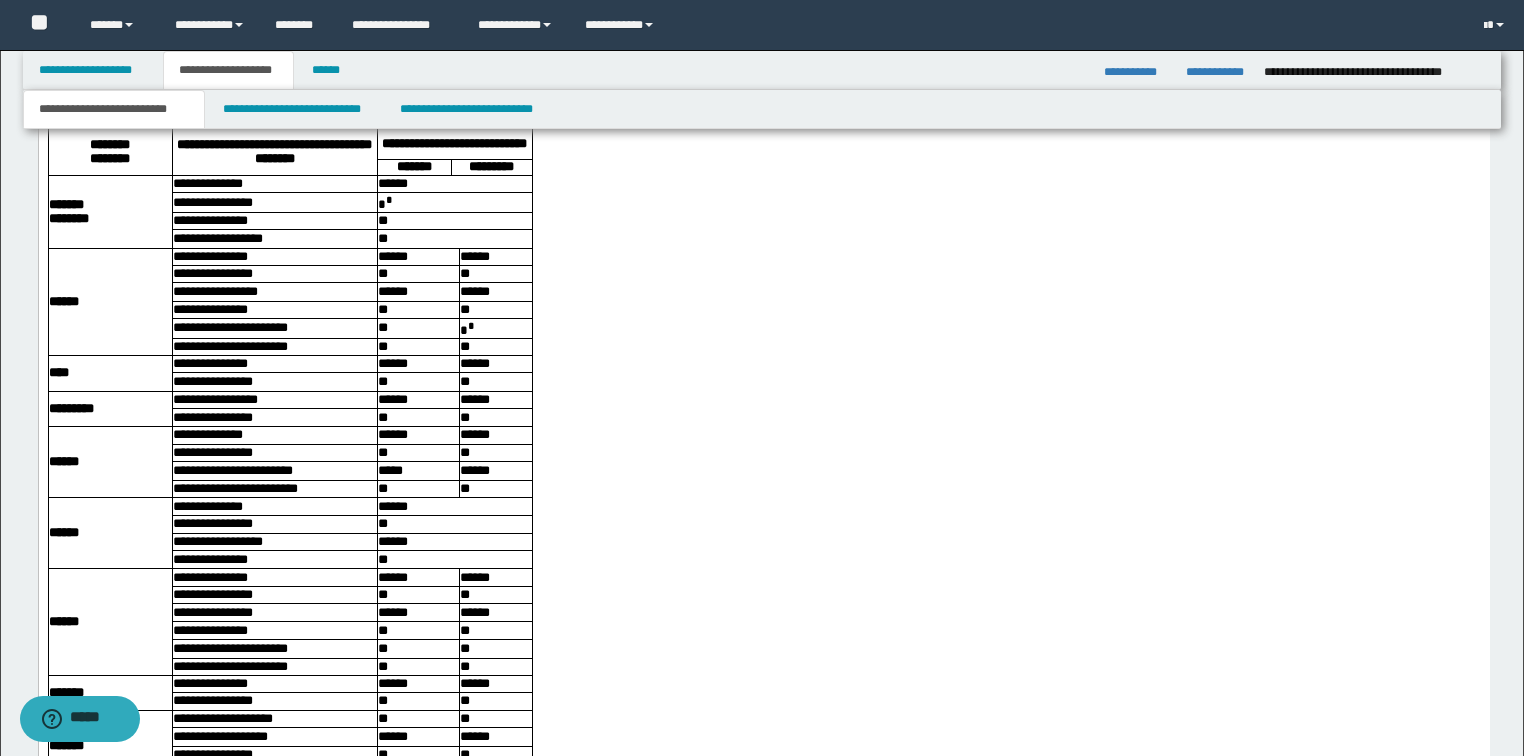click on "**********" at bounding box center (763, 121) 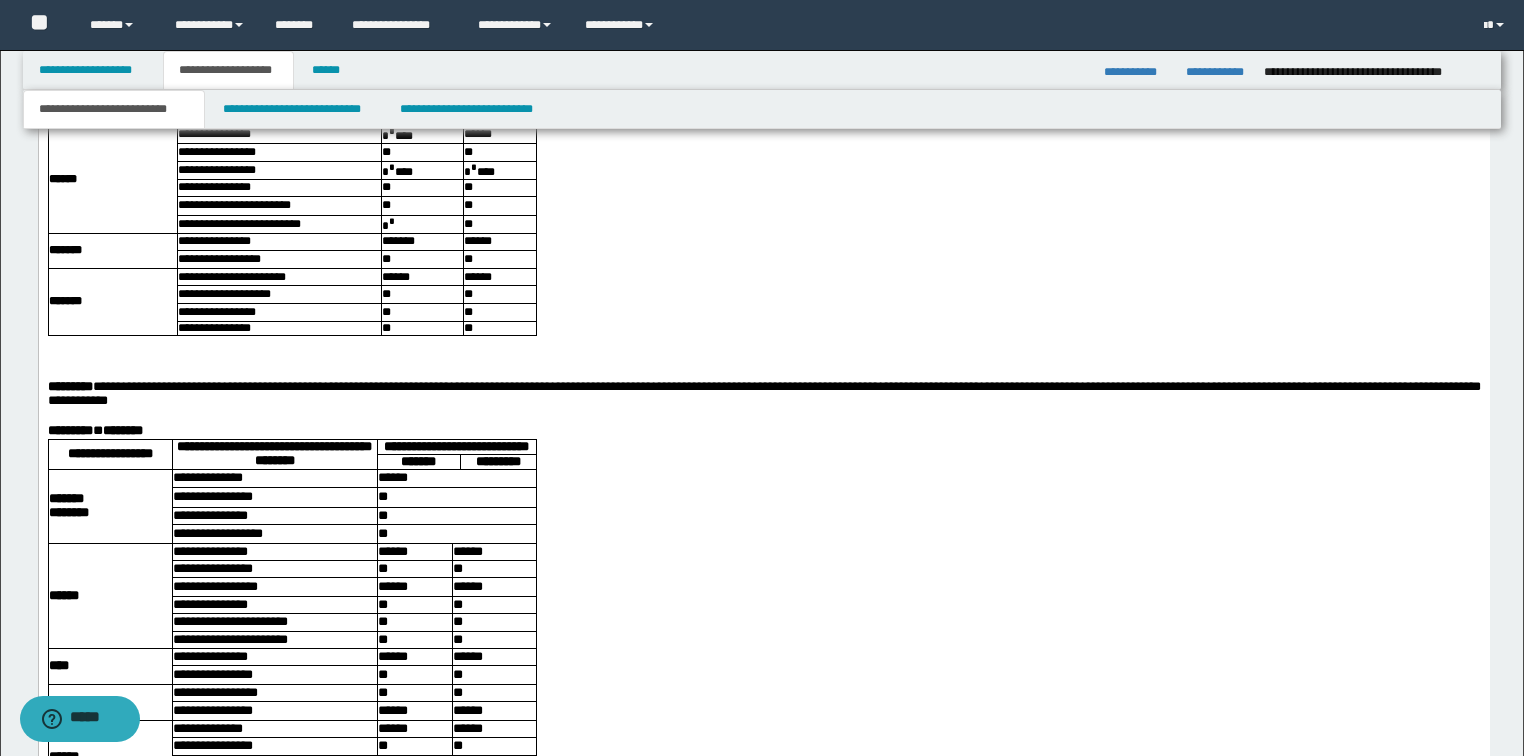 scroll, scrollTop: 4434, scrollLeft: 0, axis: vertical 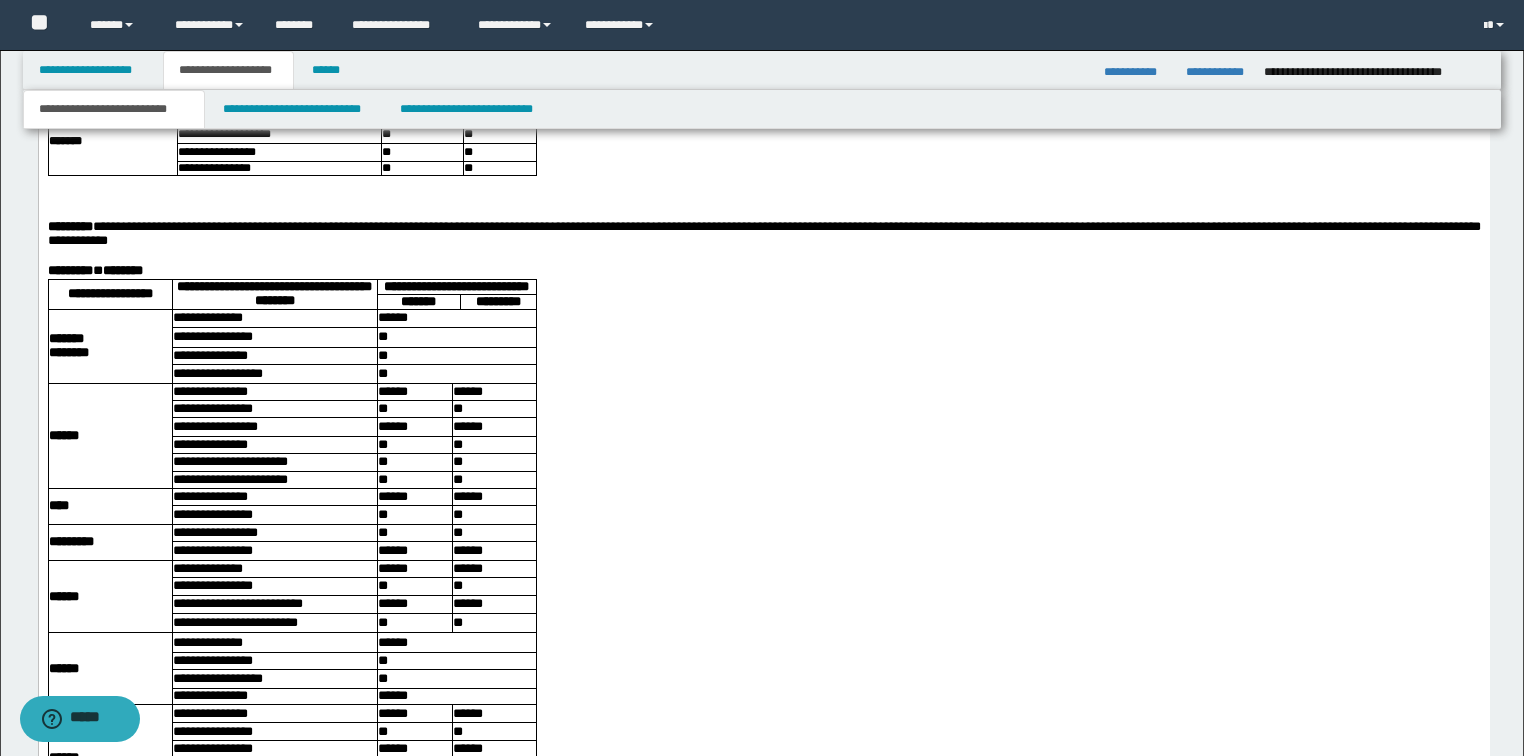 click at bounding box center [763, 214] 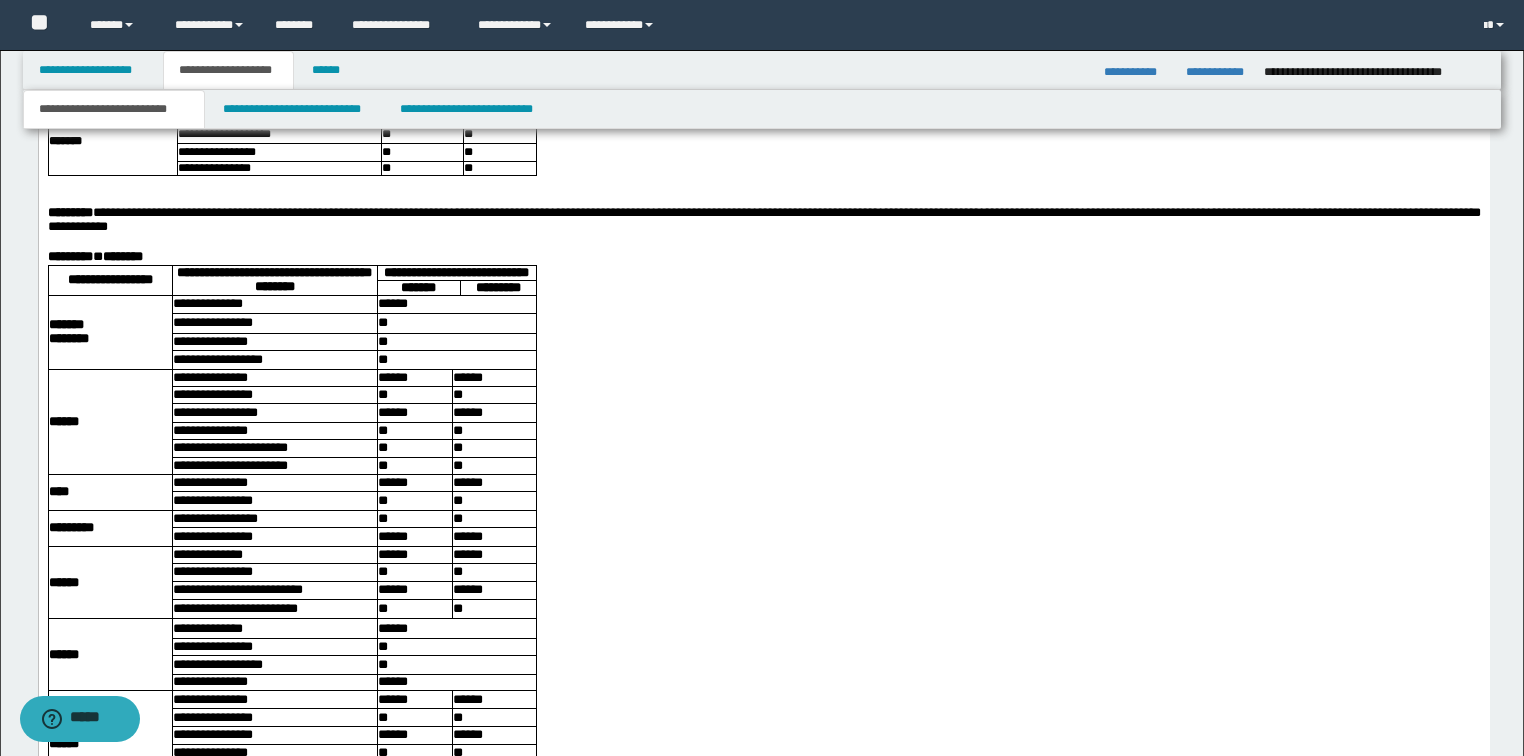 click on "********* * ********" at bounding box center (763, 257) 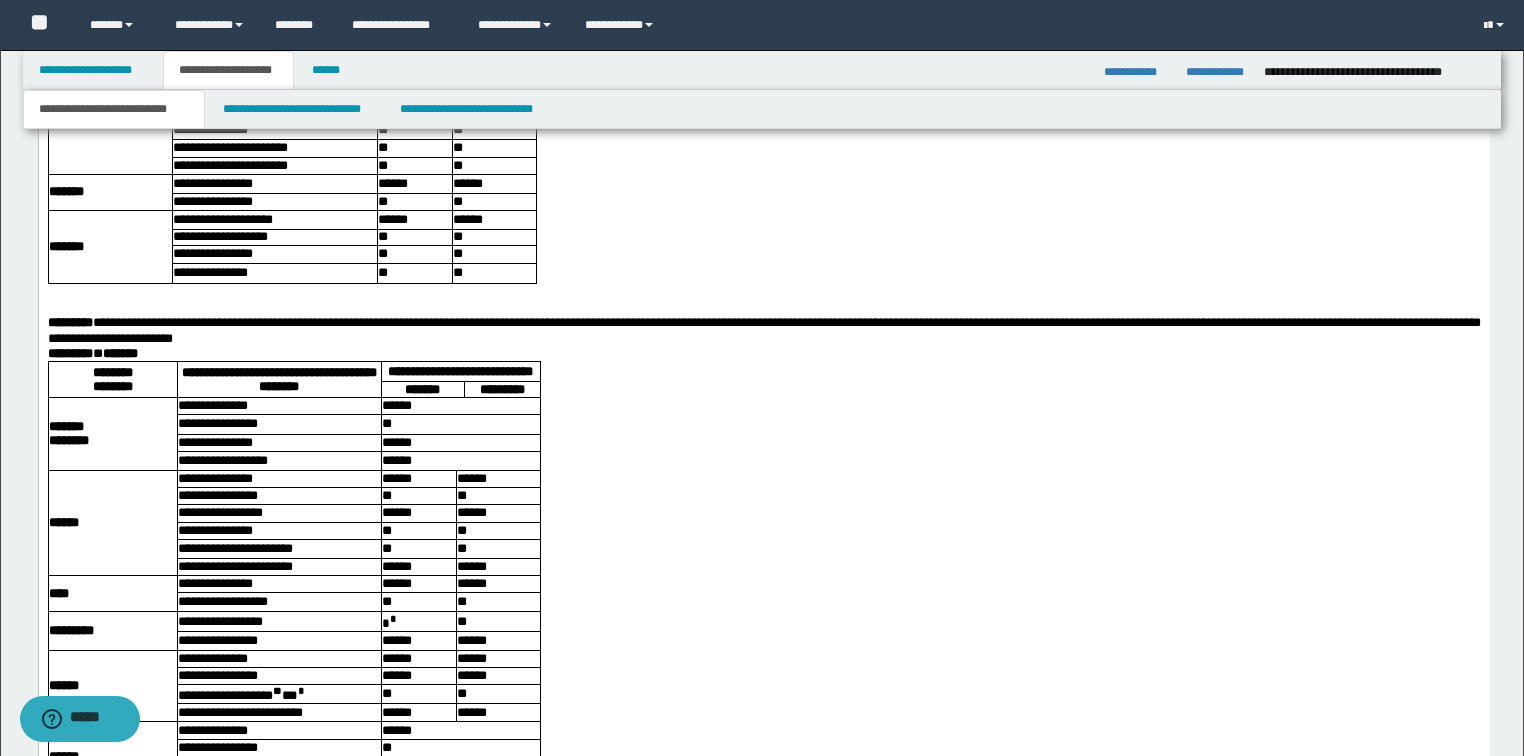scroll, scrollTop: 5074, scrollLeft: 0, axis: vertical 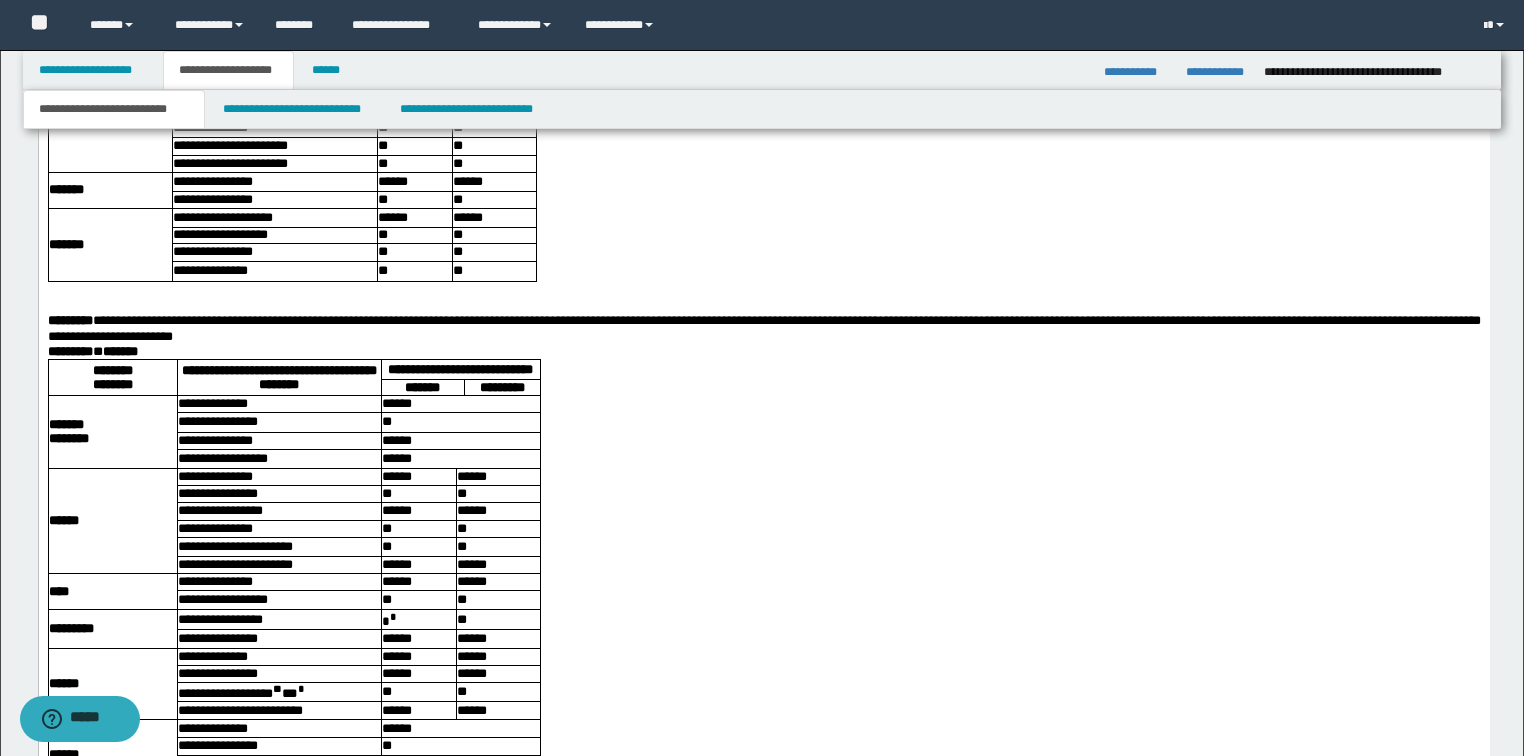 click on "**********" at bounding box center [209, 128] 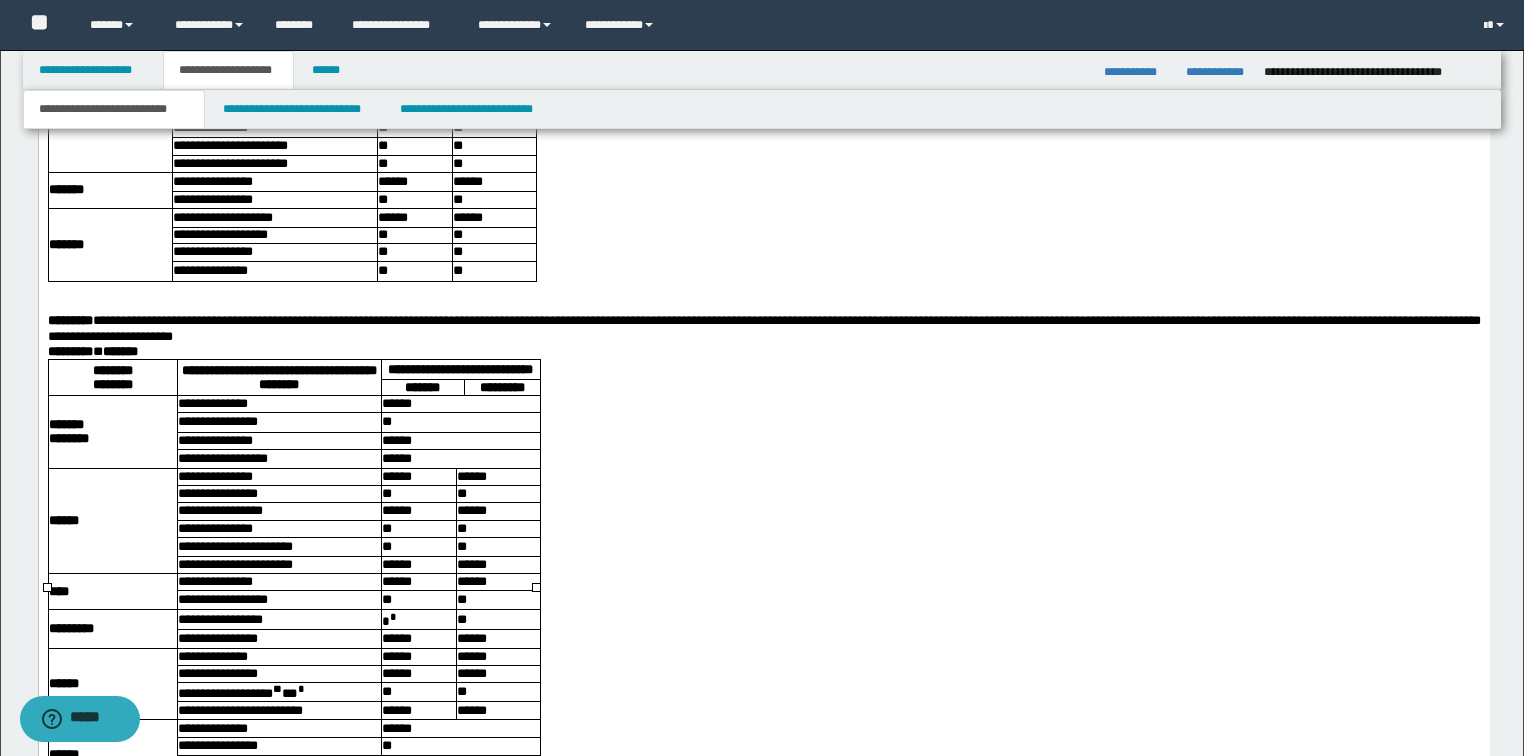 click on "**********" at bounding box center (274, 183) 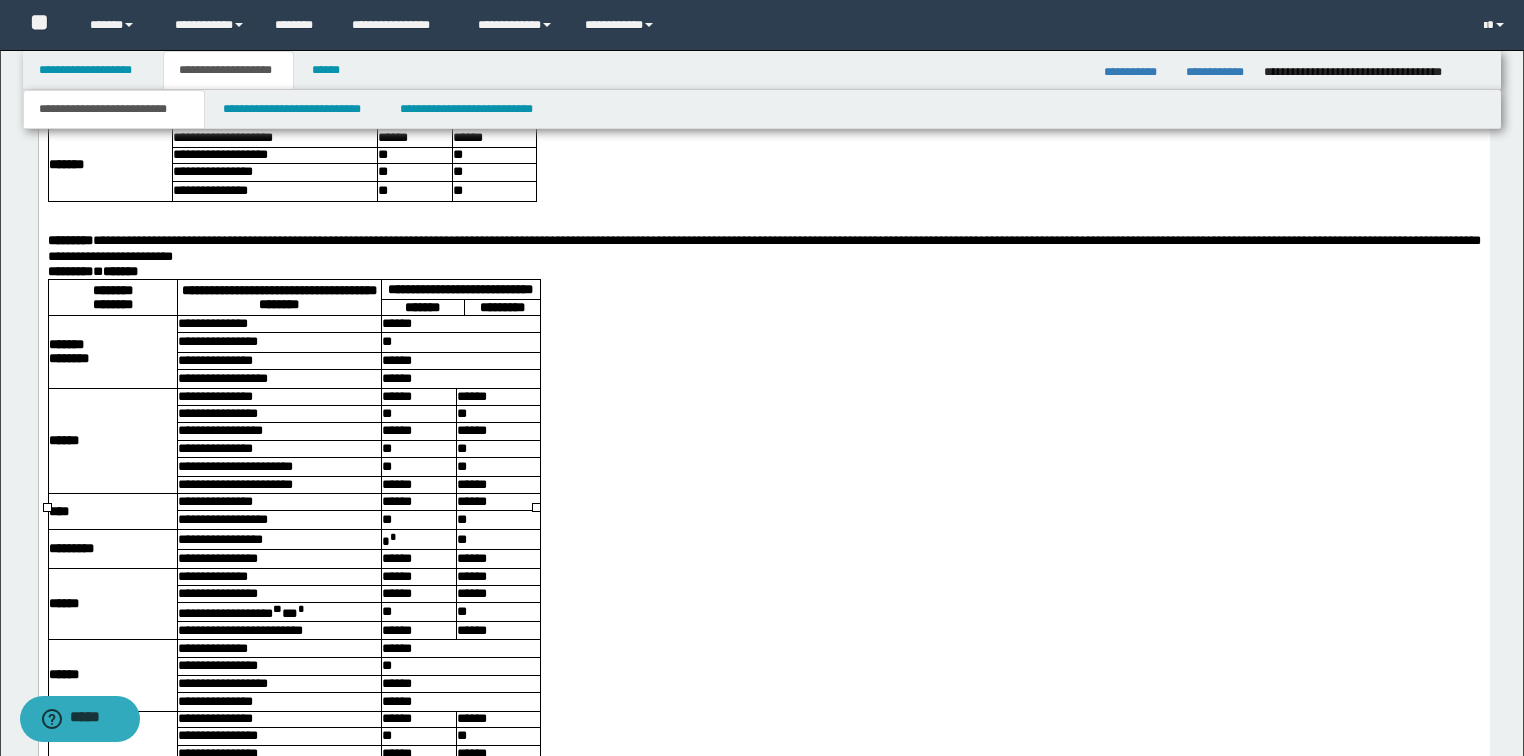scroll, scrollTop: 5234, scrollLeft: 0, axis: vertical 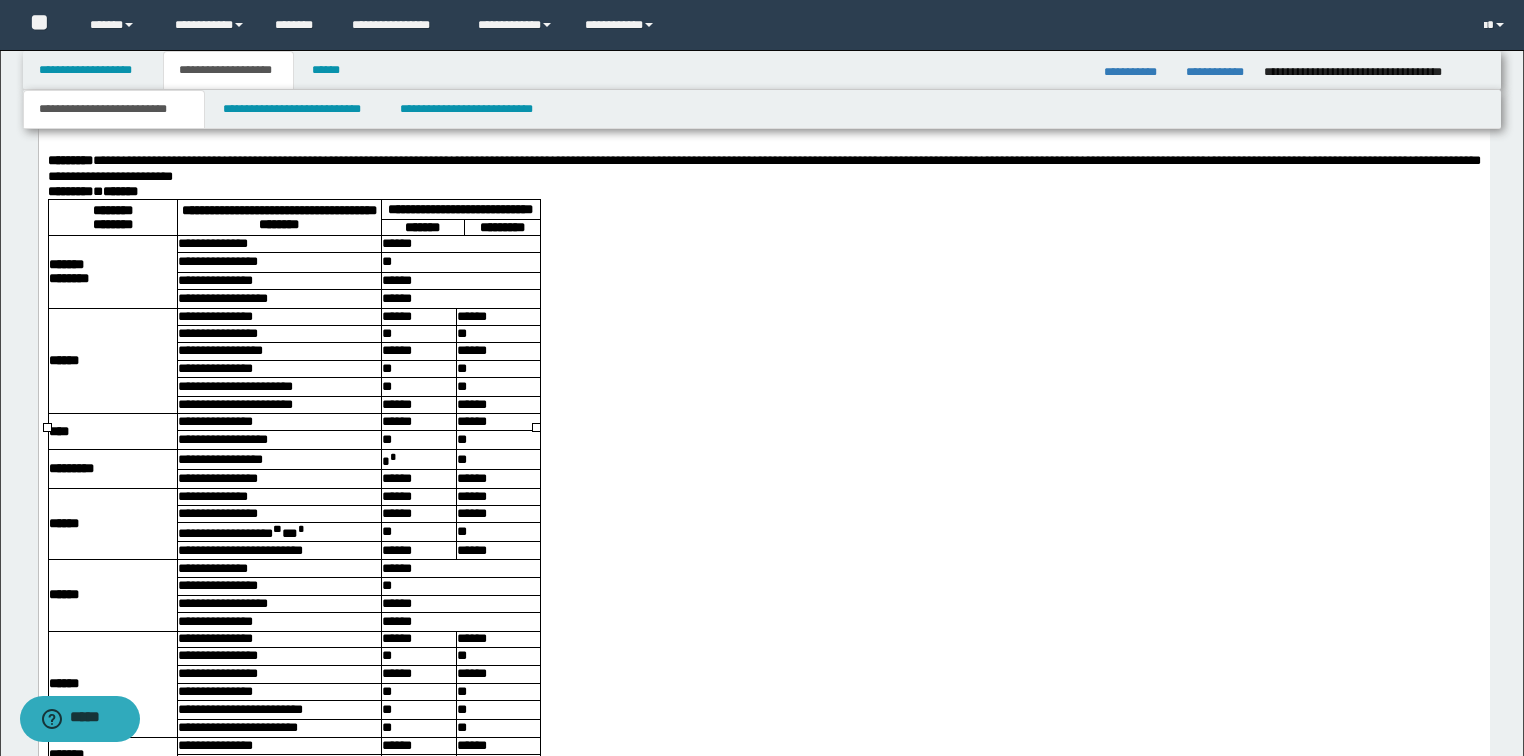 click on "**********" at bounding box center [763, 169] 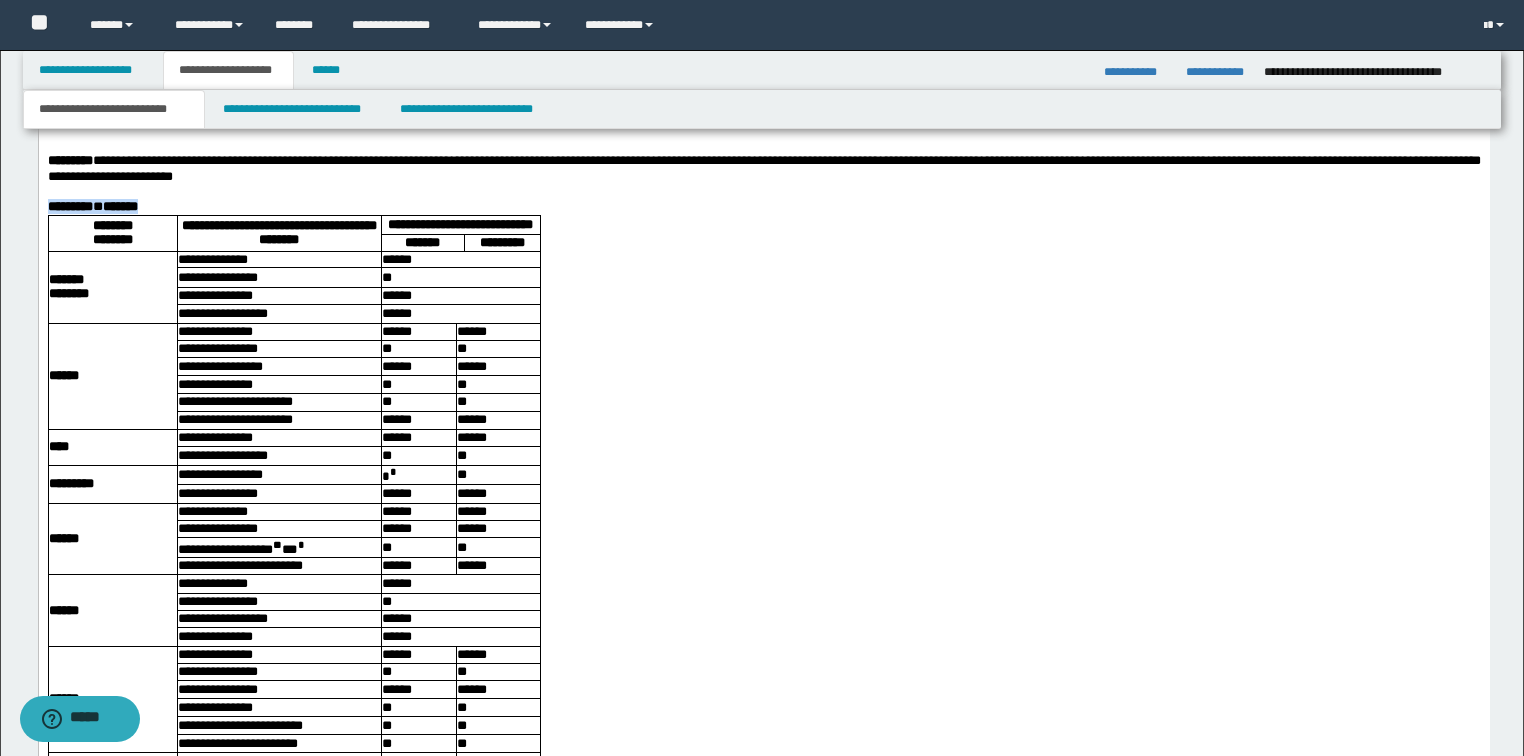 click on "**********" at bounding box center [763, -768] 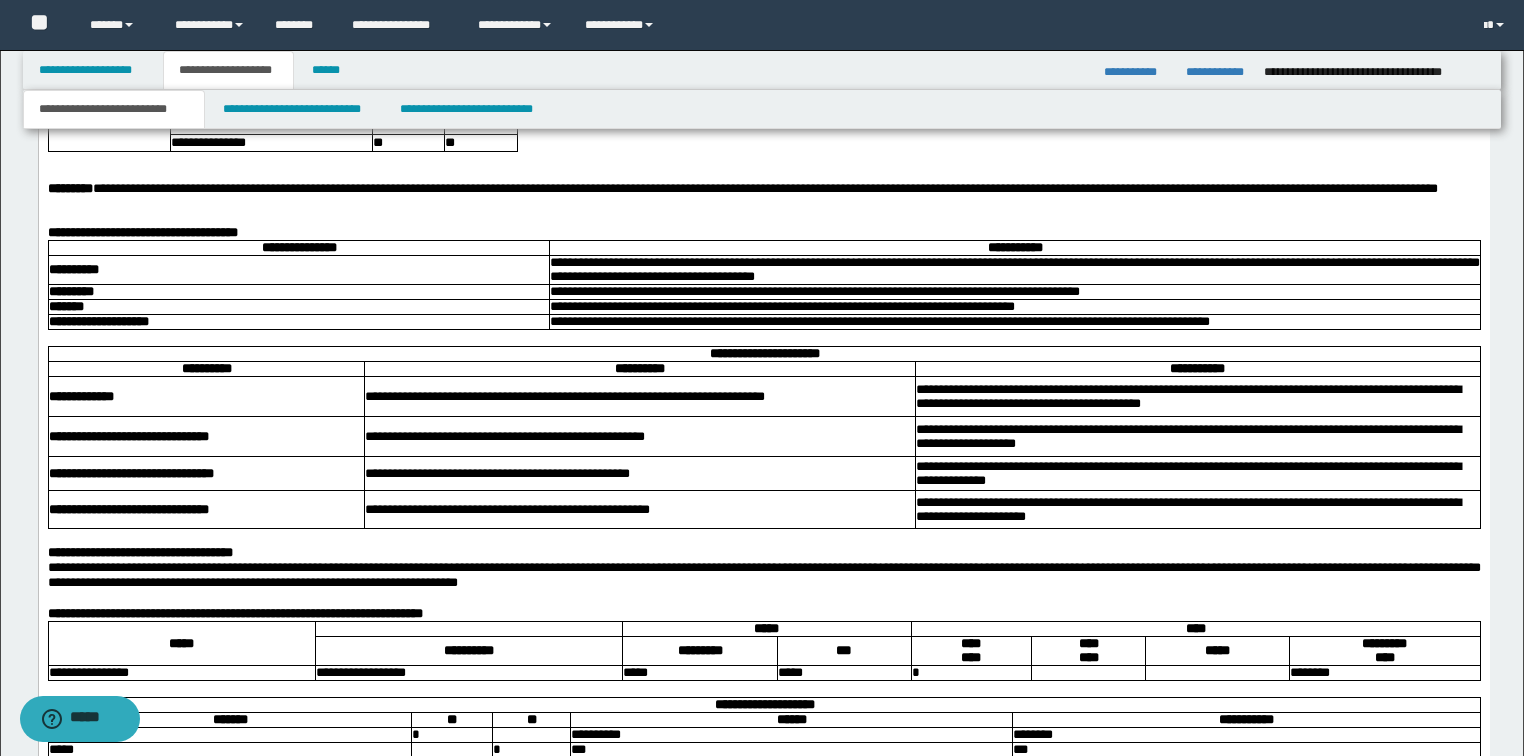 scroll, scrollTop: 6754, scrollLeft: 0, axis: vertical 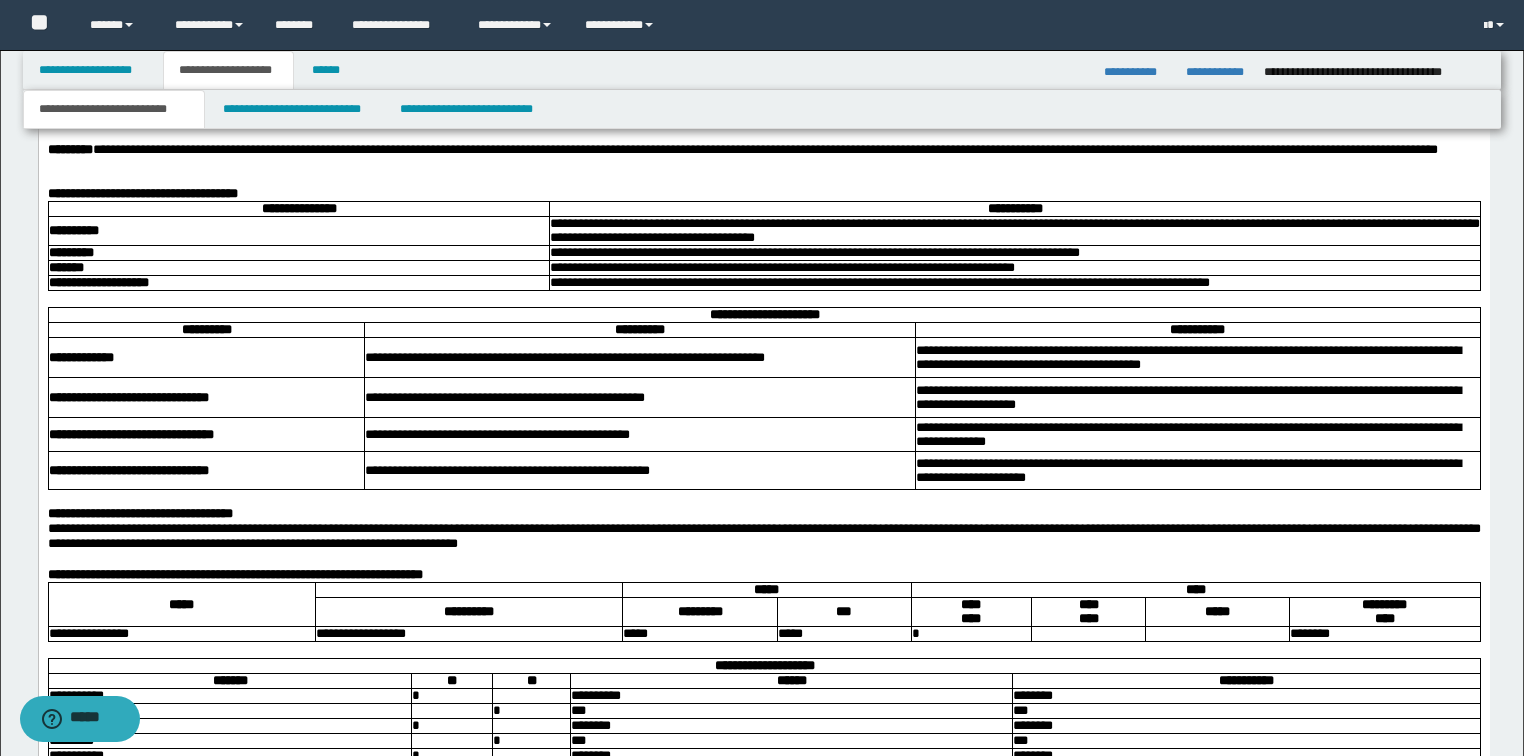 click on "**********" at bounding box center [763, 194] 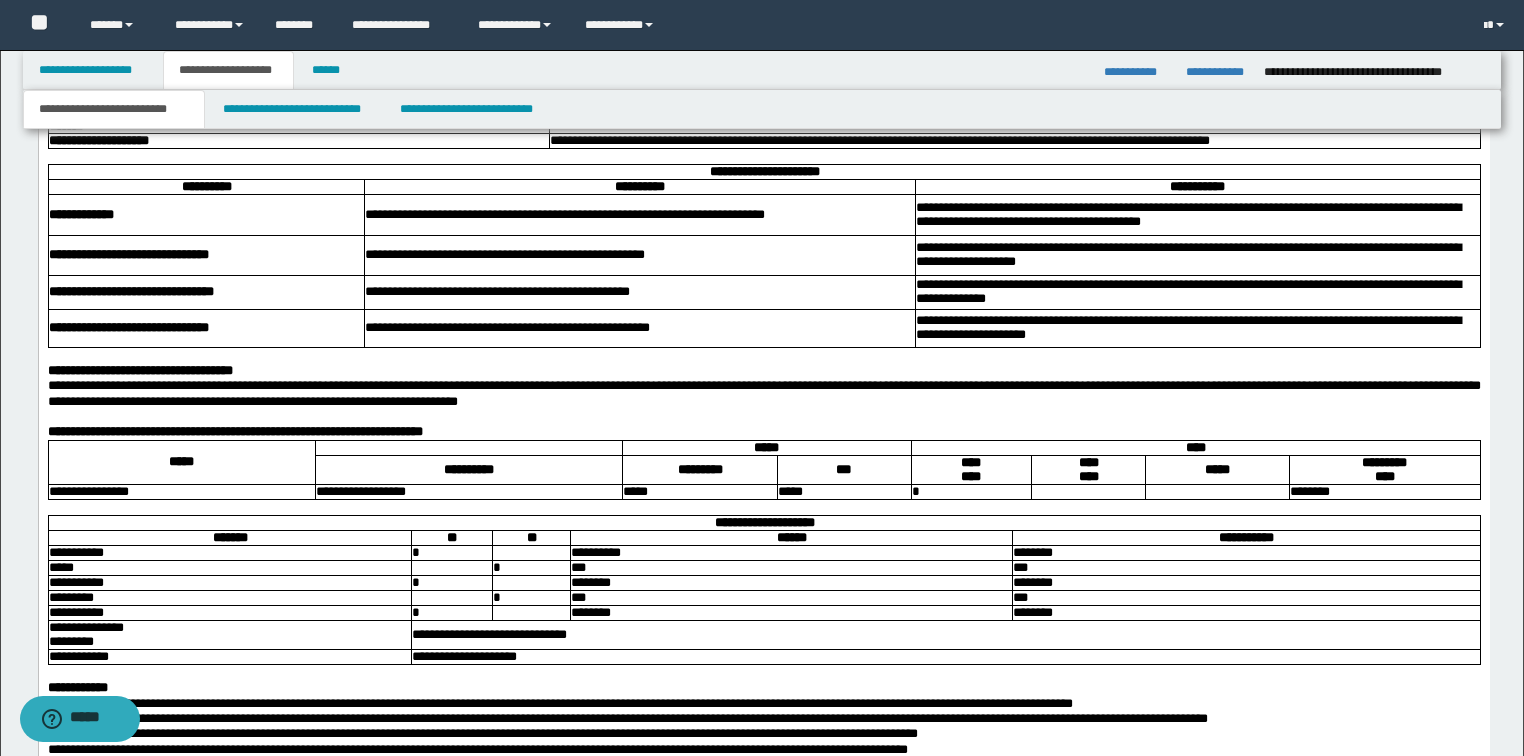 scroll, scrollTop: 6914, scrollLeft: 0, axis: vertical 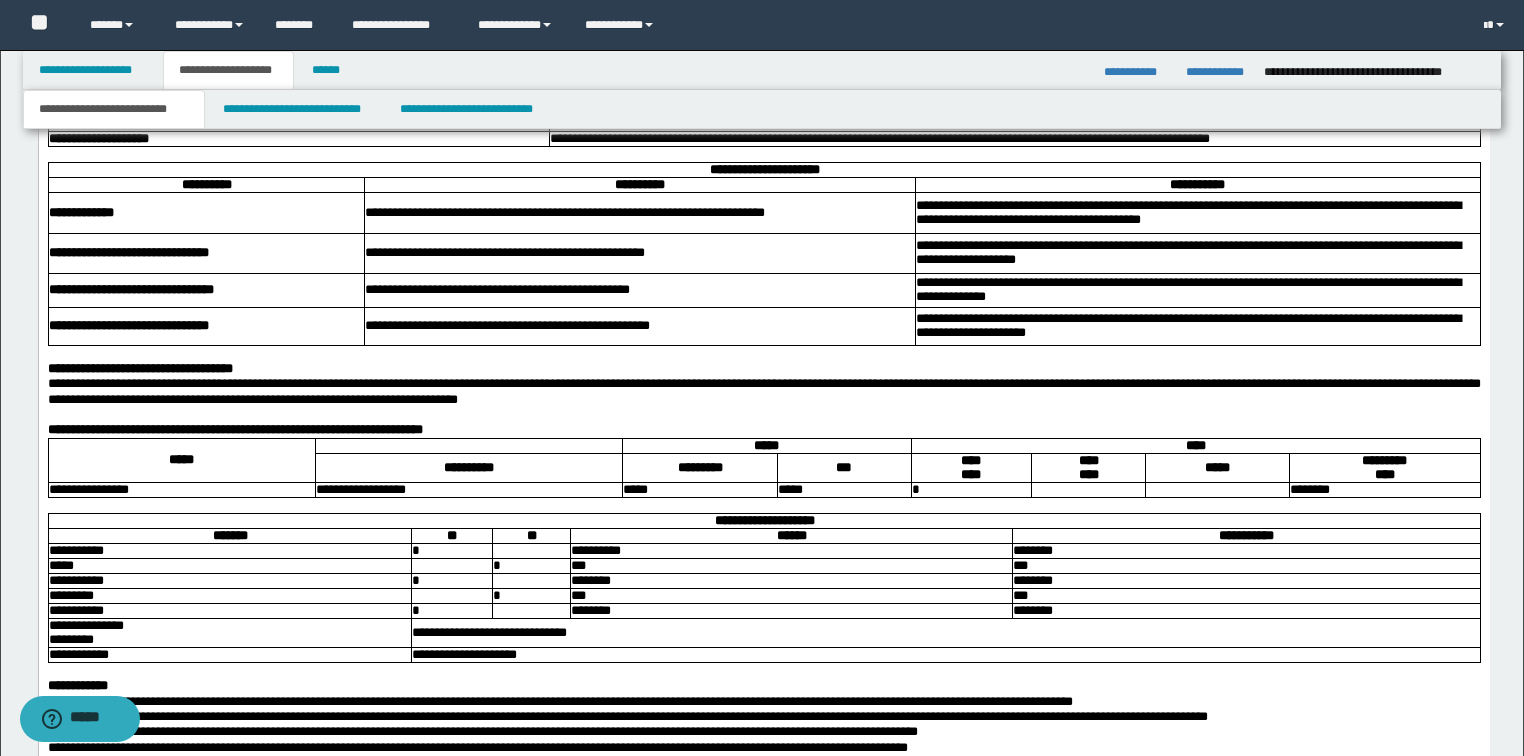 click on "**********" at bounding box center [781, 124] 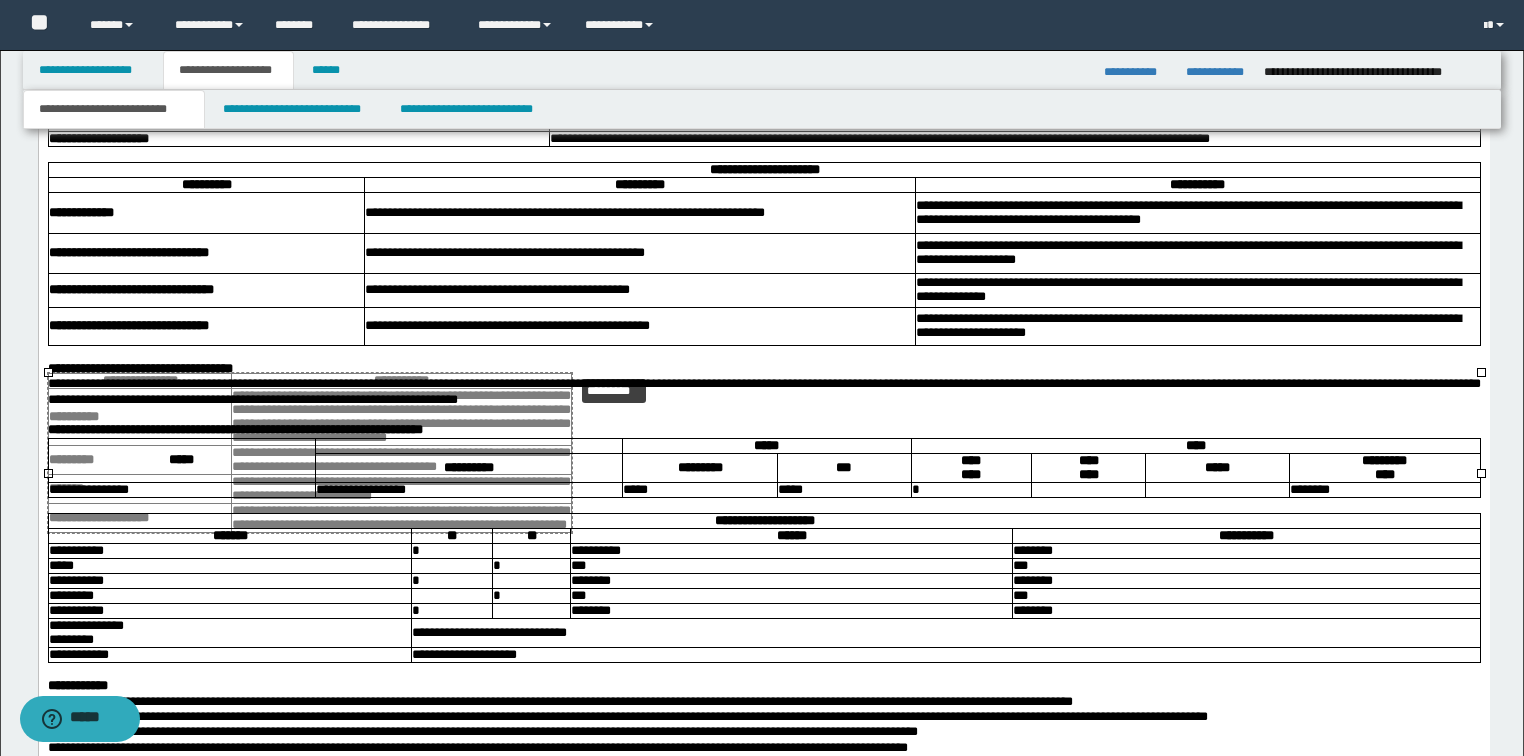 drag, startPoint x: 1480, startPoint y: 376, endPoint x: 753, endPoint y: 377, distance: 727.0007 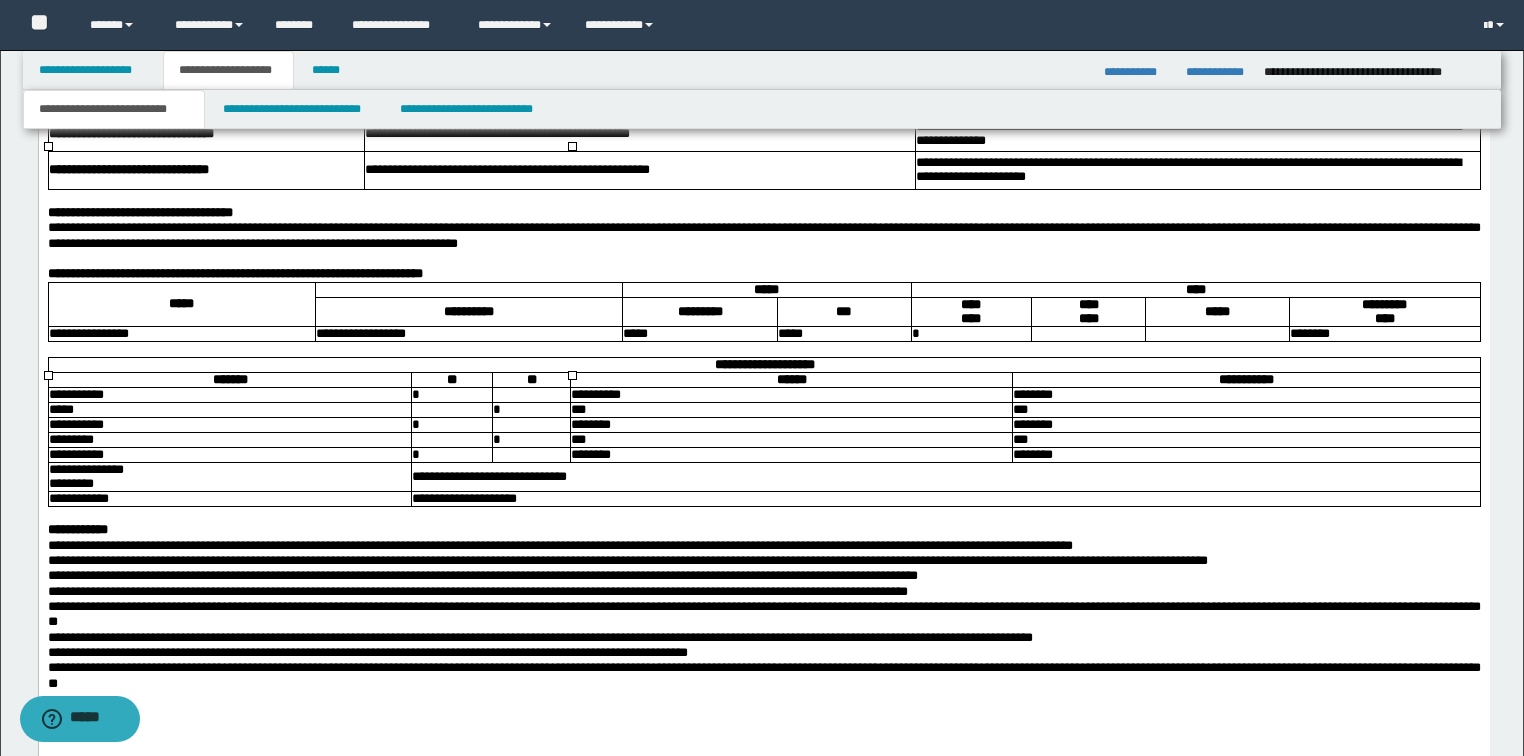 scroll, scrollTop: 7154, scrollLeft: 0, axis: vertical 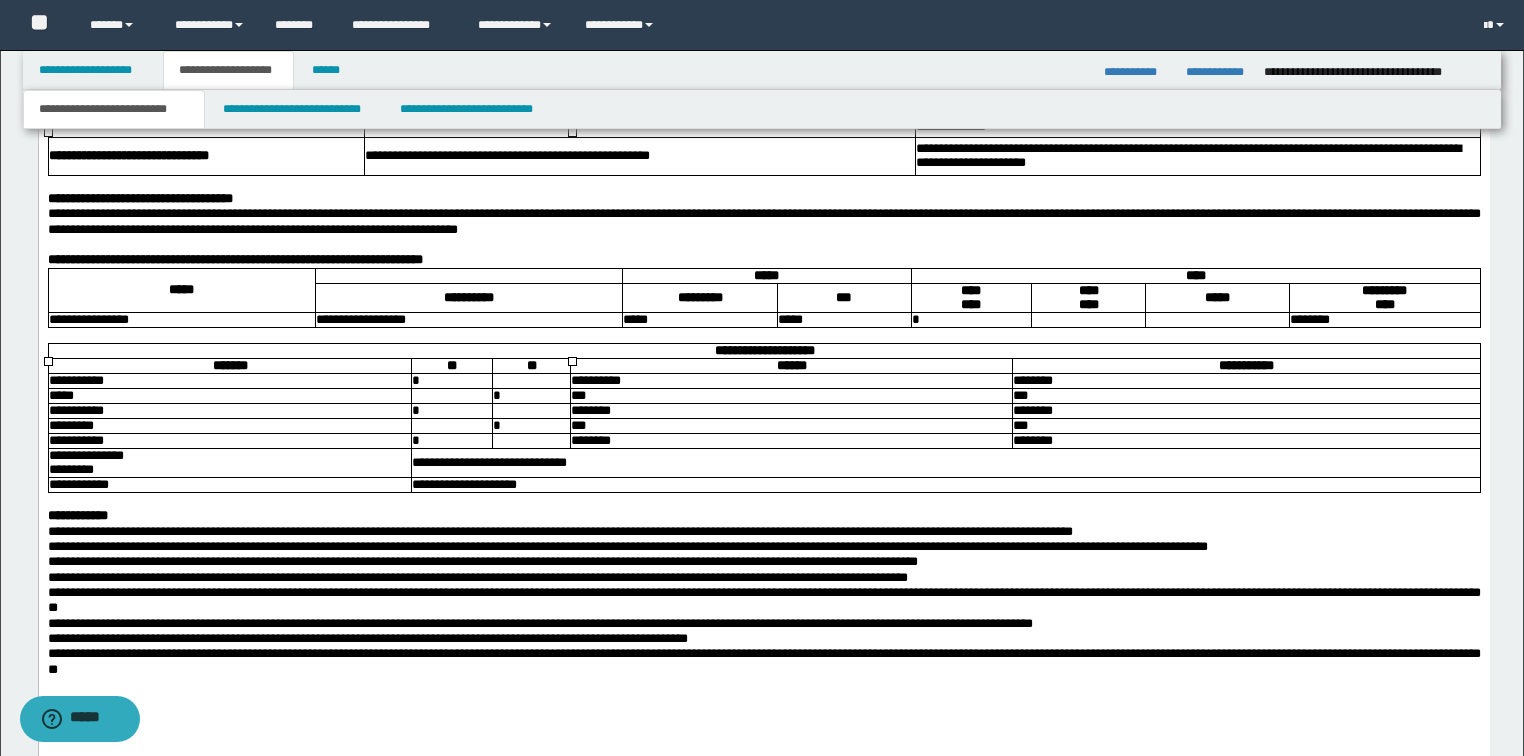 click on "**********" at bounding box center (1197, 16) 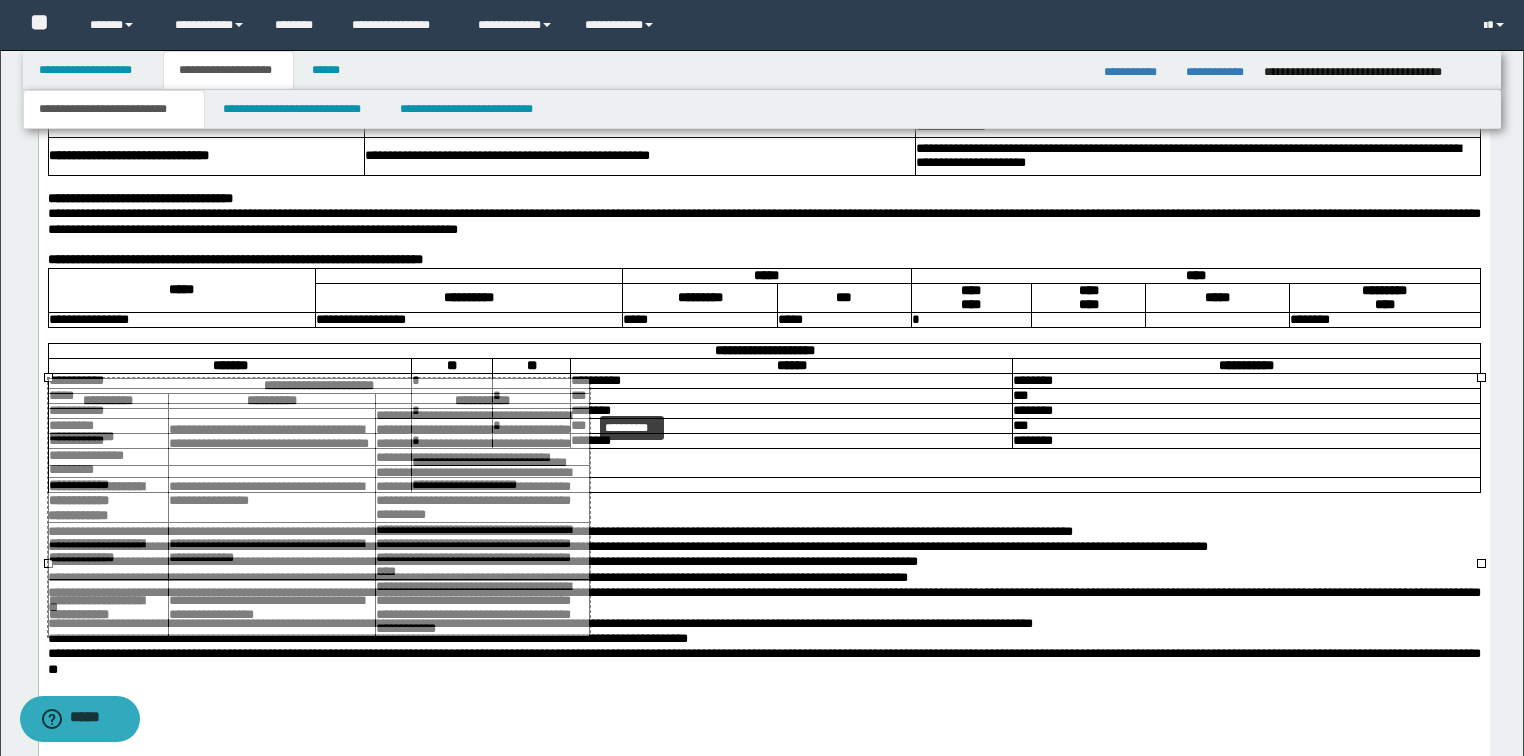 drag, startPoint x: 1481, startPoint y: 378, endPoint x: 768, endPoint y: 405, distance: 713.51105 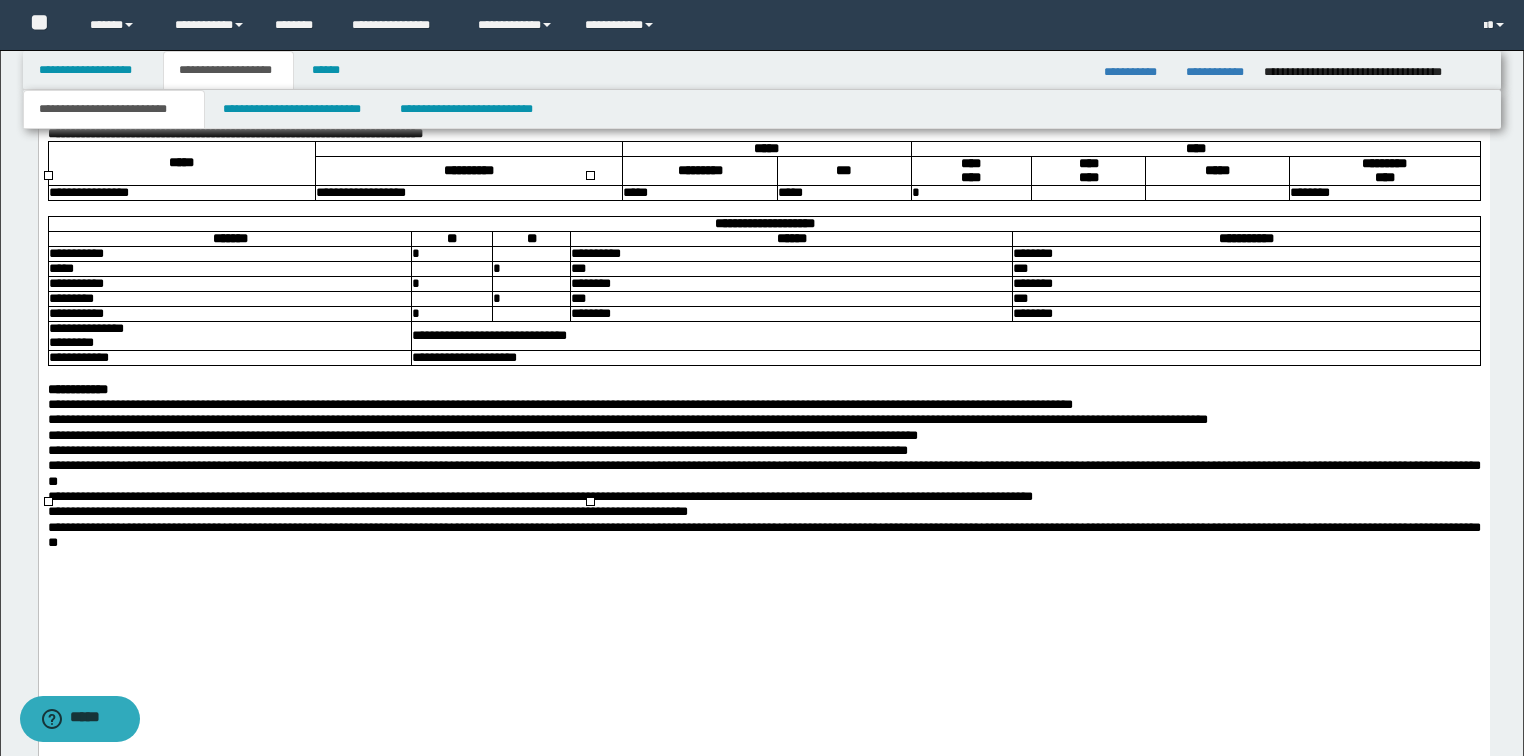 scroll, scrollTop: 7394, scrollLeft: 0, axis: vertical 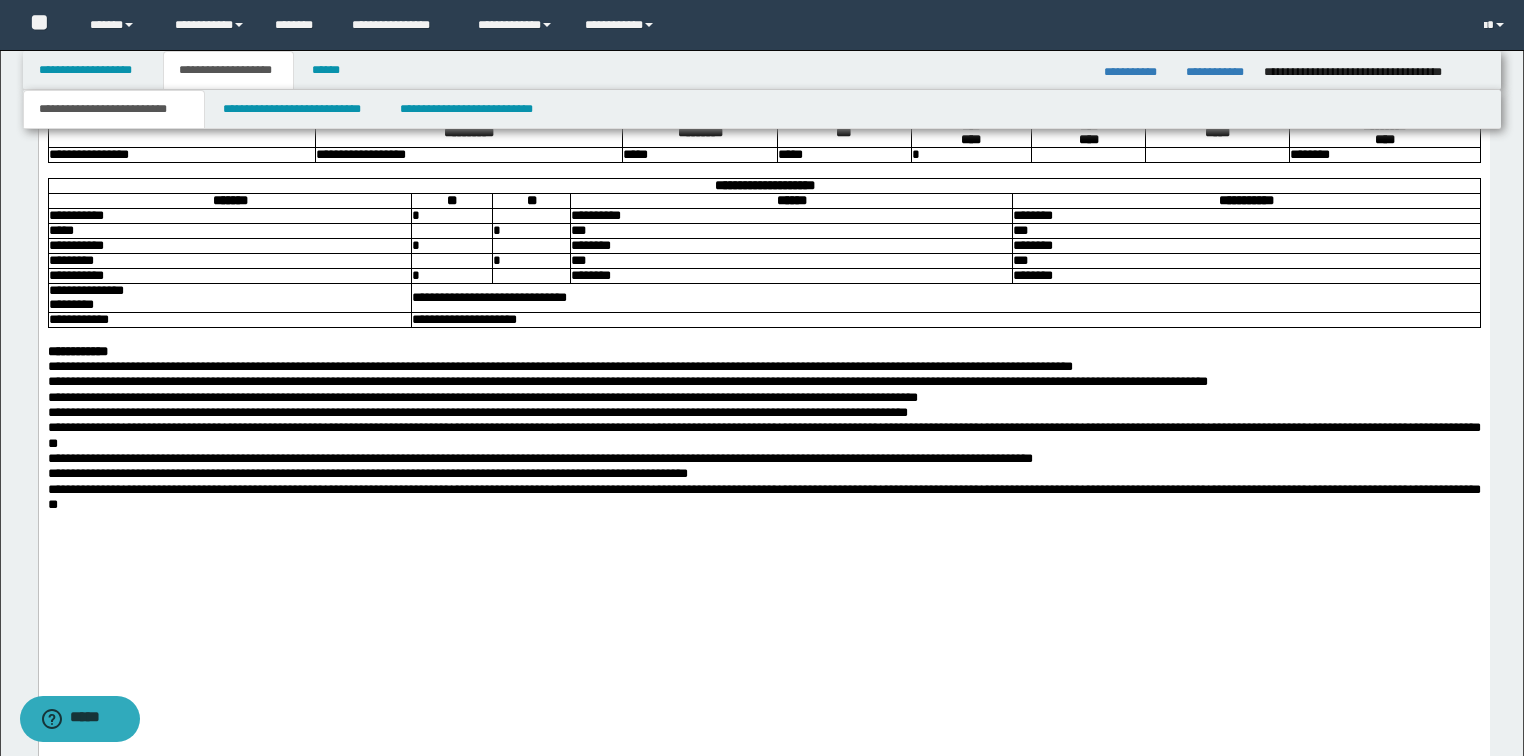 click on "**********" at bounding box center [763, 34] 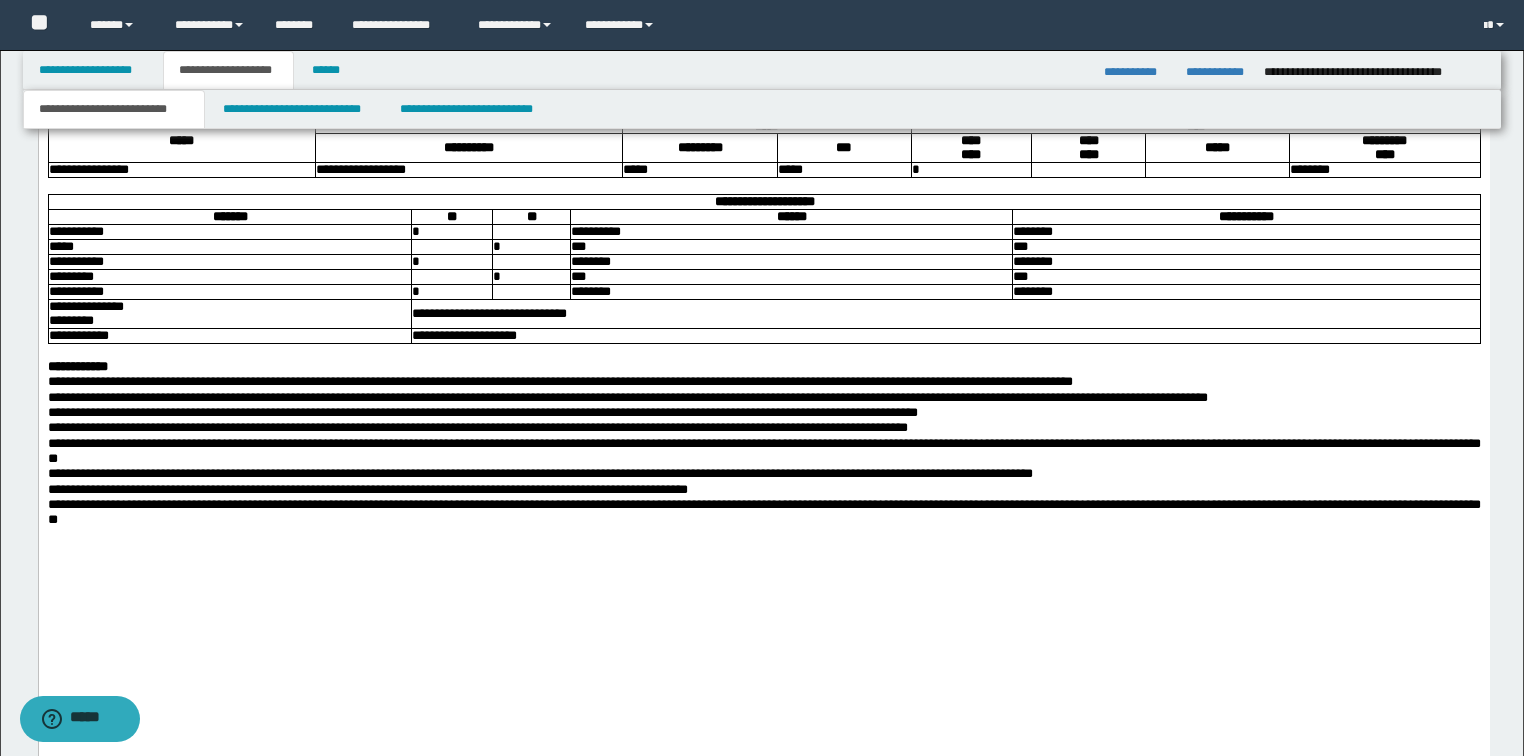 click on "**********" at bounding box center [763, 73] 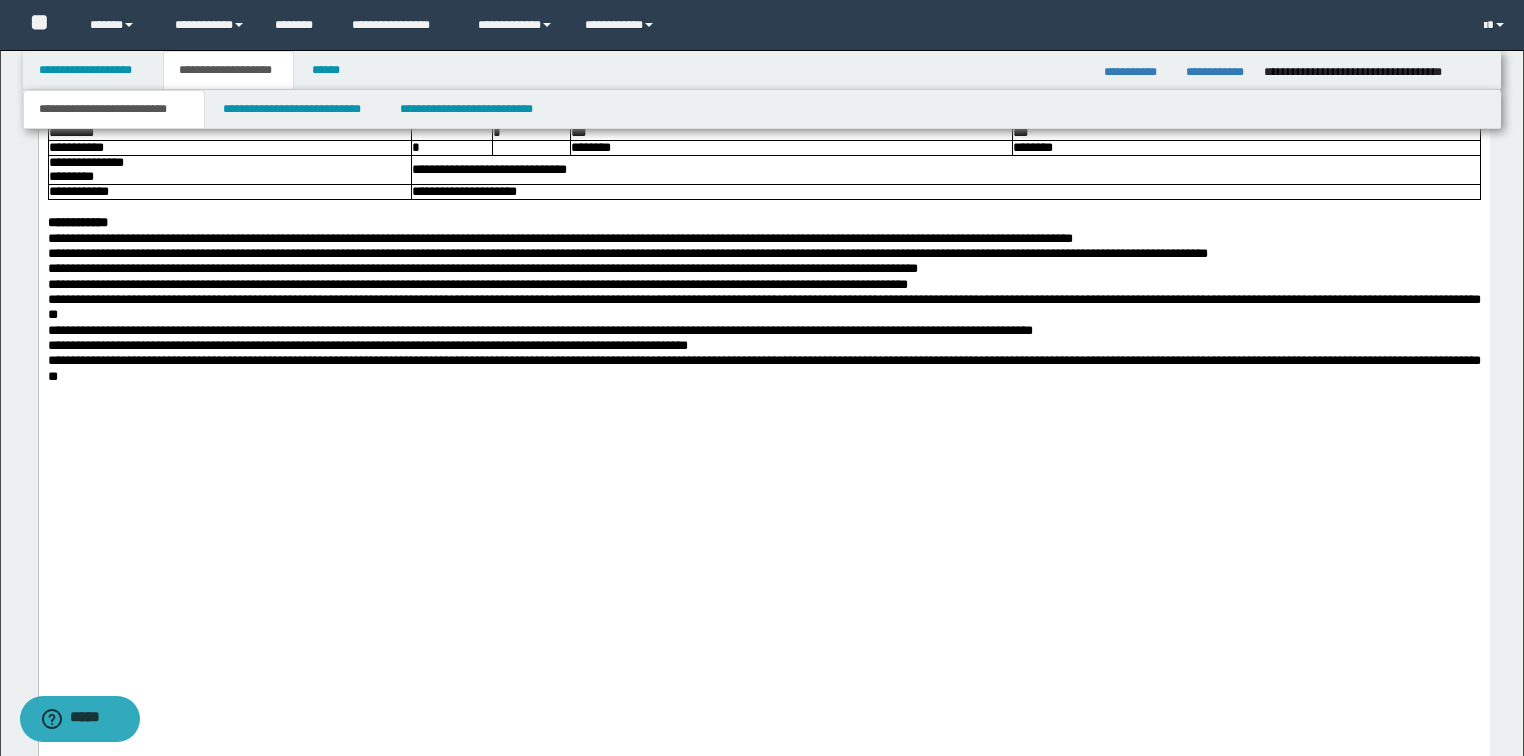 scroll, scrollTop: 7554, scrollLeft: 0, axis: vertical 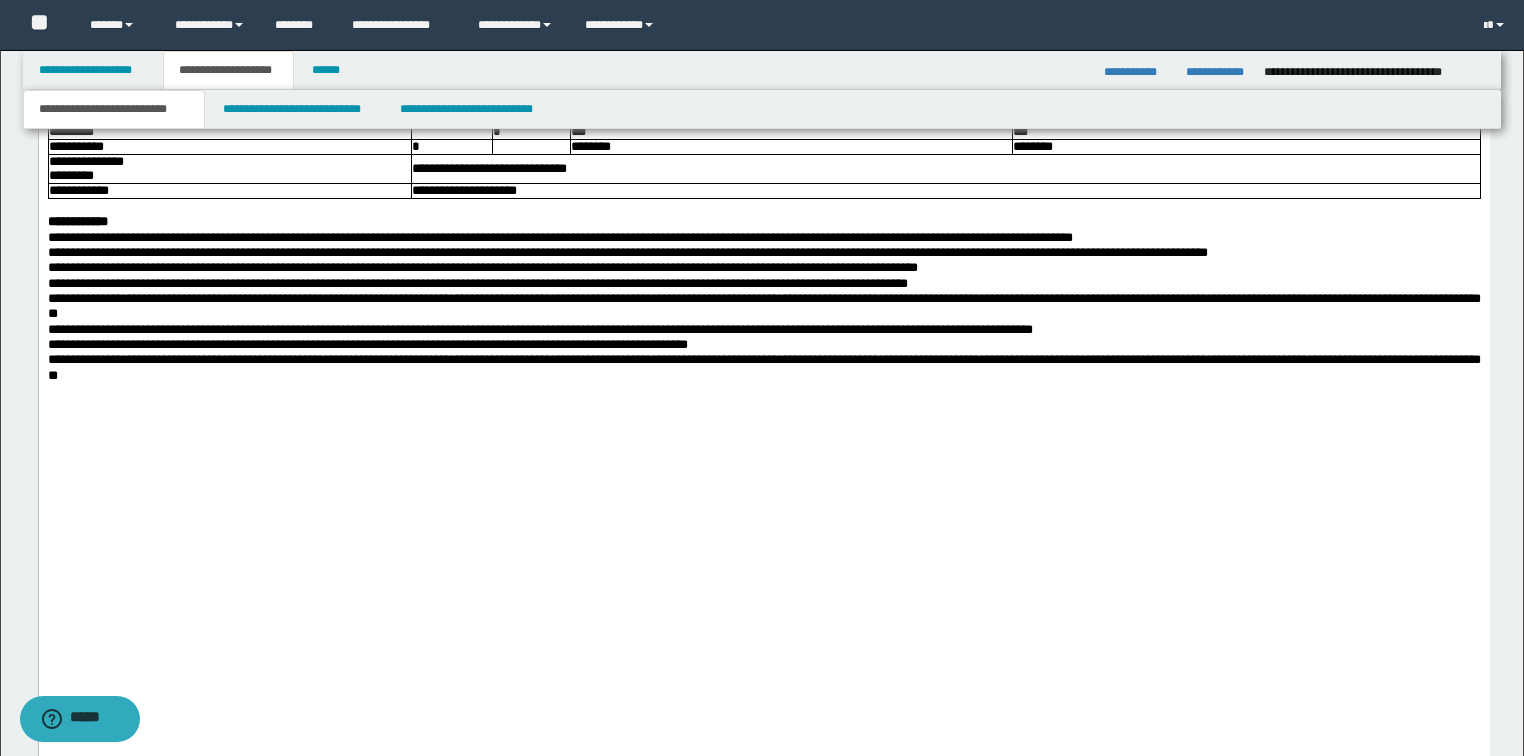 click on "*********" at bounding box center [699, 4] 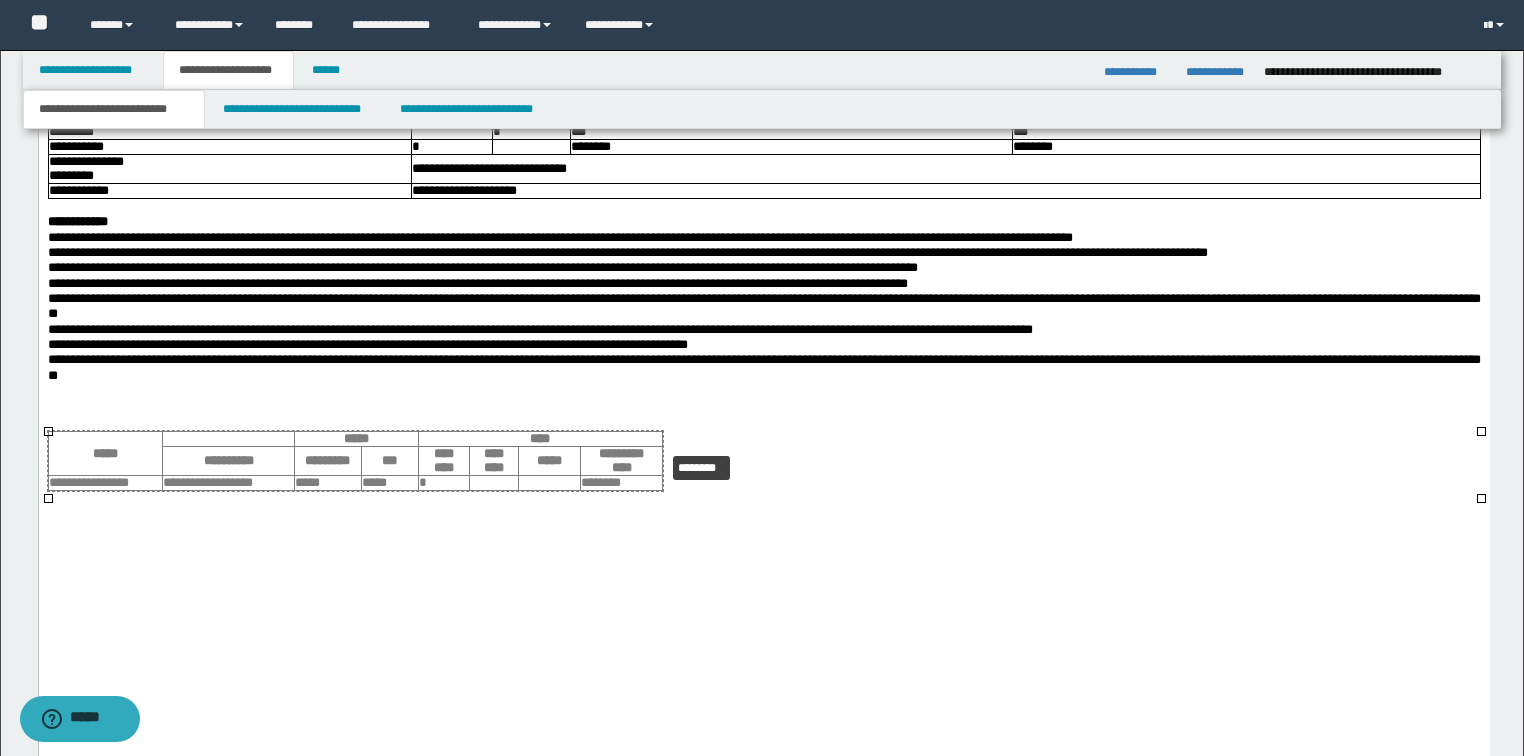 drag, startPoint x: 1481, startPoint y: 429, endPoint x: 825, endPoint y: 445, distance: 656.19507 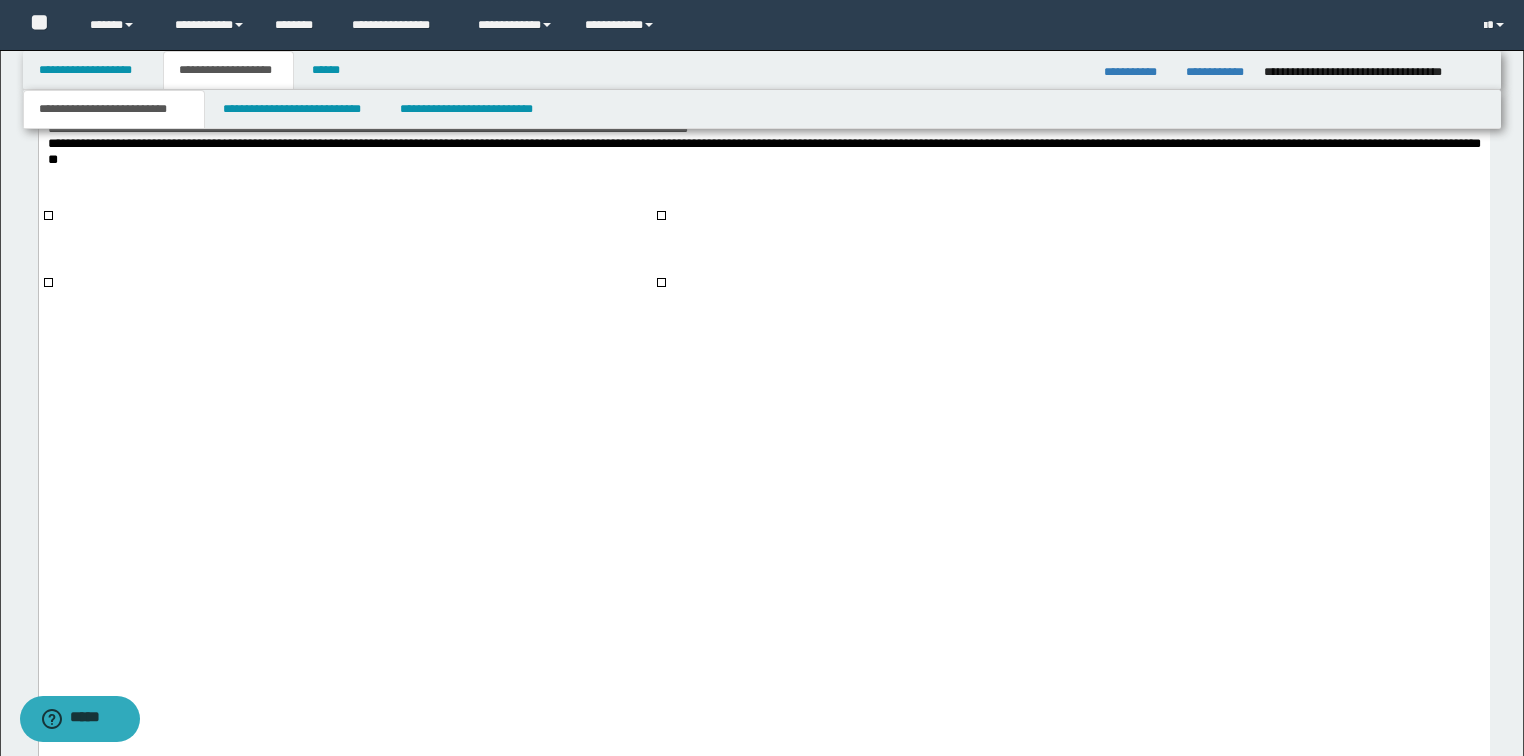 scroll, scrollTop: 7794, scrollLeft: 0, axis: vertical 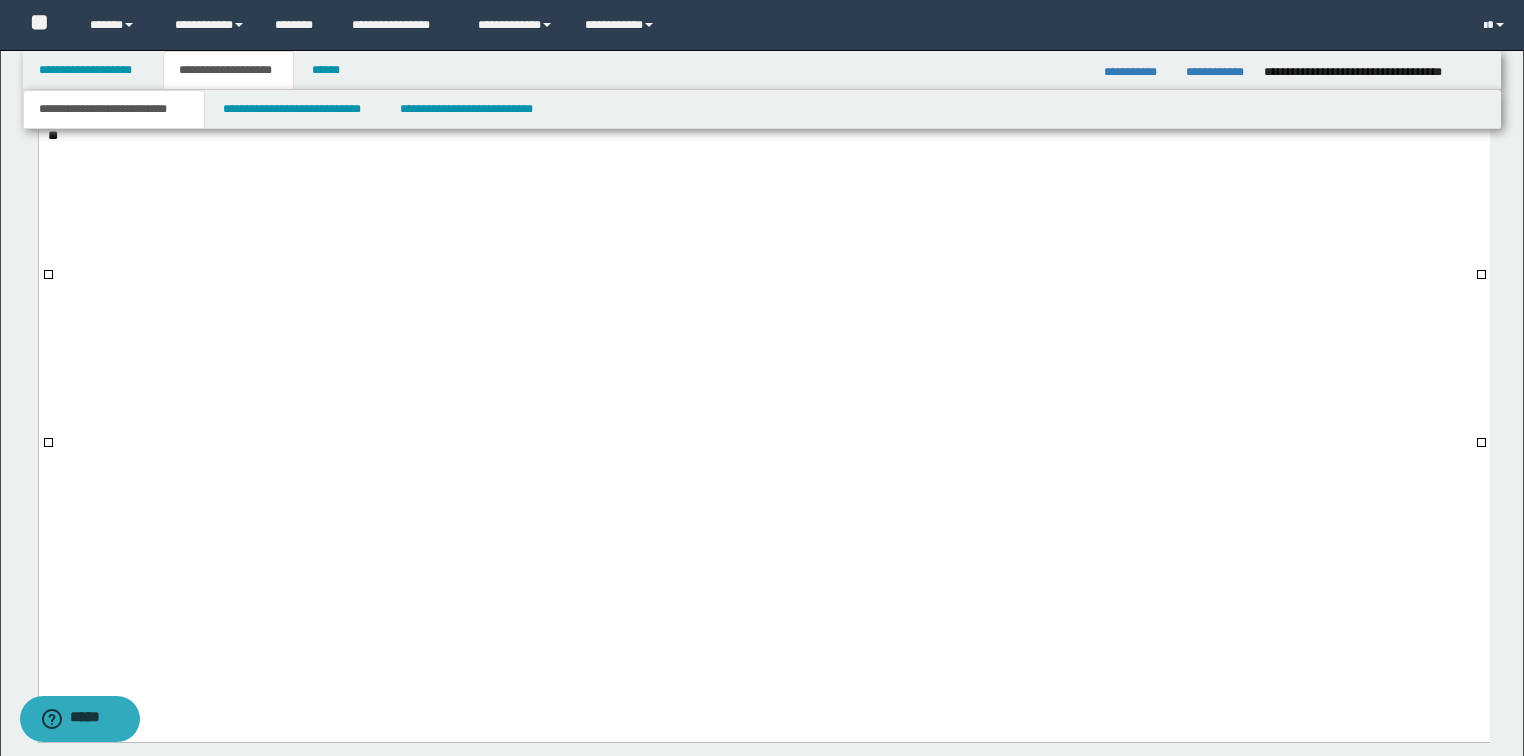 click on "***" at bounding box center [1245, -107] 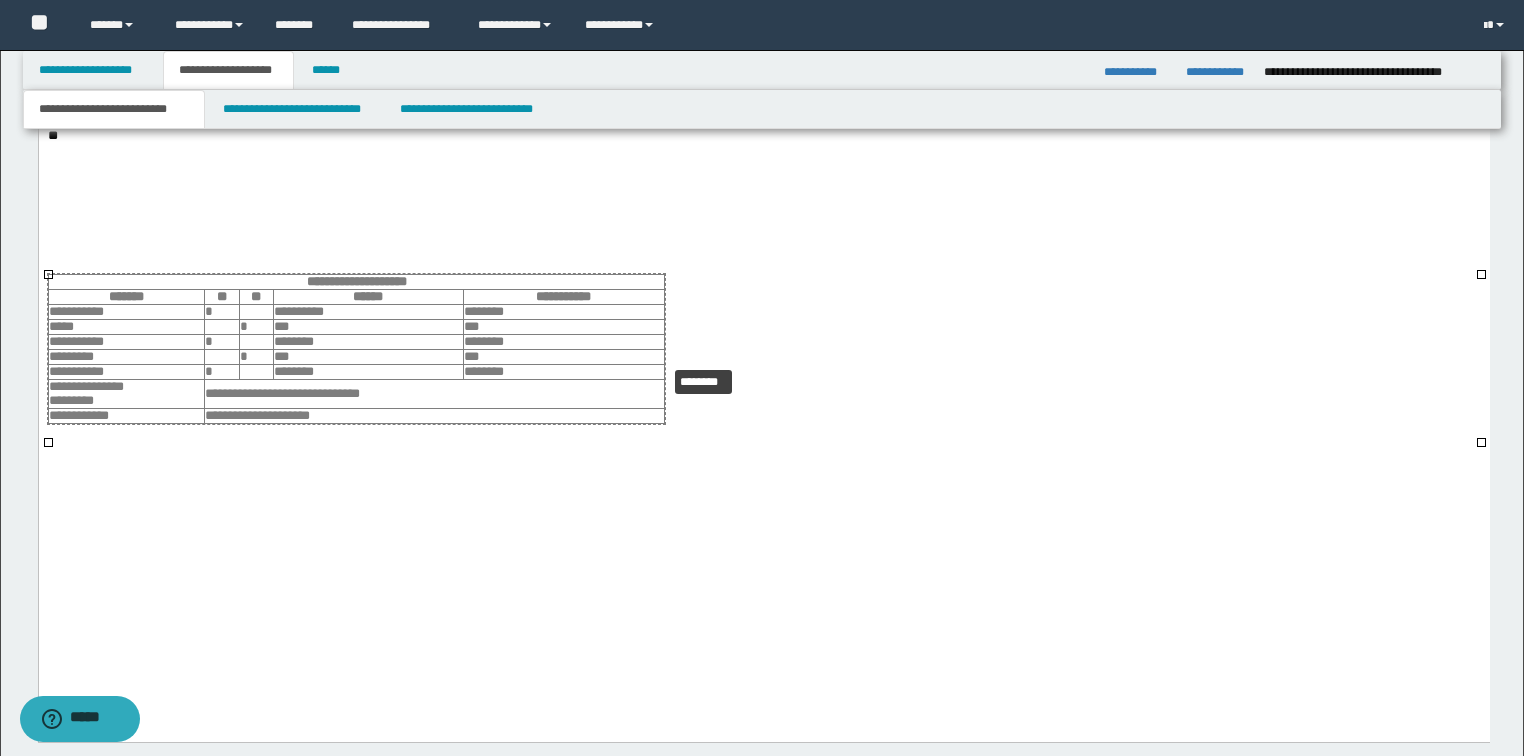 drag, startPoint x: 1479, startPoint y: 276, endPoint x: 825, endPoint y: 349, distance: 658.0615 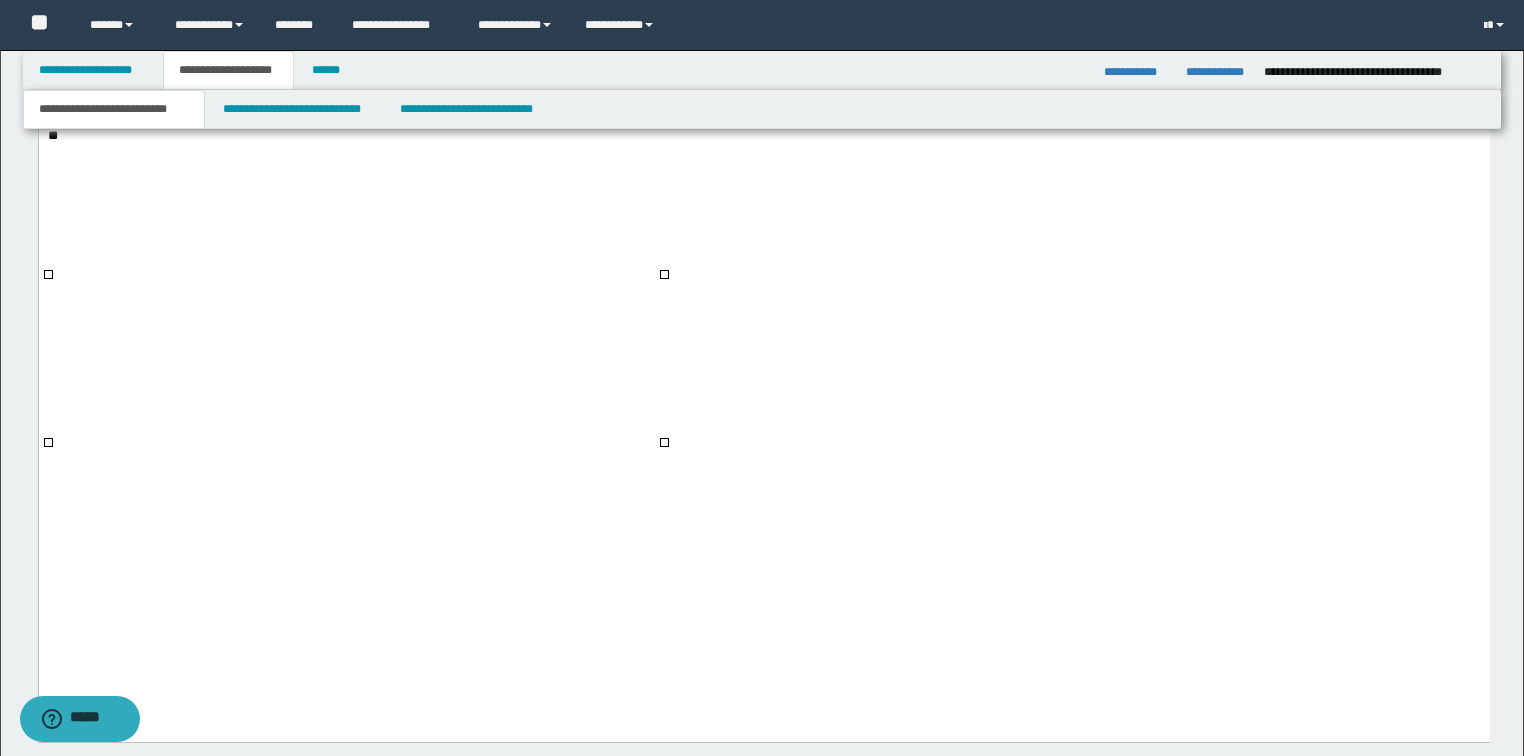 click on "**********" at bounding box center (763, -18) 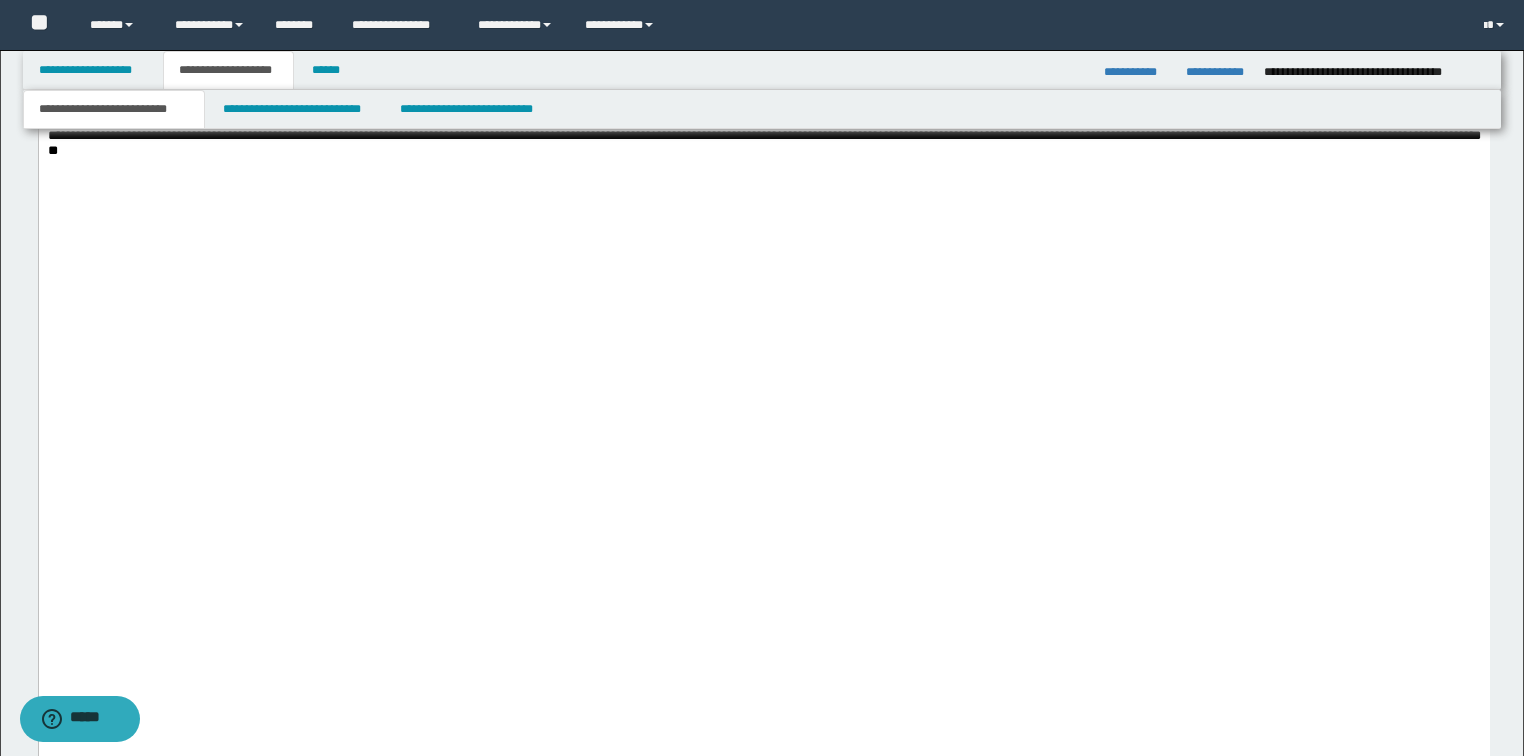 click on "**********" at bounding box center (627, 28) 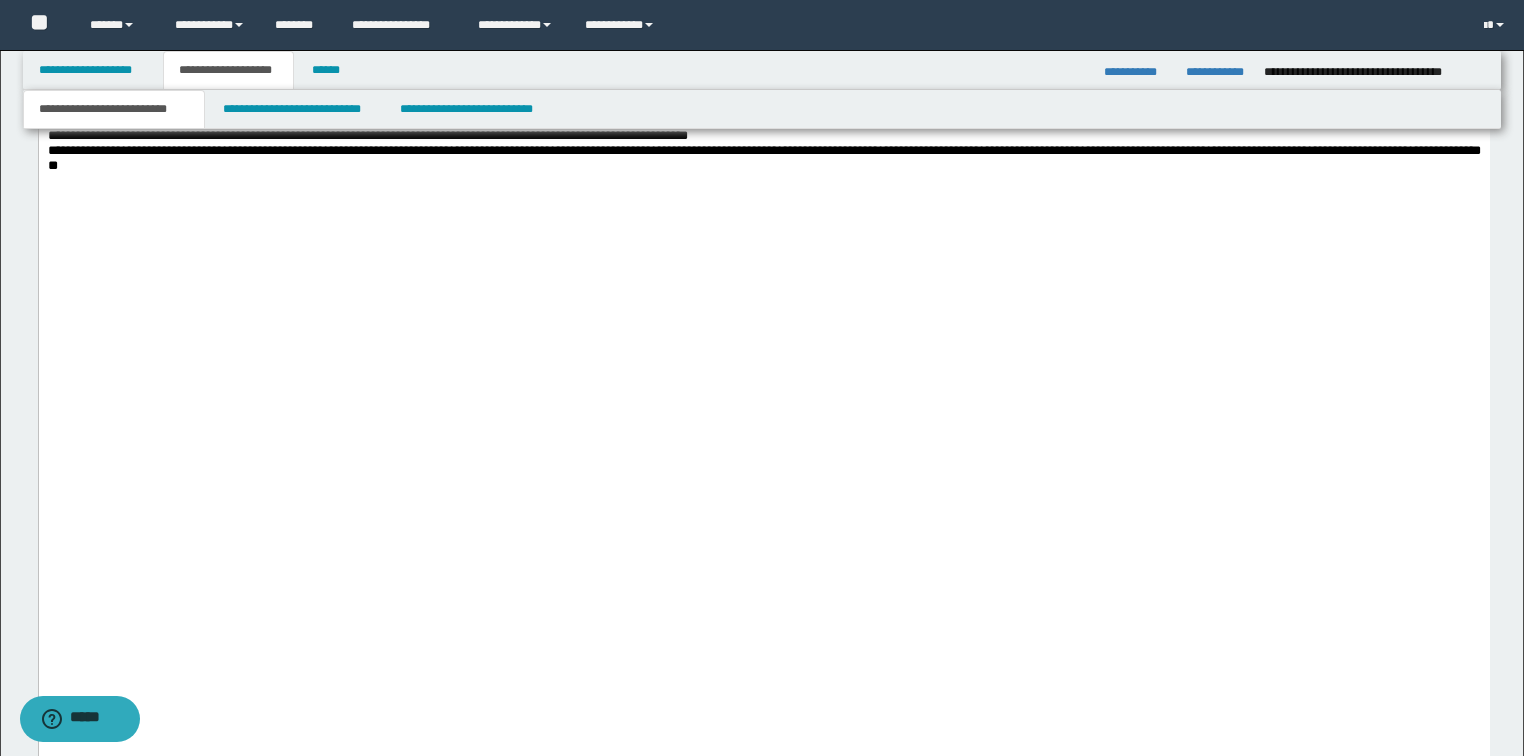 click on "**********" at bounding box center (763, 44) 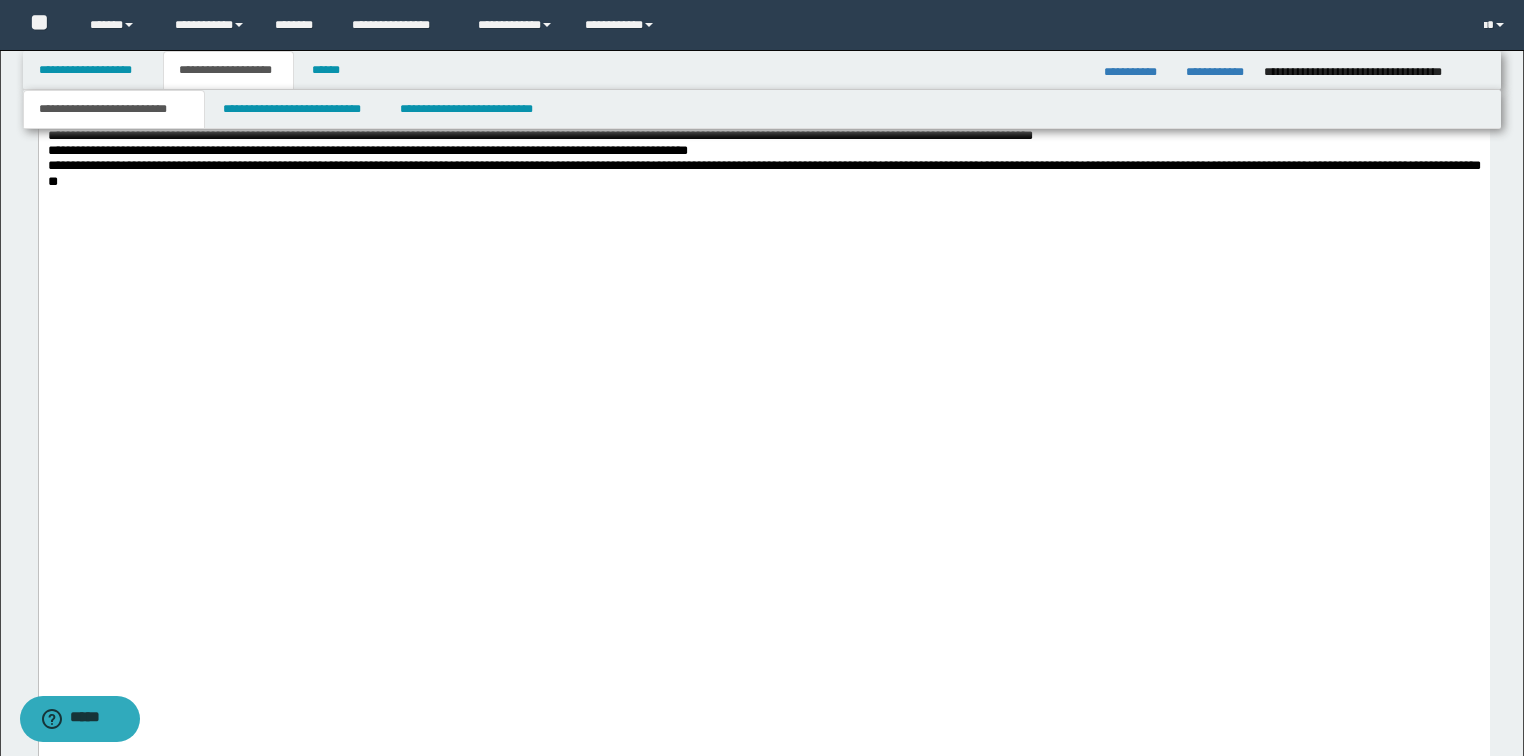 click on "**********" at bounding box center (763, 74) 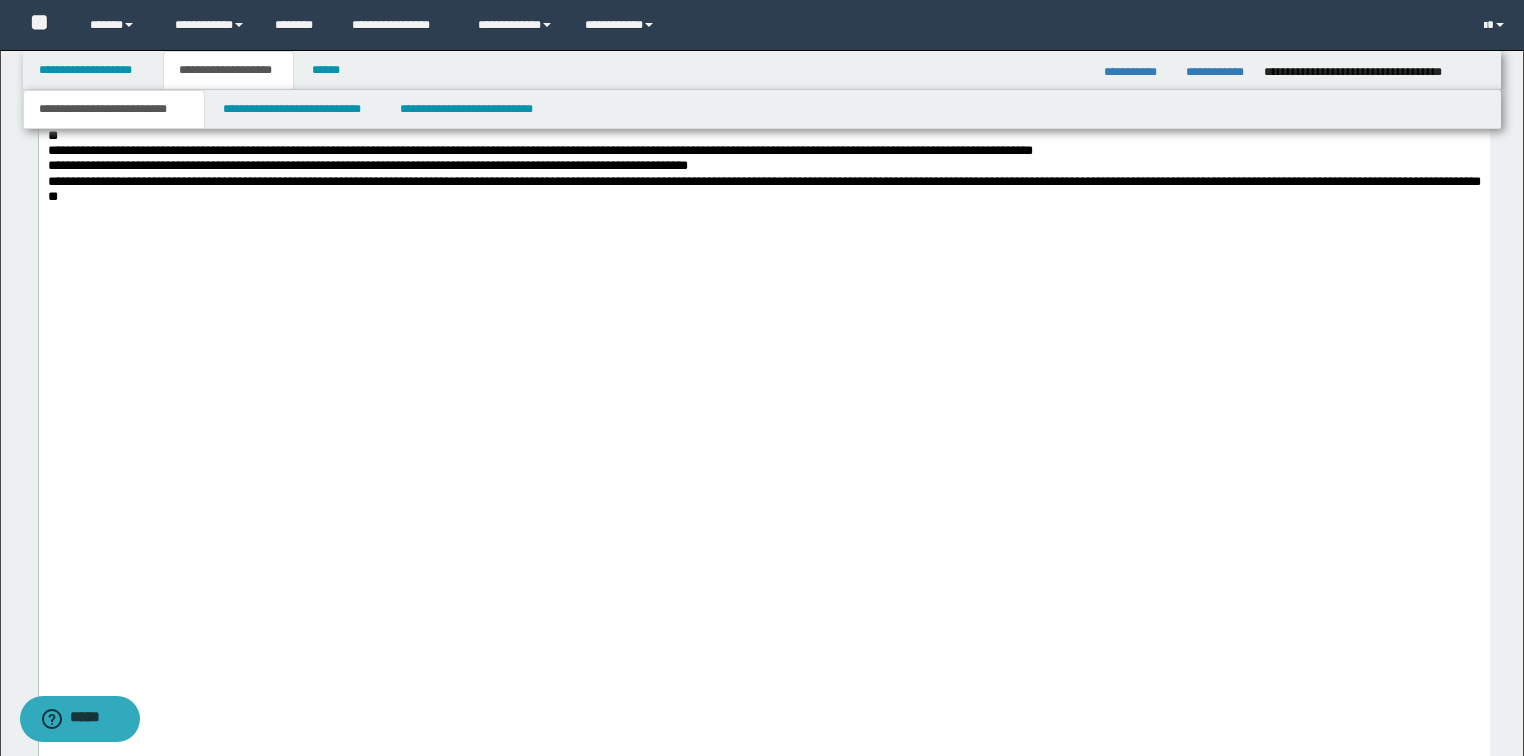 click on "**********" at bounding box center [763, 105] 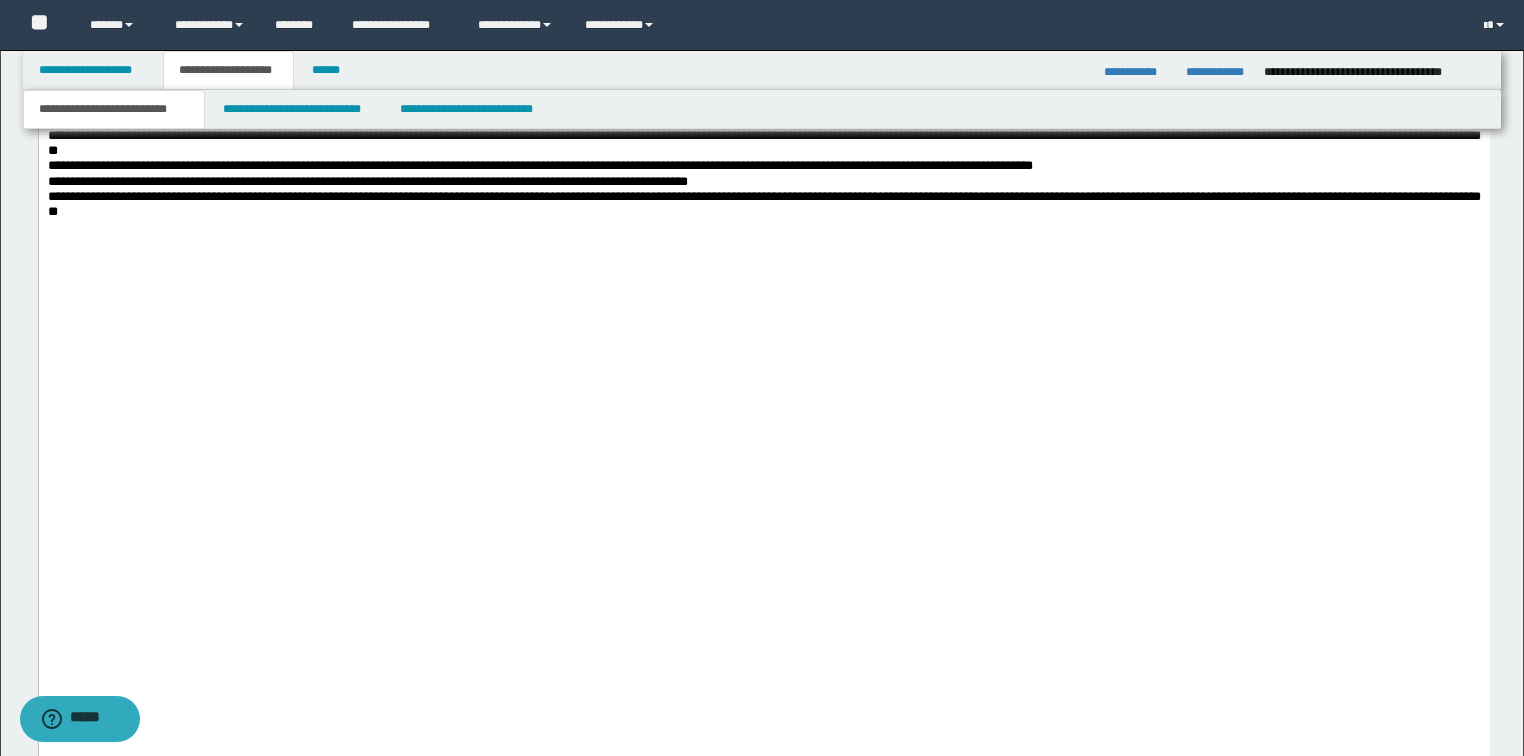 click on "**********" at bounding box center [763, 144] 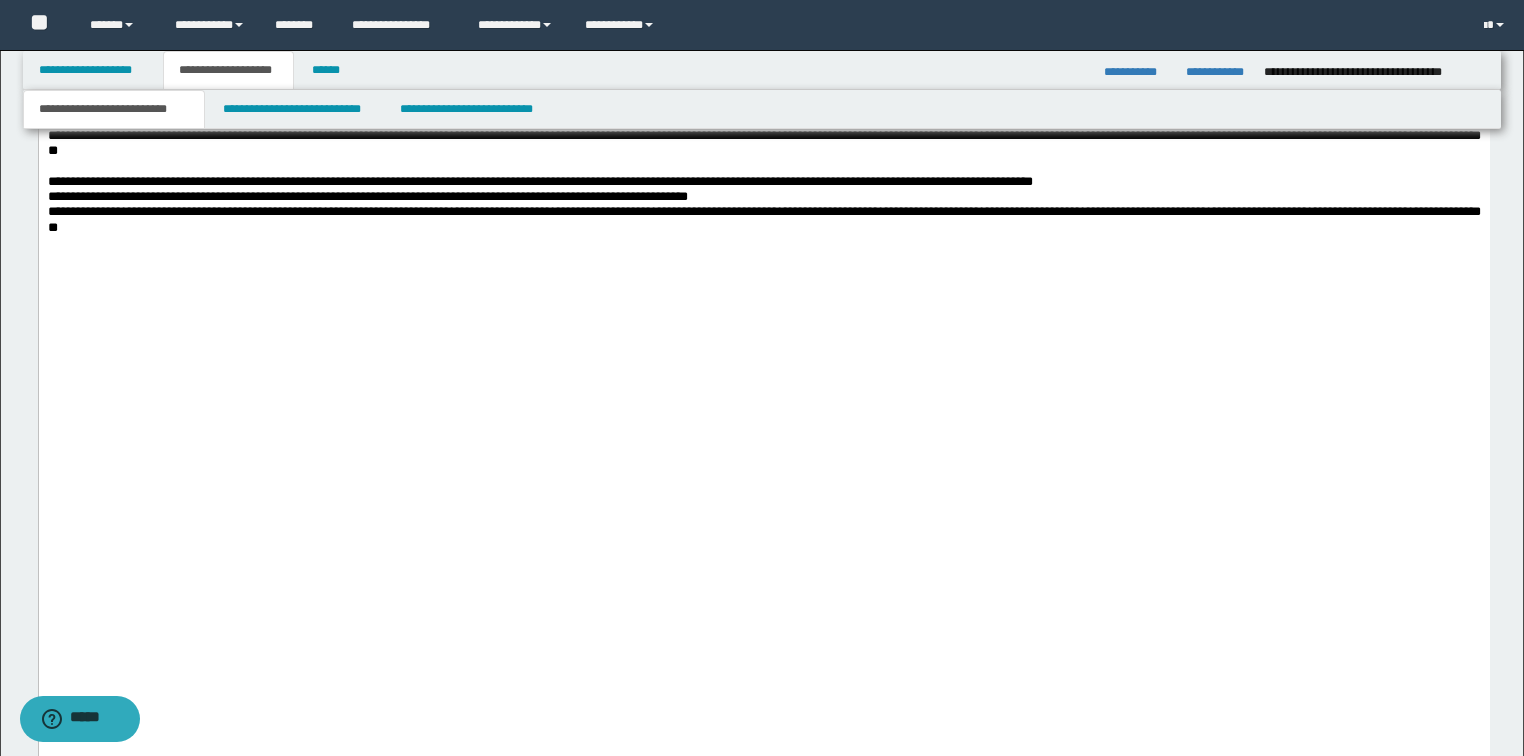 click at bounding box center (763, 166) 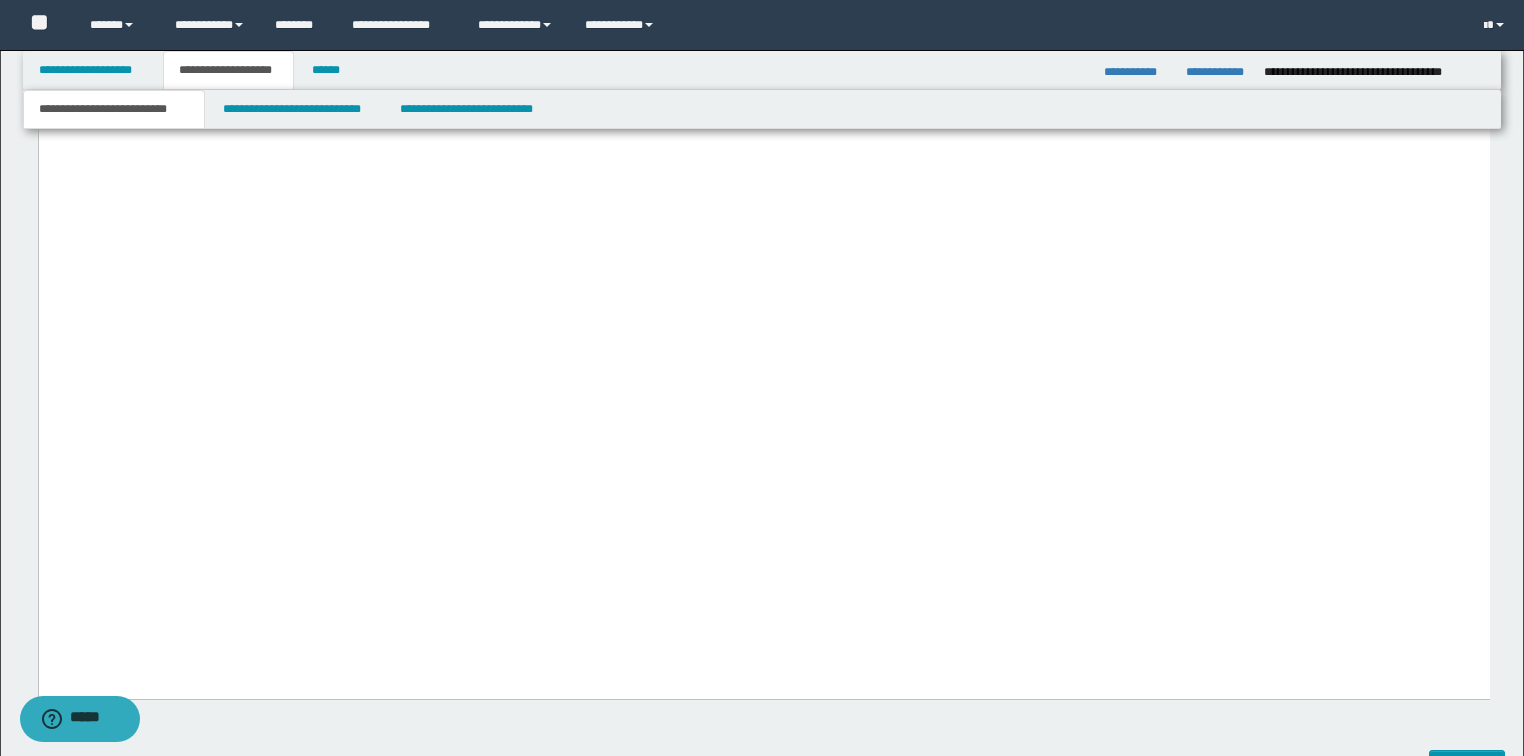 scroll, scrollTop: 7954, scrollLeft: 0, axis: vertical 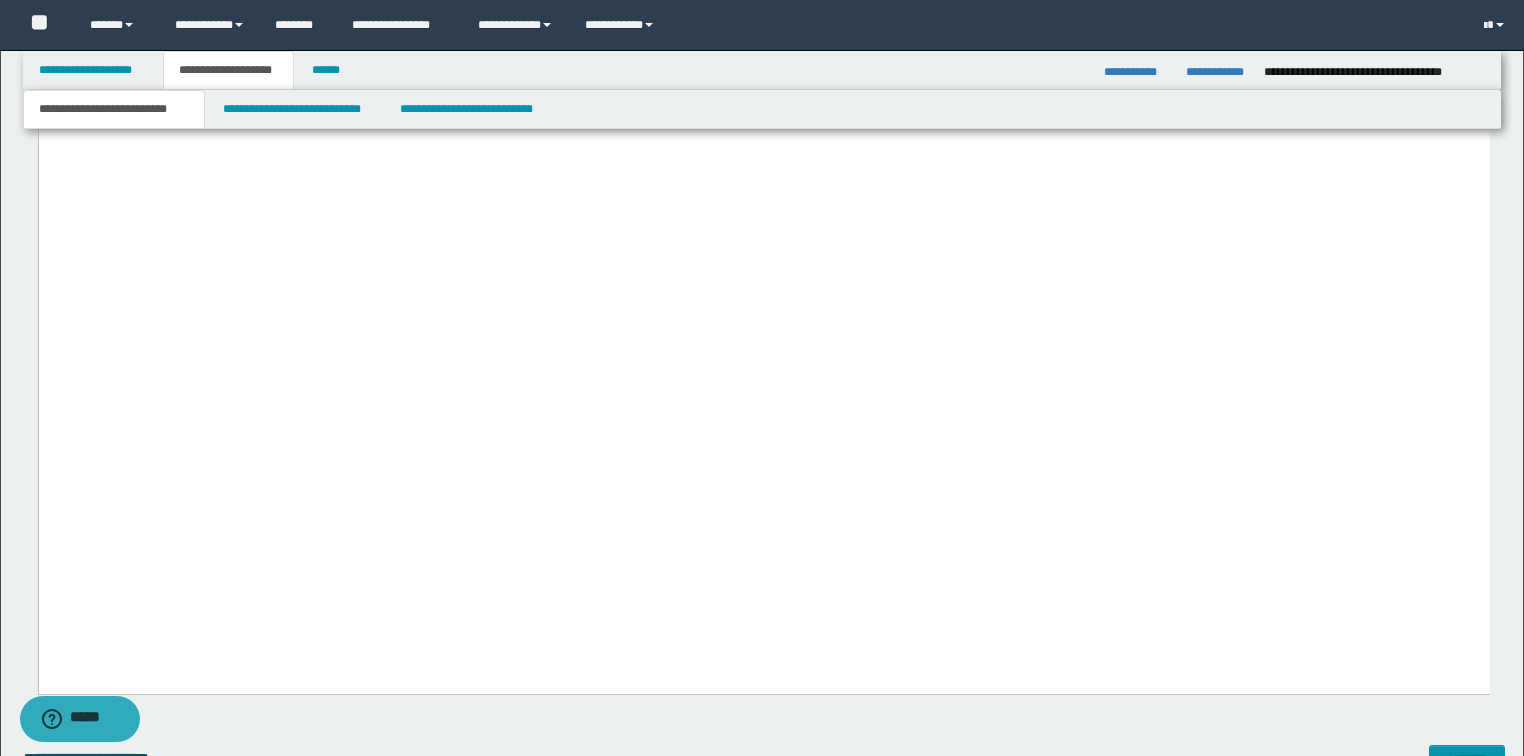 click on "**********" at bounding box center [763, 52] 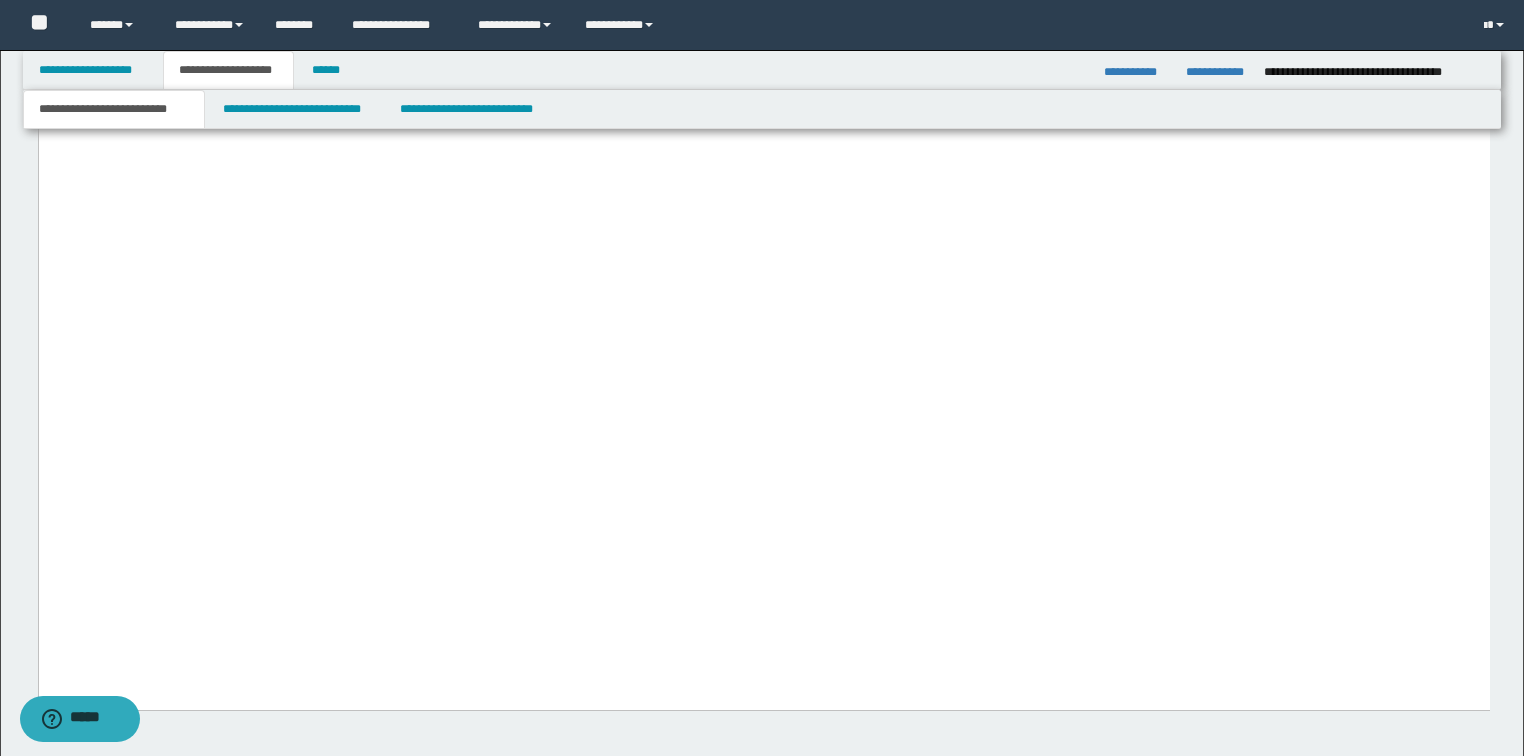 click on "**********" at bounding box center (763, 91) 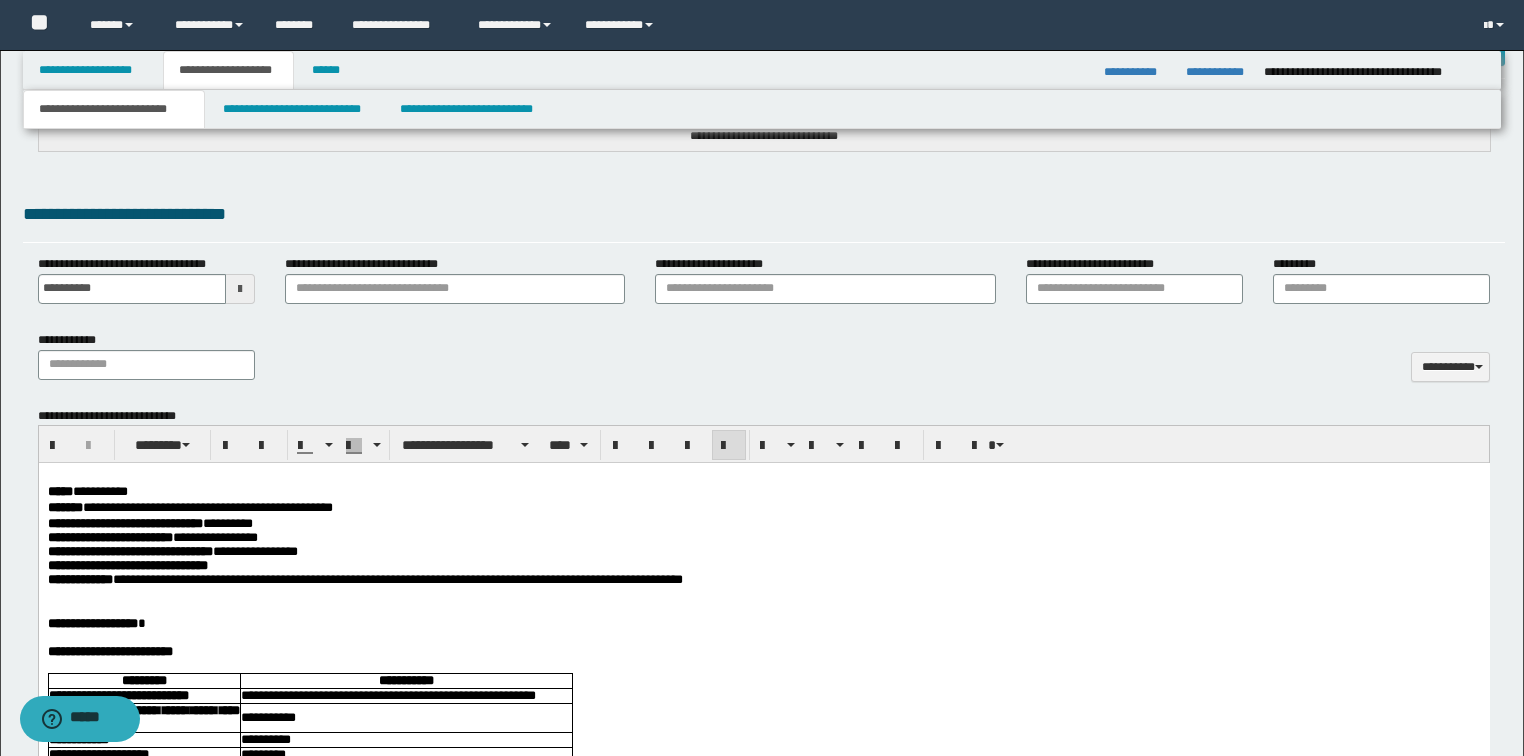 scroll, scrollTop: 674, scrollLeft: 0, axis: vertical 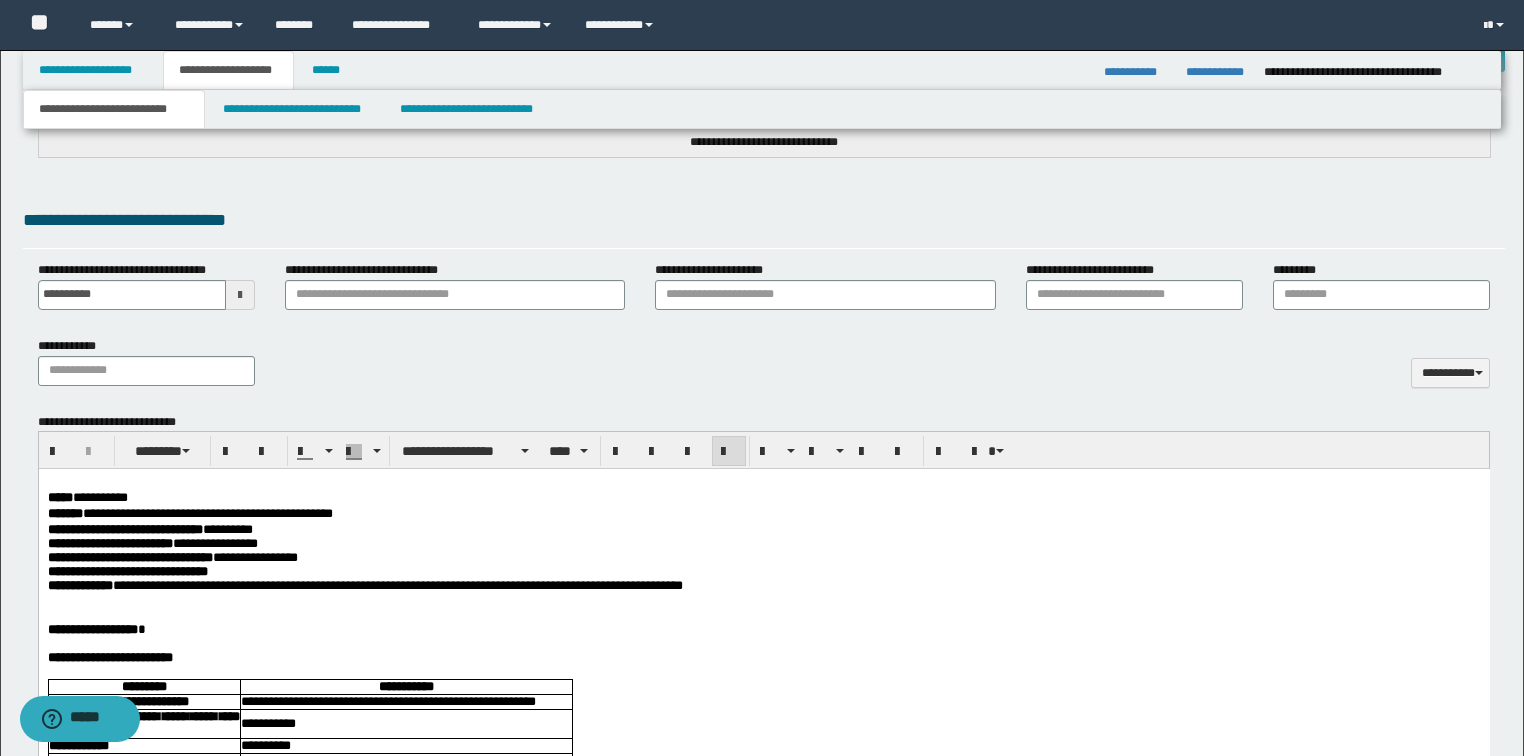 click on "**********" at bounding box center (254, 557) 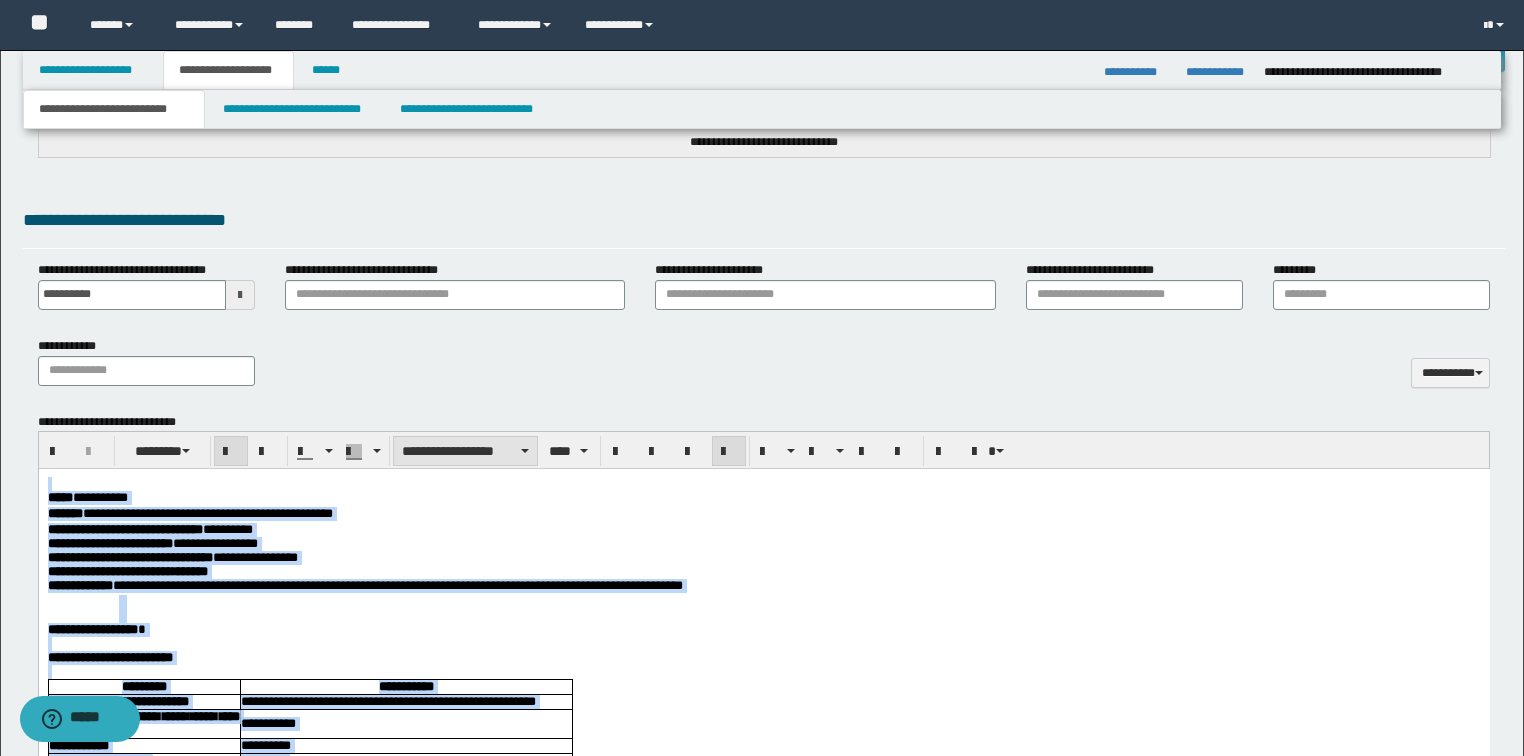 click on "**********" at bounding box center [465, 451] 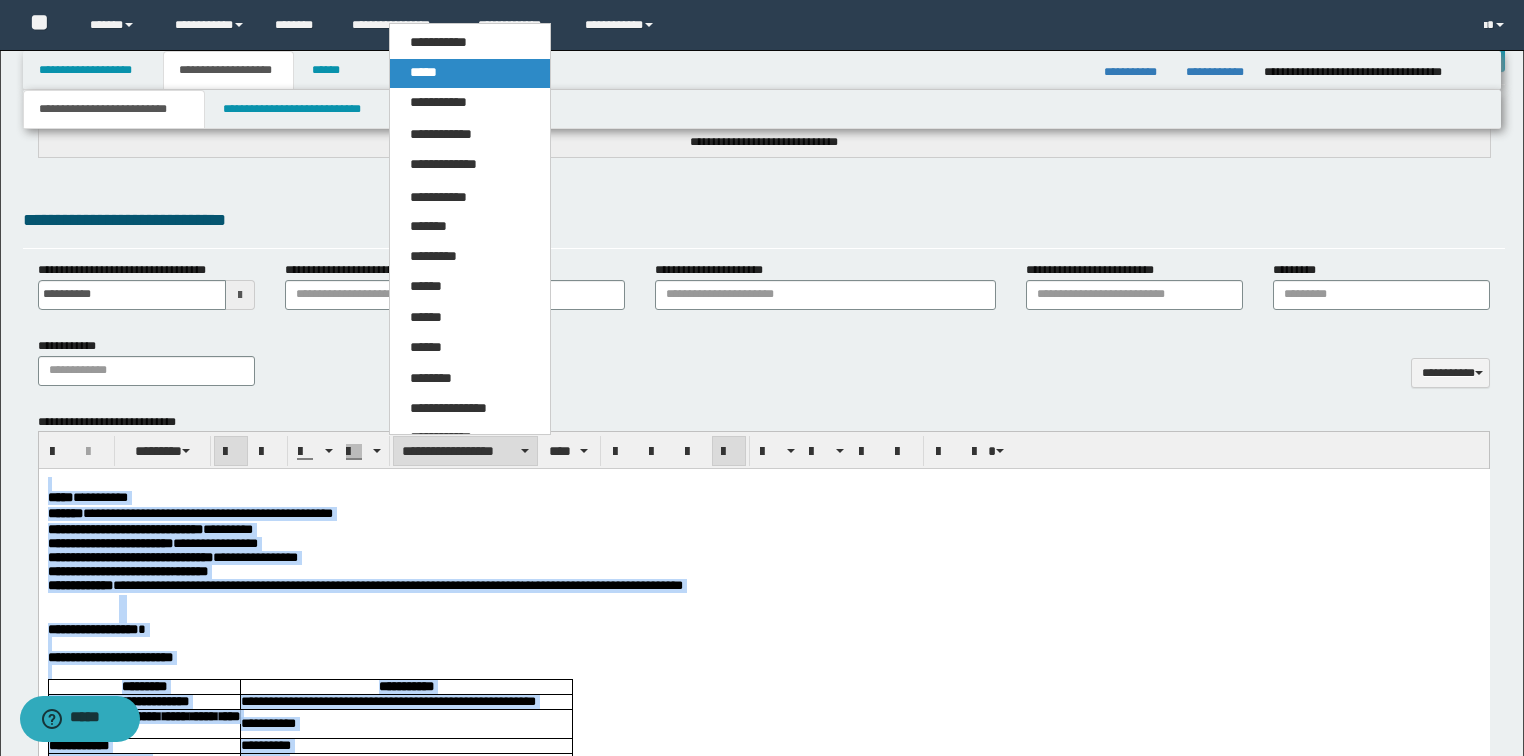 click on "*****" at bounding box center [423, 72] 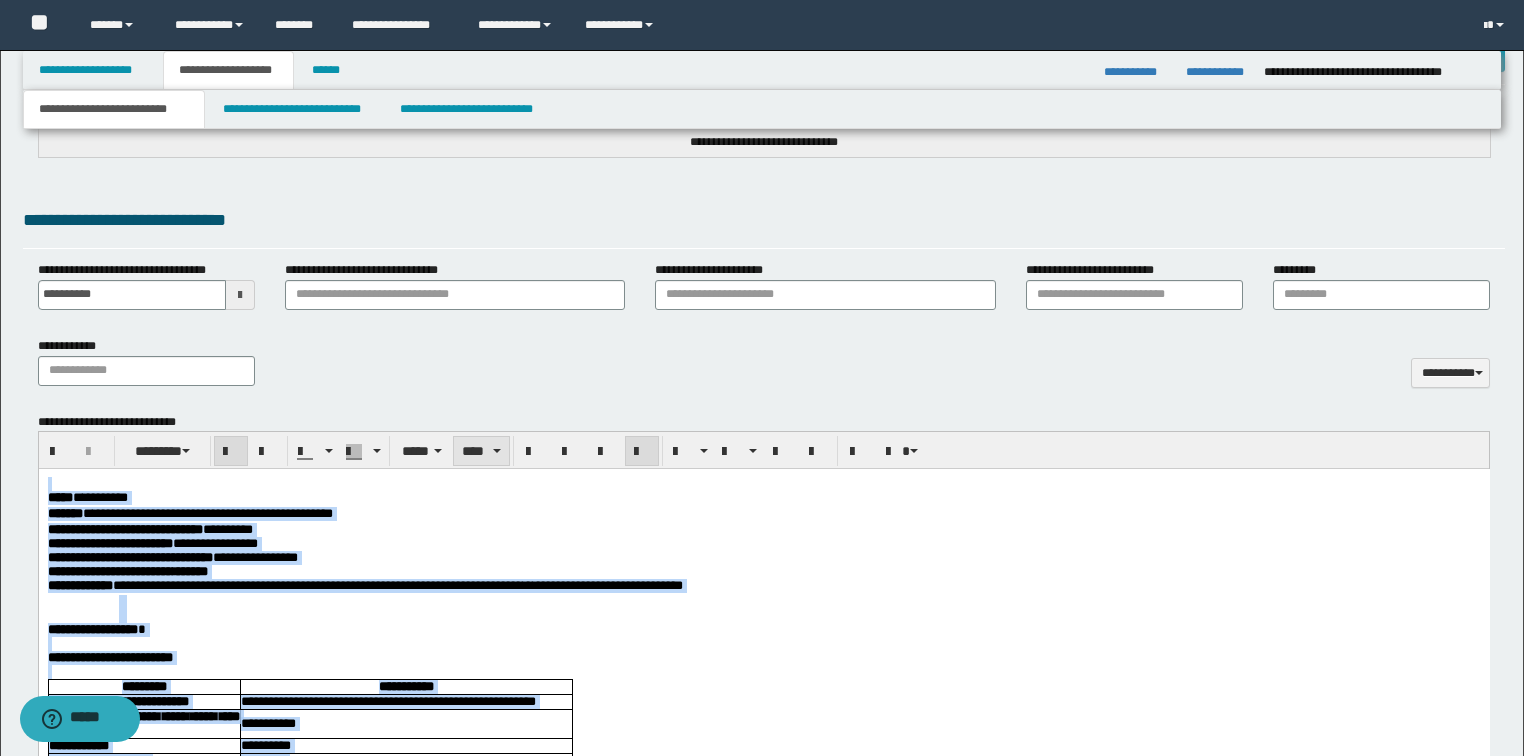 click on "****" at bounding box center [481, 451] 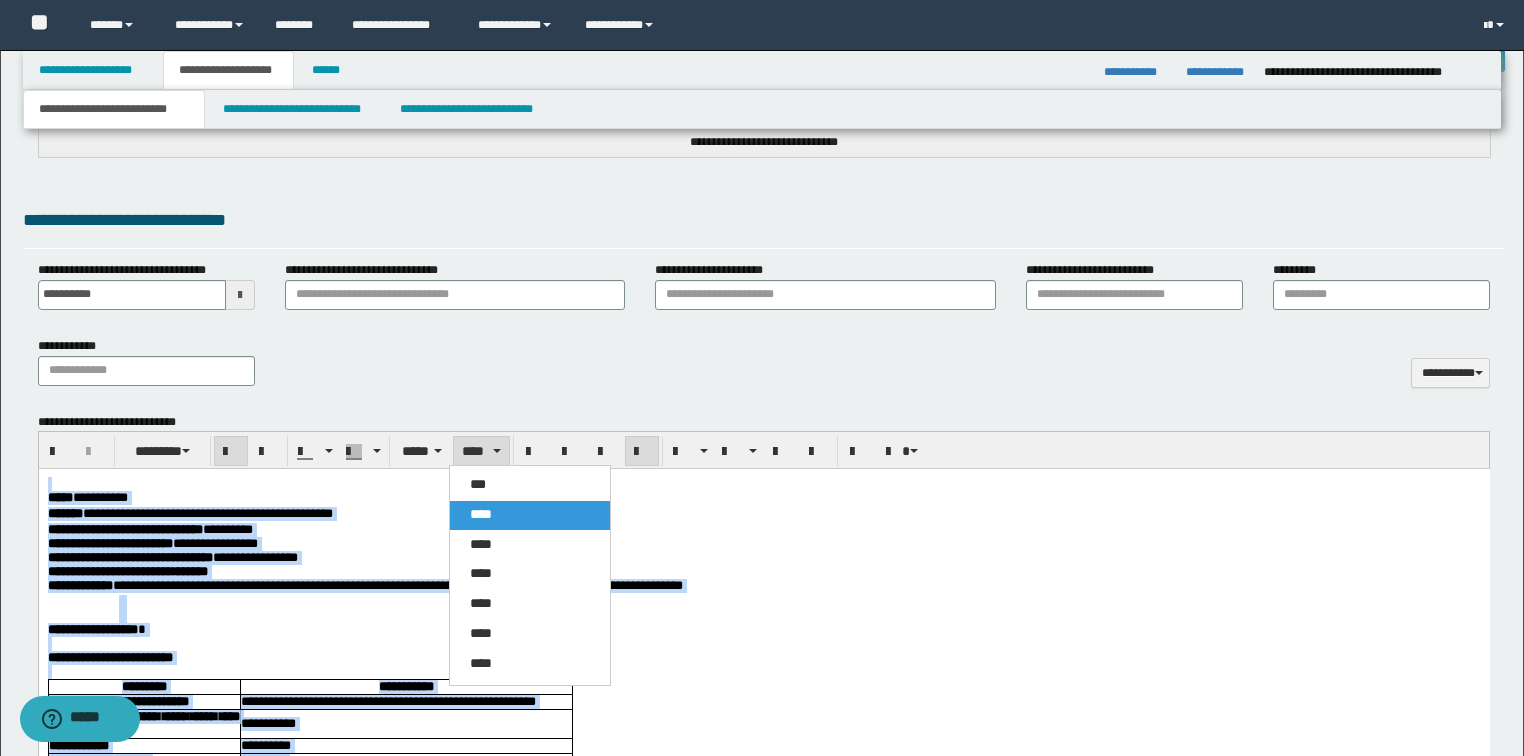 click on "****" at bounding box center [481, 514] 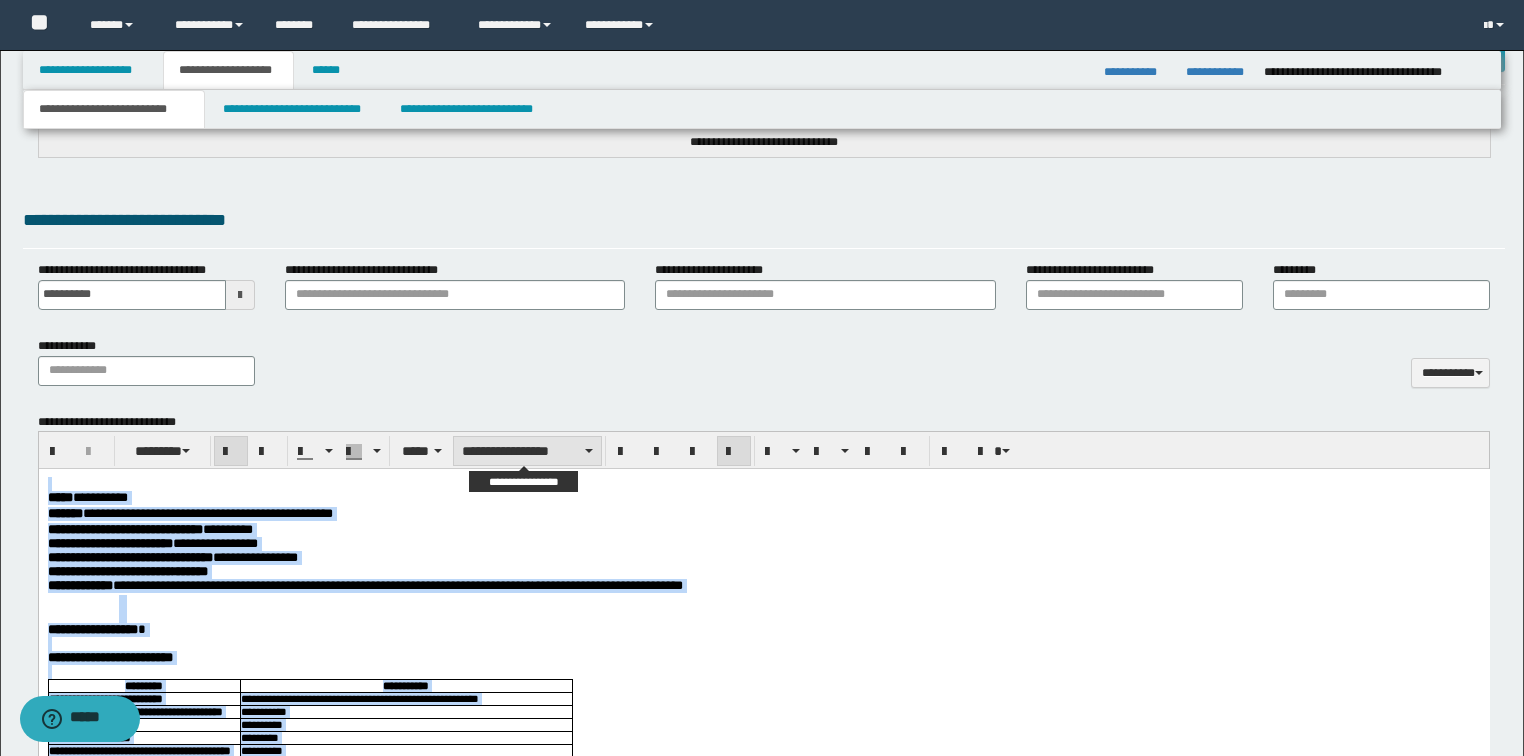 click on "**********" at bounding box center [527, 451] 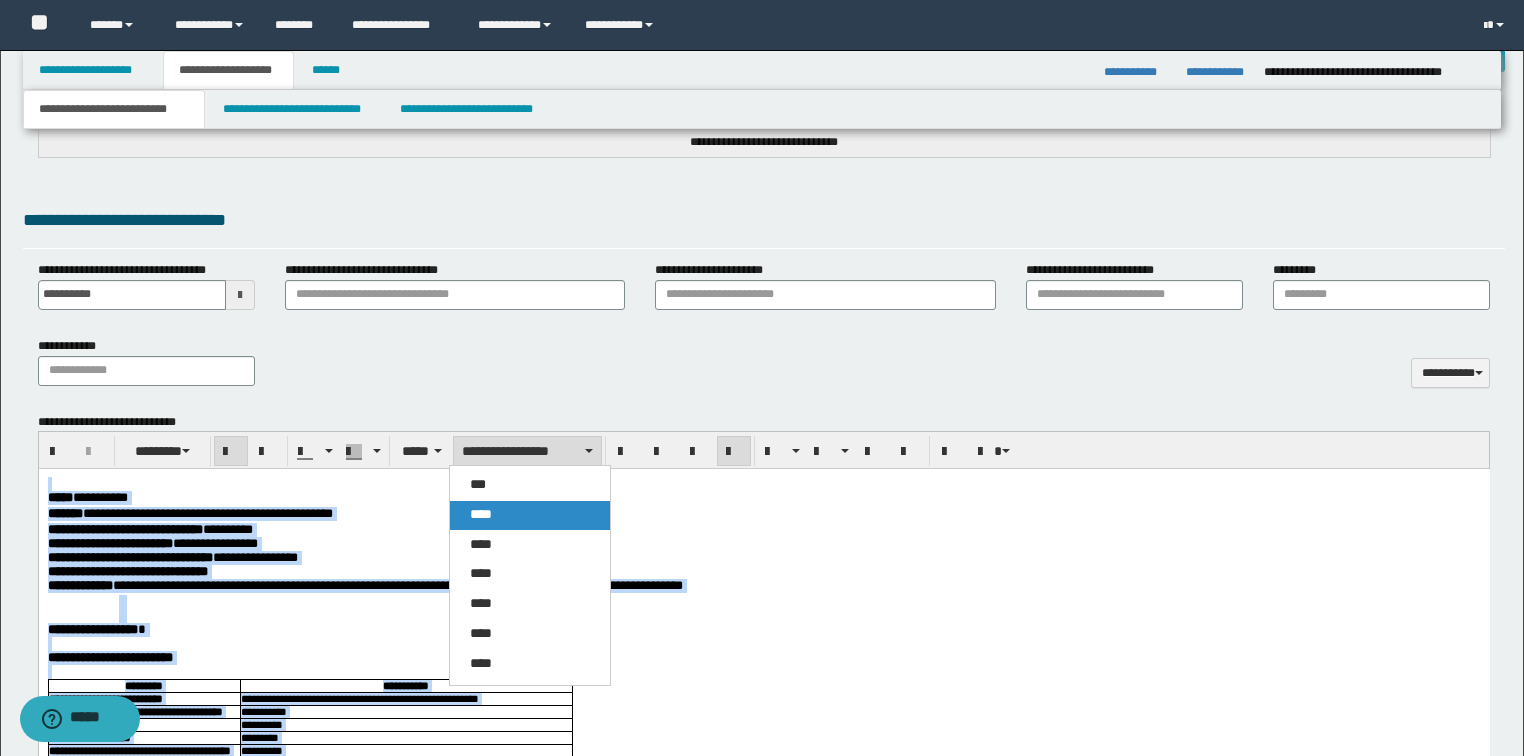 click on "****" at bounding box center [481, 514] 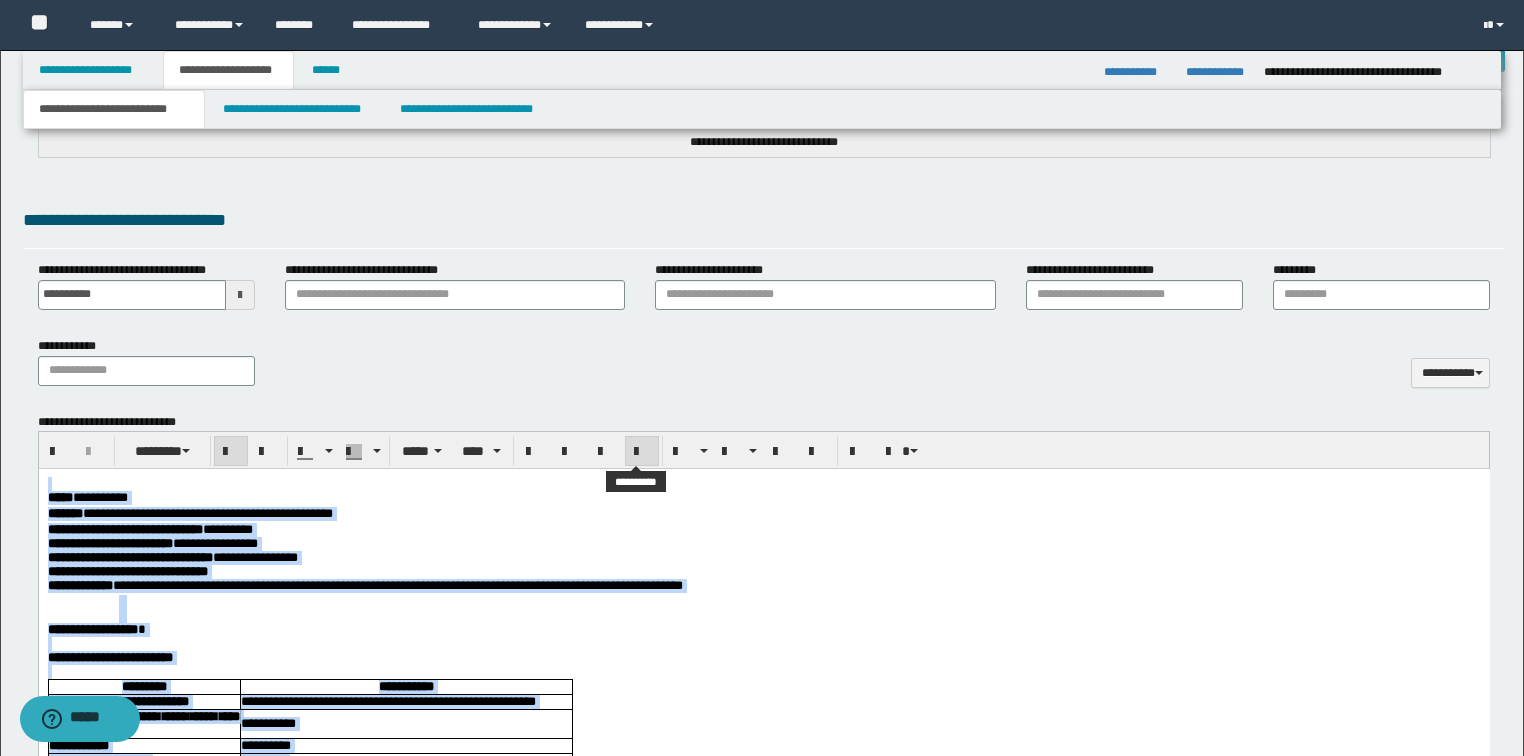 click at bounding box center (642, 452) 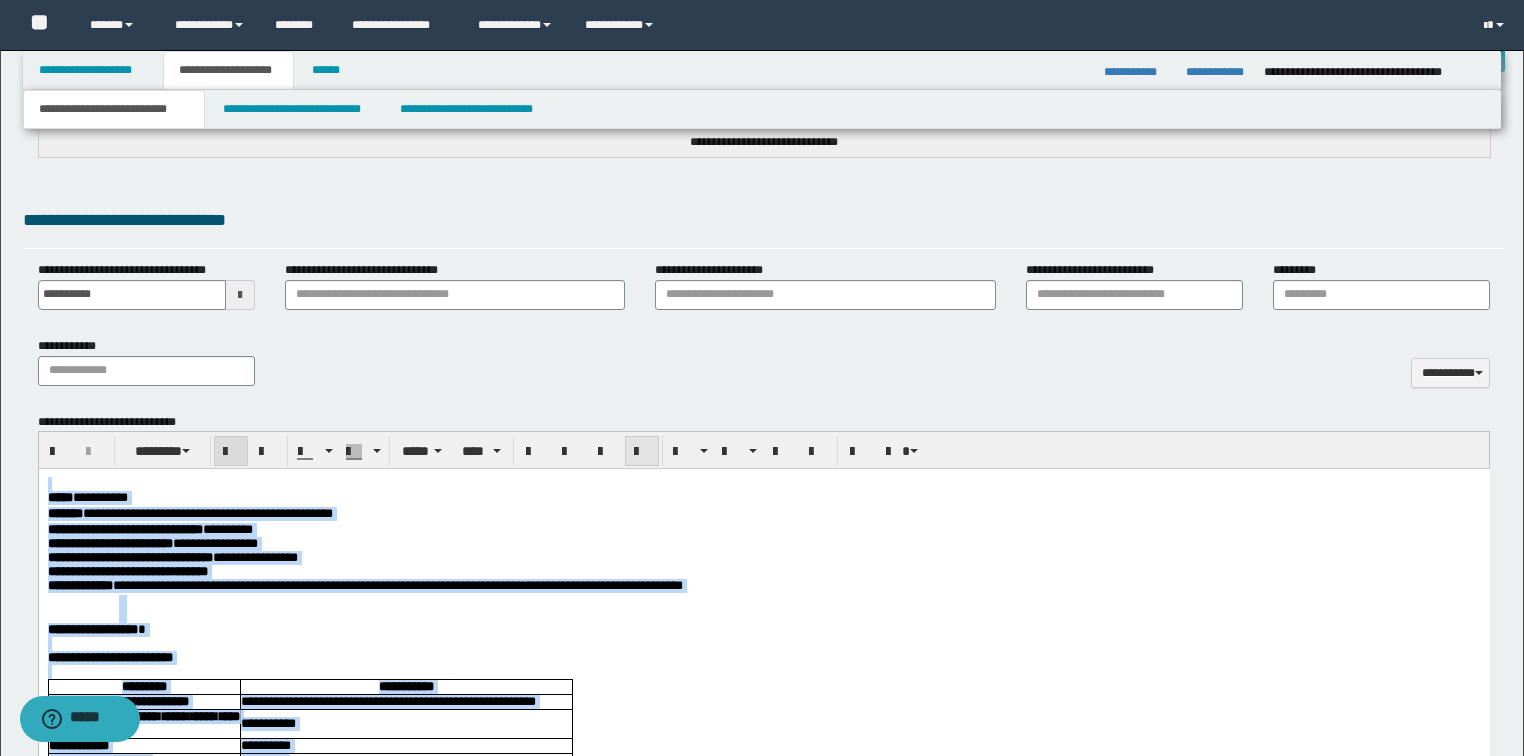 click at bounding box center [642, 452] 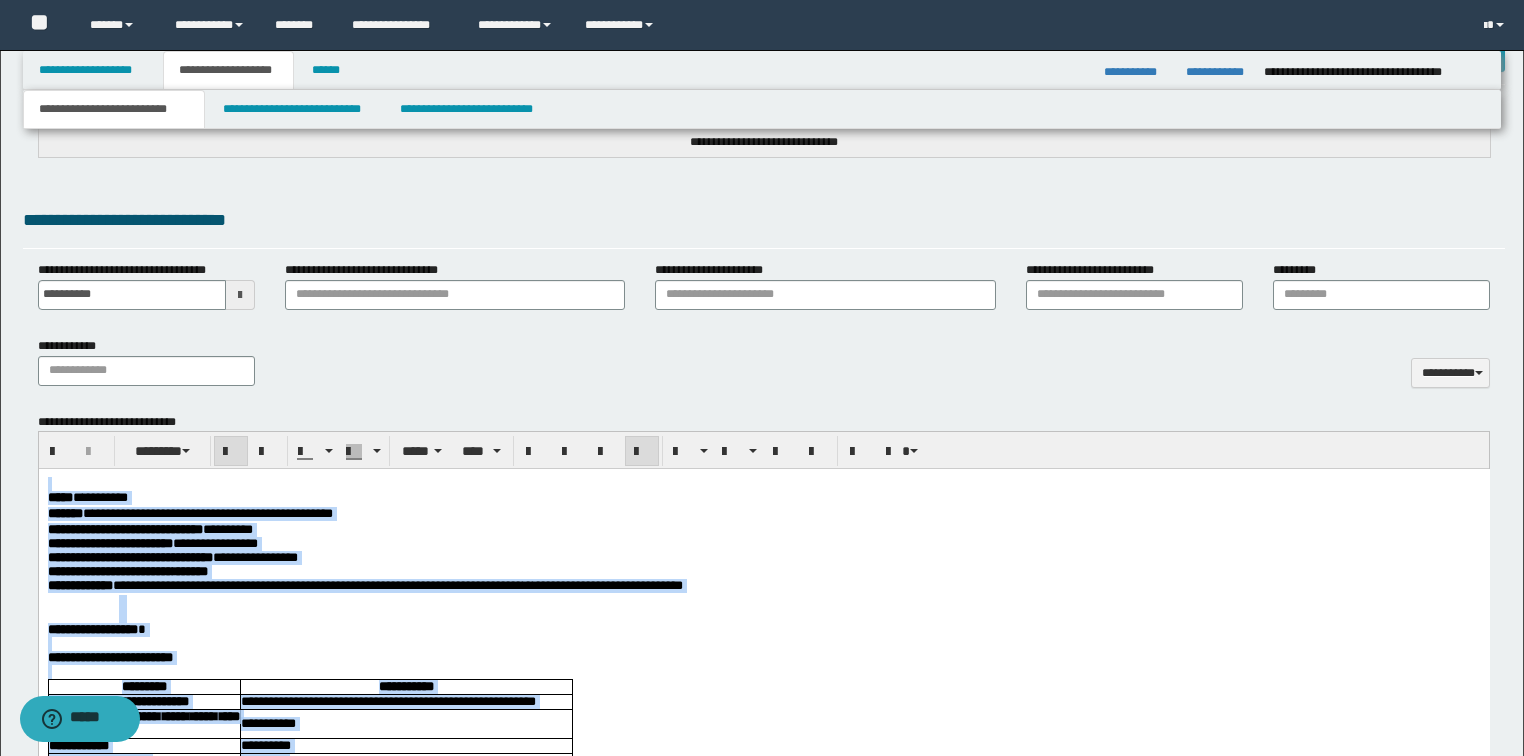 click at bounding box center (642, 452) 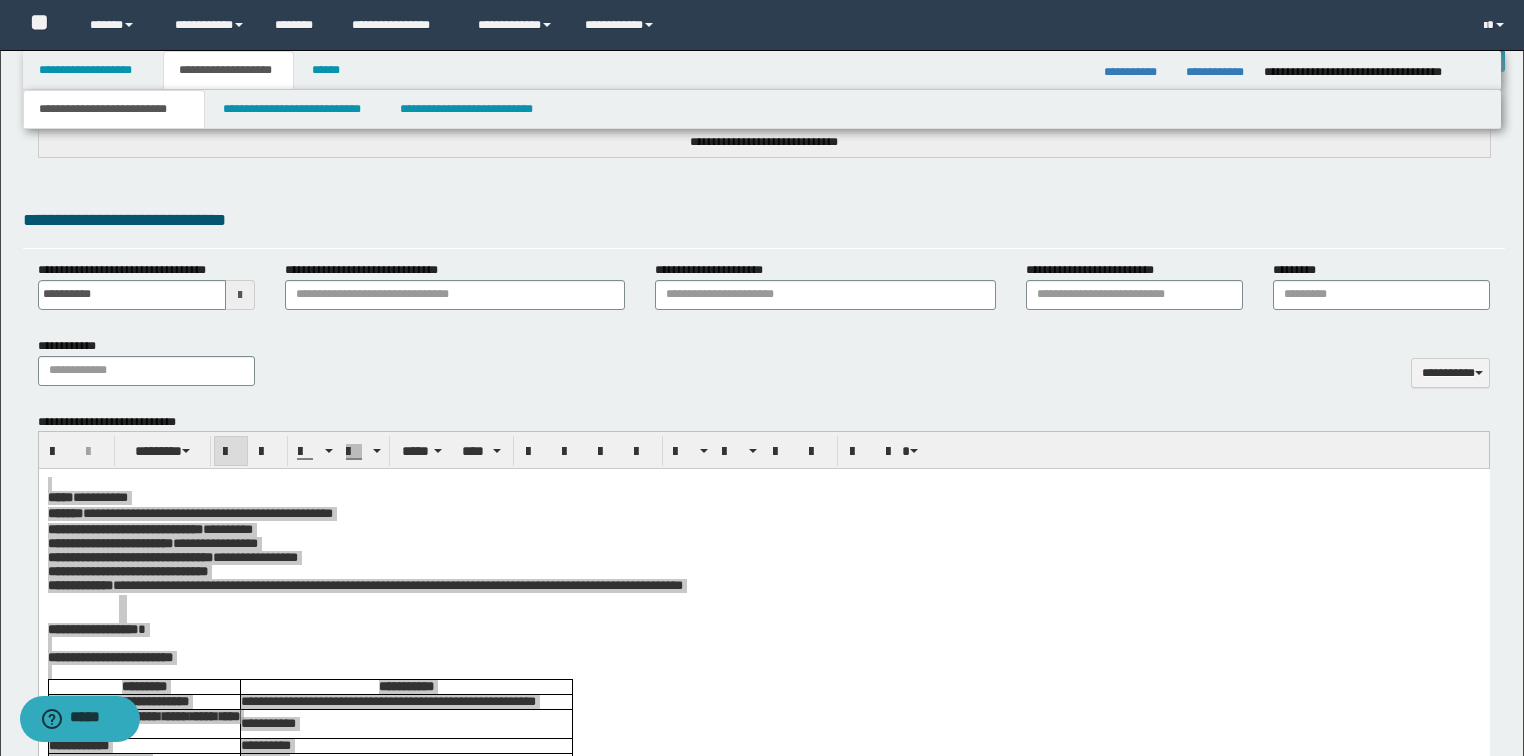click on "**********" at bounding box center (764, 4221) 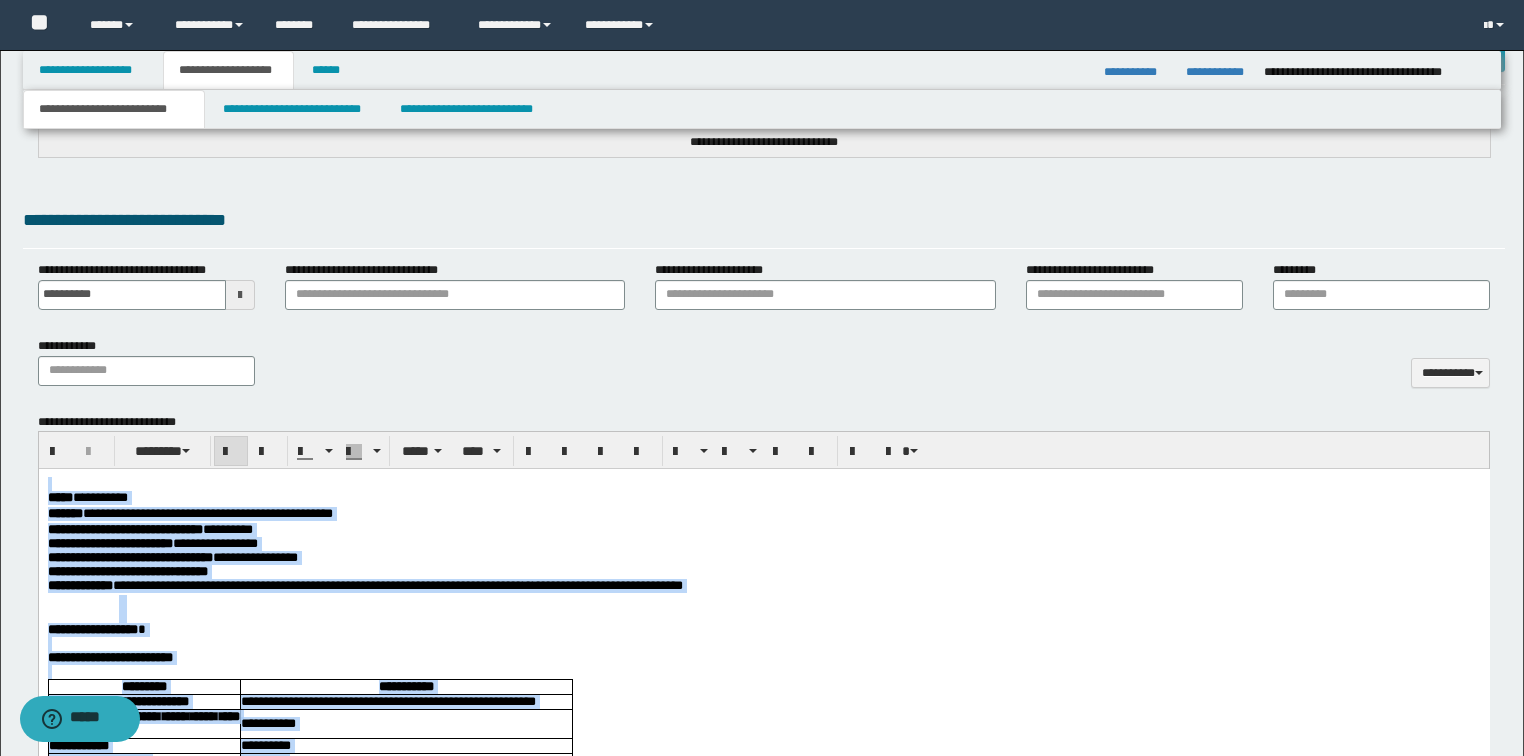 click on "***** *   *********" at bounding box center [763, 499] 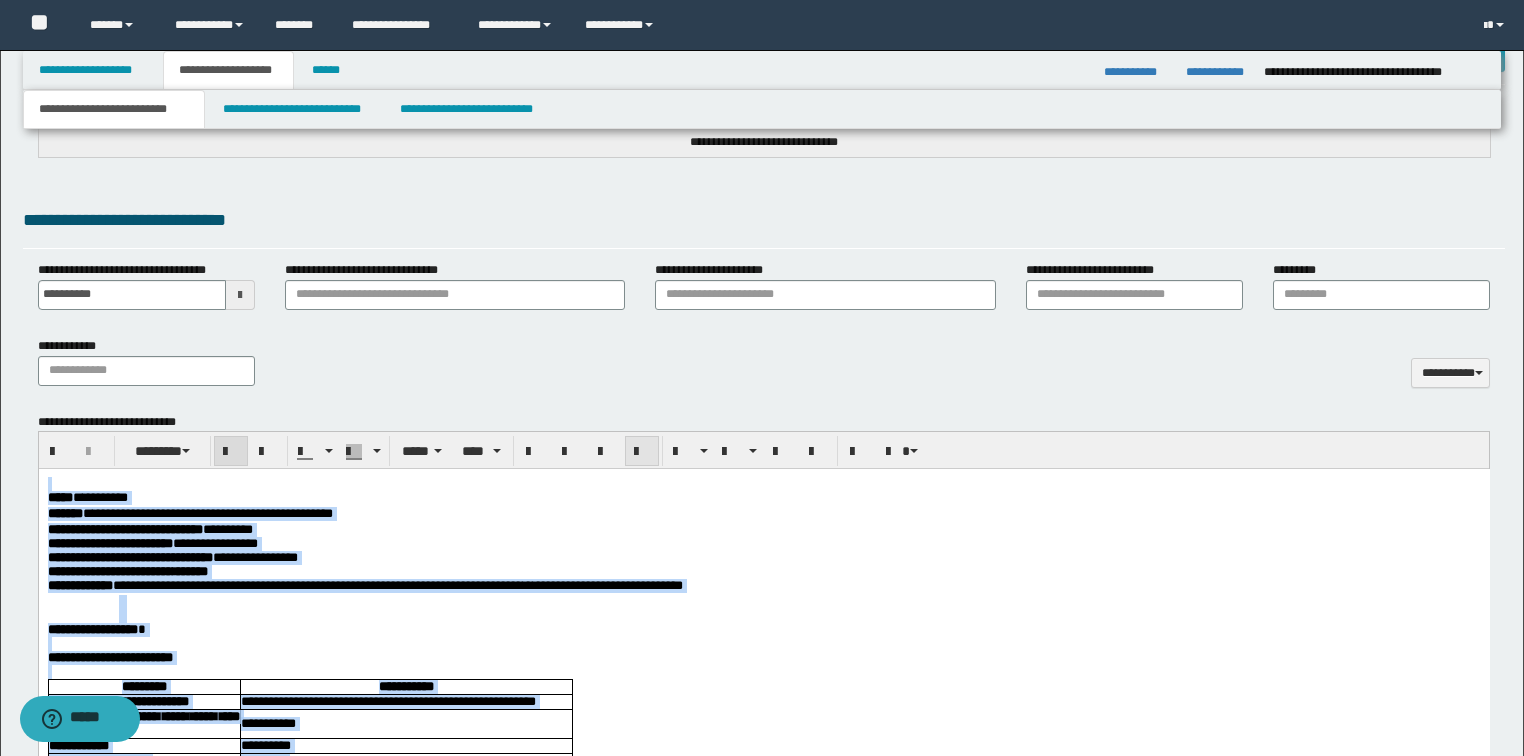 drag, startPoint x: 629, startPoint y: 446, endPoint x: 495, endPoint y: 35, distance: 432.29272 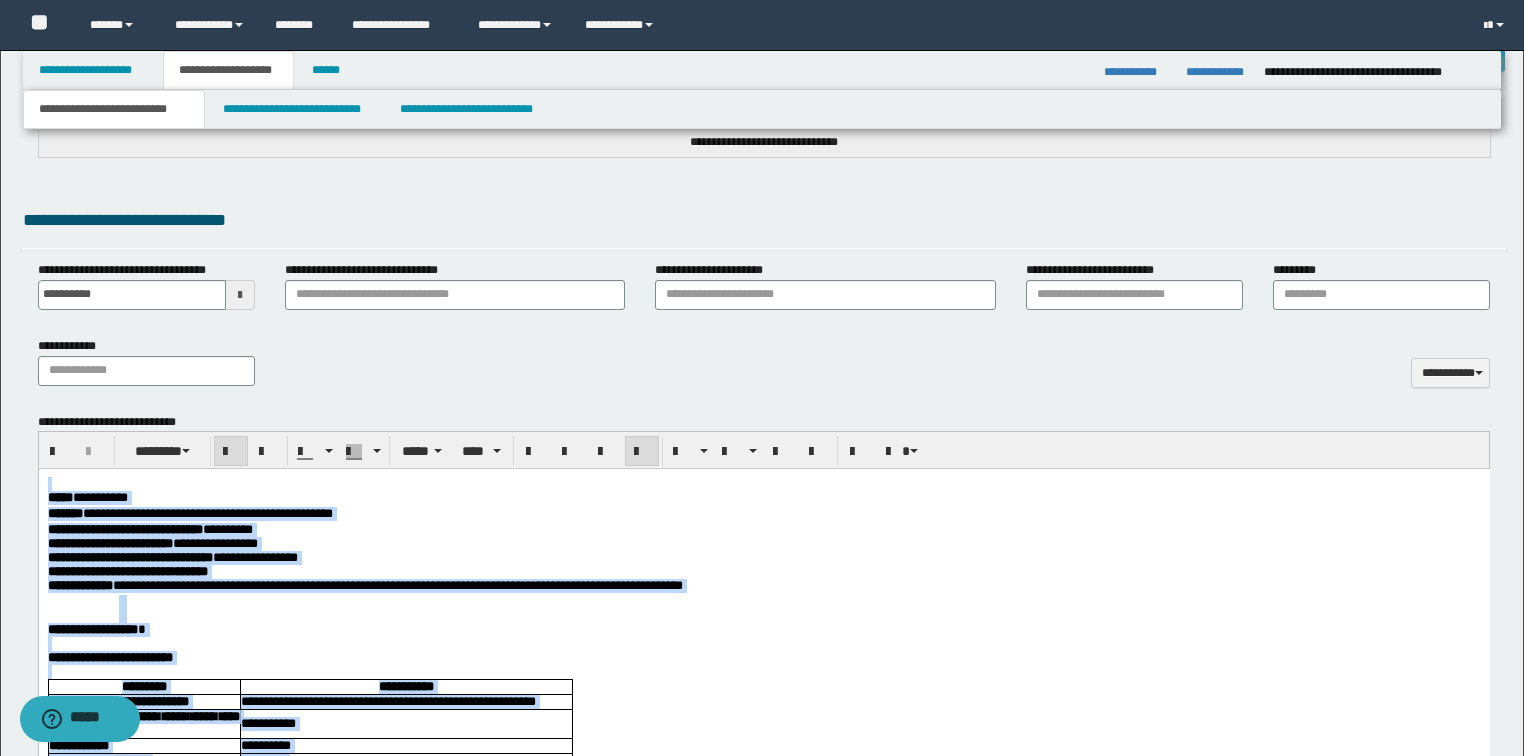click on "**********" at bounding box center (763, 515) 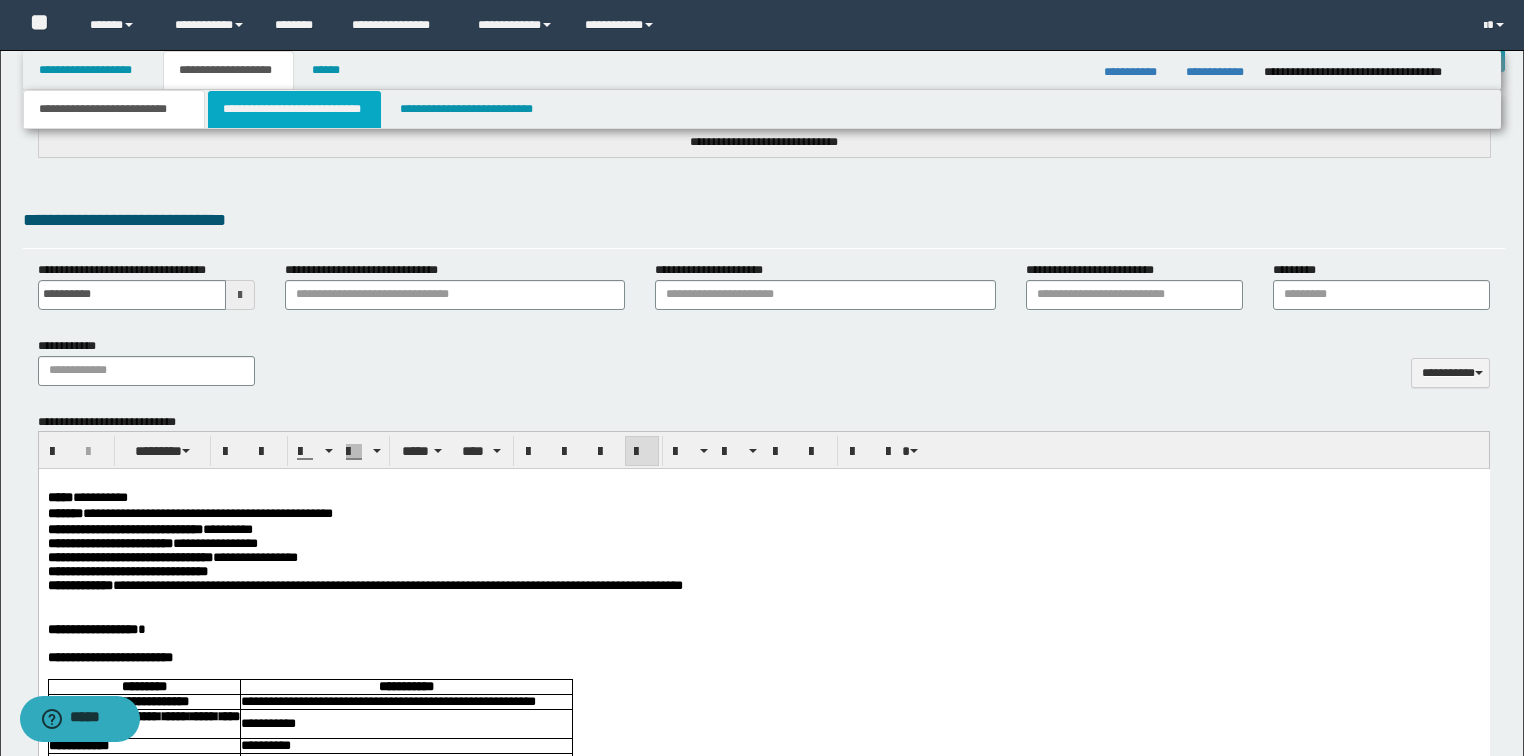 click on "**********" at bounding box center (294, 109) 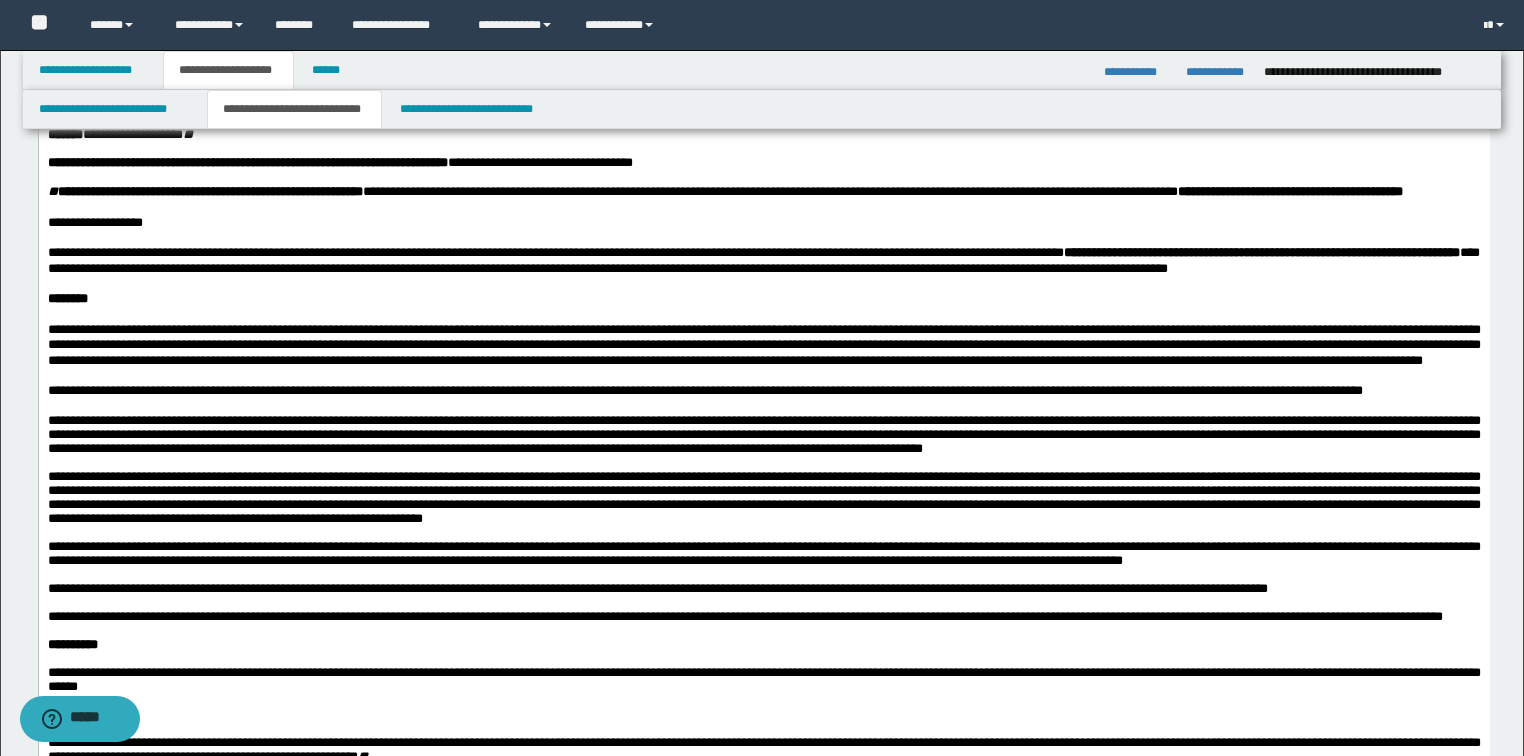 scroll, scrollTop: 2754, scrollLeft: 0, axis: vertical 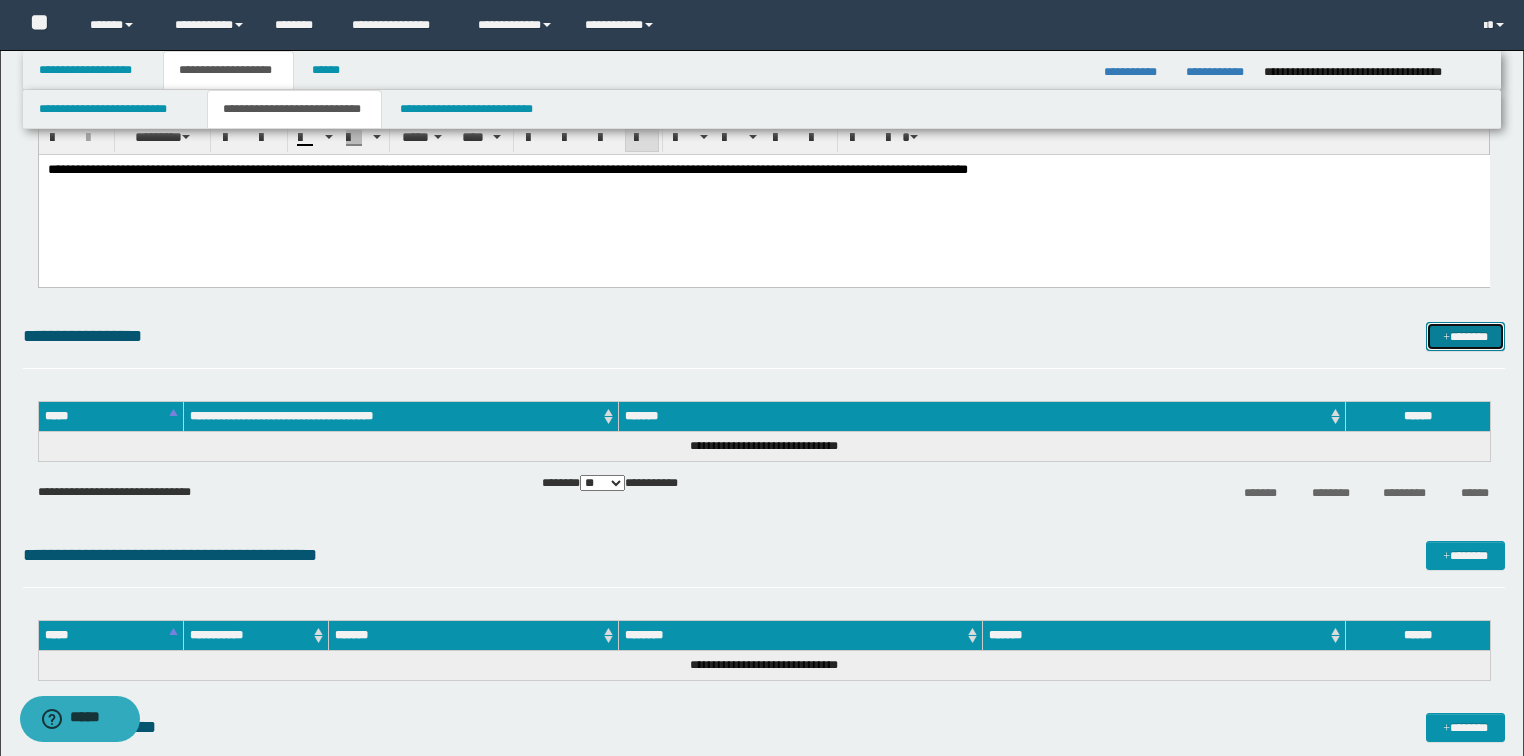 click on "*******" at bounding box center [1465, 337] 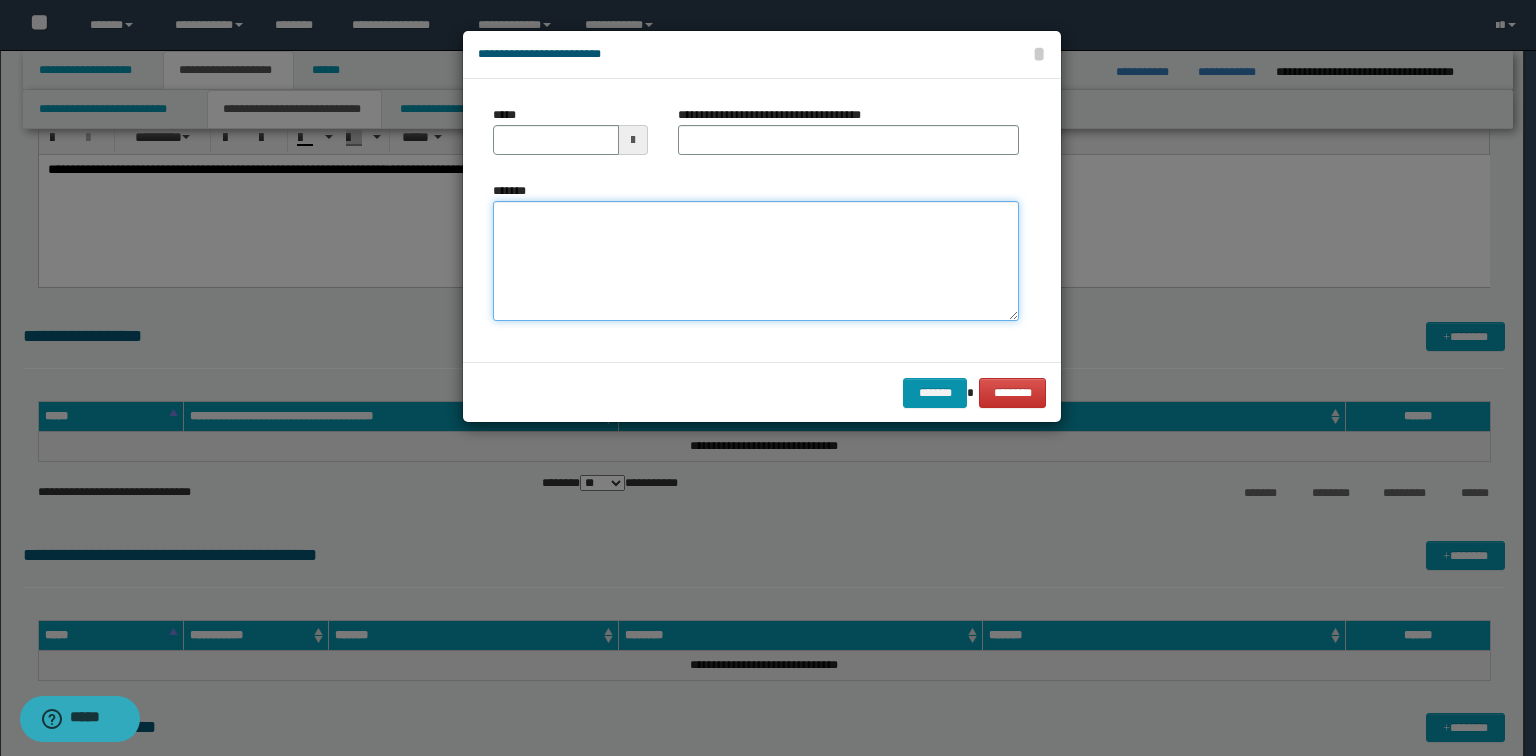 click on "*******" at bounding box center (756, 261) 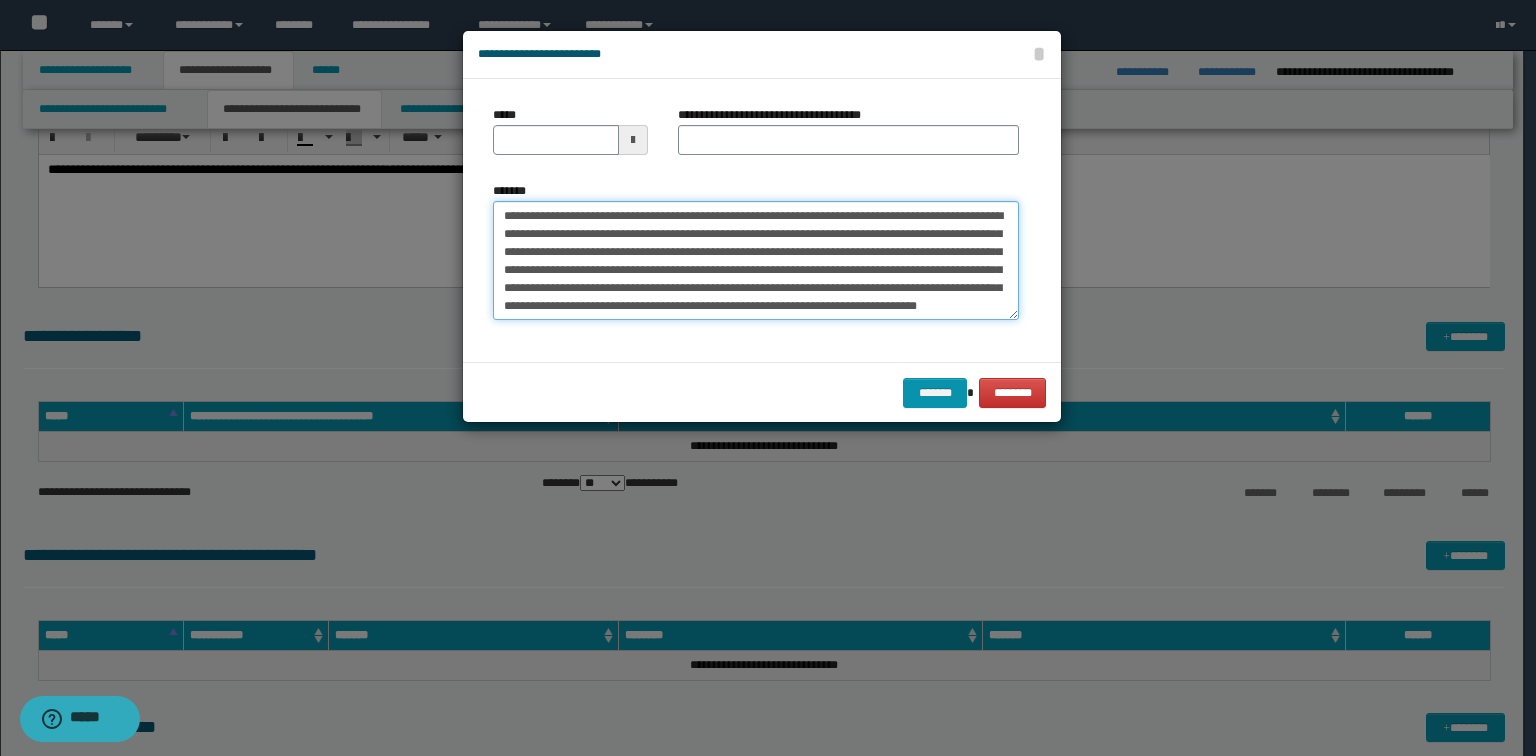 scroll, scrollTop: 0, scrollLeft: 0, axis: both 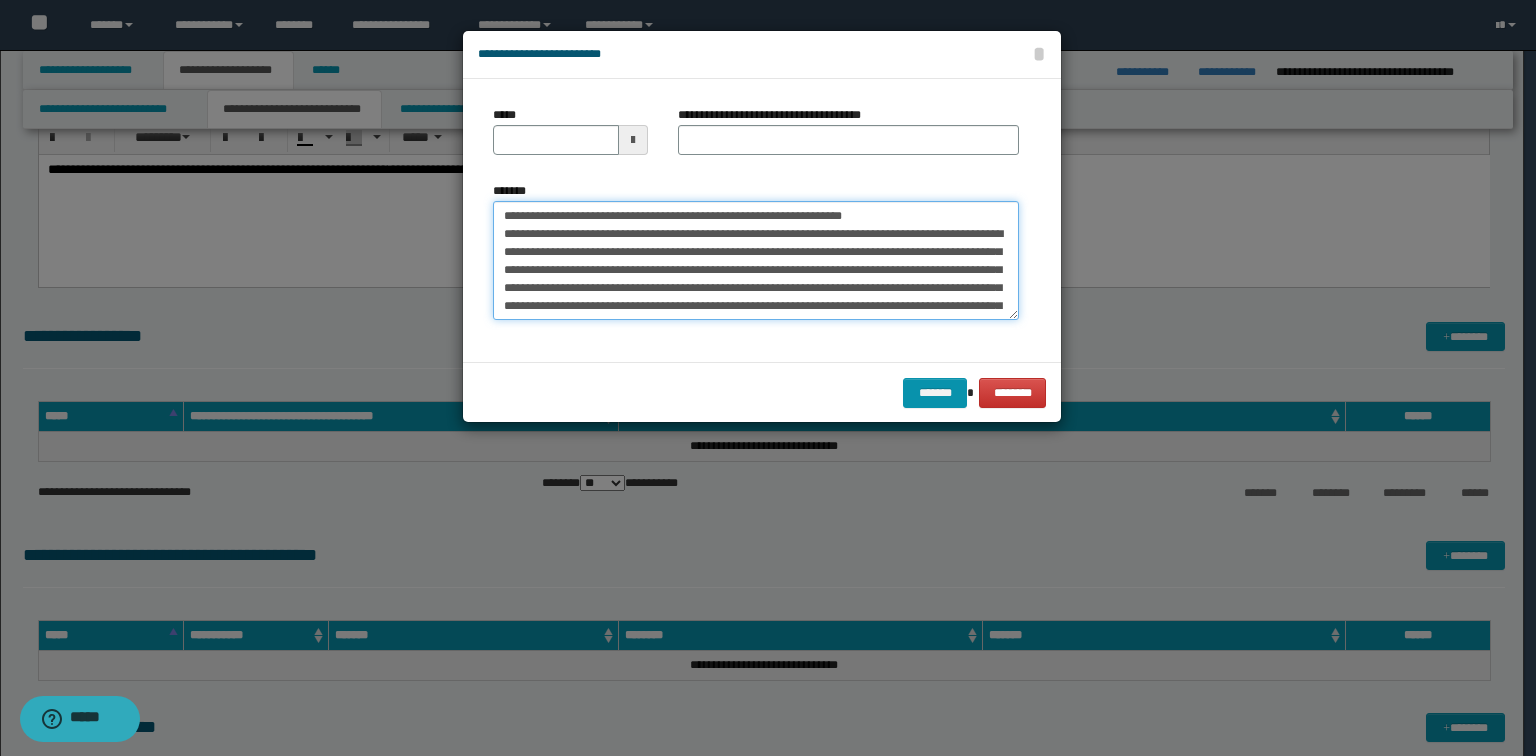 drag, startPoint x: 926, startPoint y: 216, endPoint x: 212, endPoint y: 204, distance: 714.1008 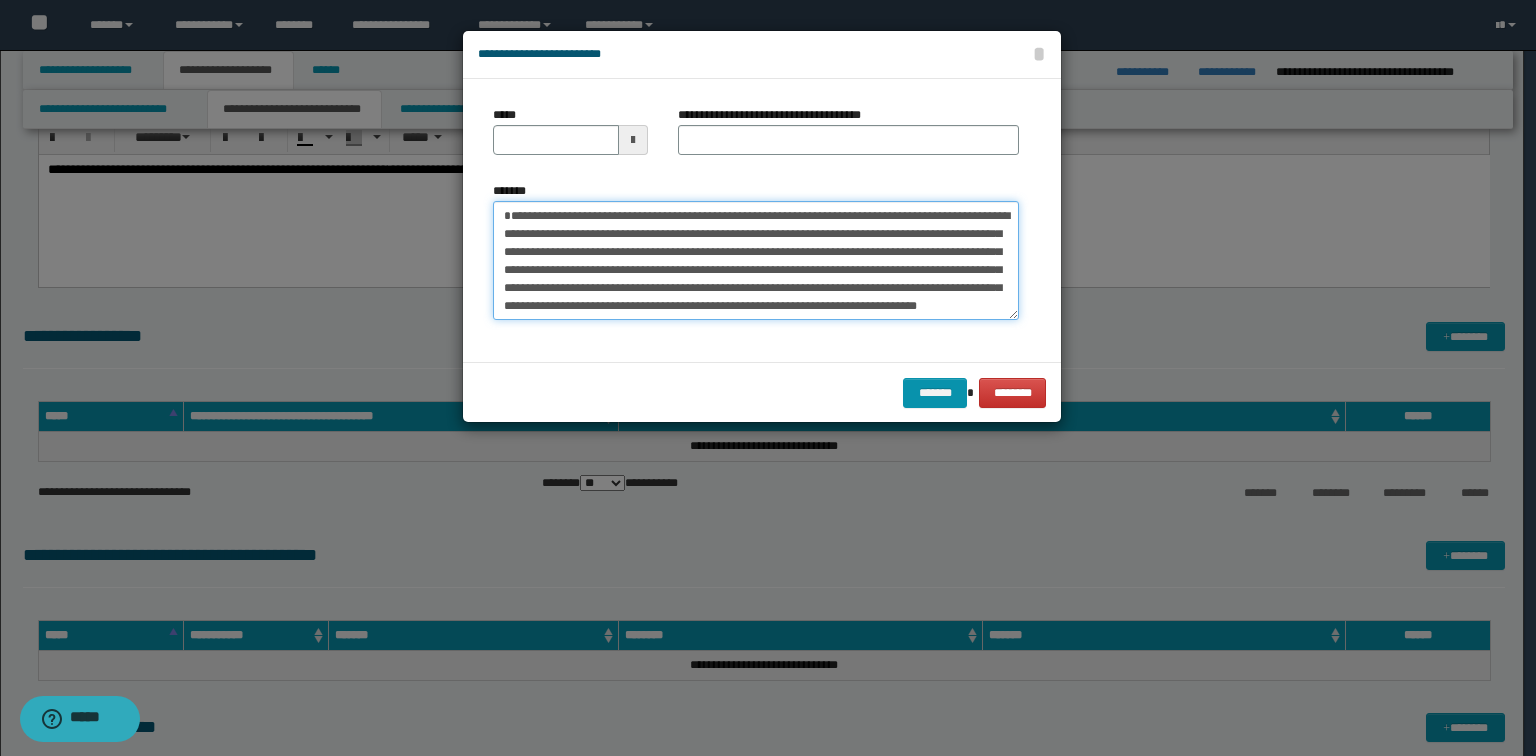 type on "**********" 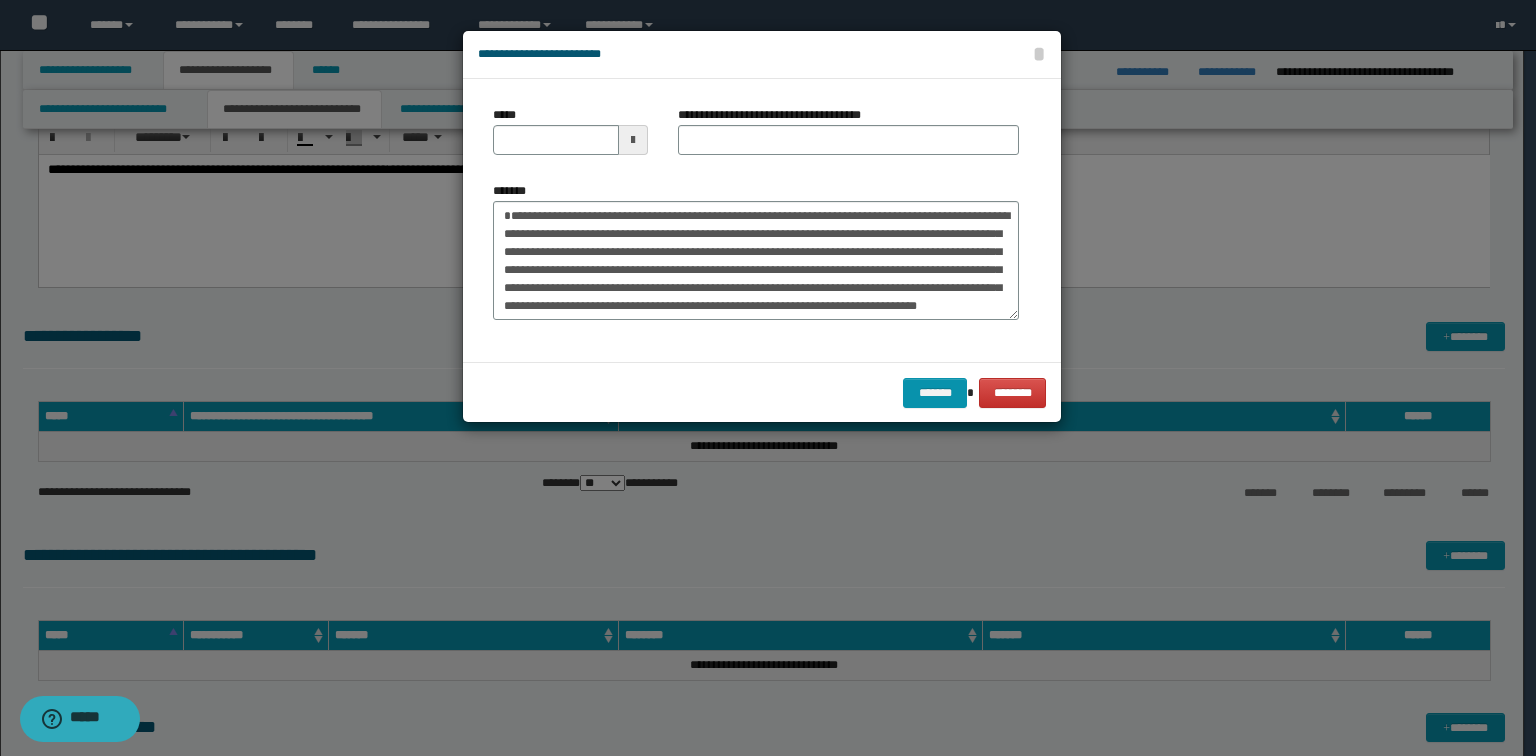 click on "**********" at bounding box center [777, 115] 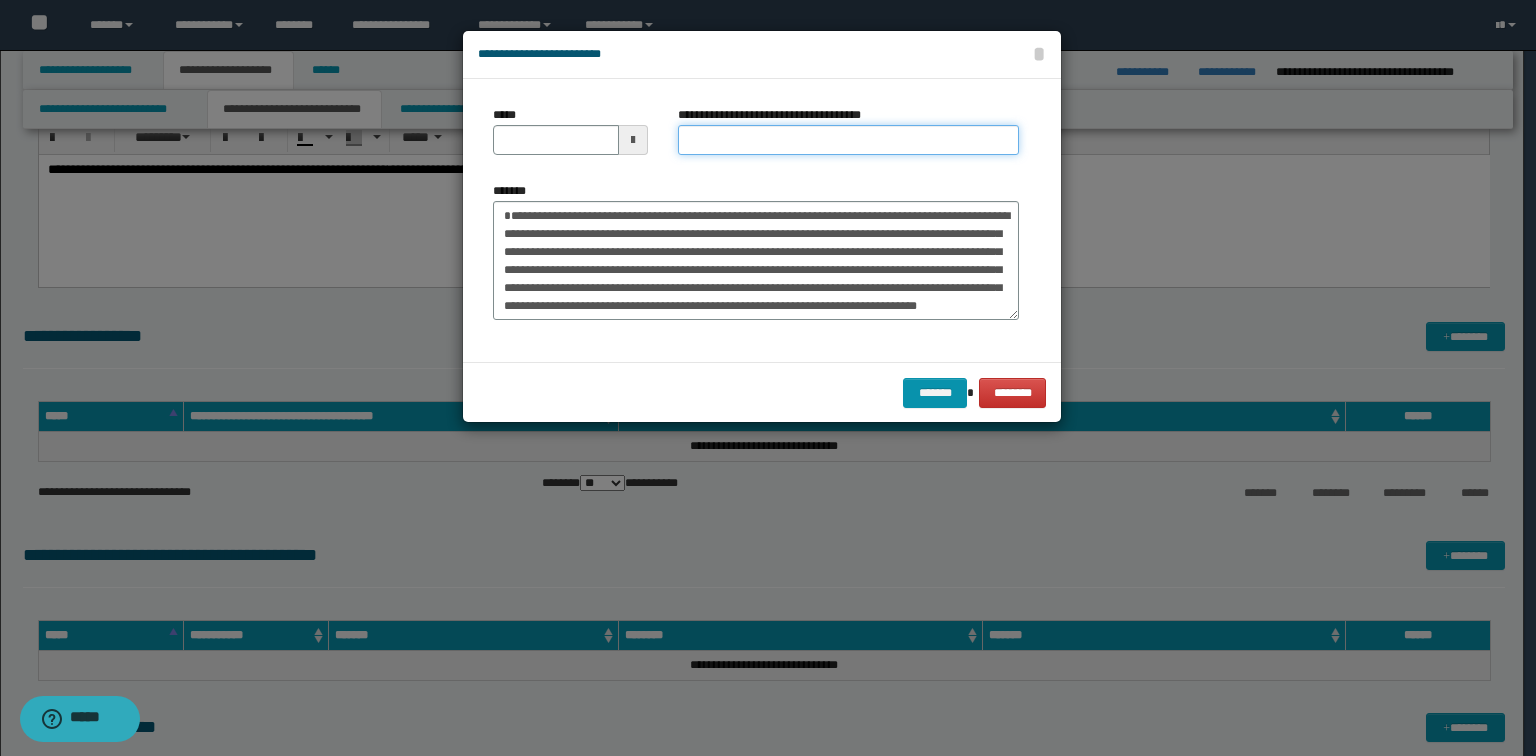 click on "**********" at bounding box center [848, 140] 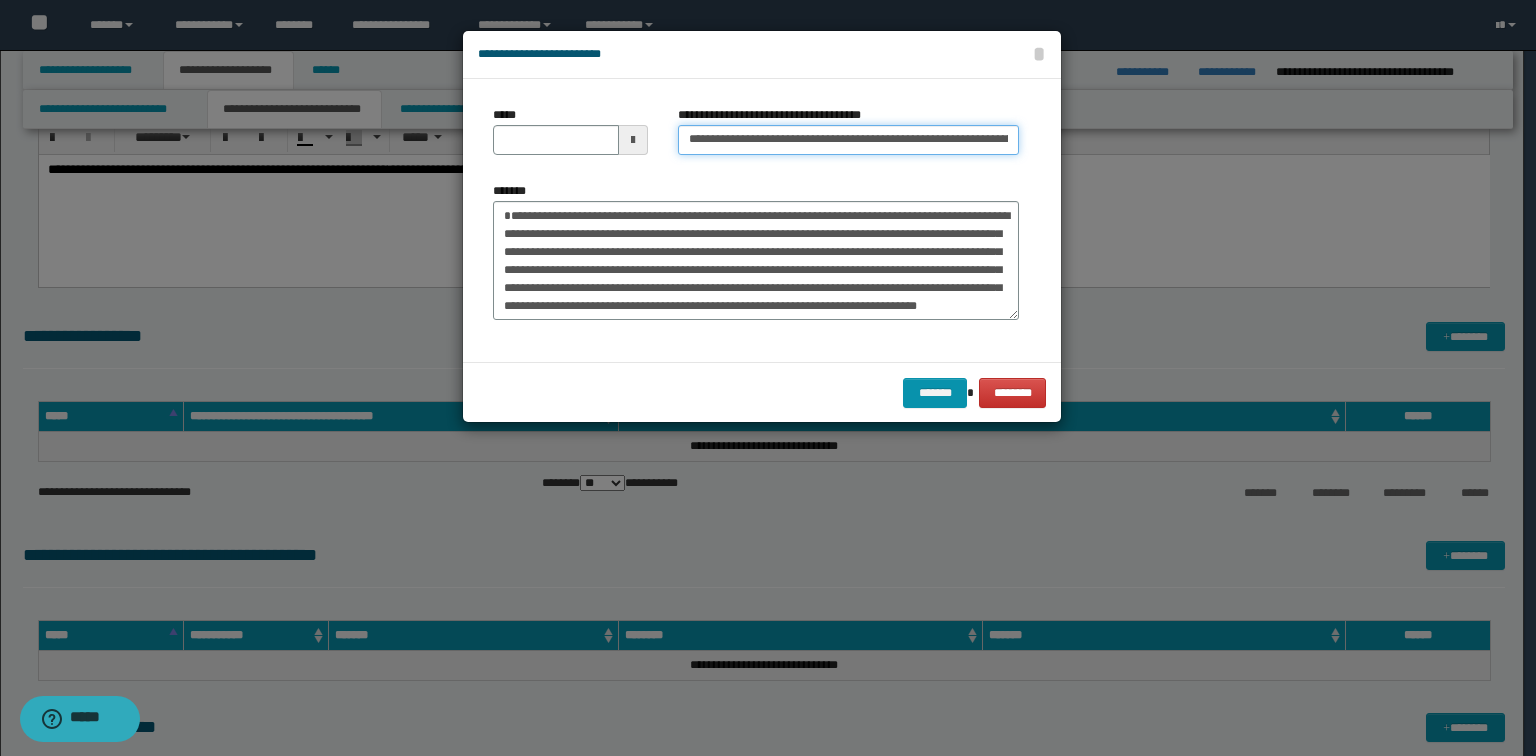 scroll, scrollTop: 0, scrollLeft: 47, axis: horizontal 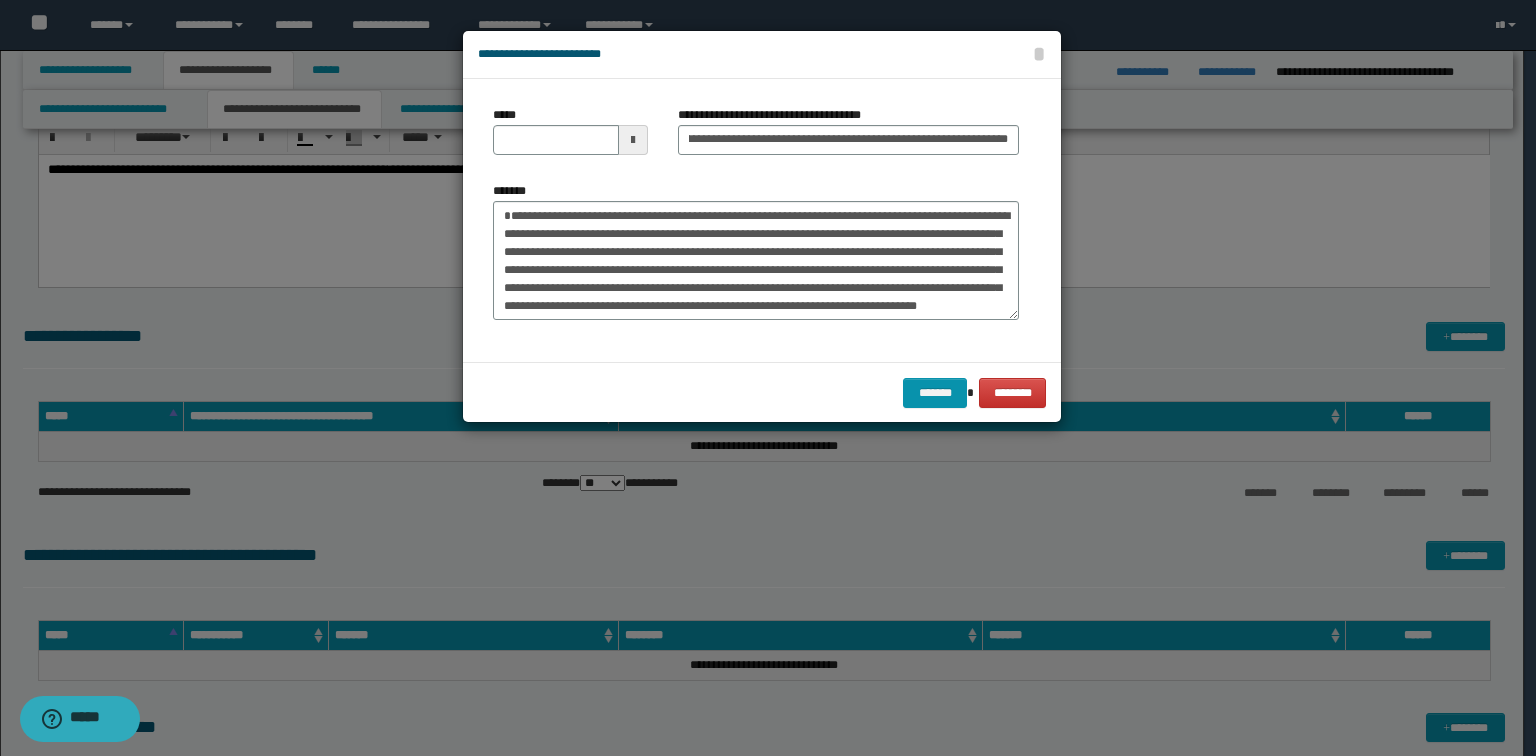 click on "**********" at bounding box center [848, 138] 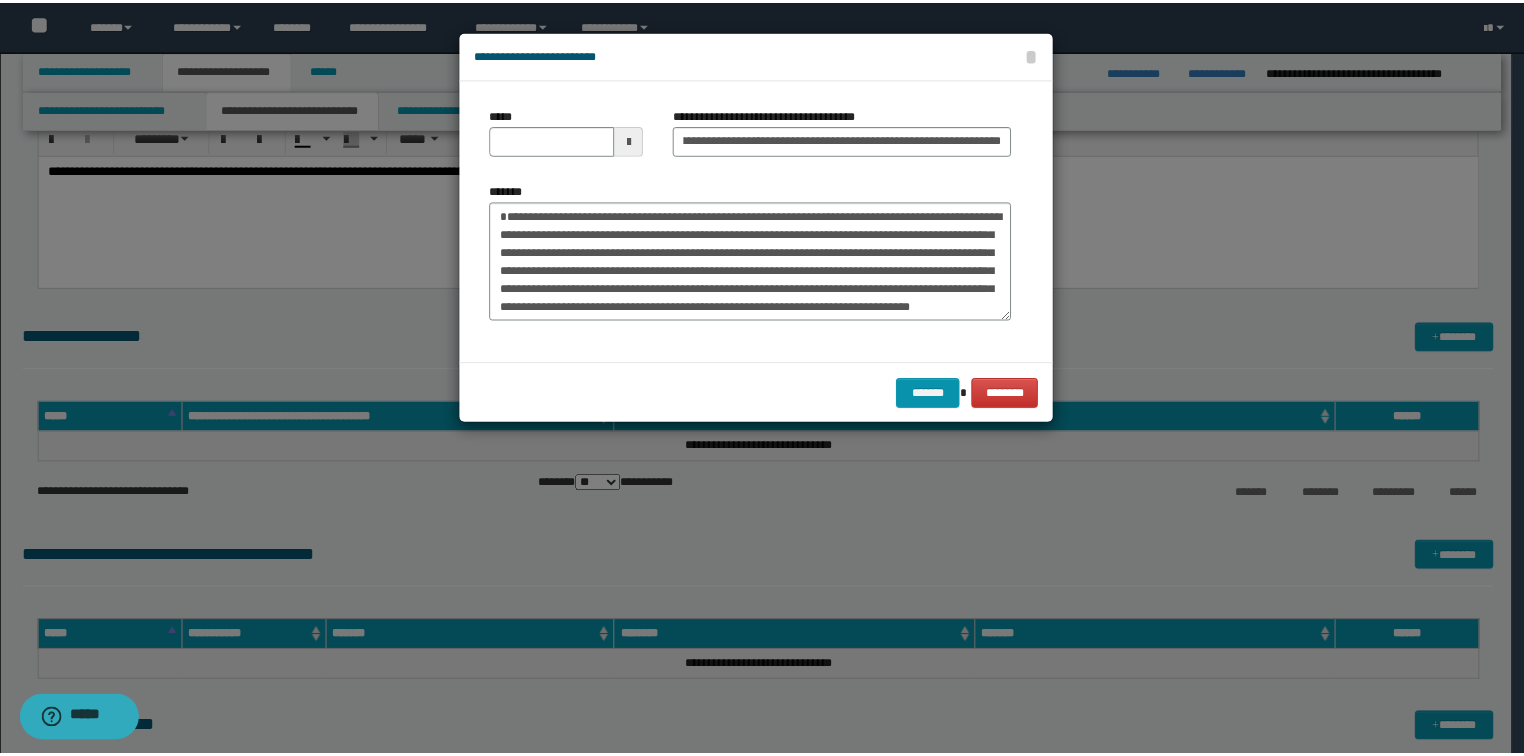 scroll, scrollTop: 0, scrollLeft: 0, axis: both 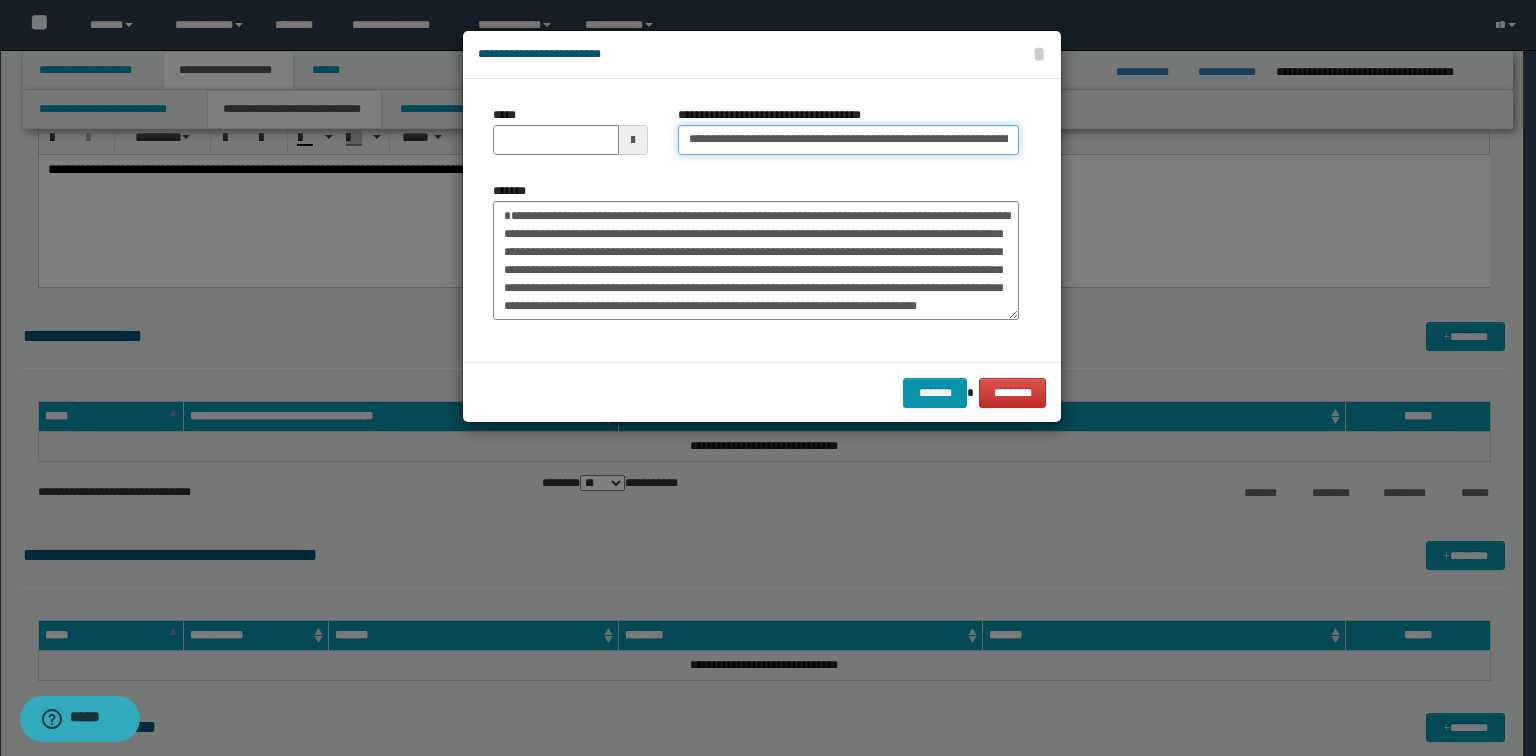 drag, startPoint x: 757, startPoint y: 135, endPoint x: 332, endPoint y: 127, distance: 425.0753 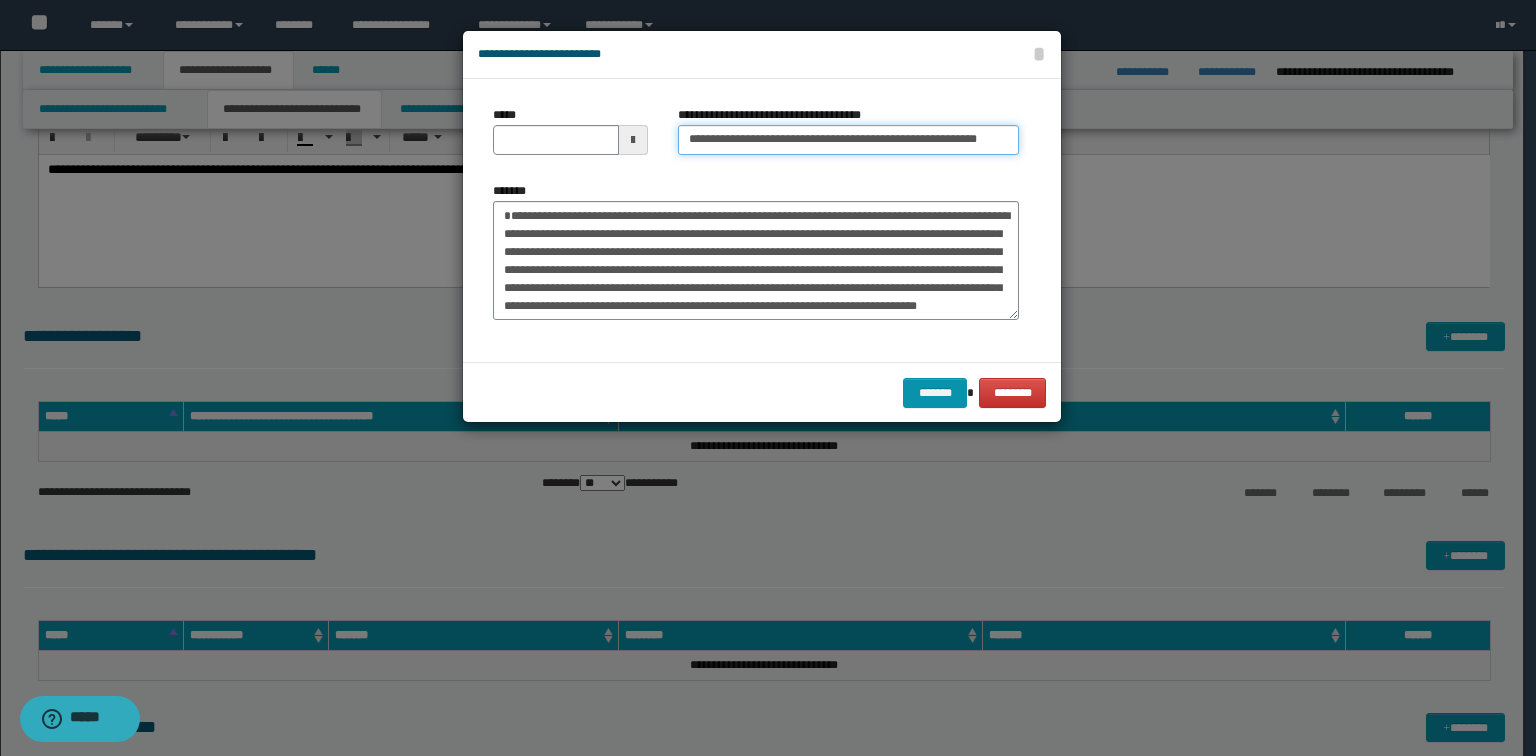 type on "**********" 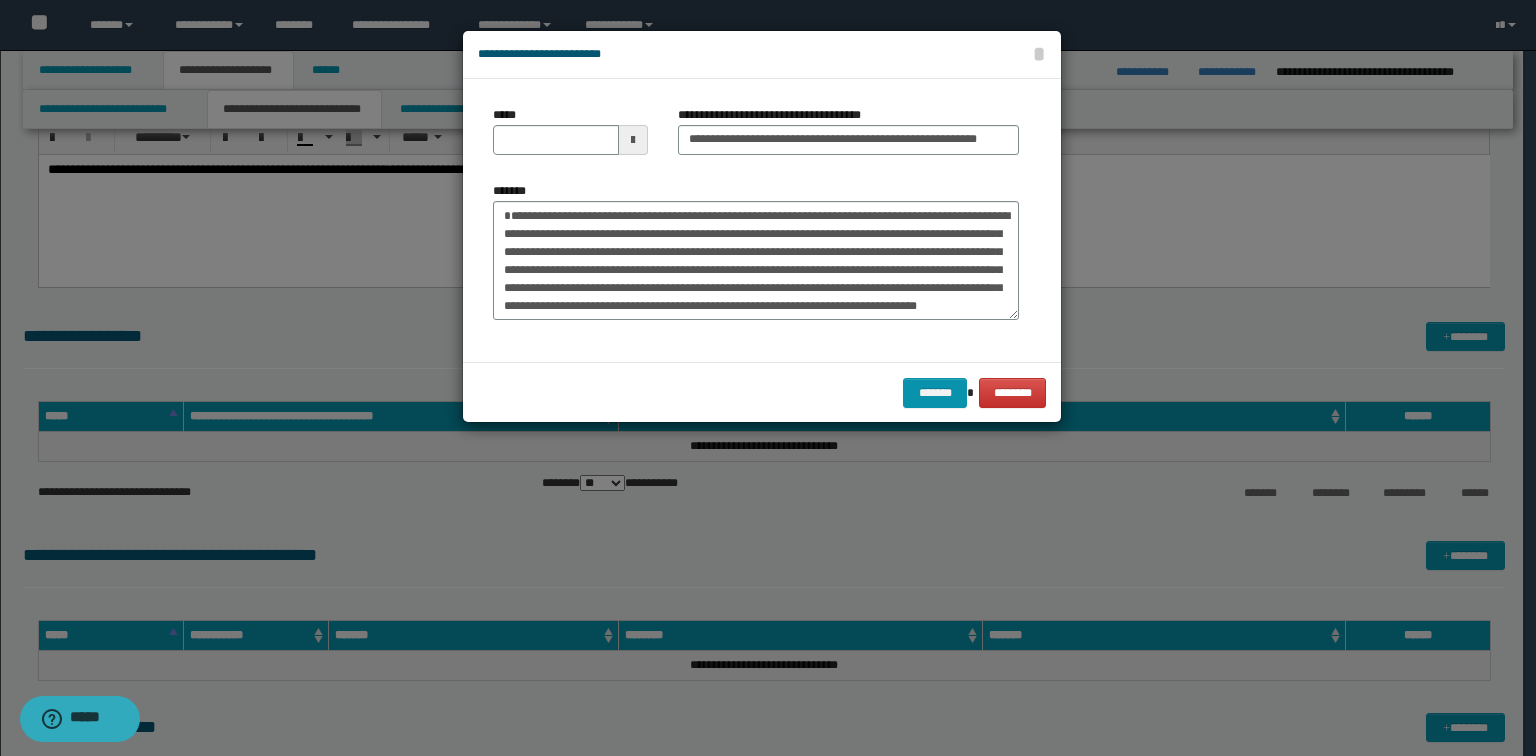 drag, startPoint x: 327, startPoint y: 125, endPoint x: 436, endPoint y: 135, distance: 109.457756 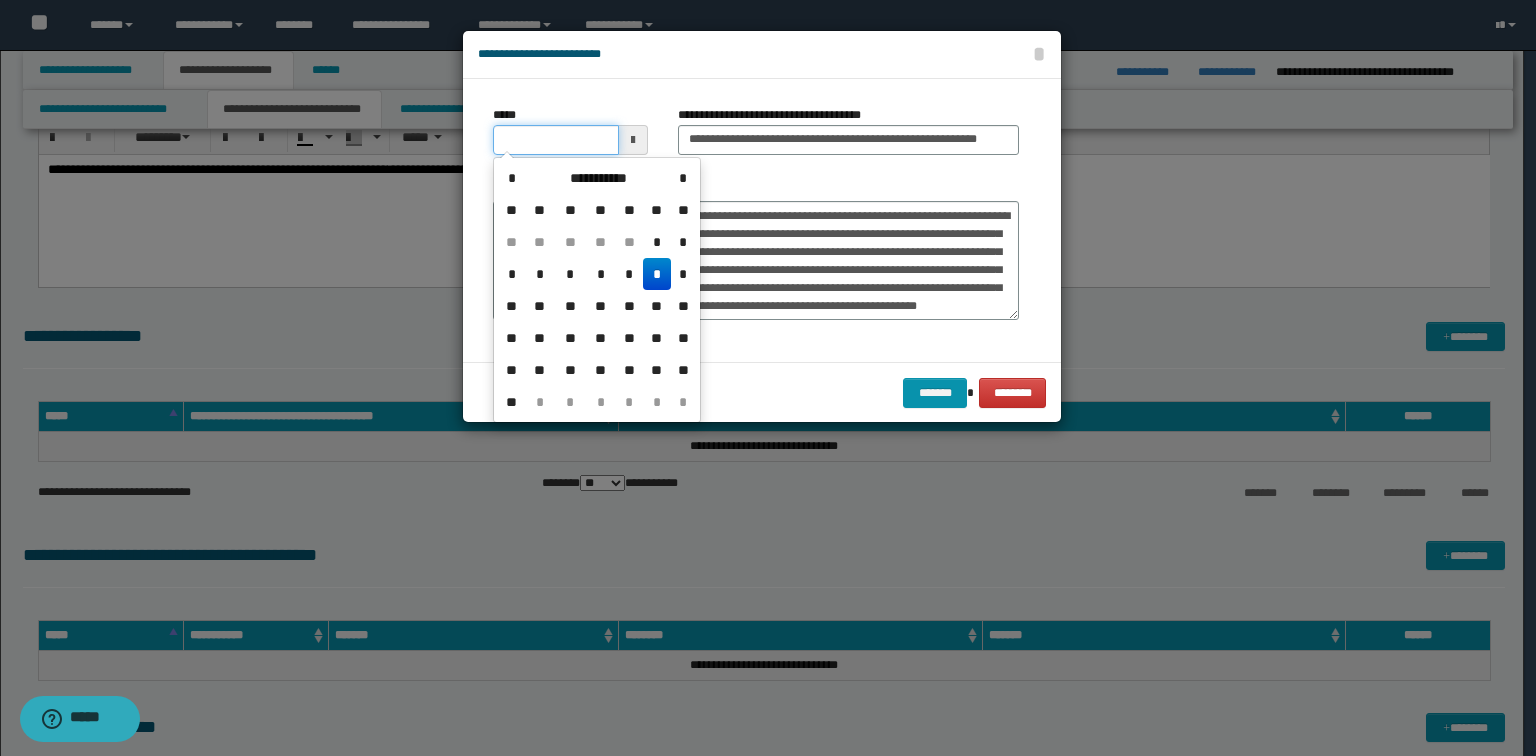 click on "*****" at bounding box center [556, 140] 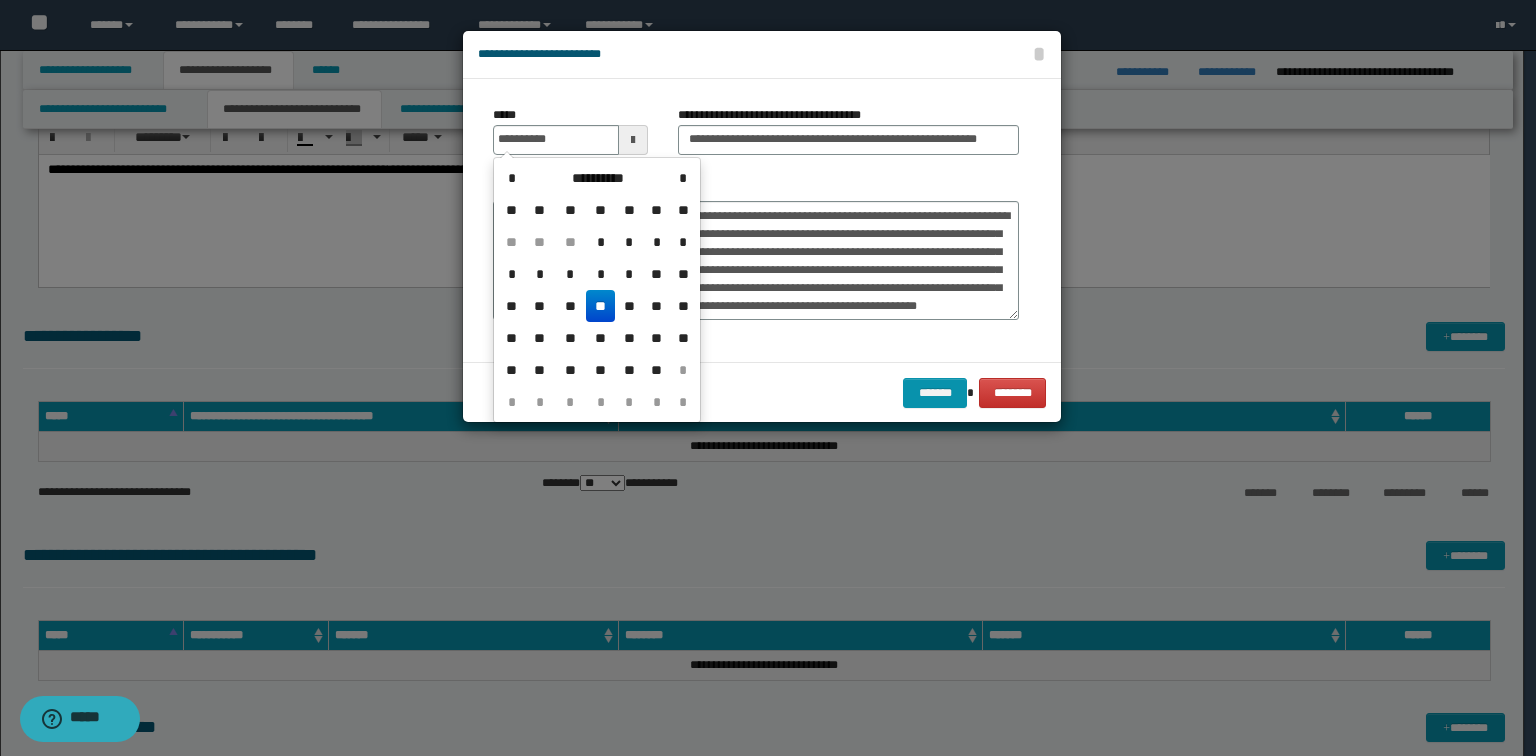click on "**********" at bounding box center [762, 55] 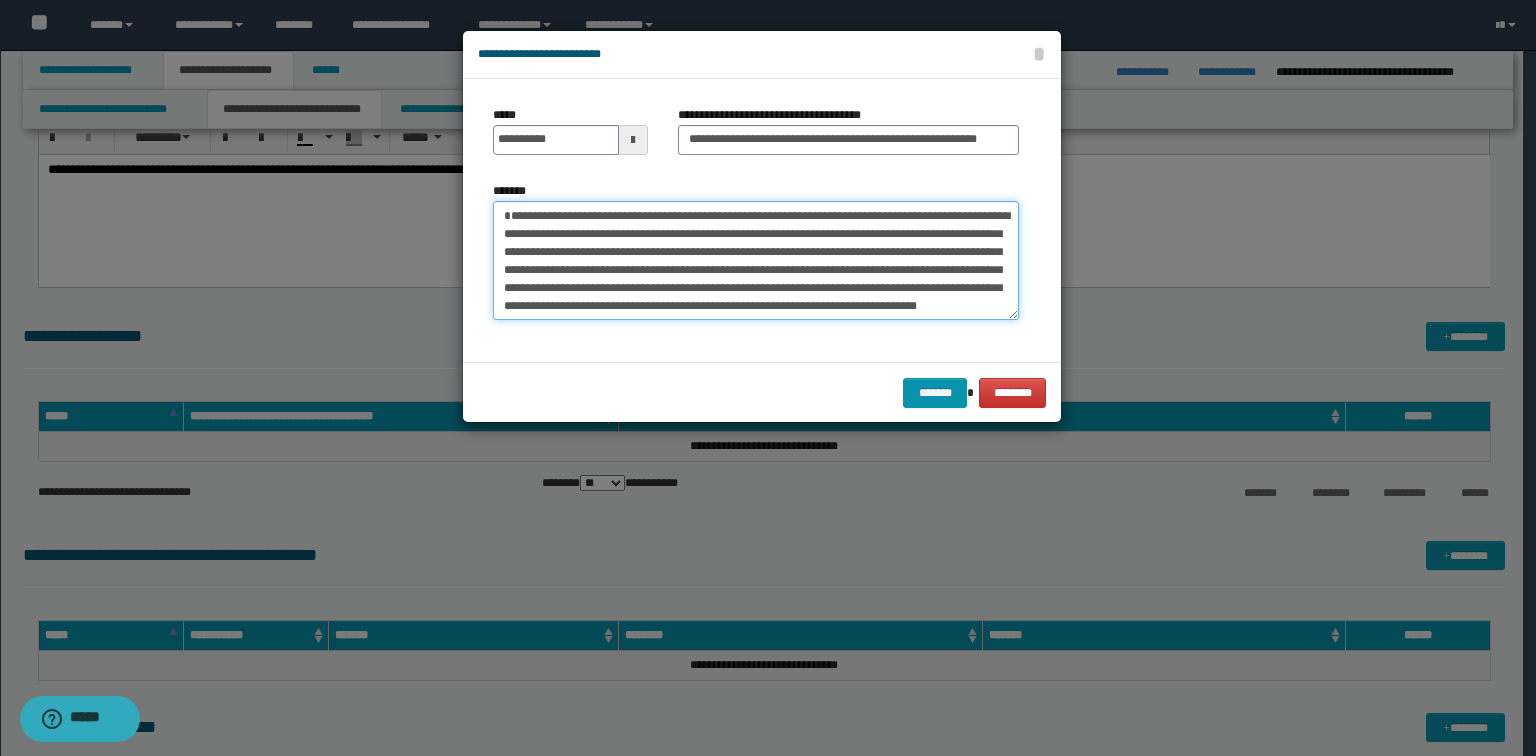click on "**********" at bounding box center [756, 261] 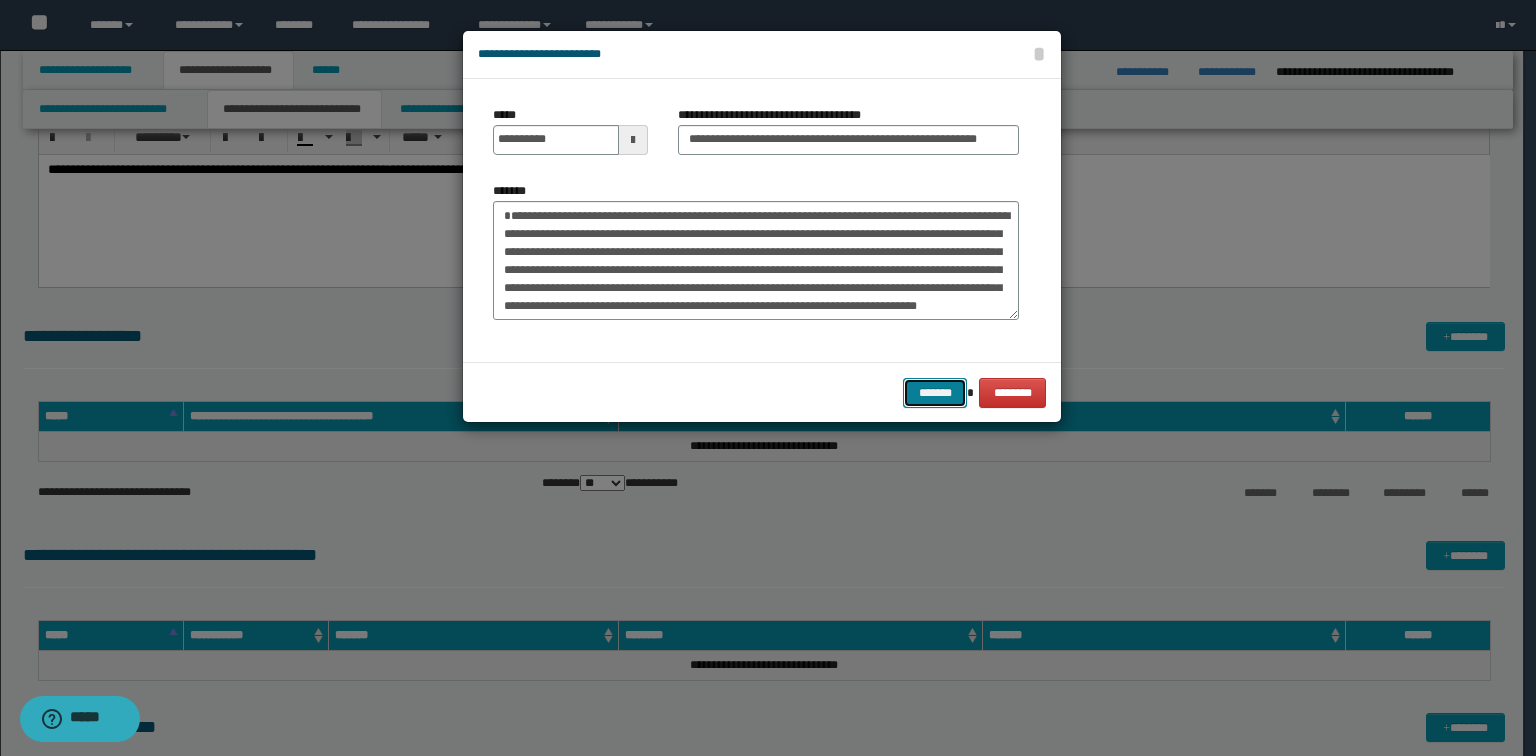 click on "*******" at bounding box center [935, 393] 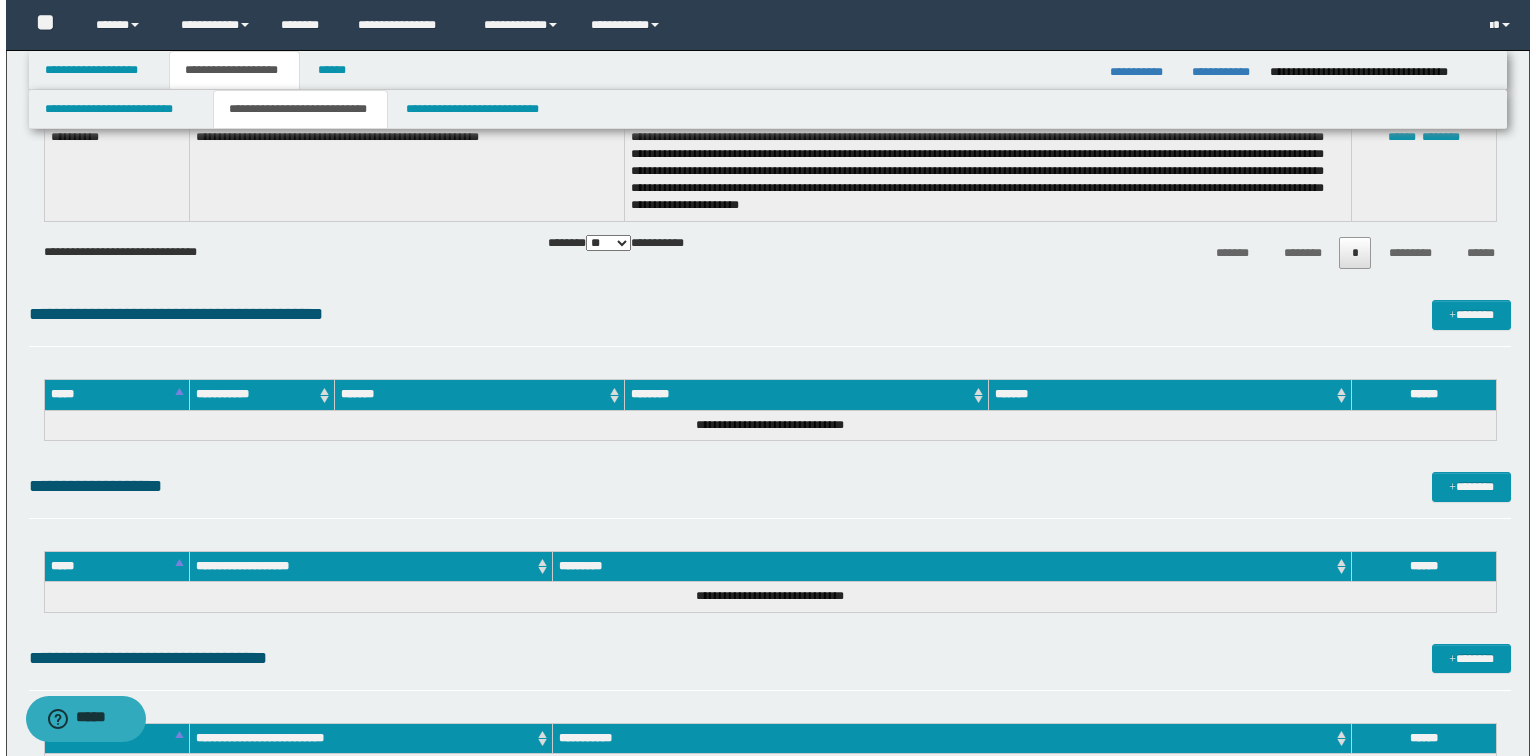 scroll, scrollTop: 5154, scrollLeft: 0, axis: vertical 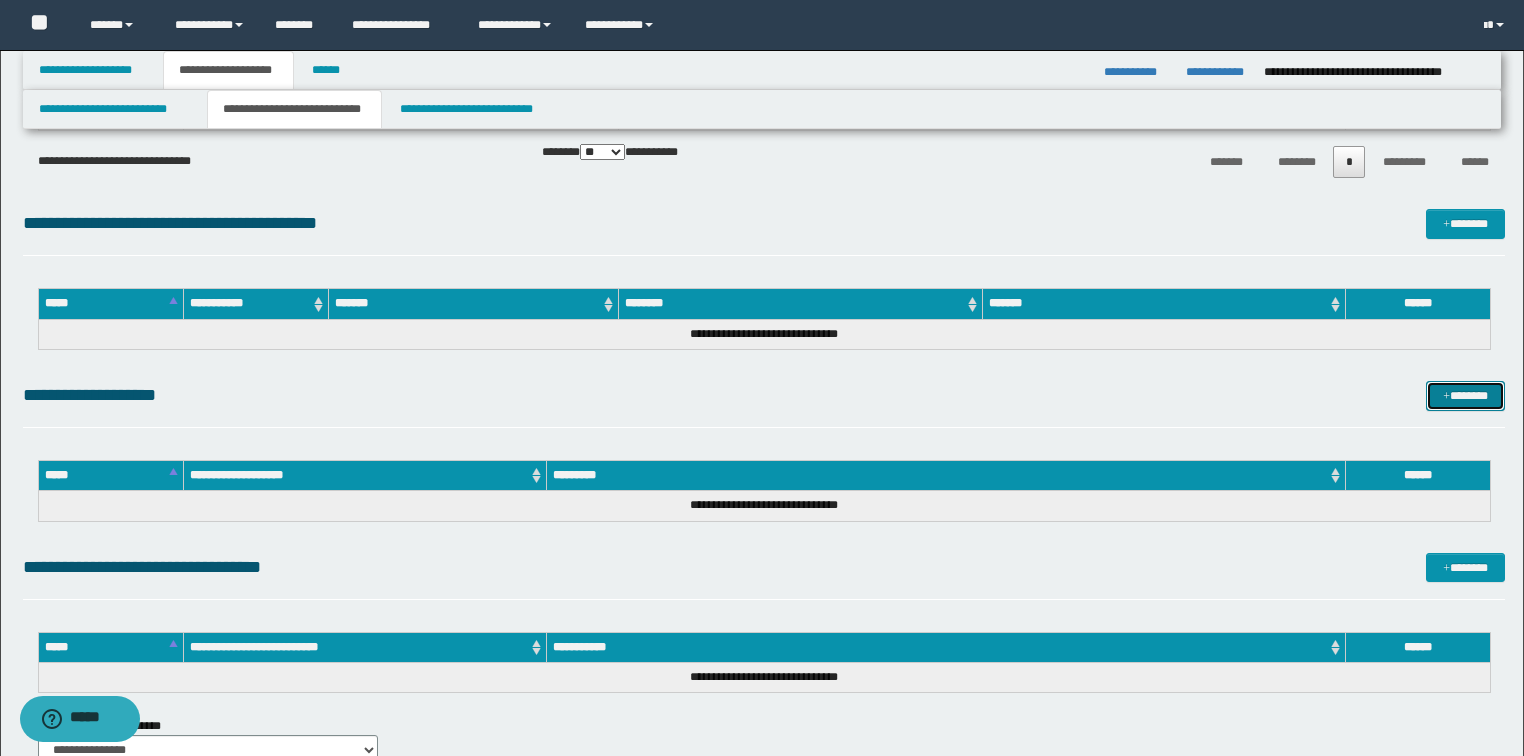 click on "*******" at bounding box center (1465, 396) 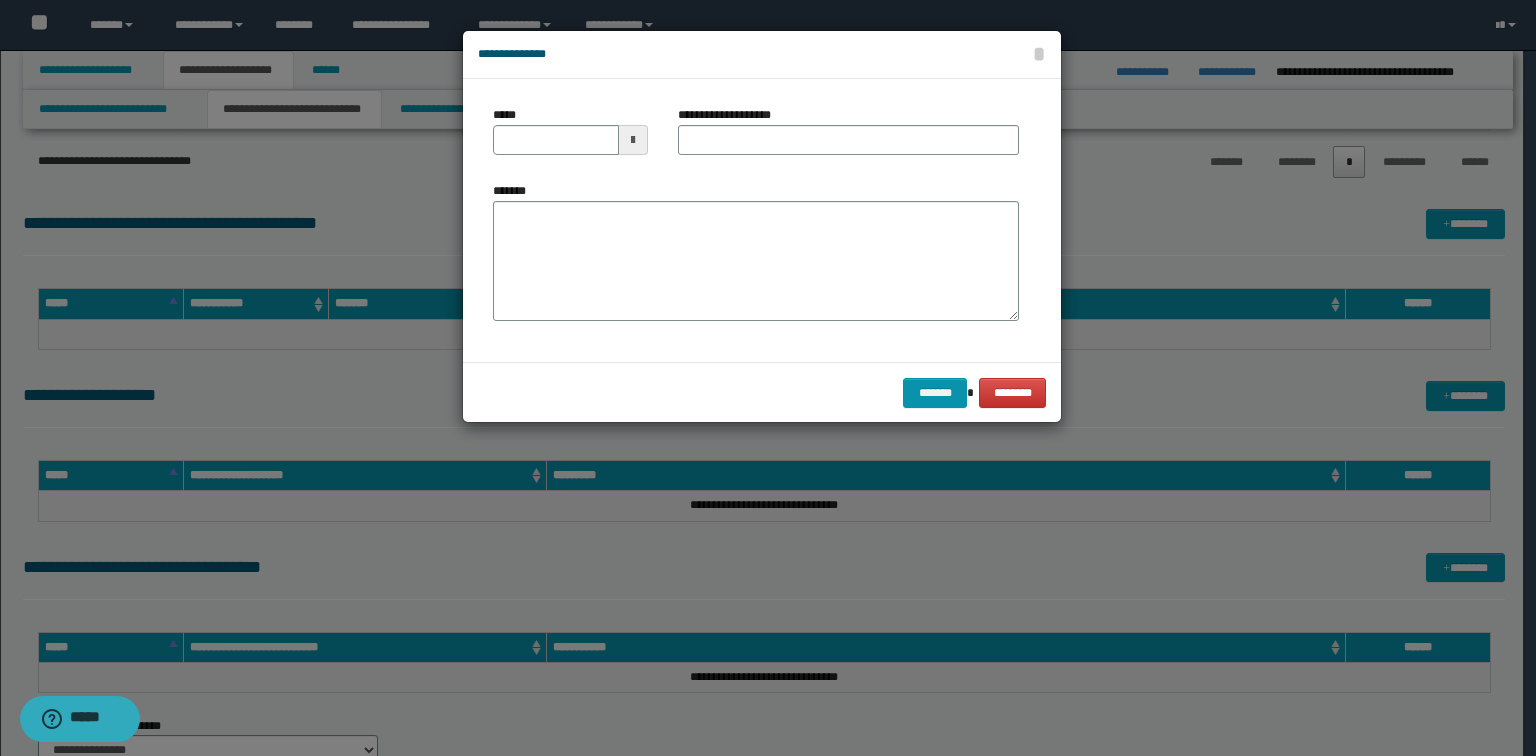 click on "*******" at bounding box center [756, 251] 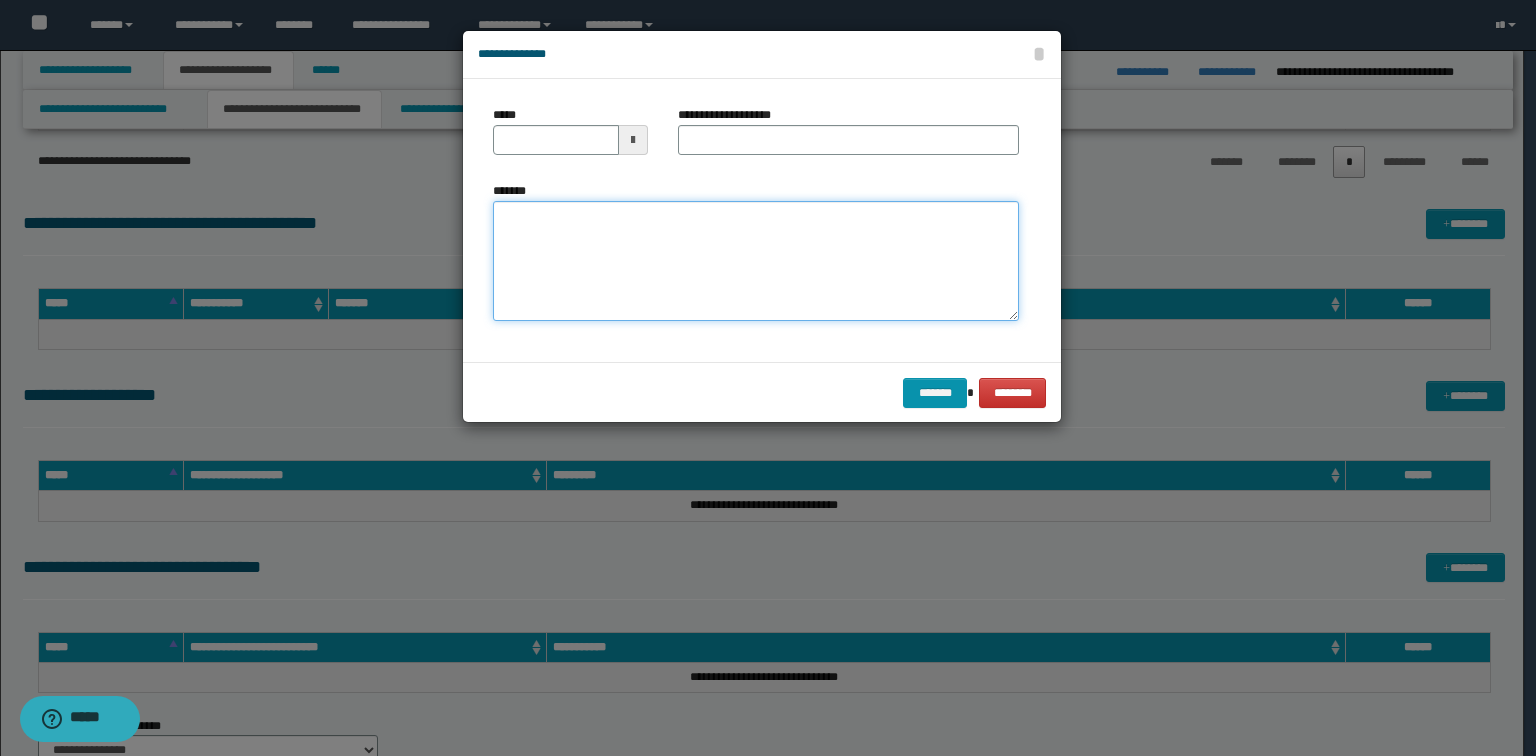 click on "*******" at bounding box center [756, 261] 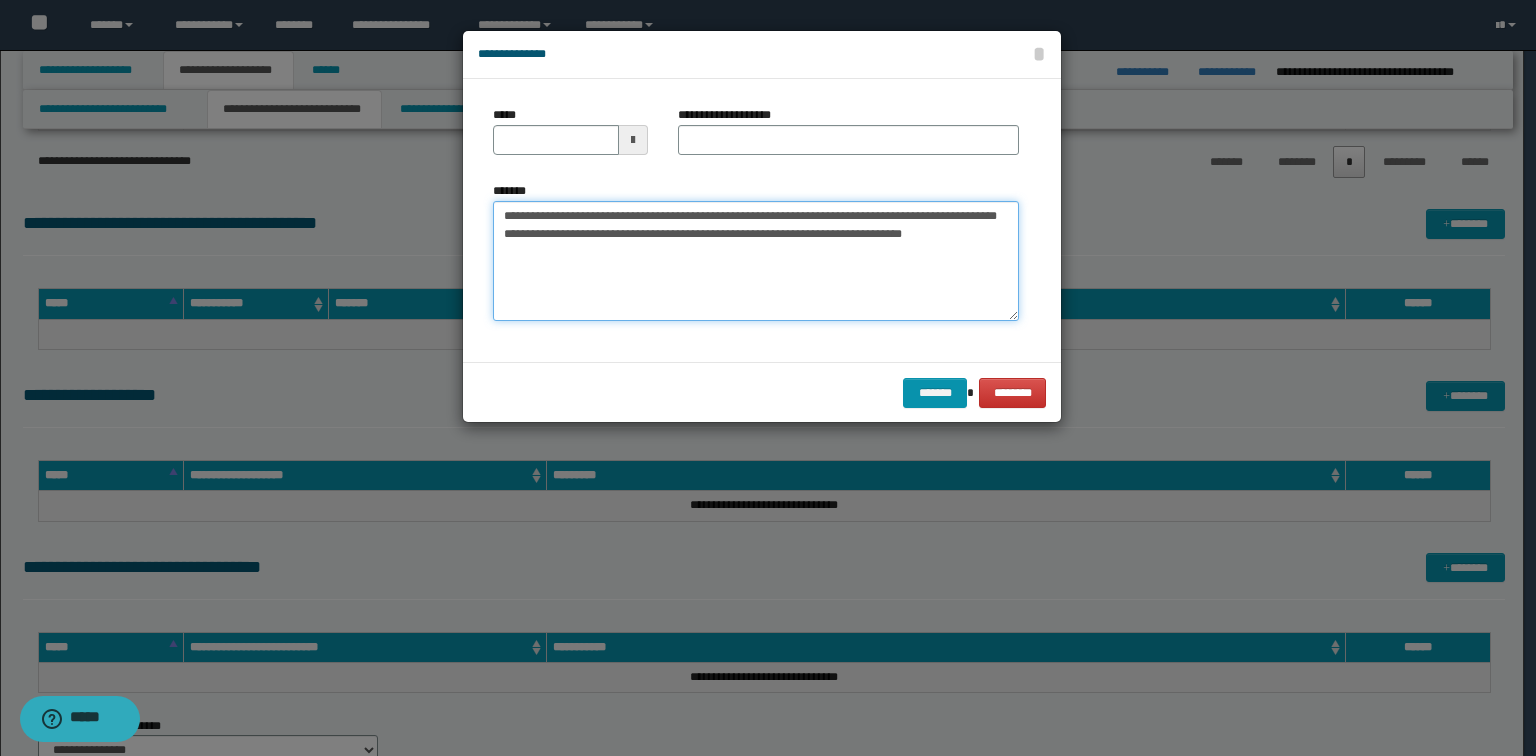 drag, startPoint x: 631, startPoint y: 231, endPoint x: 108, endPoint y: 209, distance: 523.4625 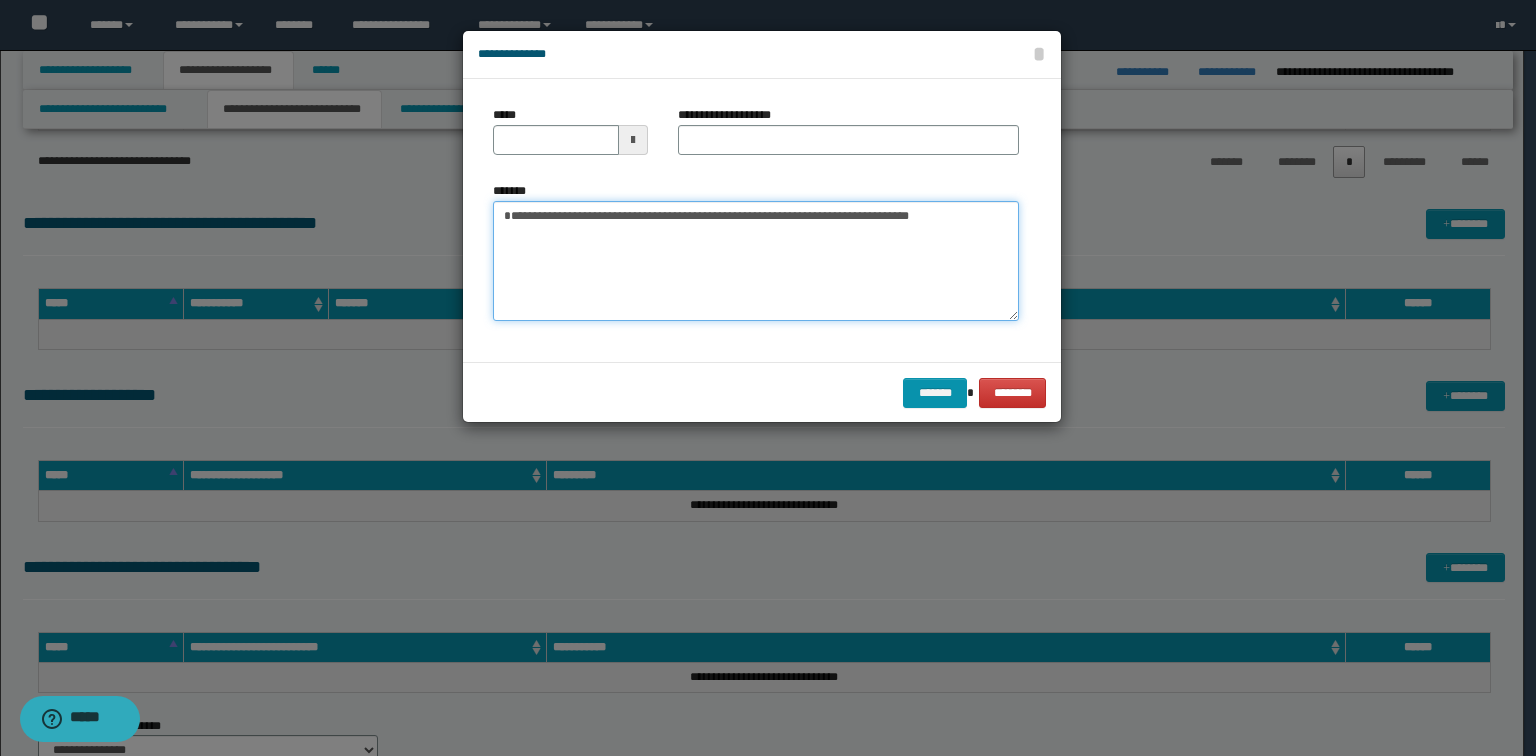 type on "**********" 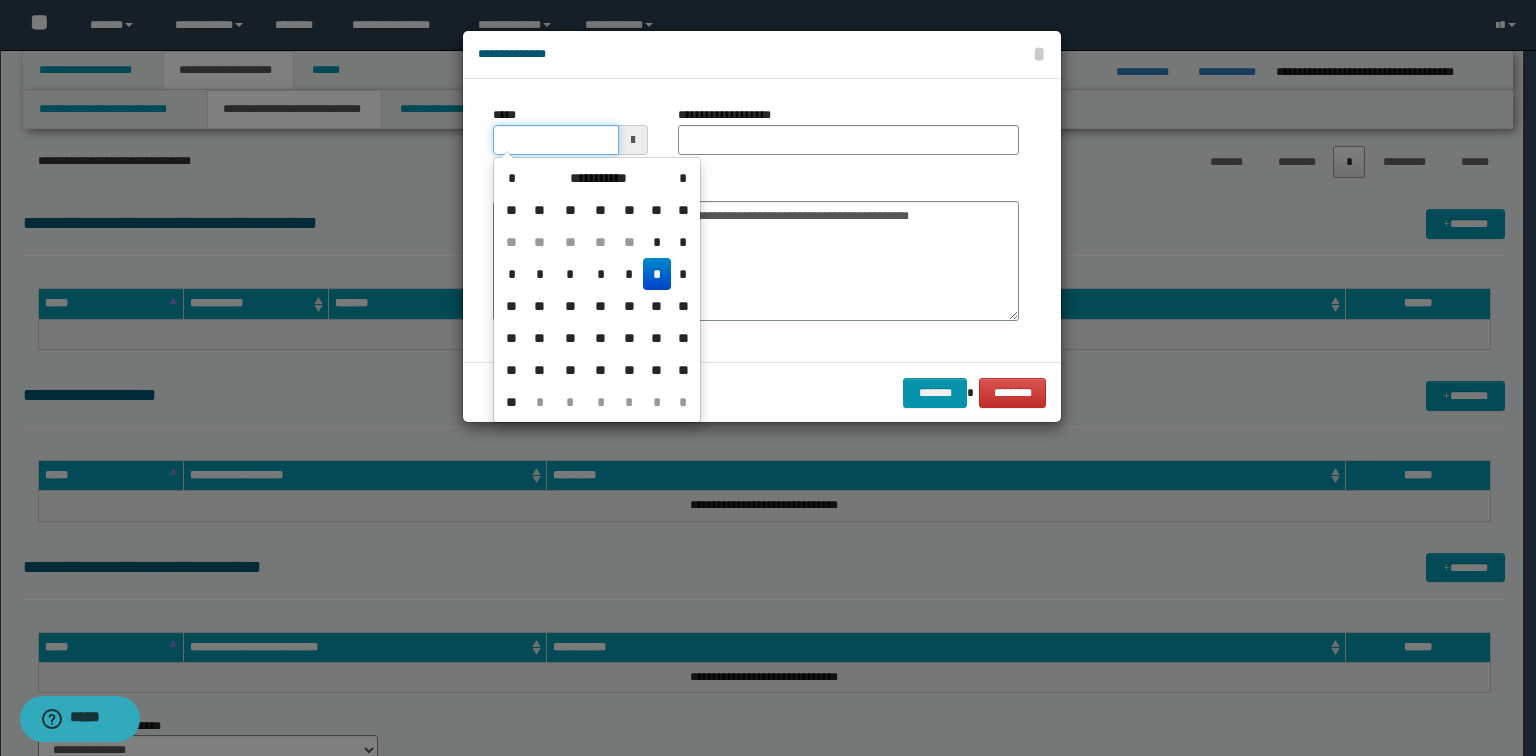 click on "*****" at bounding box center [556, 140] 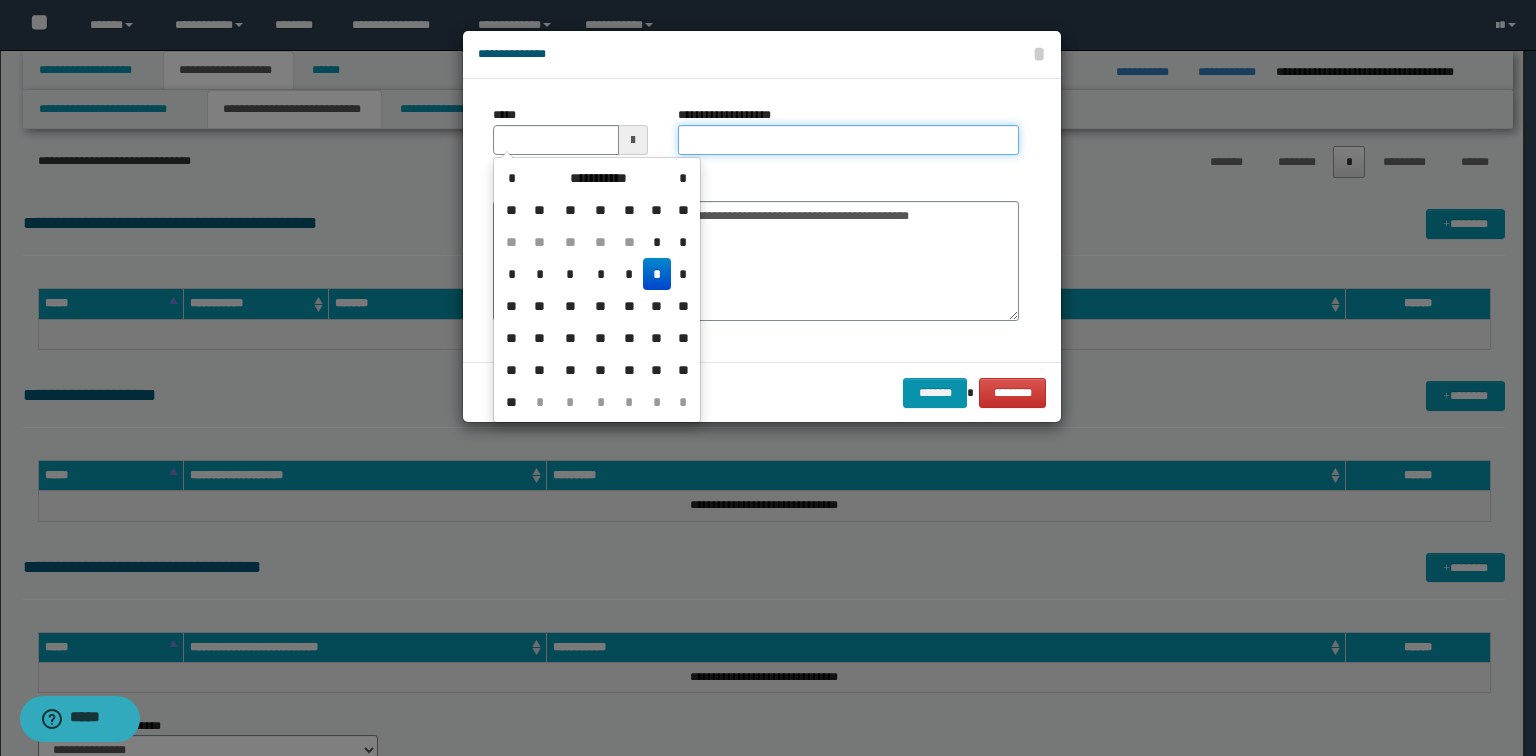 click on "**********" at bounding box center (848, 140) 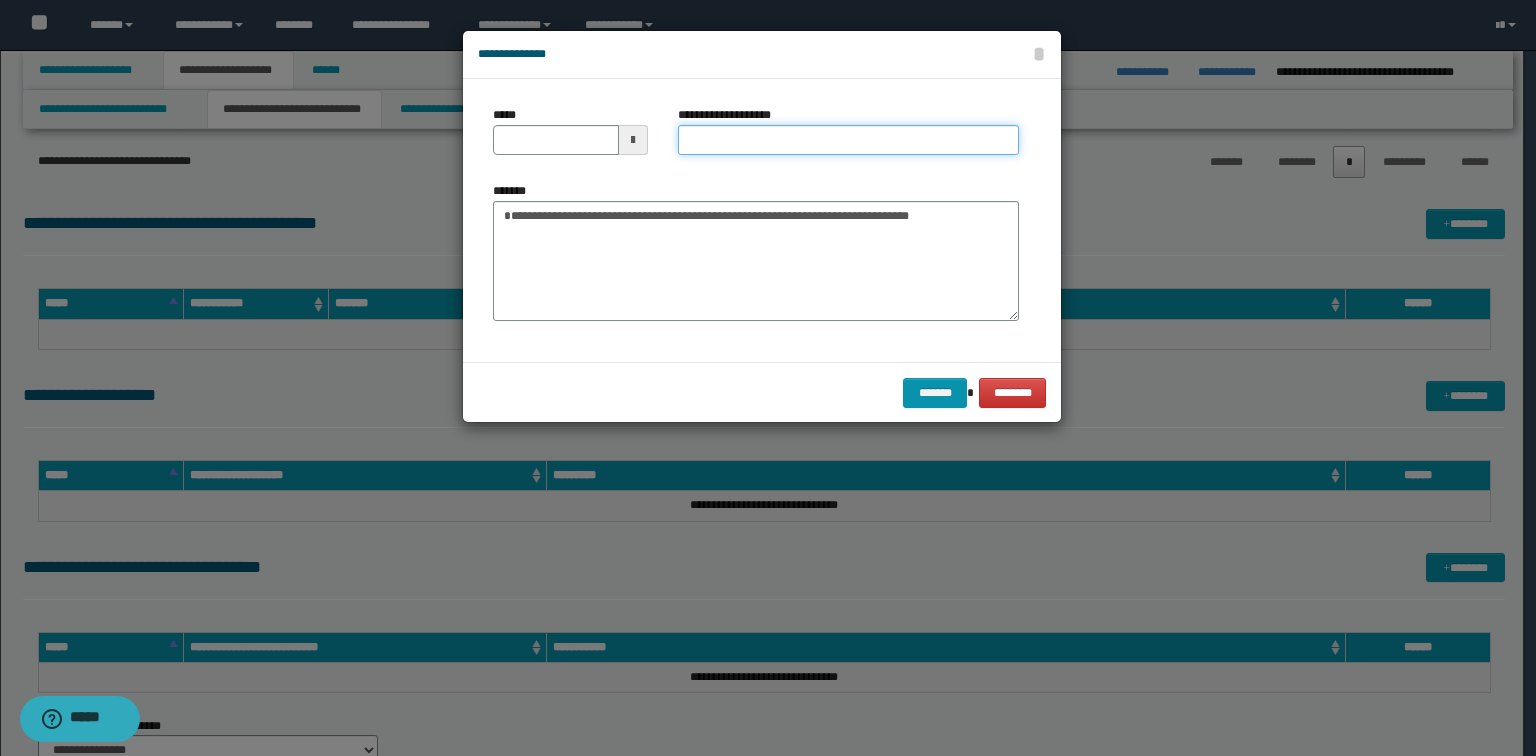 paste on "**********" 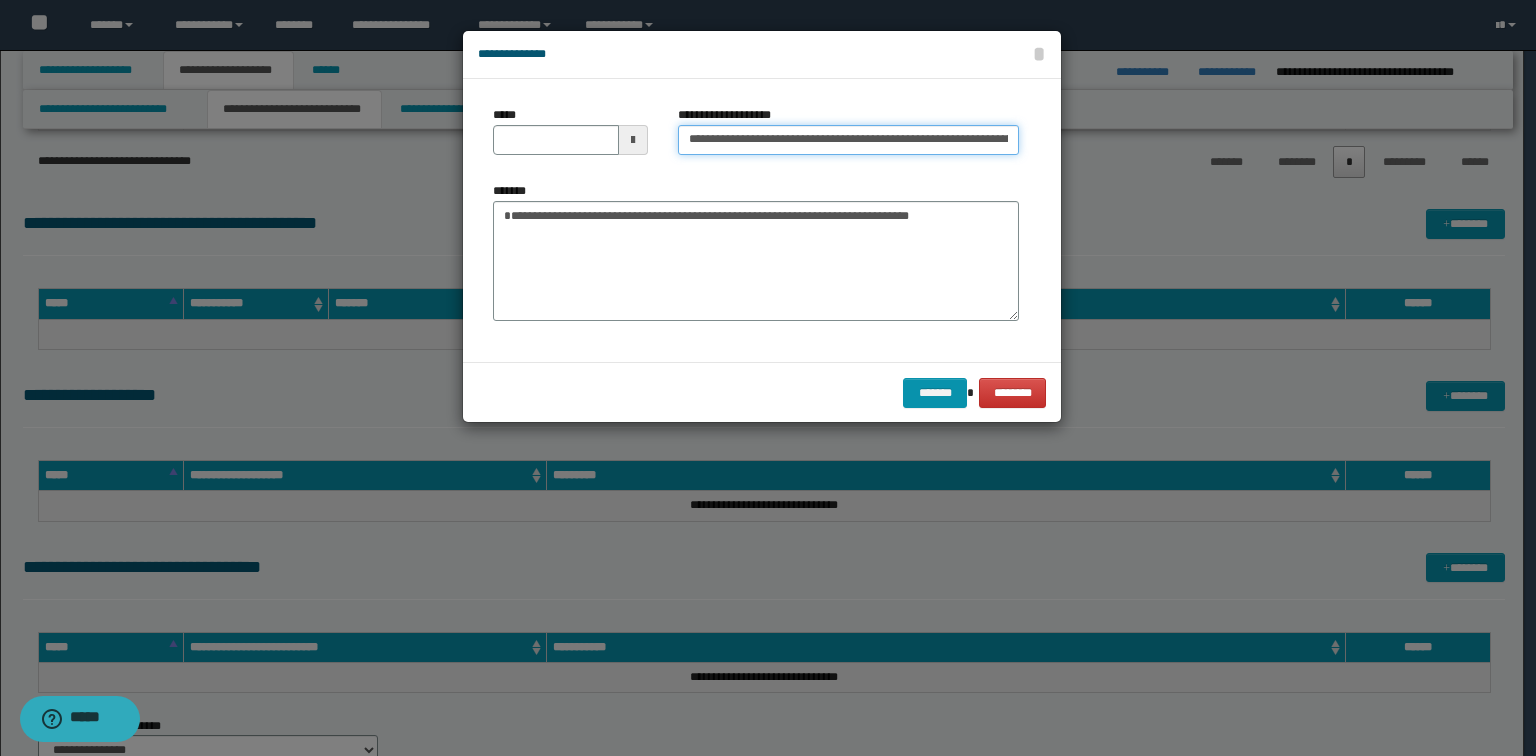 scroll, scrollTop: 0, scrollLeft: 276, axis: horizontal 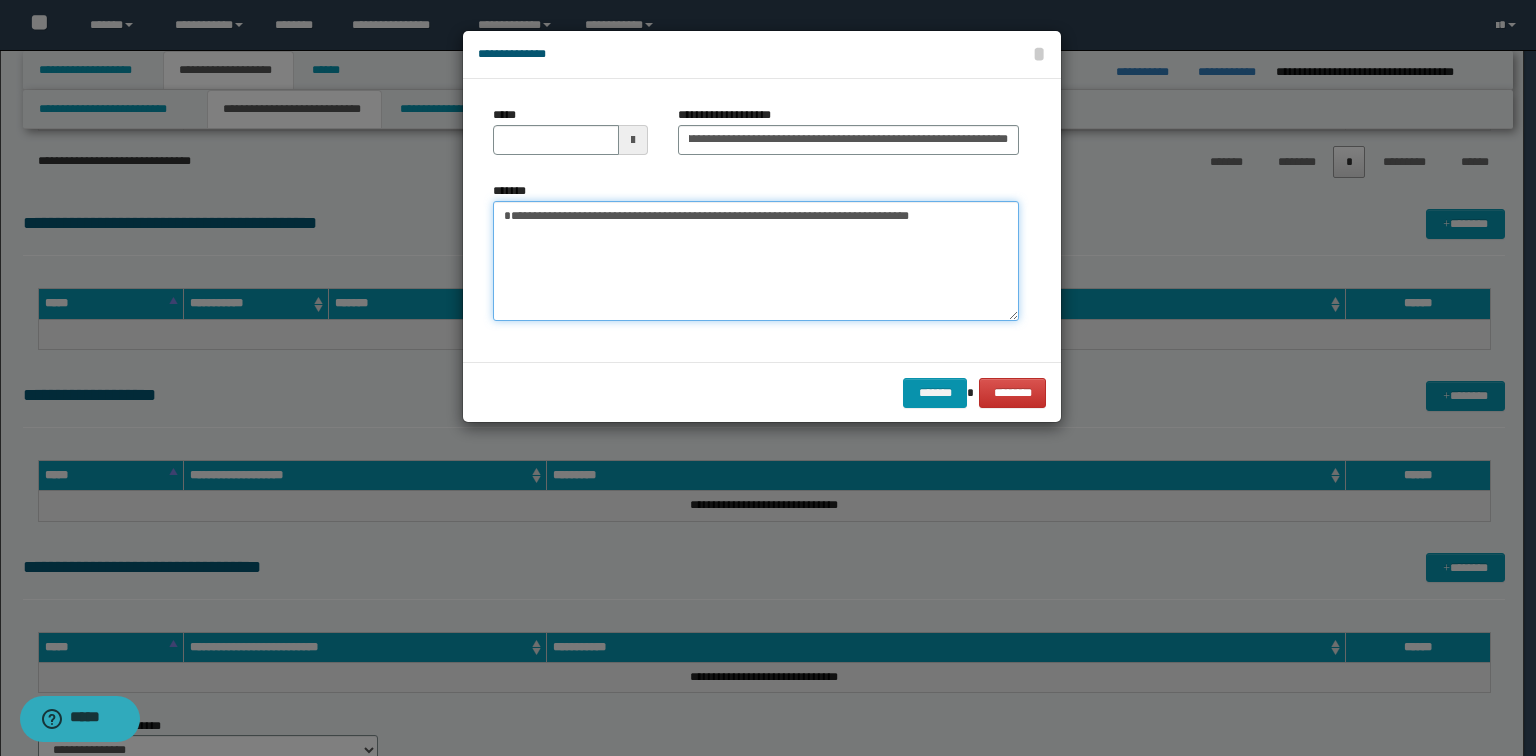 click on "**********" at bounding box center (756, 261) 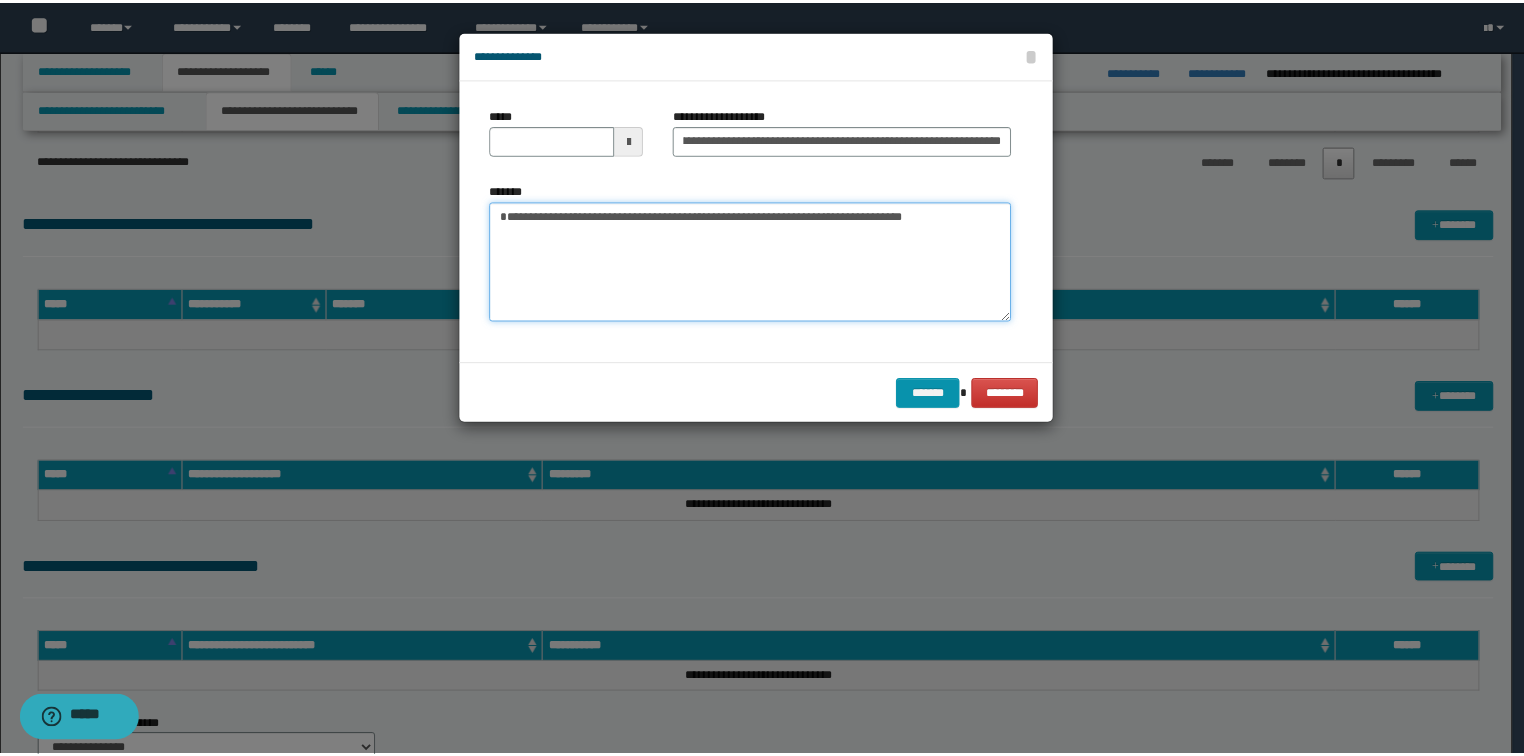 scroll, scrollTop: 0, scrollLeft: 0, axis: both 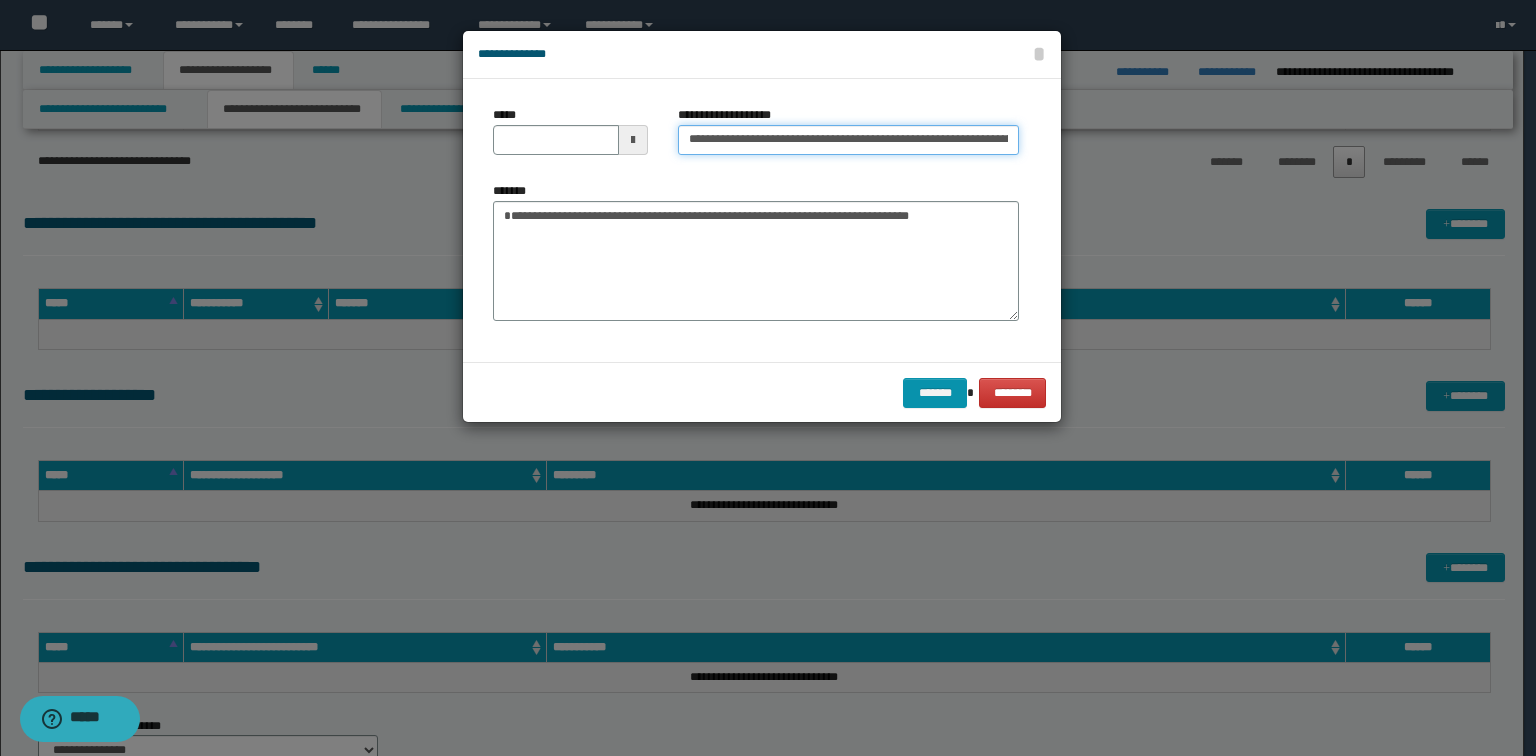 drag, startPoint x: 752, startPoint y: 140, endPoint x: 248, endPoint y: 116, distance: 504.5711 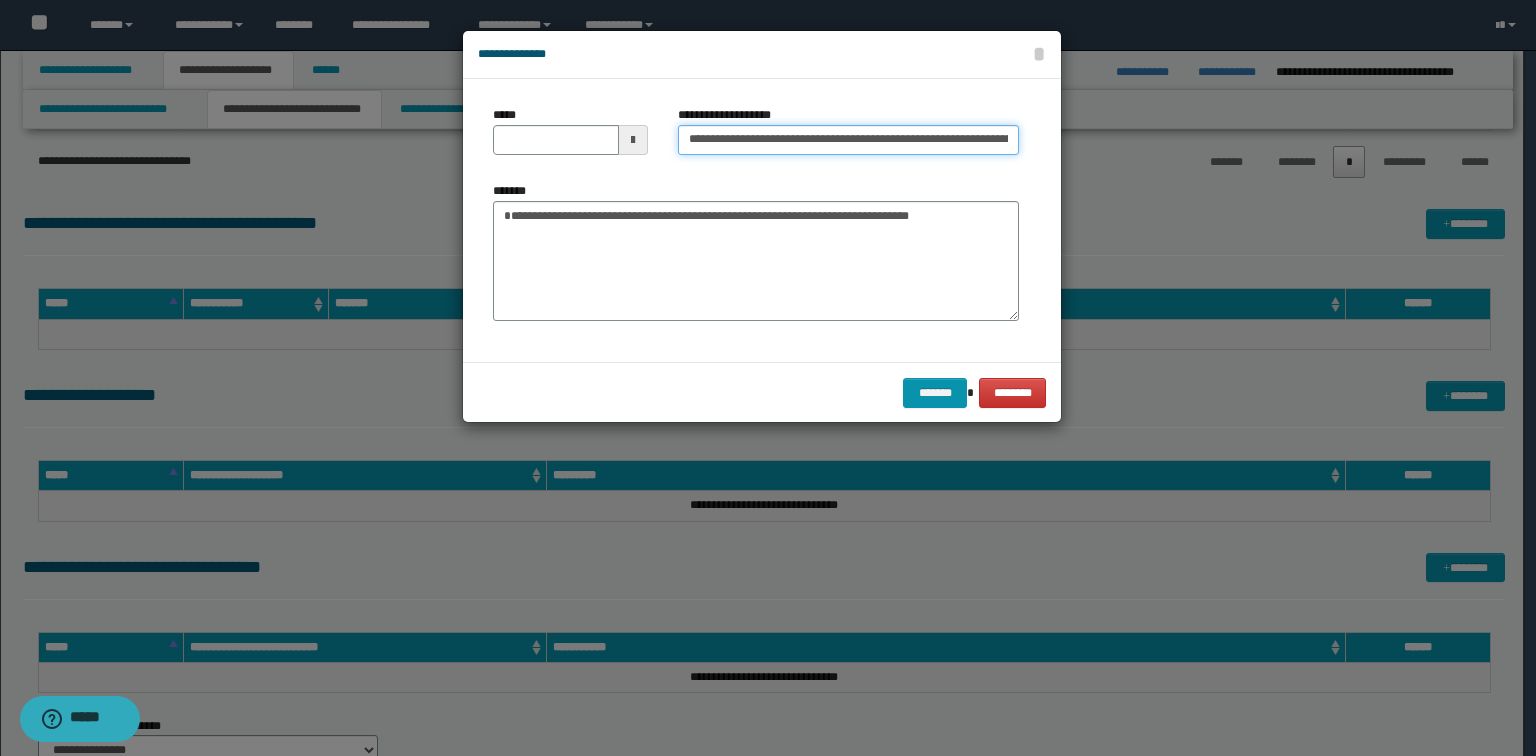 type on "**********" 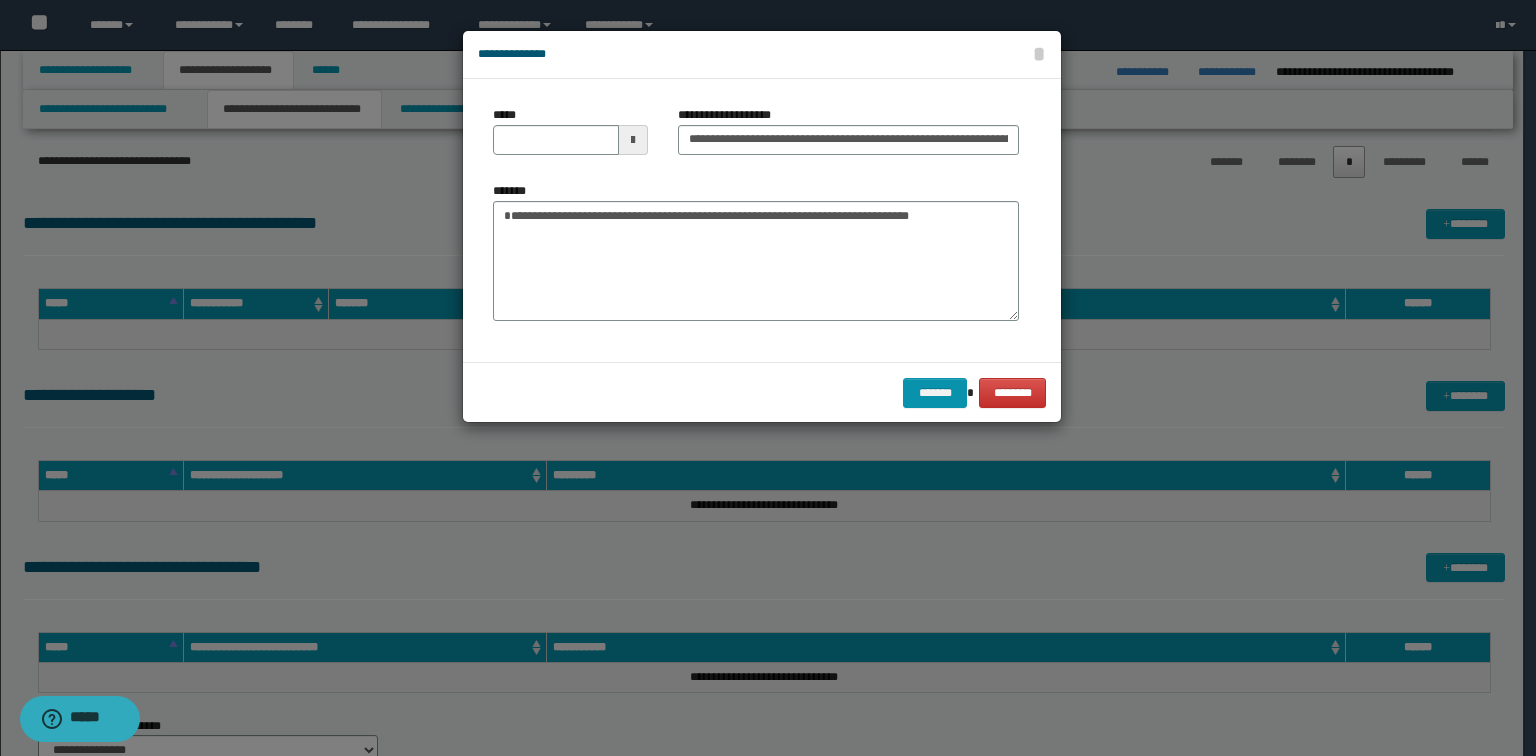 click at bounding box center (768, 378) 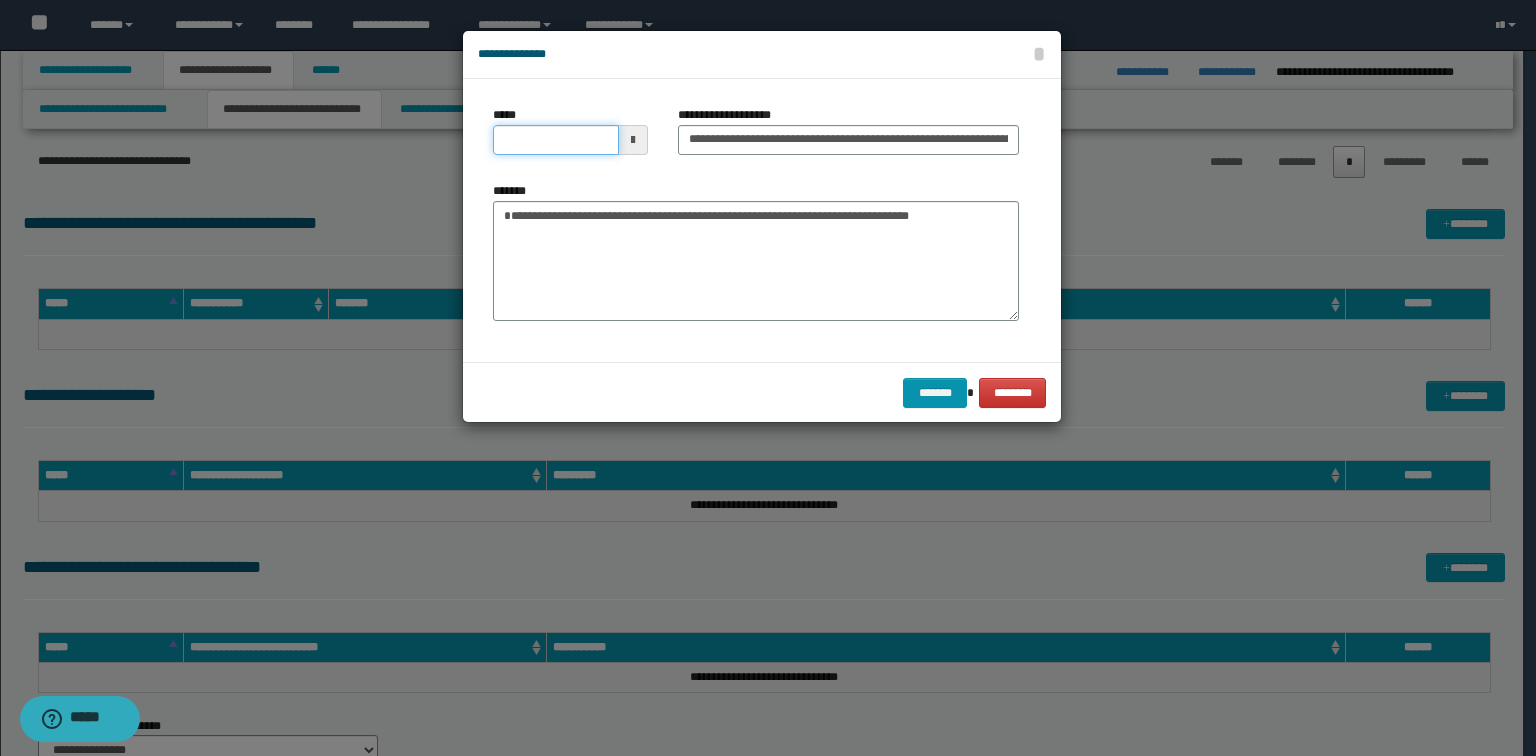 click on "*****" at bounding box center [556, 140] 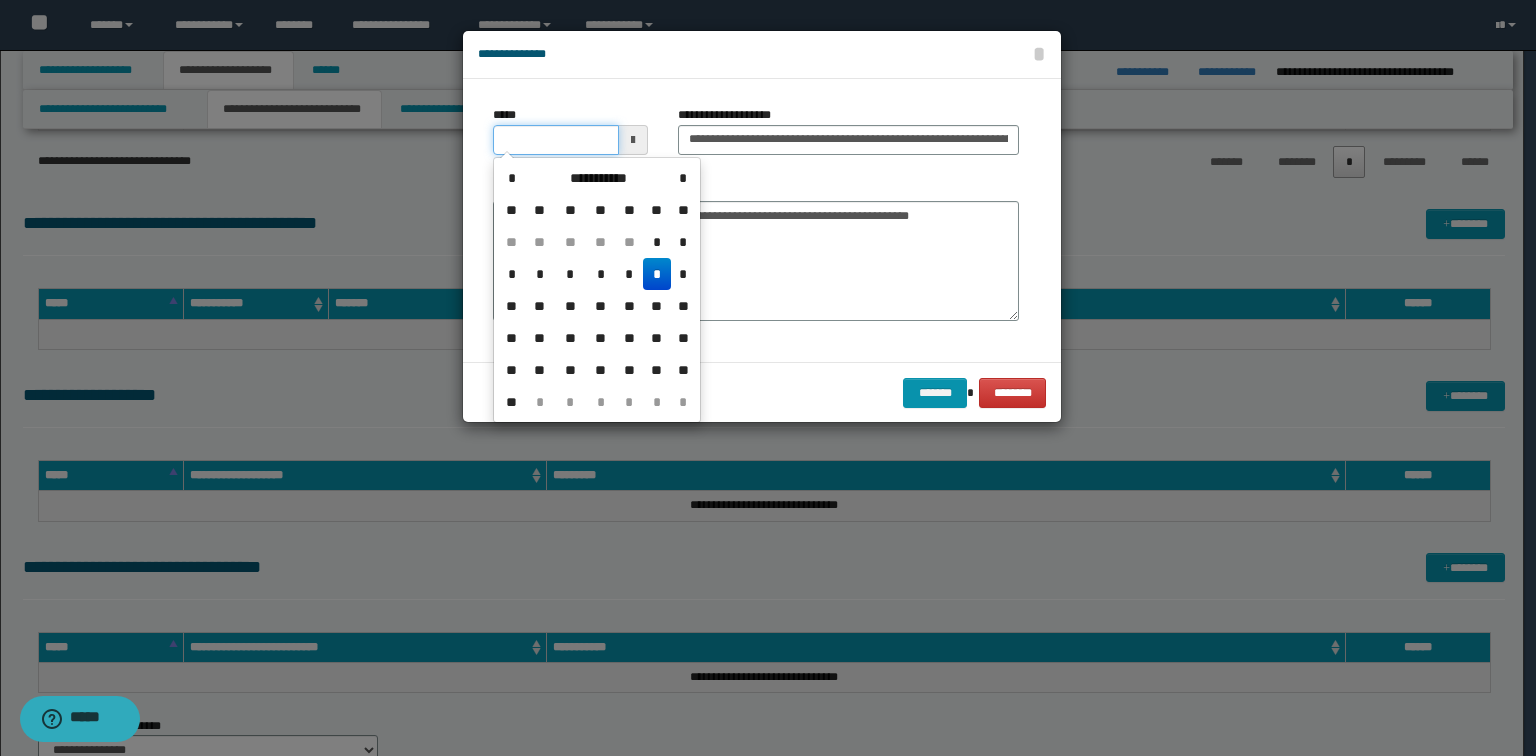 type on "**********" 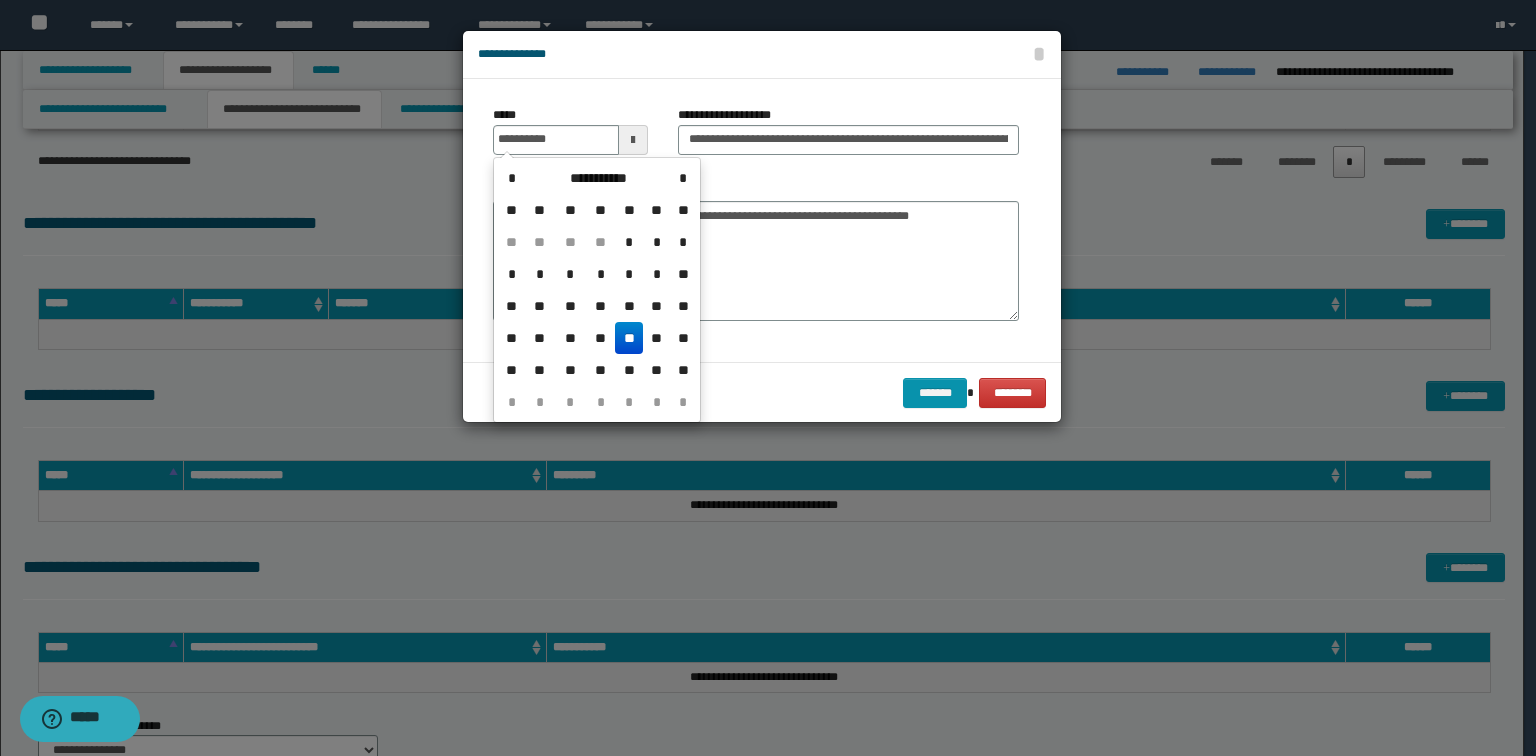 click on "**********" at bounding box center (762, 220) 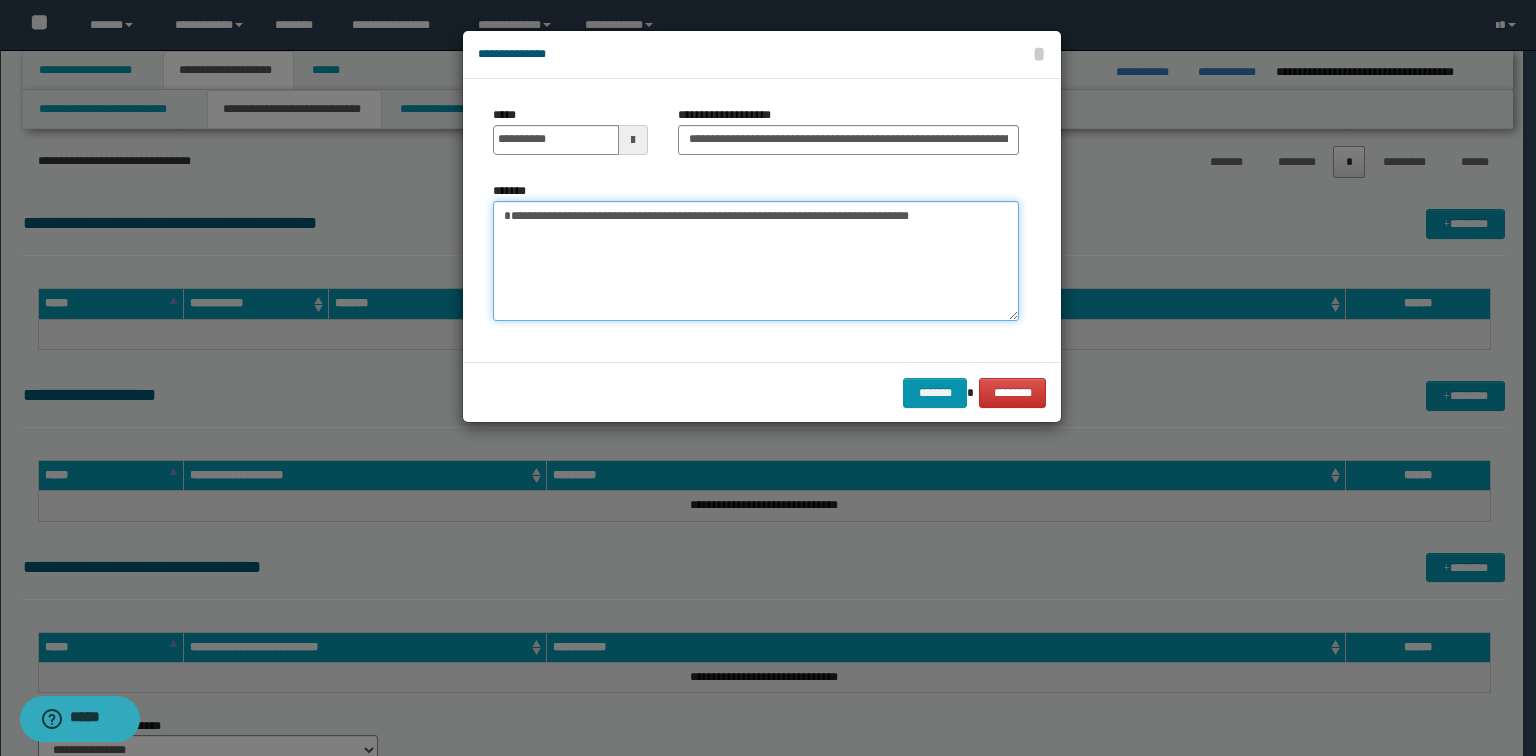 click on "**********" at bounding box center (756, 261) 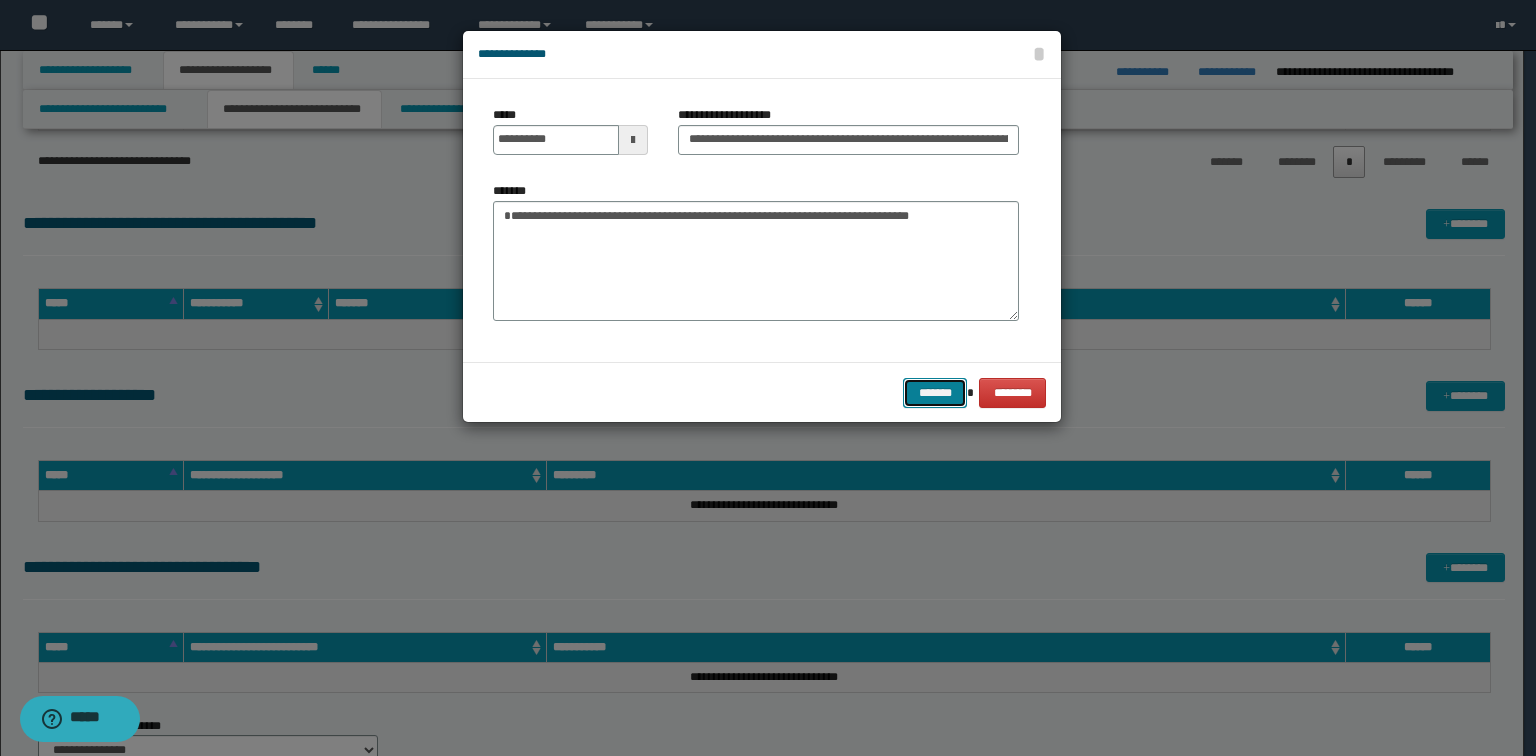 click on "*******" at bounding box center (935, 393) 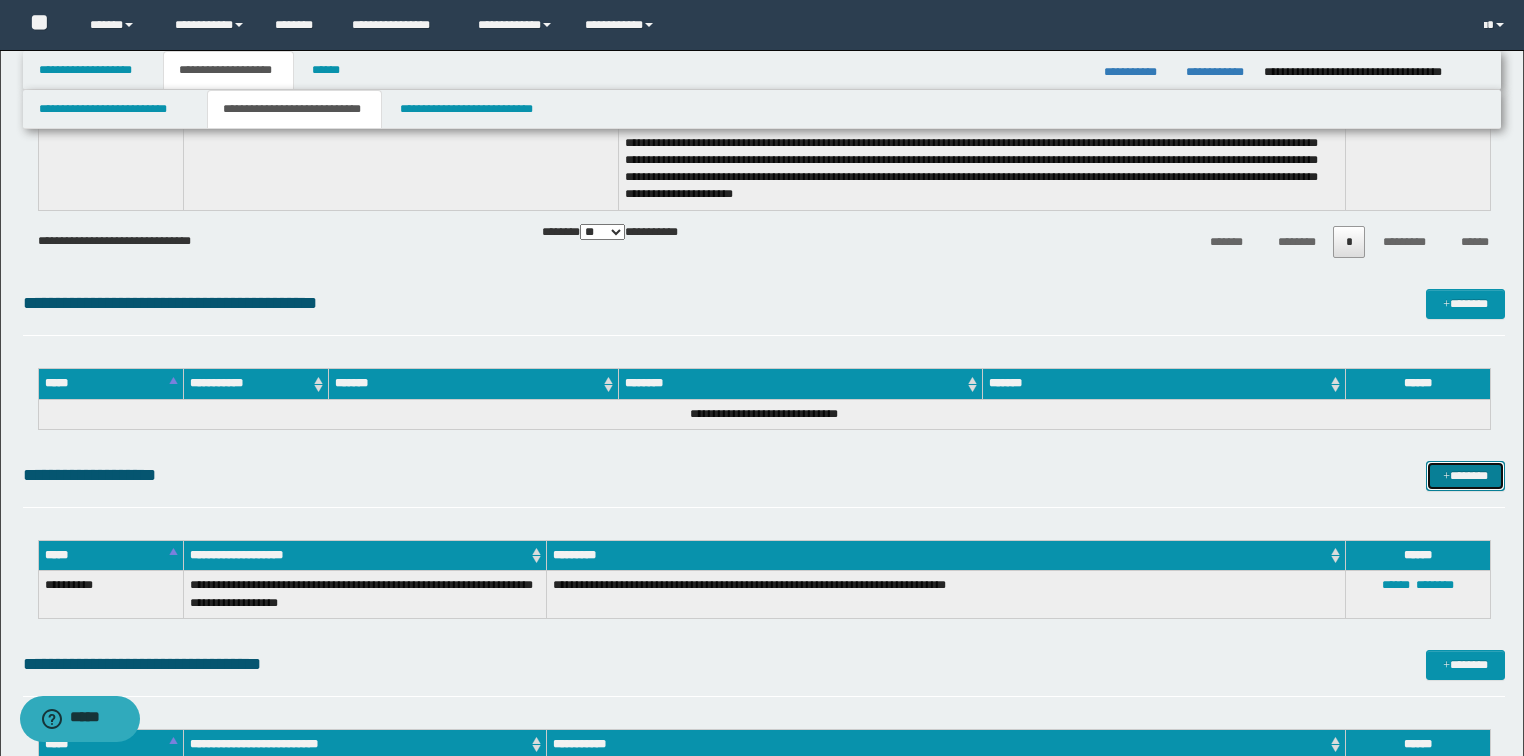scroll, scrollTop: 4834, scrollLeft: 0, axis: vertical 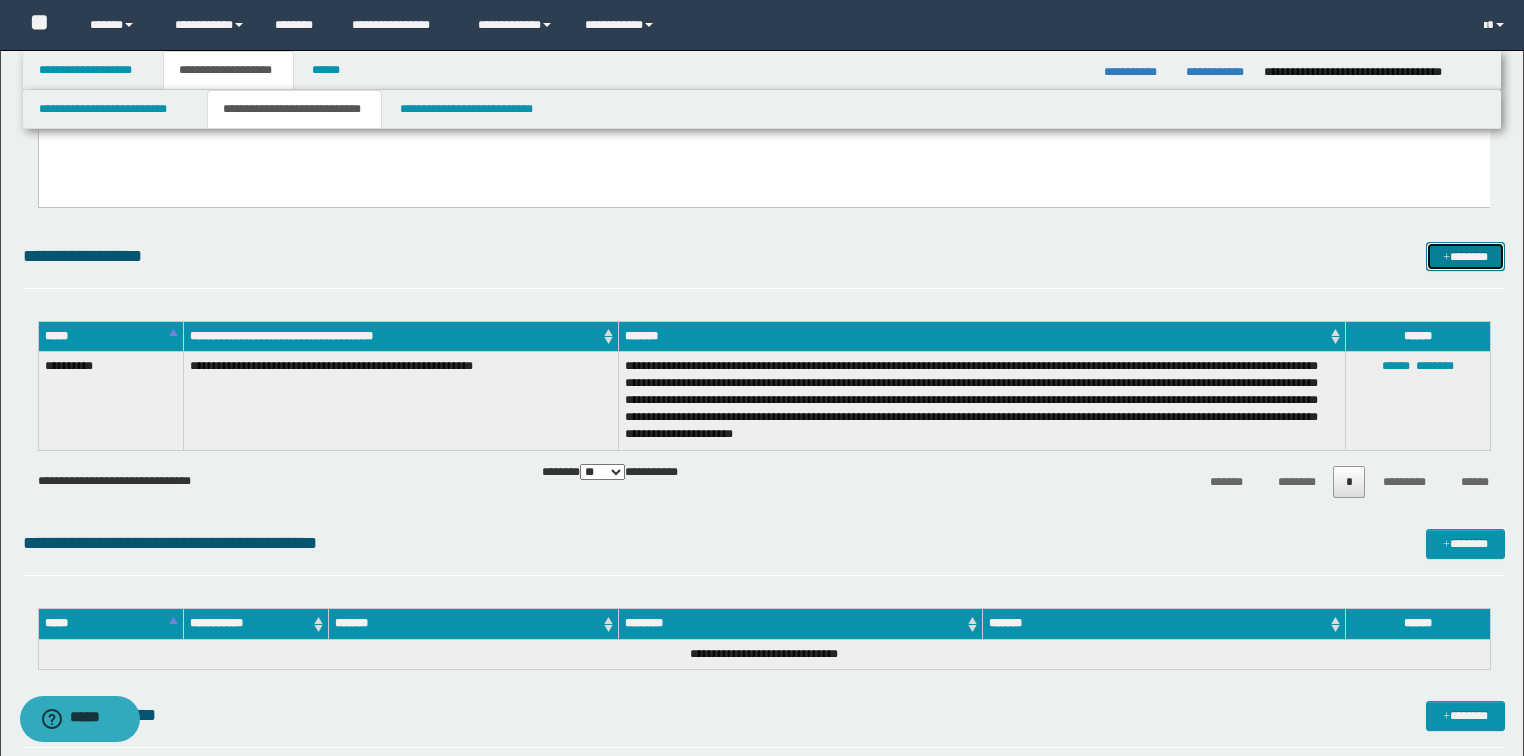 click on "*******" at bounding box center (1465, 257) 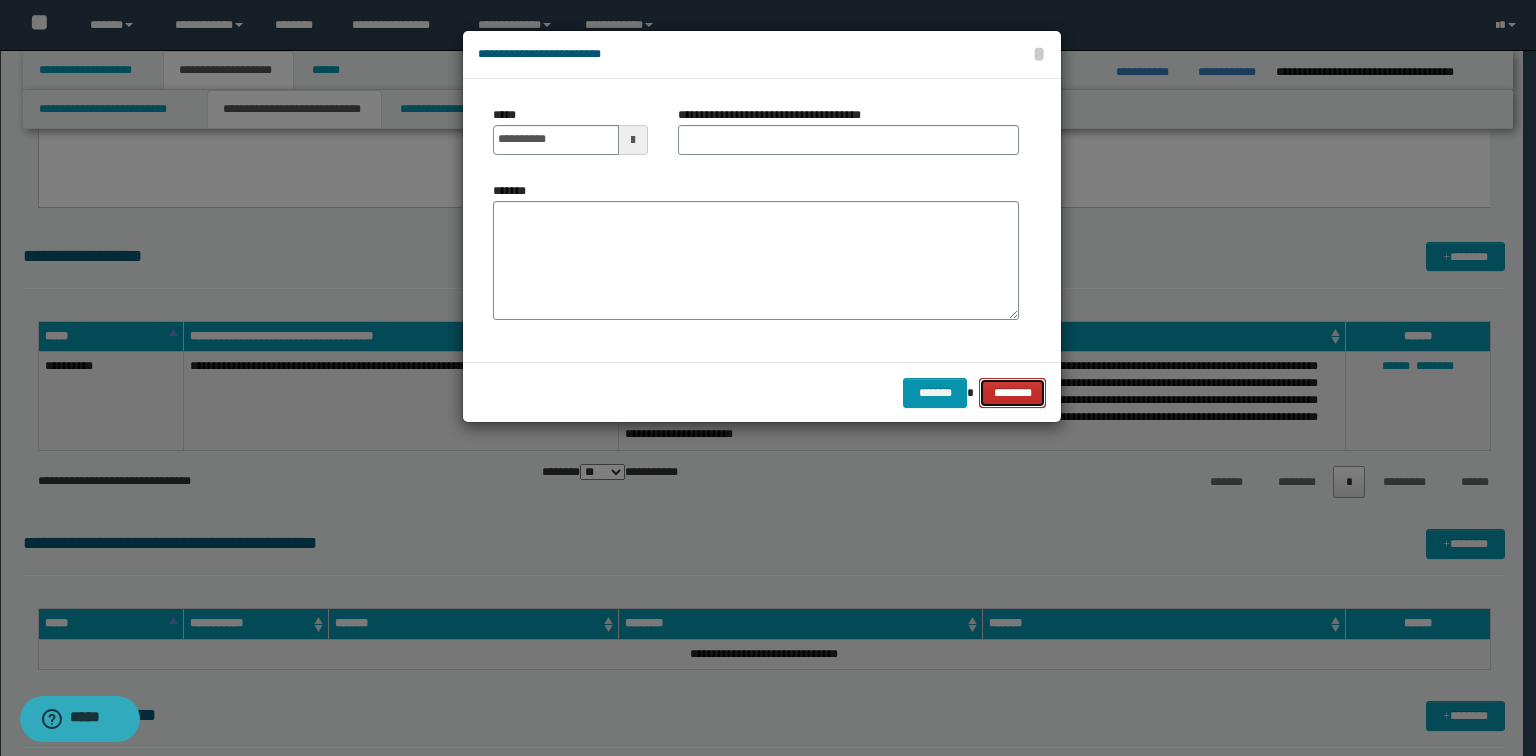 click on "********" at bounding box center [1012, 393] 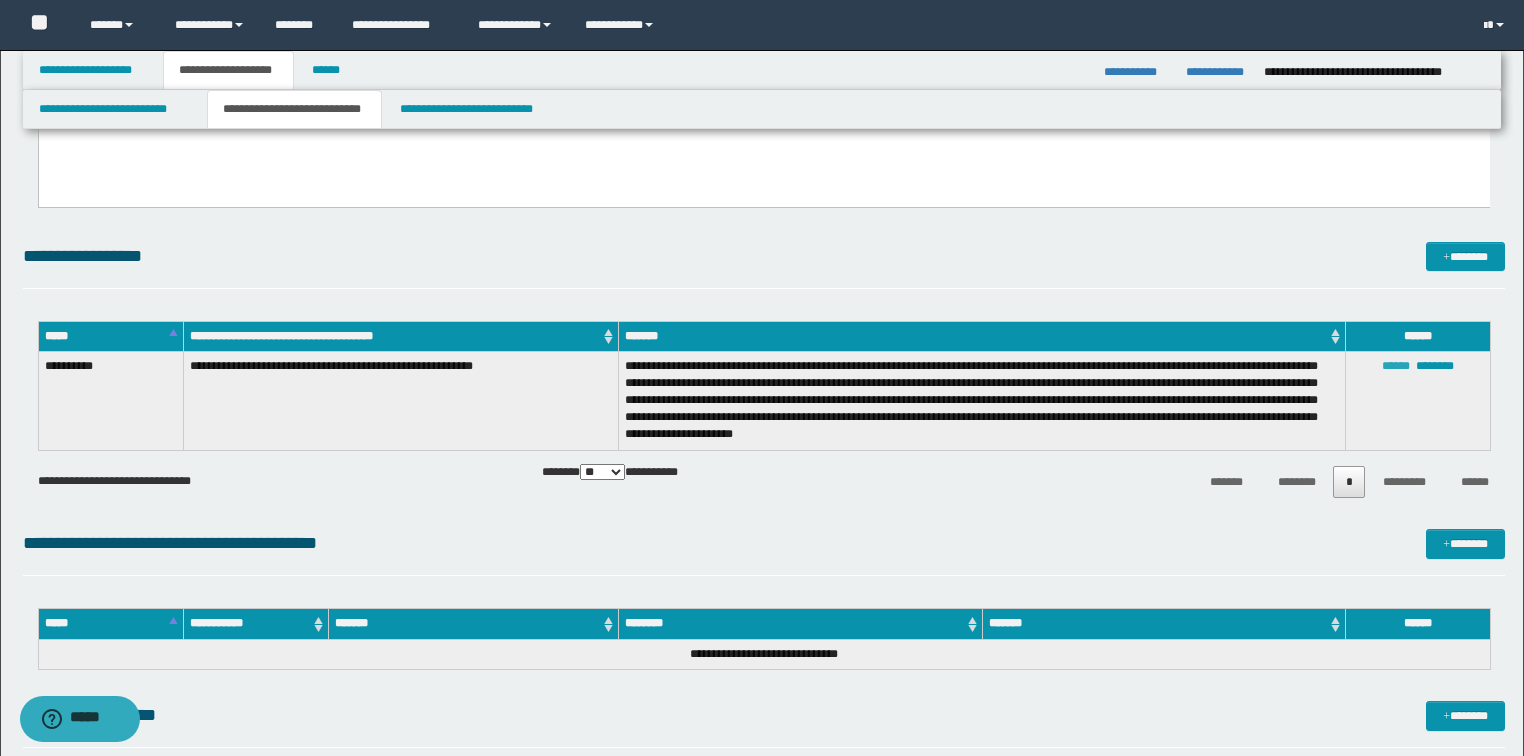 click on "******" at bounding box center (1396, 366) 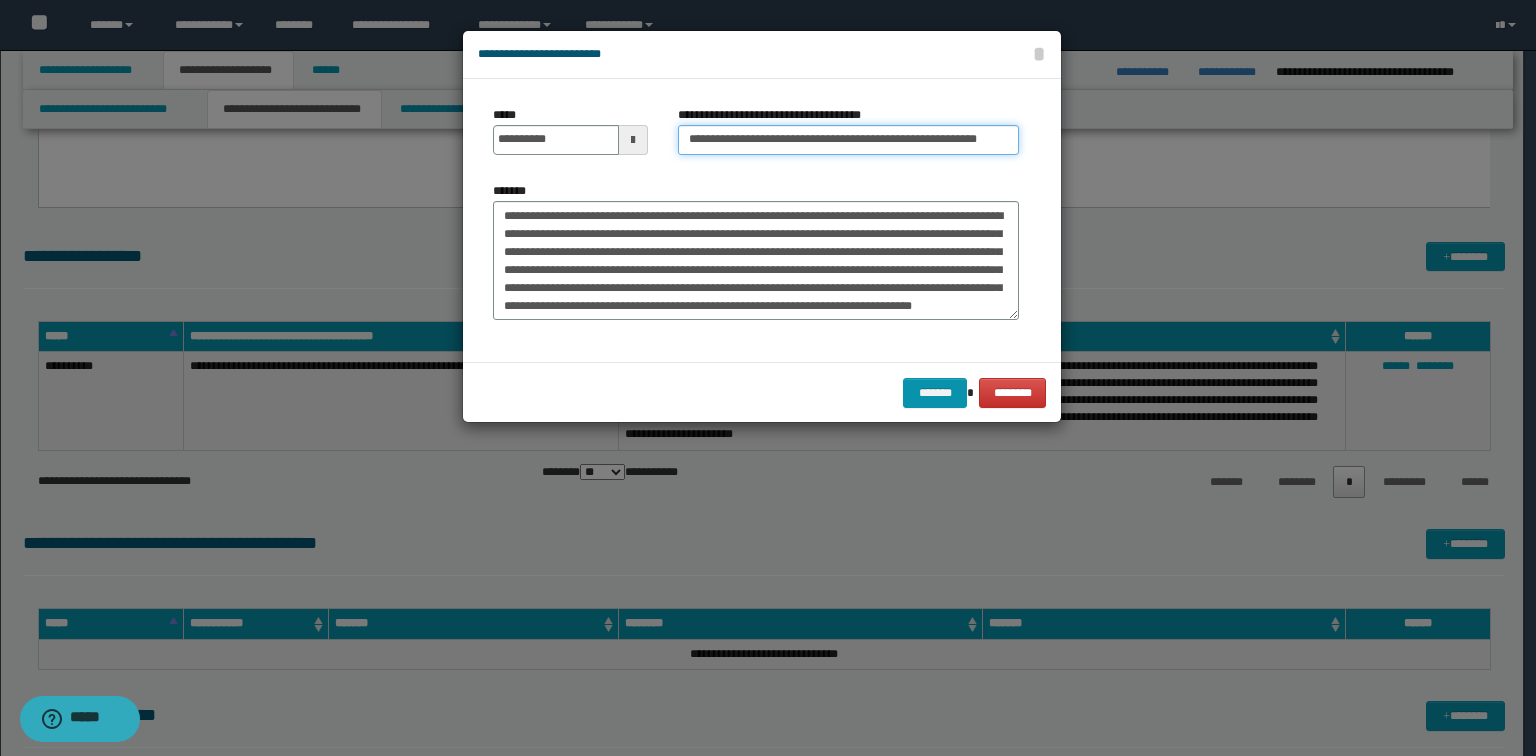 drag, startPoint x: 744, startPoint y: 134, endPoint x: 1135, endPoint y: 134, distance: 391 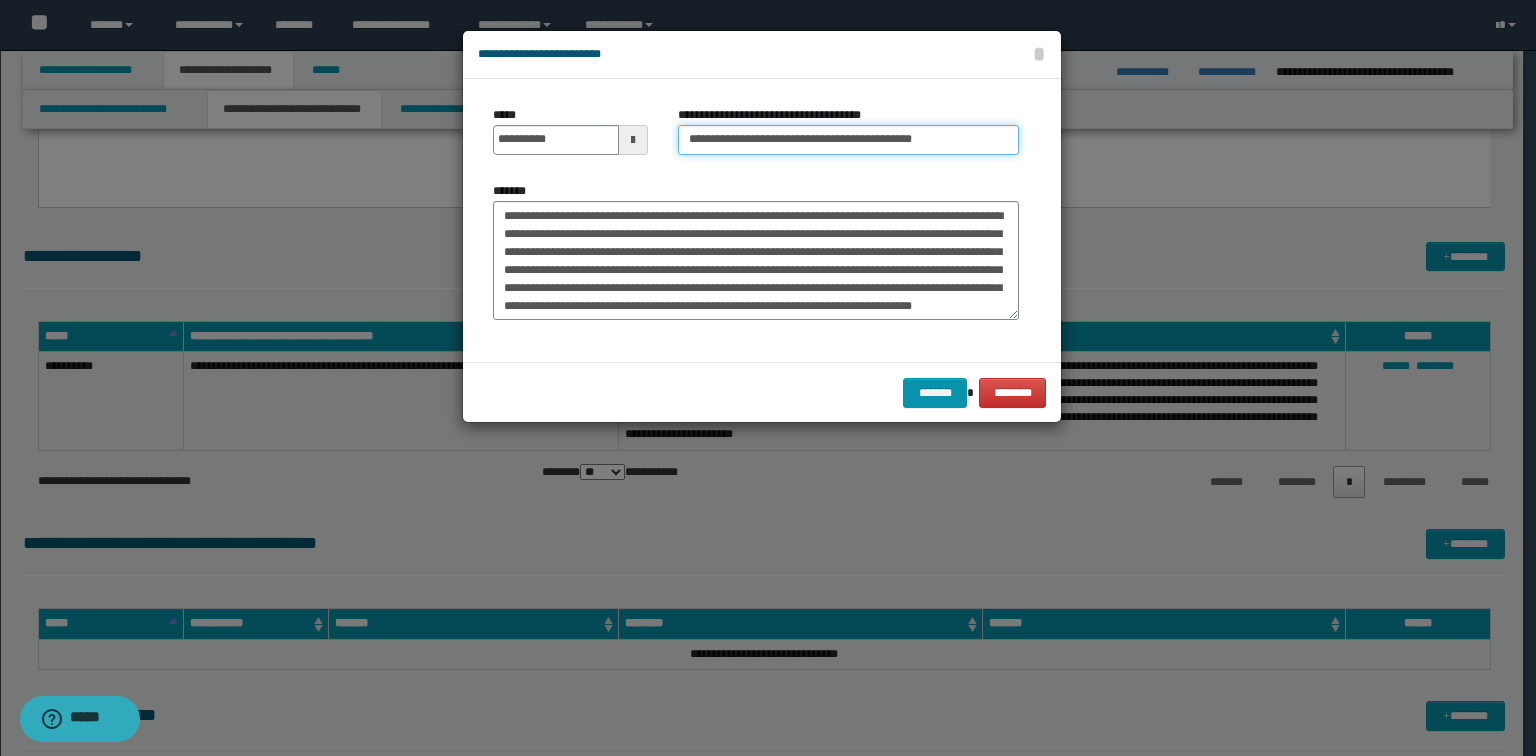 type on "**********" 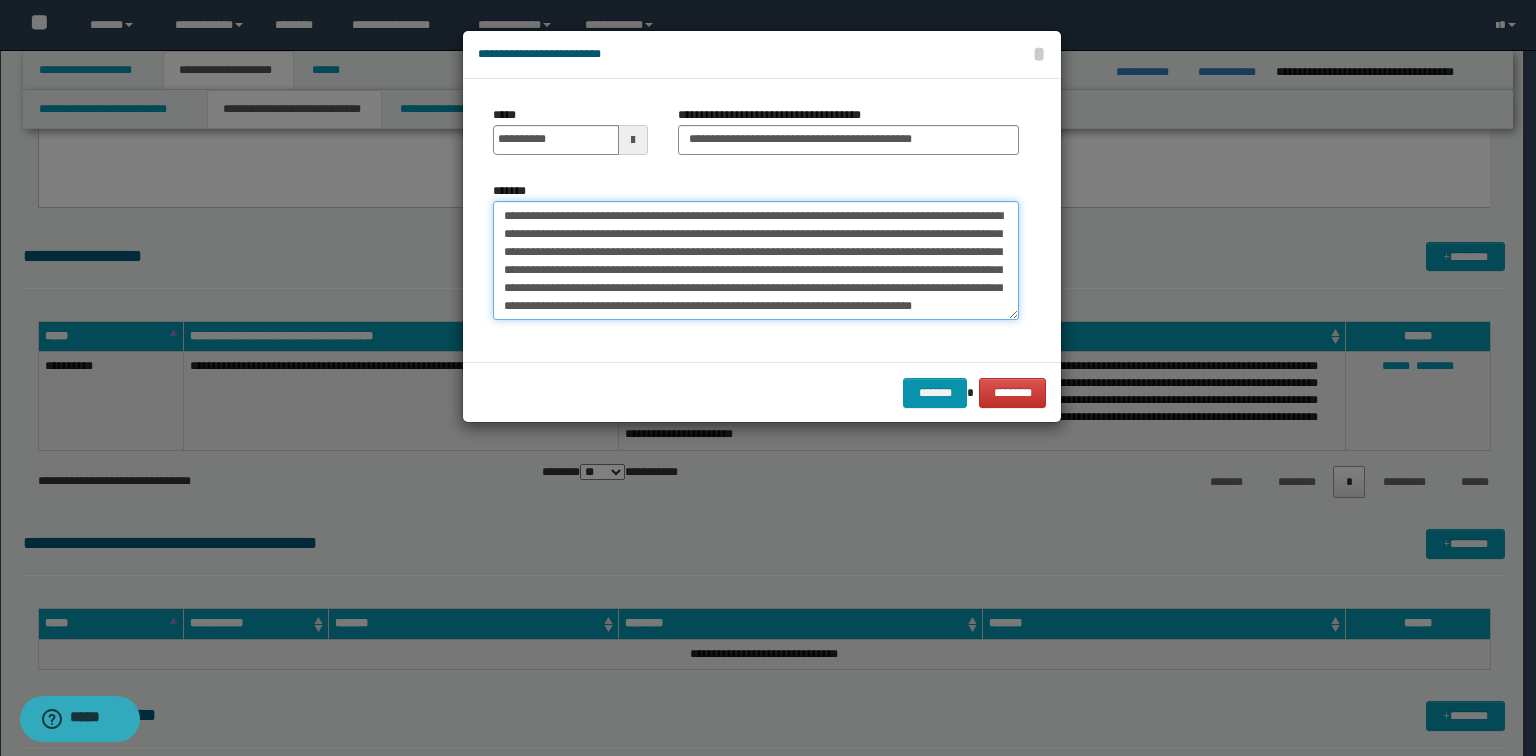 click on "**********" at bounding box center (756, 261) 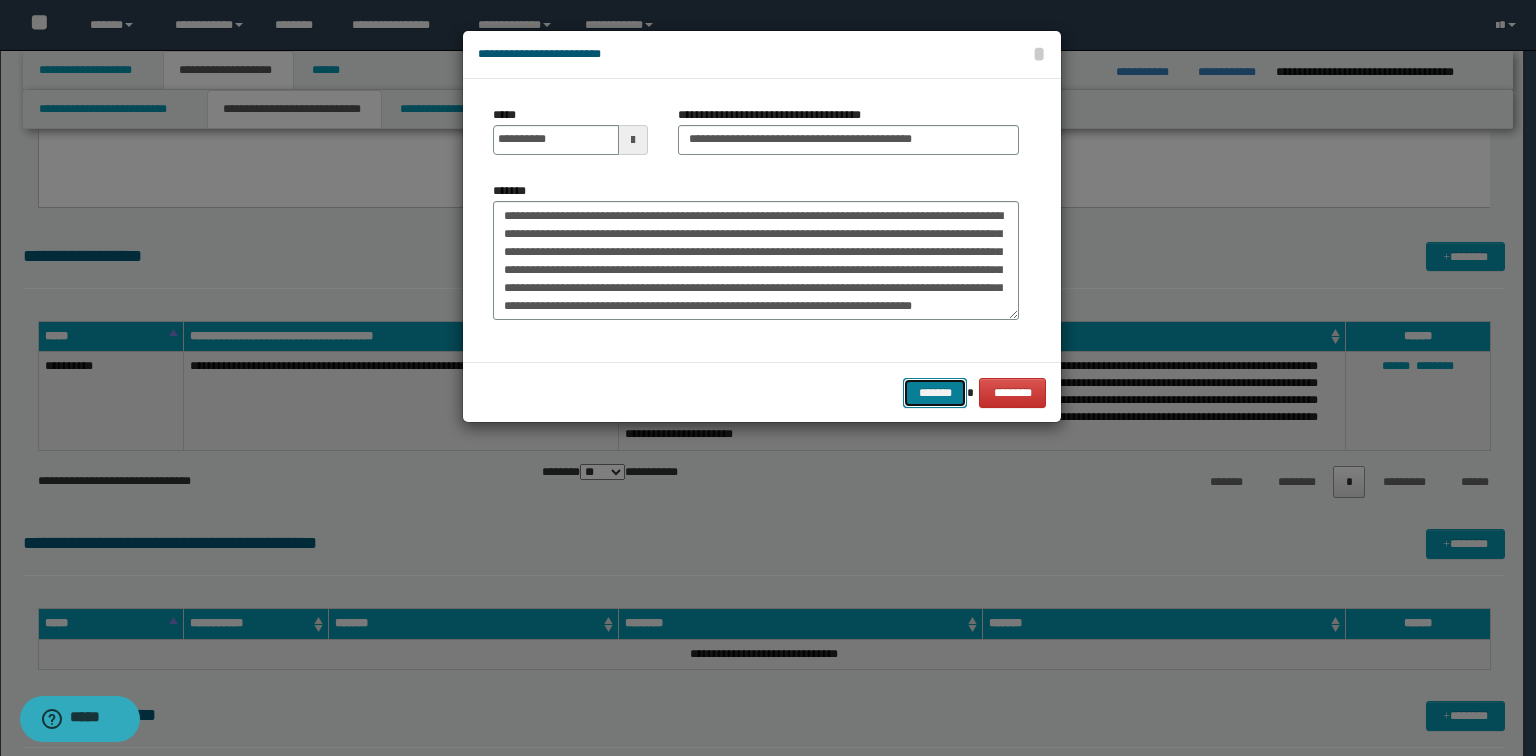 click on "*******" at bounding box center (935, 393) 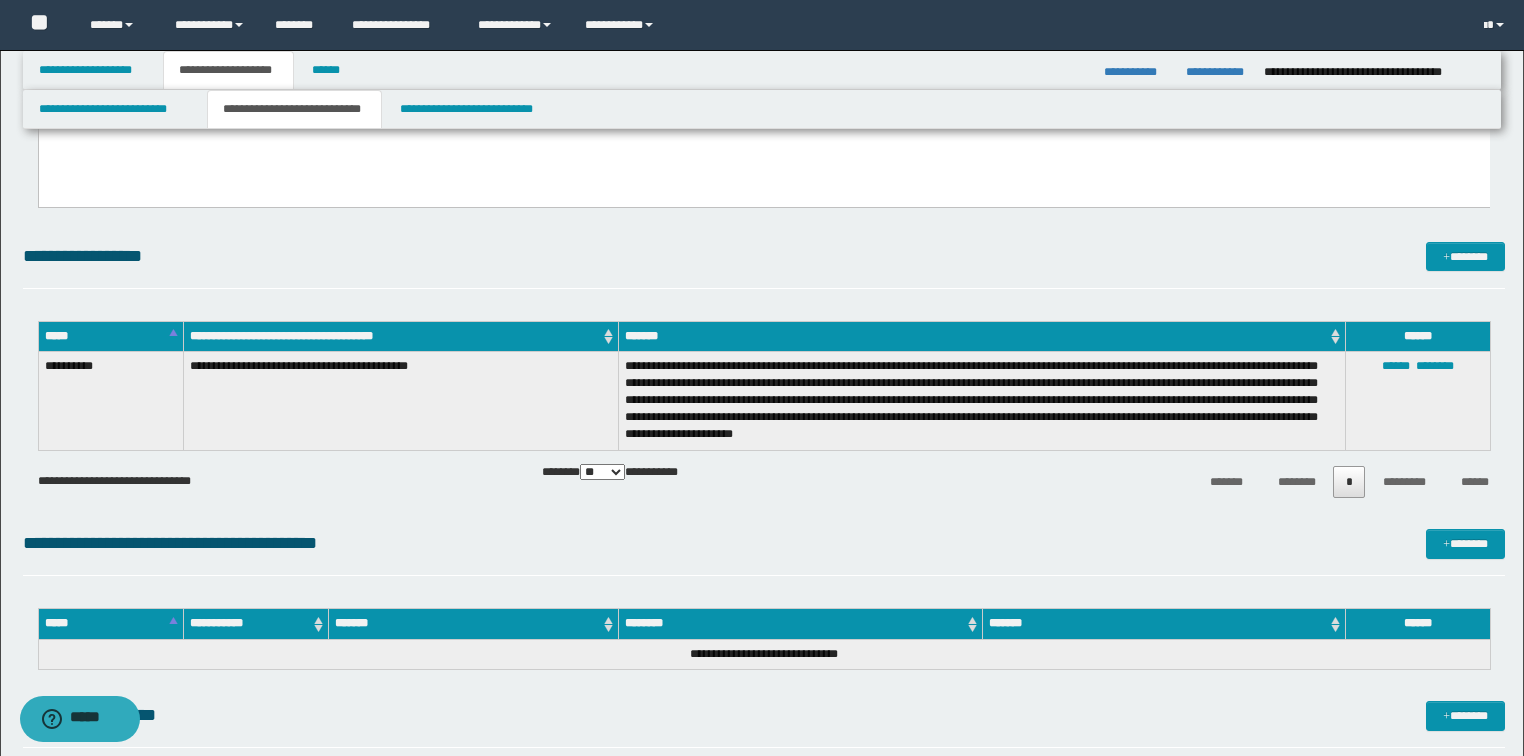 click on "**********" at bounding box center [764, -1691] 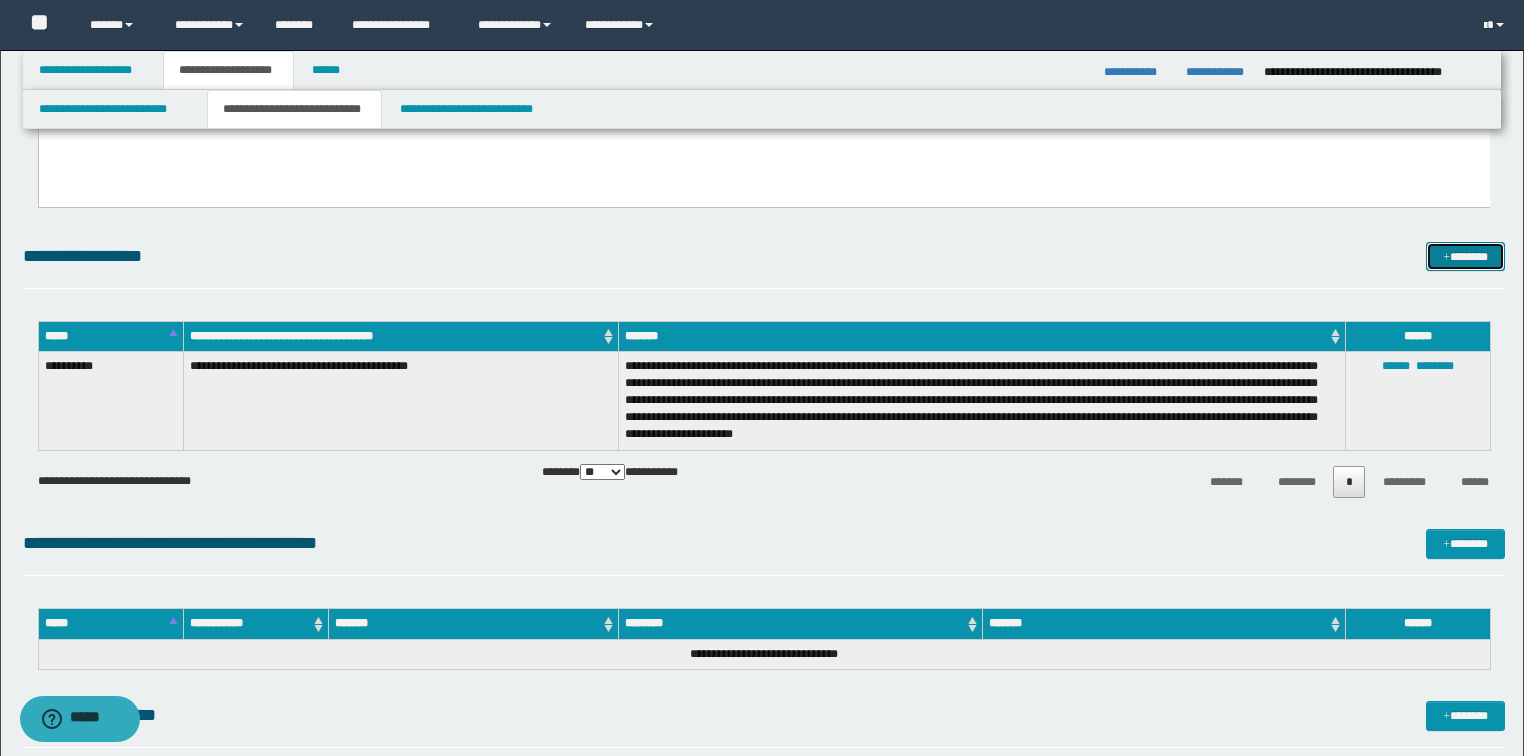 click on "*******" at bounding box center [1465, 257] 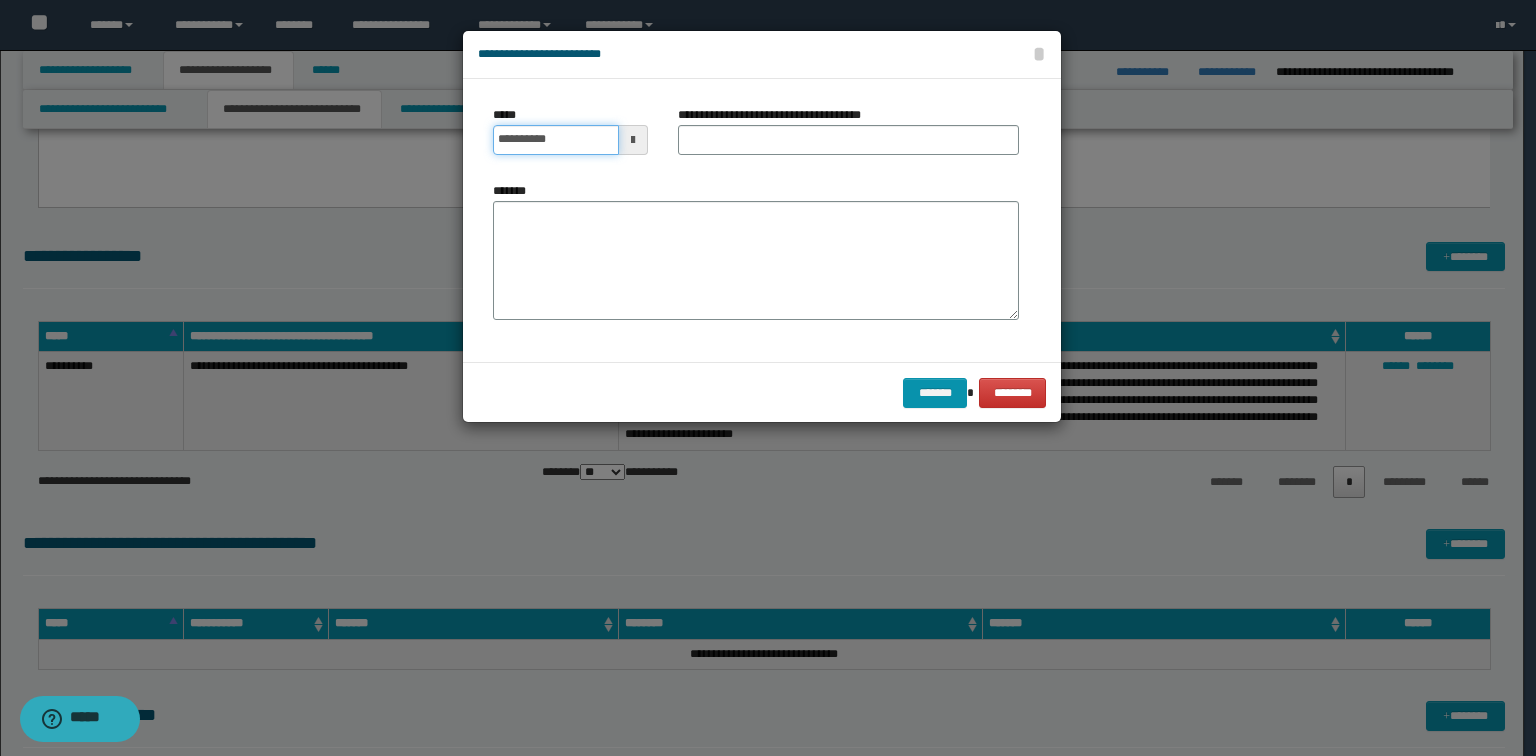 click on "**********" at bounding box center (556, 140) 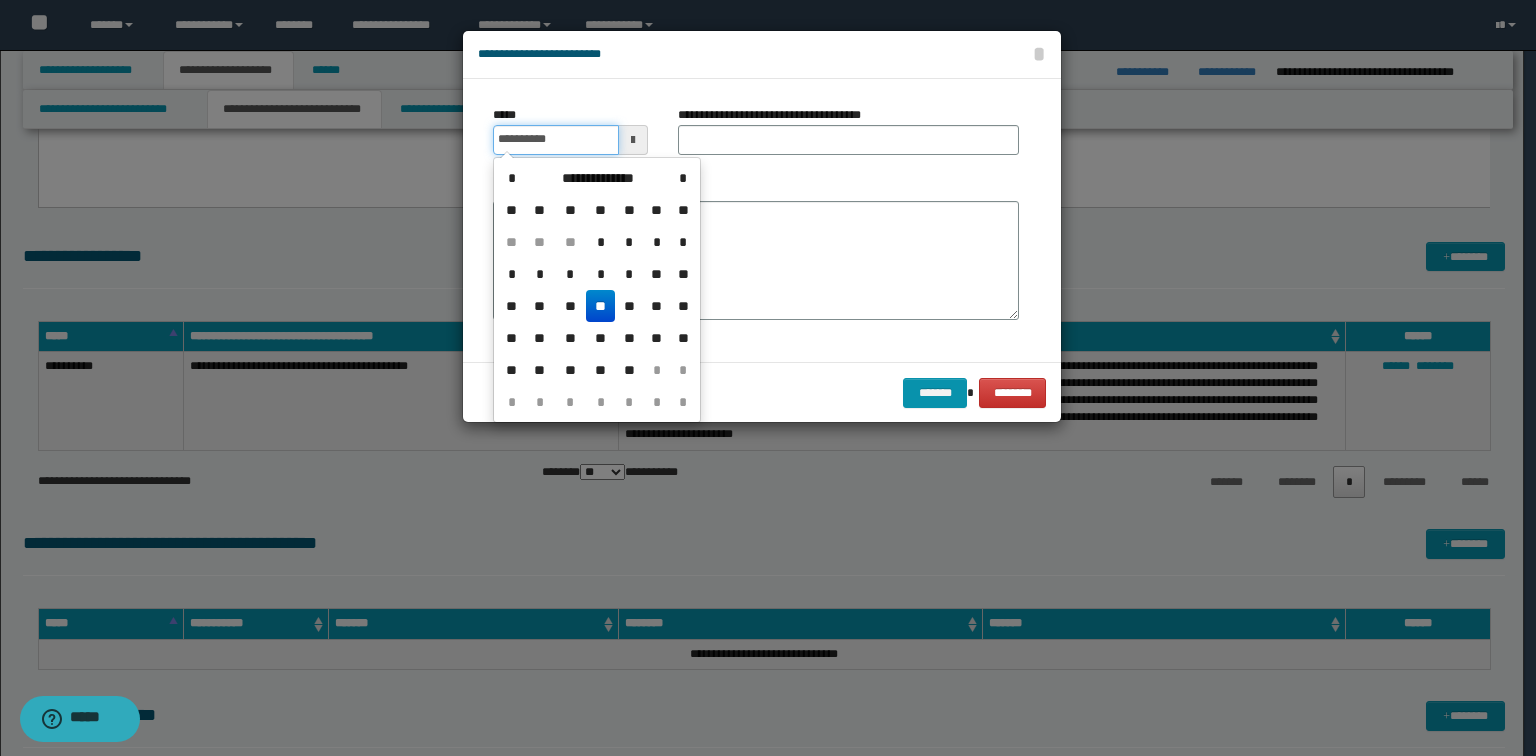 type on "**********" 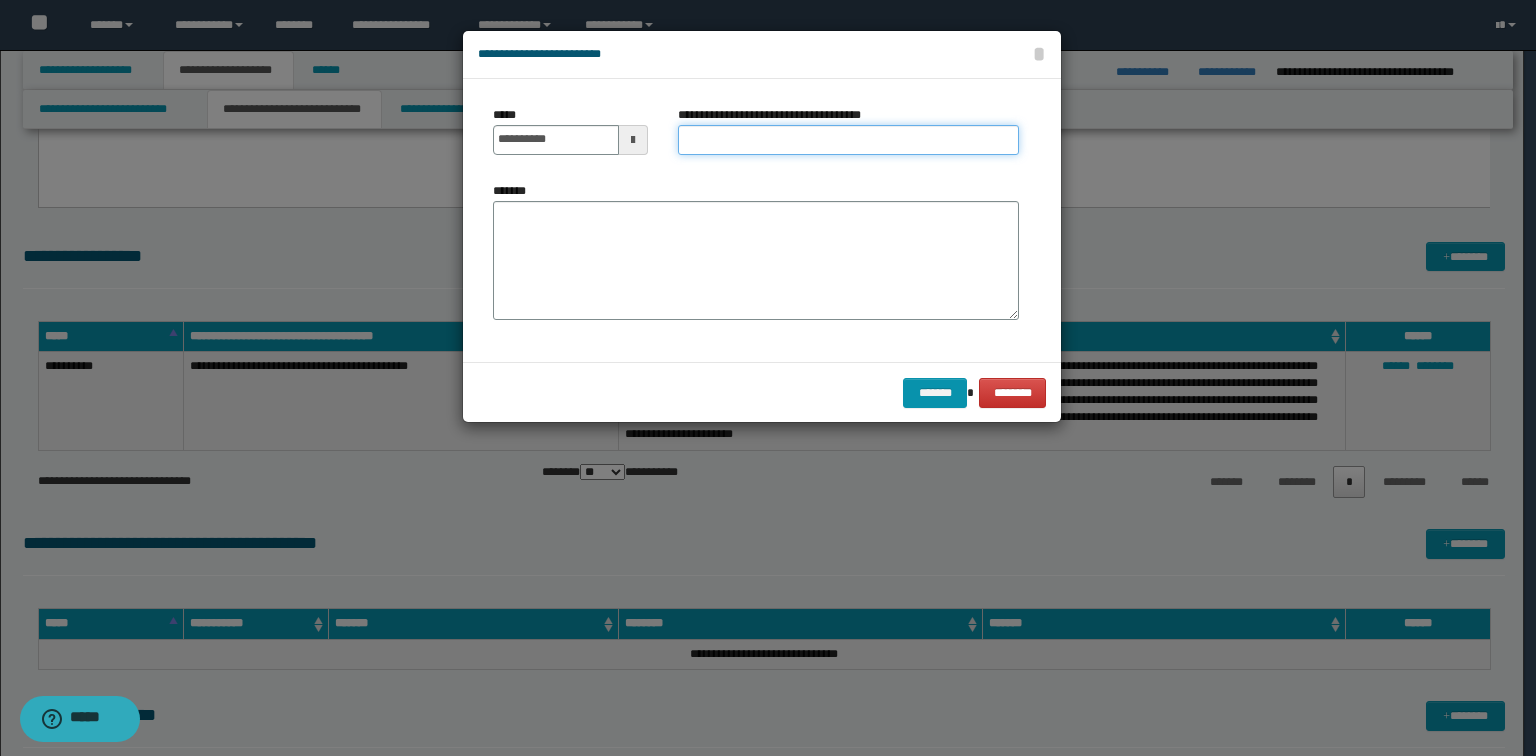 click on "**********" at bounding box center [848, 140] 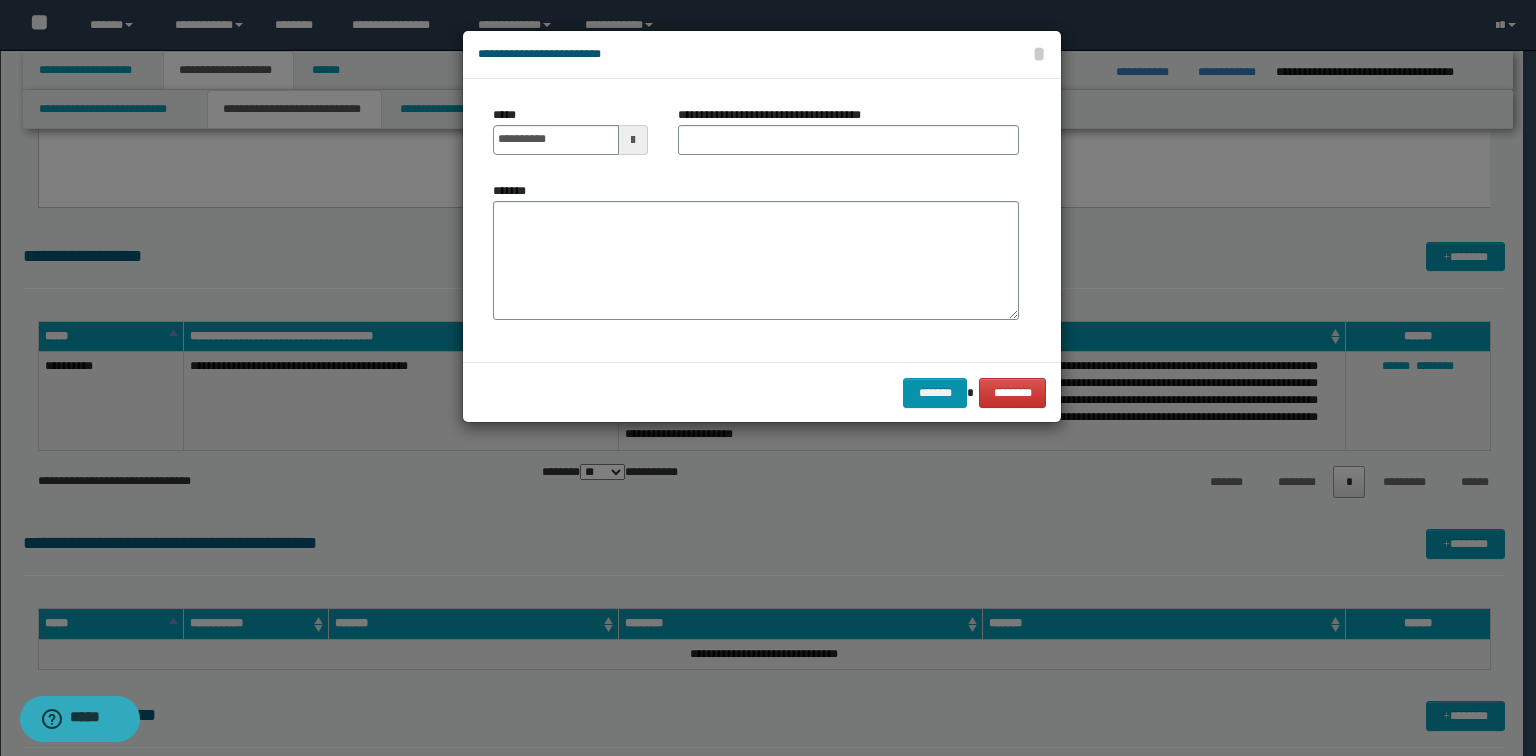 click on "**********" at bounding box center (762, 220) 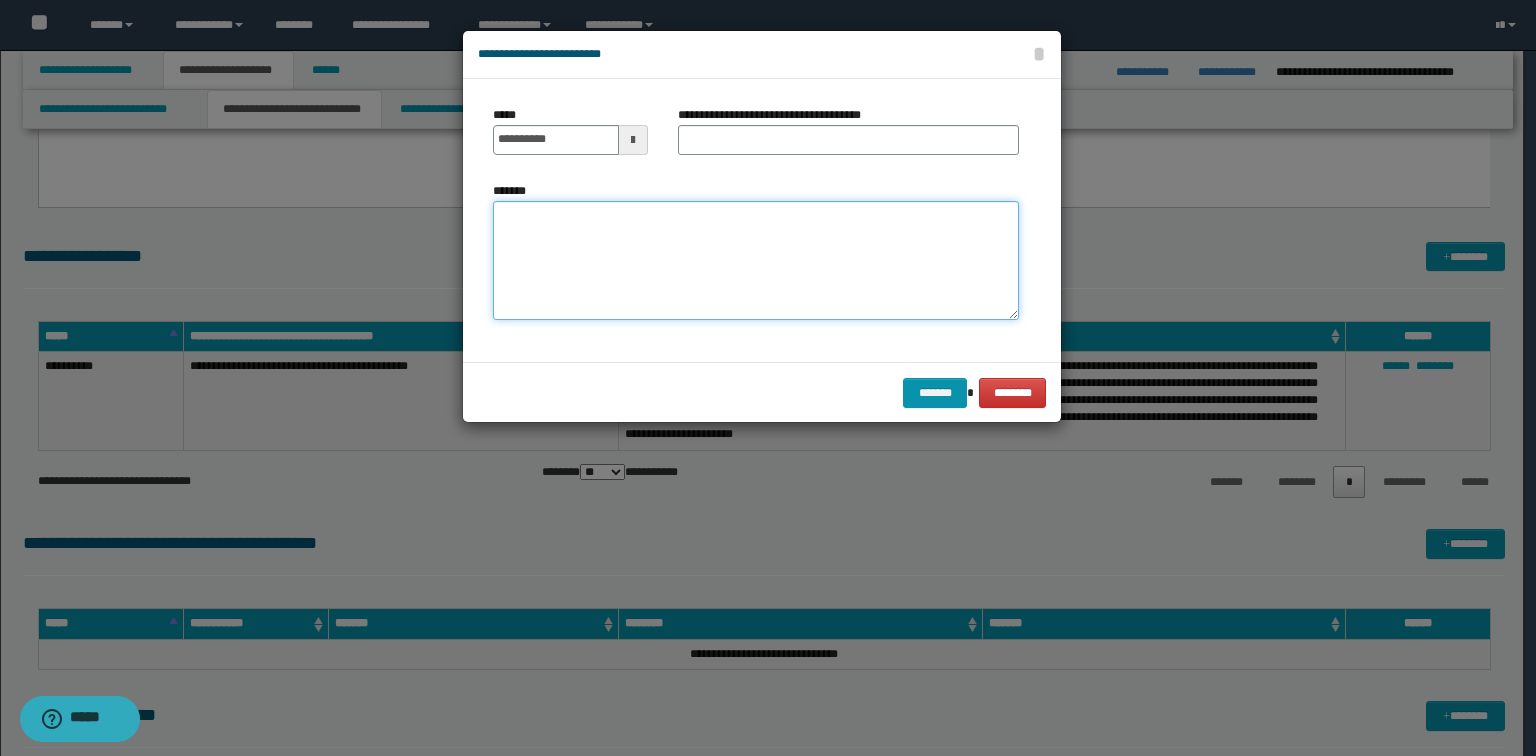 click on "*******" at bounding box center [756, 261] 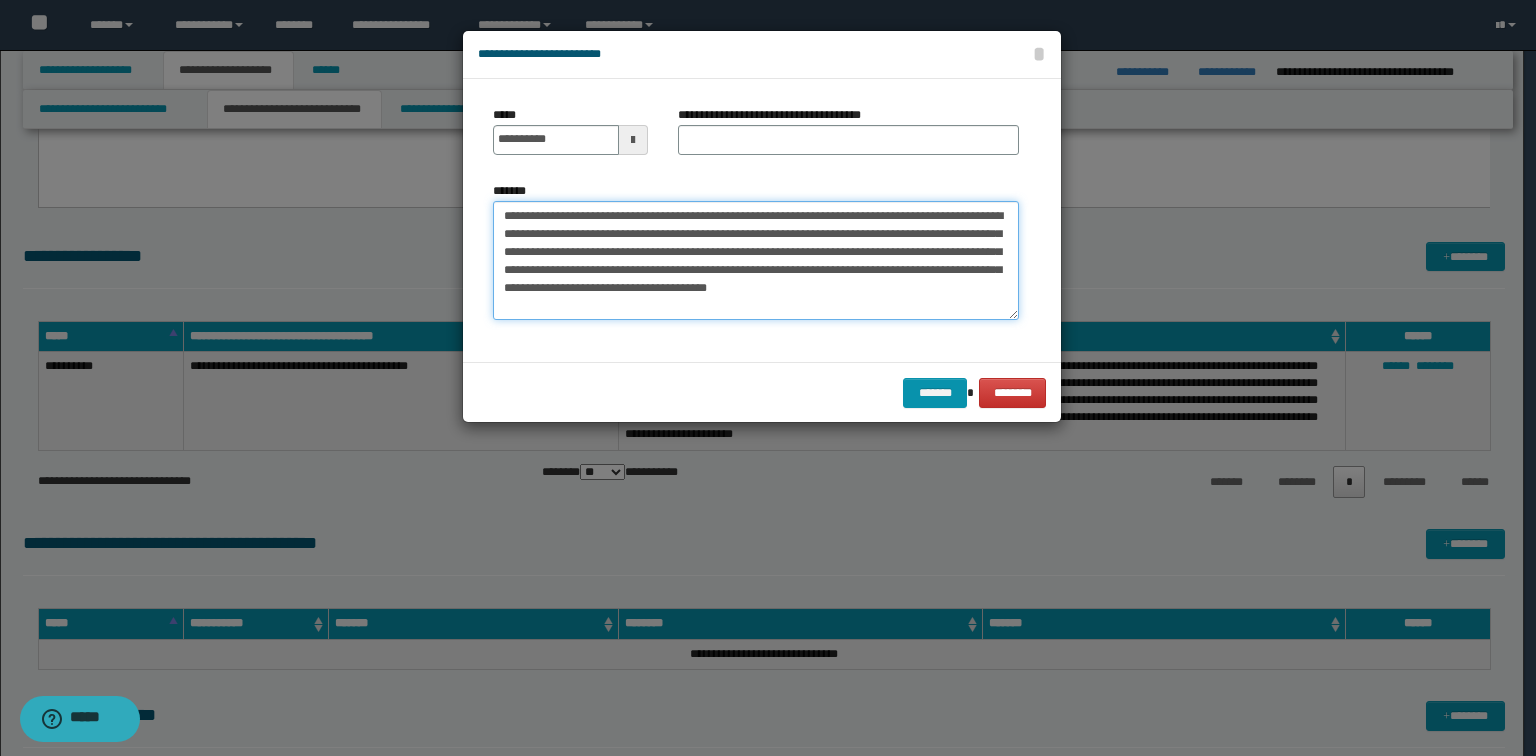 type on "**********" 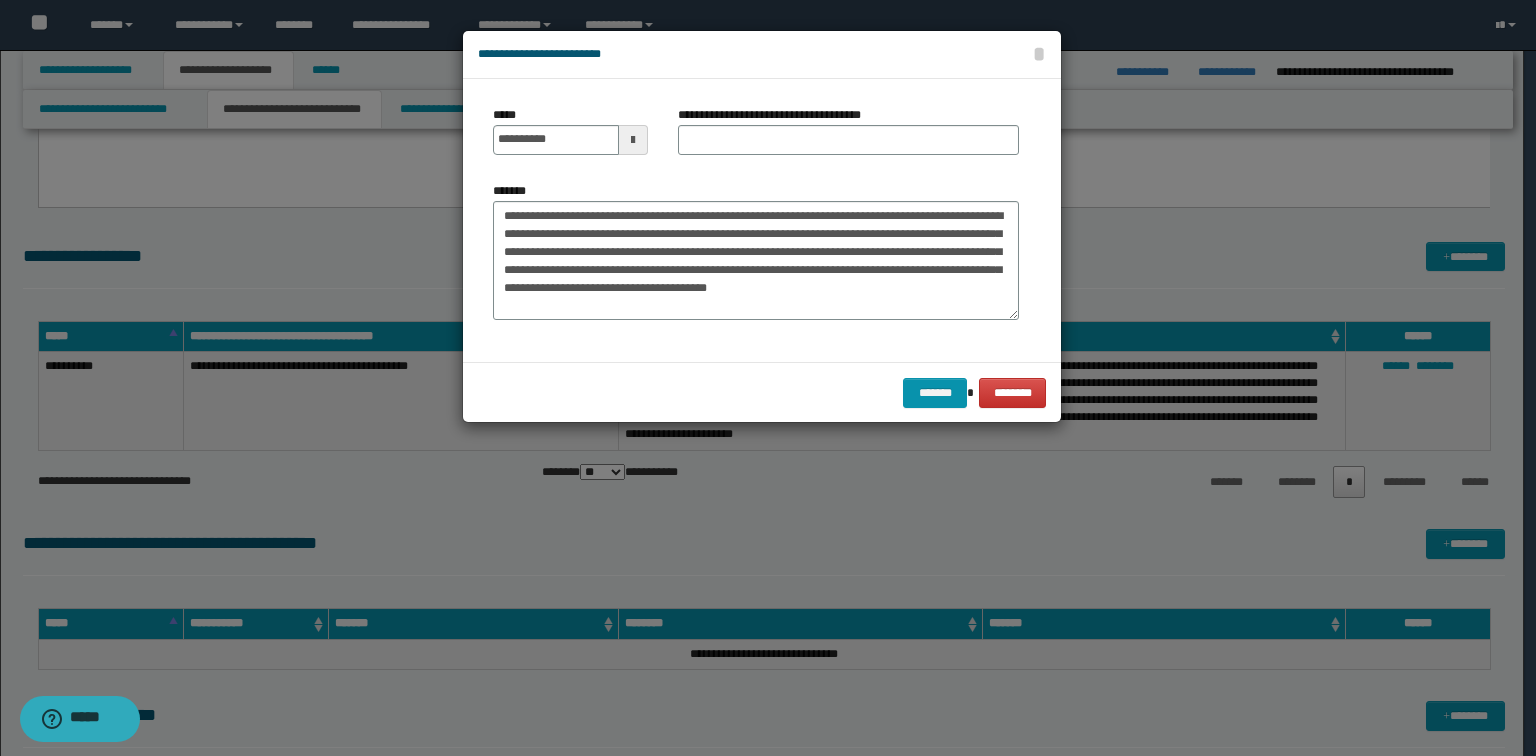 click on "**********" at bounding box center [848, 138] 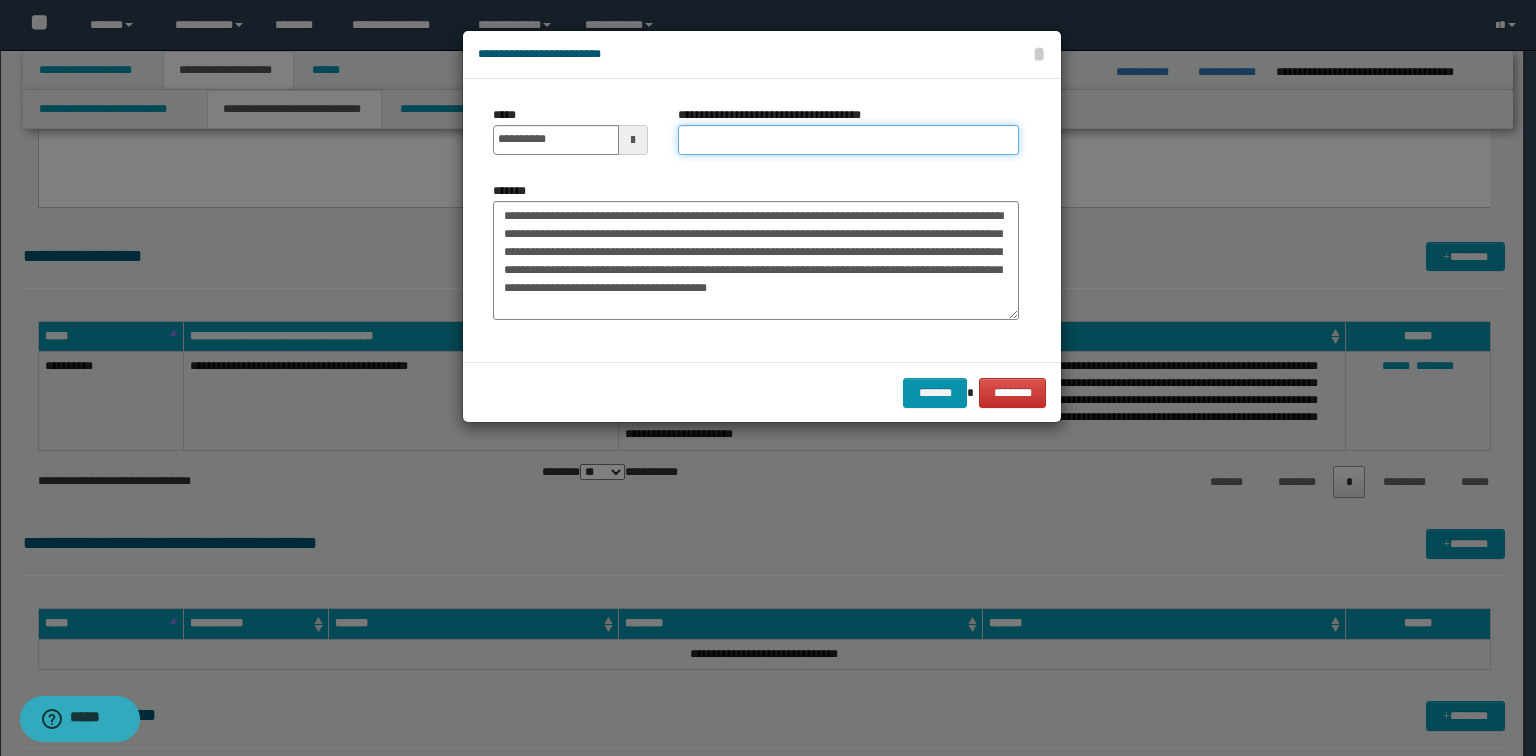 click on "**********" at bounding box center (848, 140) 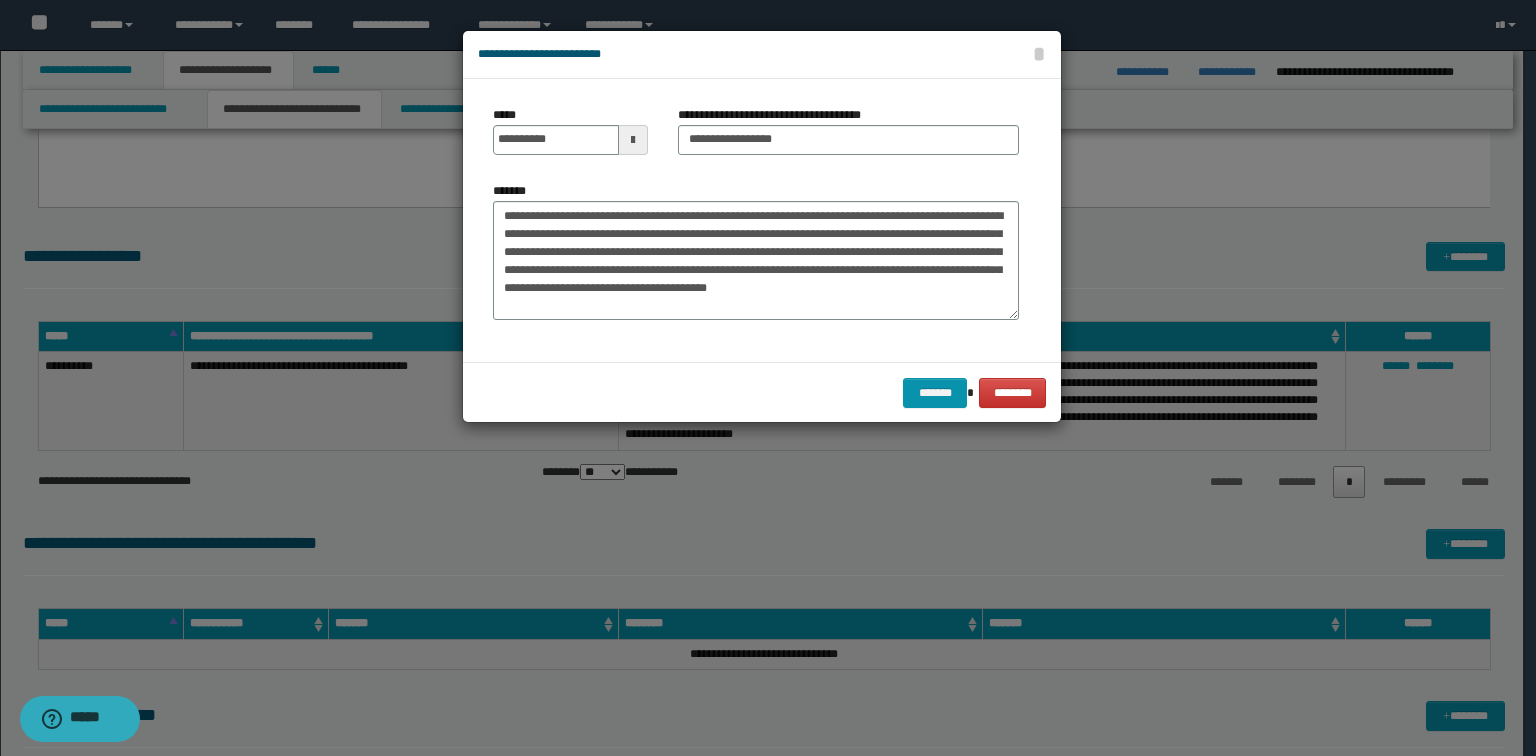 click at bounding box center [768, 378] 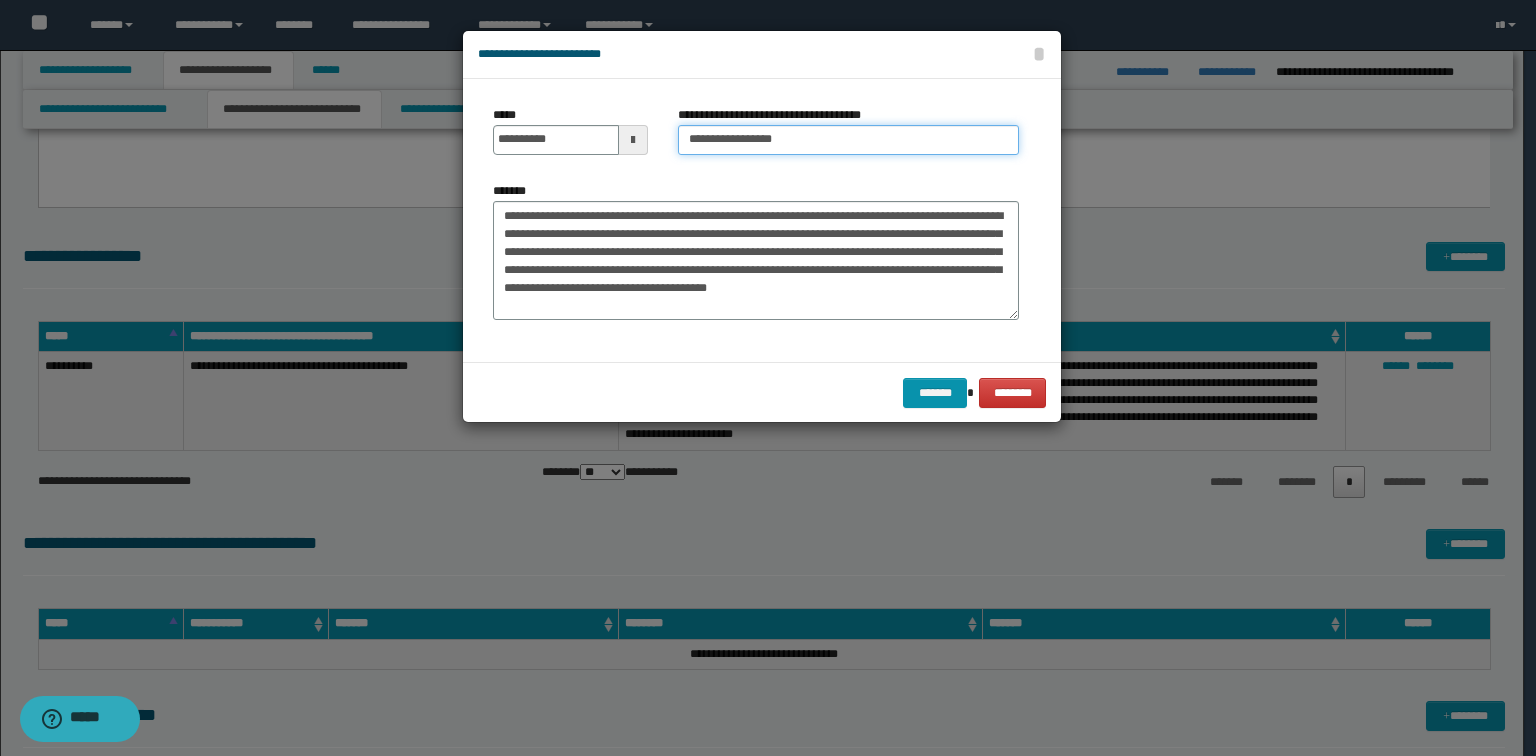 click on "**********" at bounding box center [848, 140] 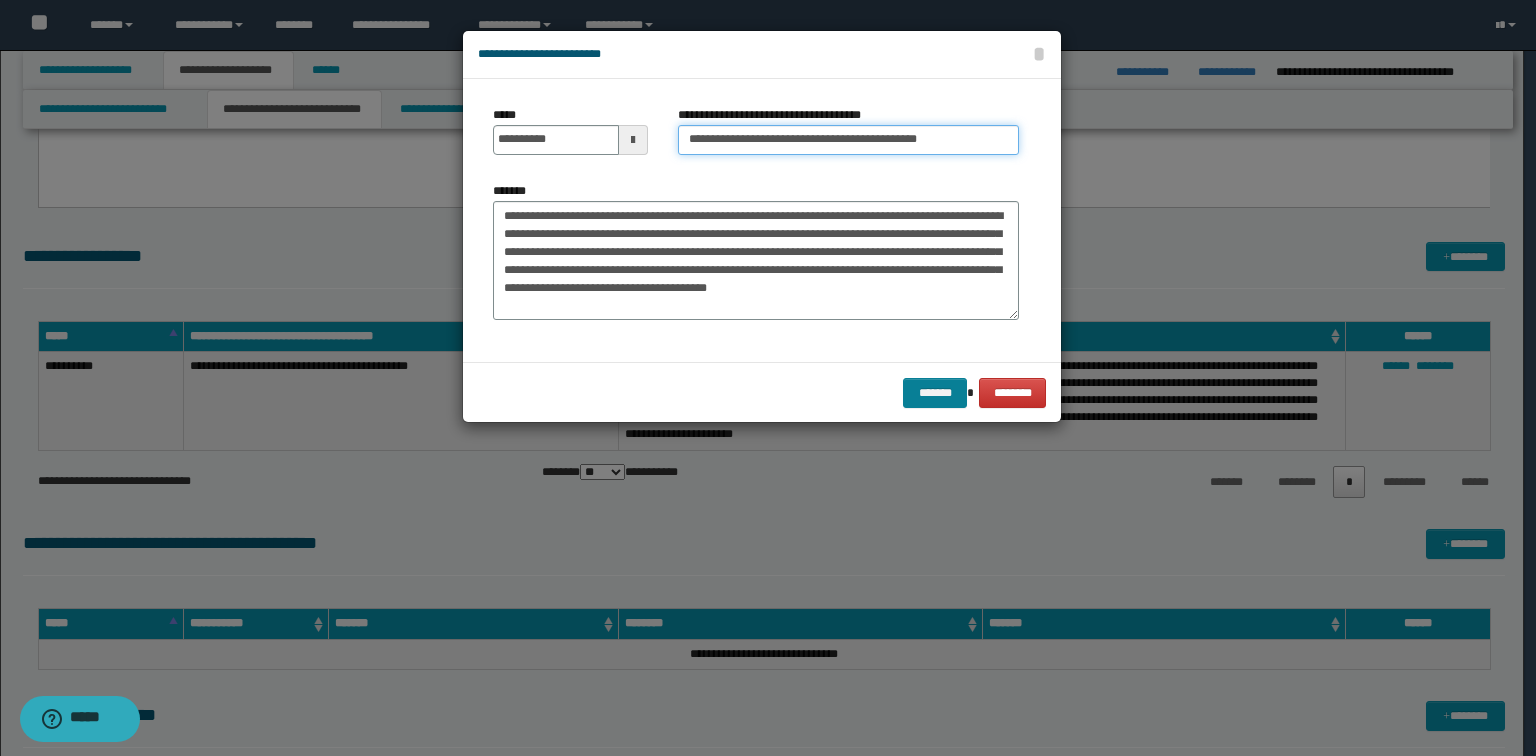 type on "**********" 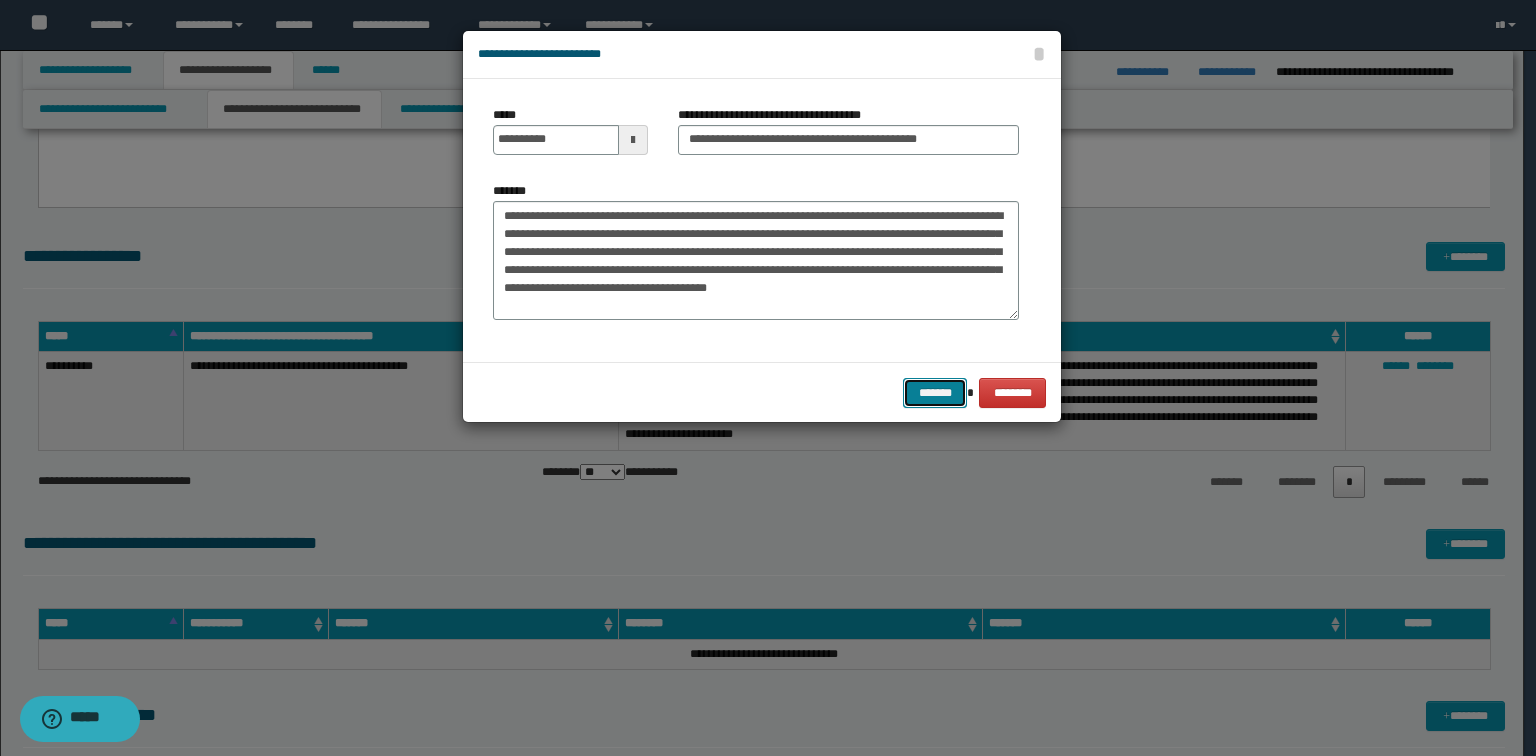 click on "*******" at bounding box center (935, 393) 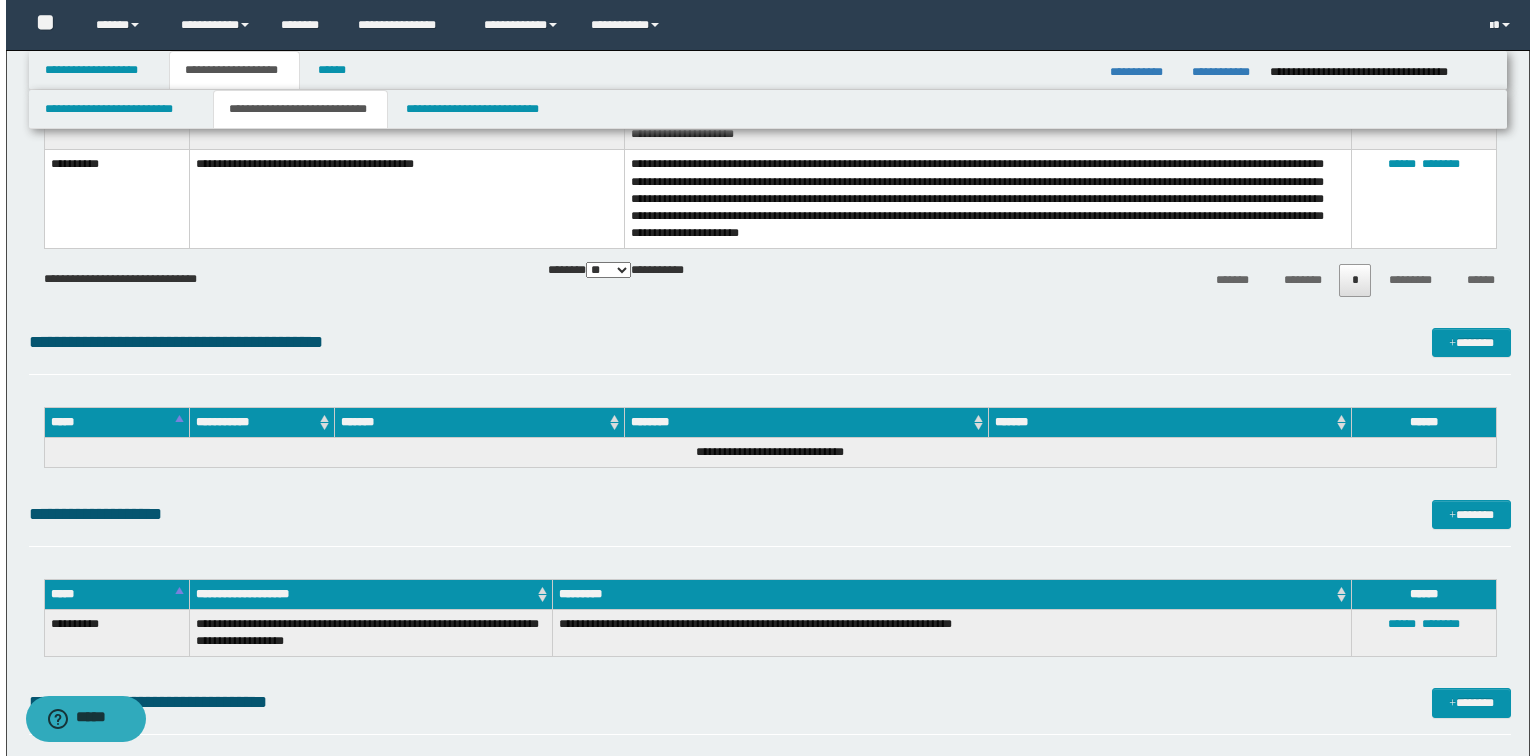 scroll, scrollTop: 5154, scrollLeft: 0, axis: vertical 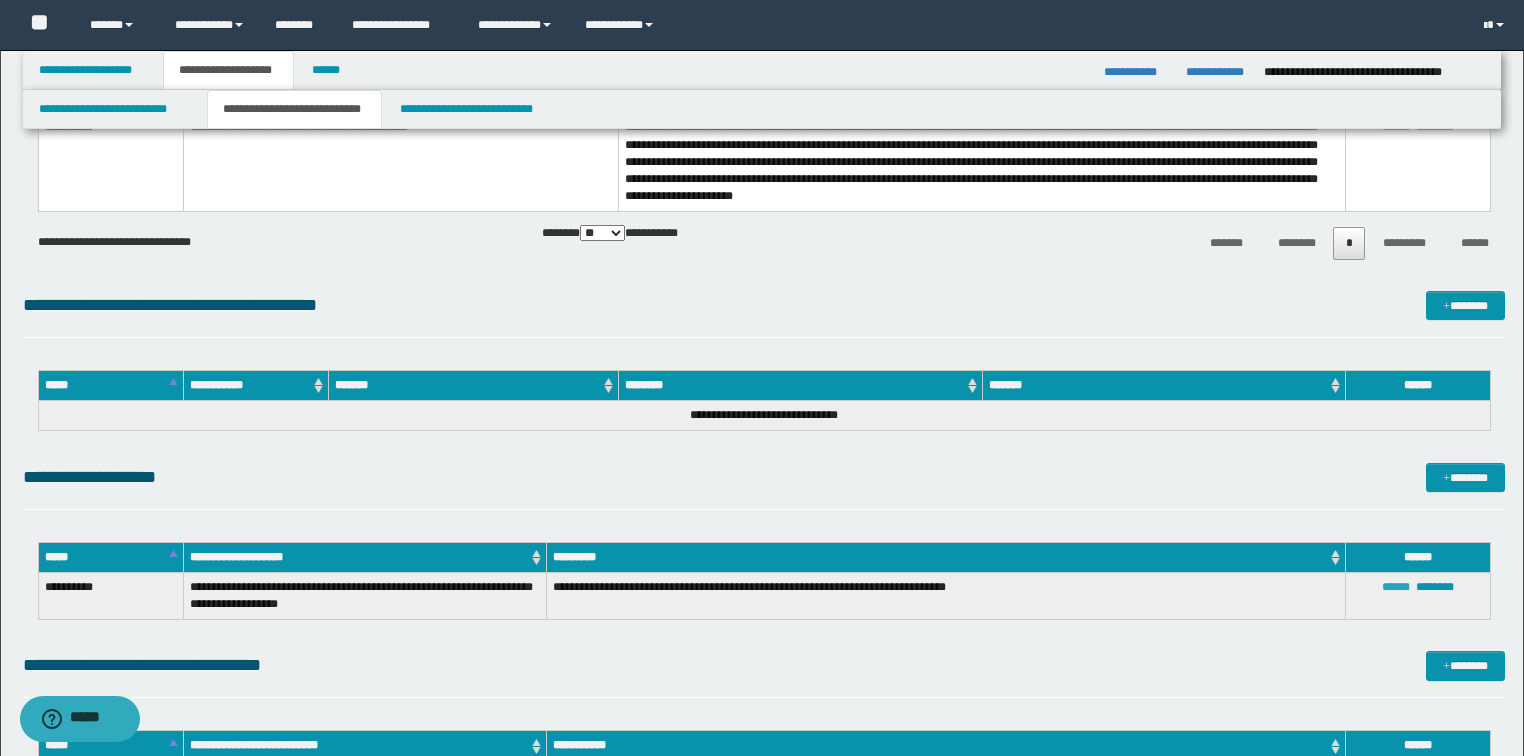 click on "******" at bounding box center (1396, 587) 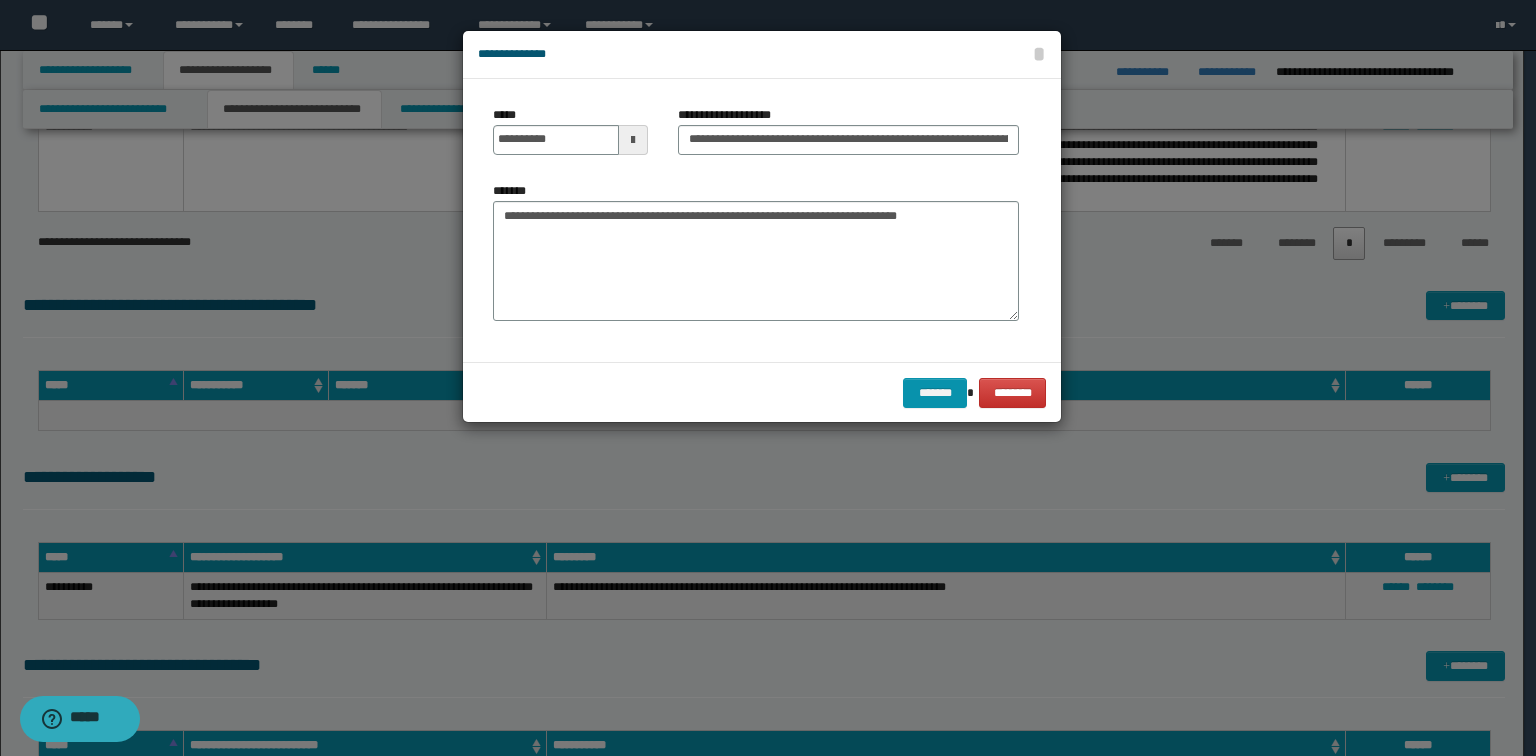 click on "**********" at bounding box center (848, 138) 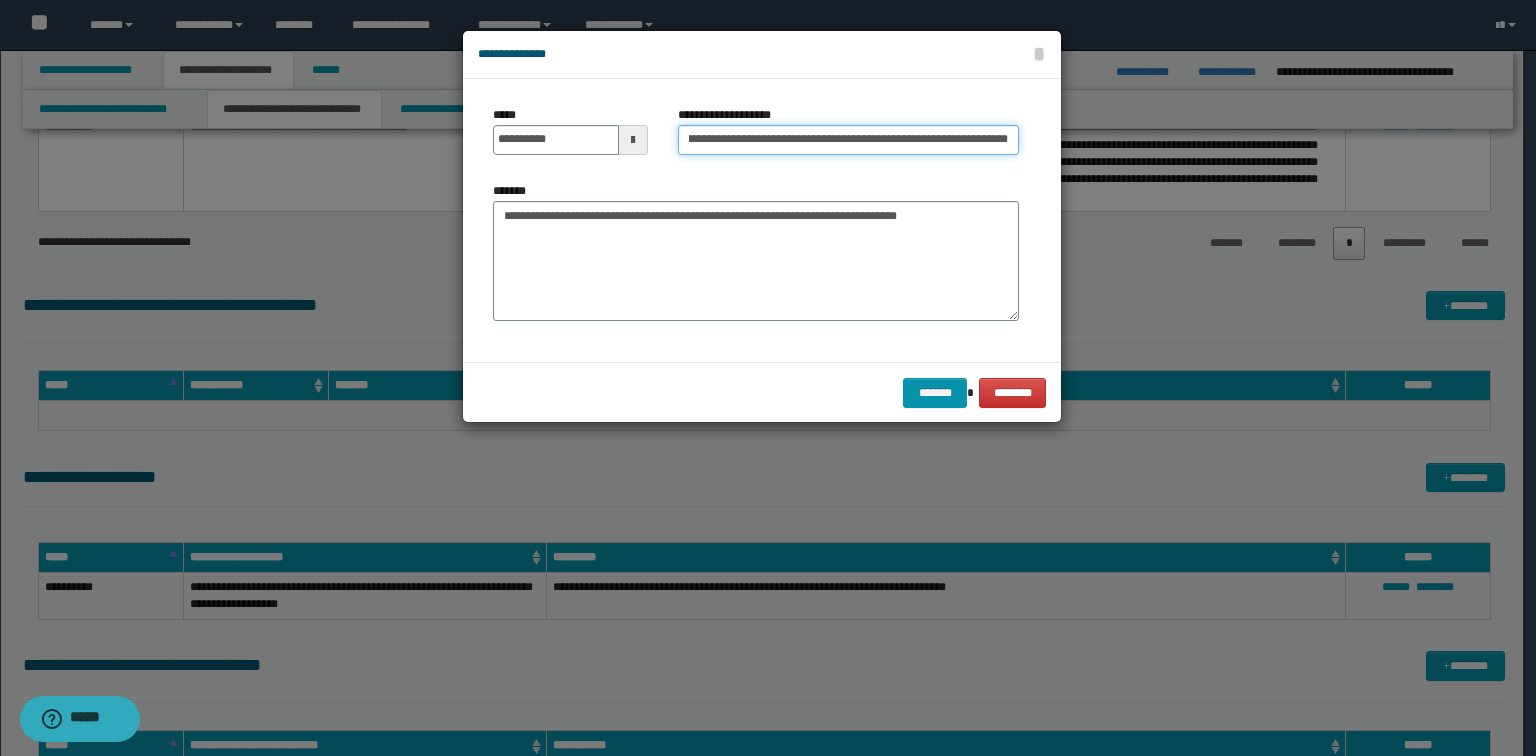 drag, startPoint x: 969, startPoint y: 137, endPoint x: 1319, endPoint y: 152, distance: 350.3213 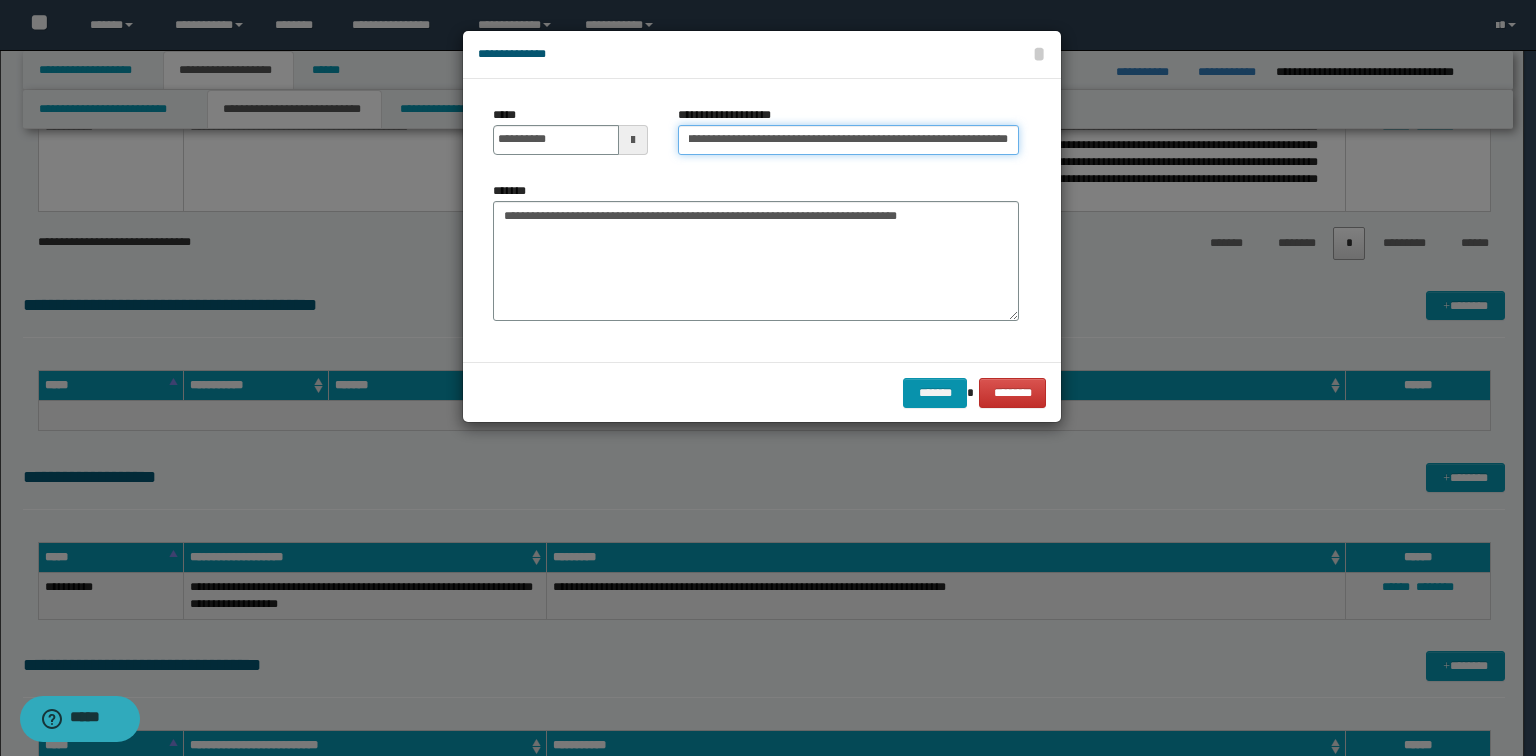 scroll, scrollTop: 0, scrollLeft: 93, axis: horizontal 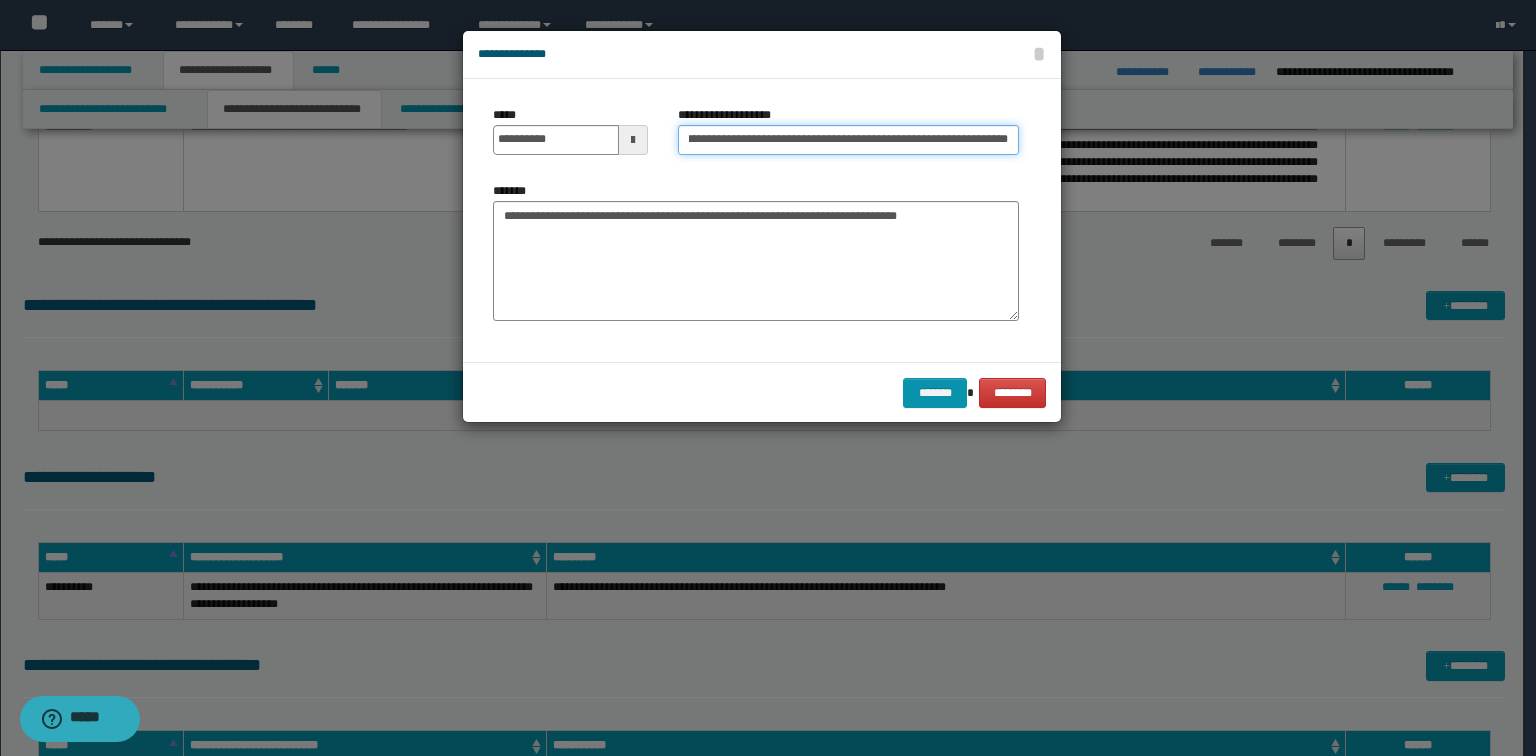 click on "**********" at bounding box center (848, 140) 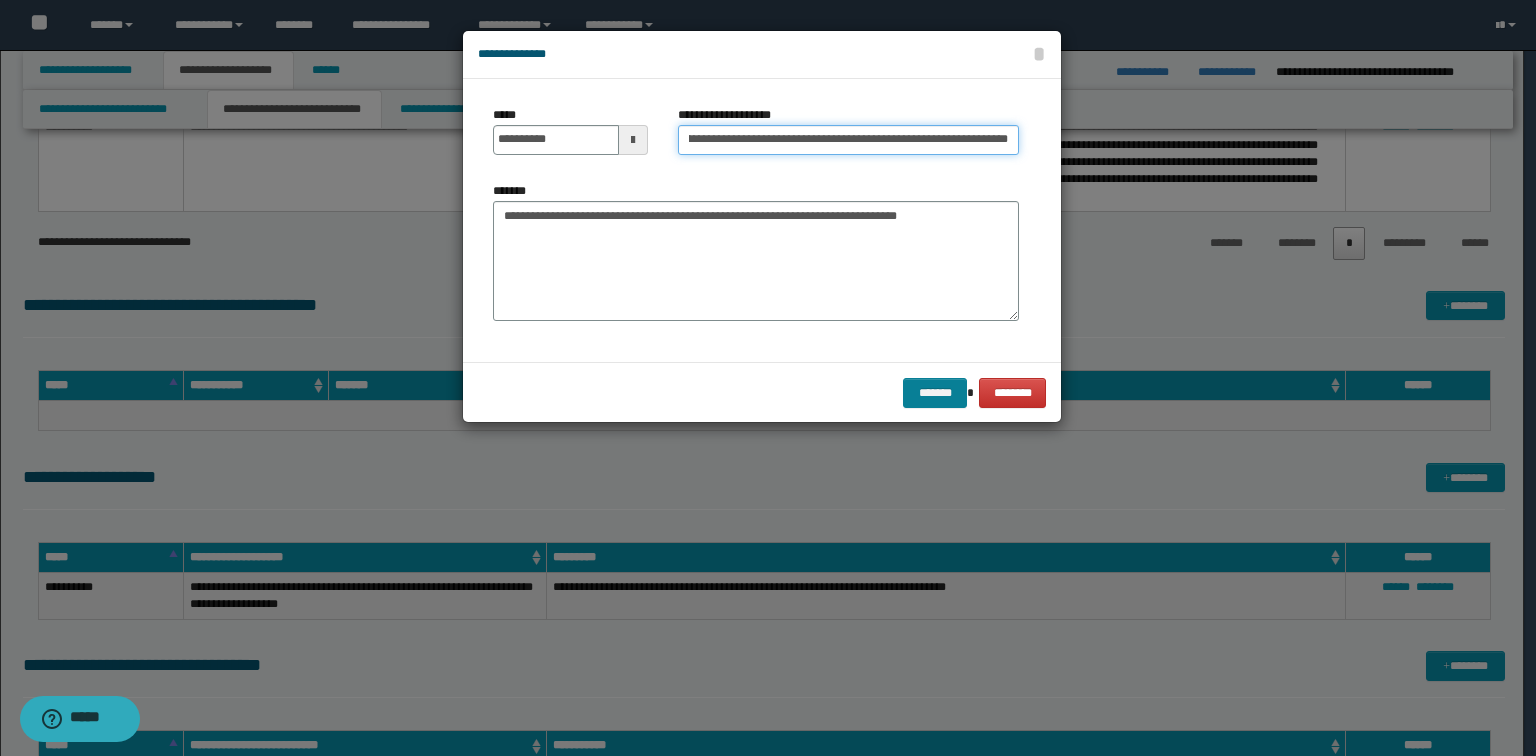 type on "**********" 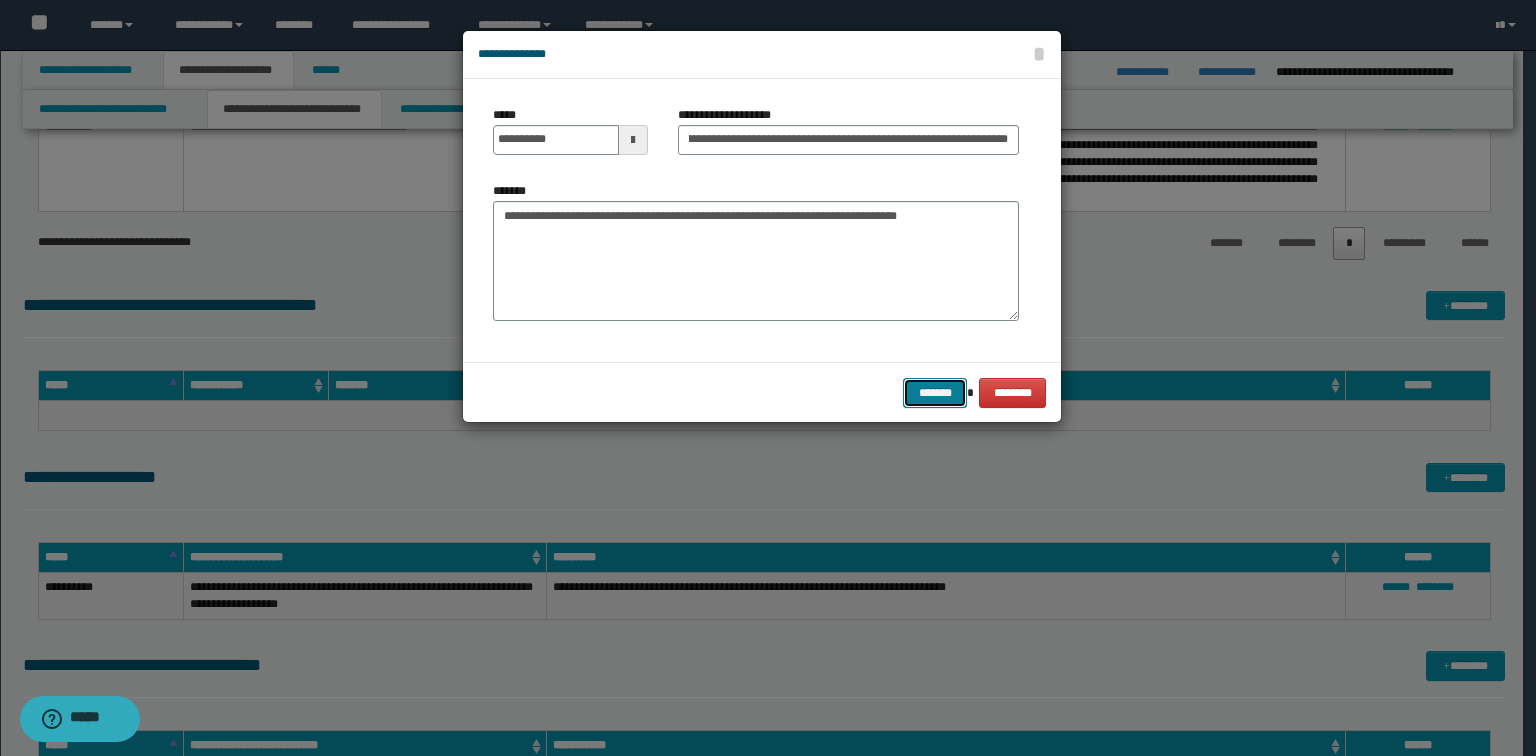 click on "*******" at bounding box center (935, 393) 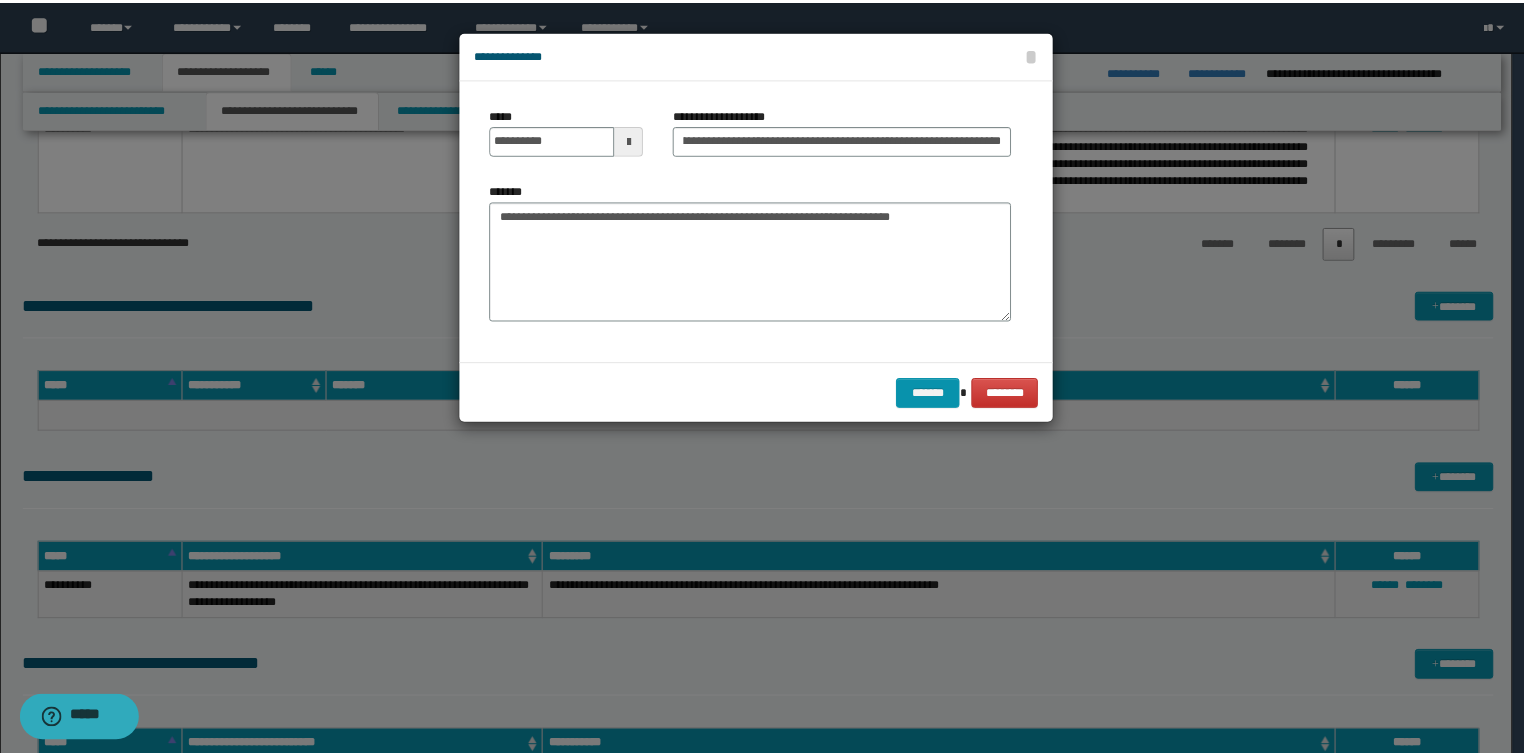 scroll, scrollTop: 0, scrollLeft: 0, axis: both 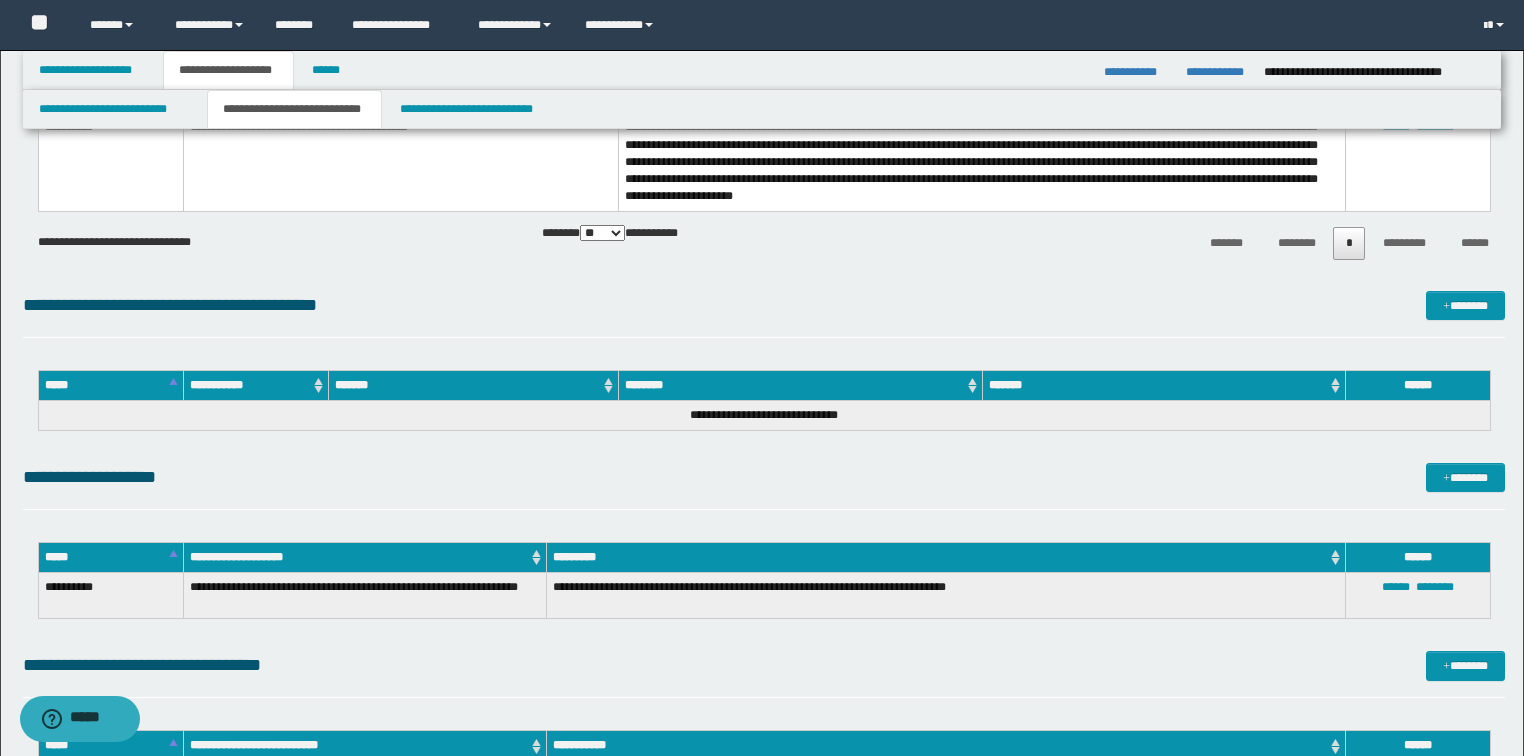 click on "**********" at bounding box center (764, -1971) 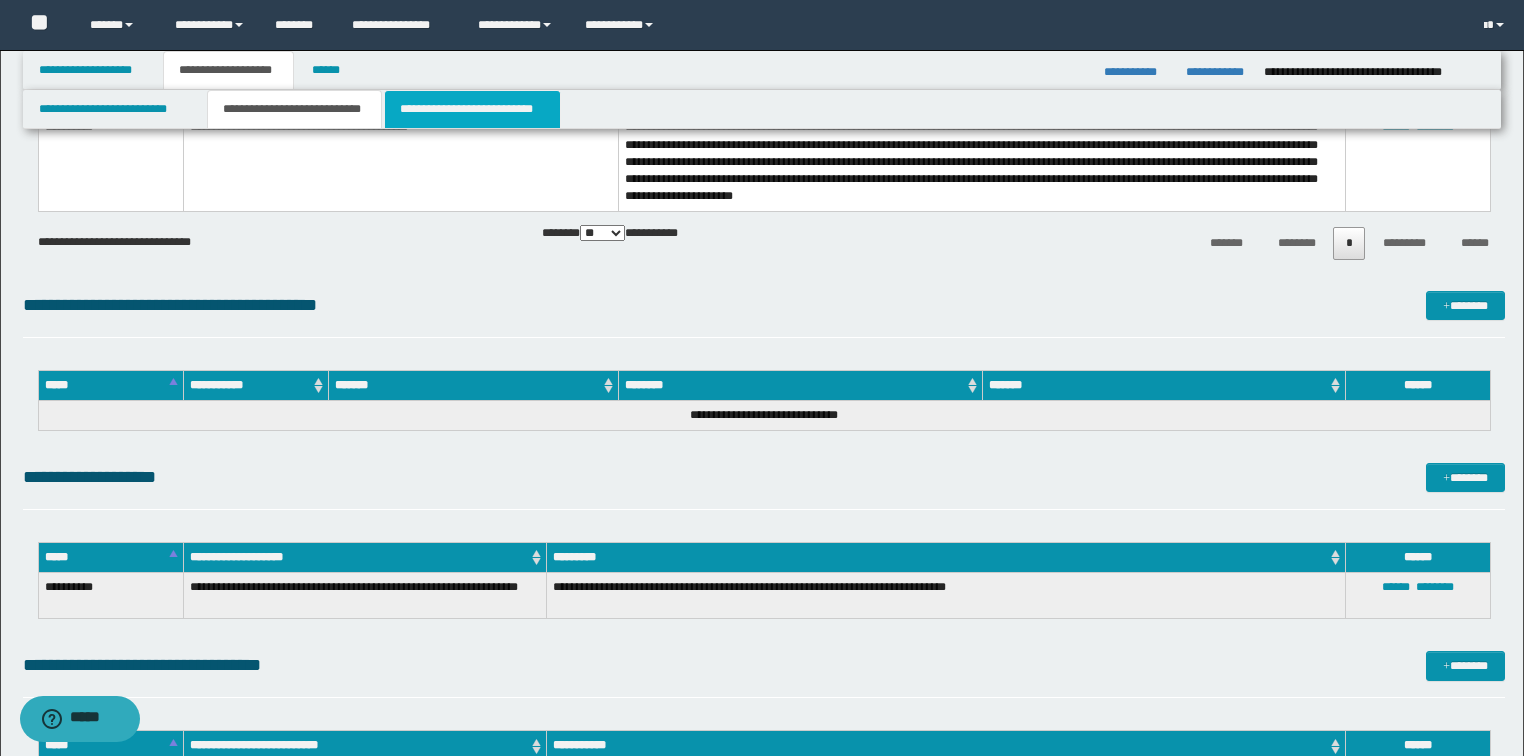 click on "**********" at bounding box center [472, 109] 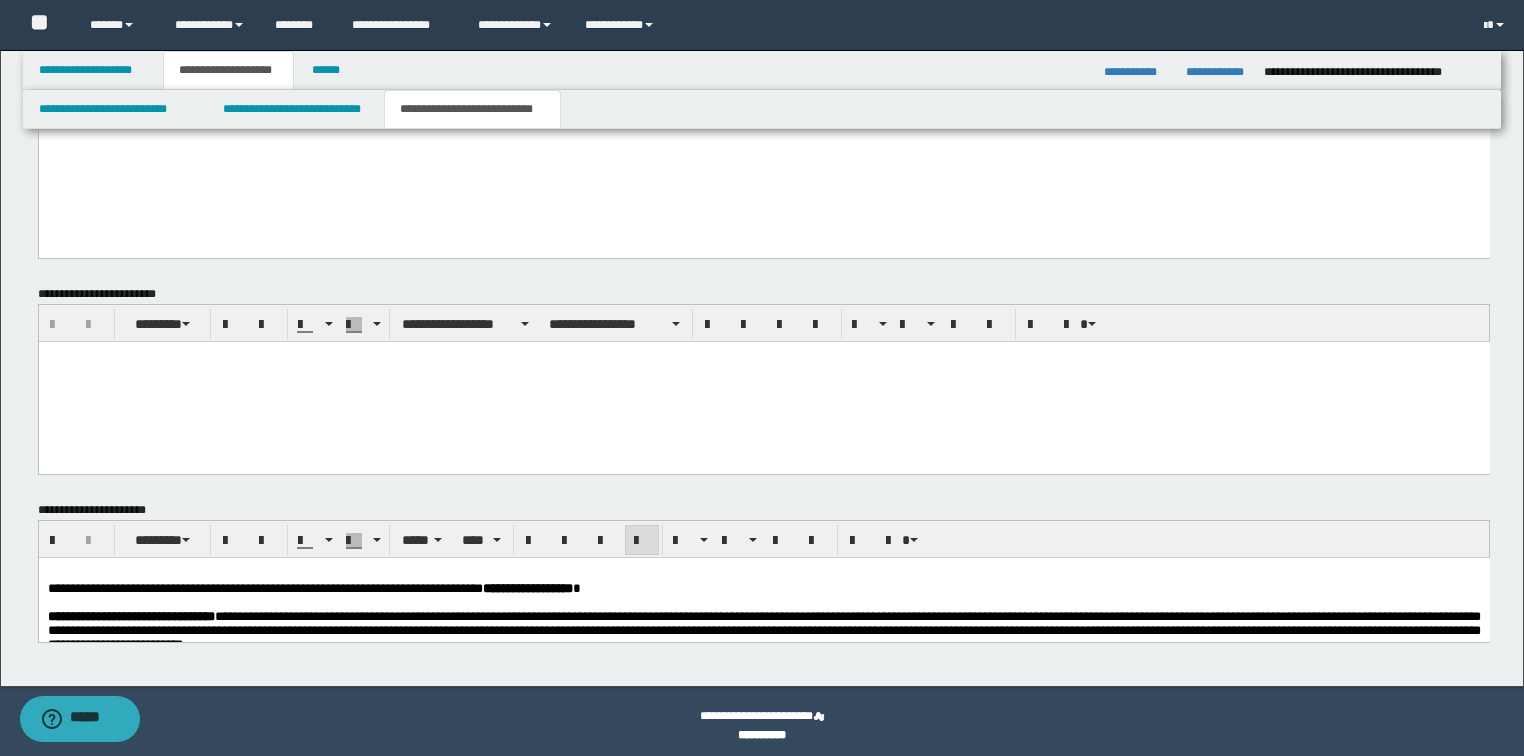 scroll, scrollTop: 1729, scrollLeft: 0, axis: vertical 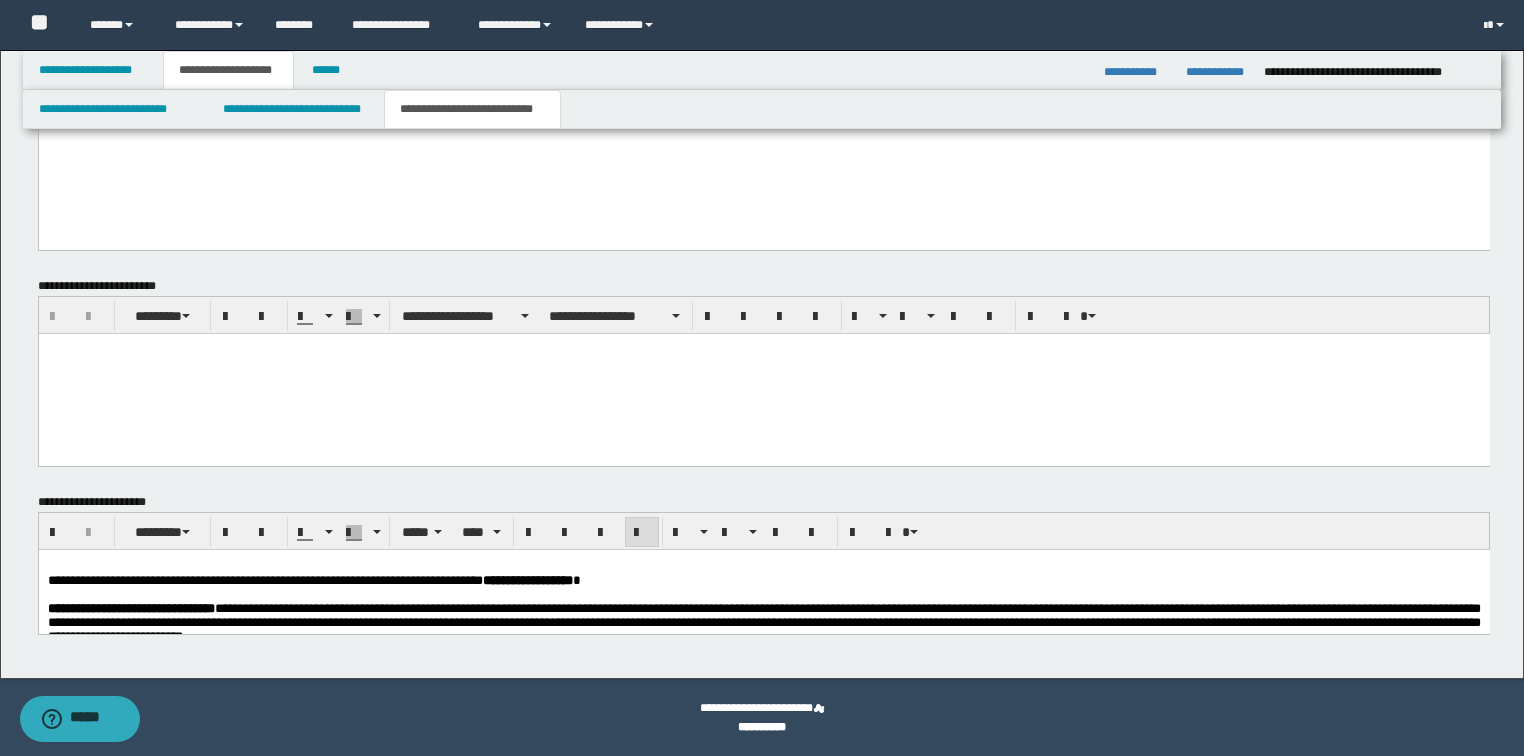 click on "**********" at bounding box center [763, 772] 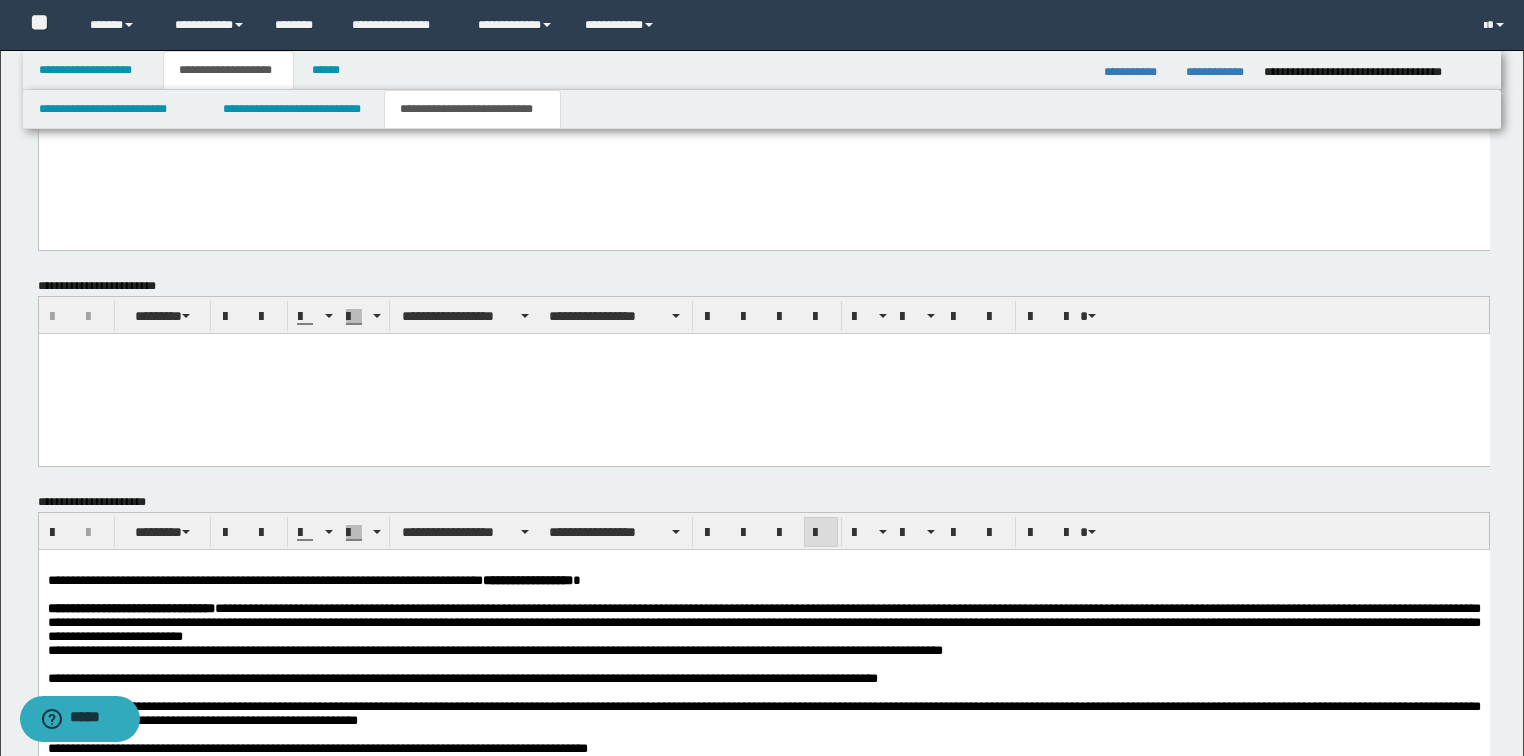 click on "**********" at bounding box center (763, -146) 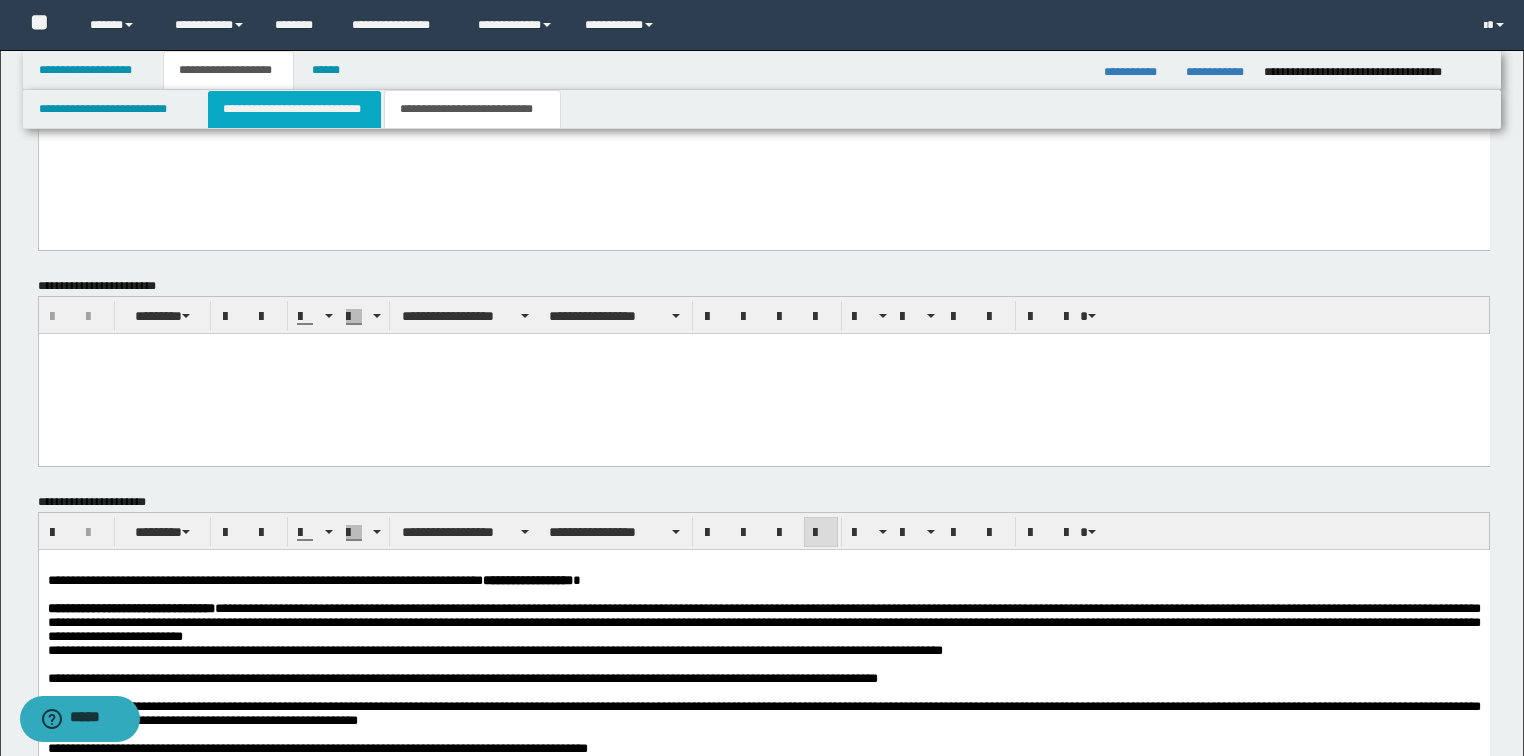 click on "**********" at bounding box center [294, 109] 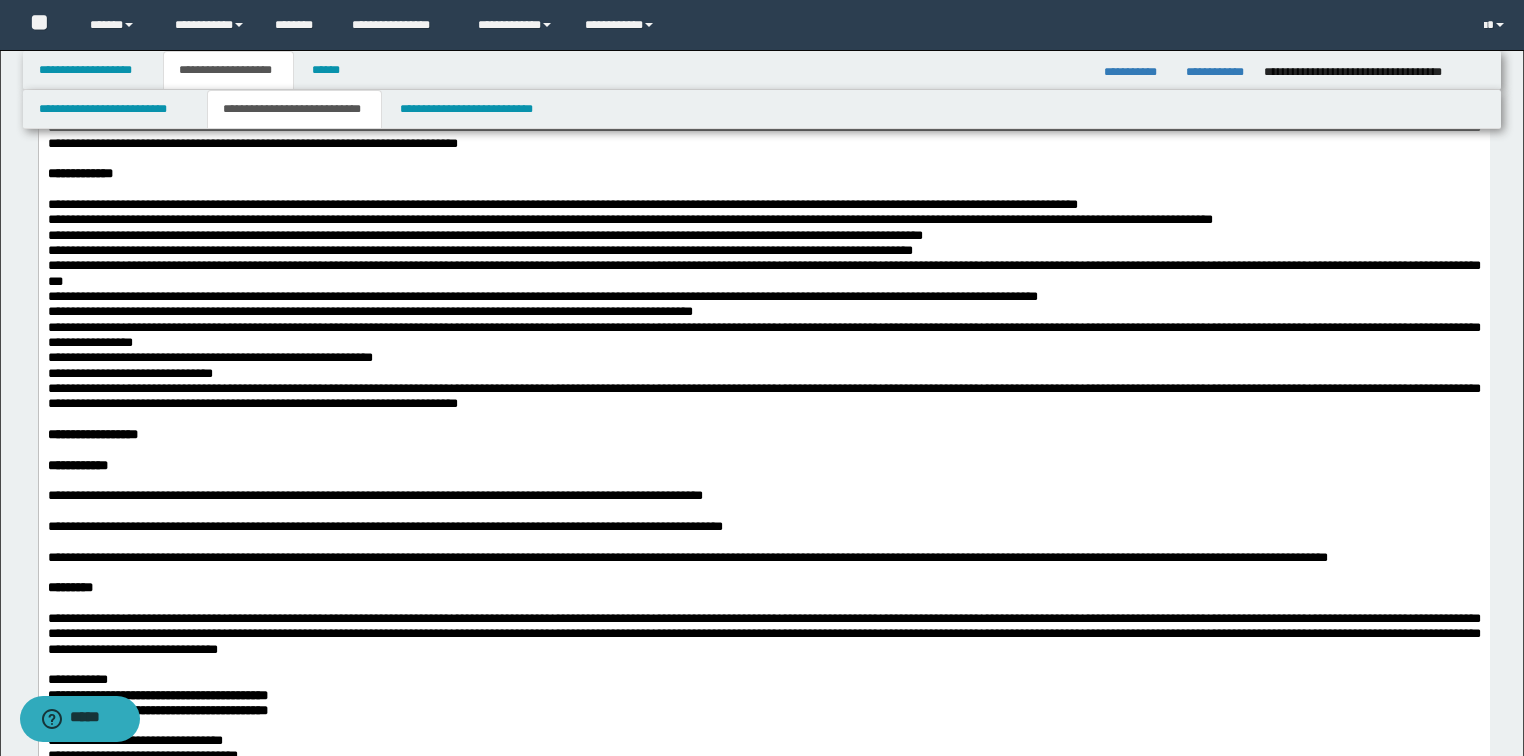 scroll, scrollTop: 1569, scrollLeft: 0, axis: vertical 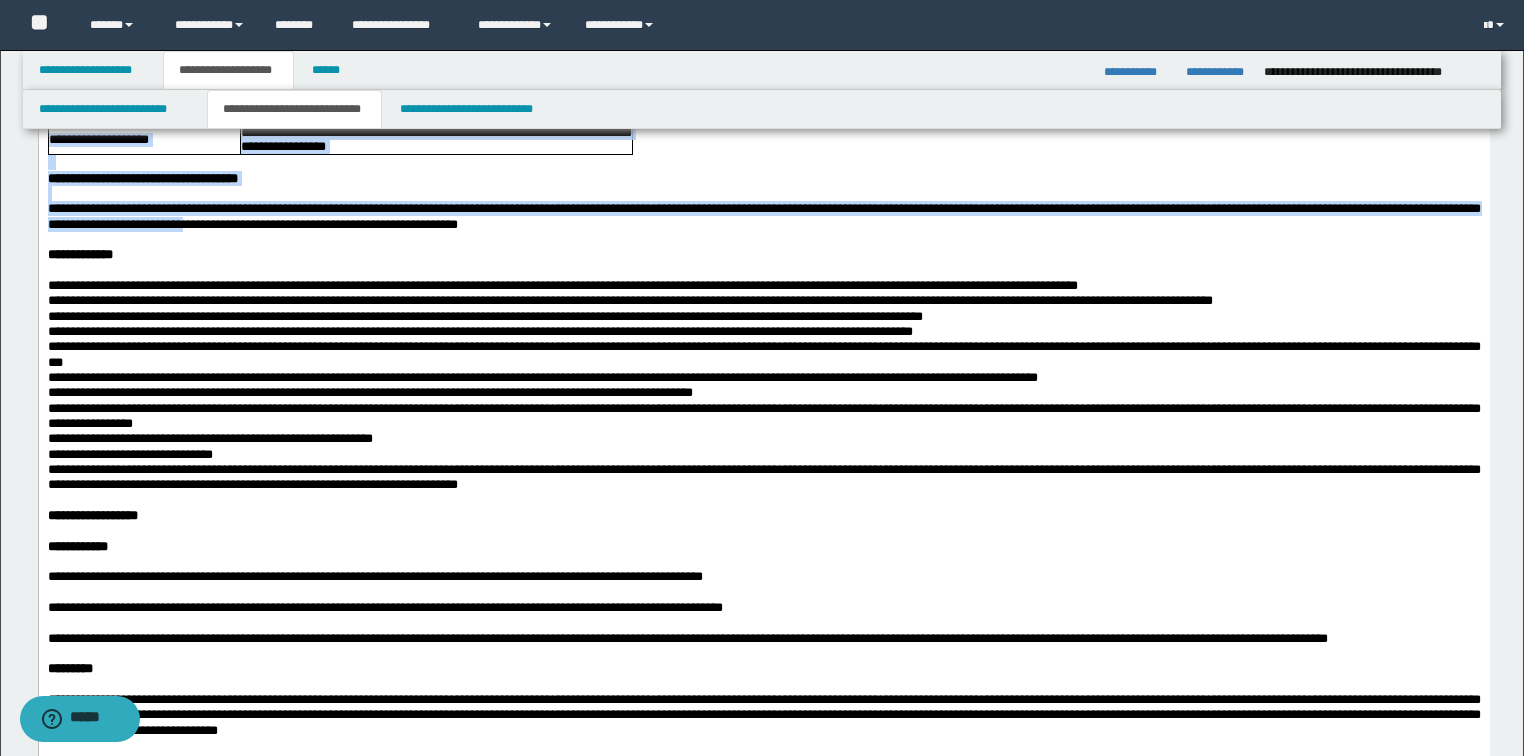 click on "**********" at bounding box center (763, 216) 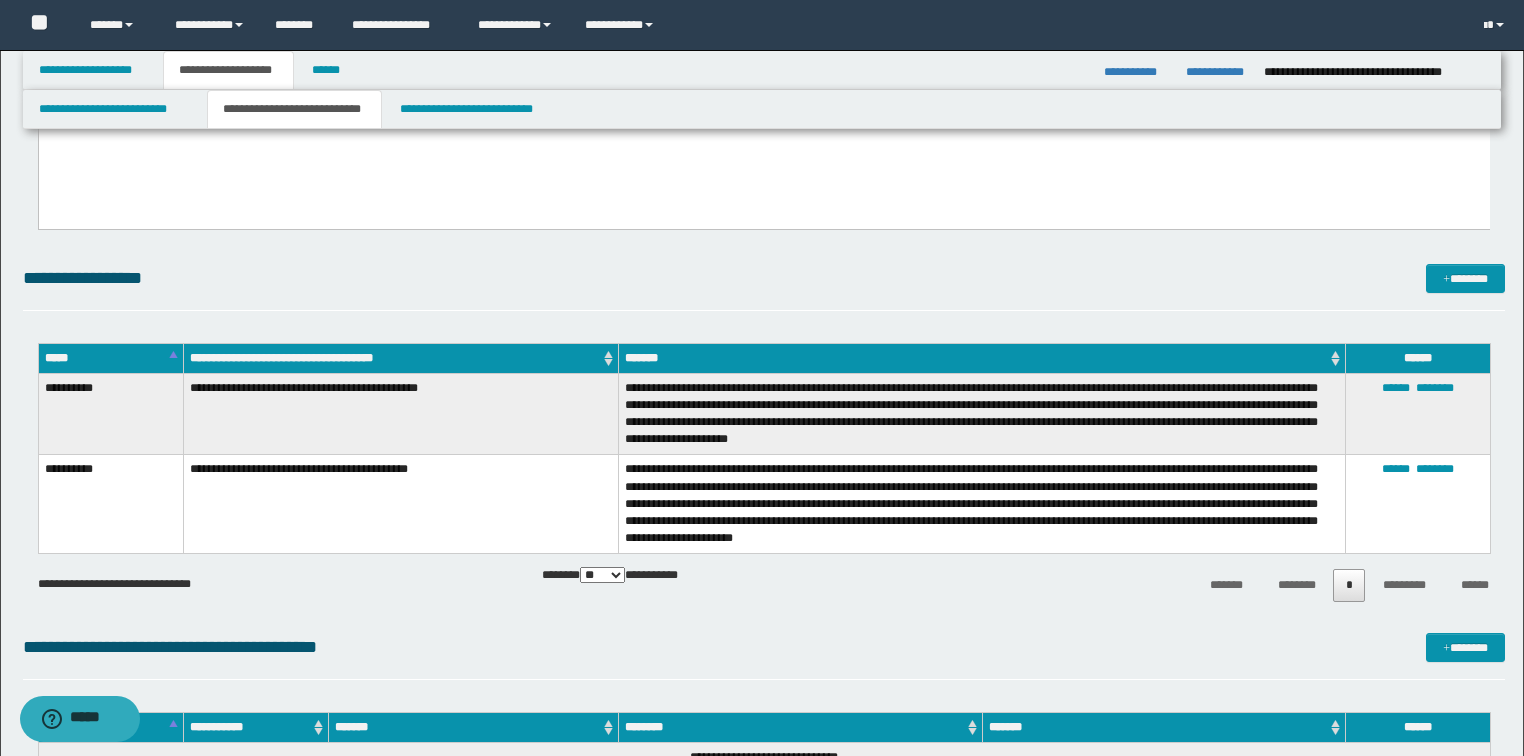 scroll, scrollTop: 4849, scrollLeft: 0, axis: vertical 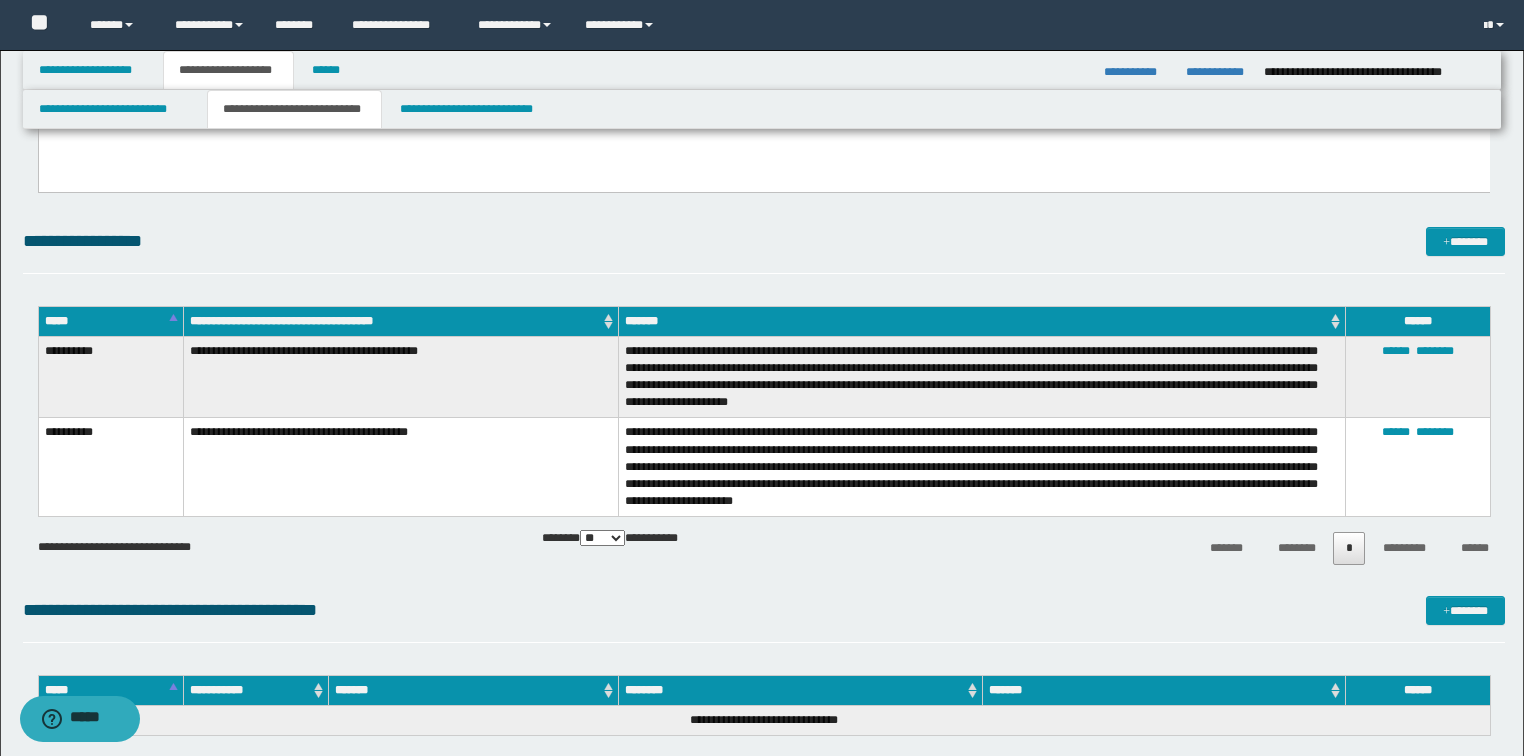 click on "**********" at bounding box center (764, 610) 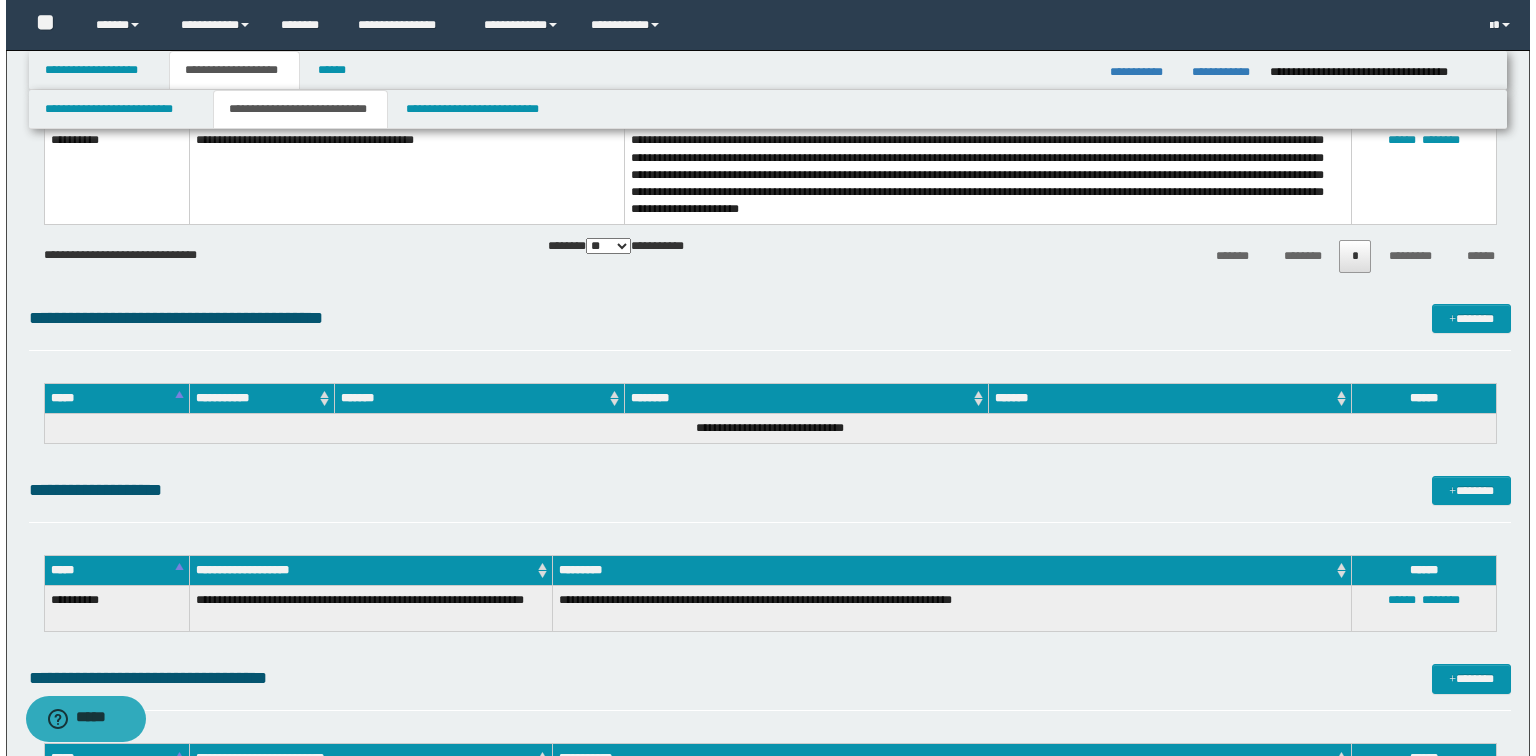 scroll, scrollTop: 5169, scrollLeft: 0, axis: vertical 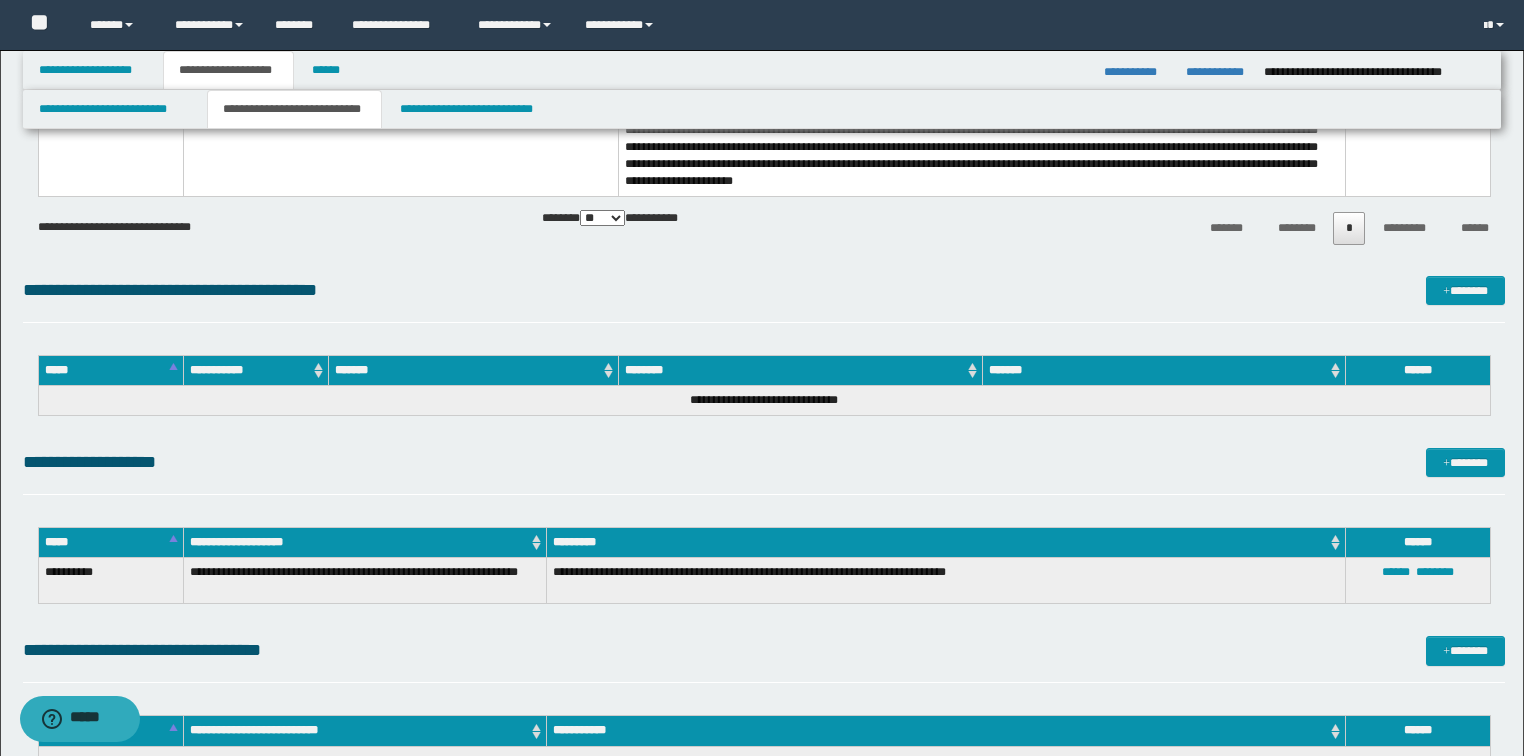 click on "**********" at bounding box center (762, -2025) 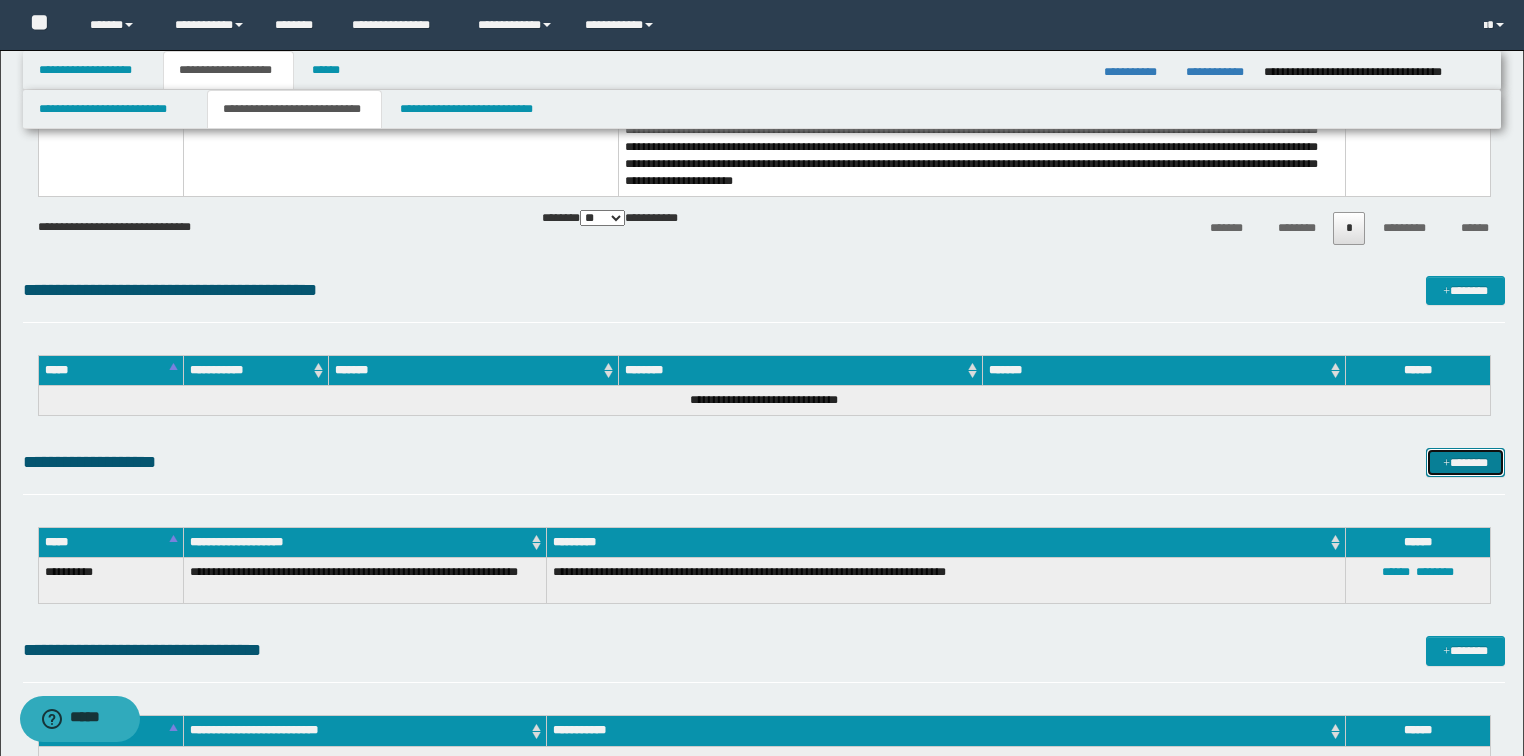 click on "*******" at bounding box center [1465, 463] 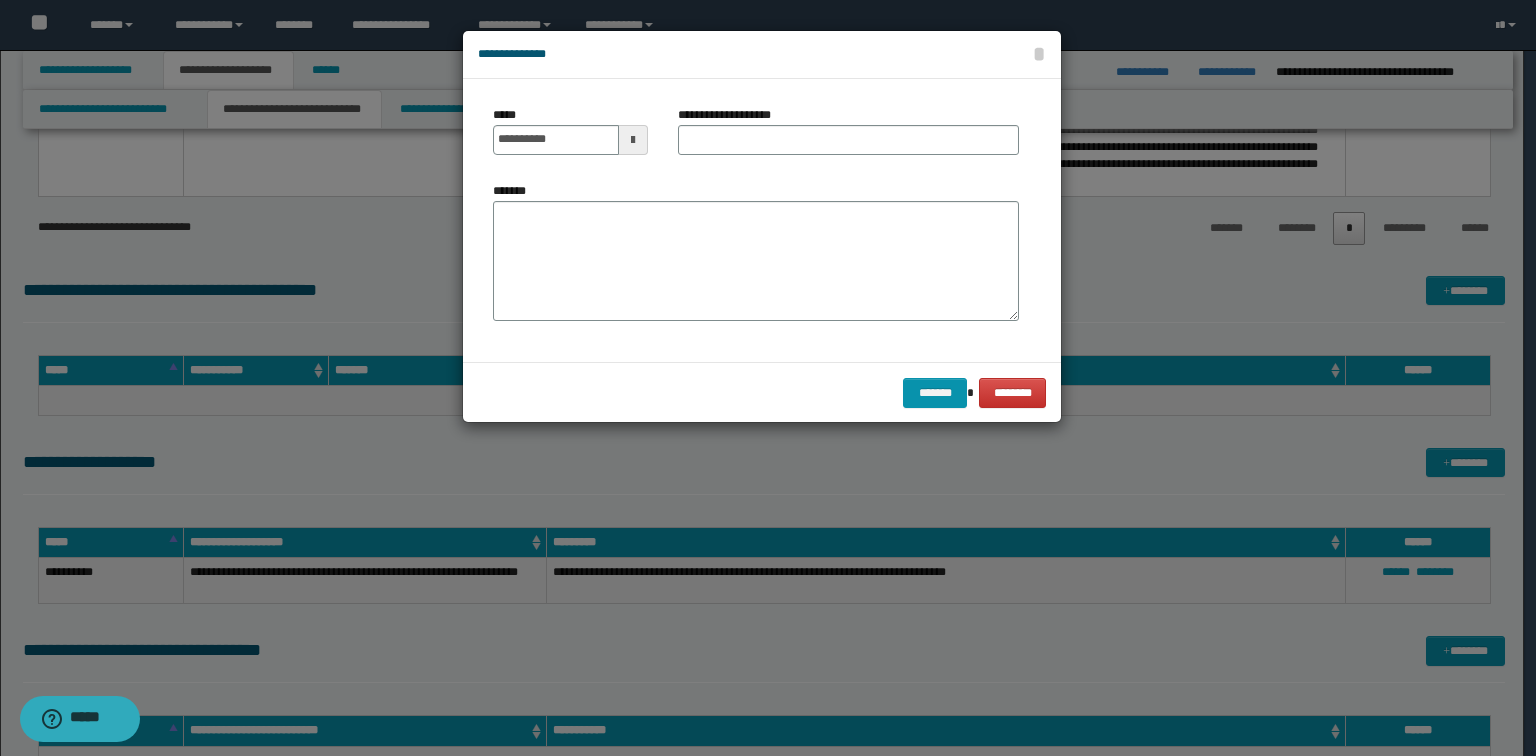 drag, startPoint x: 628, startPoint y: 356, endPoint x: 616, endPoint y: 328, distance: 30.463093 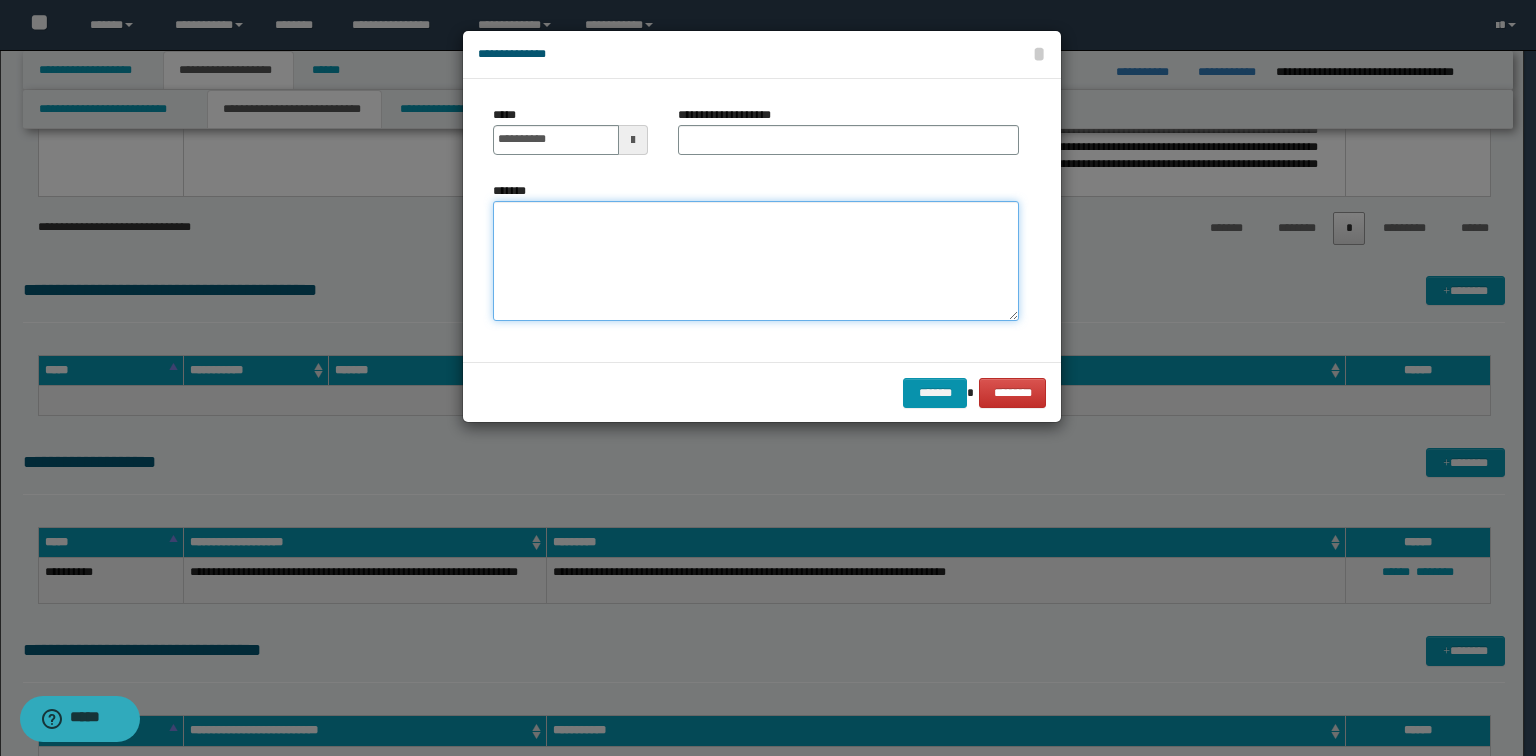 click on "*******" at bounding box center (756, 261) 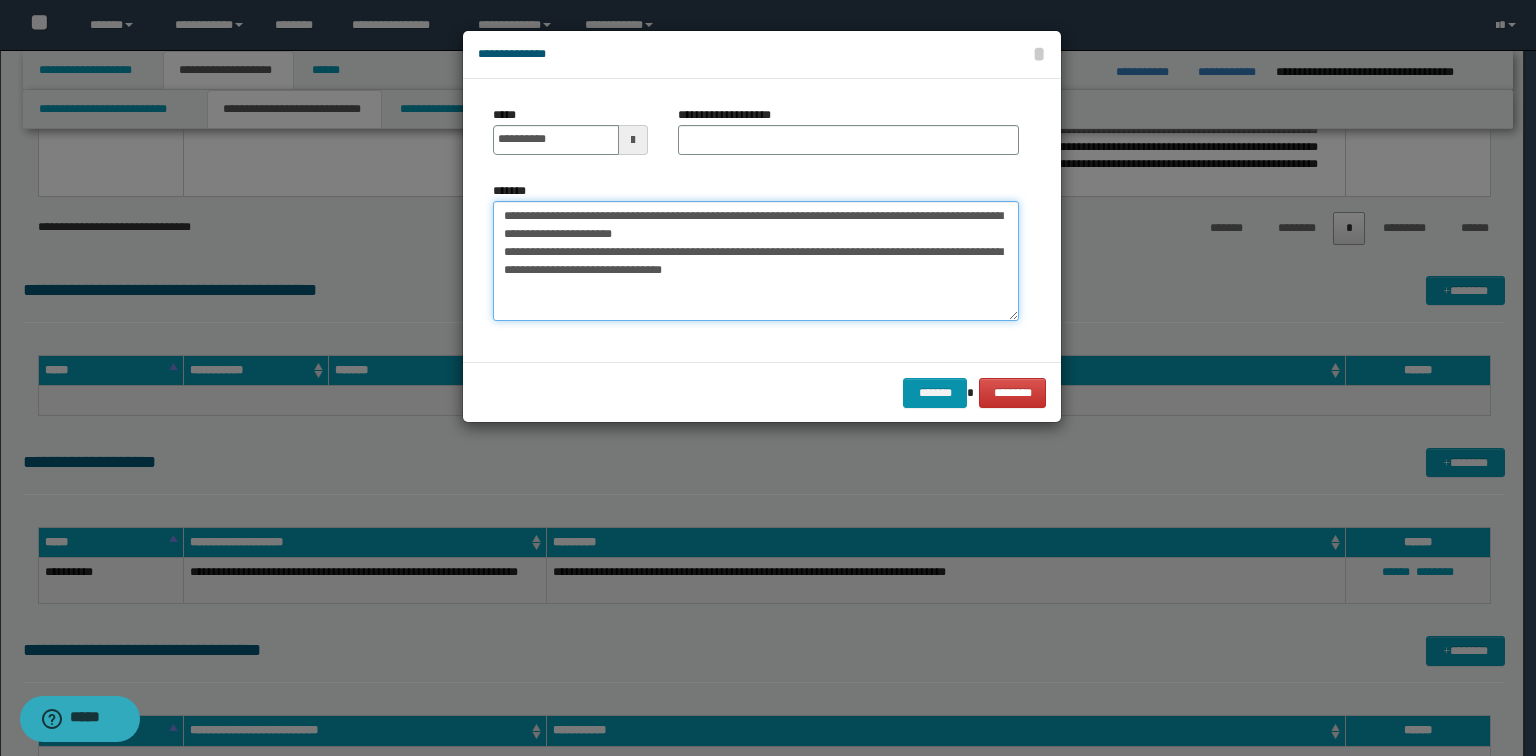 drag, startPoint x: 780, startPoint y: 230, endPoint x: 388, endPoint y: 206, distance: 392.734 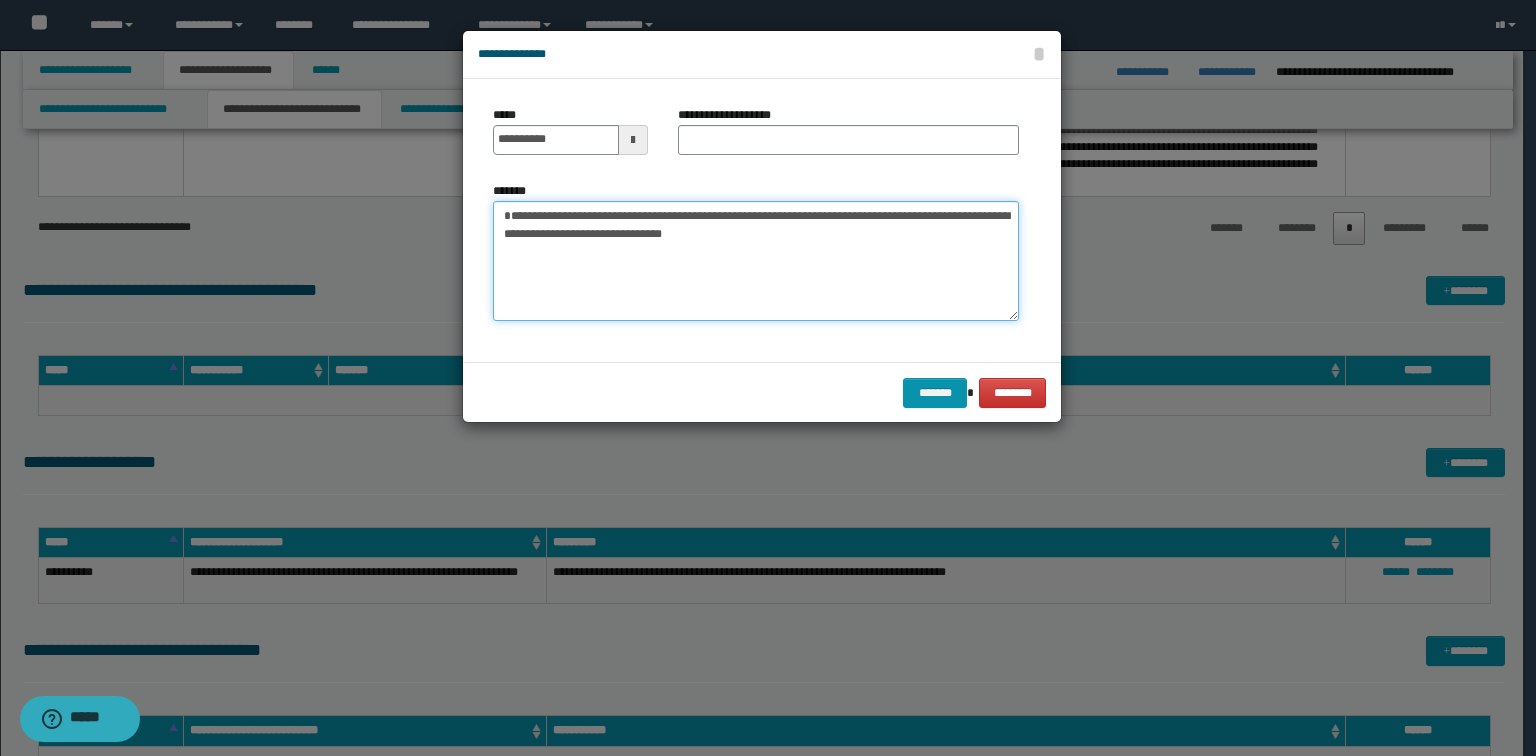 type on "**********" 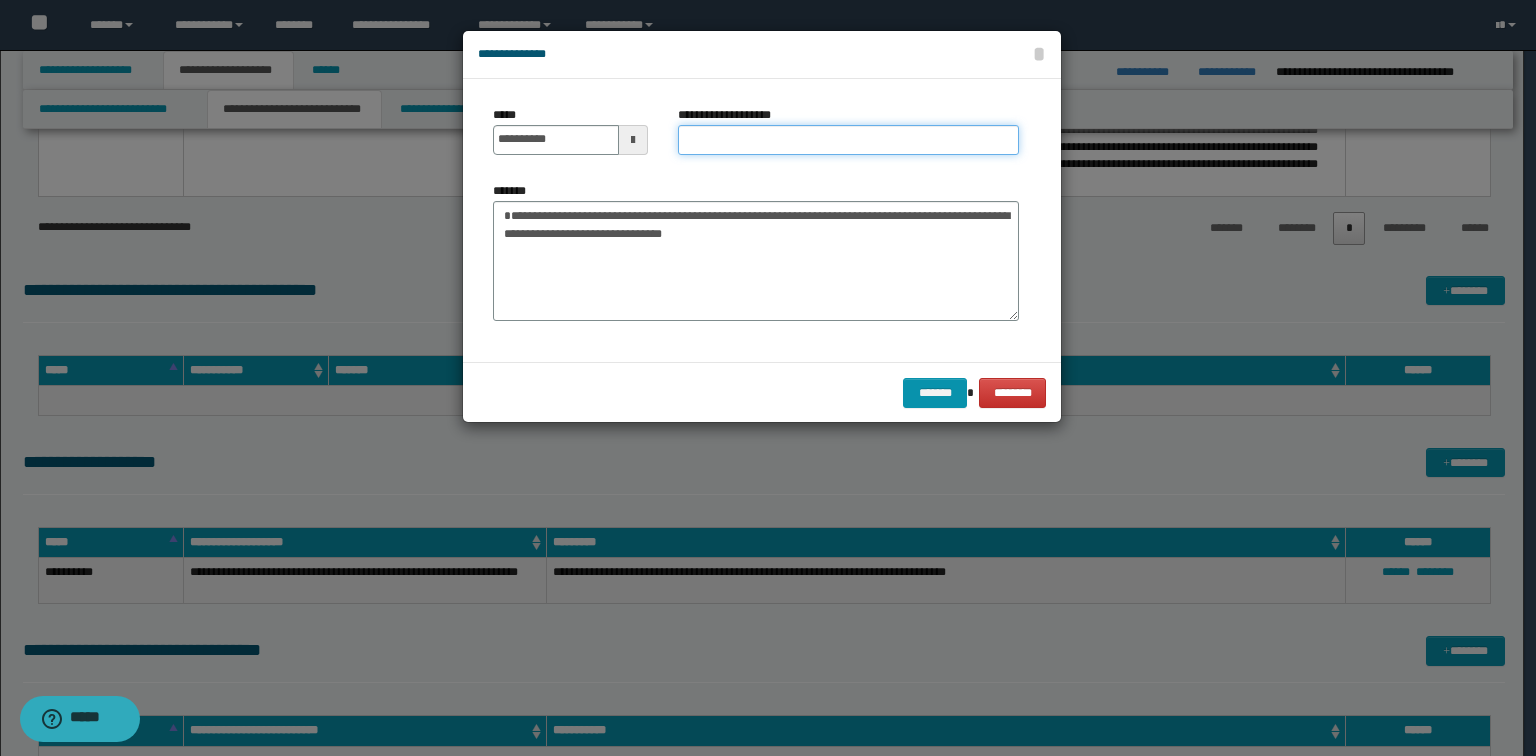 drag, startPoint x: 831, startPoint y: 128, endPoint x: 818, endPoint y: 139, distance: 17.029387 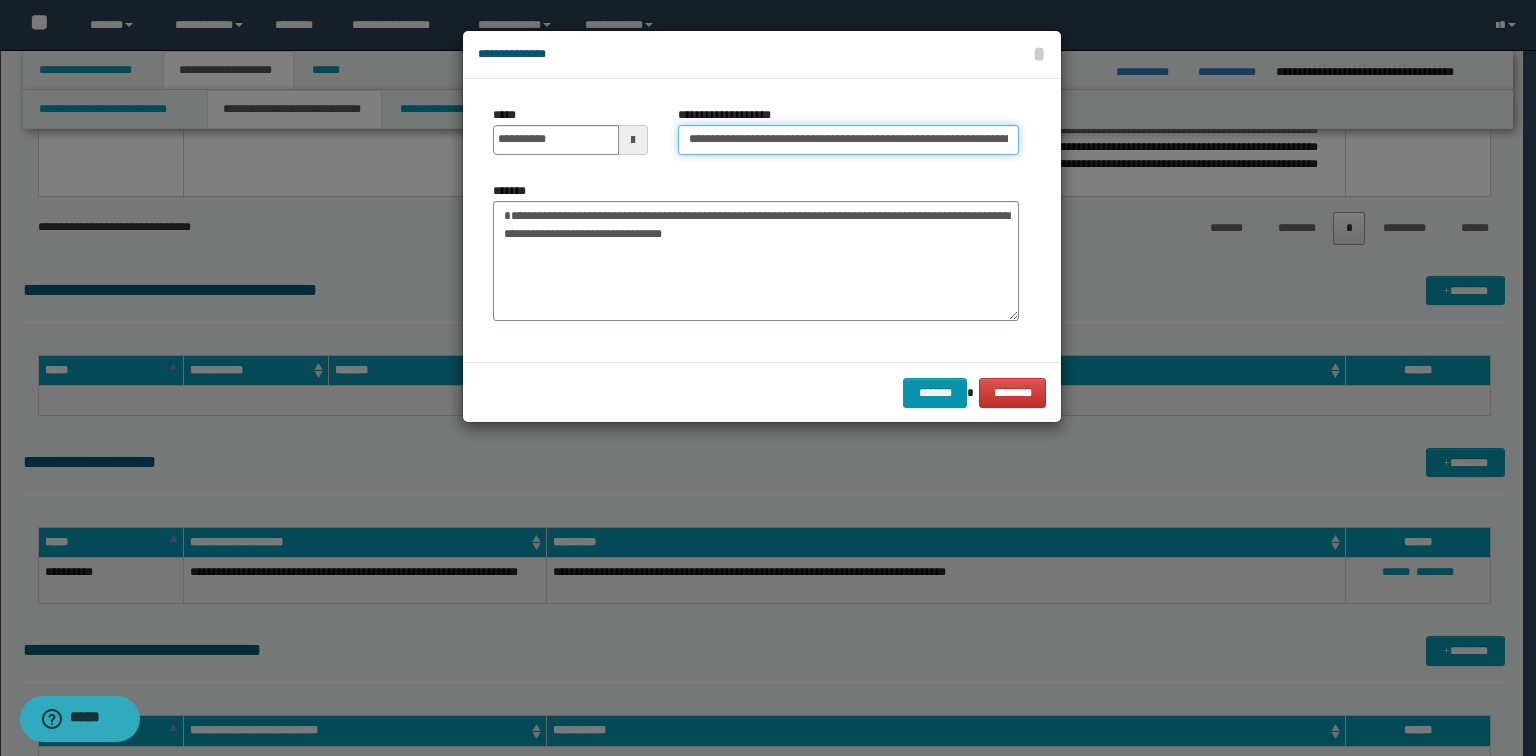 scroll, scrollTop: 0, scrollLeft: 406, axis: horizontal 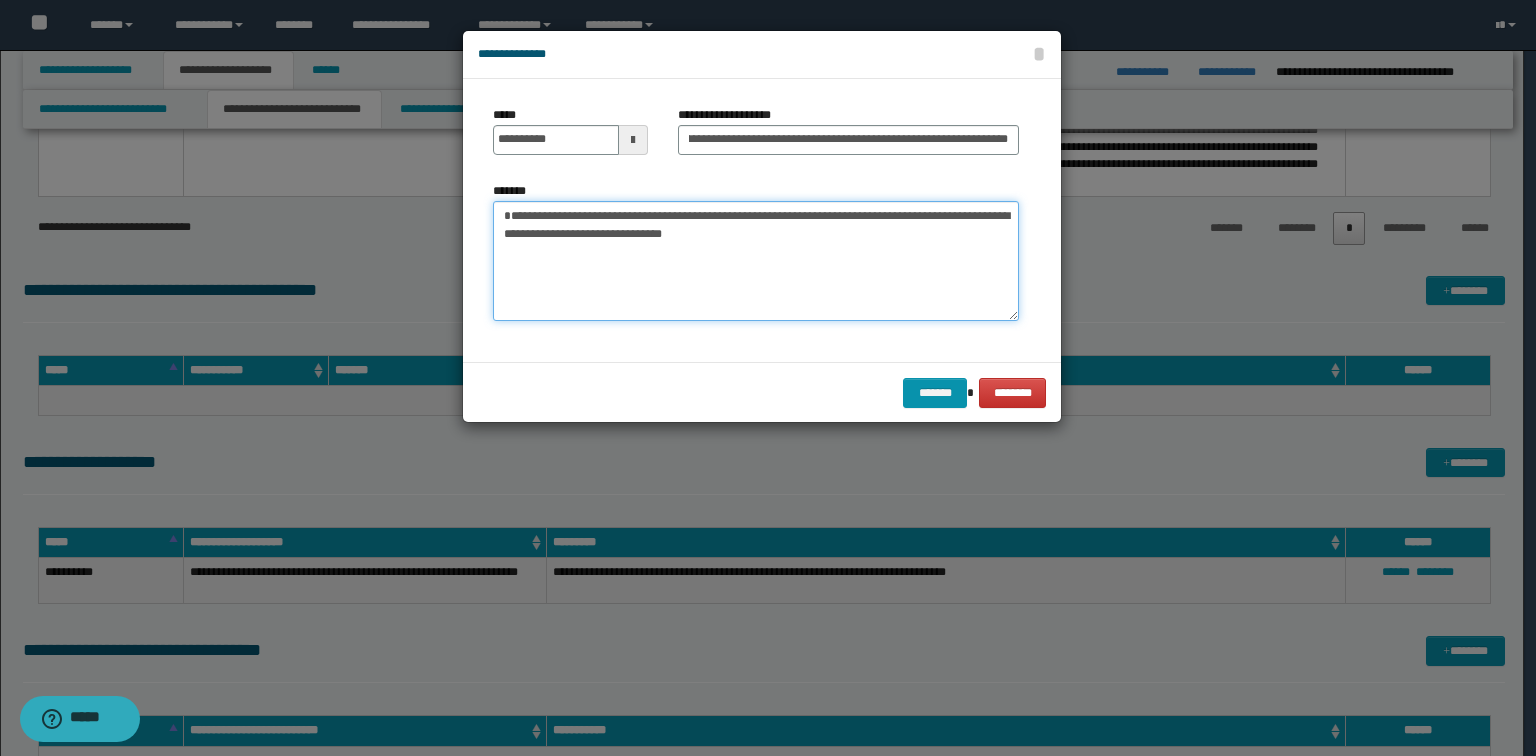 click on "**********" at bounding box center [756, 251] 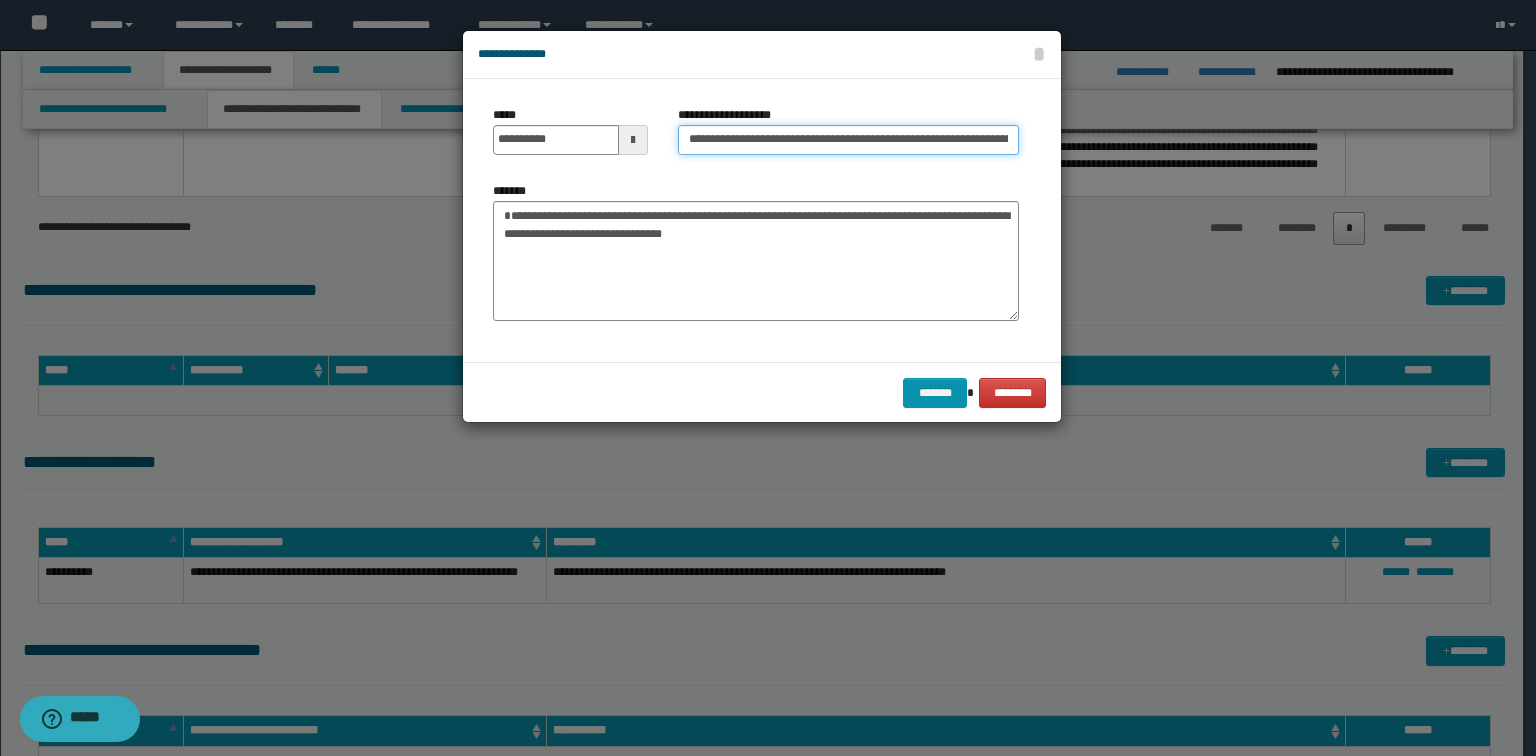 drag, startPoint x: 754, startPoint y: 139, endPoint x: 195, endPoint y: 136, distance: 559.00806 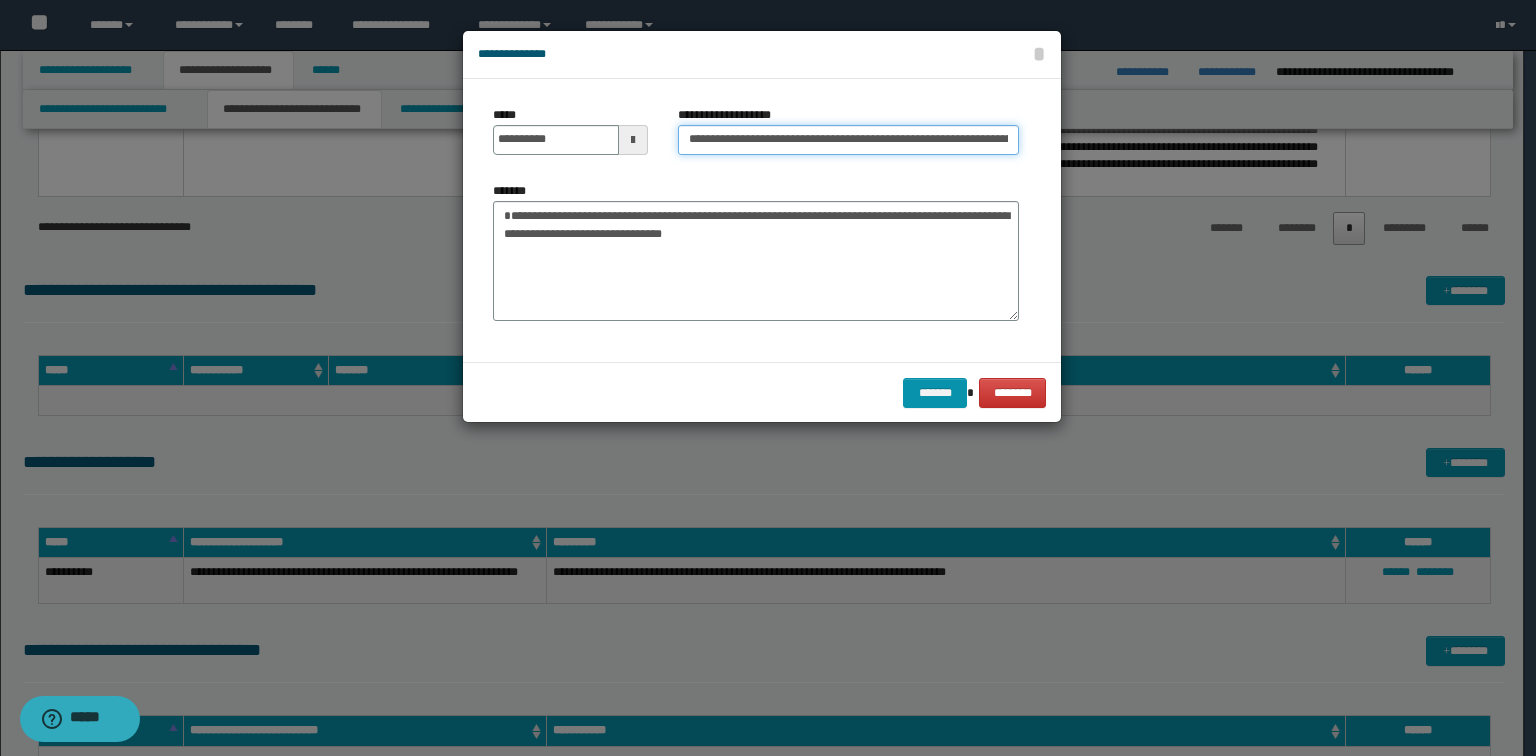 type on "**********" 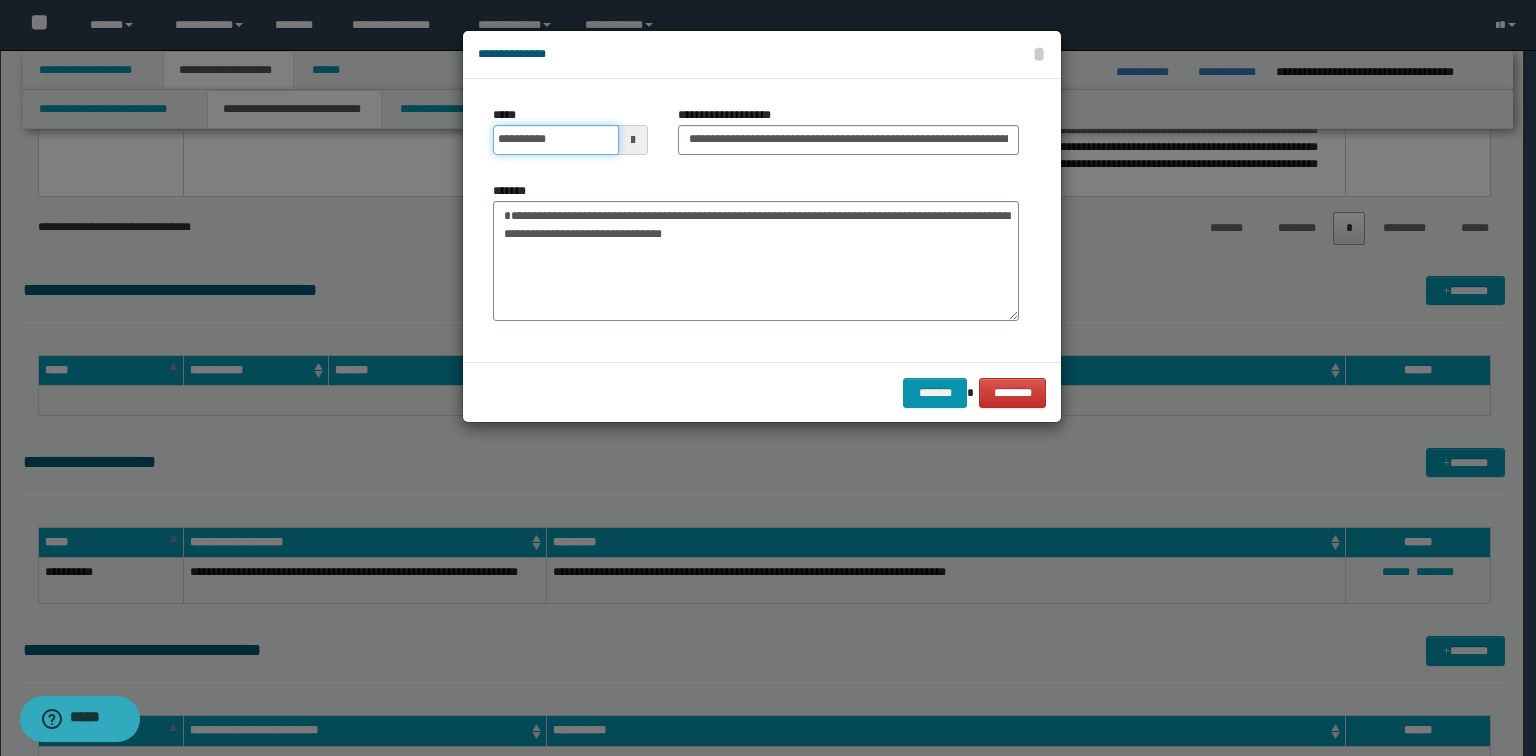 click on "**********" at bounding box center [556, 140] 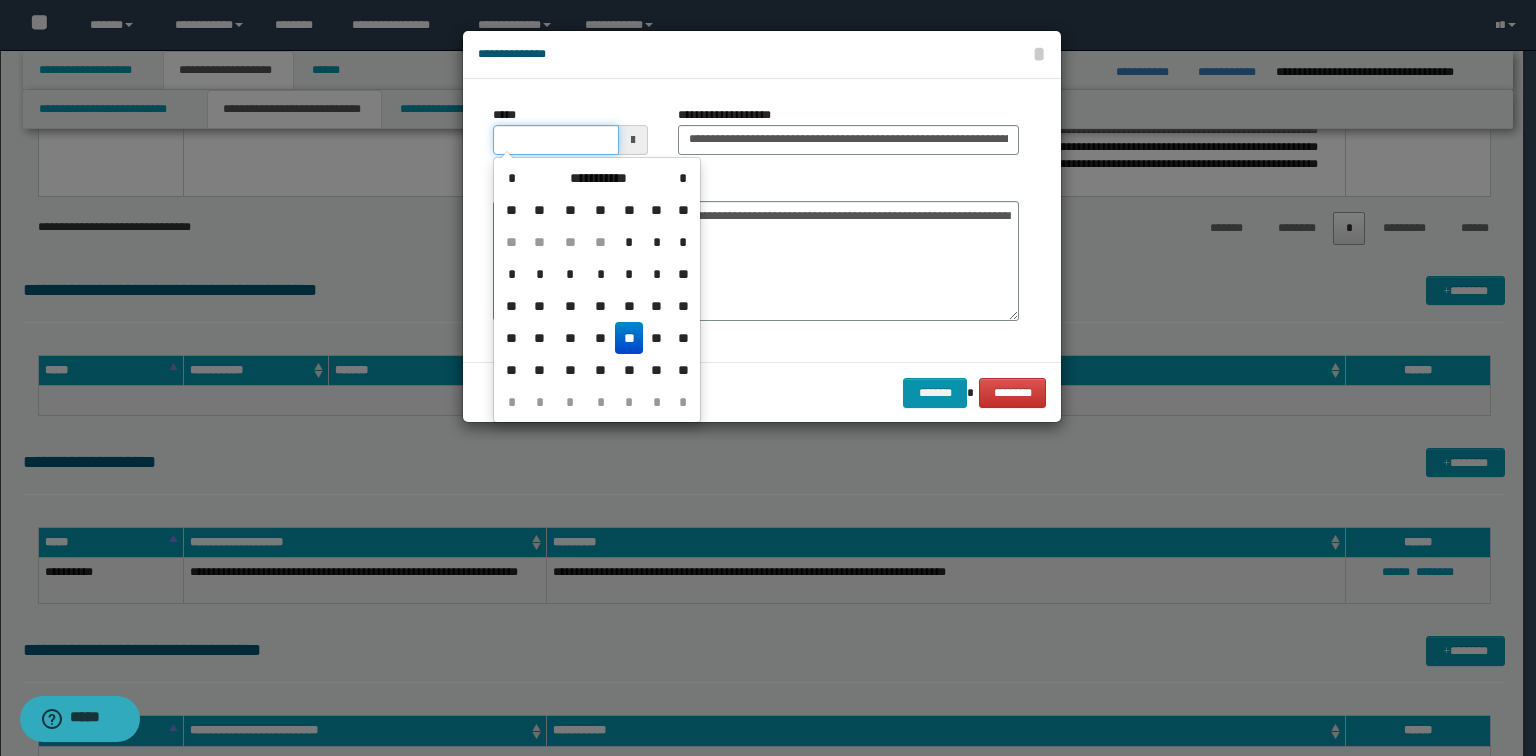 type on "**********" 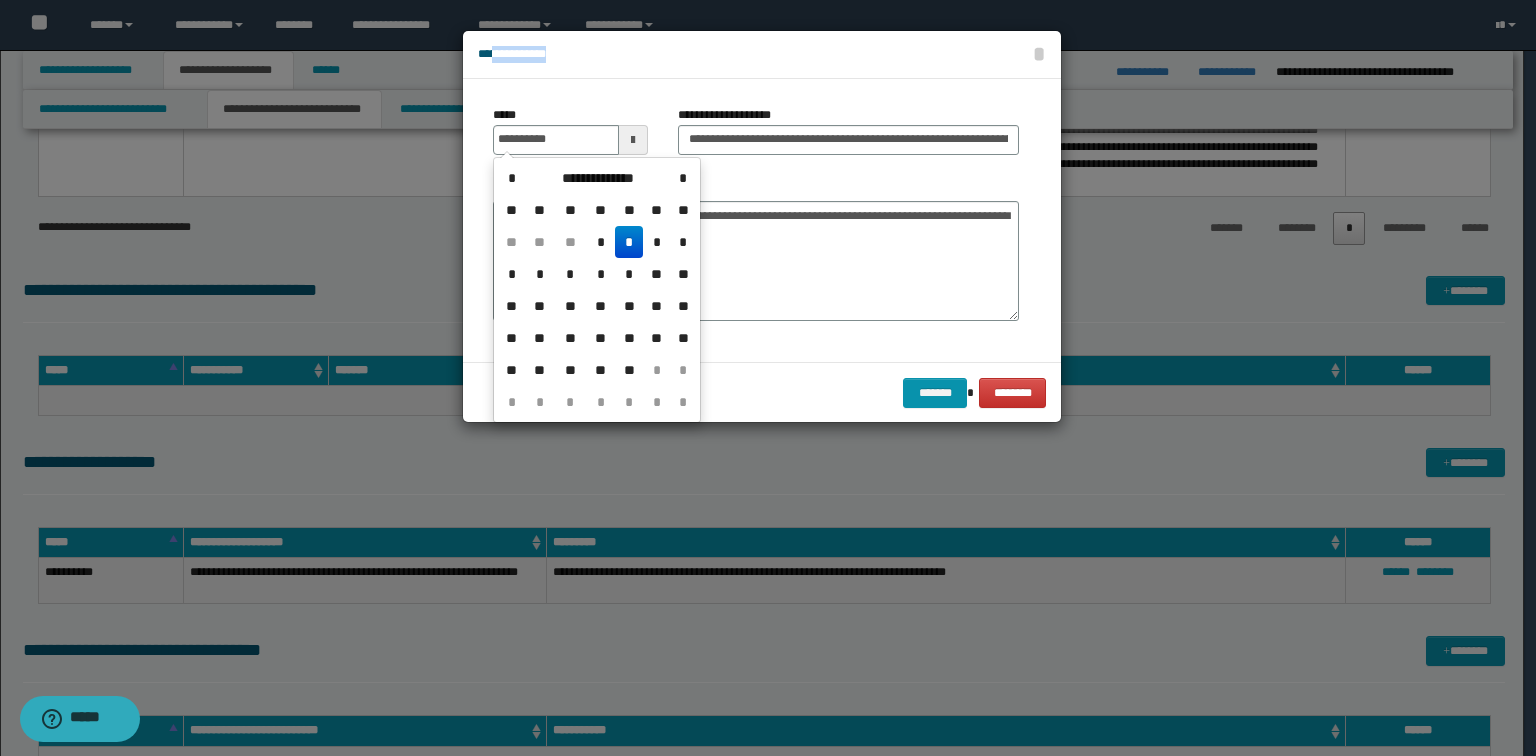 click on "**********" at bounding box center (762, 227) 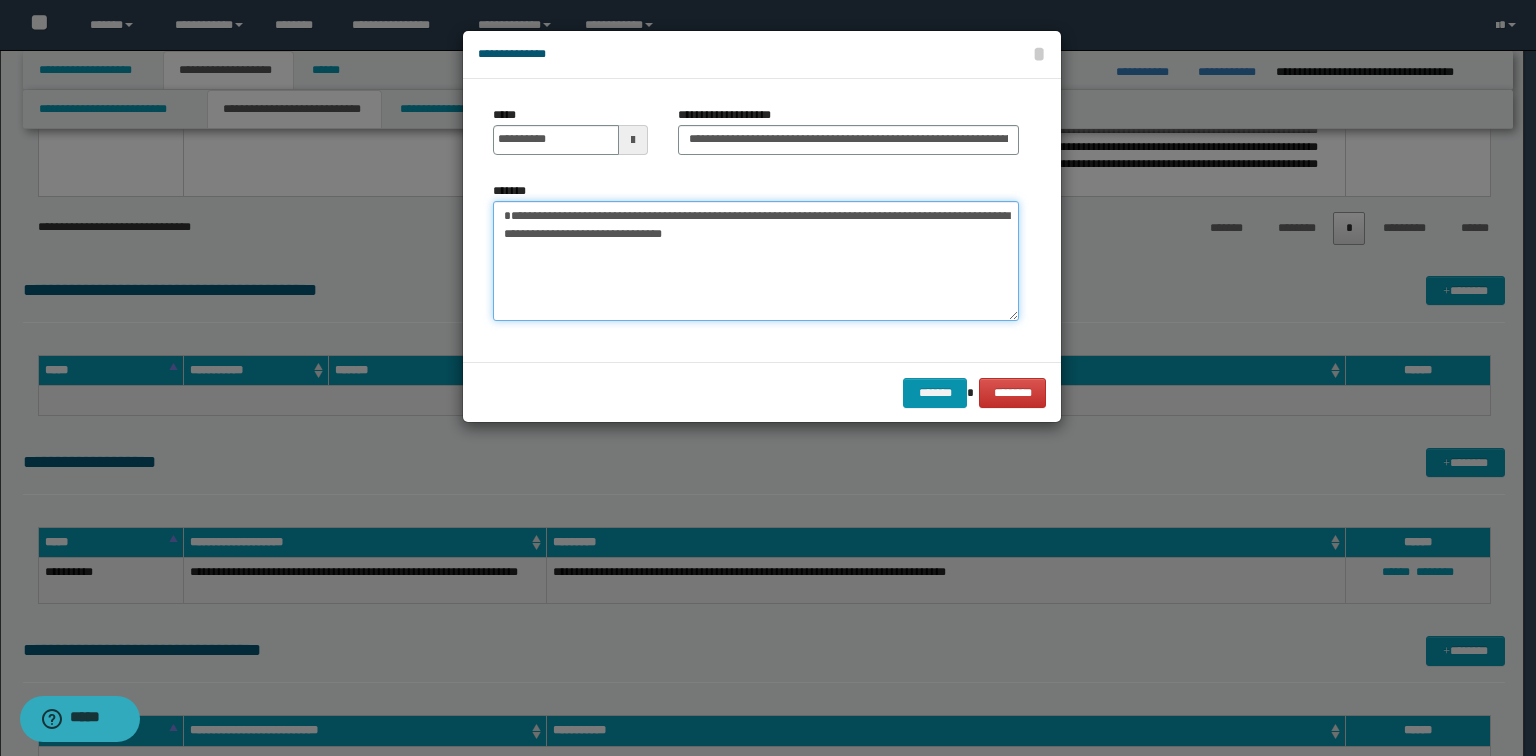click on "**********" at bounding box center [756, 261] 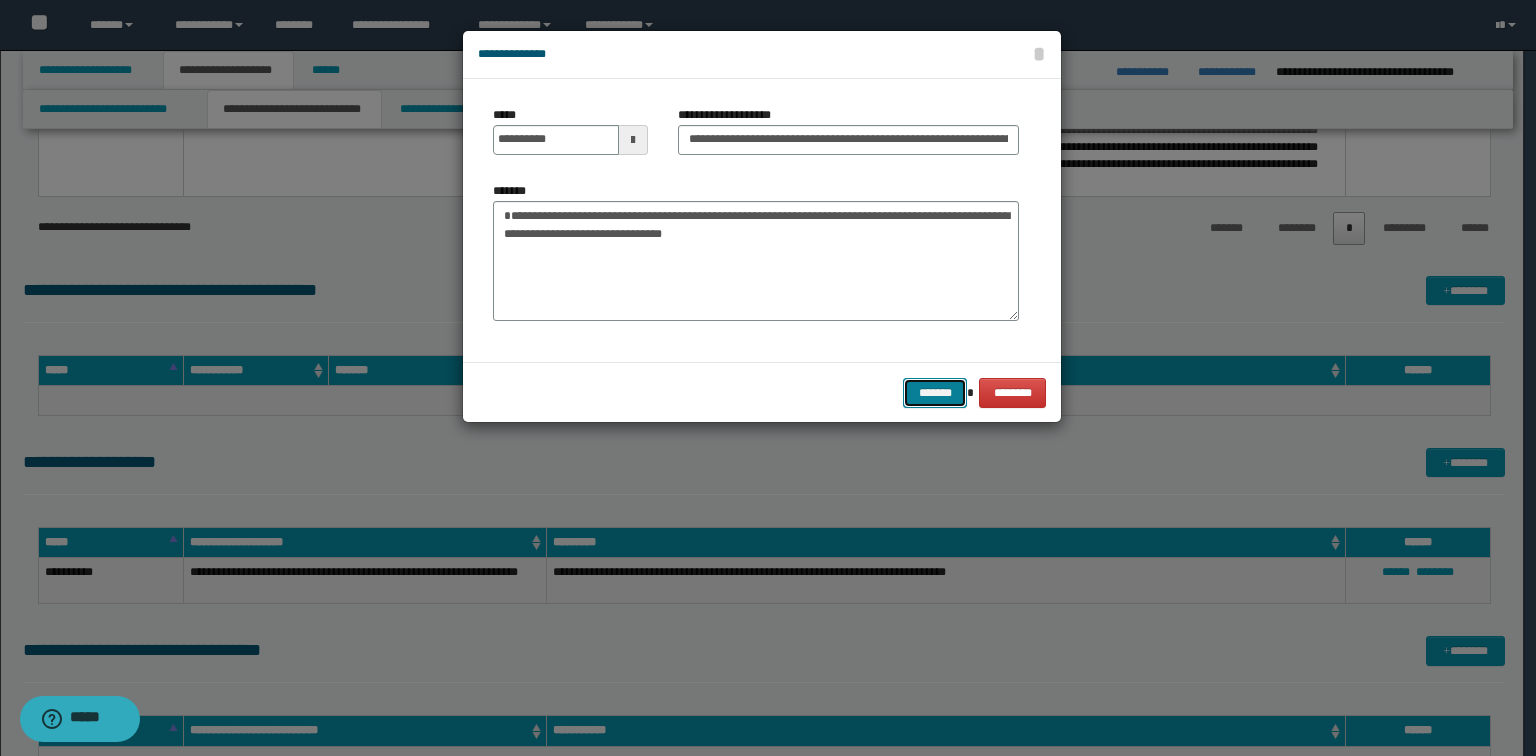 click on "*******" at bounding box center [935, 393] 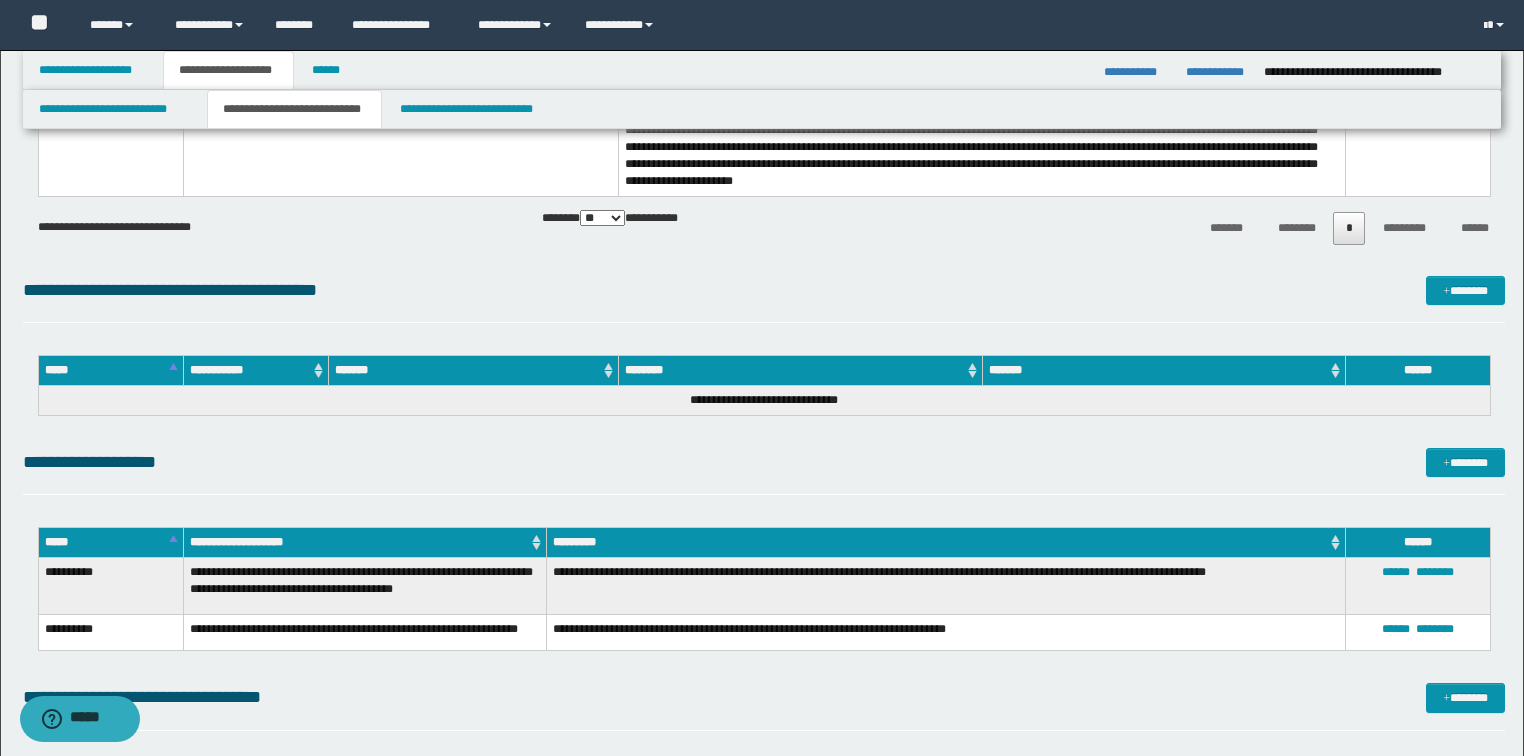 drag, startPoint x: 663, startPoint y: 459, endPoint x: 689, endPoint y: 449, distance: 27.856777 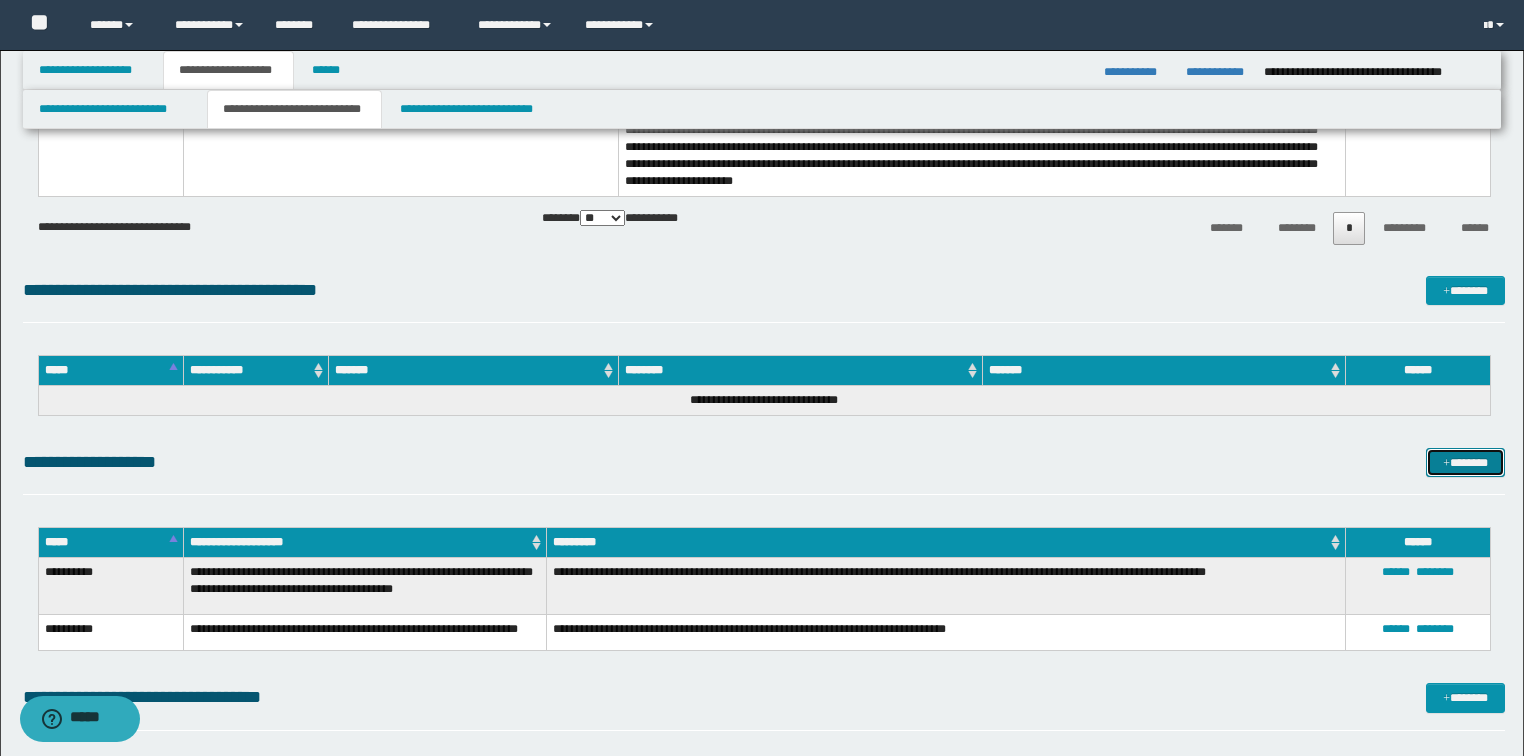 click at bounding box center [1446, 464] 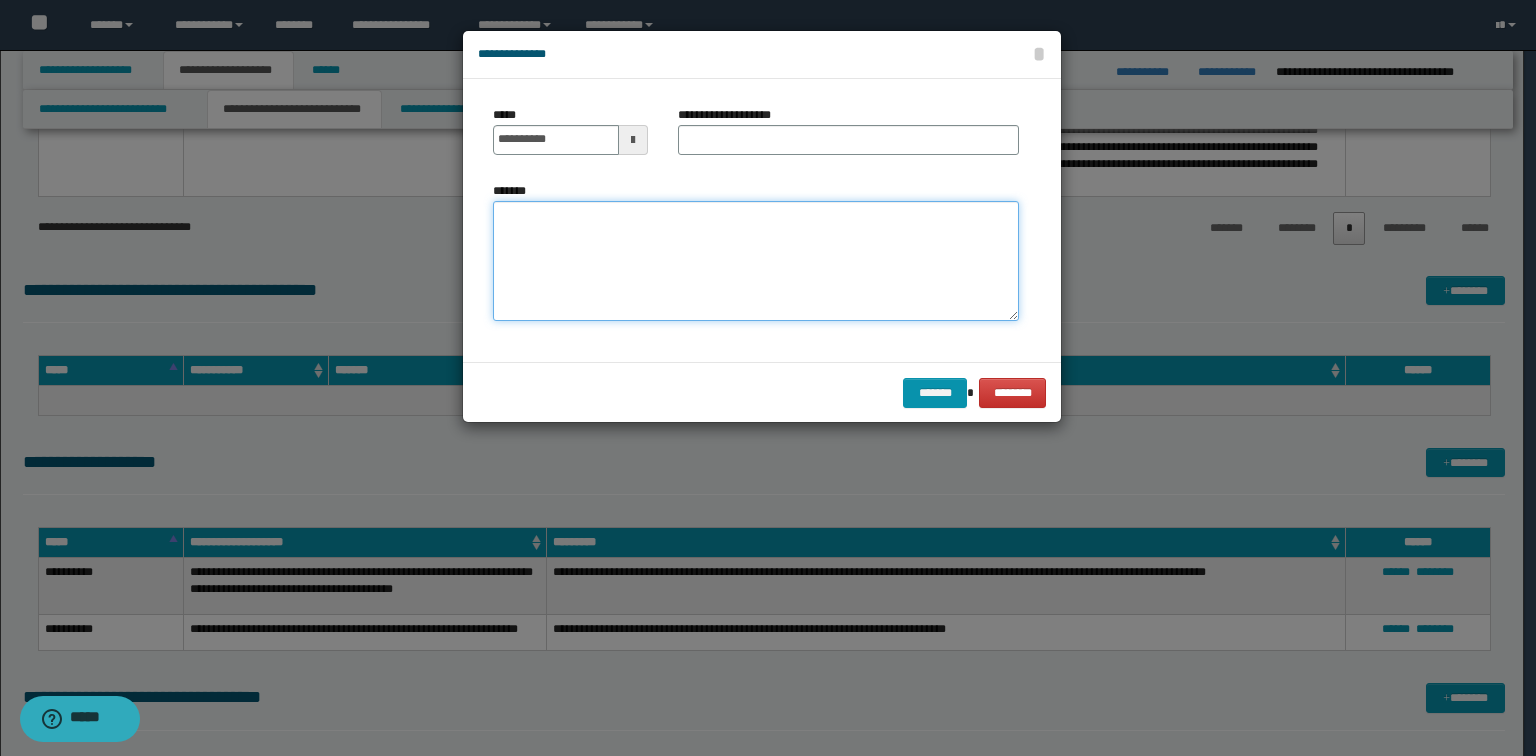 click on "*******" at bounding box center (756, 261) 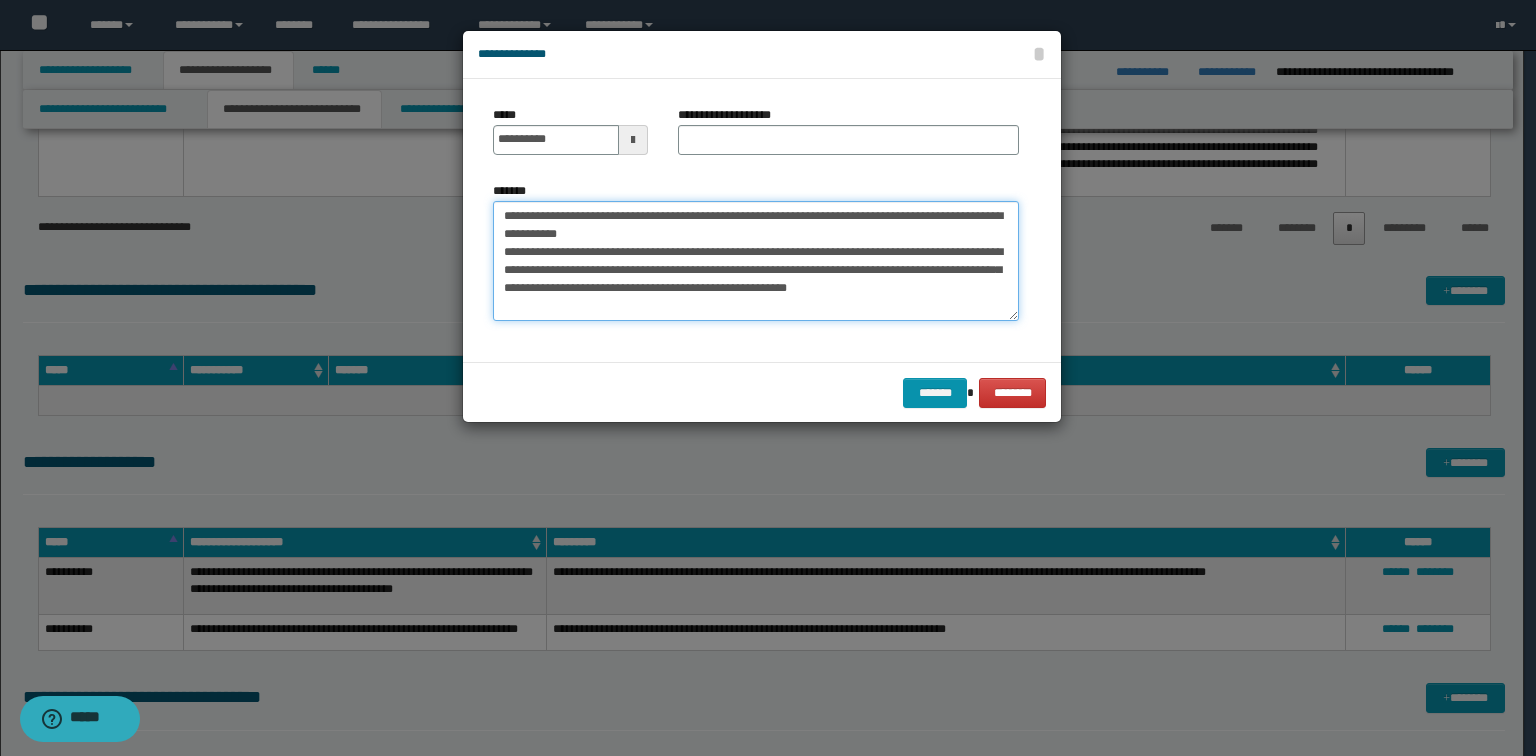 drag, startPoint x: 698, startPoint y: 232, endPoint x: 302, endPoint y: 196, distance: 397.633 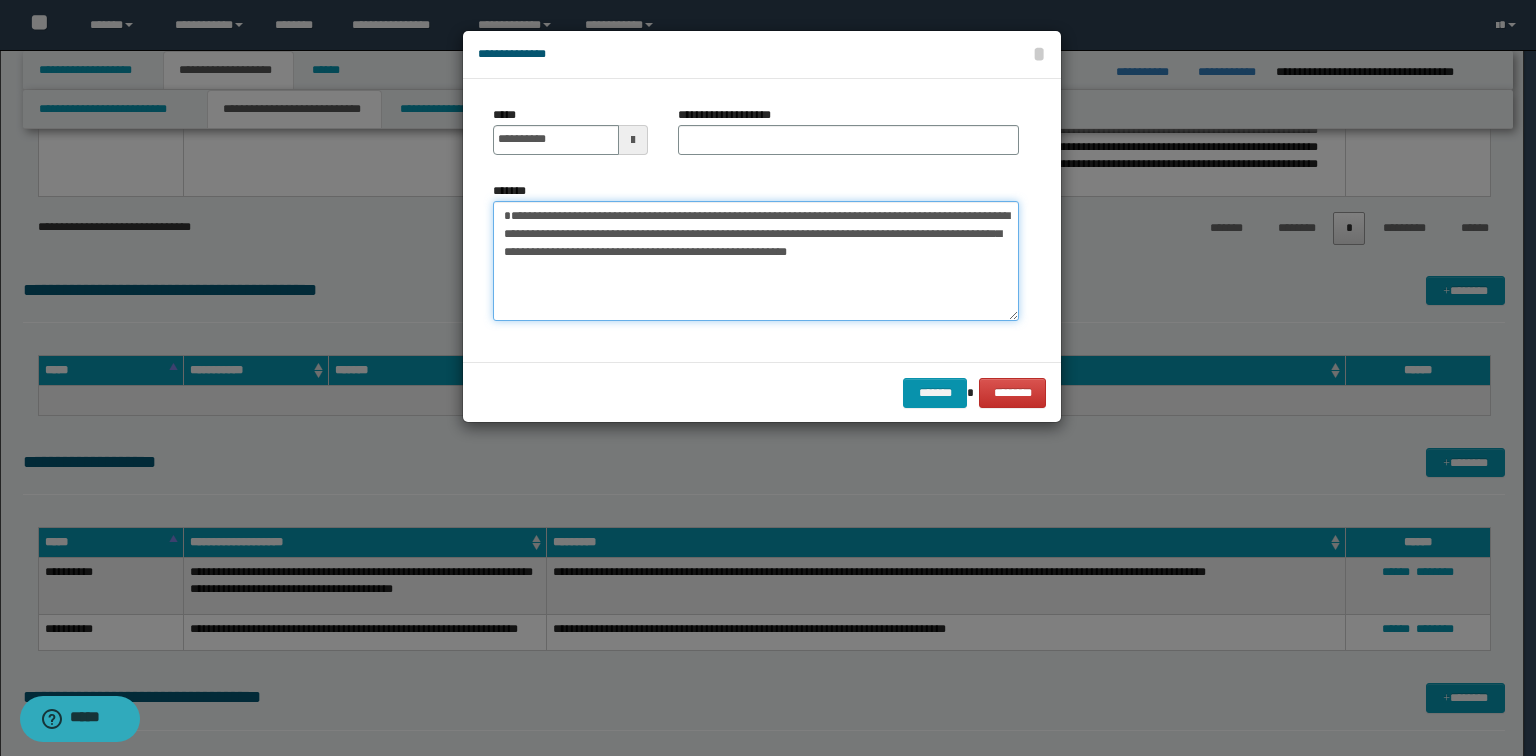 type on "**********" 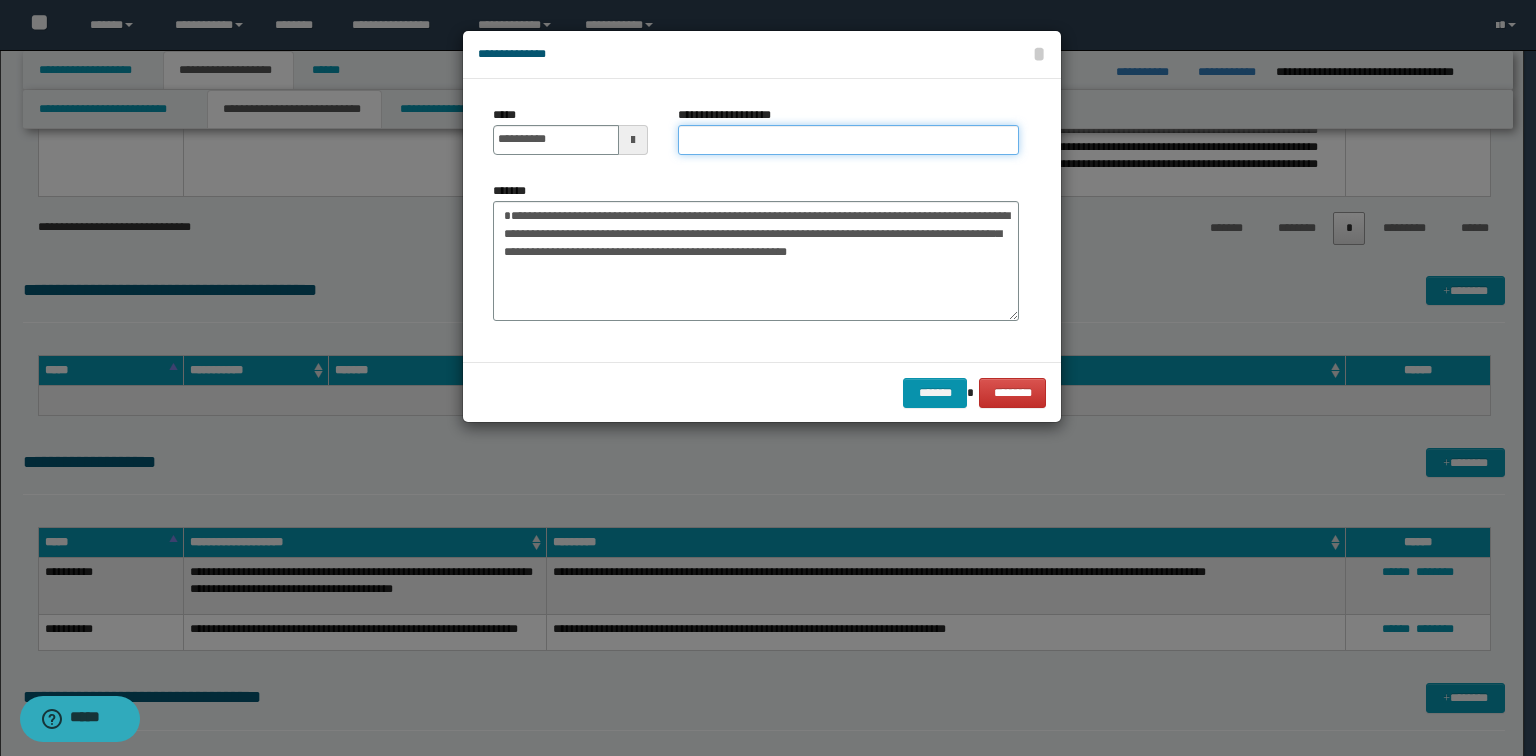 click on "**********" at bounding box center [848, 140] 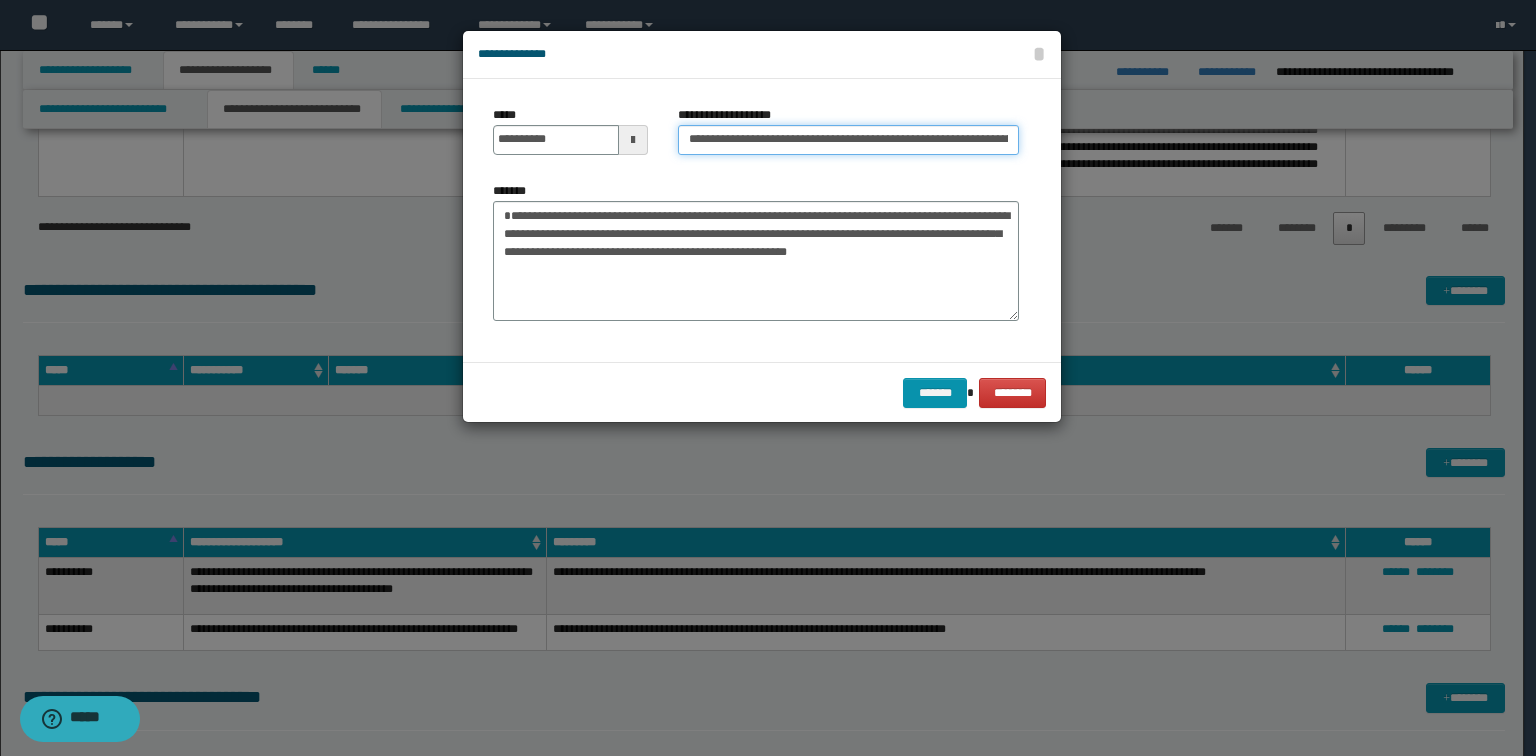 scroll, scrollTop: 0, scrollLeft: 328, axis: horizontal 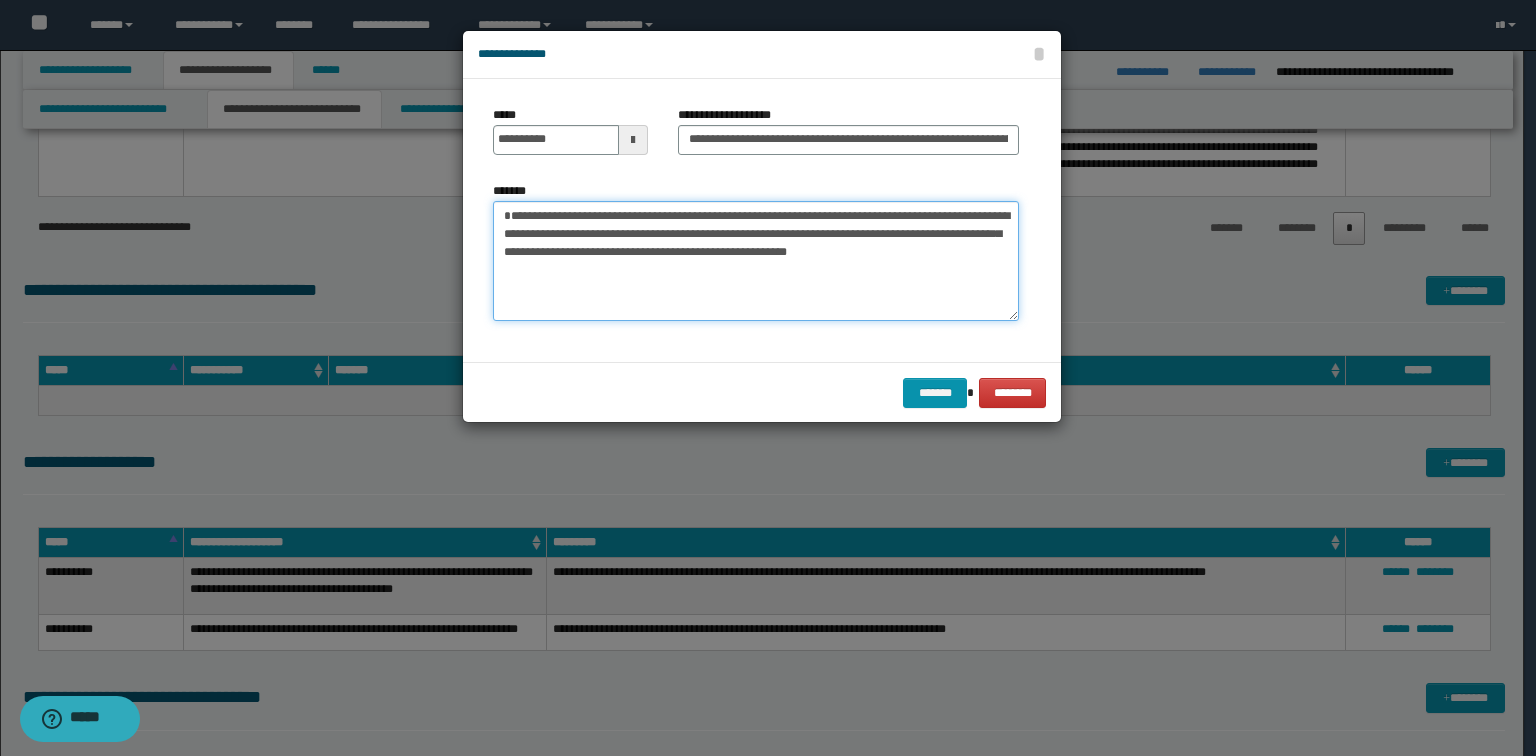 click on "**********" at bounding box center [756, 261] 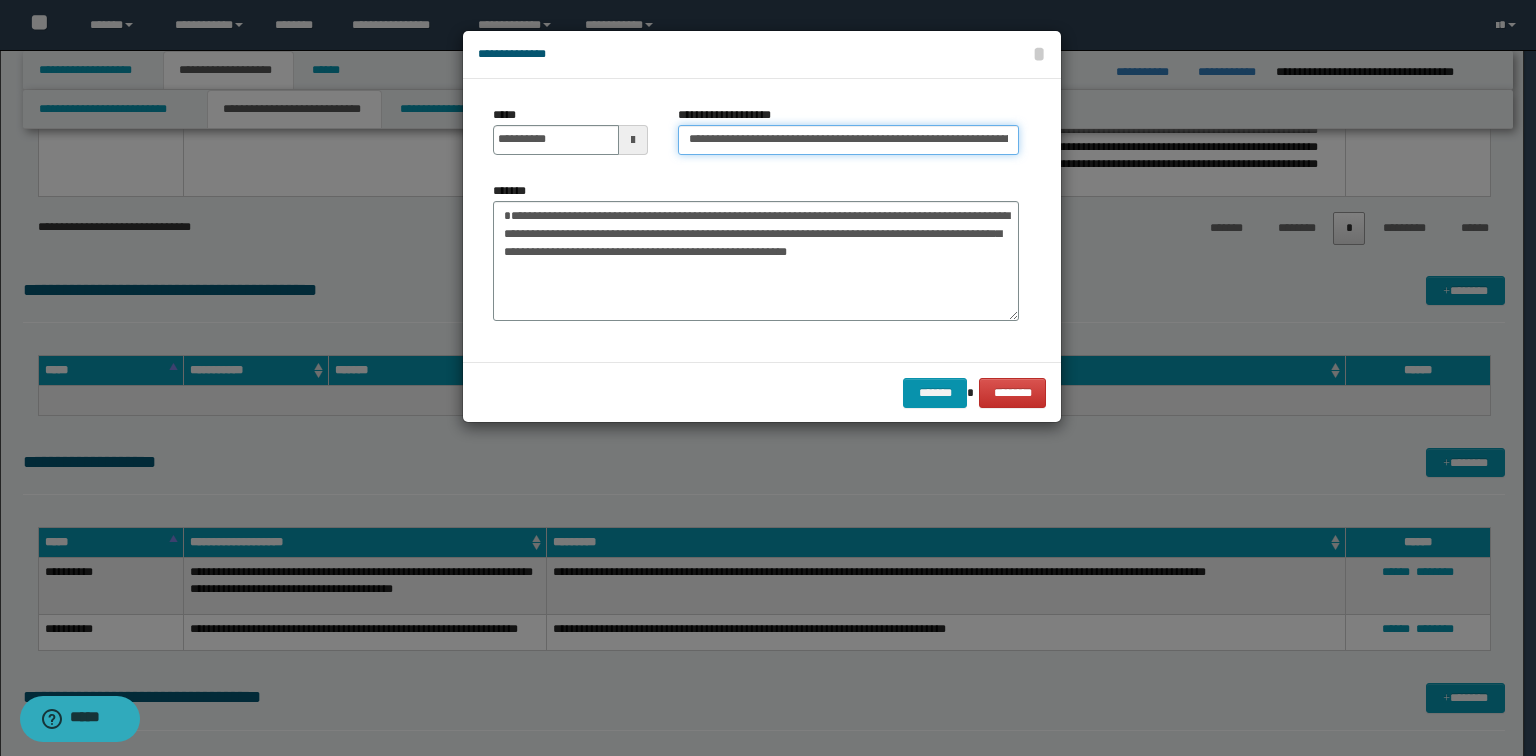 drag, startPoint x: 752, startPoint y: 142, endPoint x: 443, endPoint y: 131, distance: 309.19574 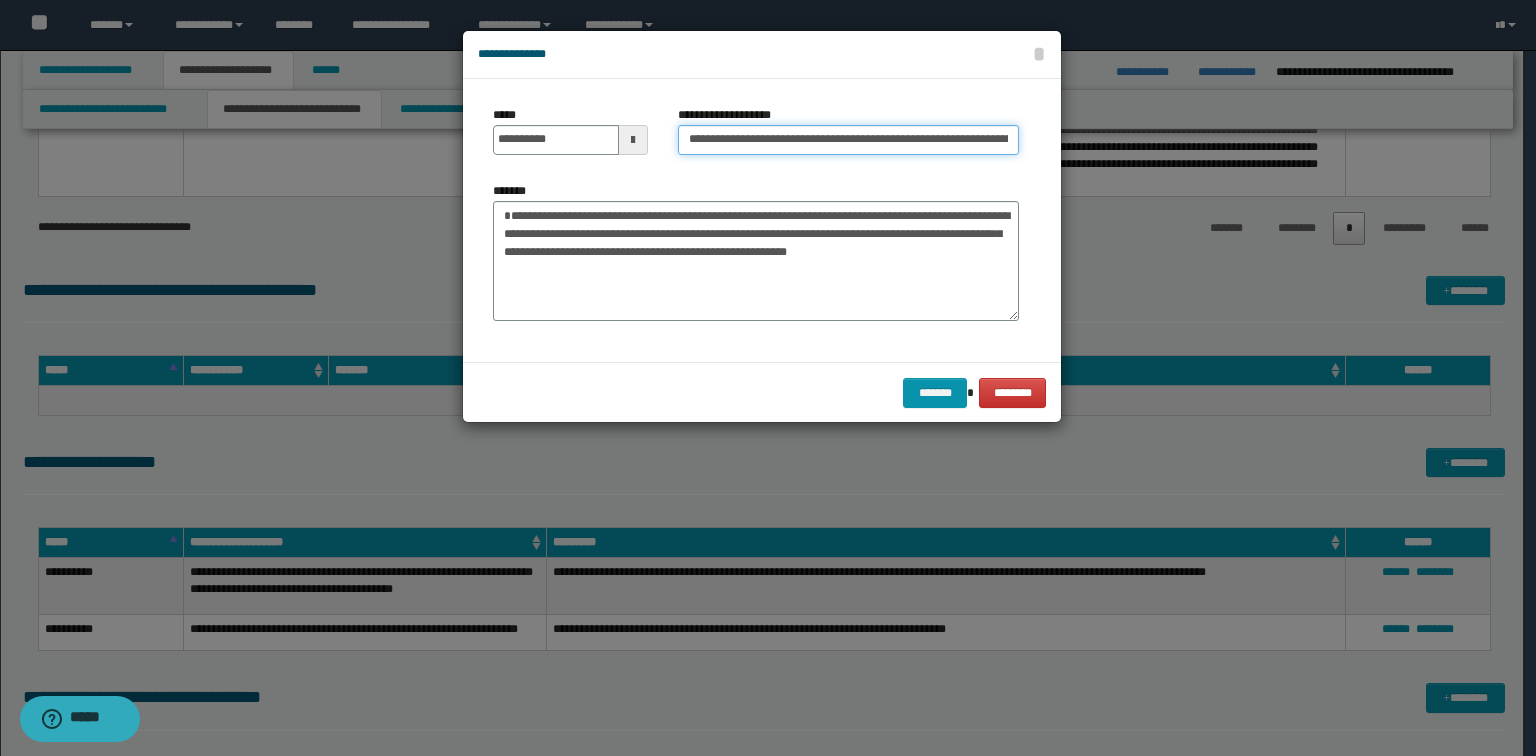 type on "**********" 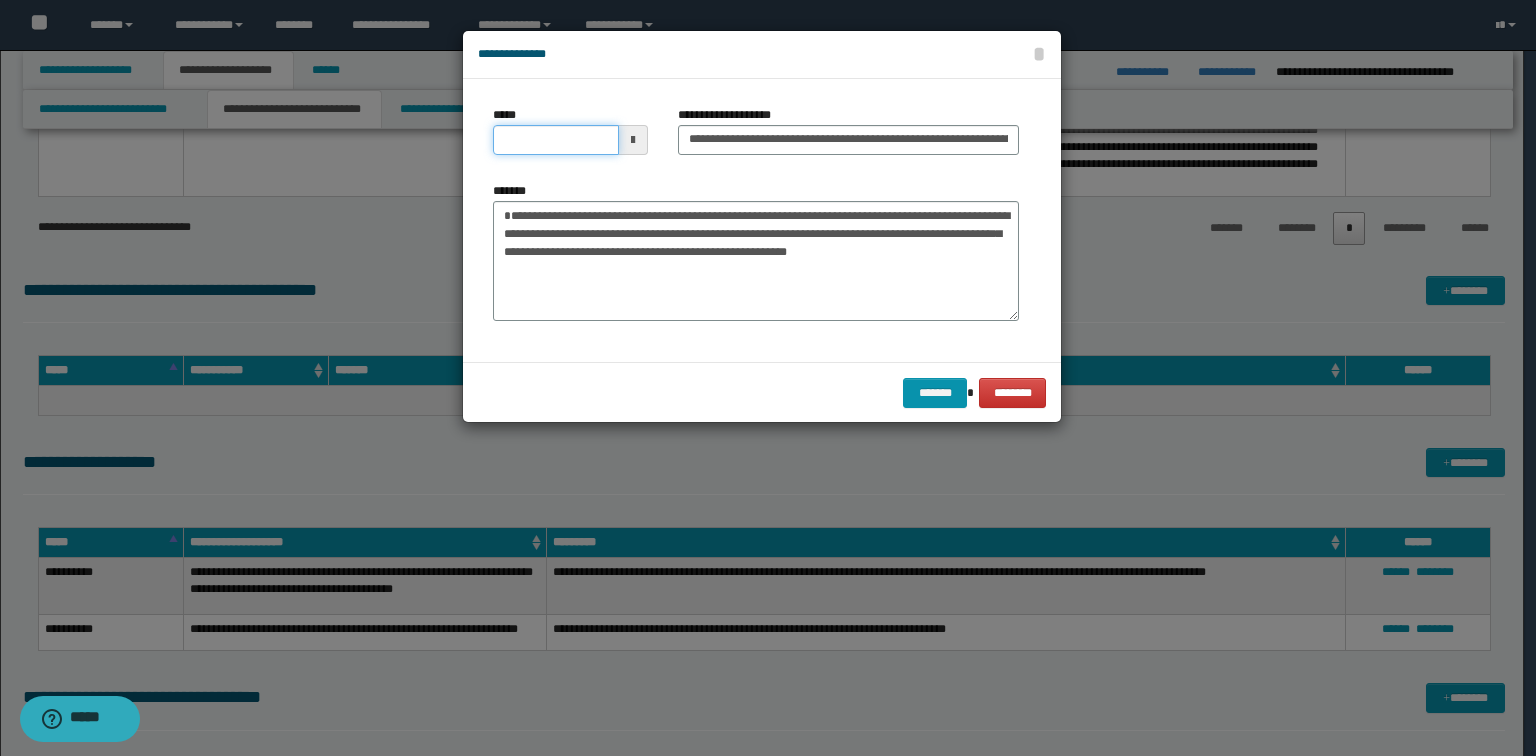 click on "*****" at bounding box center [556, 140] 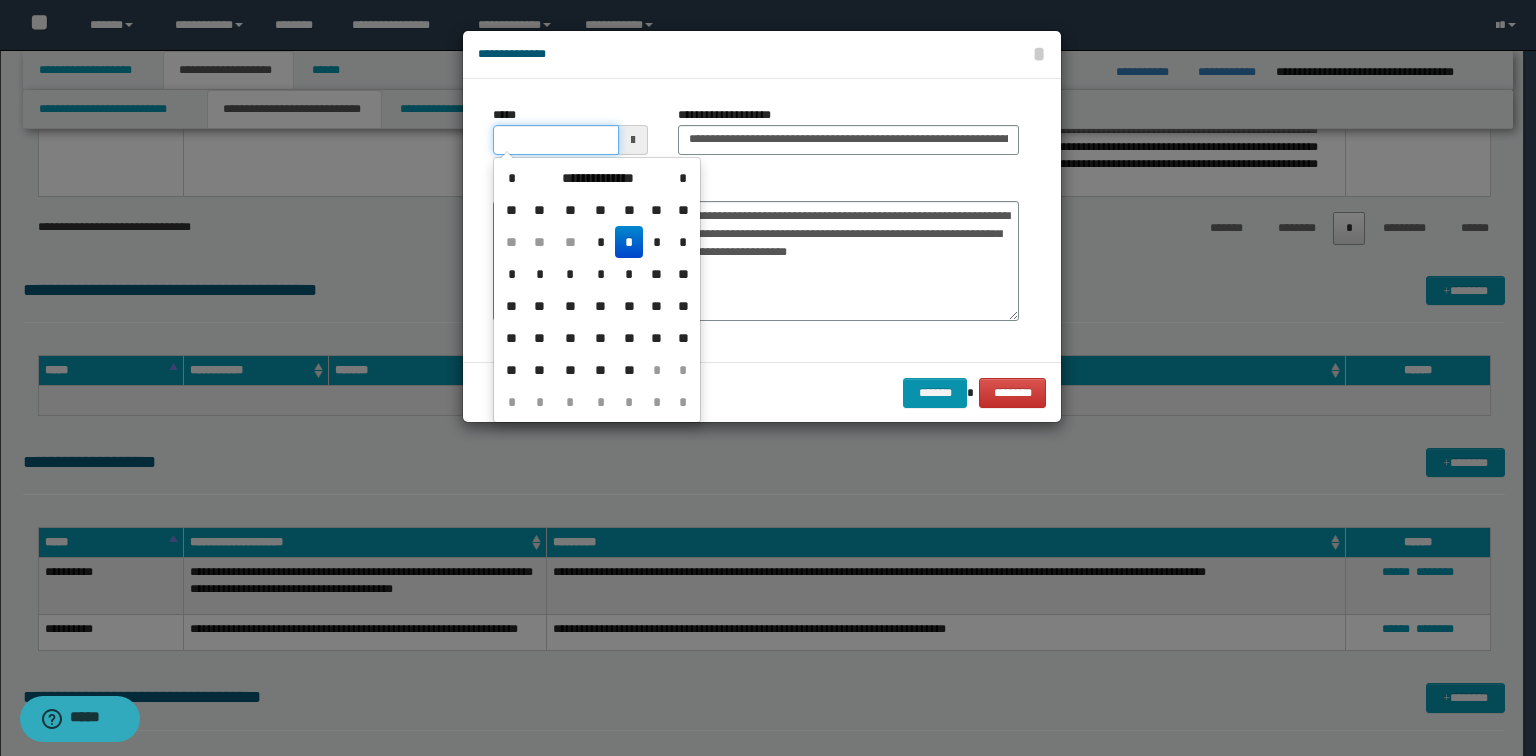 type on "**********" 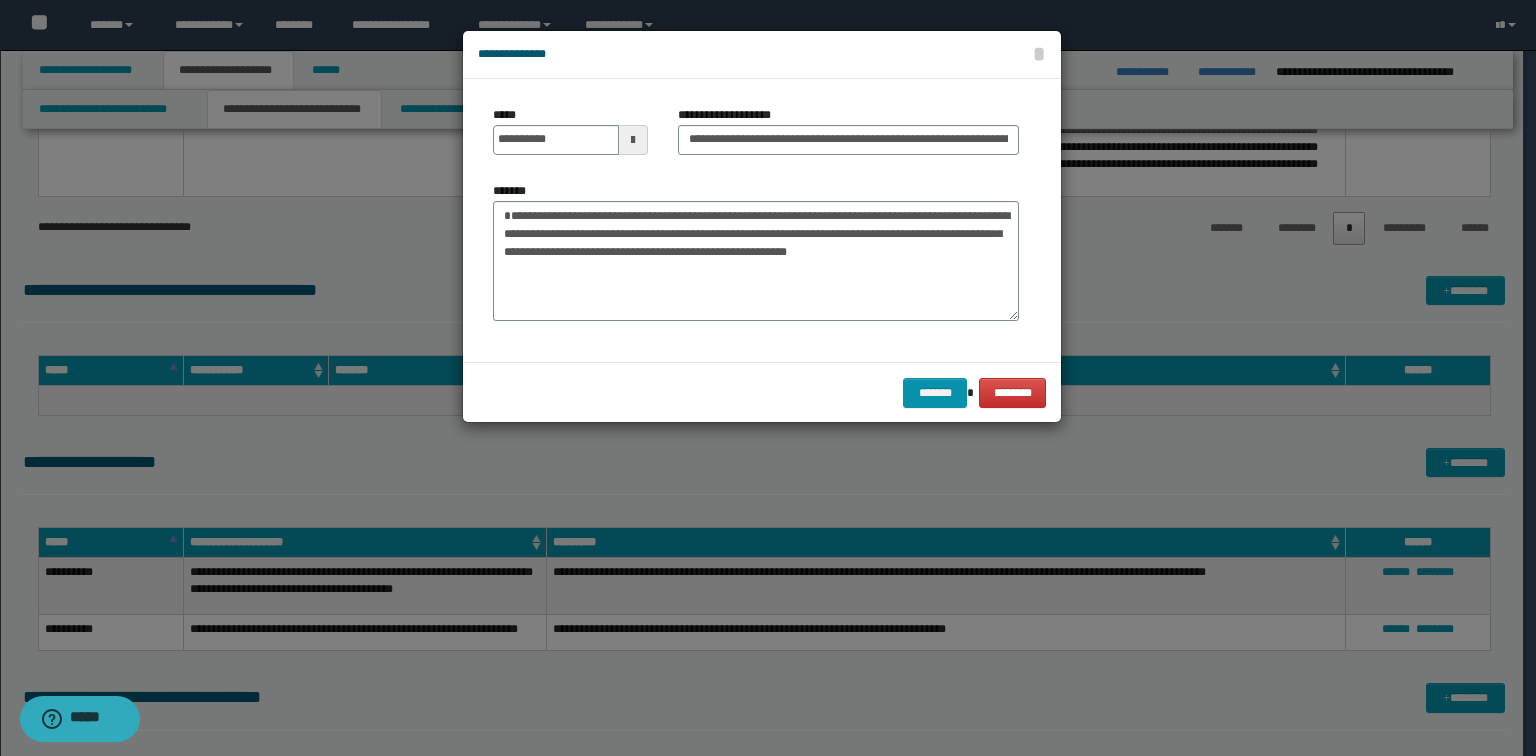 click on "**********" at bounding box center [762, 54] 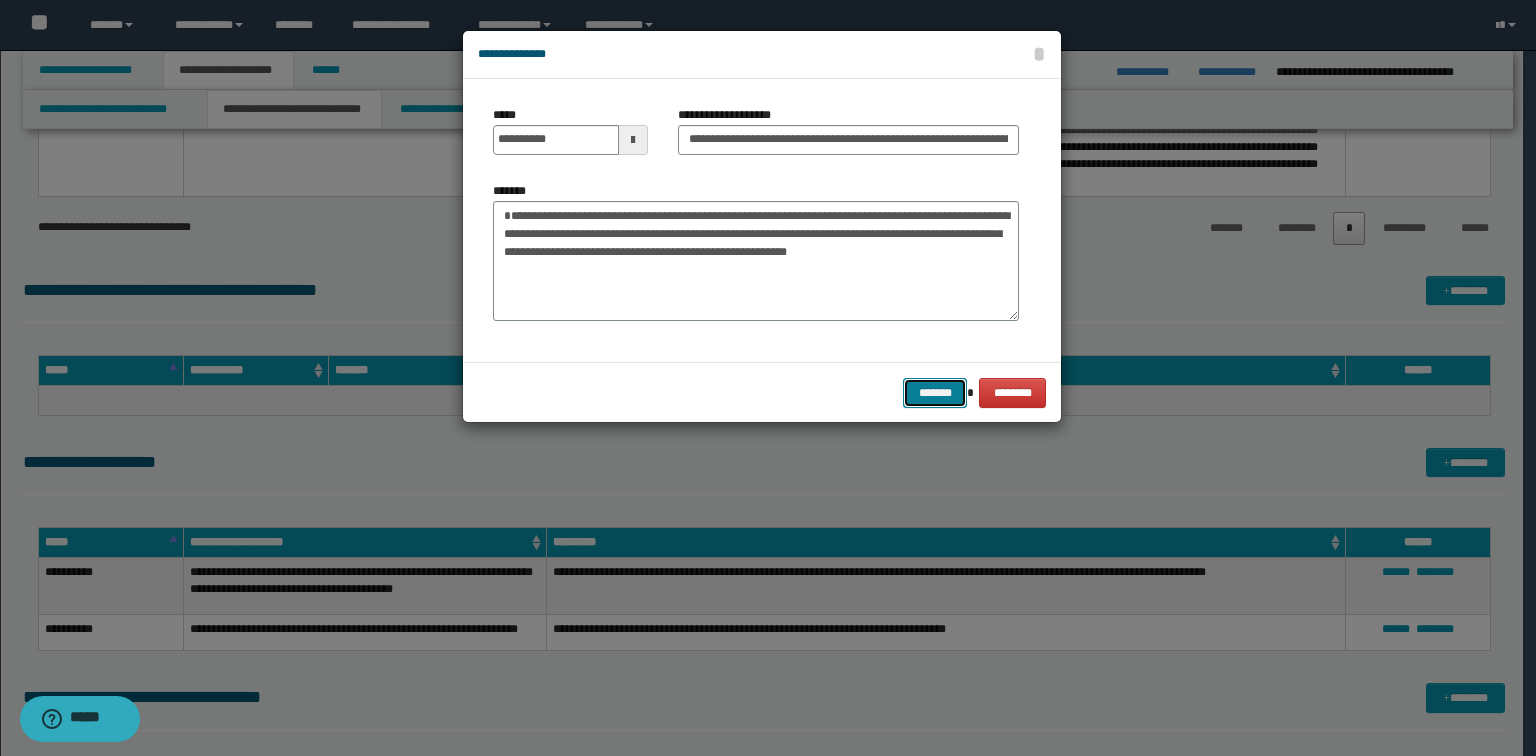 click on "*******" at bounding box center [935, 393] 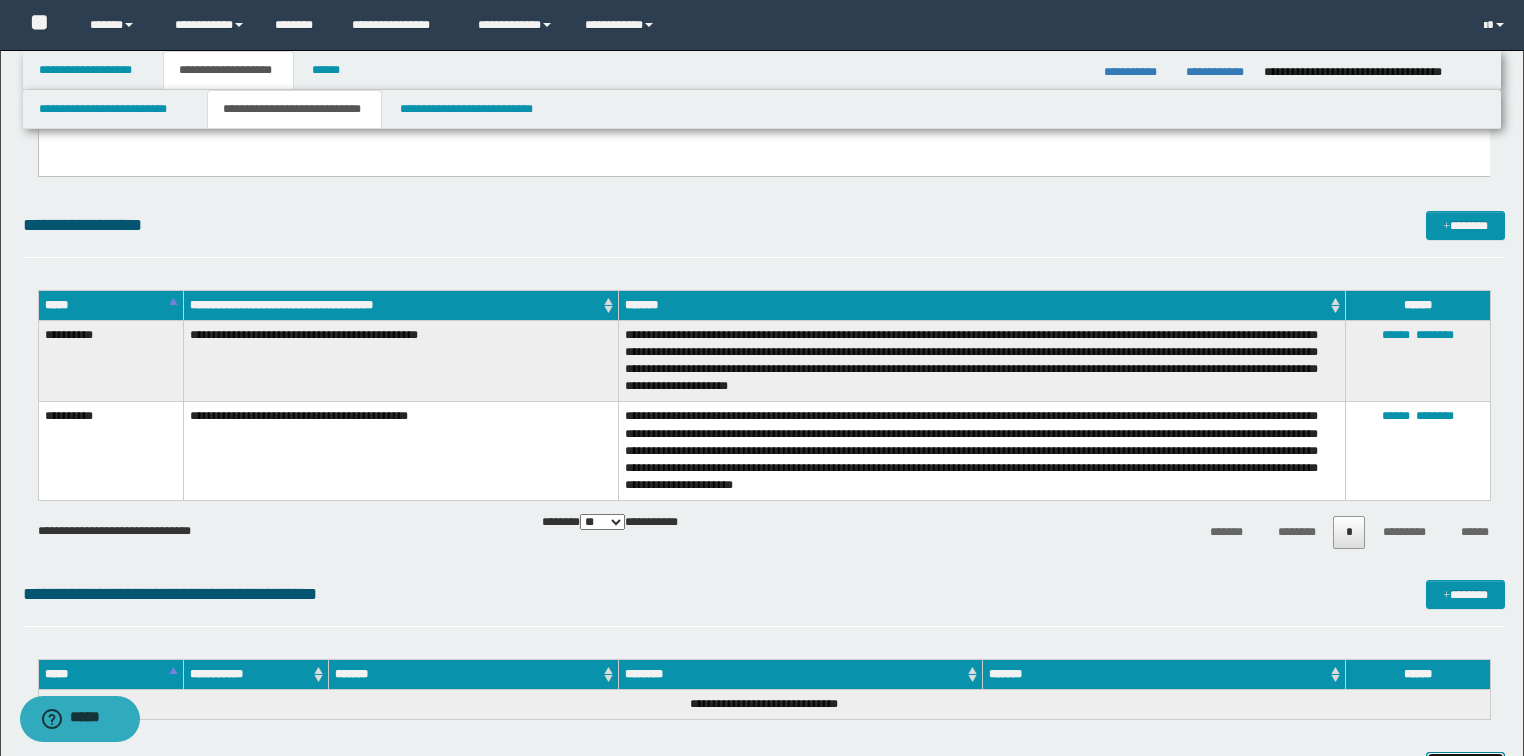 scroll, scrollTop: 4849, scrollLeft: 0, axis: vertical 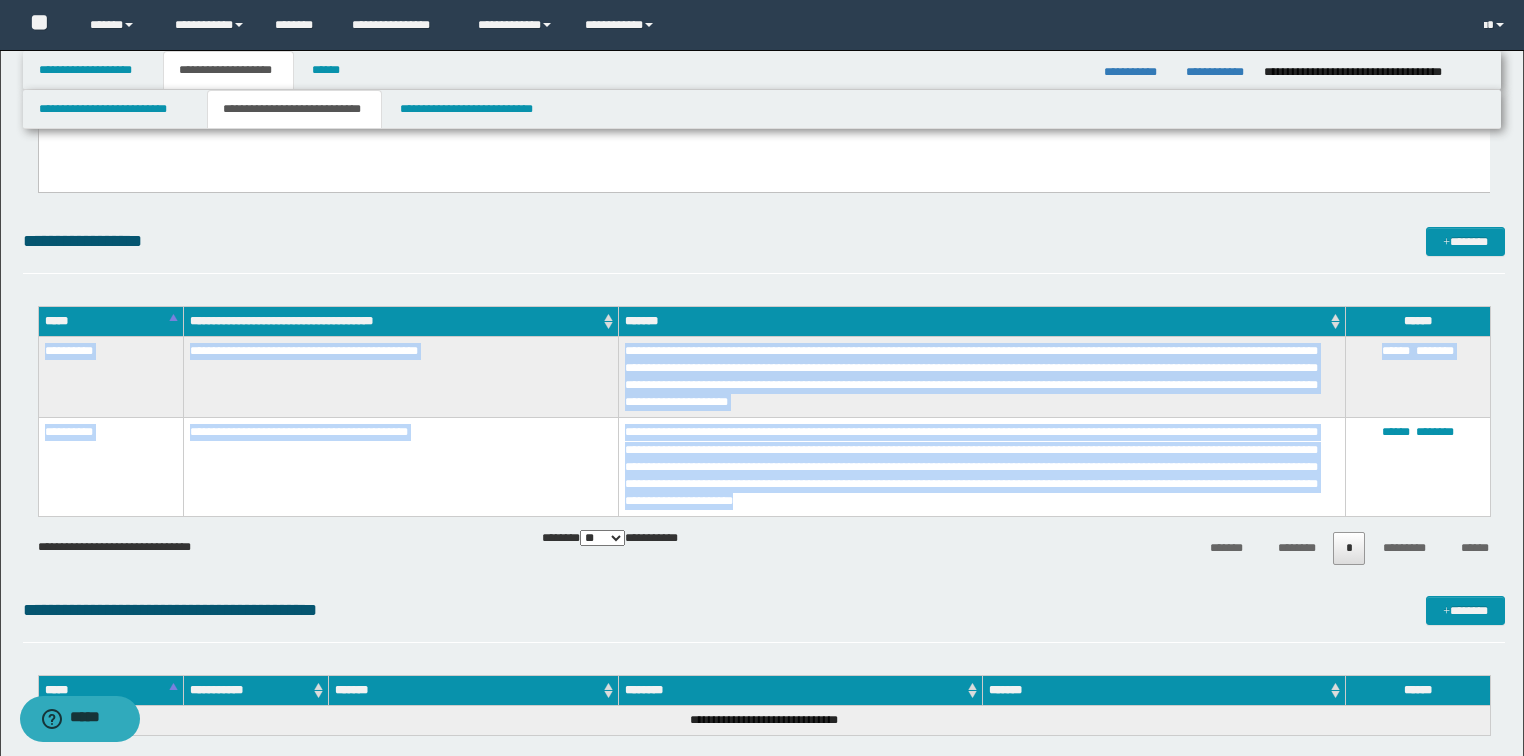 drag, startPoint x: 43, startPoint y: 352, endPoint x: 949, endPoint y: 492, distance: 916.753 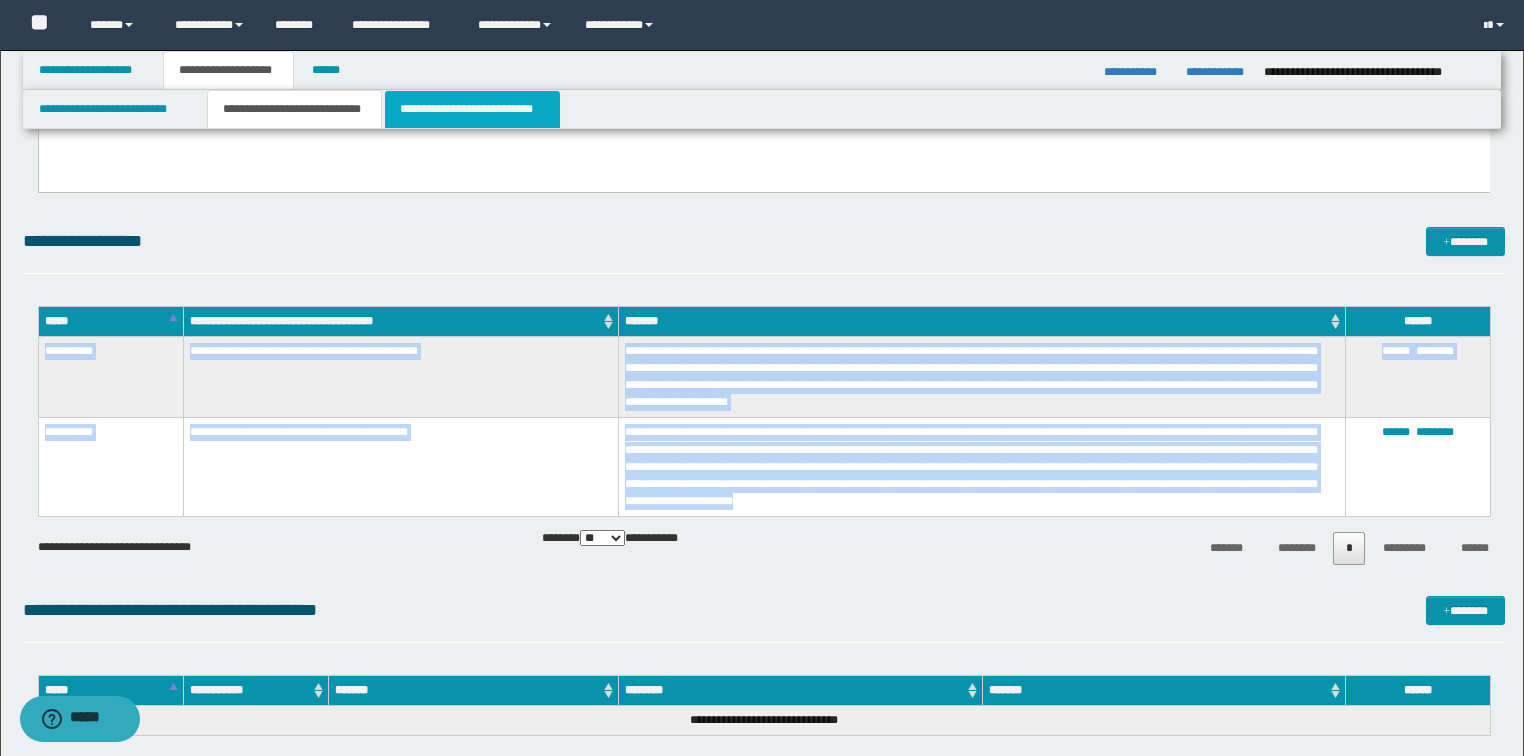 click on "**********" at bounding box center (472, 109) 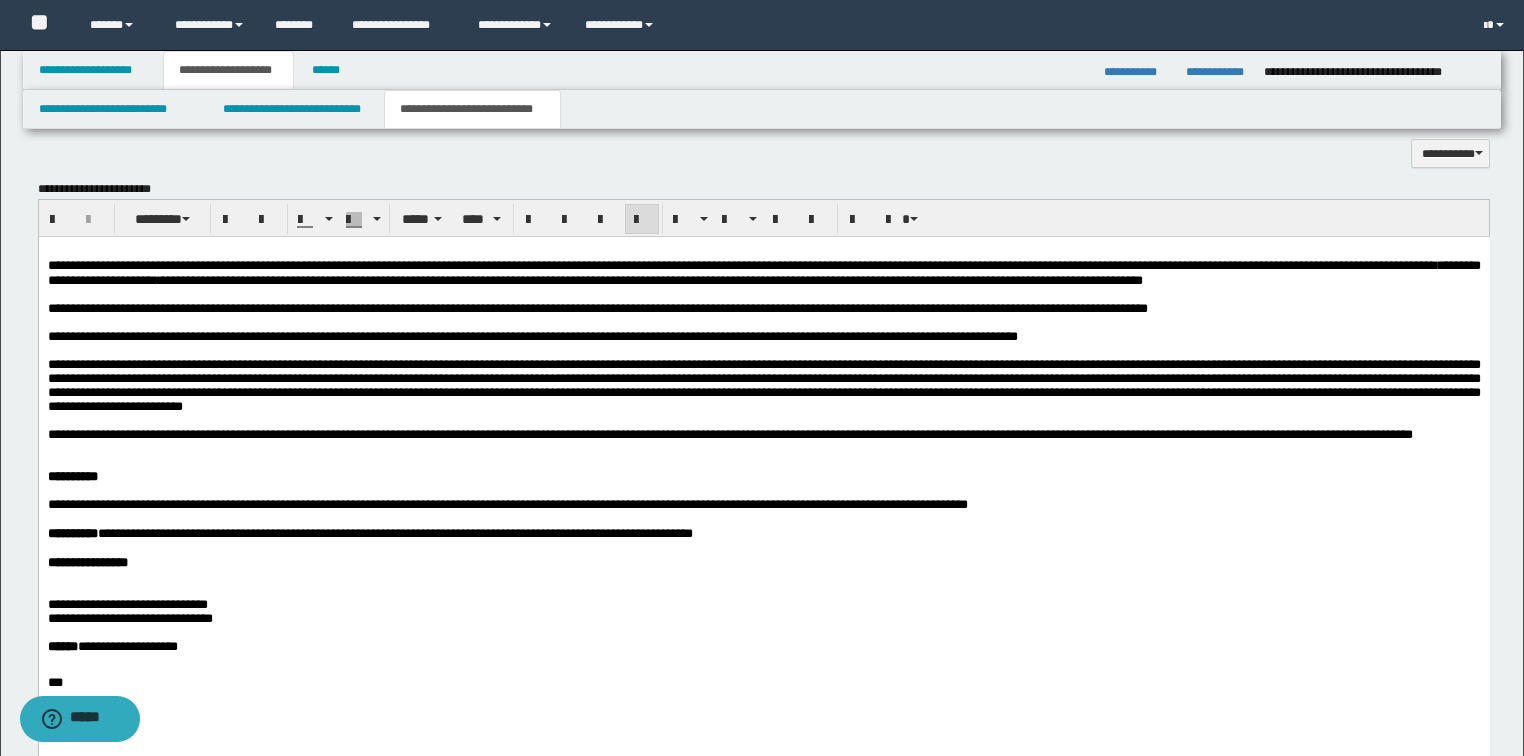 click on "**********" at bounding box center (763, 385) 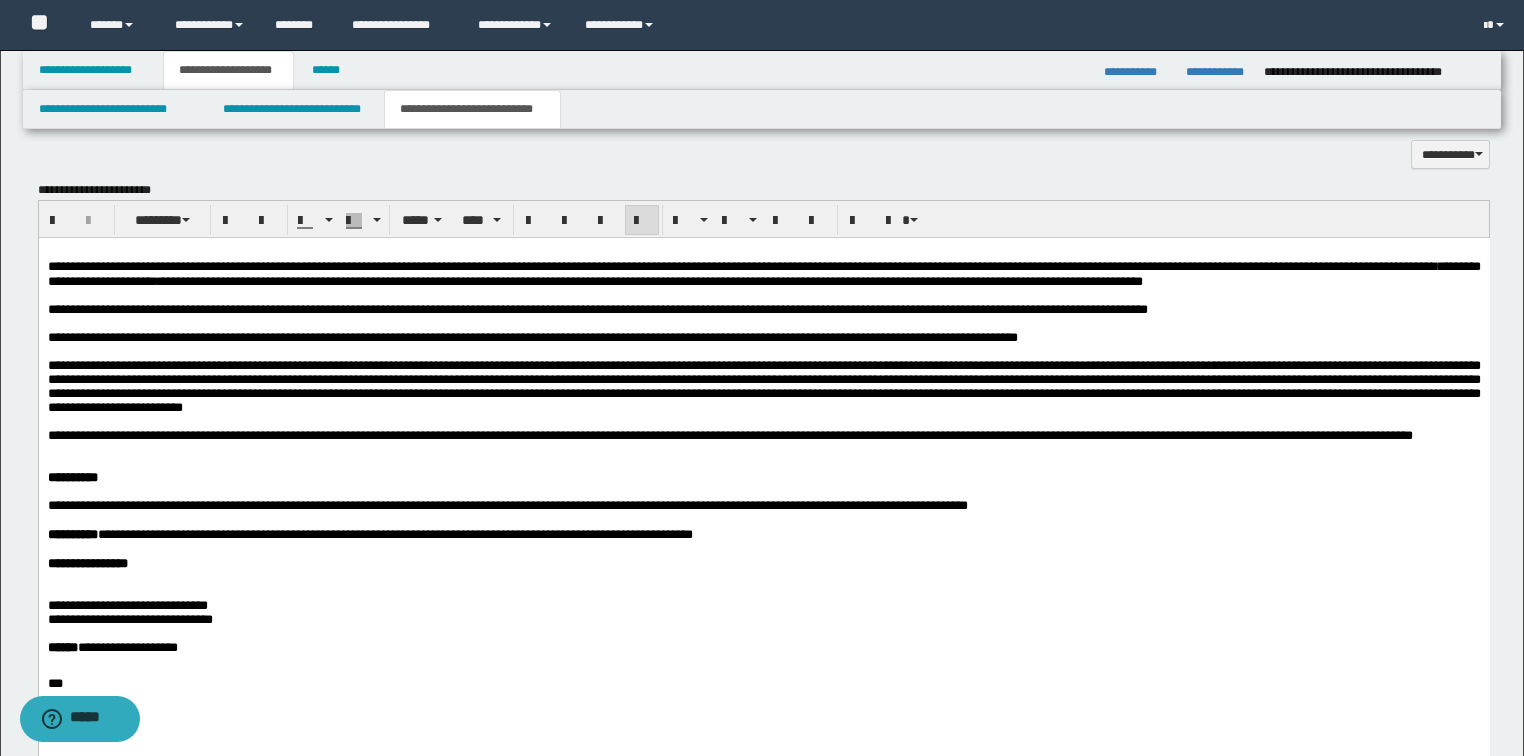 click on "**********" at bounding box center [763, 436] 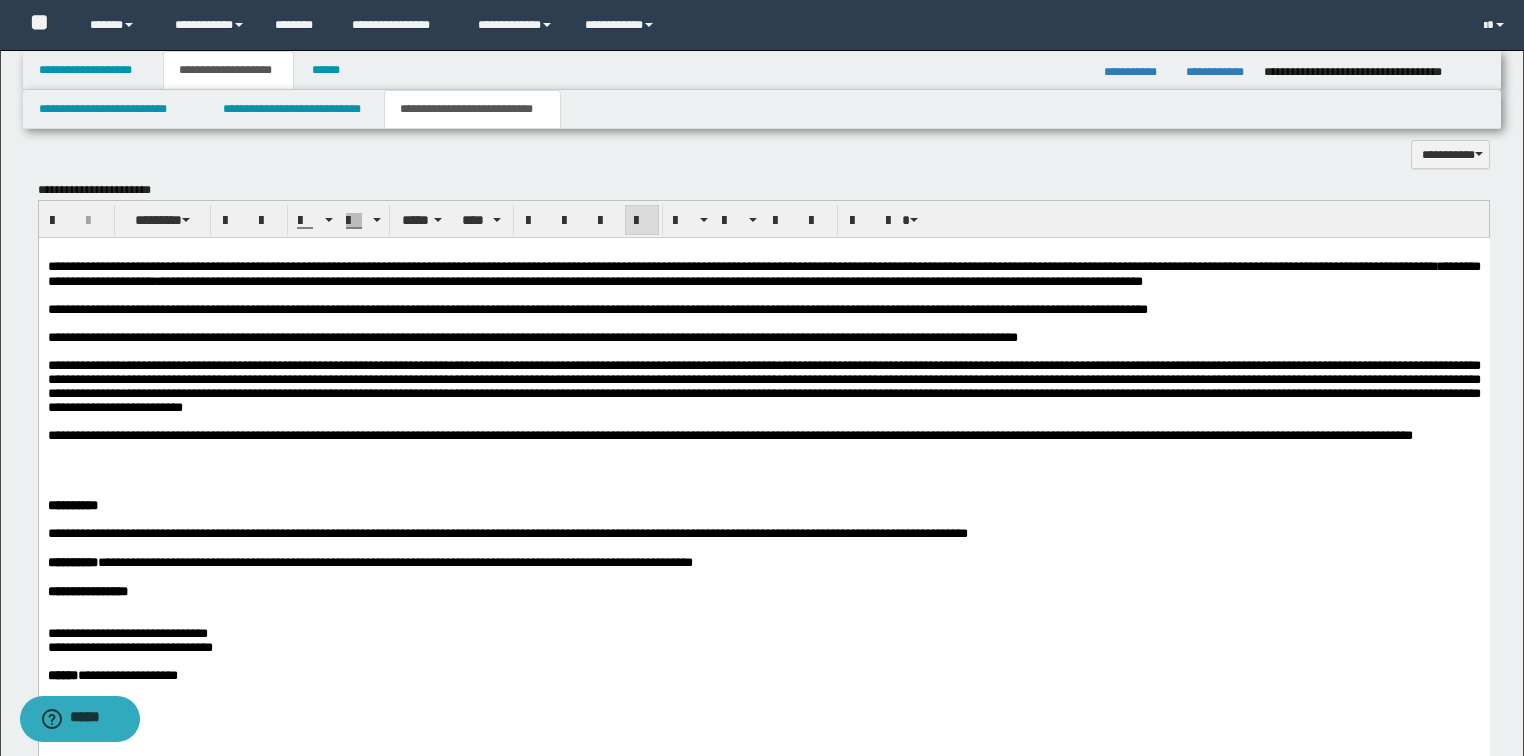 type 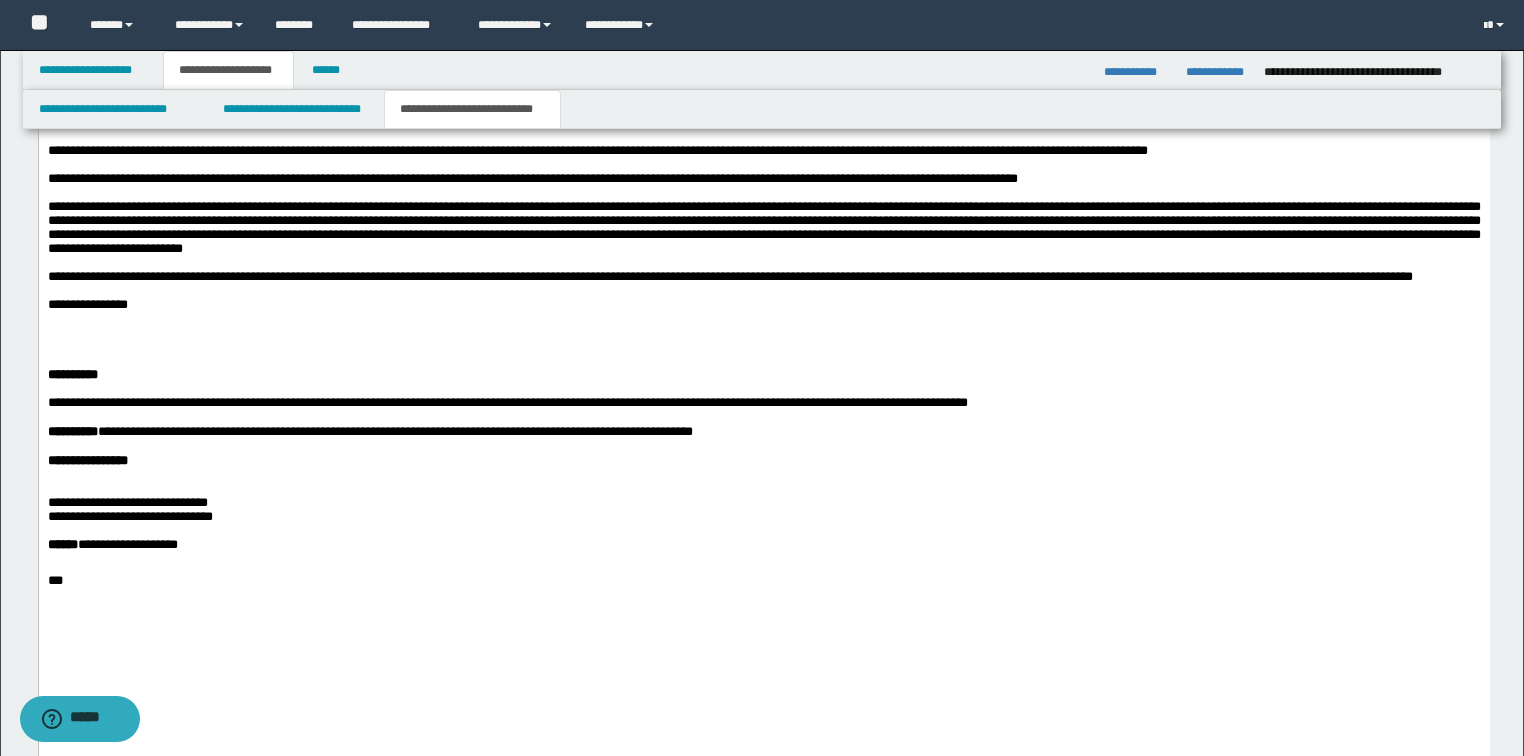 scroll, scrollTop: 1249, scrollLeft: 0, axis: vertical 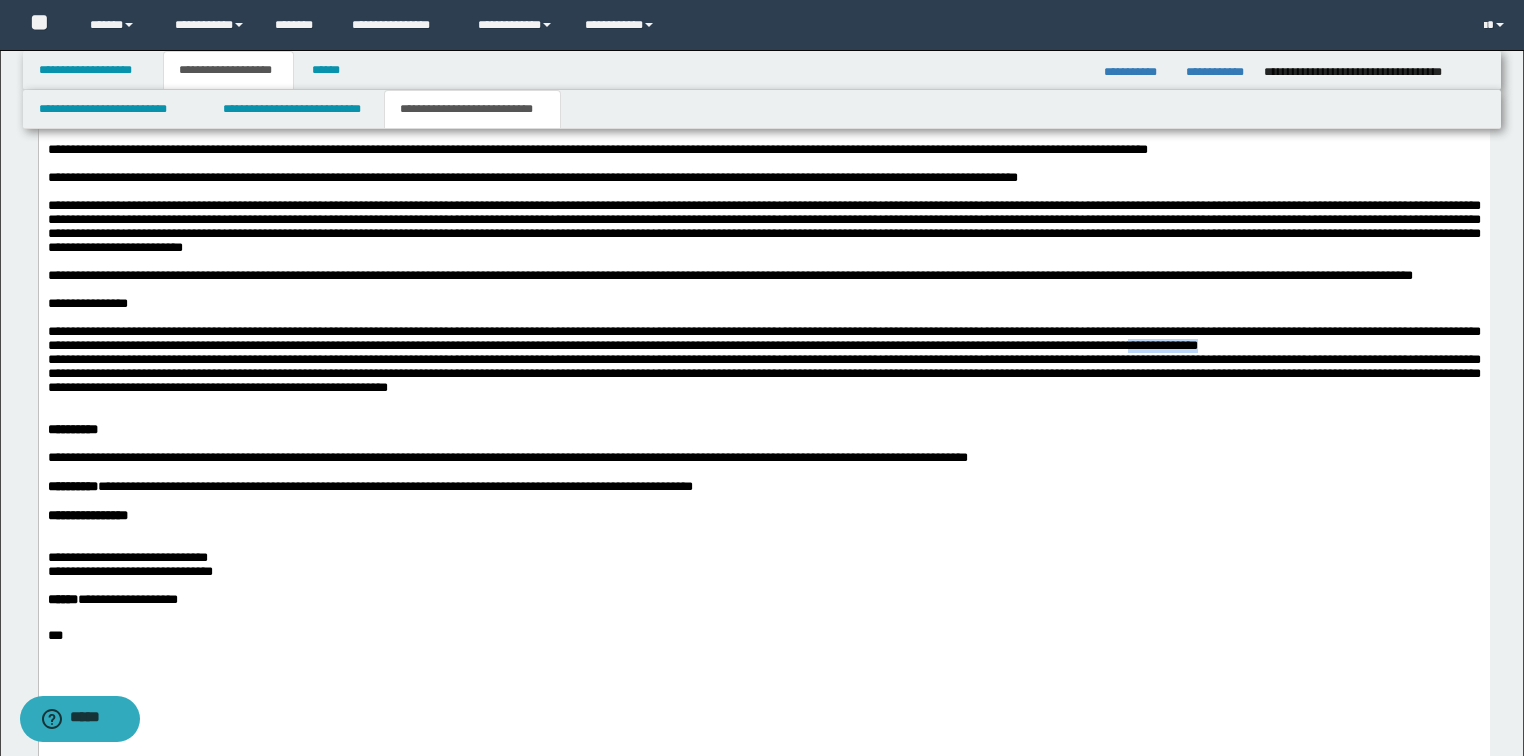 drag, startPoint x: 371, startPoint y: 434, endPoint x: 261, endPoint y: 434, distance: 110 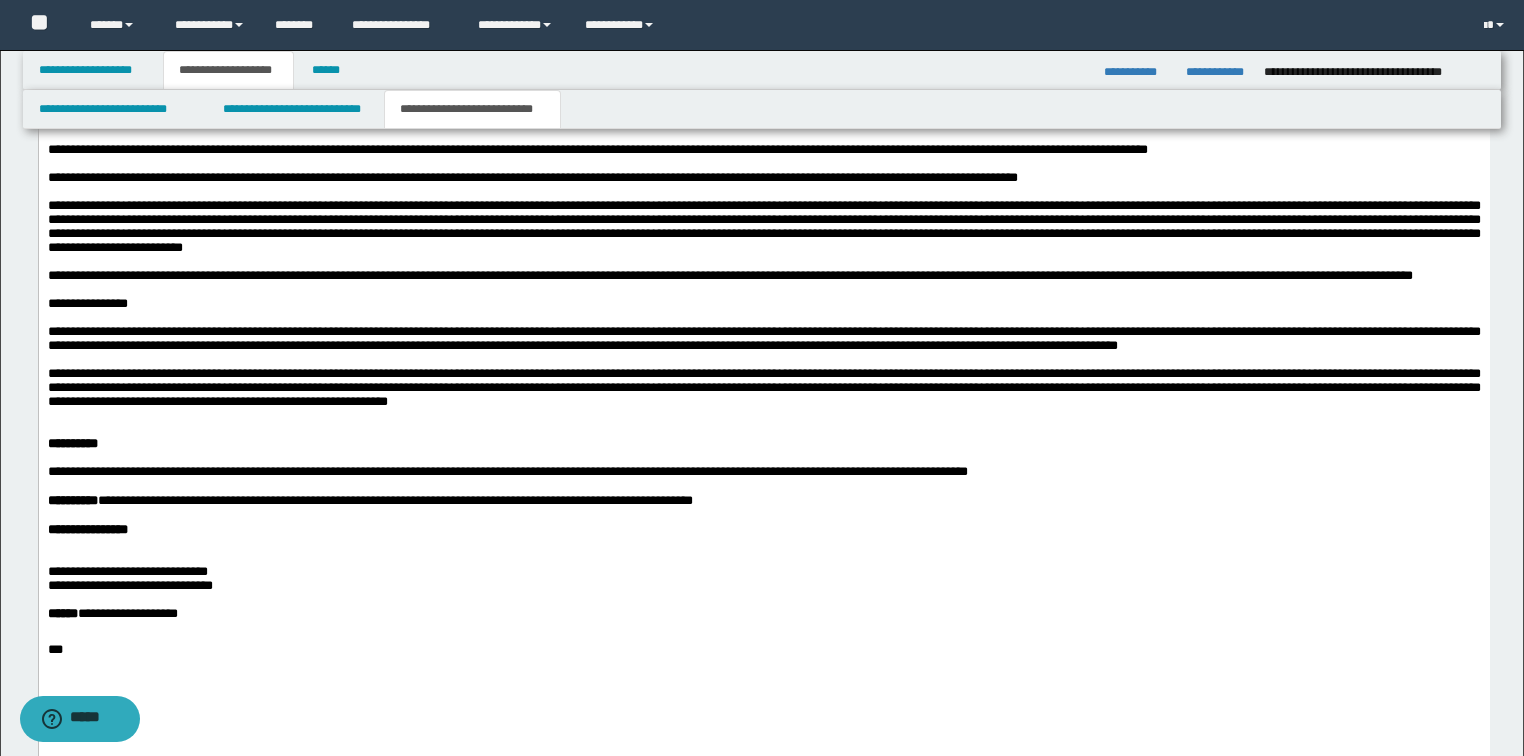 click on "**********" at bounding box center [763, 396] 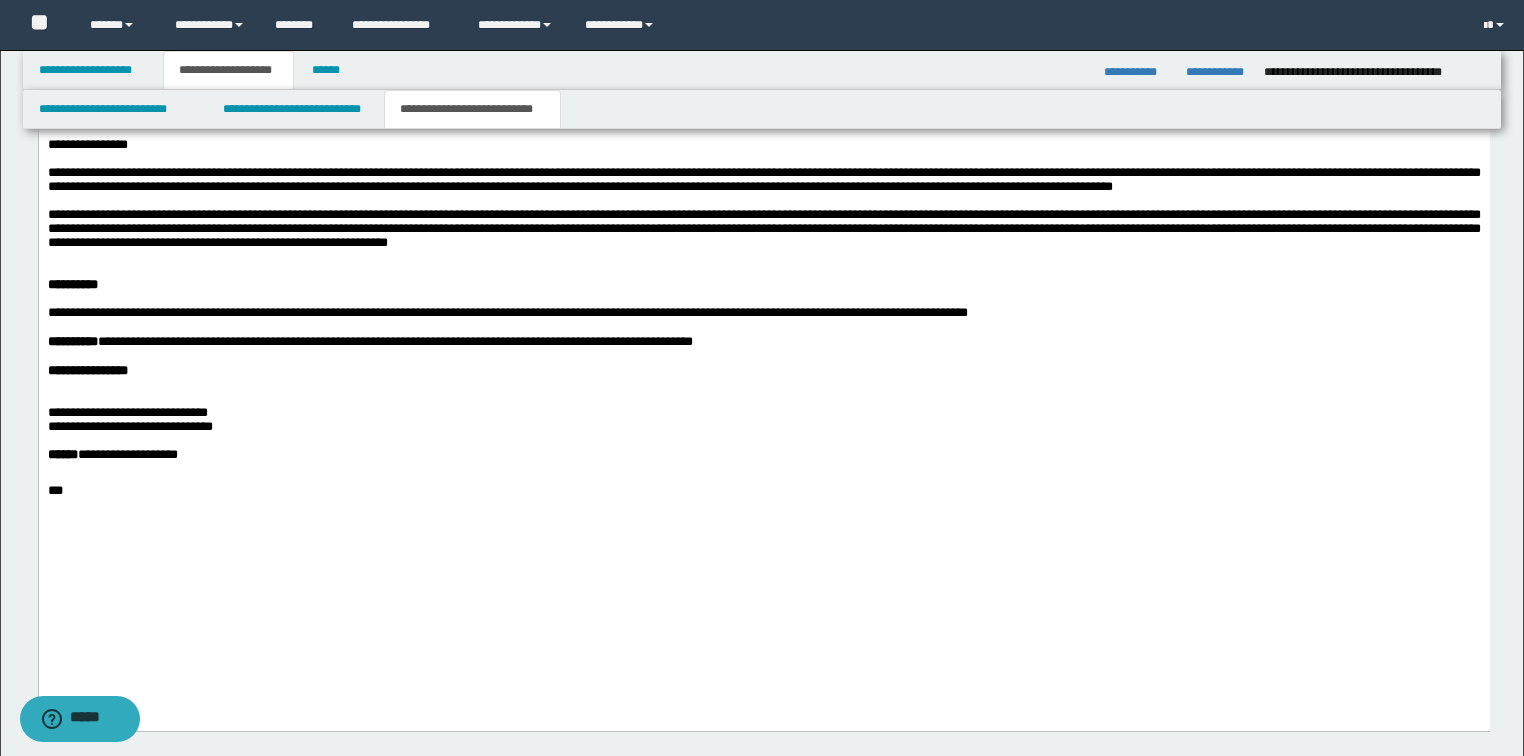 scroll, scrollTop: 1409, scrollLeft: 0, axis: vertical 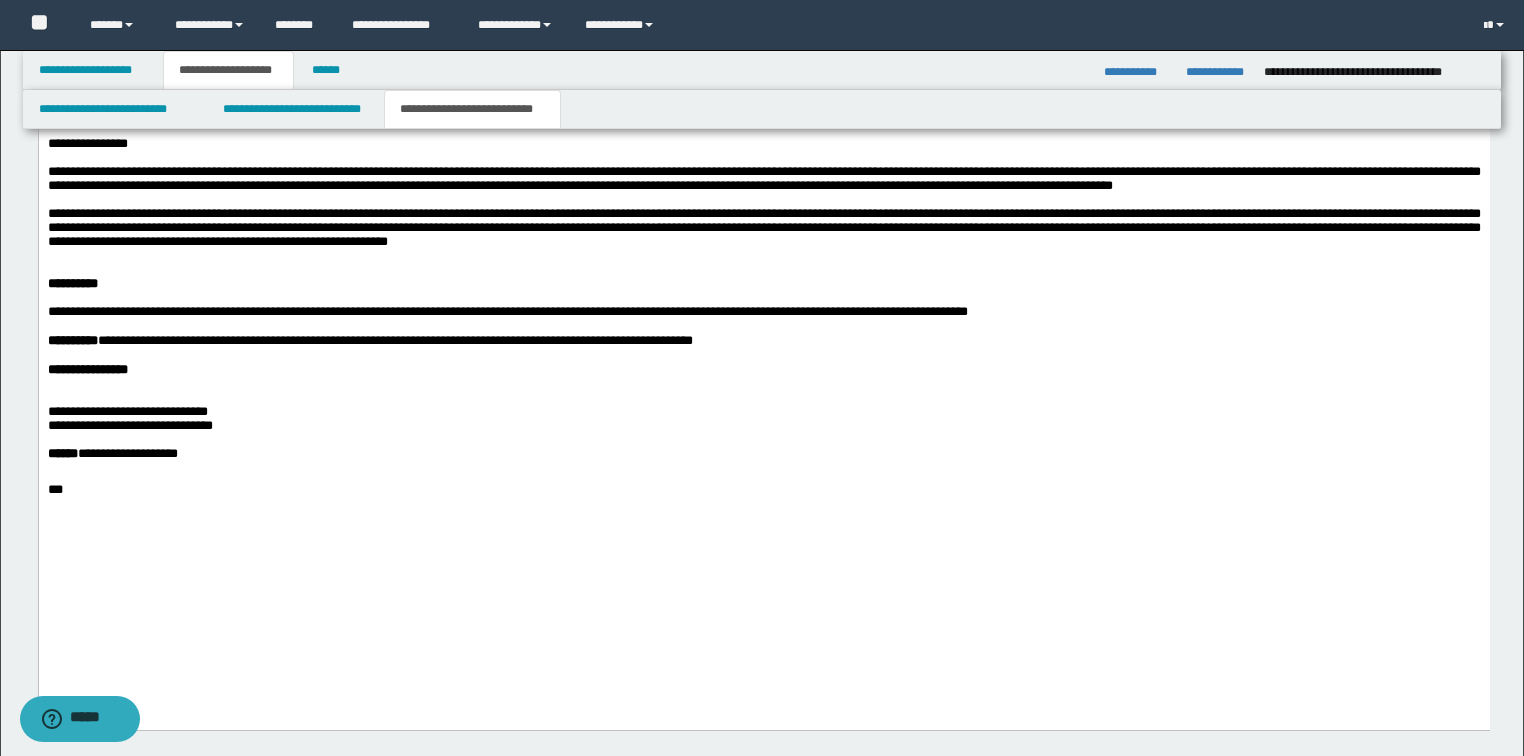 click on "**********" at bounding box center [763, 222] 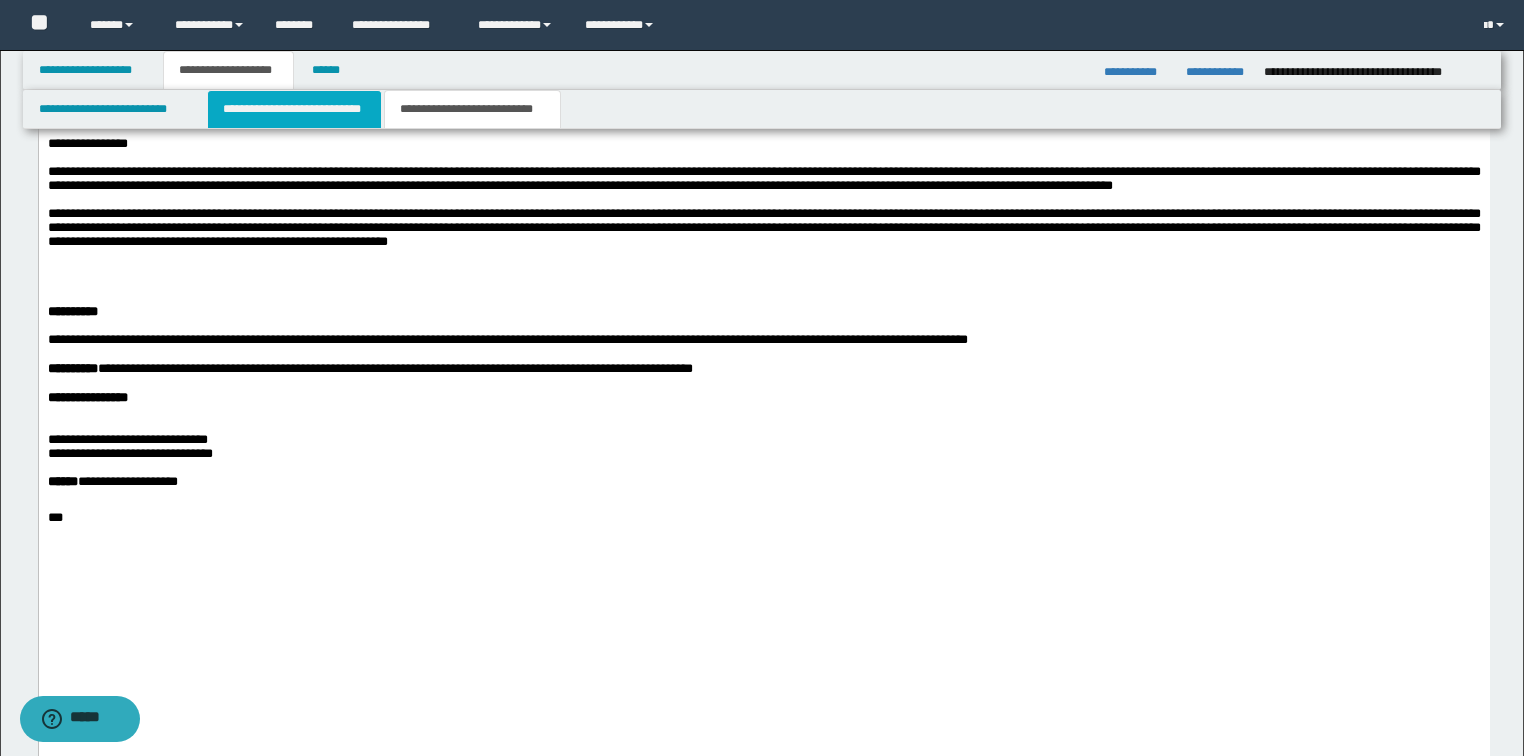 click on "**********" at bounding box center (294, 109) 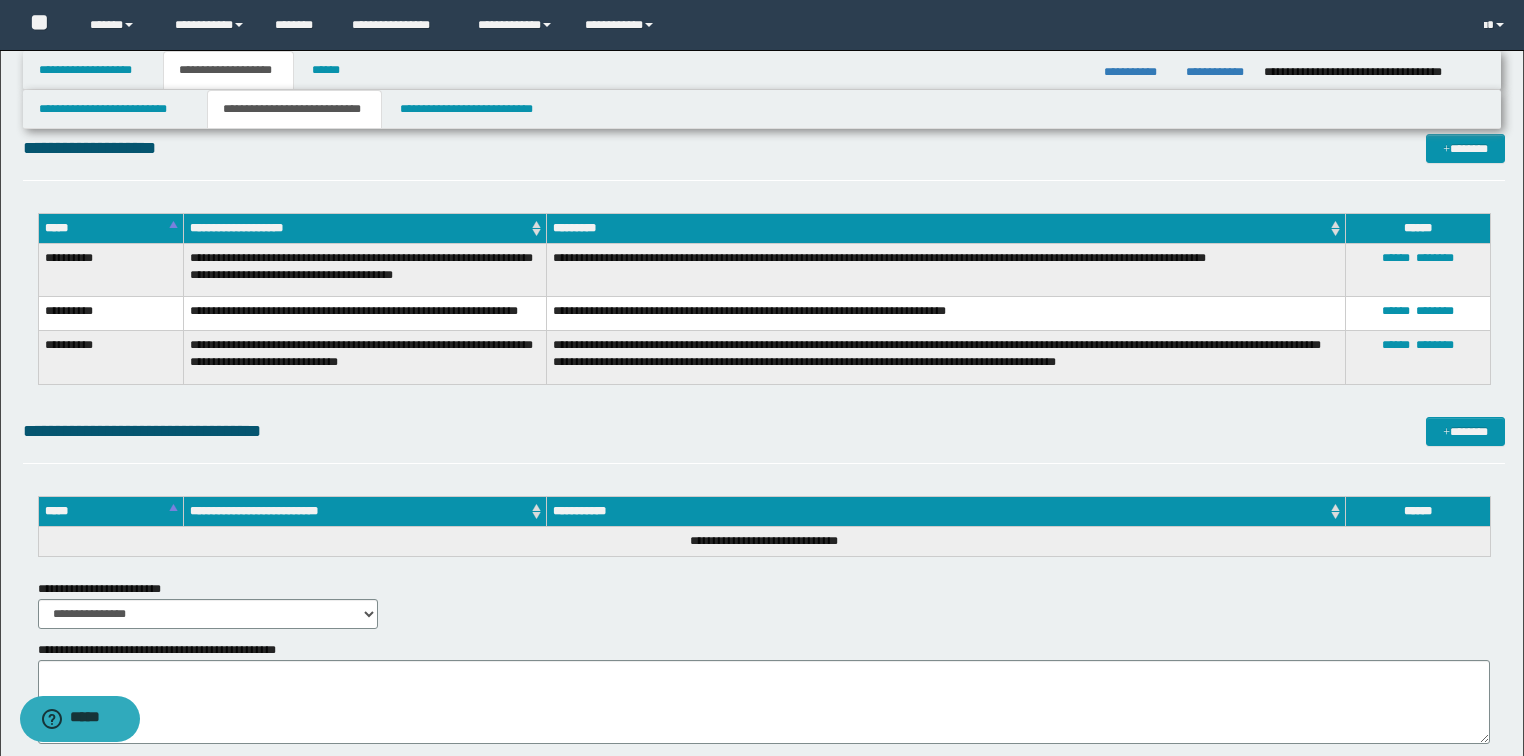 scroll, scrollTop: 5489, scrollLeft: 0, axis: vertical 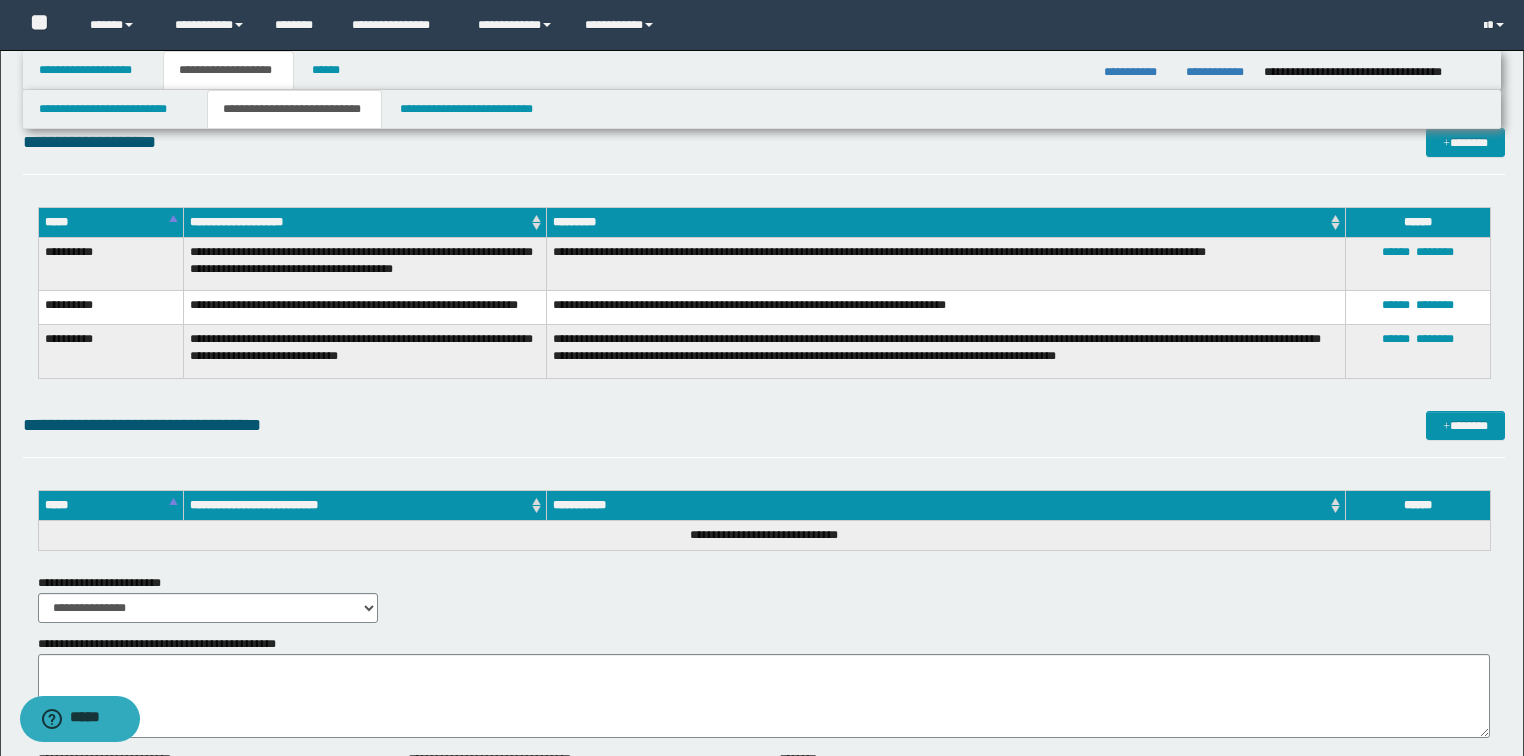 click on "**********" at bounding box center [110, 308] 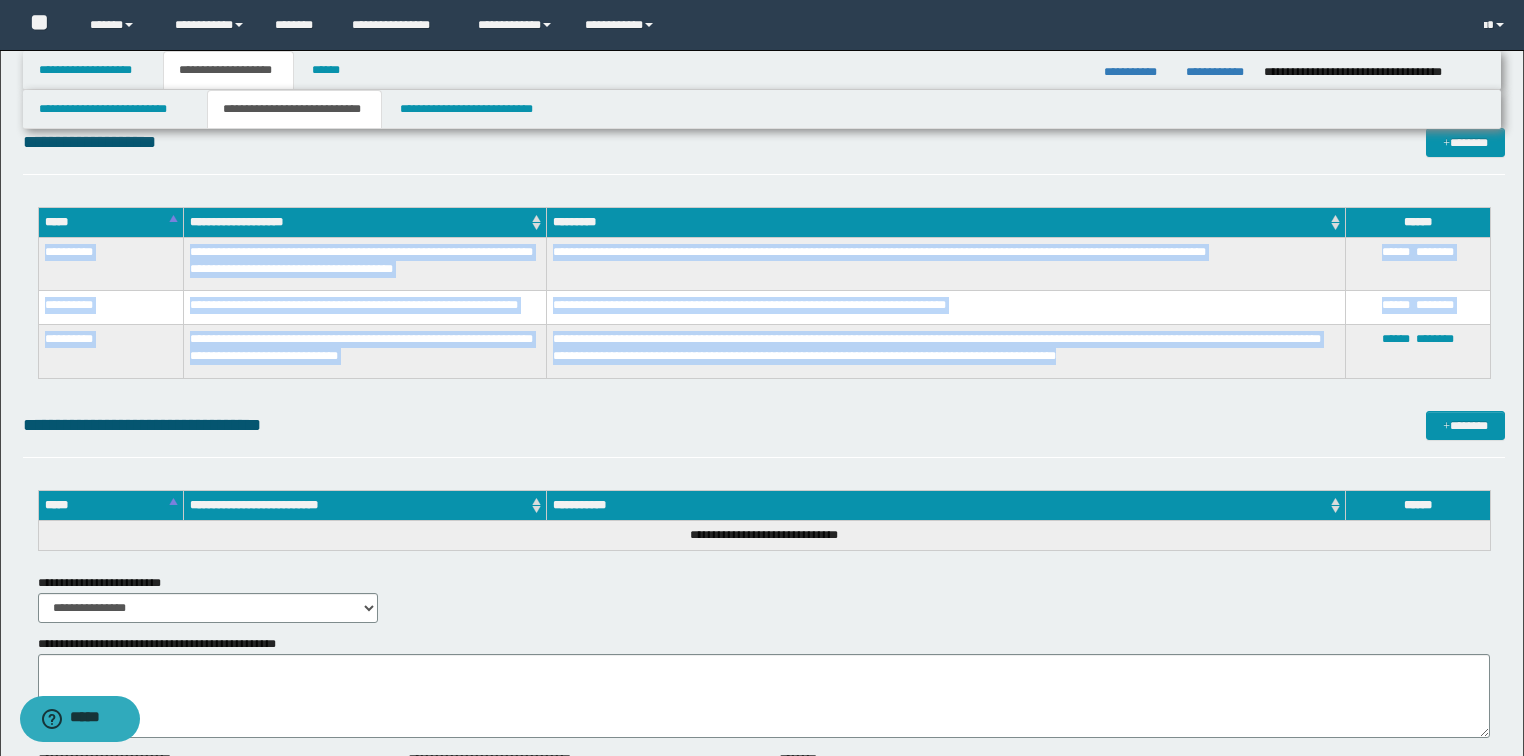 drag, startPoint x: 45, startPoint y: 252, endPoint x: 659, endPoint y: 328, distance: 618.6857 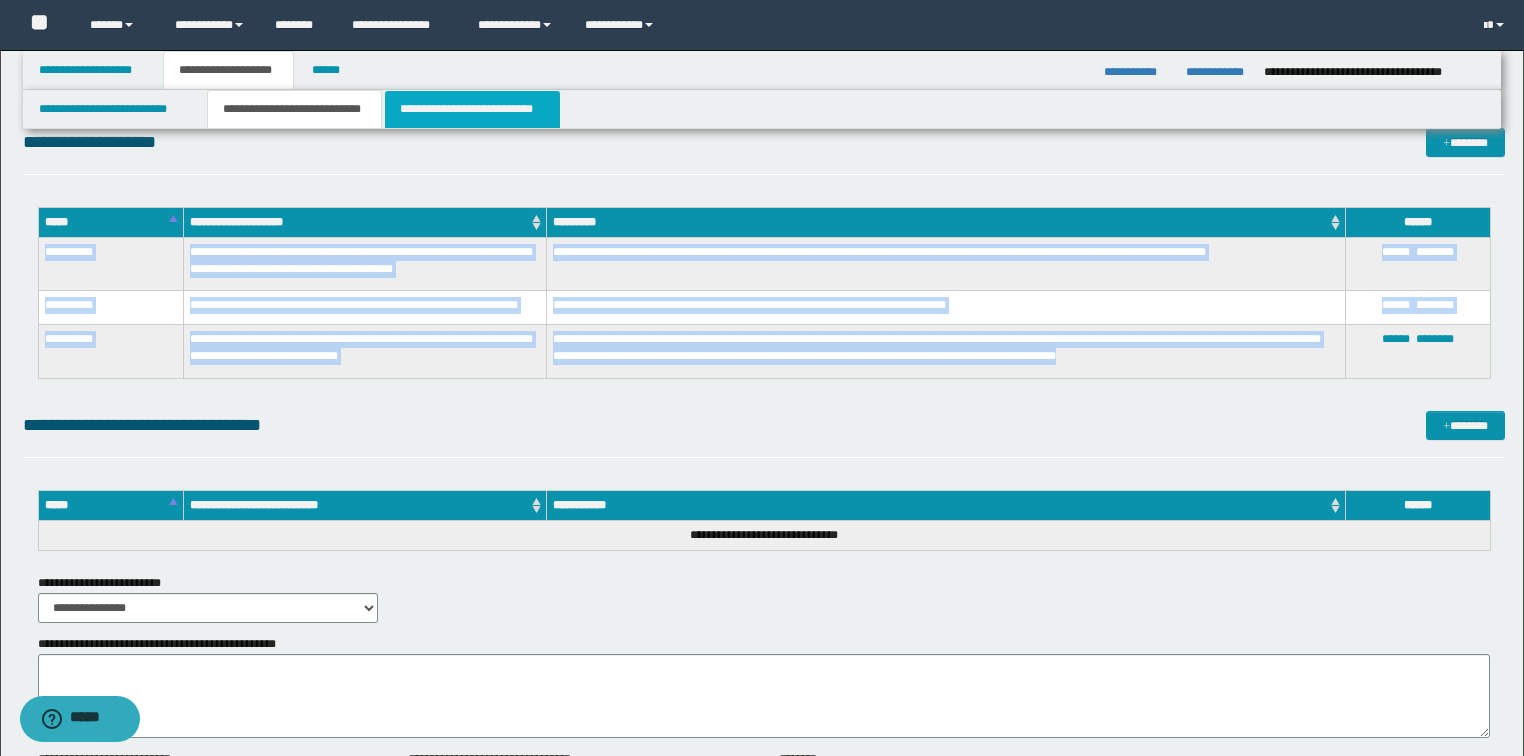 click on "**********" at bounding box center (472, 109) 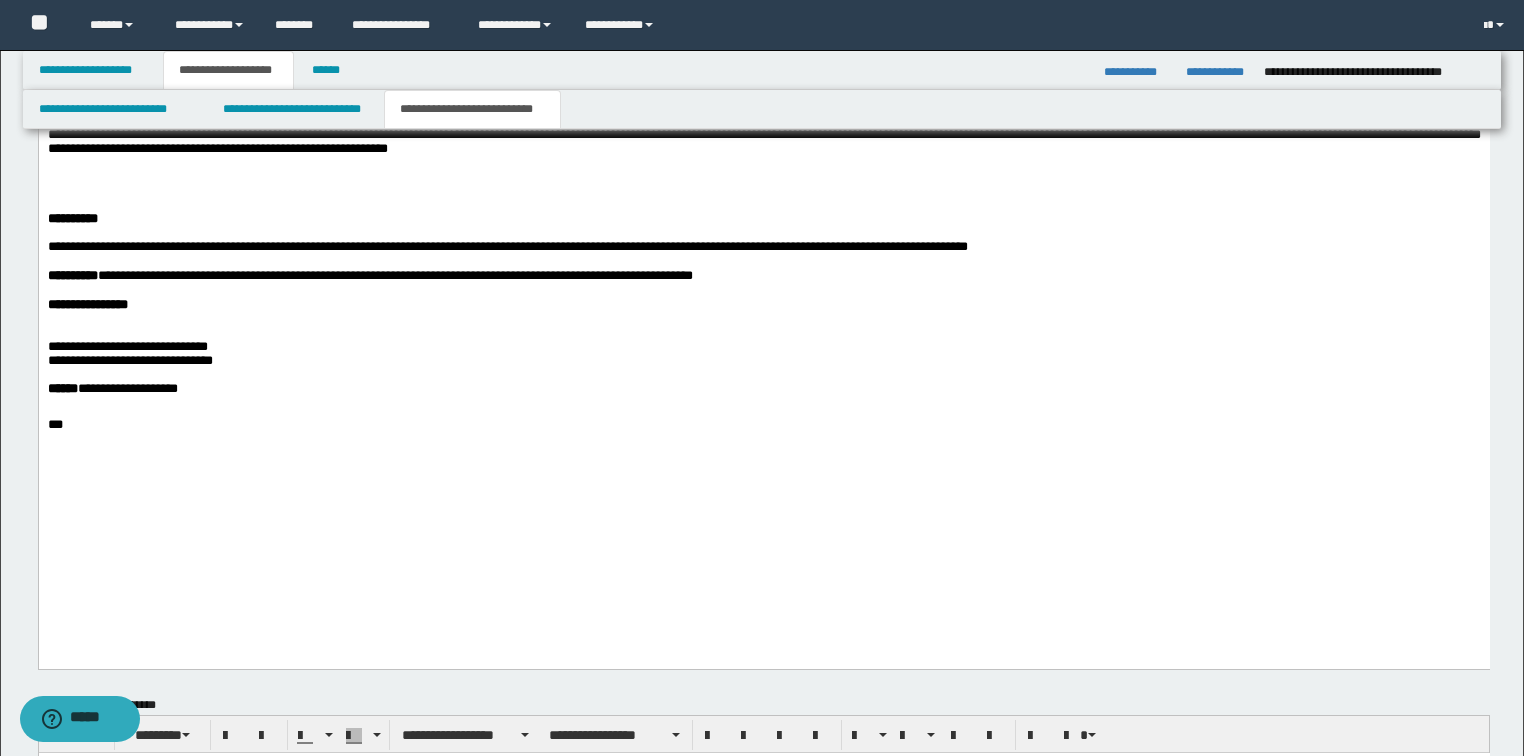scroll, scrollTop: 1361, scrollLeft: 0, axis: vertical 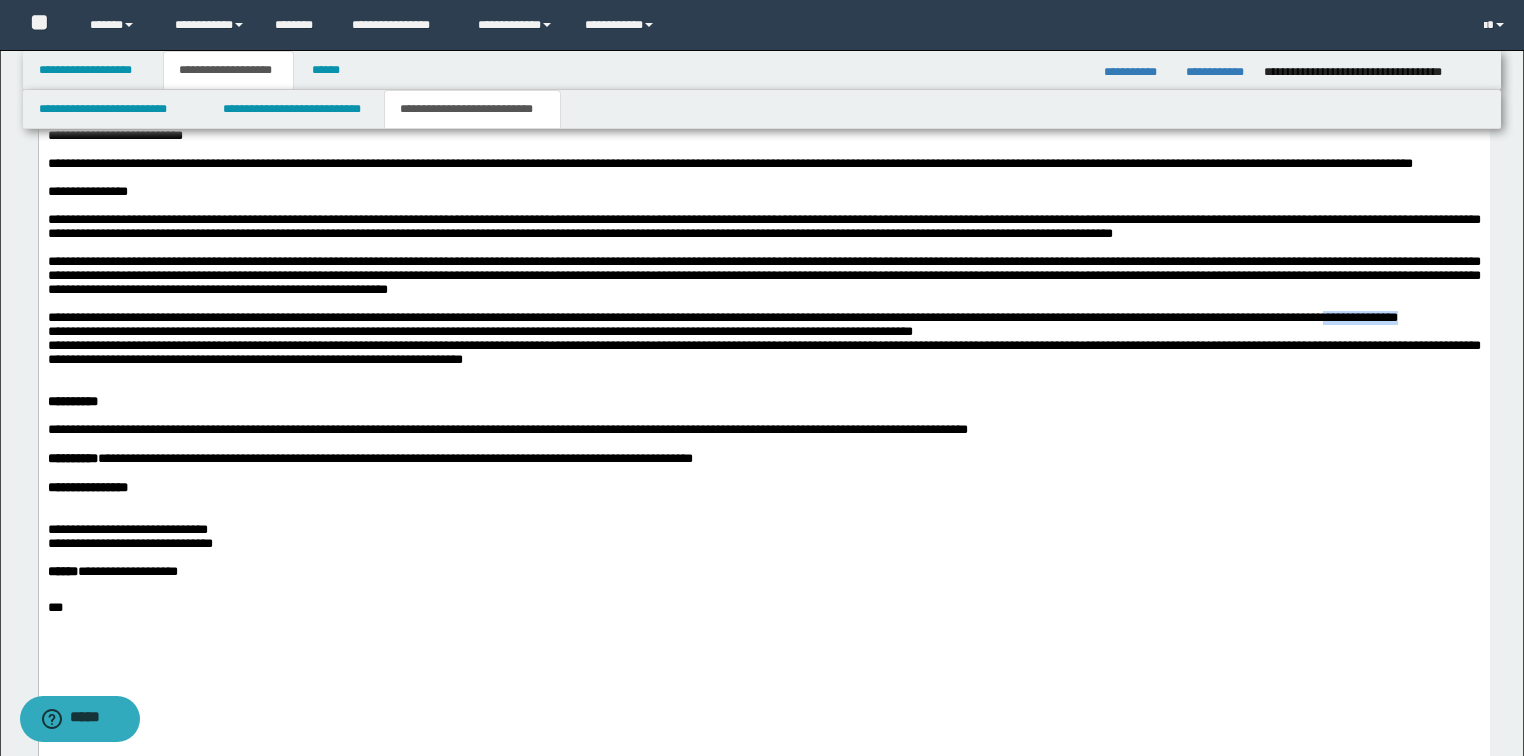 drag, startPoint x: 419, startPoint y: 428, endPoint x: 320, endPoint y: 428, distance: 99 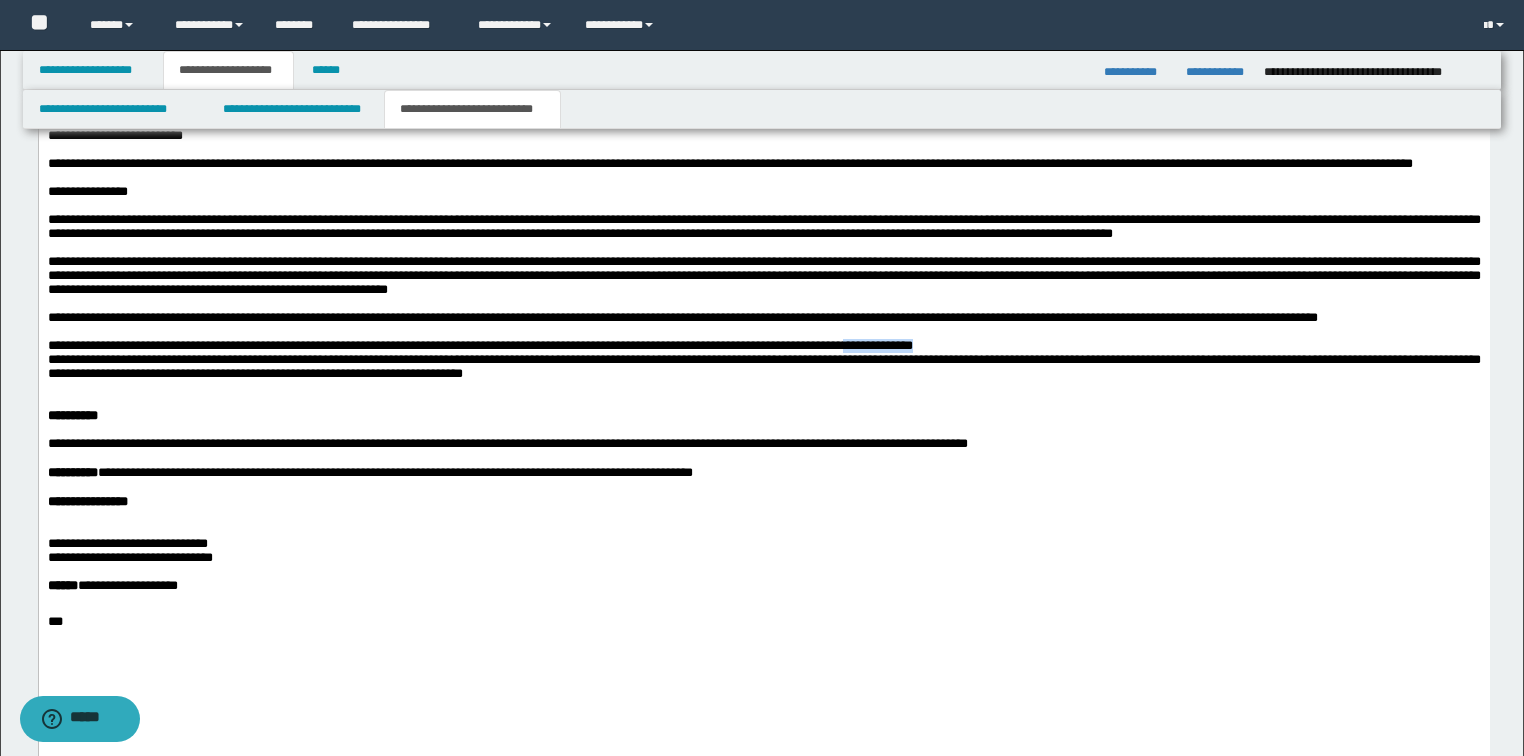 drag, startPoint x: 1177, startPoint y: 466, endPoint x: 1060, endPoint y: 467, distance: 117.00427 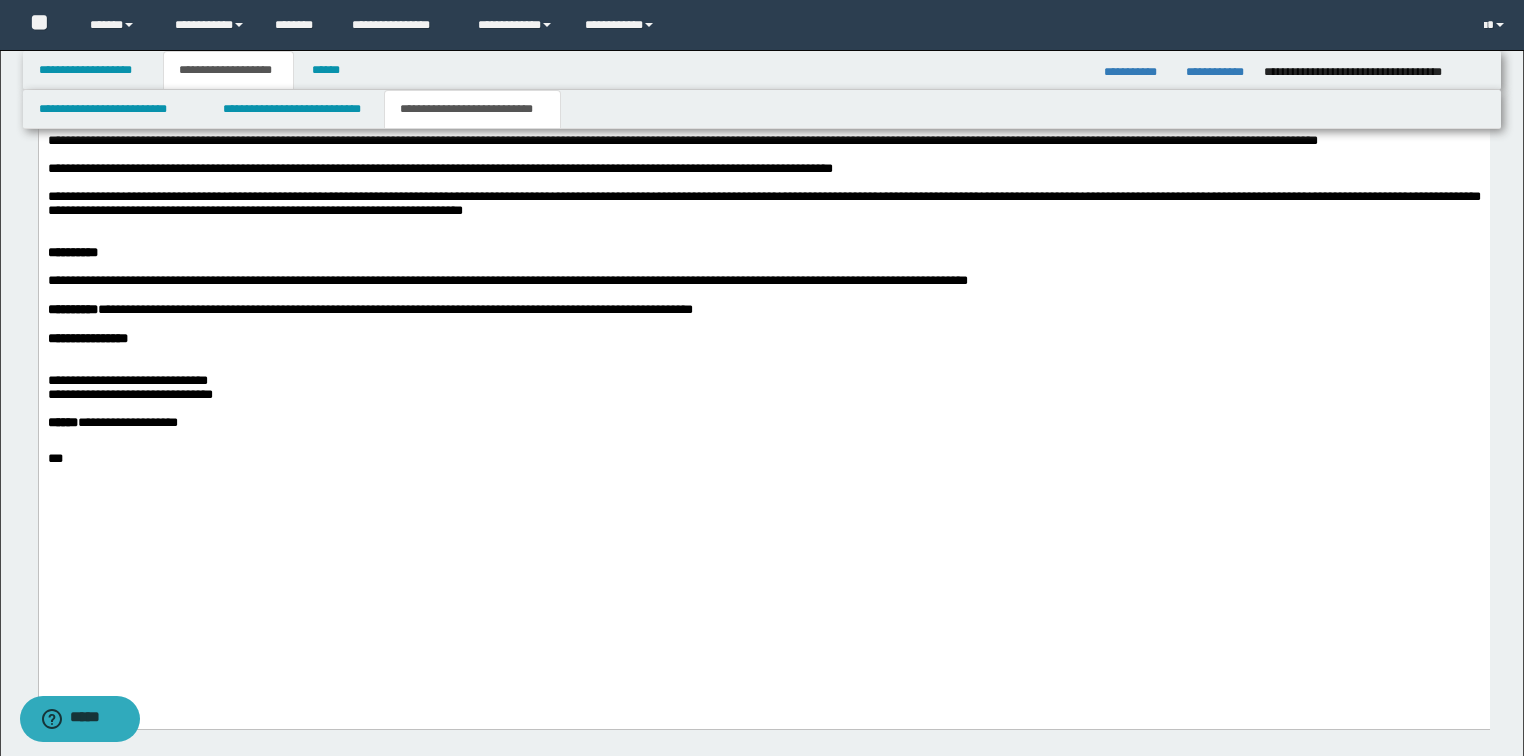 scroll, scrollTop: 1681, scrollLeft: 0, axis: vertical 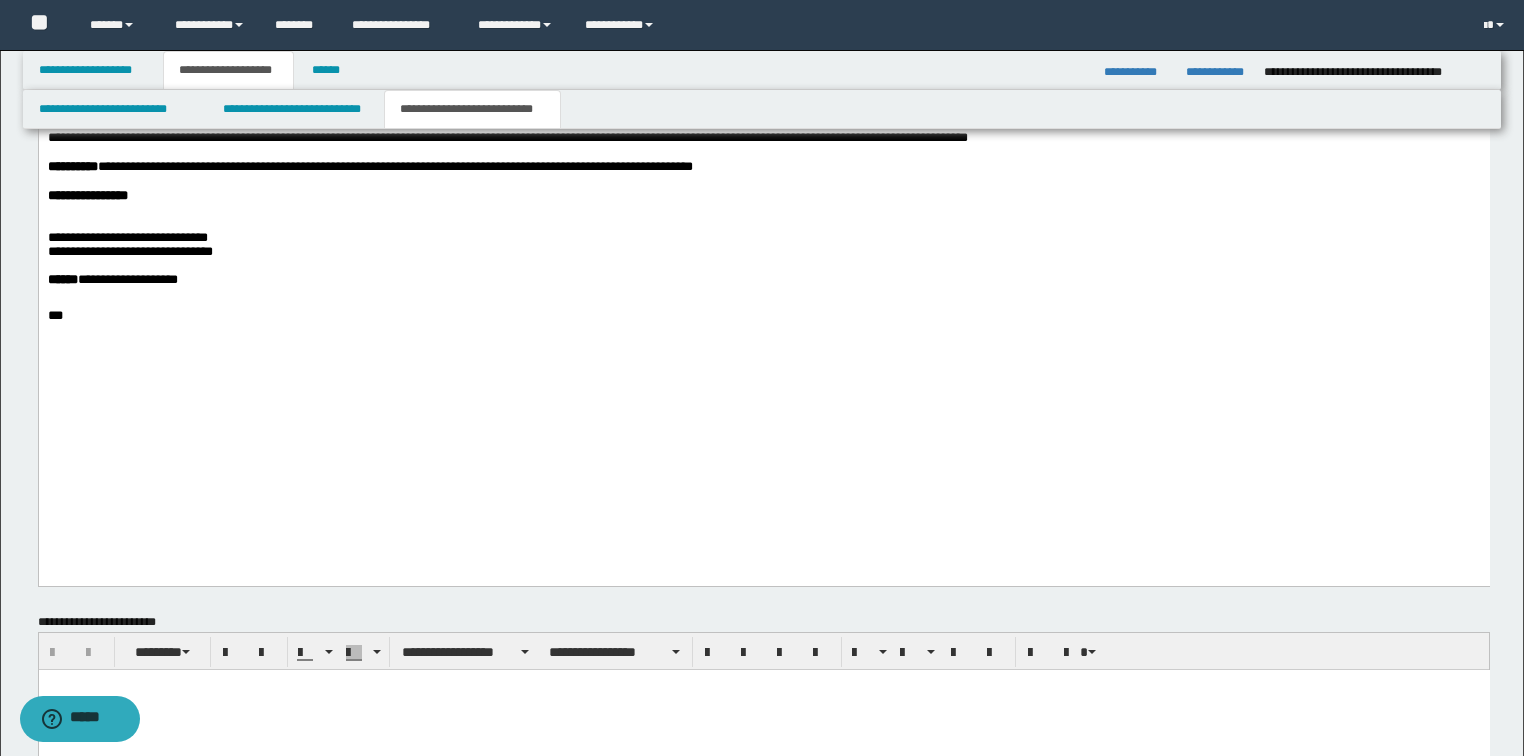 click on "**********" at bounding box center [127, 280] 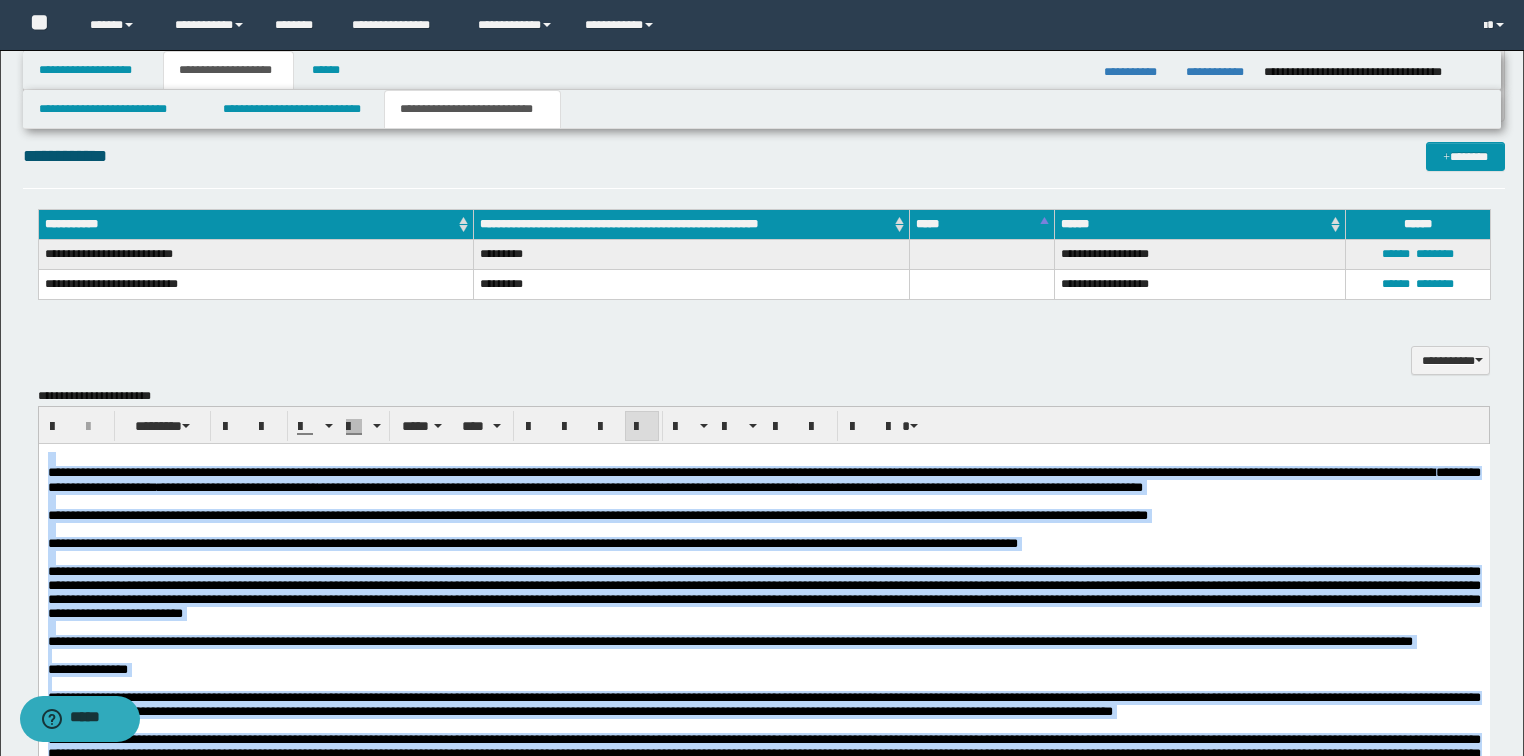 scroll, scrollTop: 881, scrollLeft: 0, axis: vertical 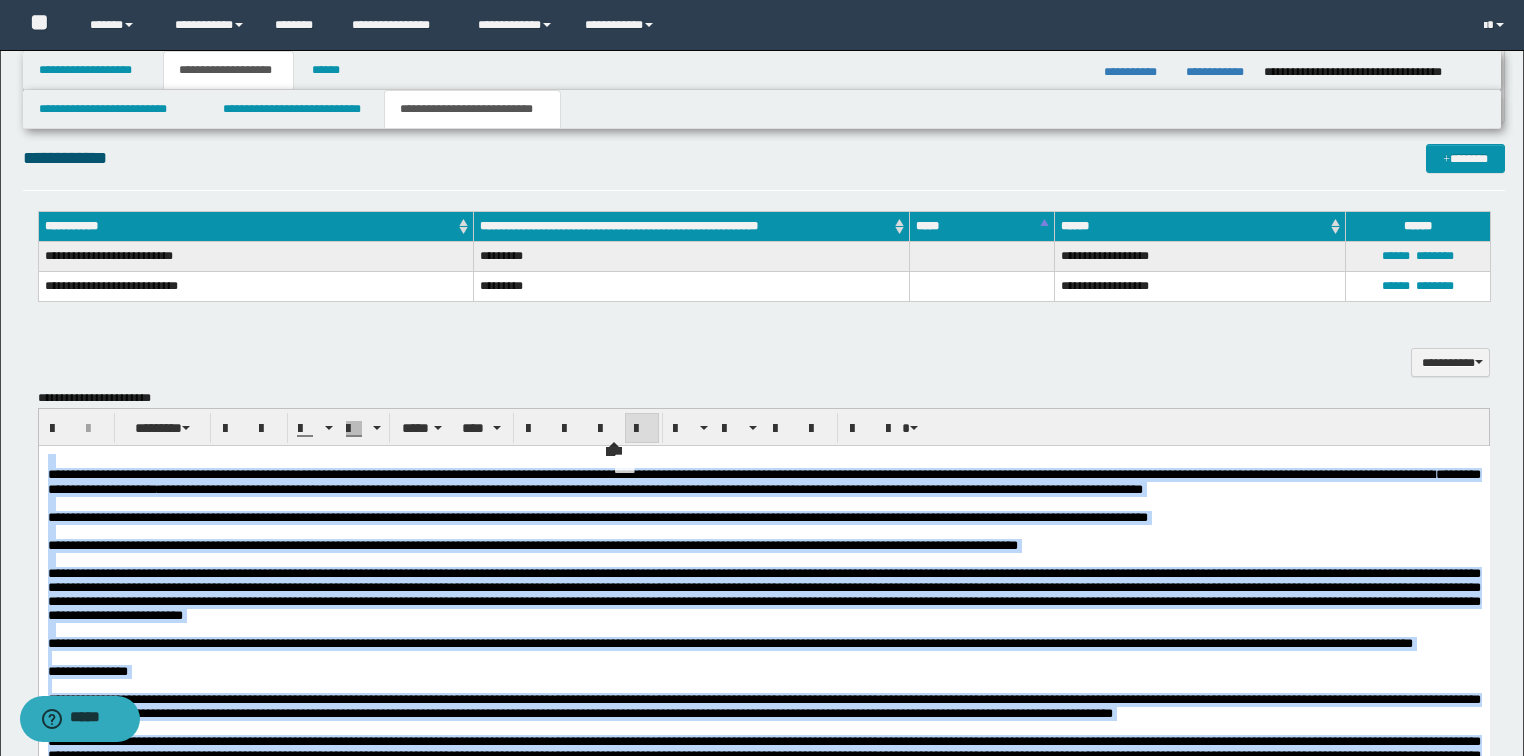 click at bounding box center (642, 428) 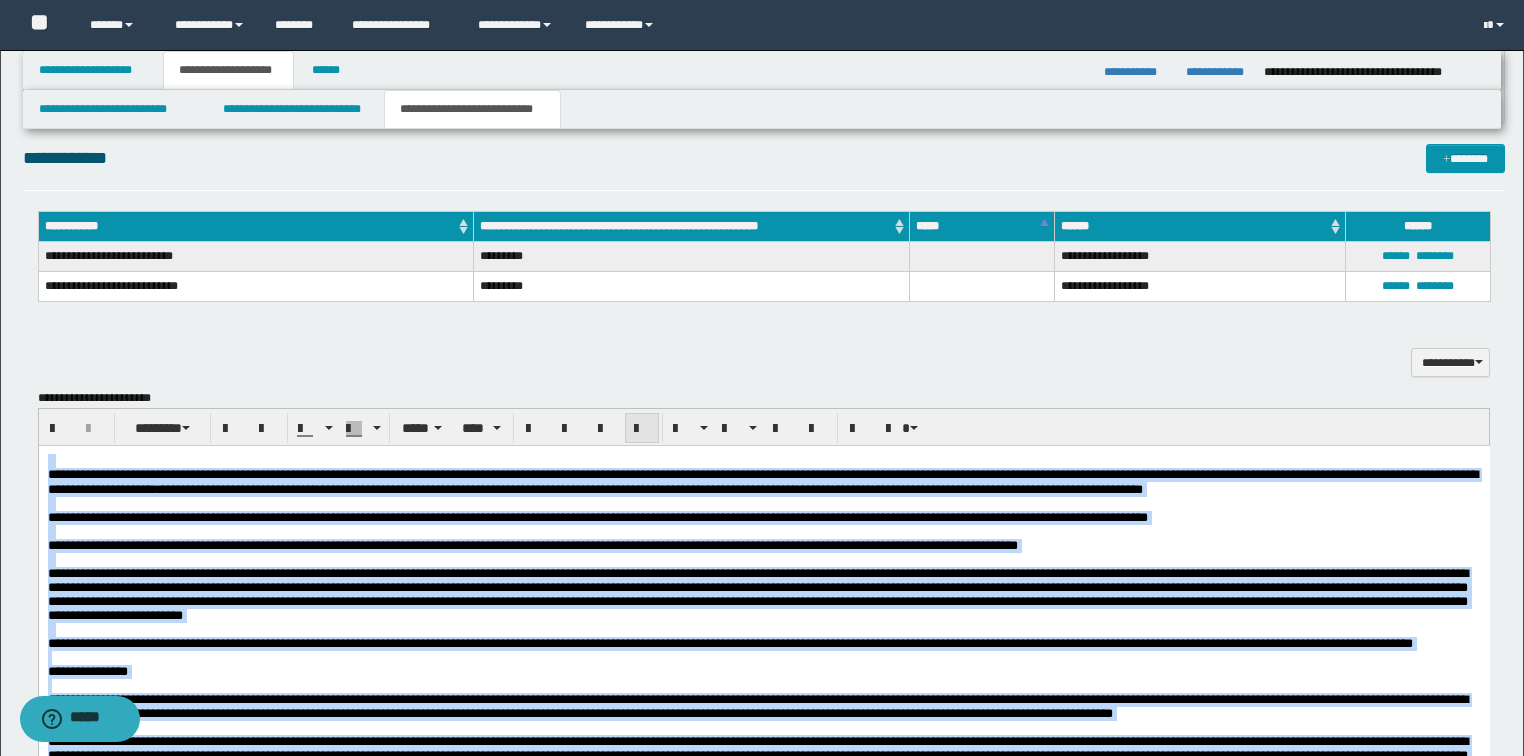 click at bounding box center [642, 428] 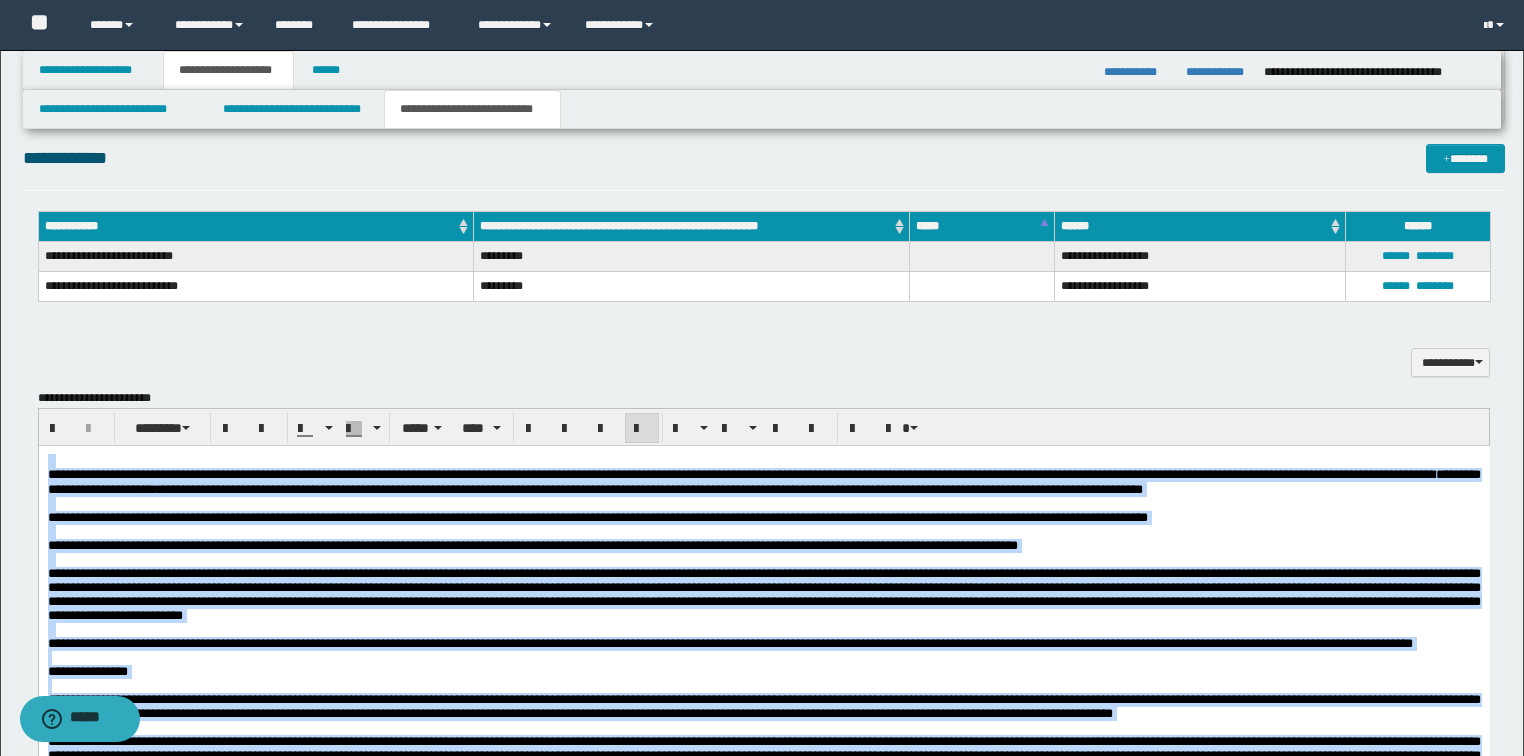 click on "**********" at bounding box center (532, 545) 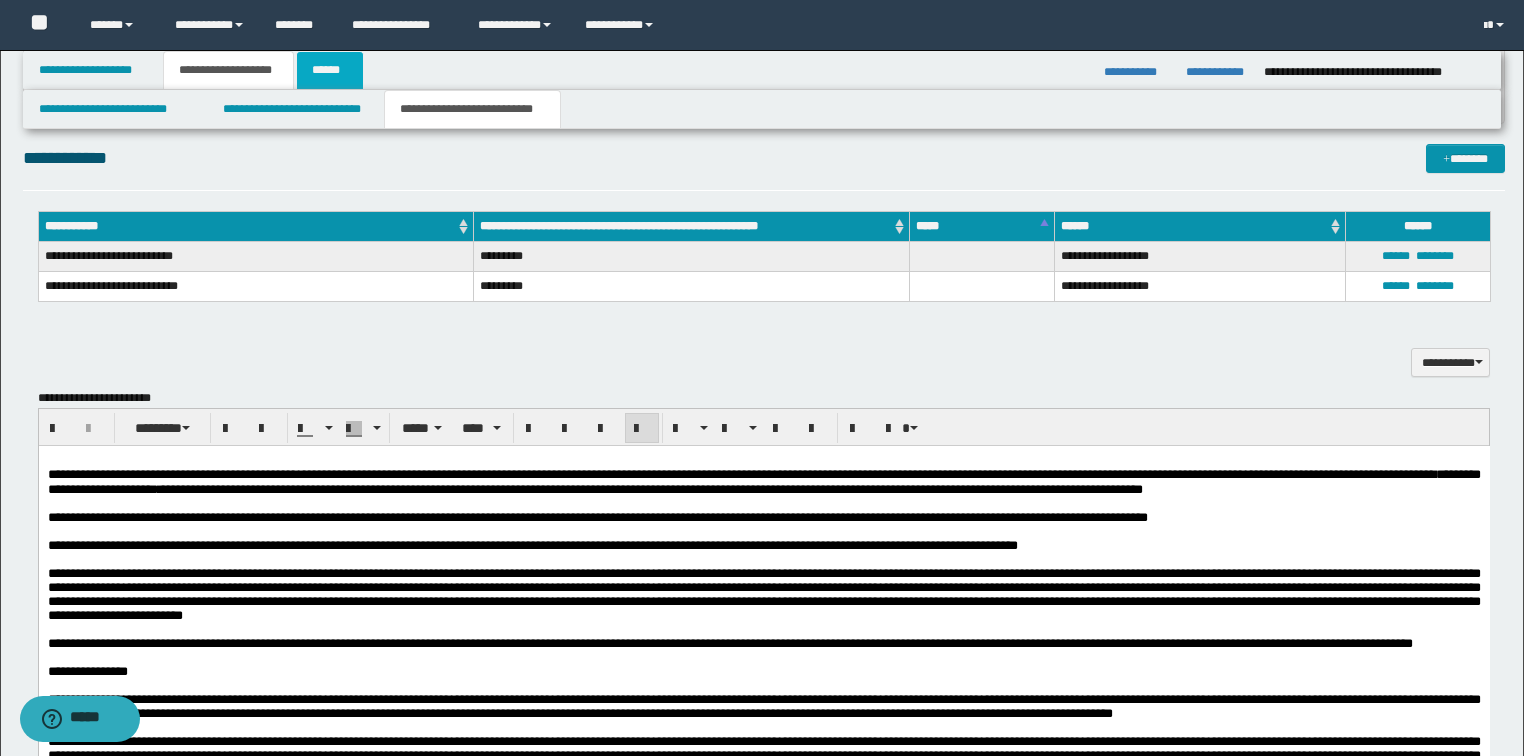 click on "******" at bounding box center [330, 70] 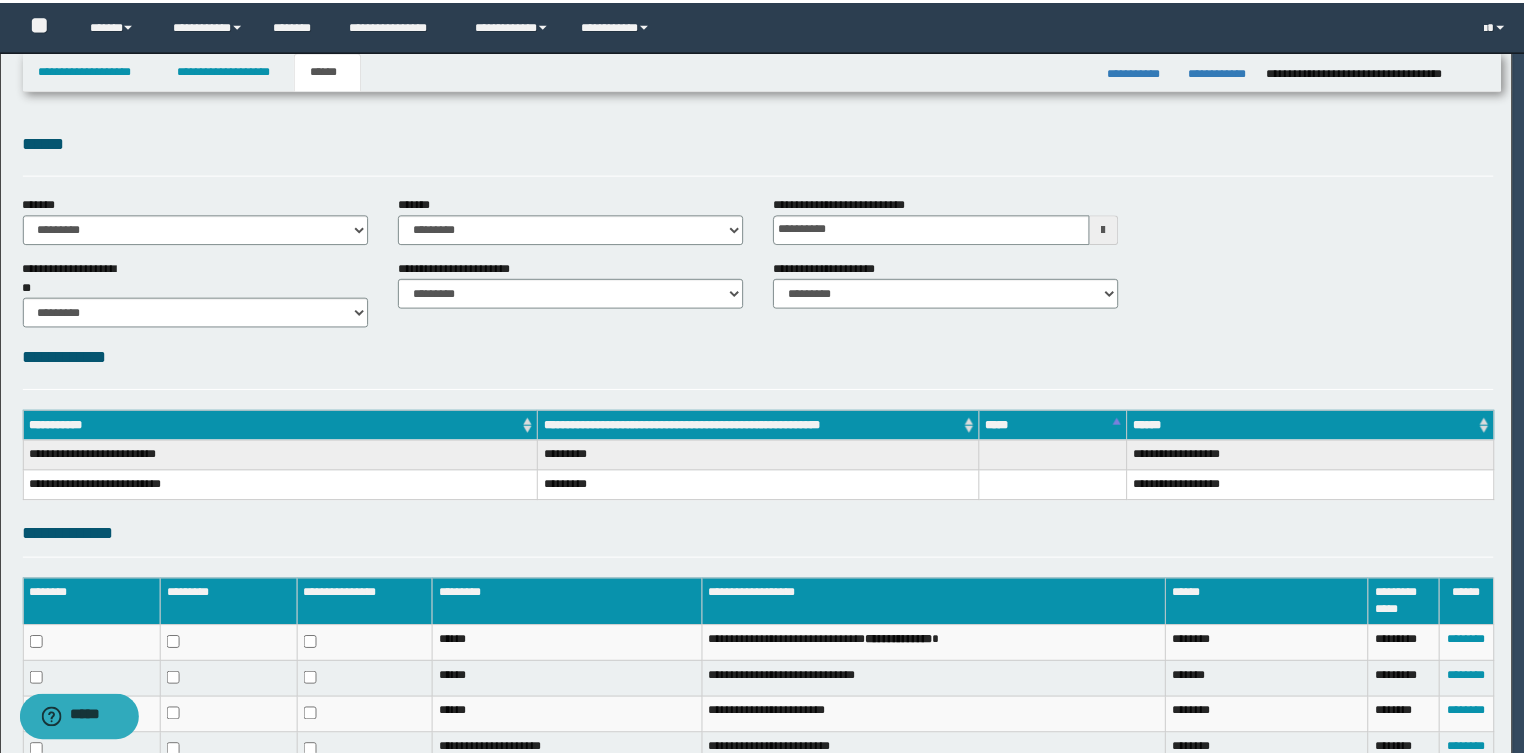 scroll, scrollTop: 0, scrollLeft: 0, axis: both 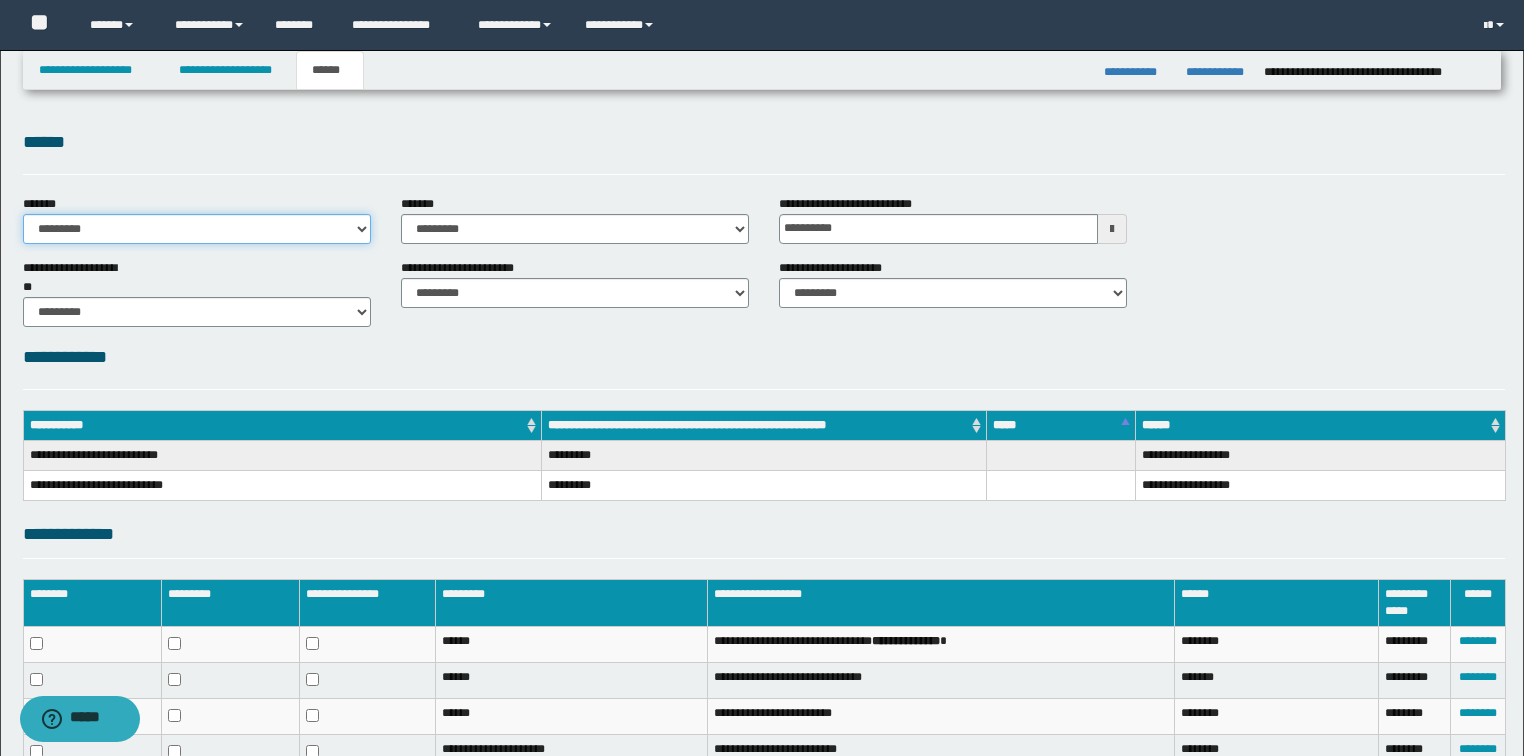 click on "**********" at bounding box center [197, 229] 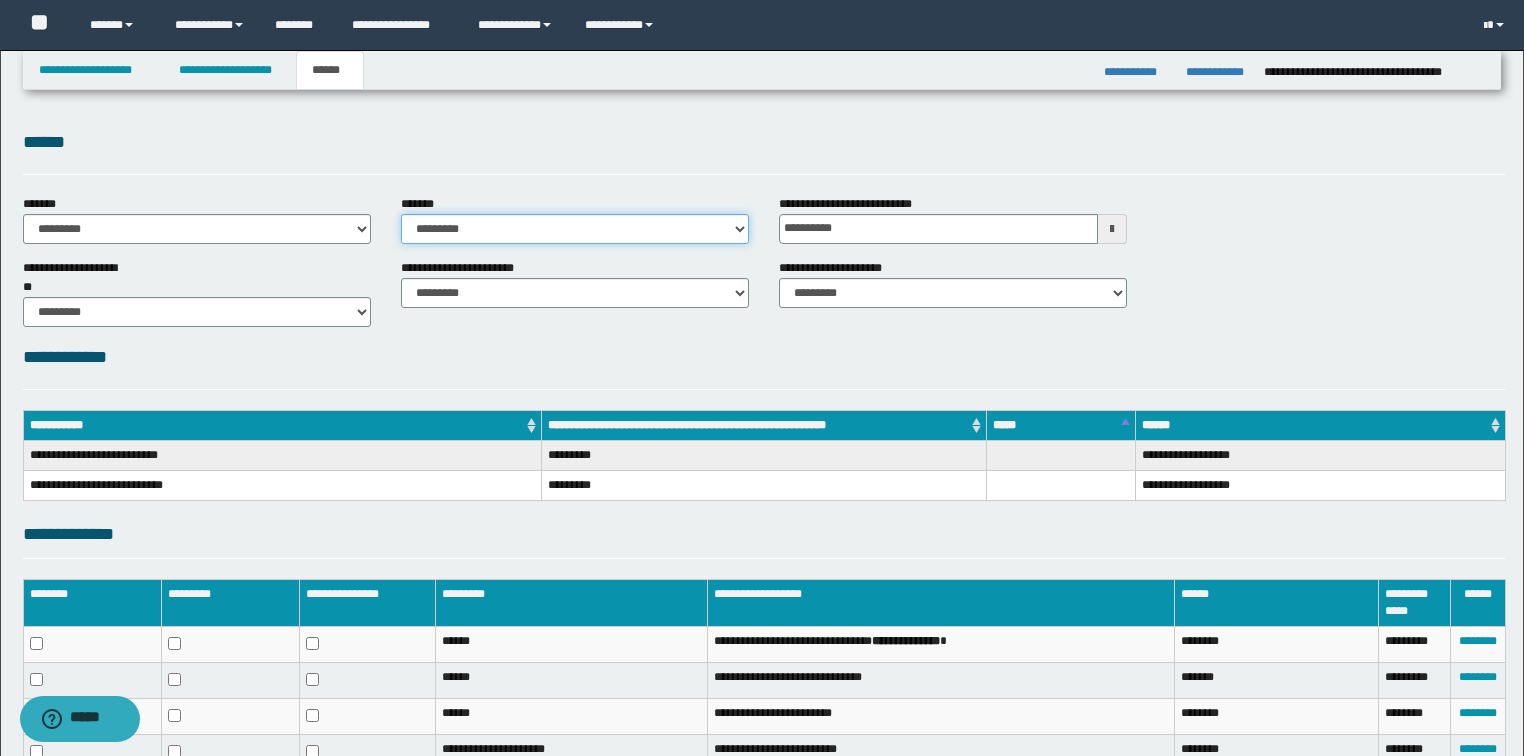 drag, startPoint x: 470, startPoint y: 228, endPoint x: 471, endPoint y: 240, distance: 12.0415945 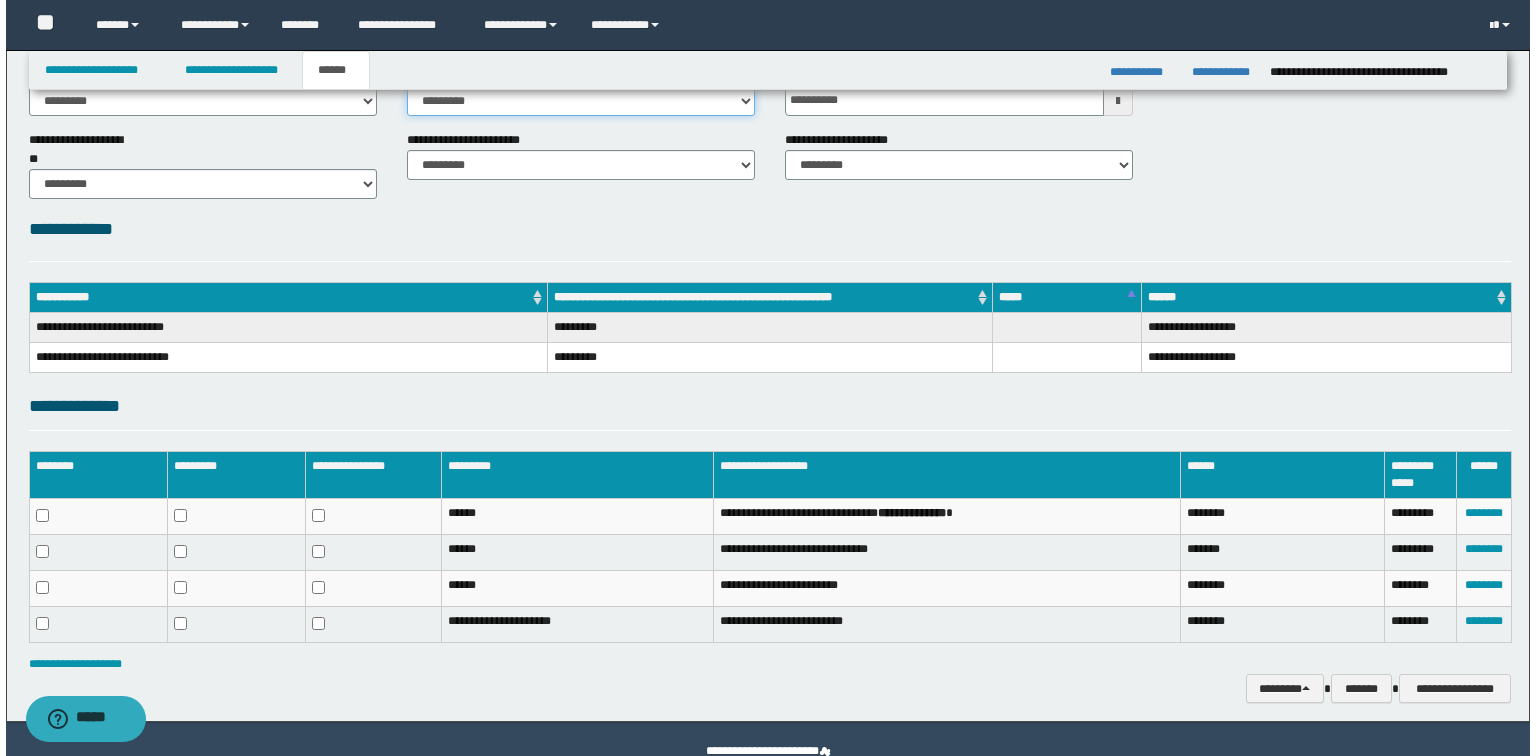 scroll, scrollTop: 172, scrollLeft: 0, axis: vertical 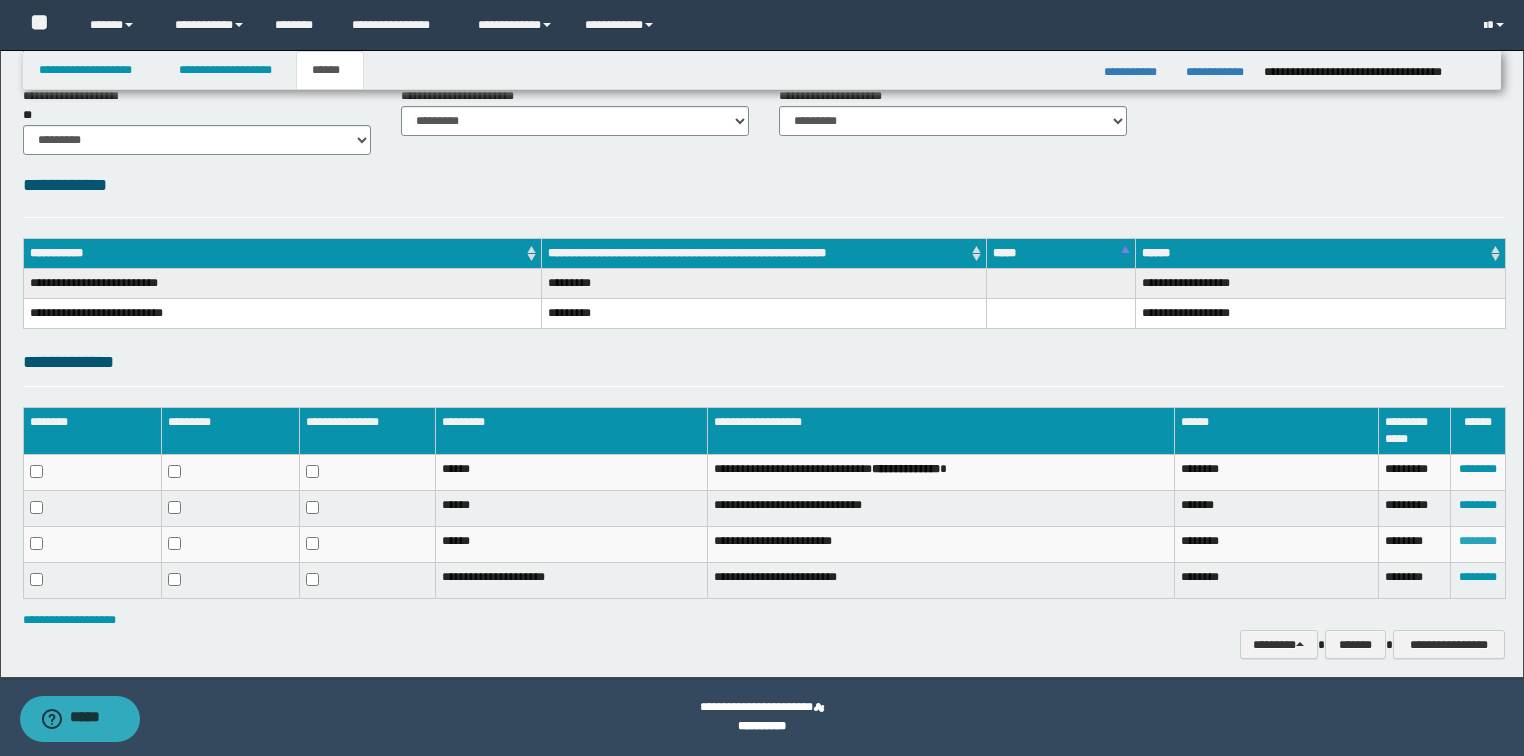 click on "********" at bounding box center (1478, 541) 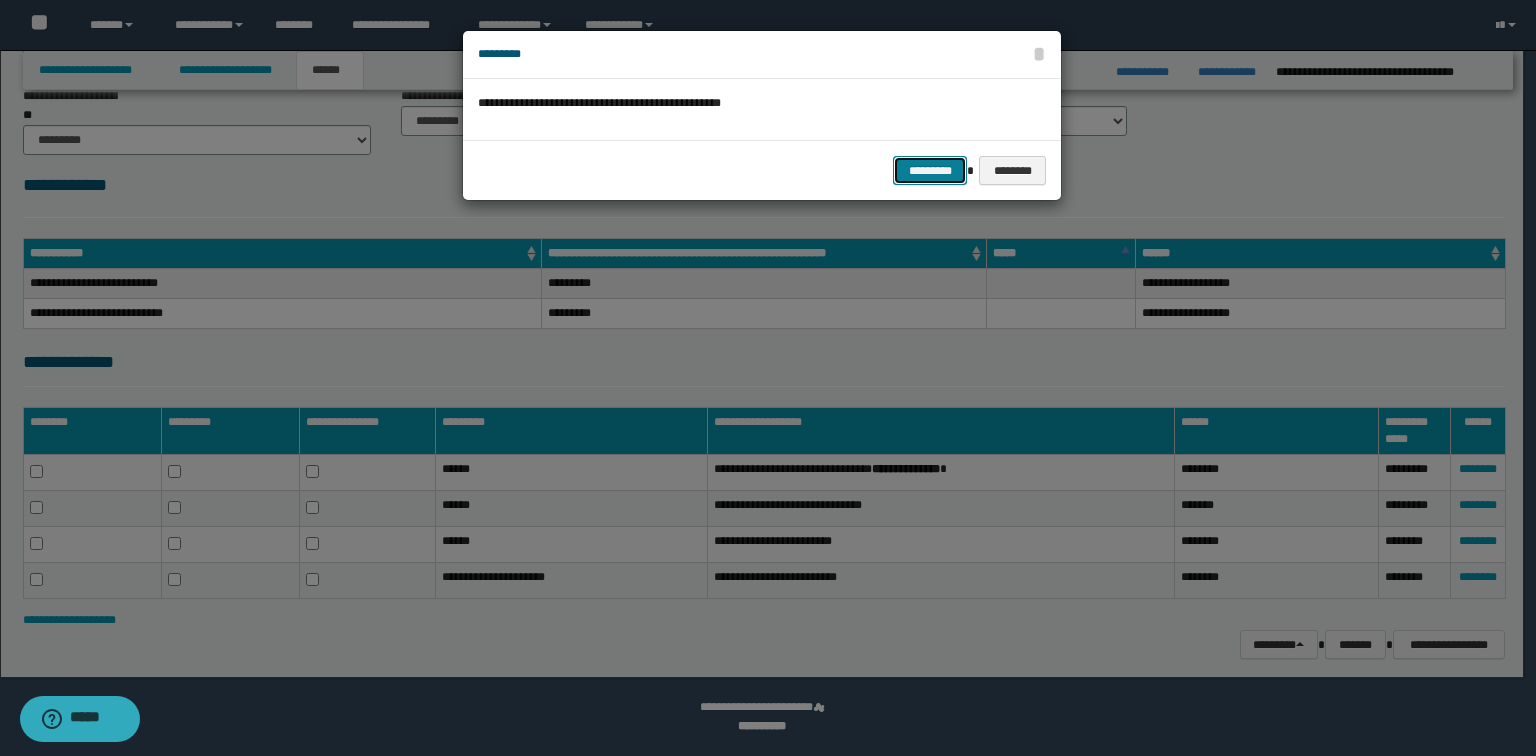 click on "*********" at bounding box center [930, 171] 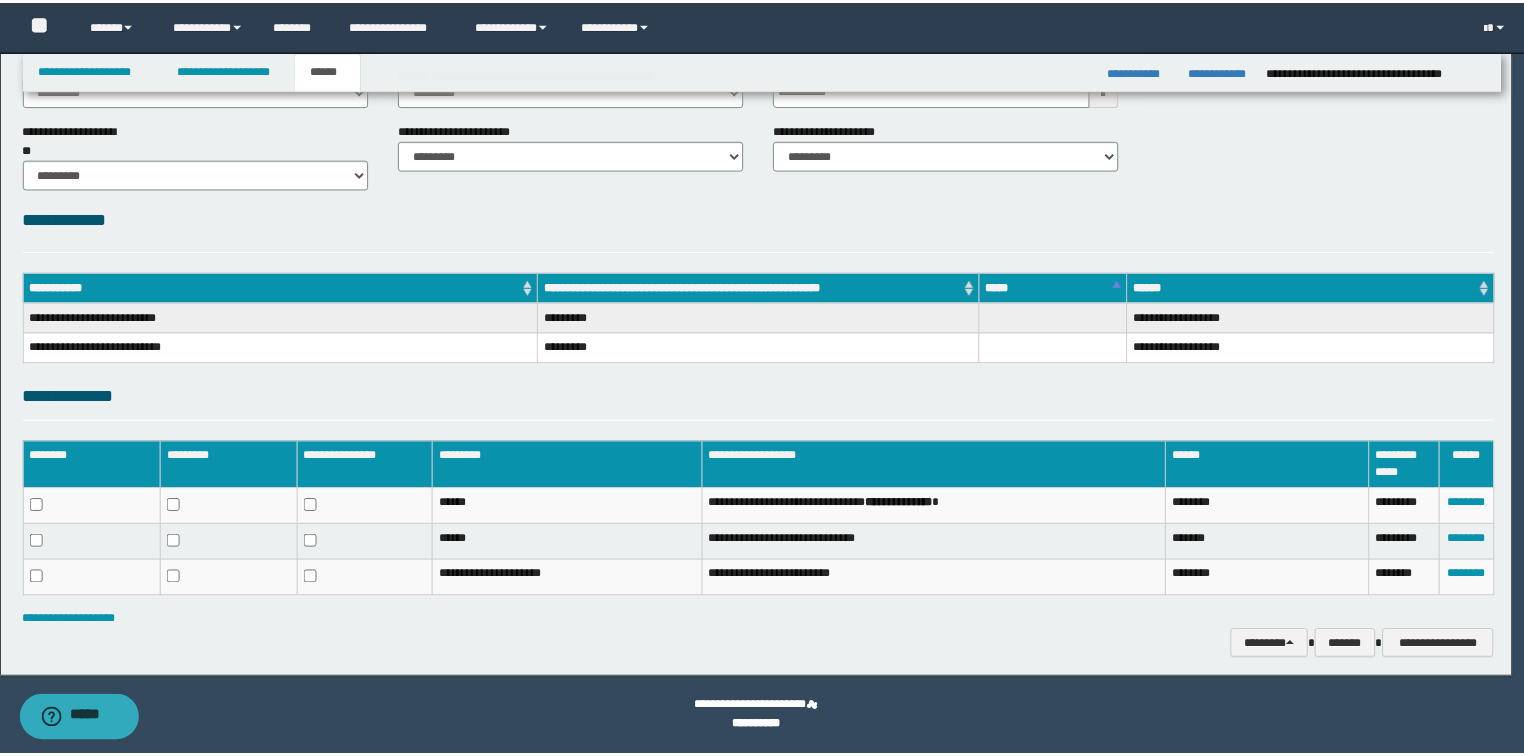scroll, scrollTop: 137, scrollLeft: 0, axis: vertical 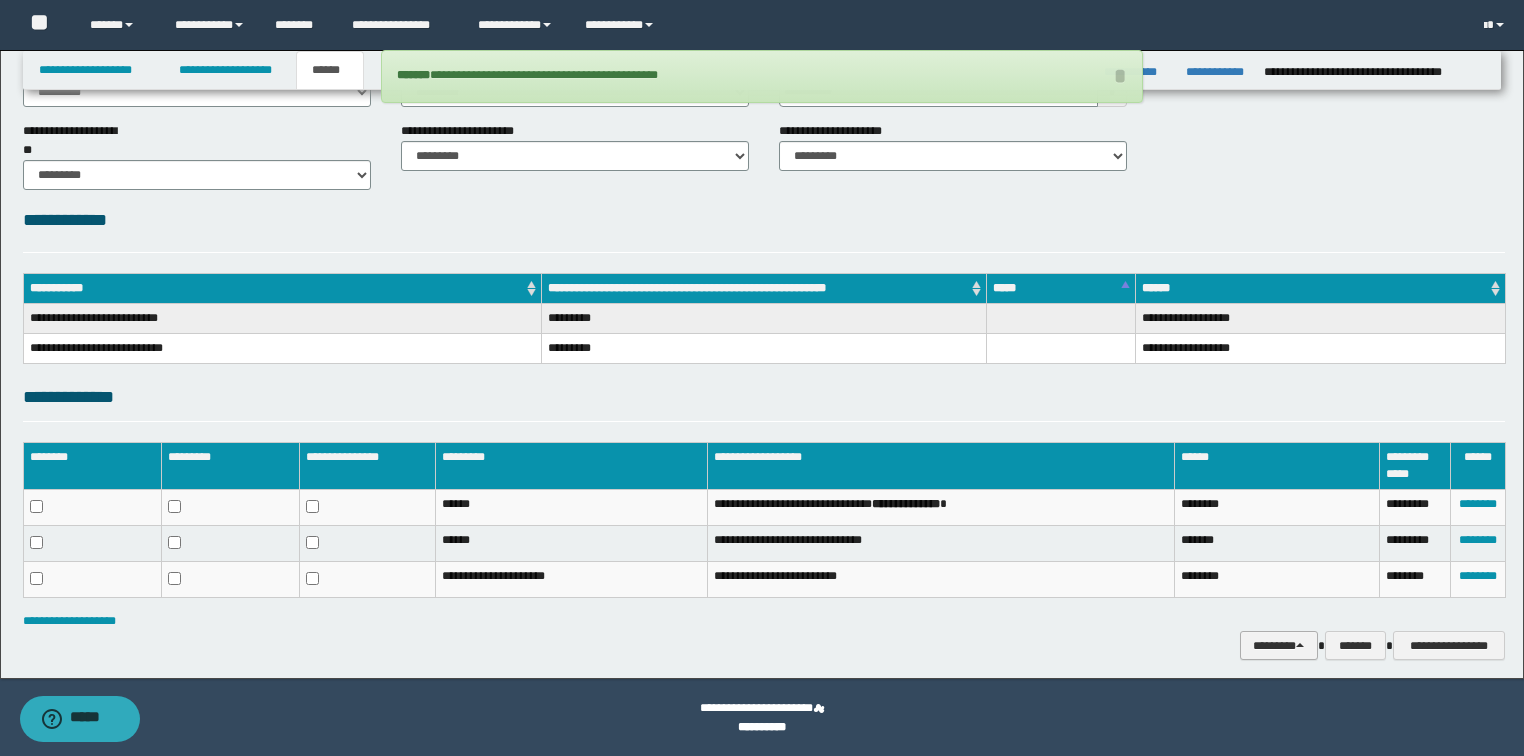 click on "********" at bounding box center [1279, 646] 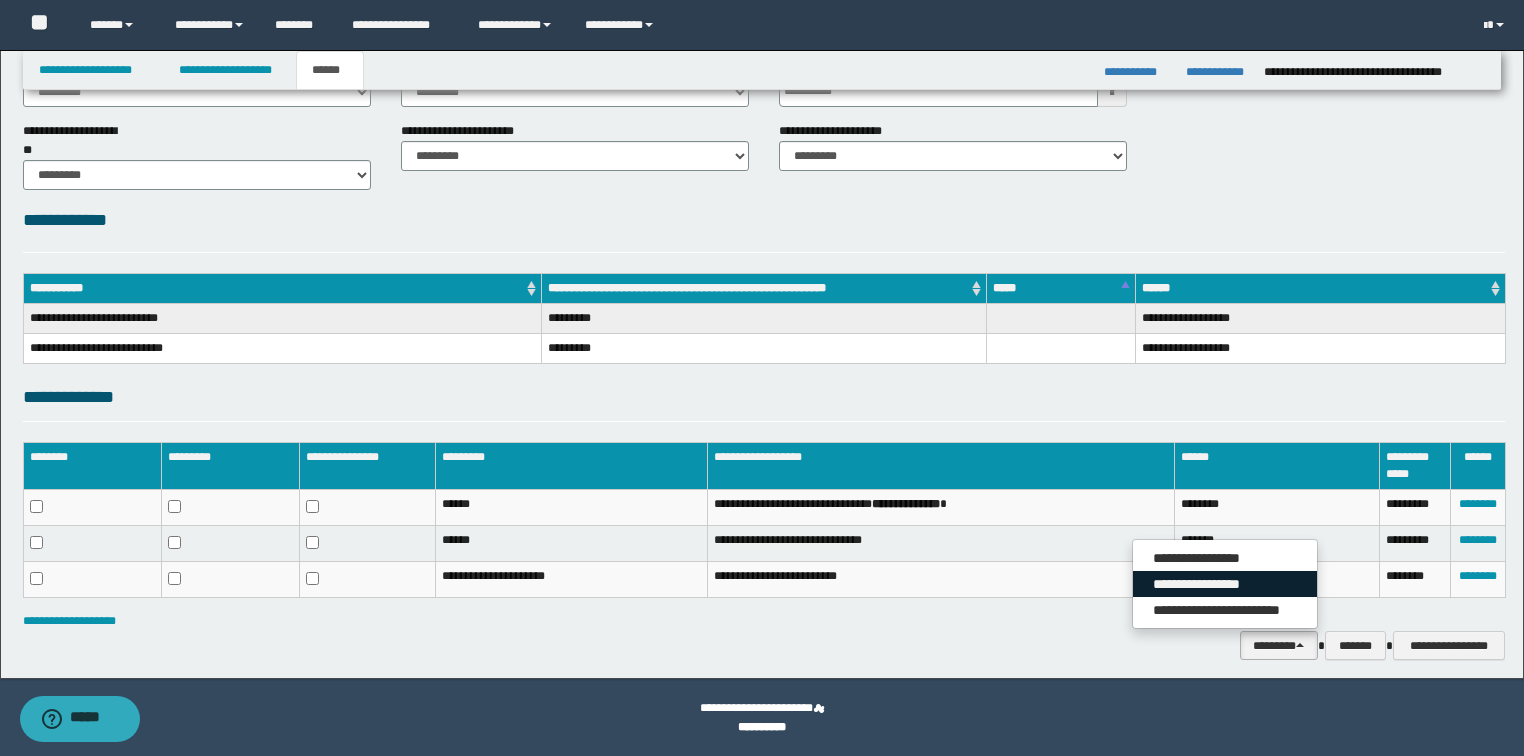click on "**********" at bounding box center [1225, 584] 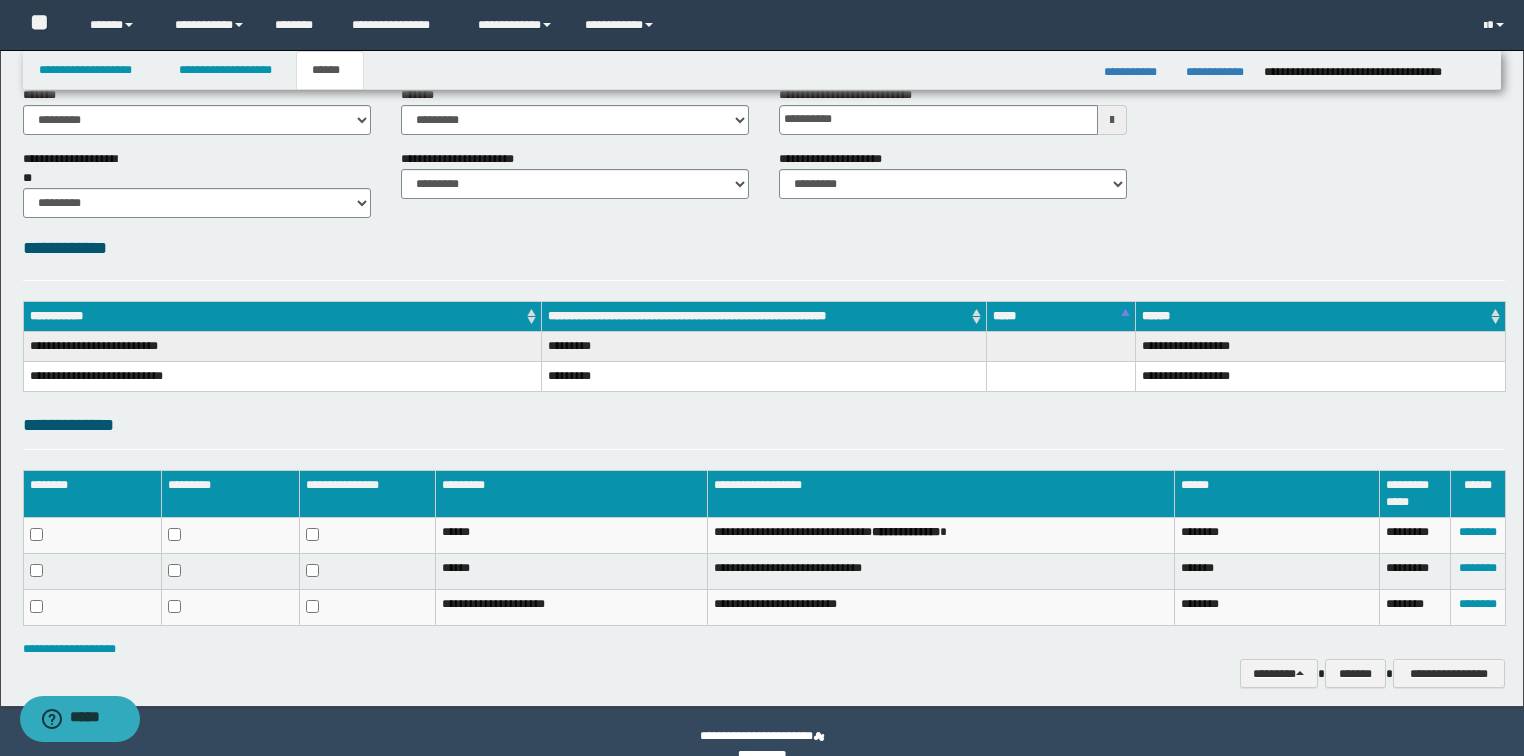 scroll, scrollTop: 137, scrollLeft: 0, axis: vertical 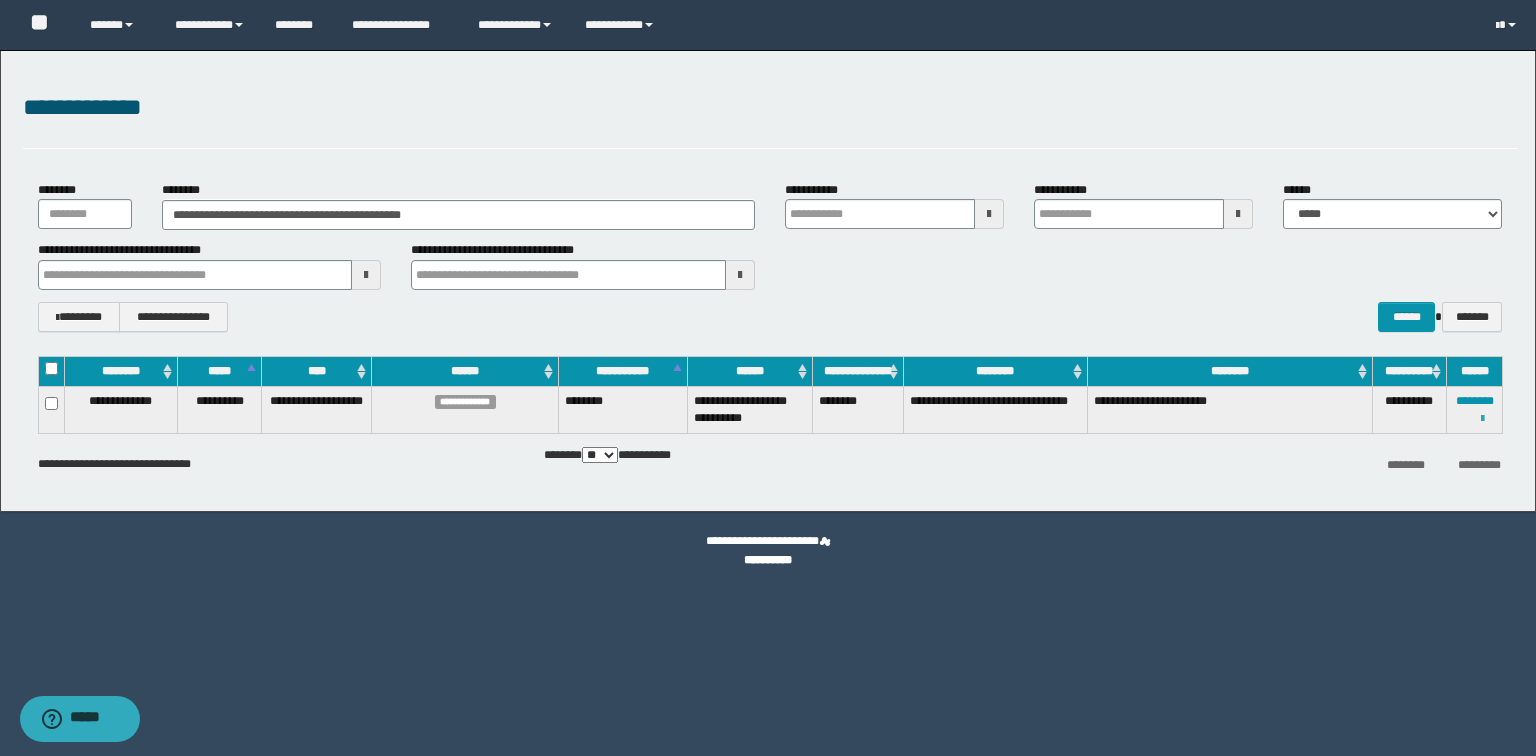 click at bounding box center [1482, 419] 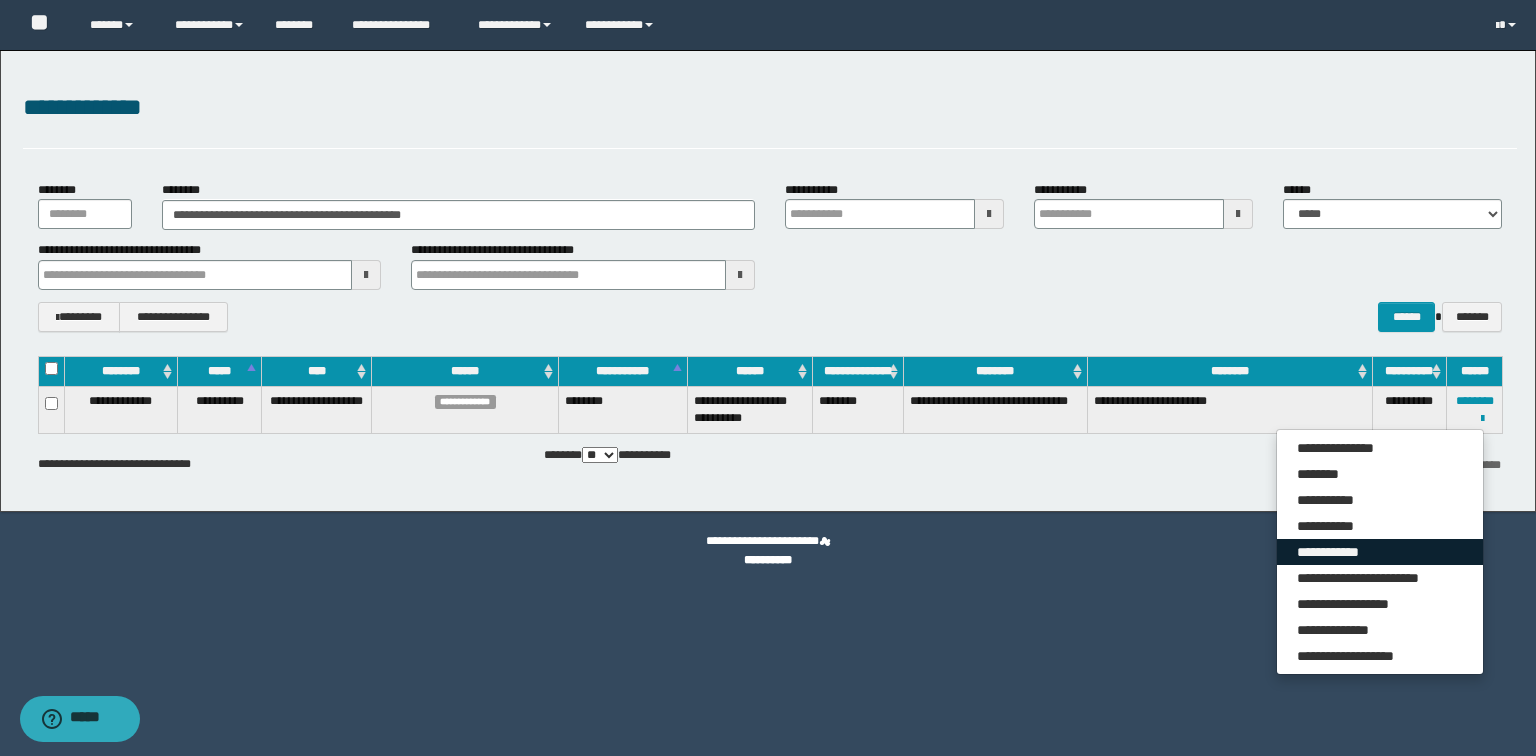 click on "**********" at bounding box center [1380, 552] 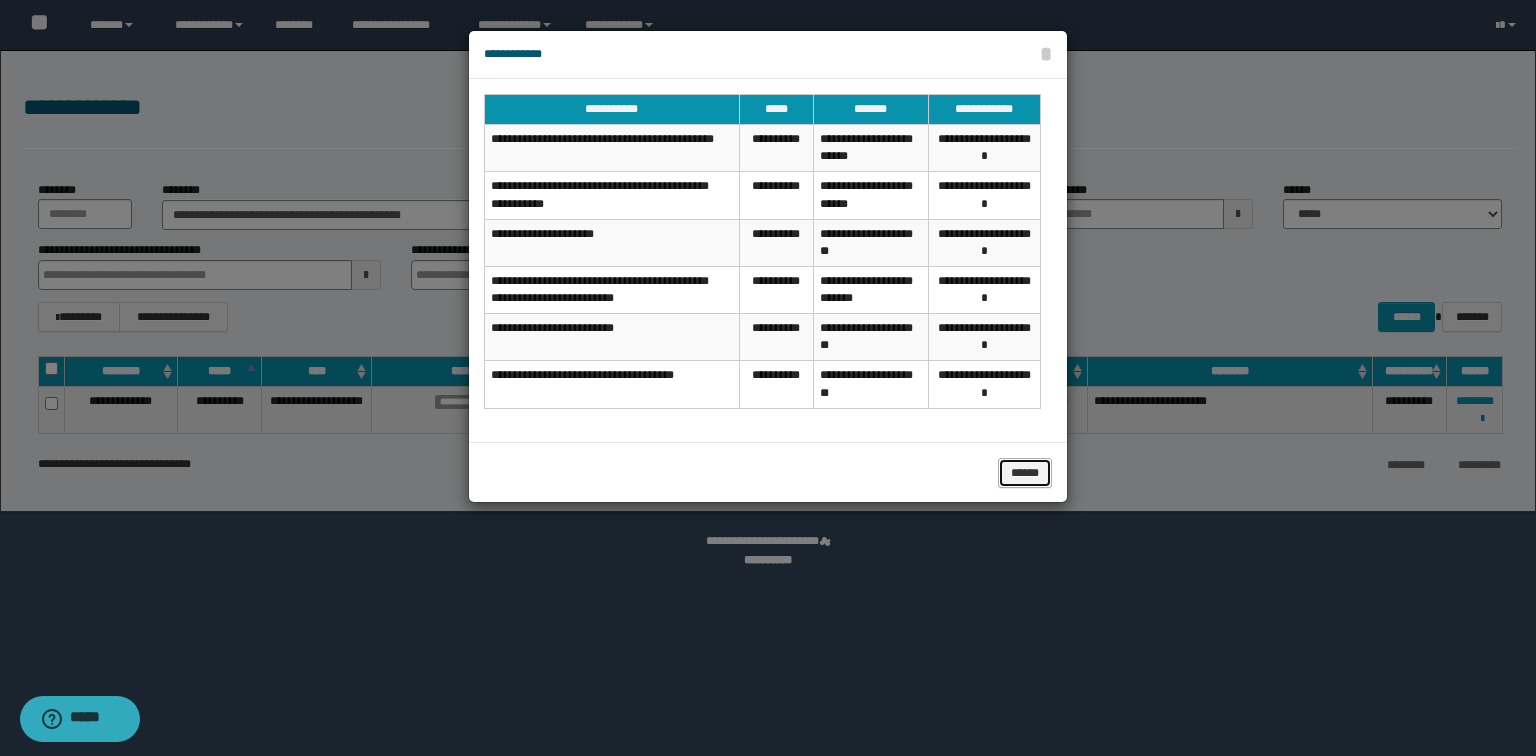 click on "******" at bounding box center [1025, 473] 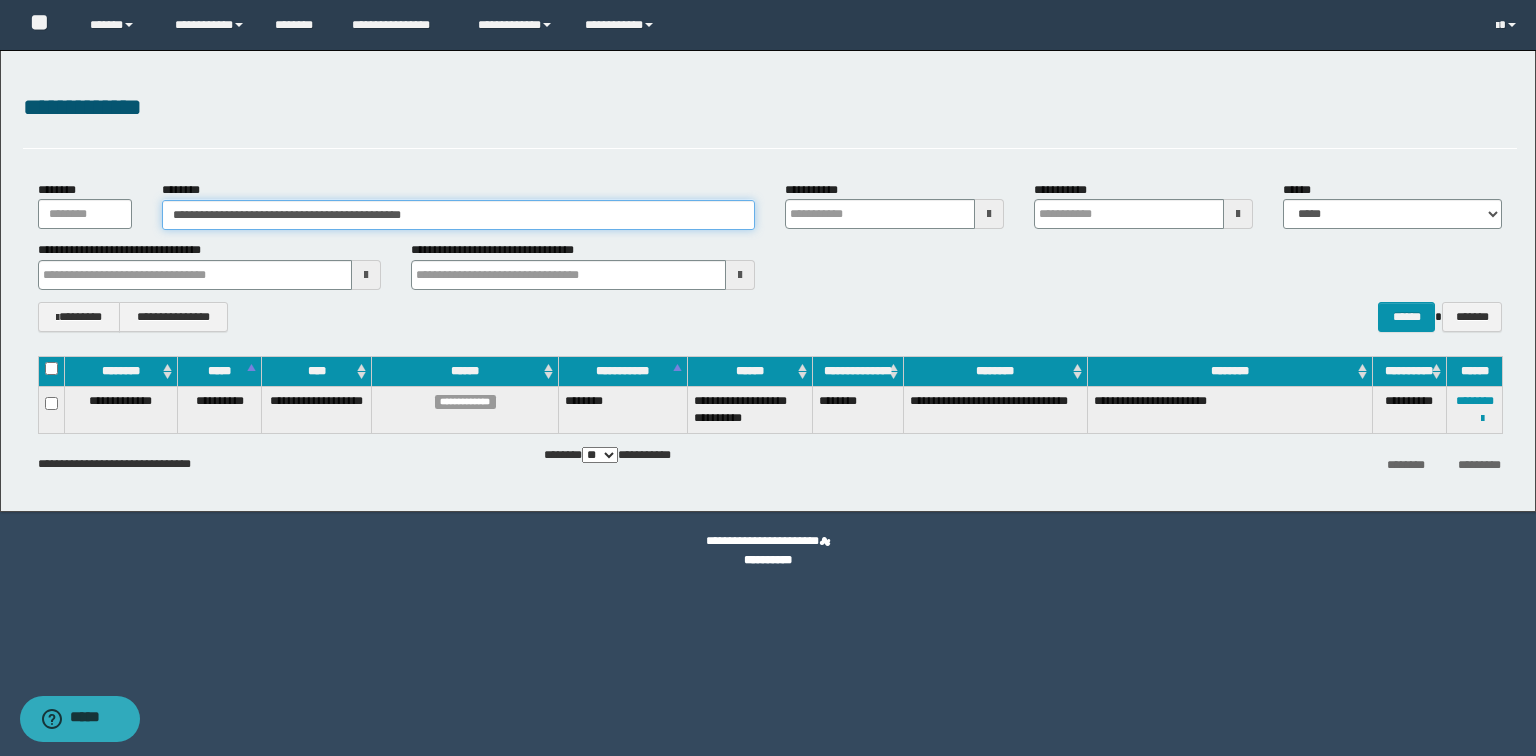drag, startPoint x: 520, startPoint y: 212, endPoint x: 0, endPoint y: 192, distance: 520.38446 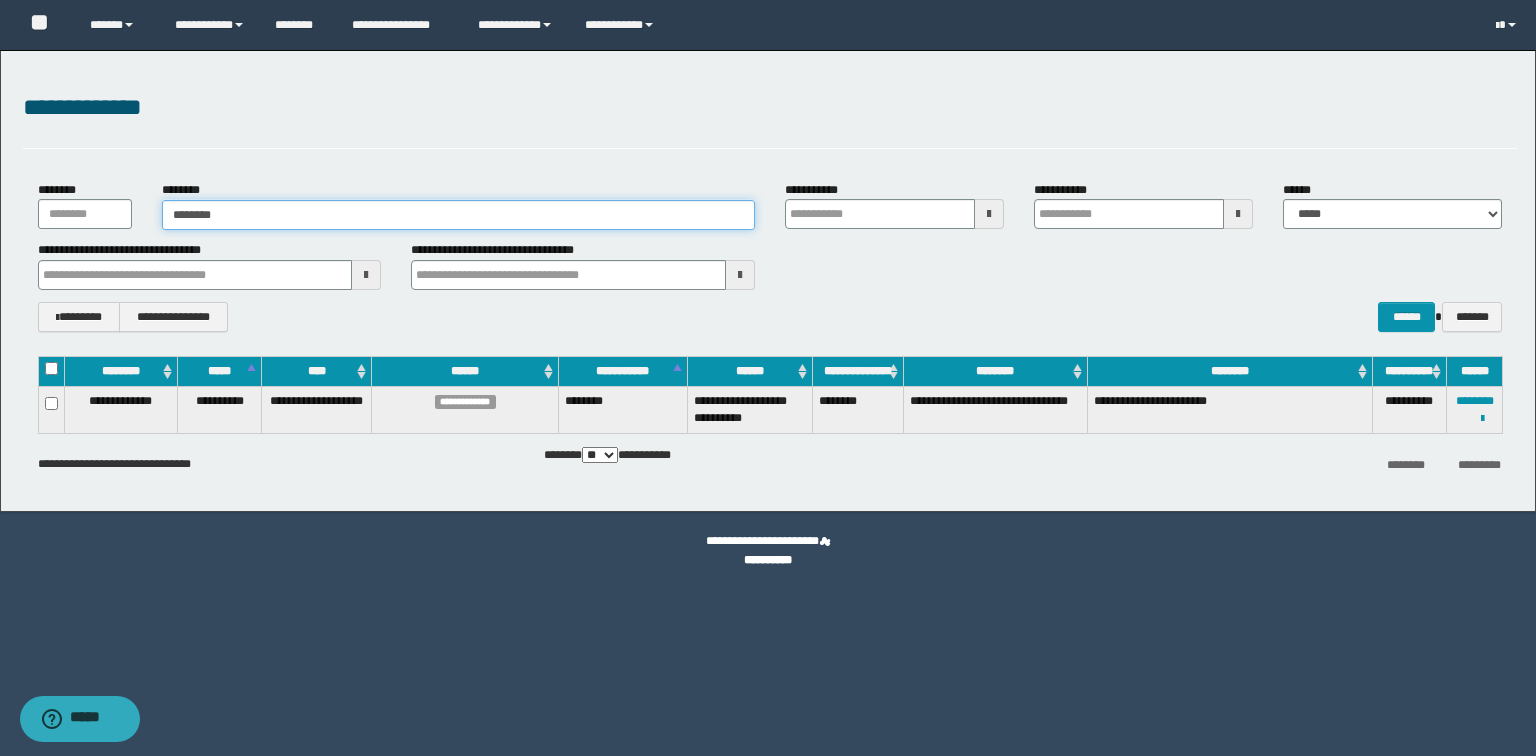 type on "********" 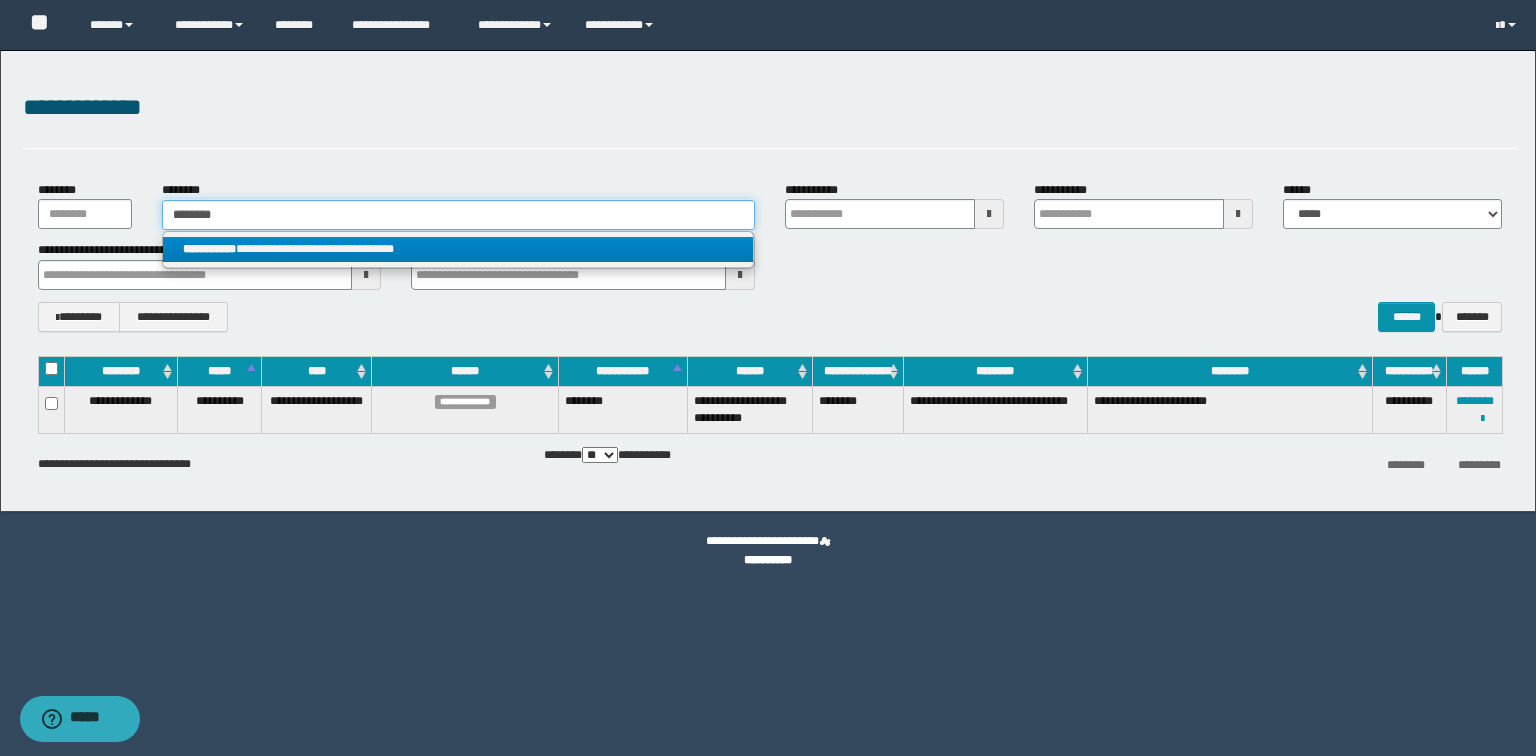 type on "********" 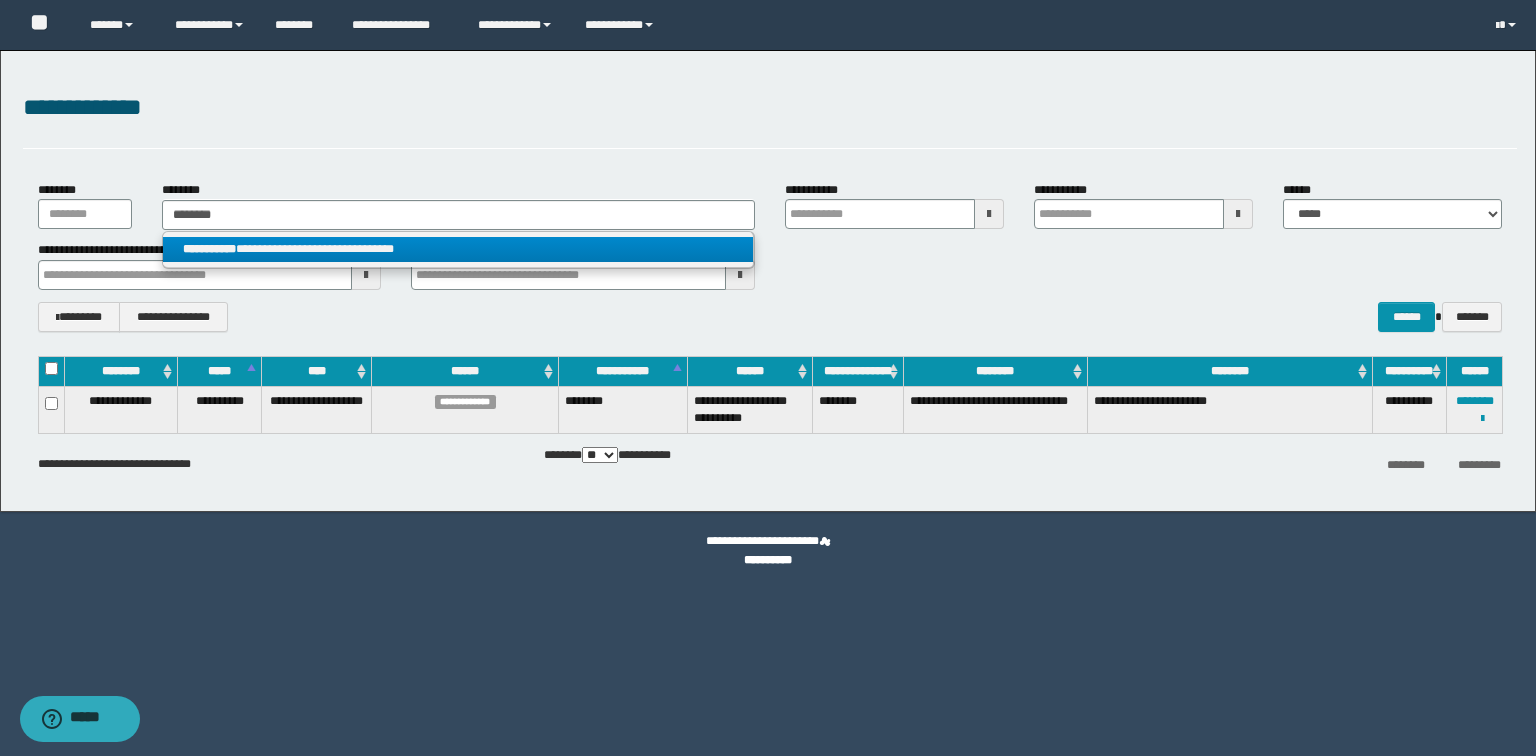 click on "**********" at bounding box center (458, 249) 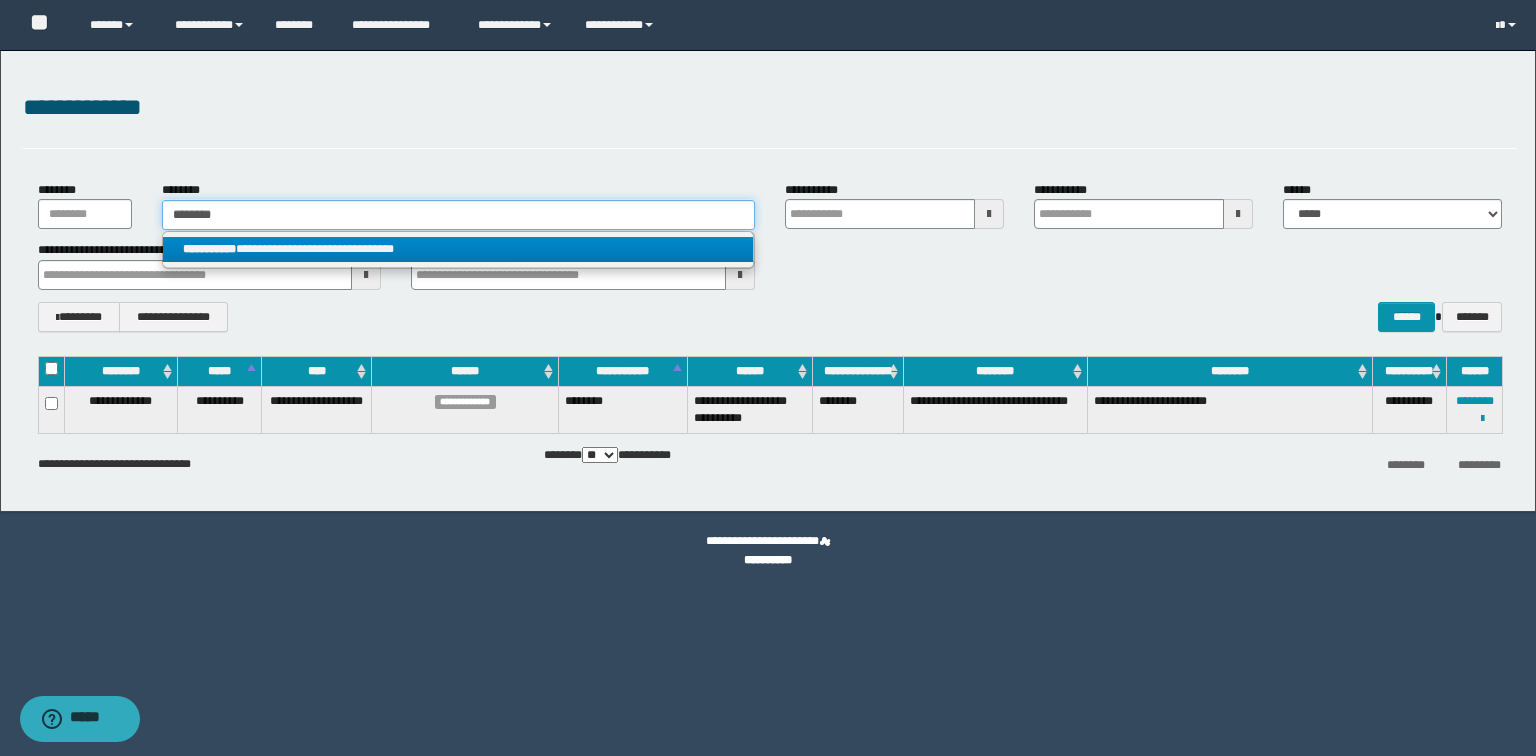 type 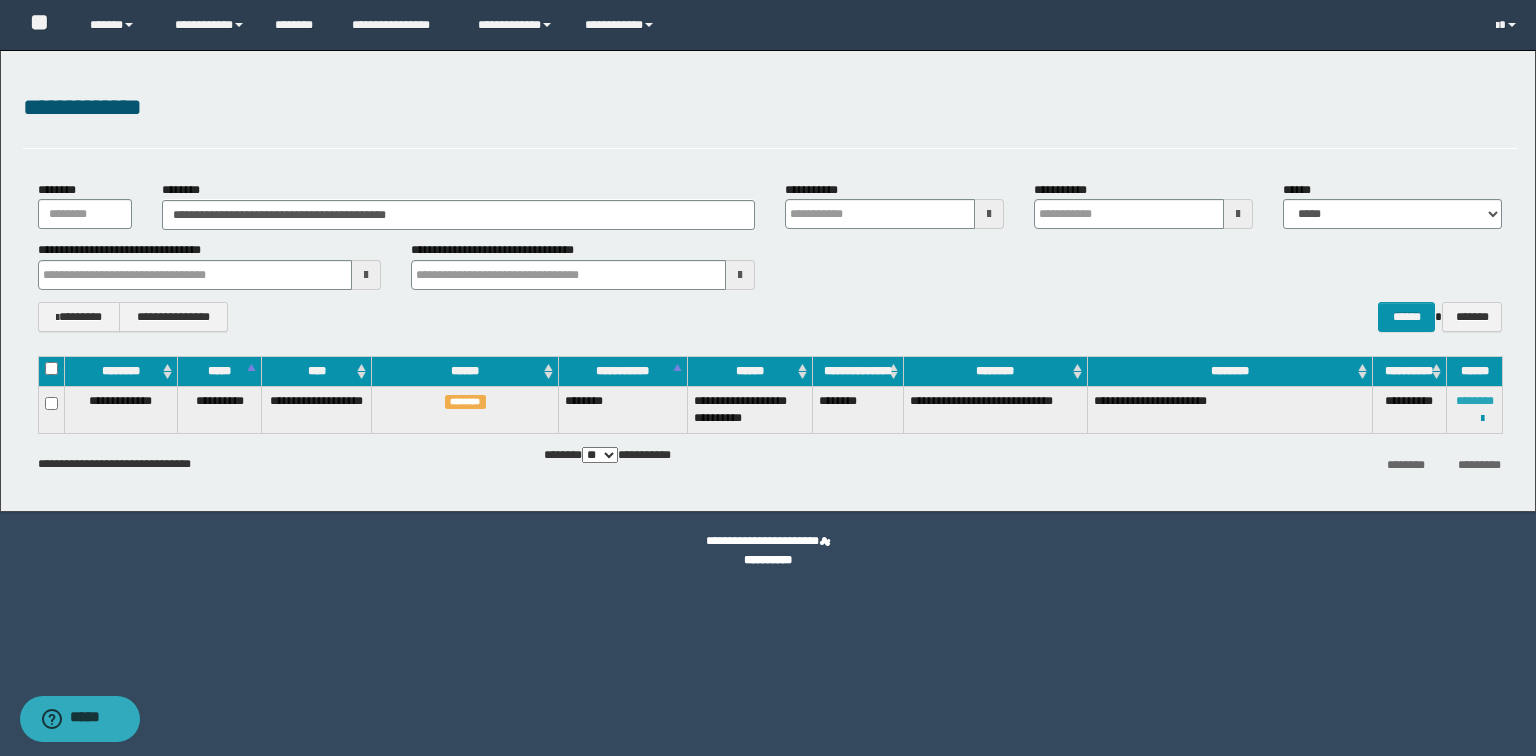 click on "********" at bounding box center [1475, 401] 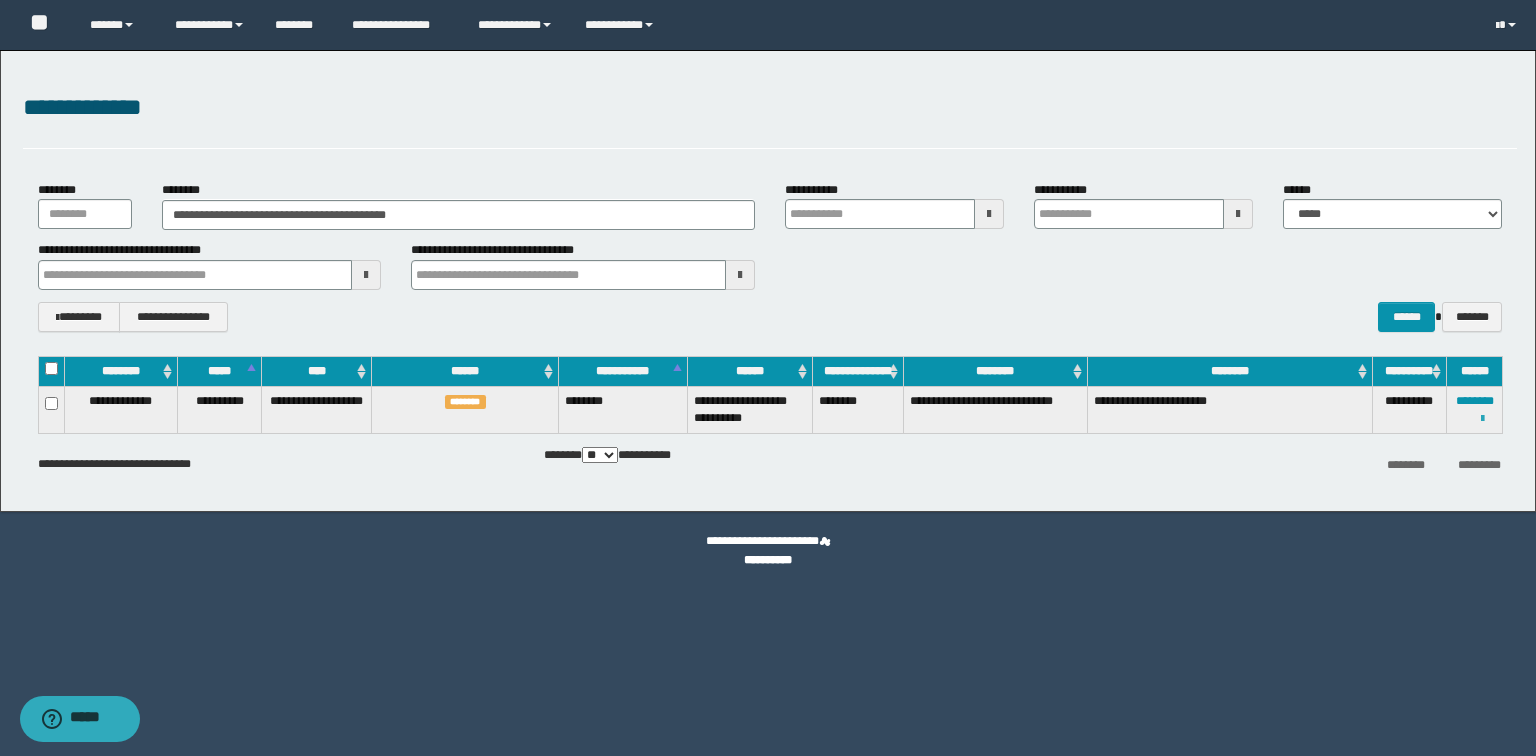 click at bounding box center (1482, 419) 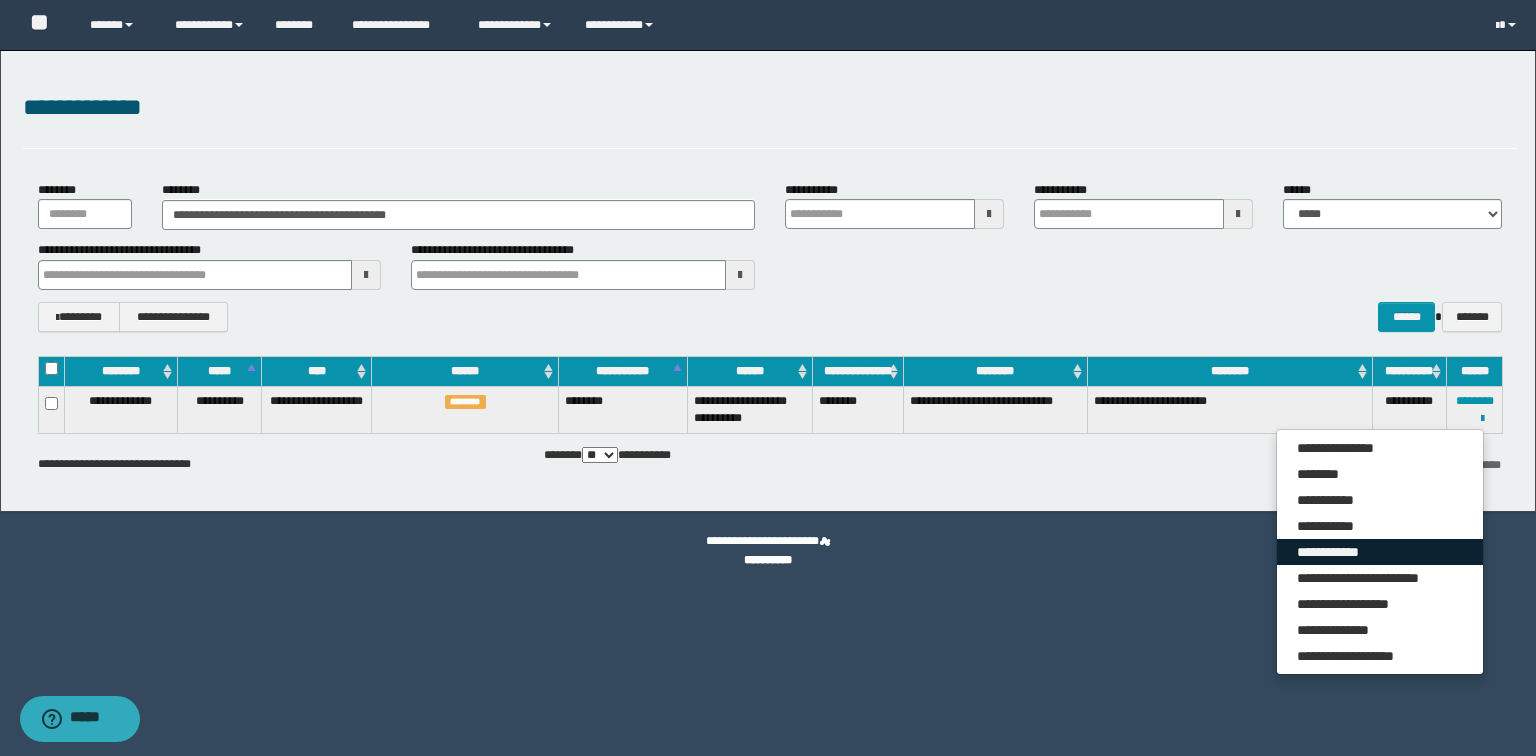 click on "**********" at bounding box center [1380, 552] 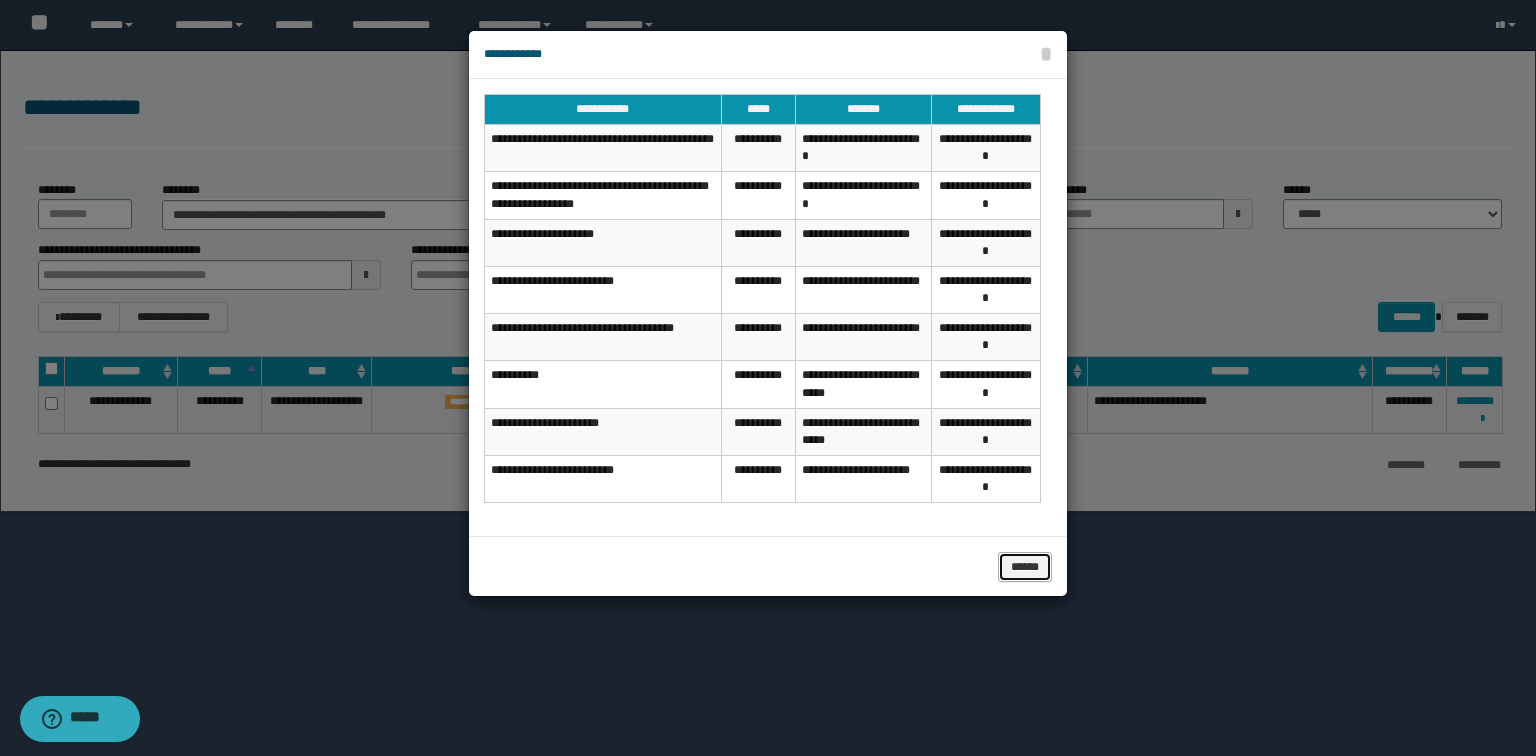 click on "******" at bounding box center (1025, 567) 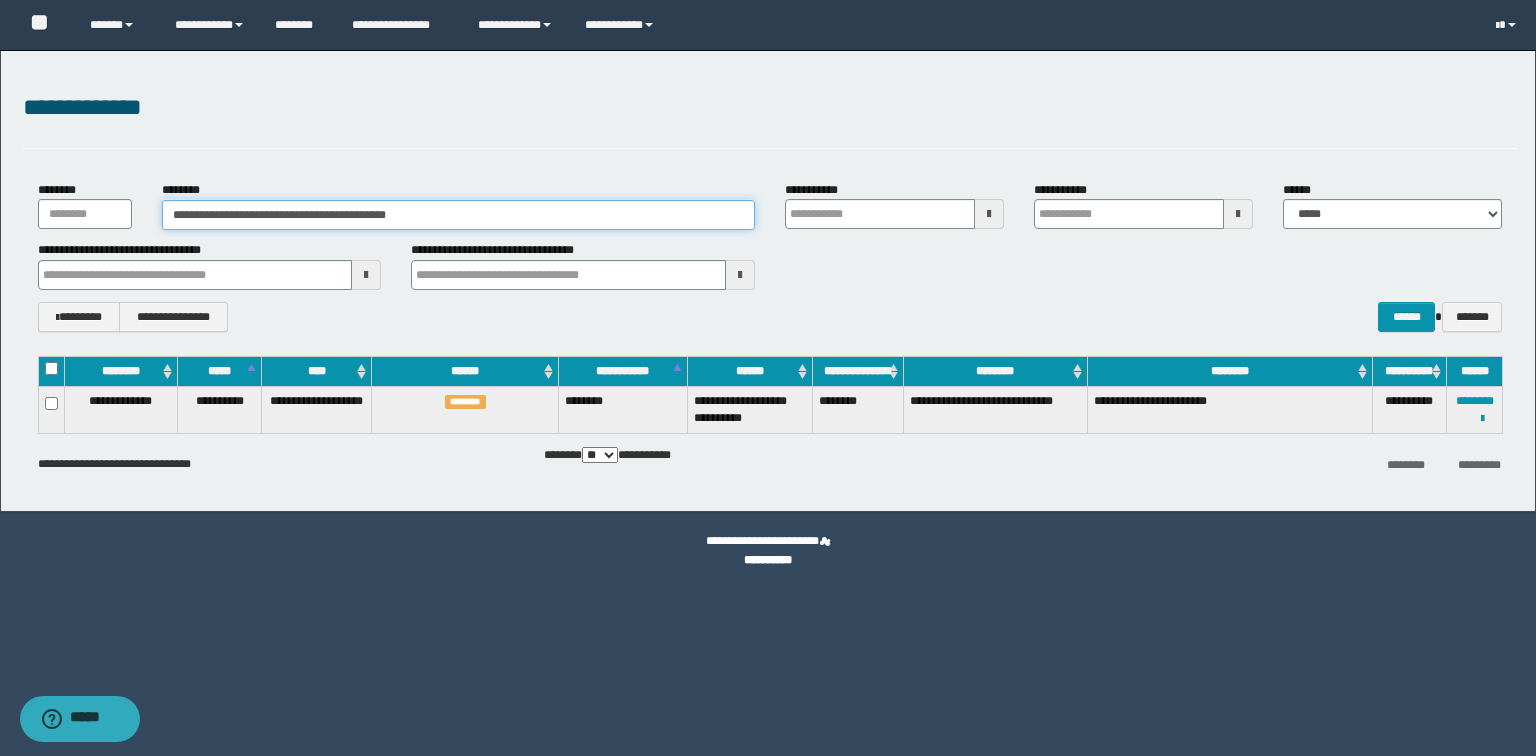 drag, startPoint x: 506, startPoint y: 218, endPoint x: 0, endPoint y: 213, distance: 506.0247 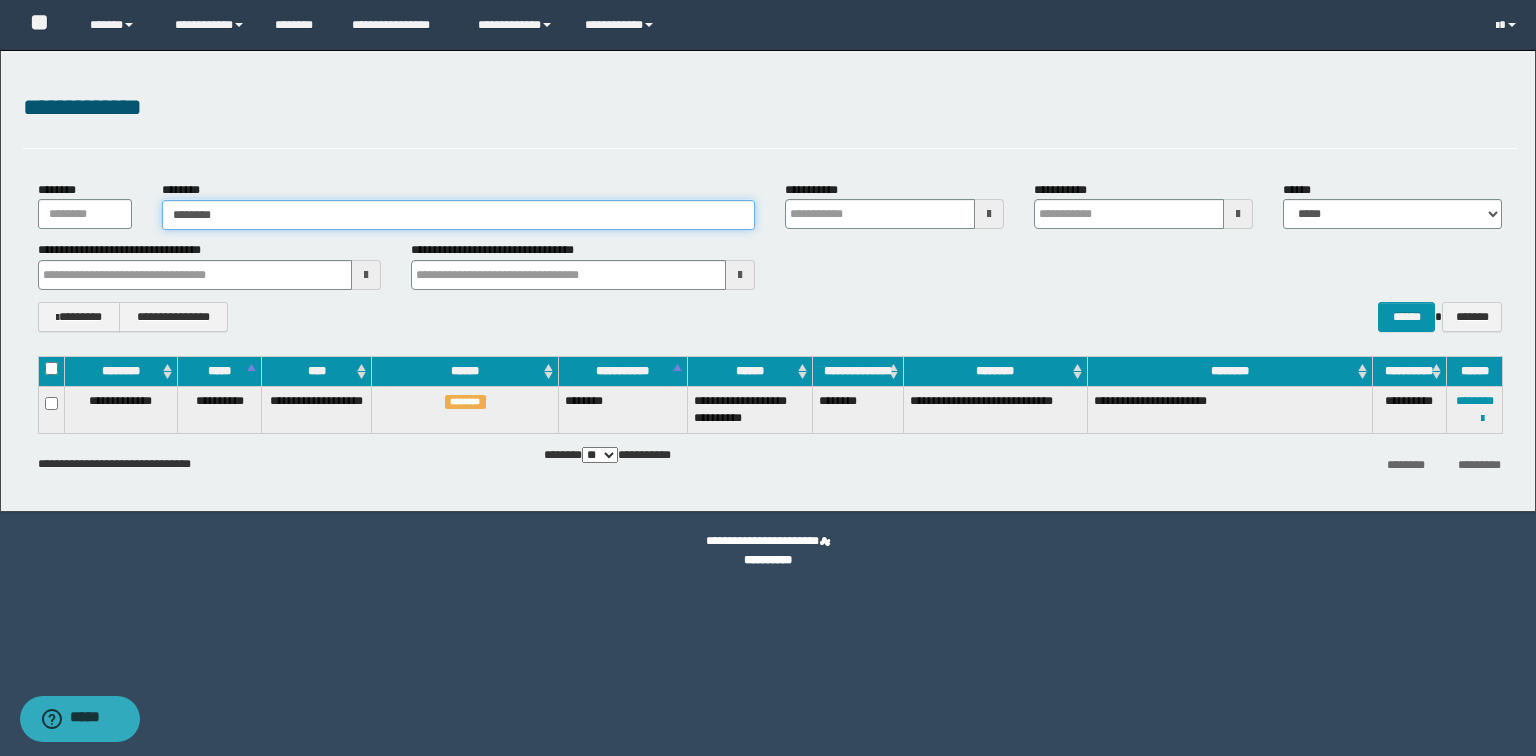 type on "********" 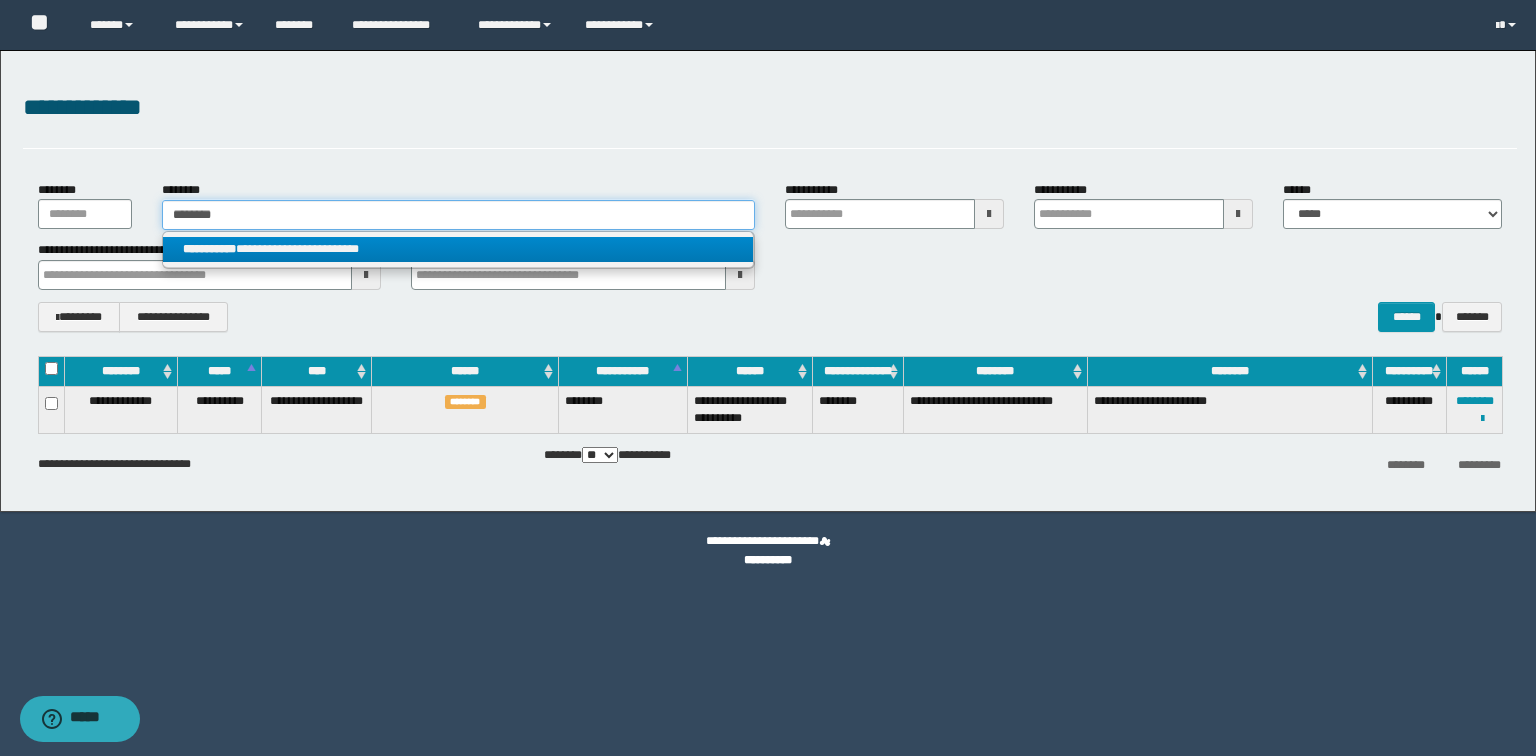 type on "********" 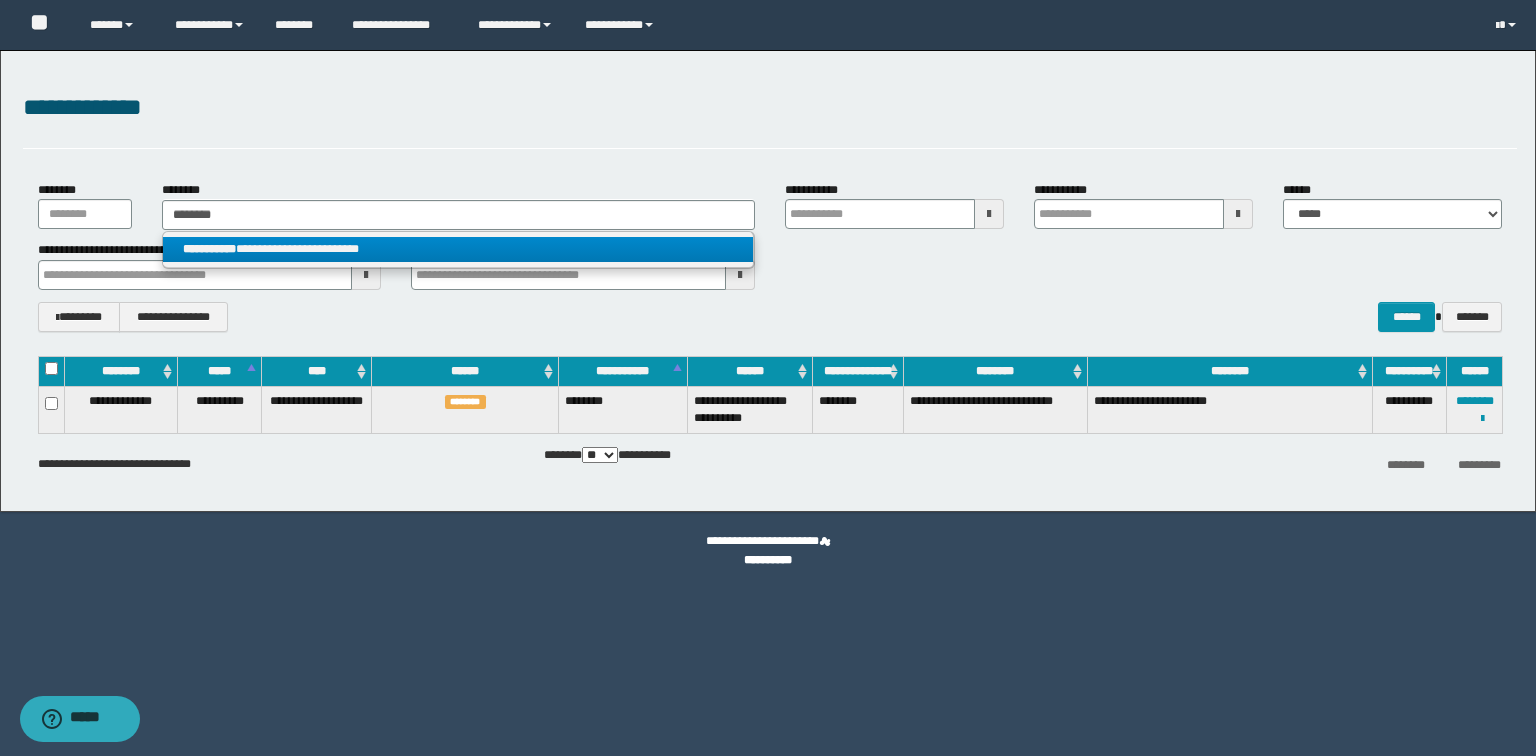 click on "**********" at bounding box center (458, 249) 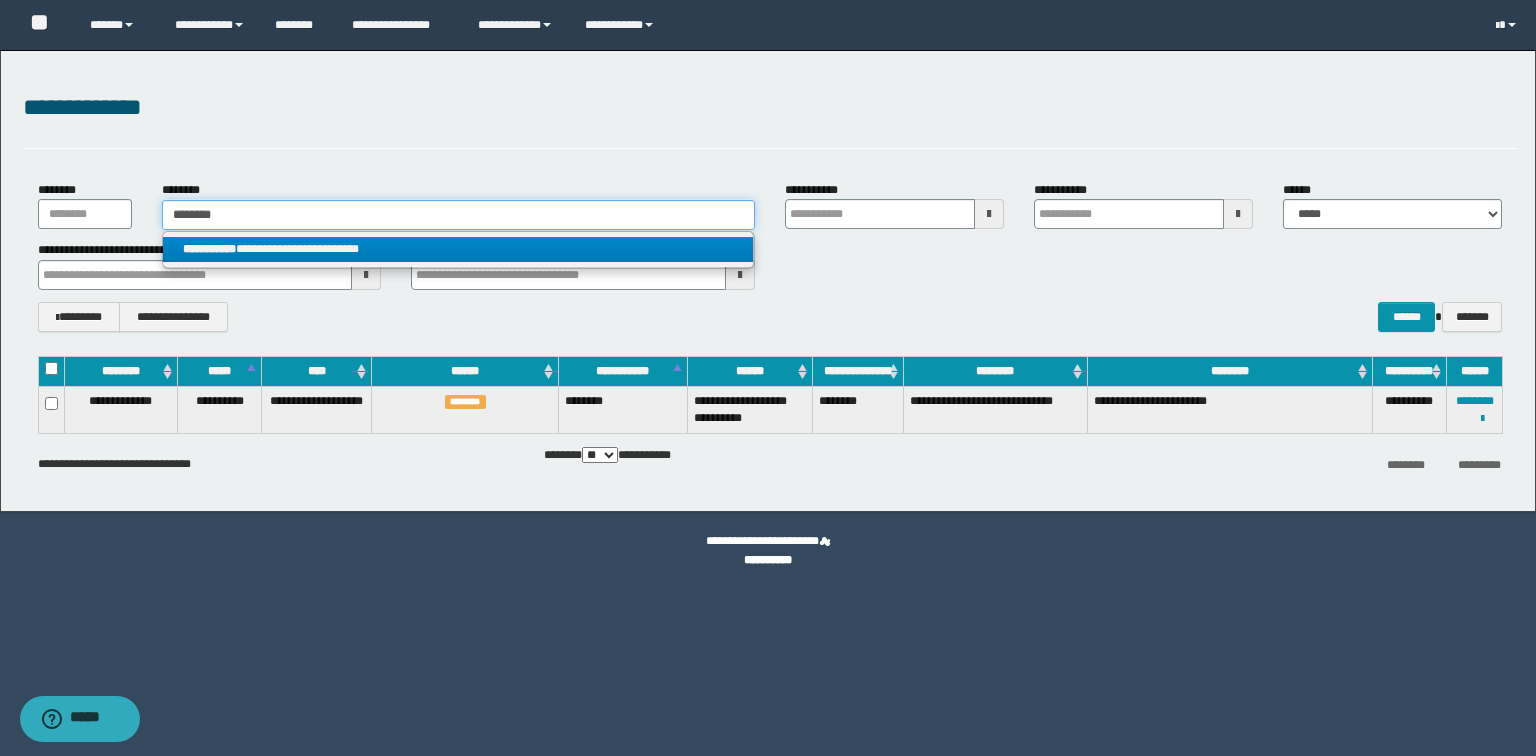 type 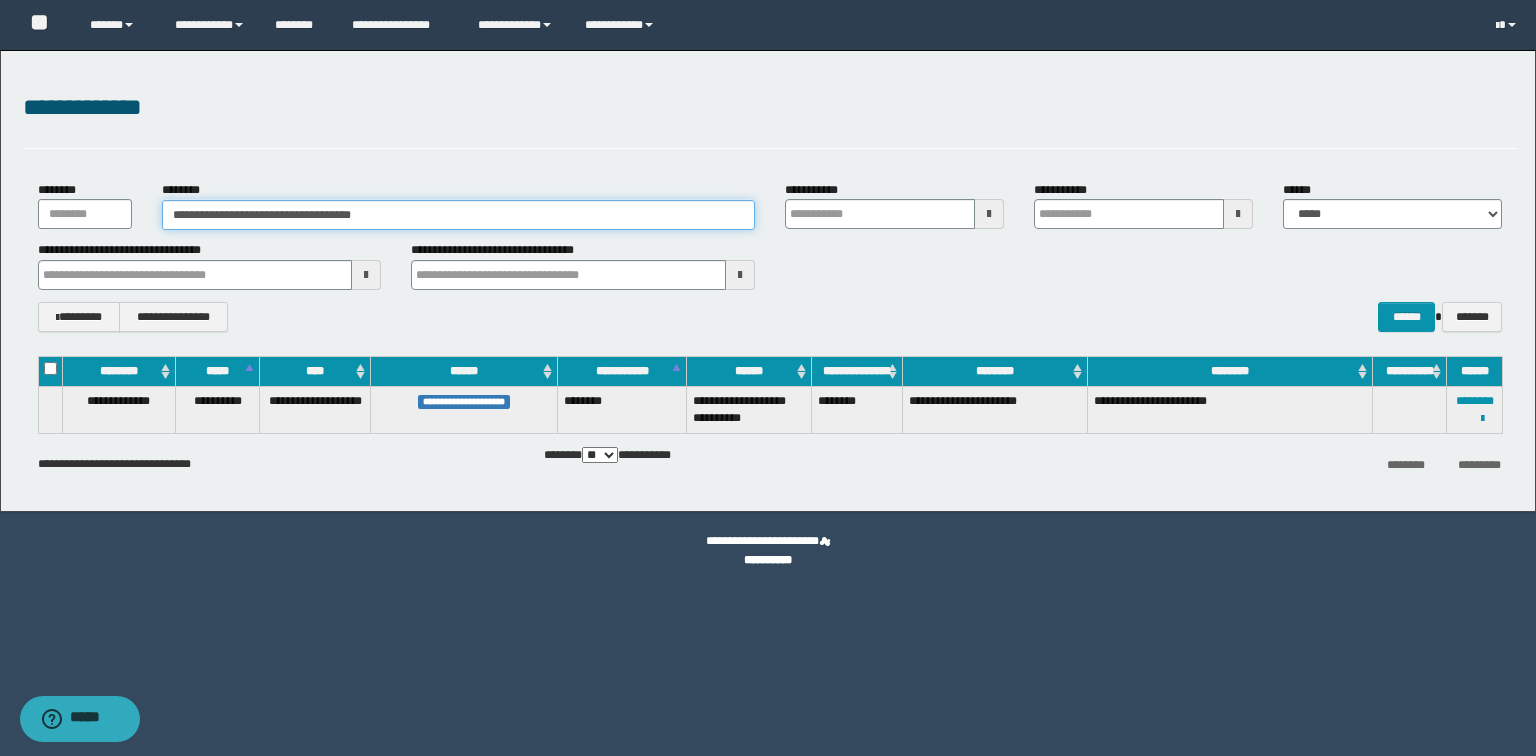 drag, startPoint x: 438, startPoint y: 221, endPoint x: 0, endPoint y: 115, distance: 450.64398 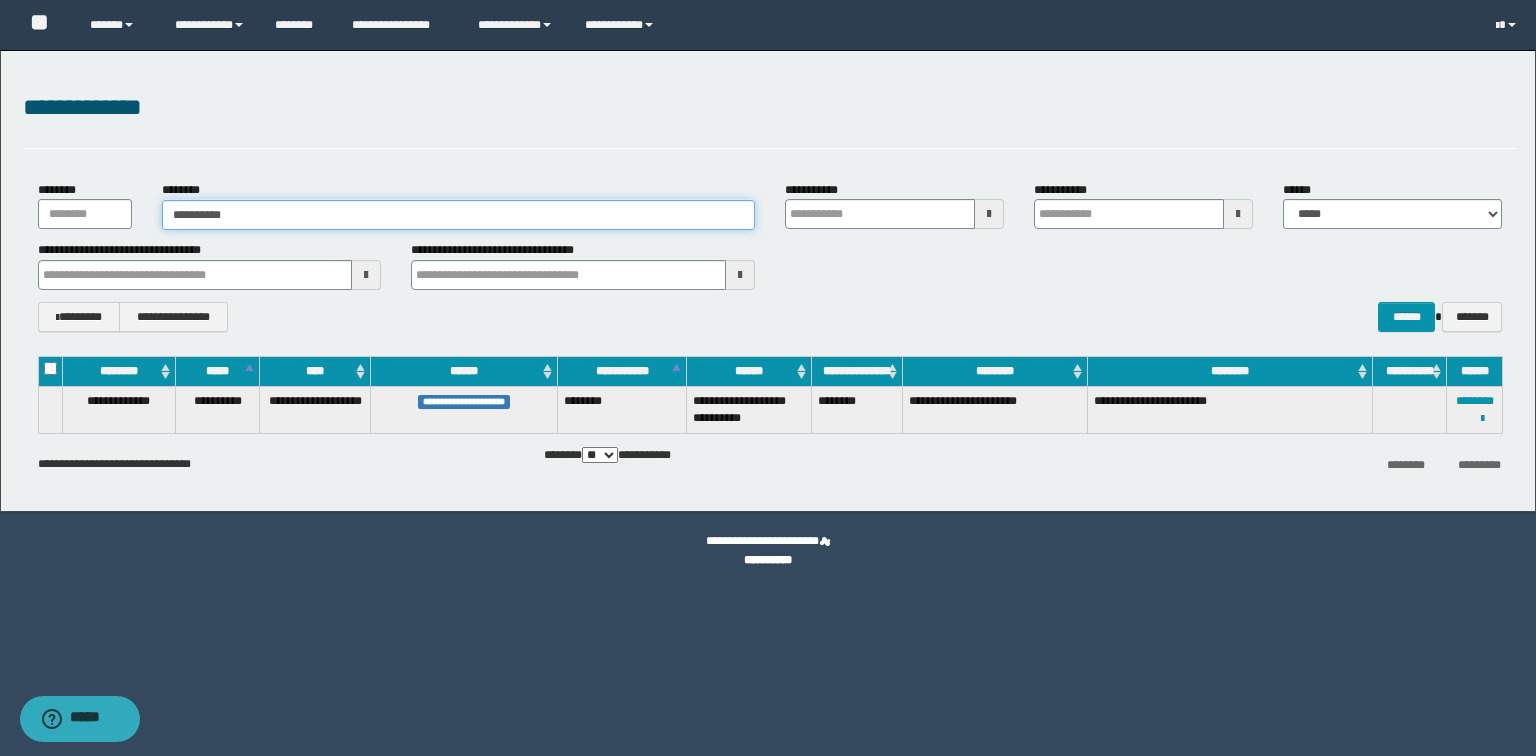 type on "**********" 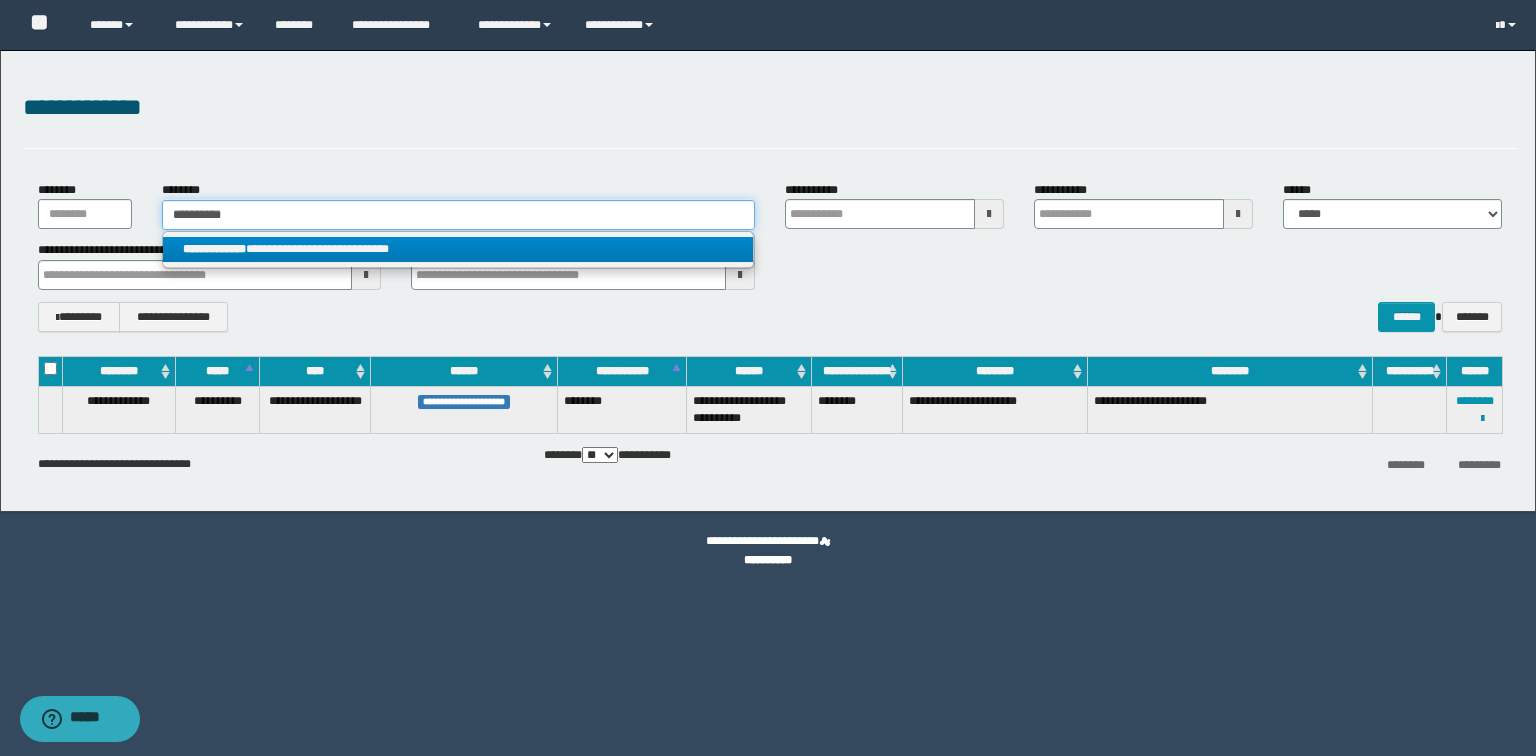type on "**********" 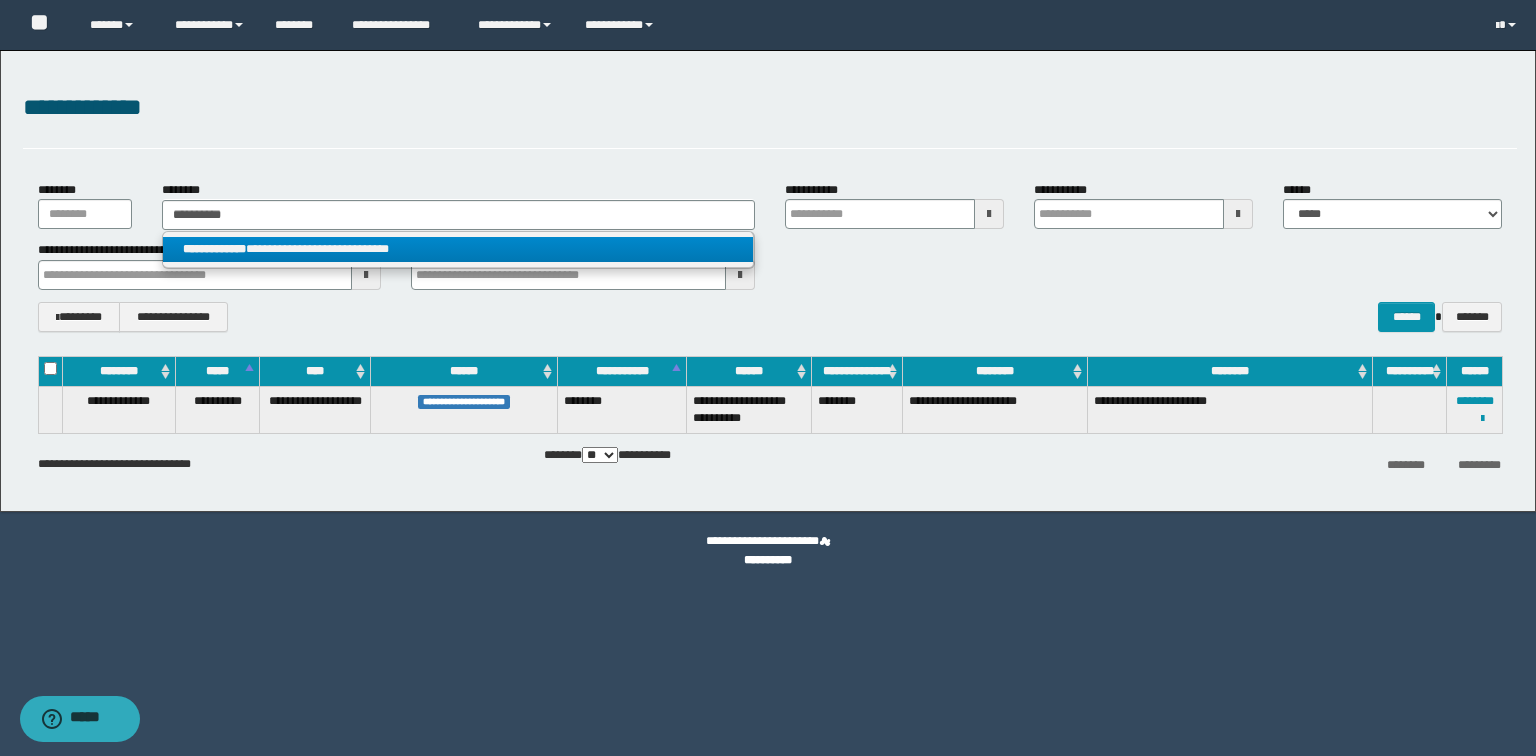 click on "**********" at bounding box center [458, 249] 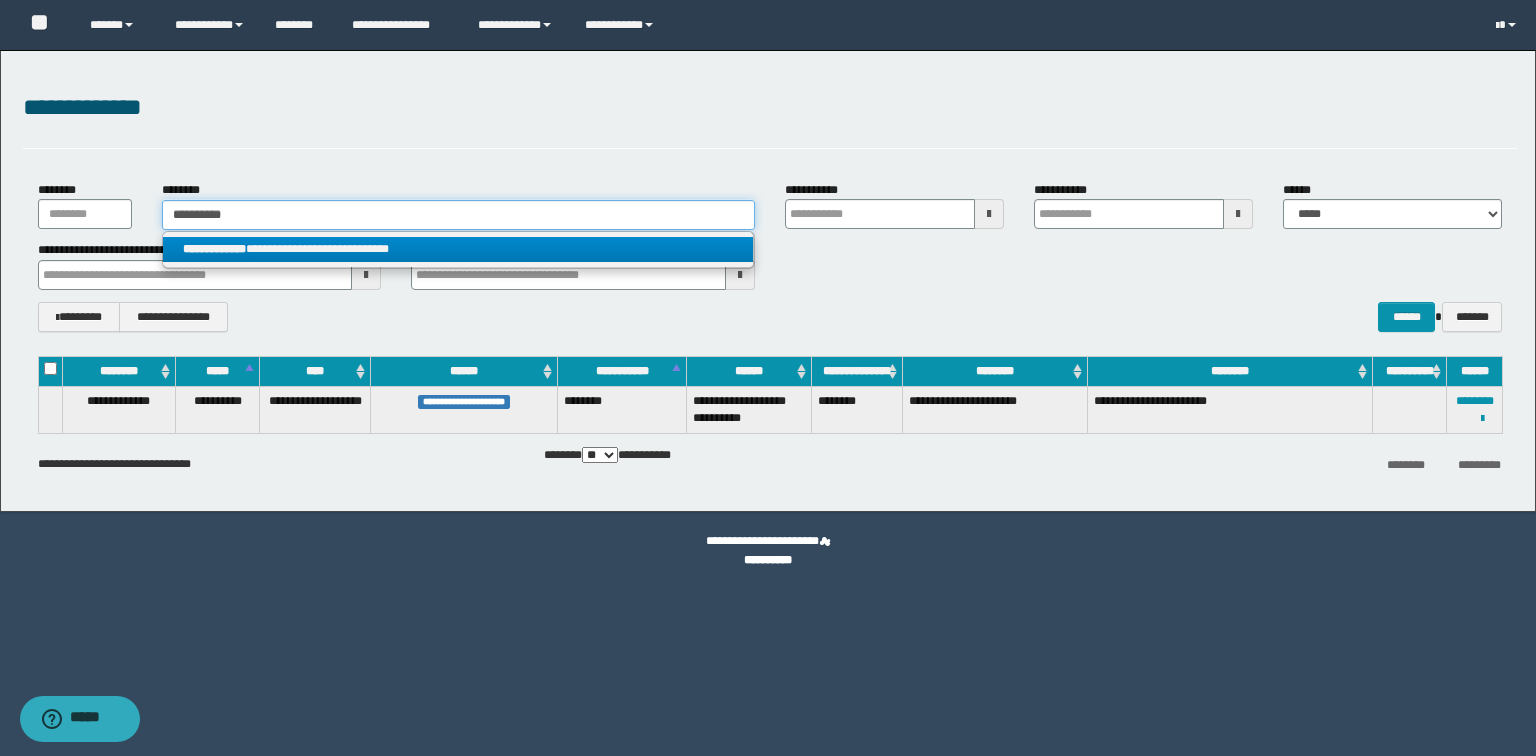 type 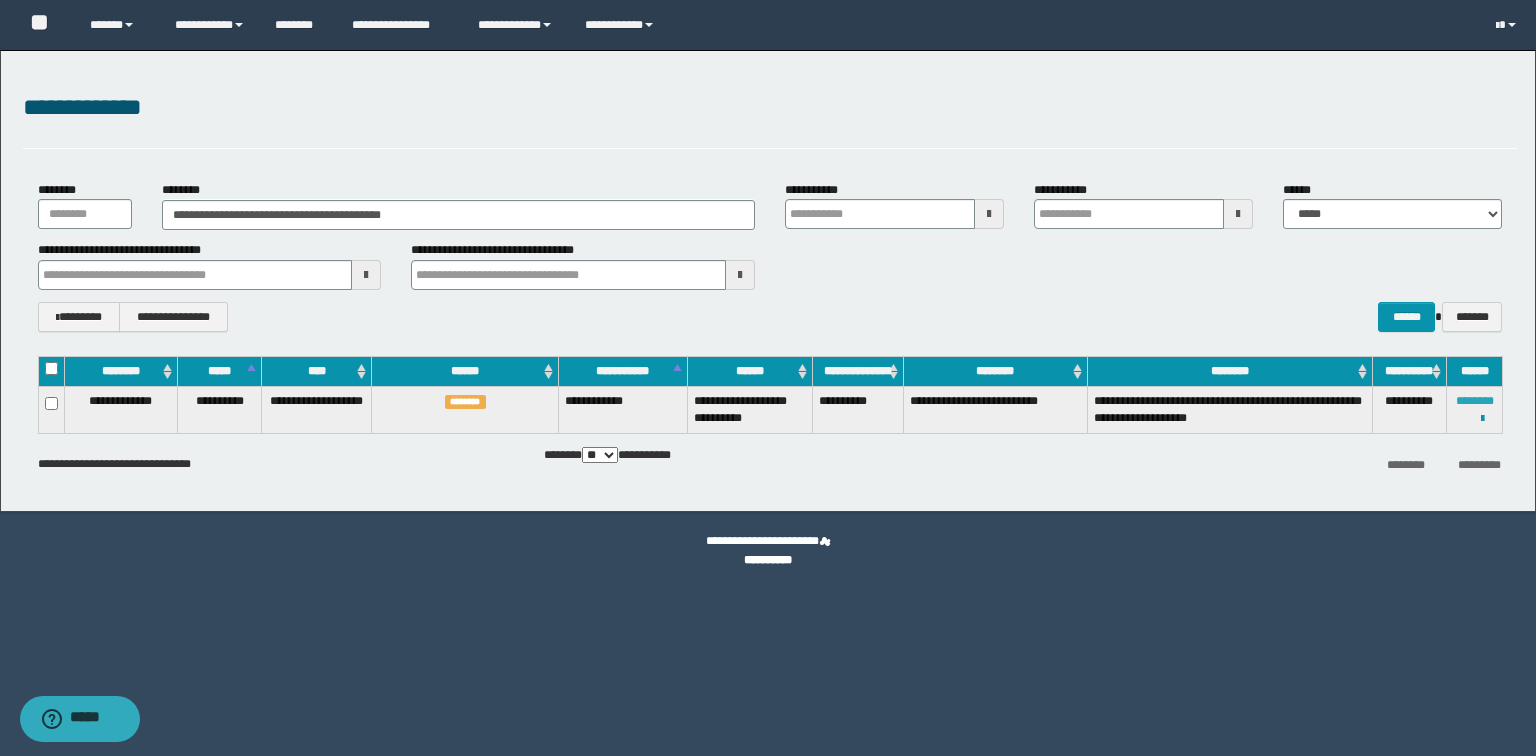 click on "********" at bounding box center (1475, 401) 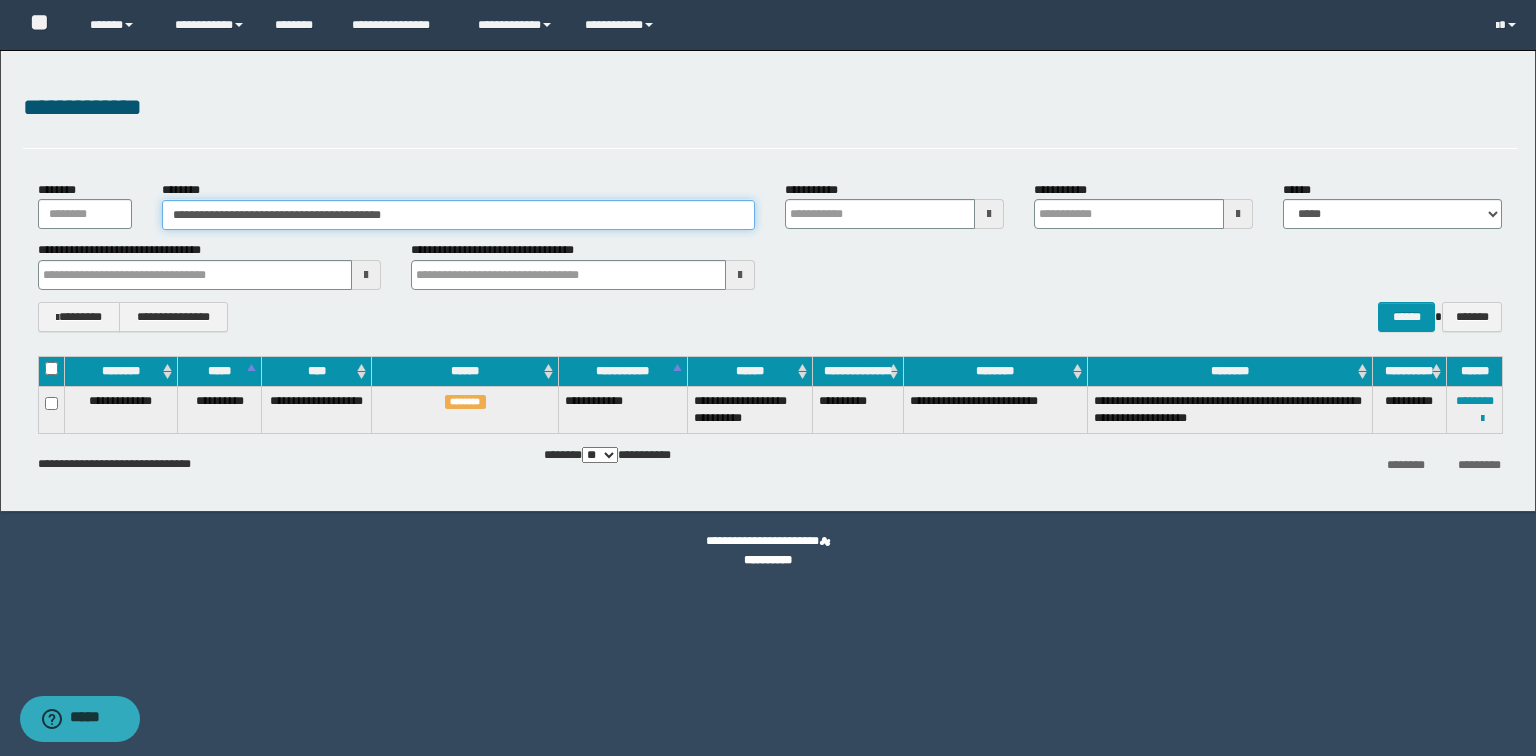 drag, startPoint x: 461, startPoint y: 220, endPoint x: 0, endPoint y: 173, distance: 463.38968 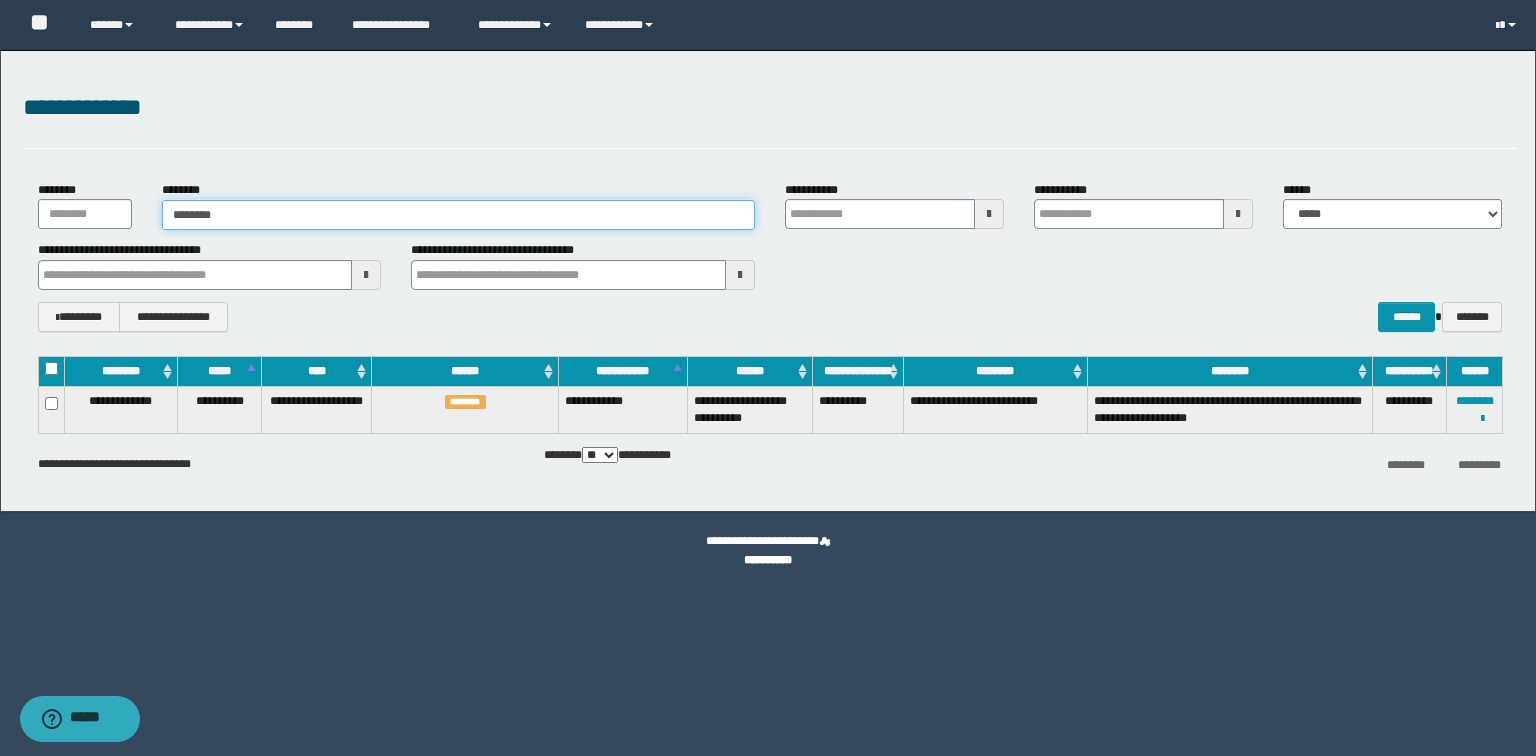 type on "********" 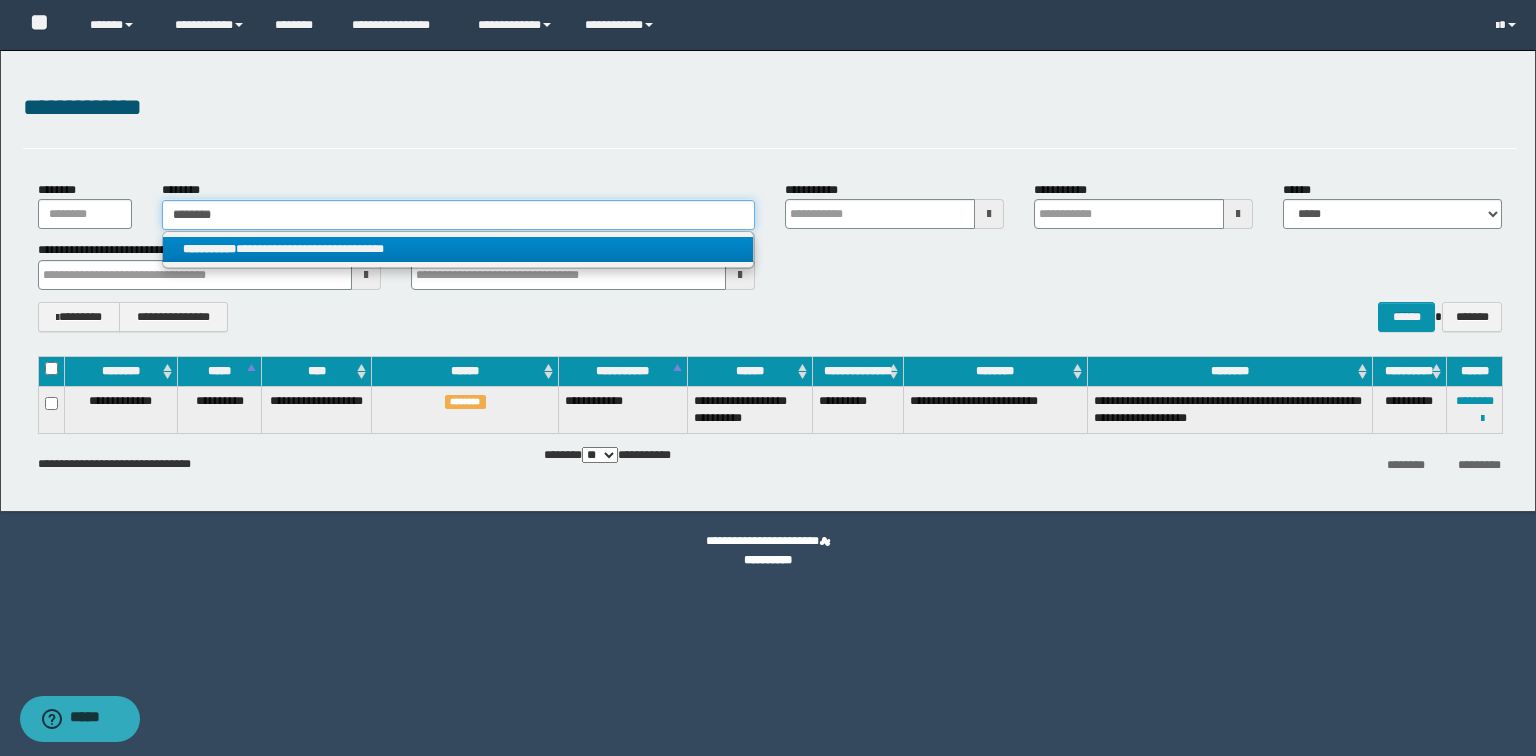 type on "********" 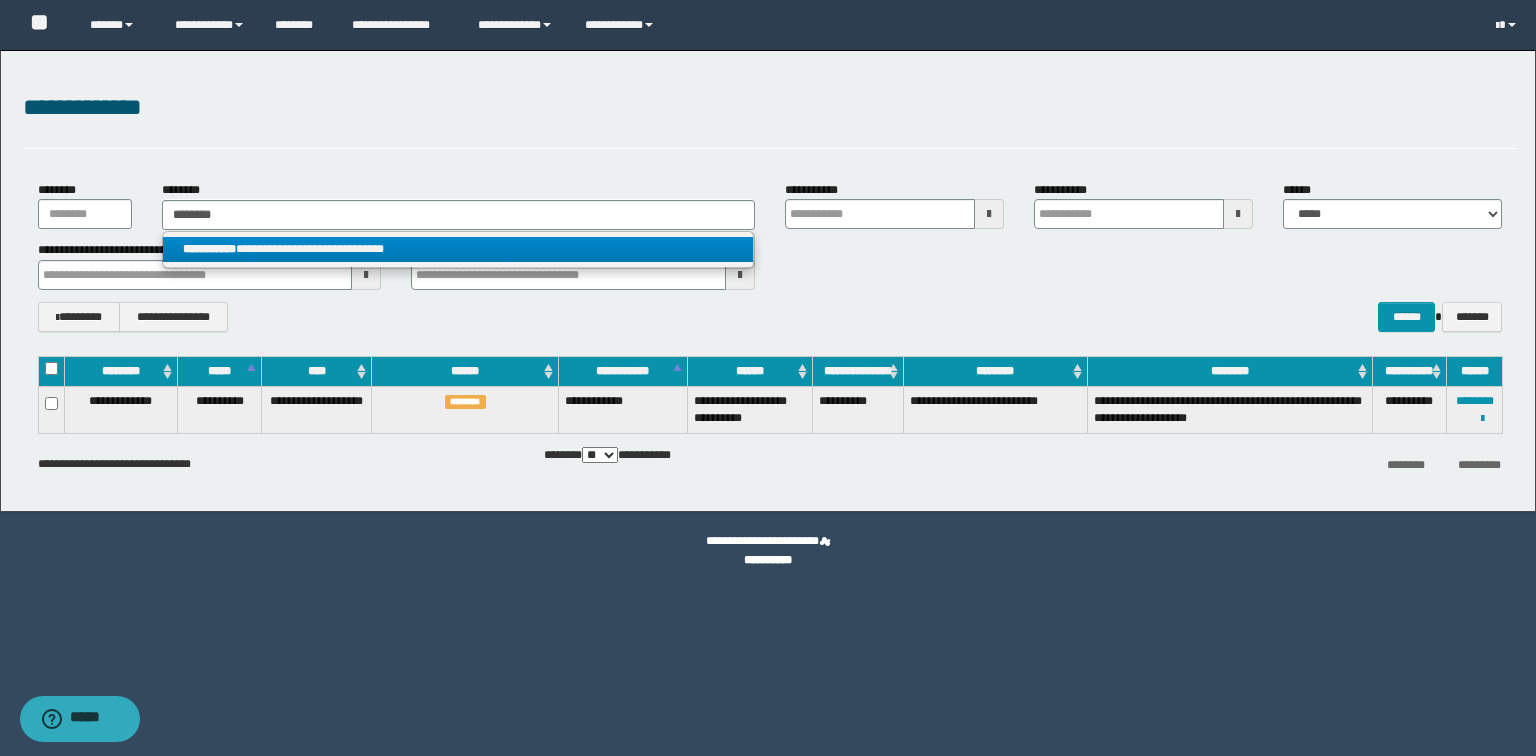click on "**********" at bounding box center [458, 249] 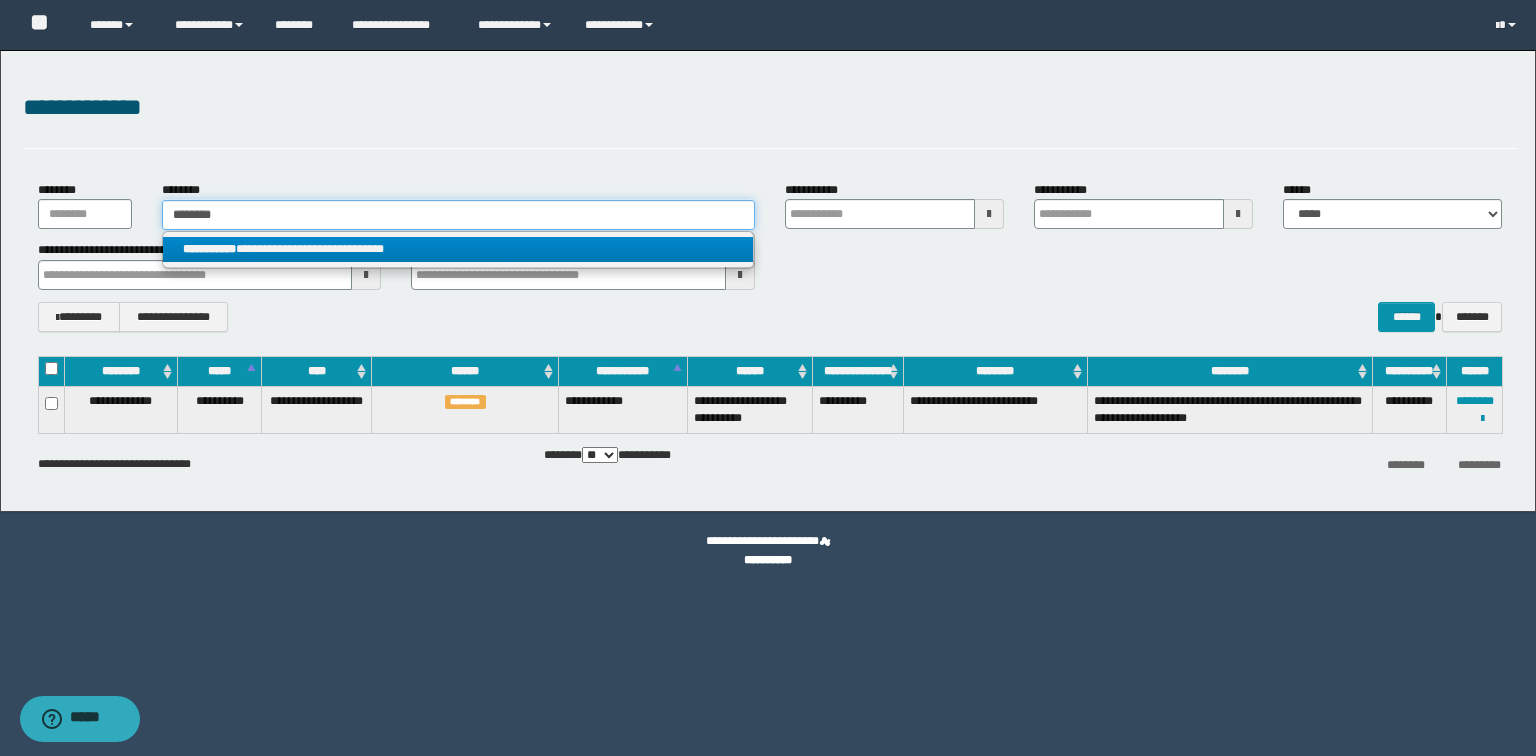 type 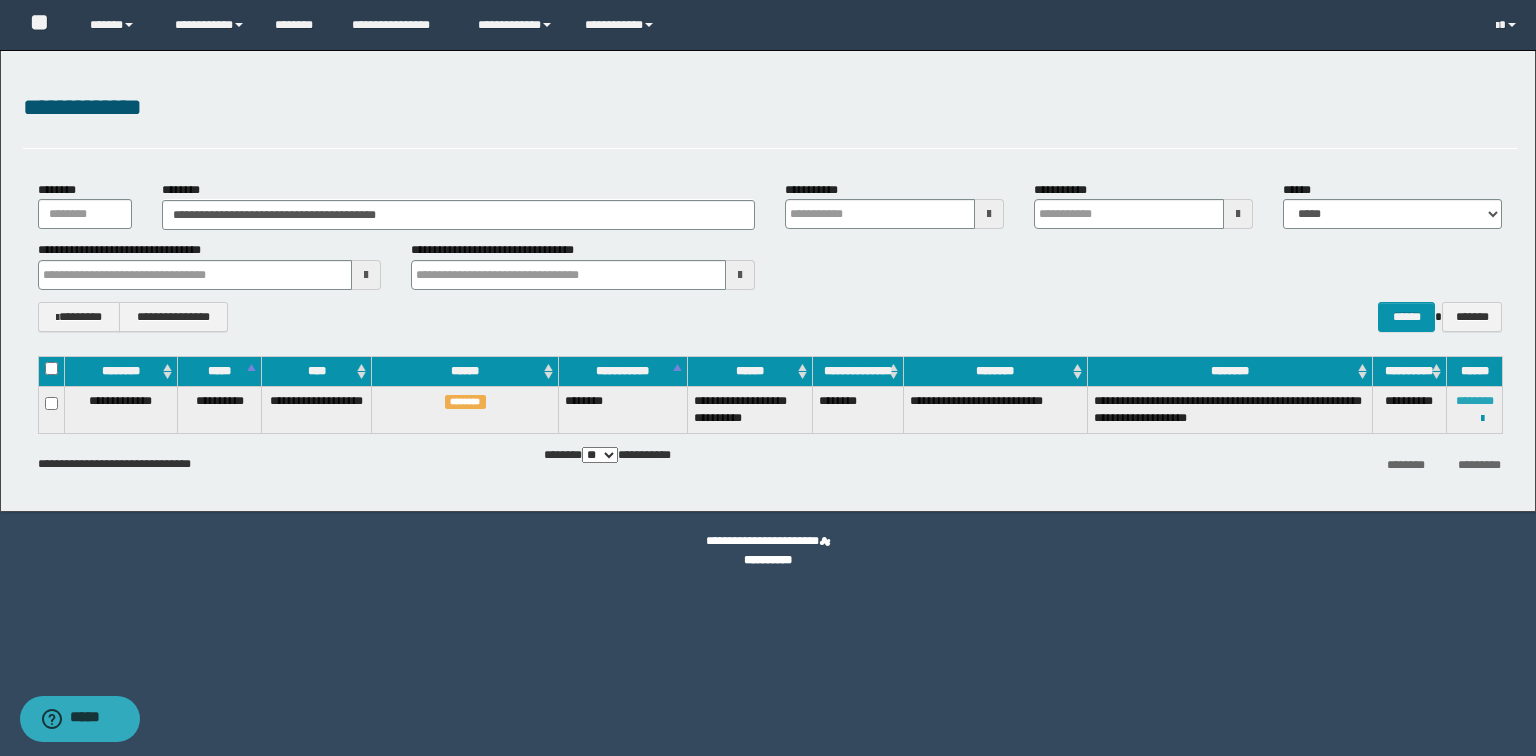 click on "********" at bounding box center [1475, 401] 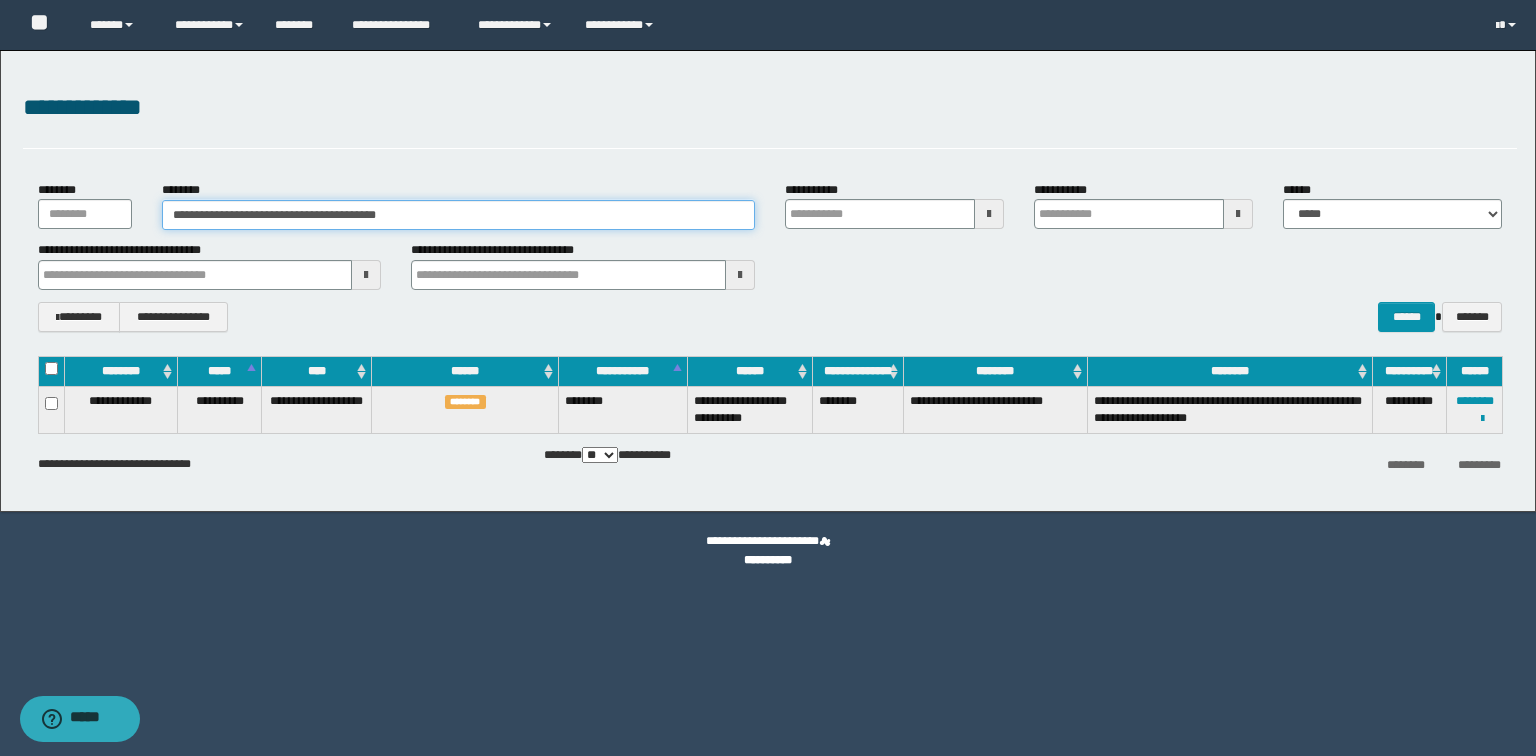 drag, startPoint x: 510, startPoint y: 224, endPoint x: 0, endPoint y: 156, distance: 514.51337 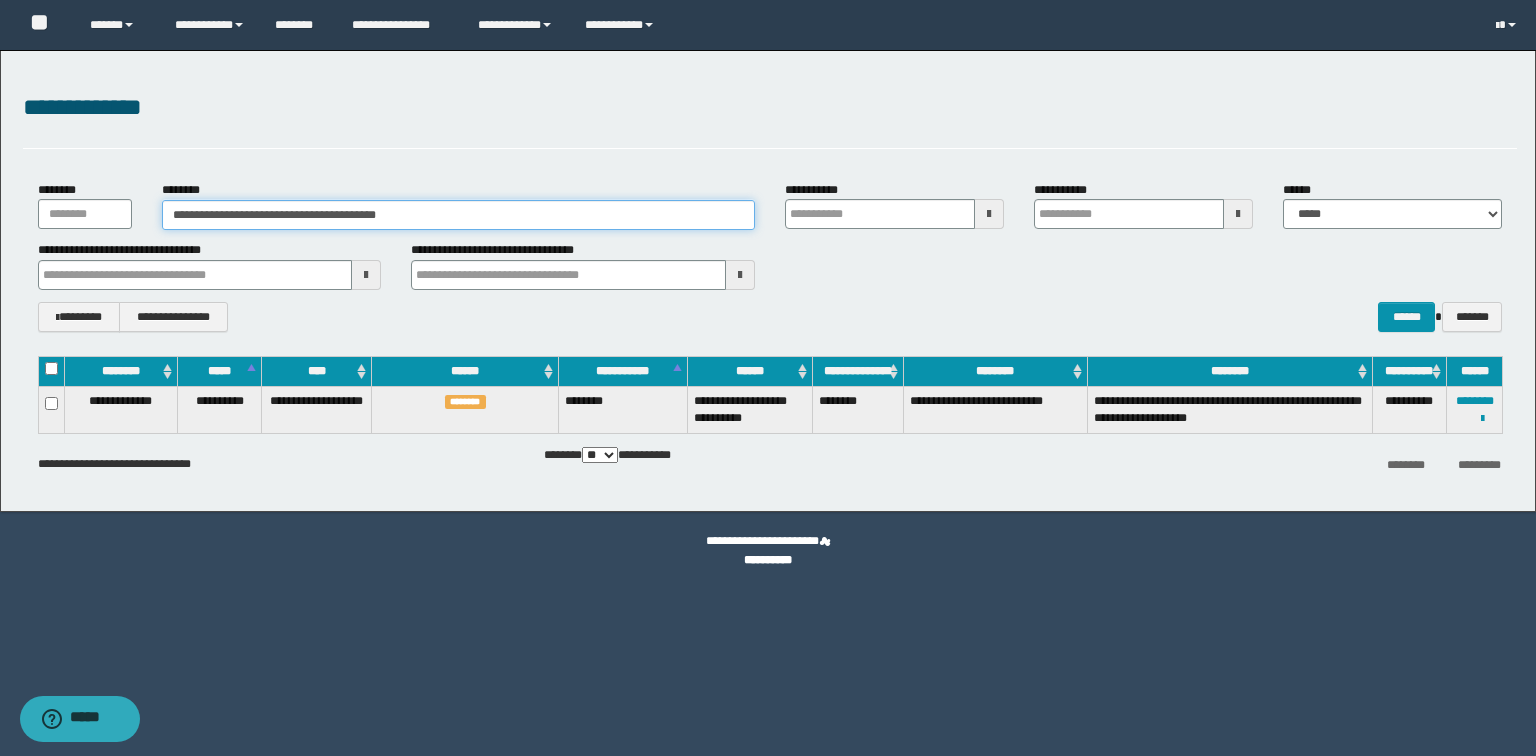 paste 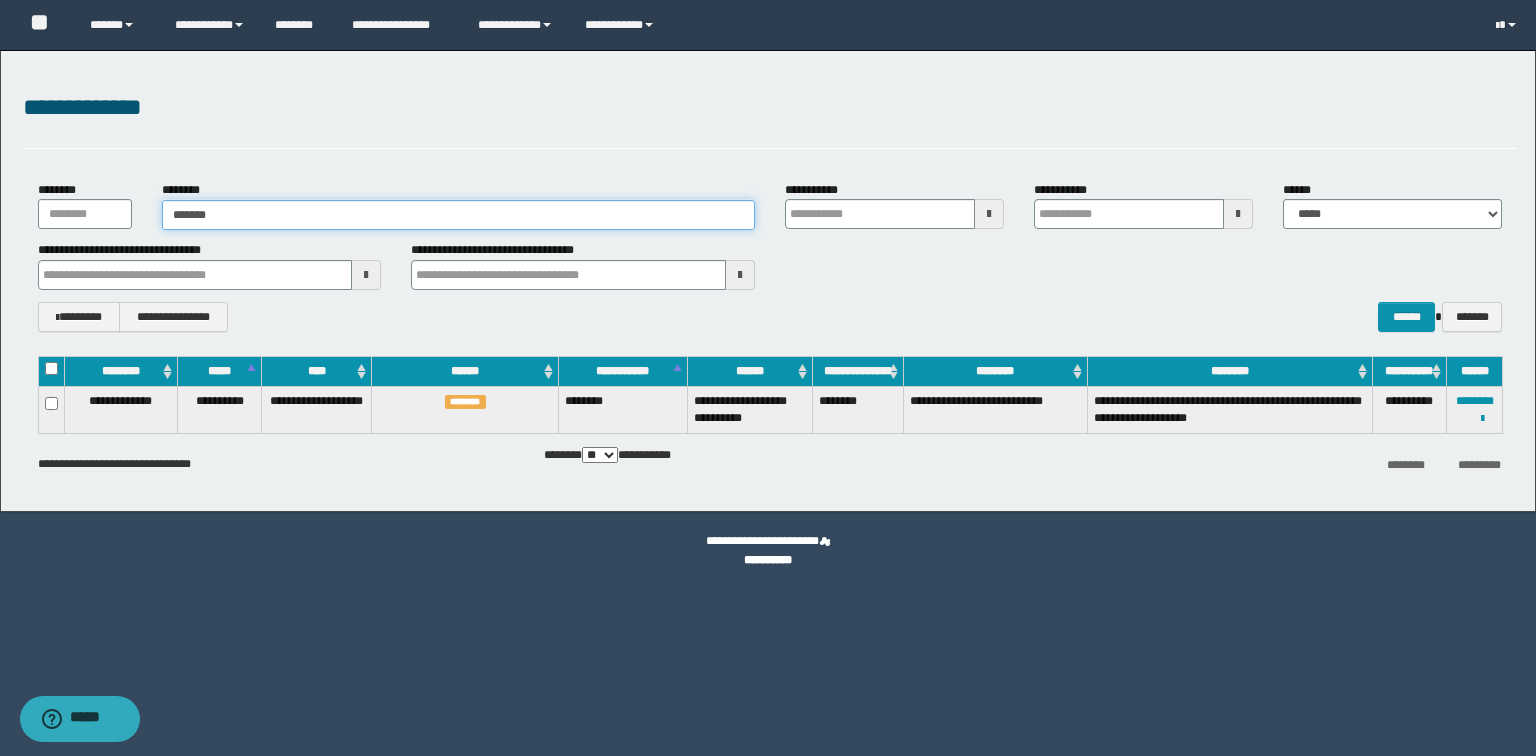 type on "*******" 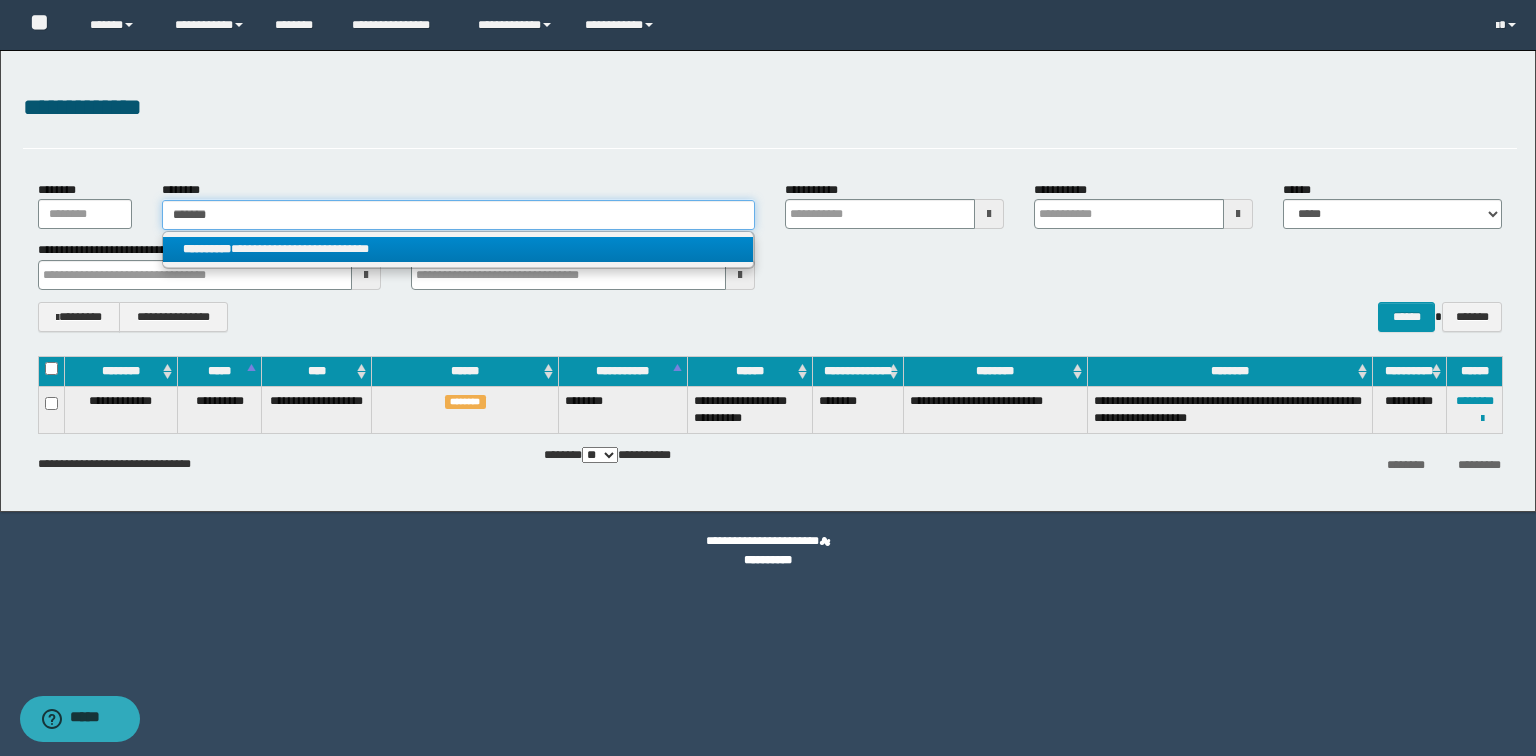 type on "*******" 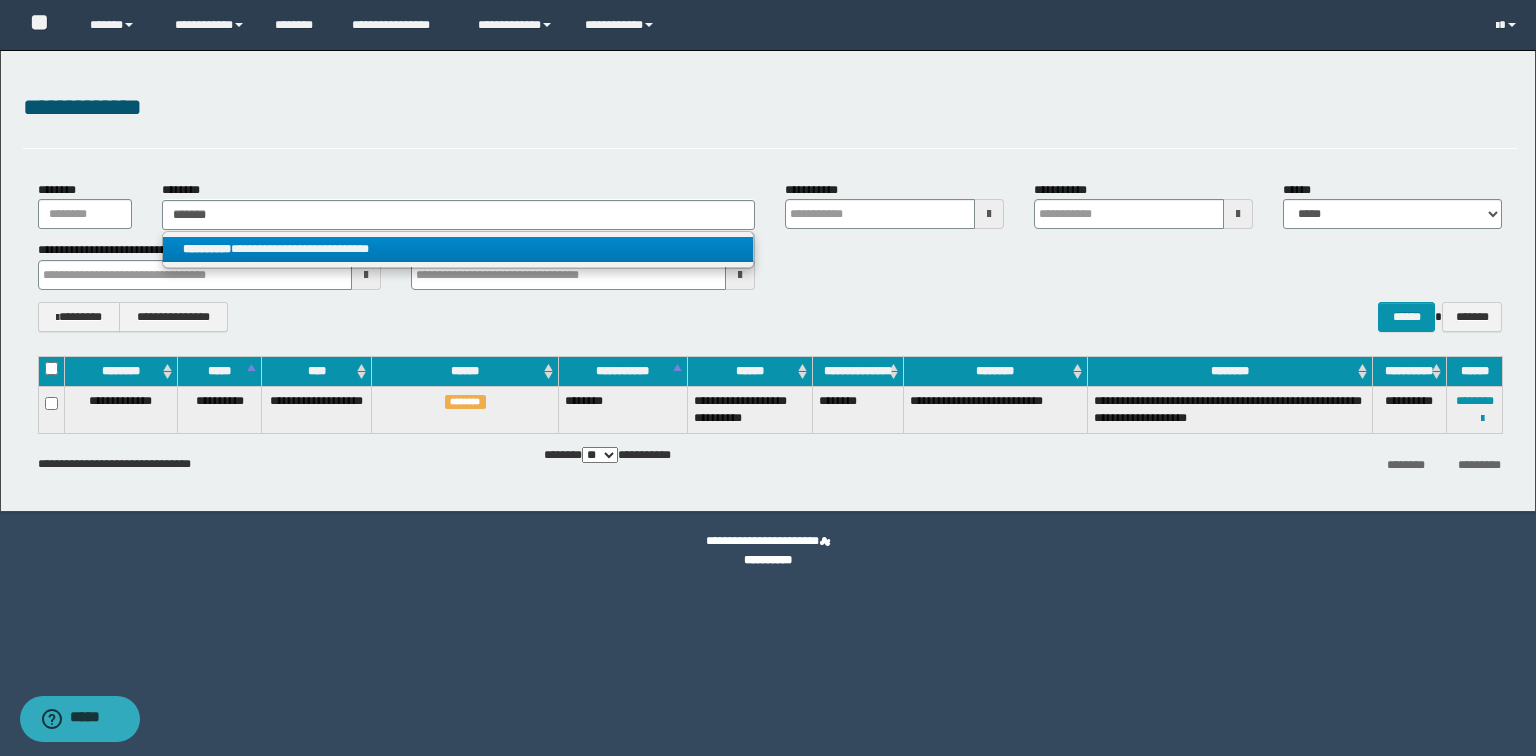 click on "**********" at bounding box center (458, 249) 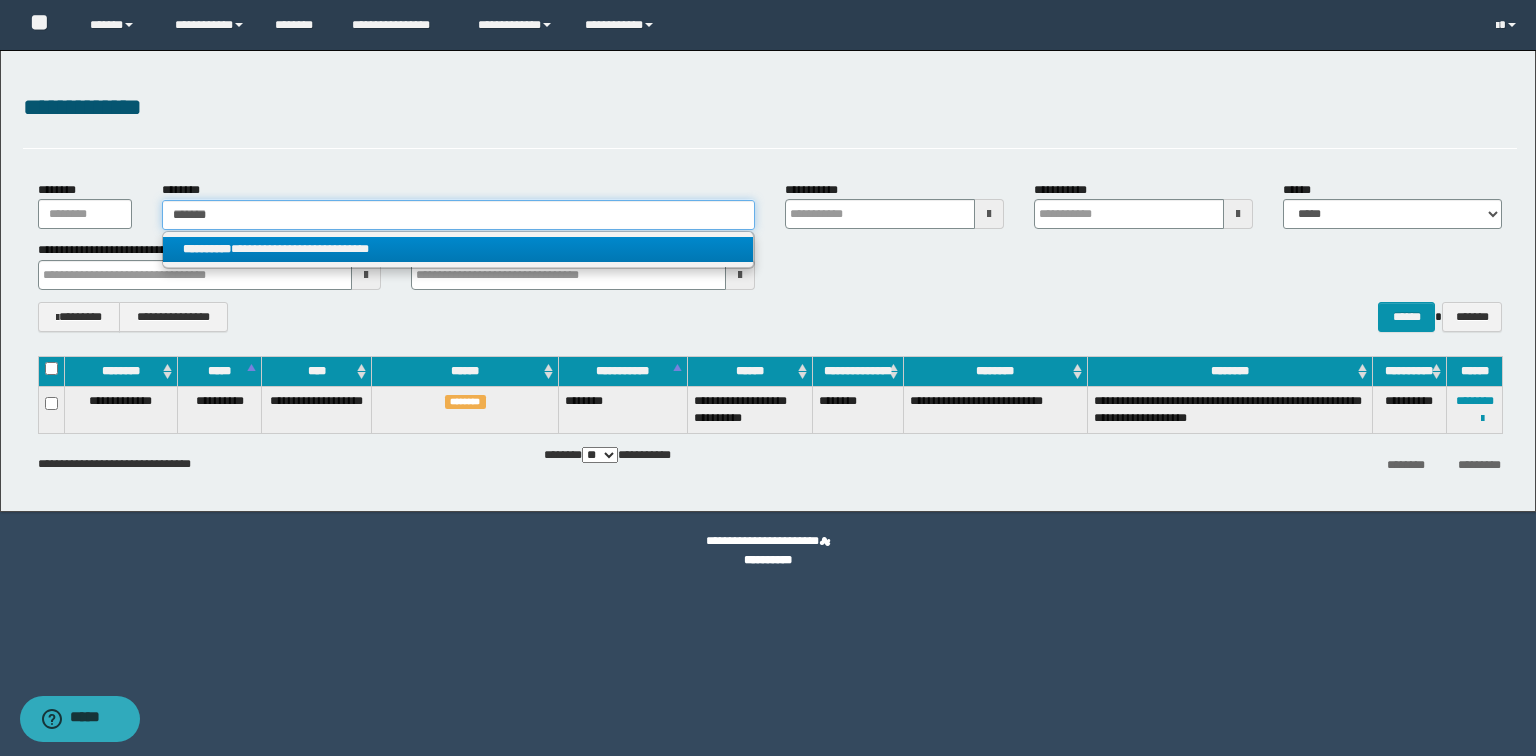 type 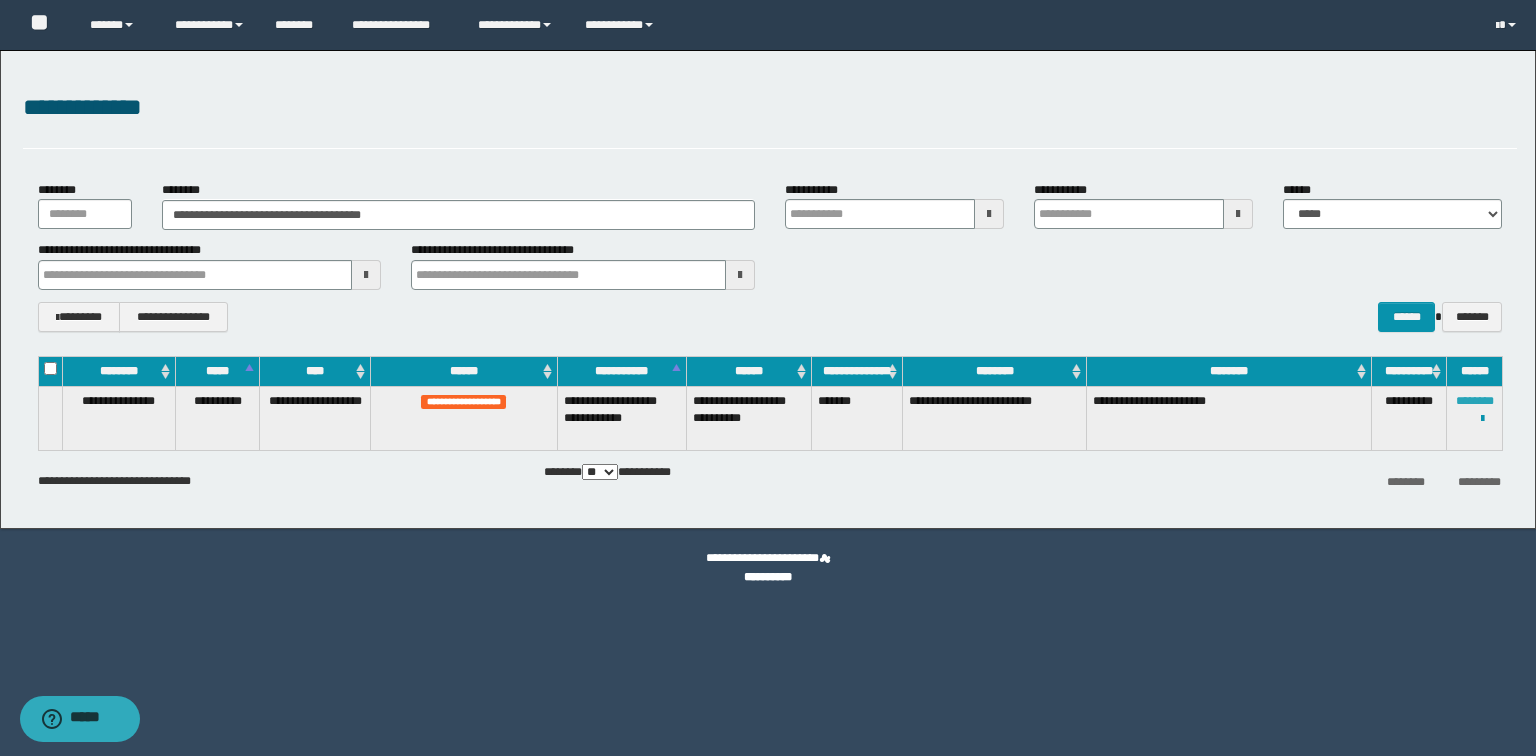 click on "********" at bounding box center (1475, 401) 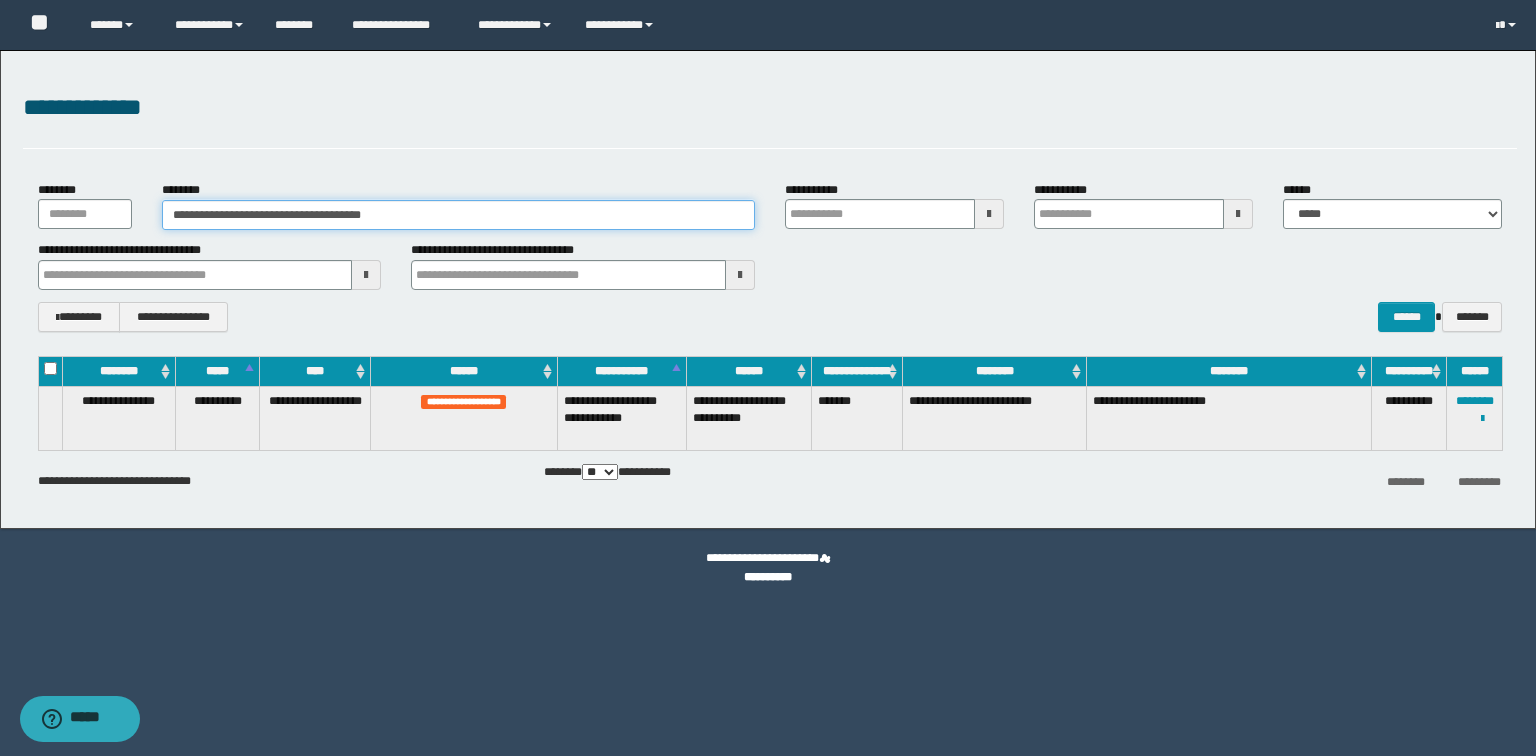 drag, startPoint x: 466, startPoint y: 216, endPoint x: 0, endPoint y: 203, distance: 466.1813 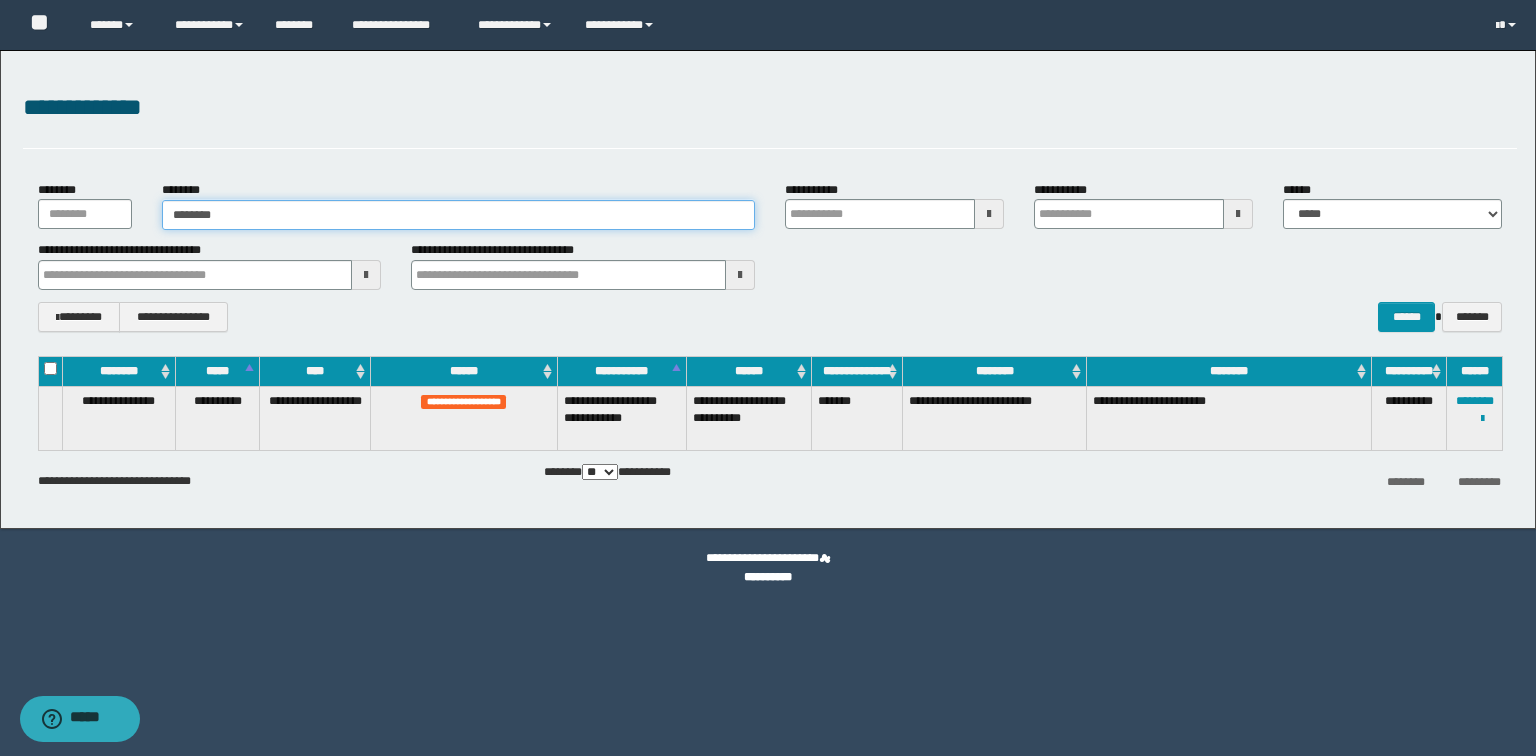 type on "********" 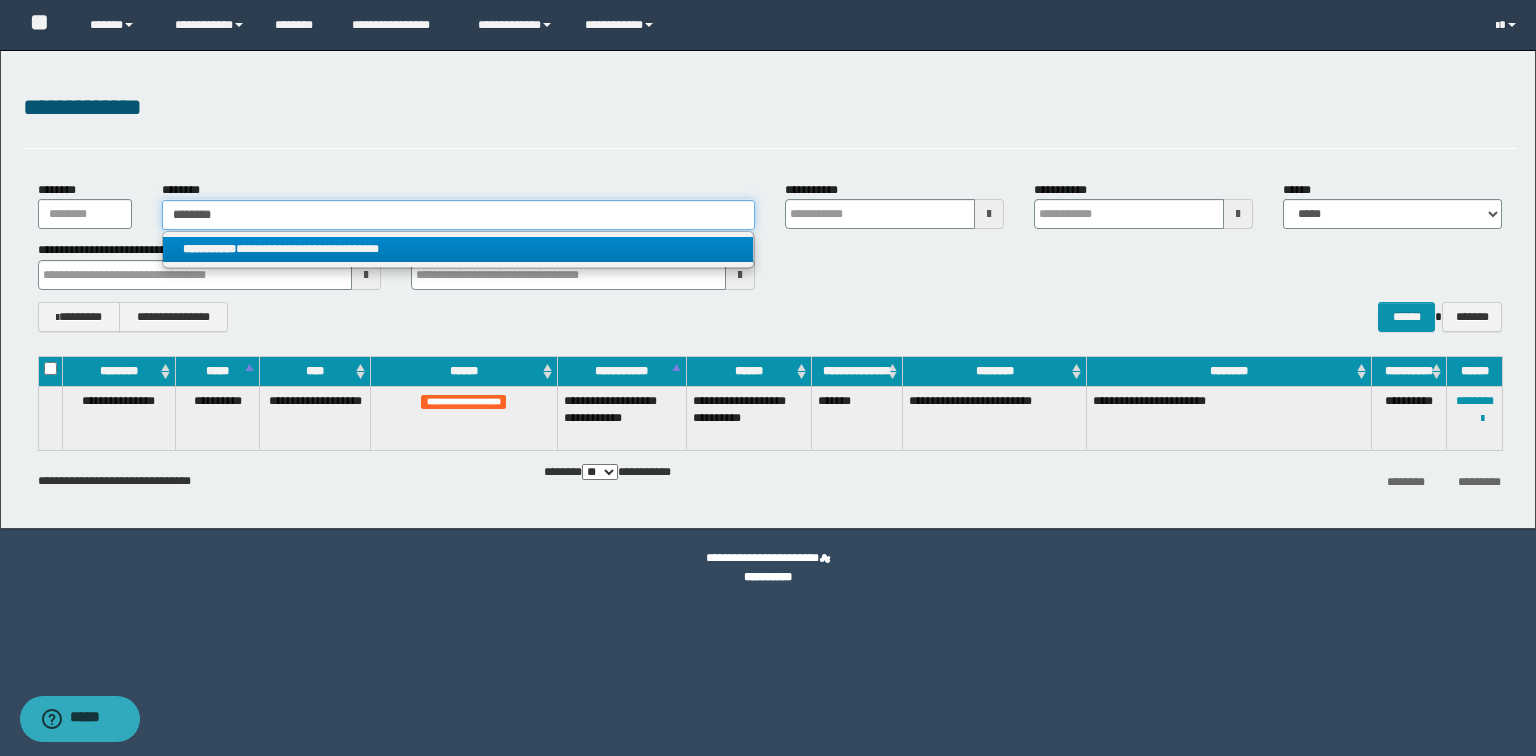 type on "********" 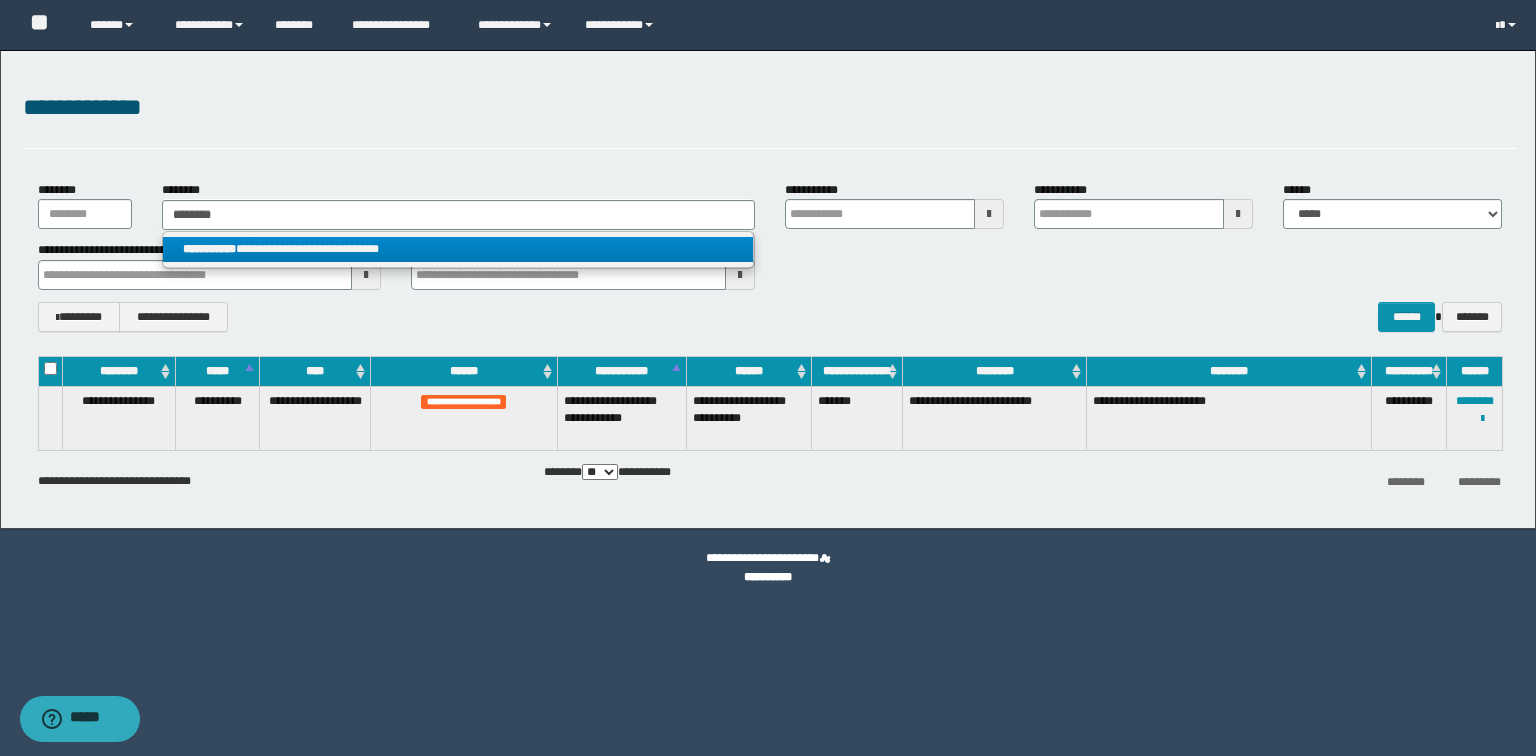 click on "**********" at bounding box center (458, 249) 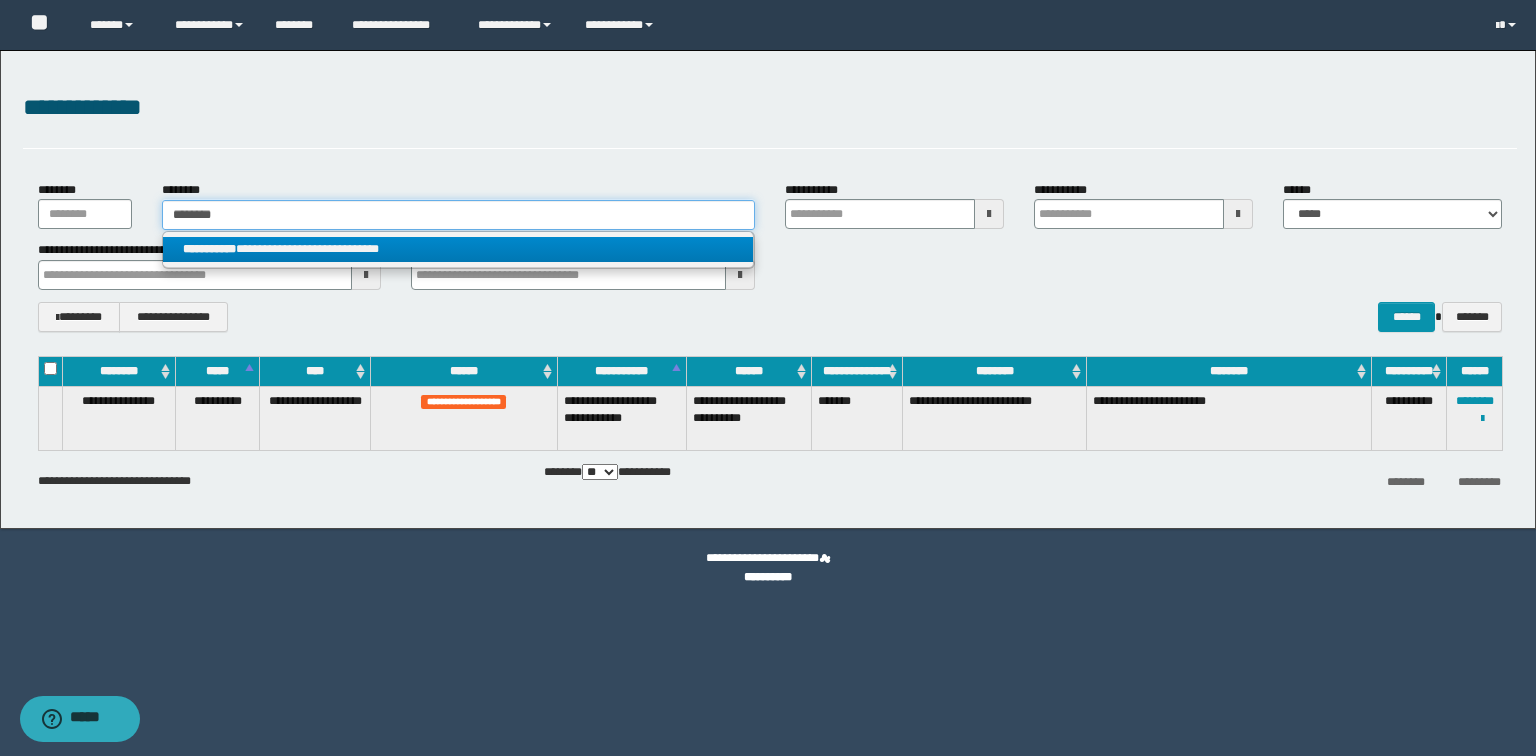 type 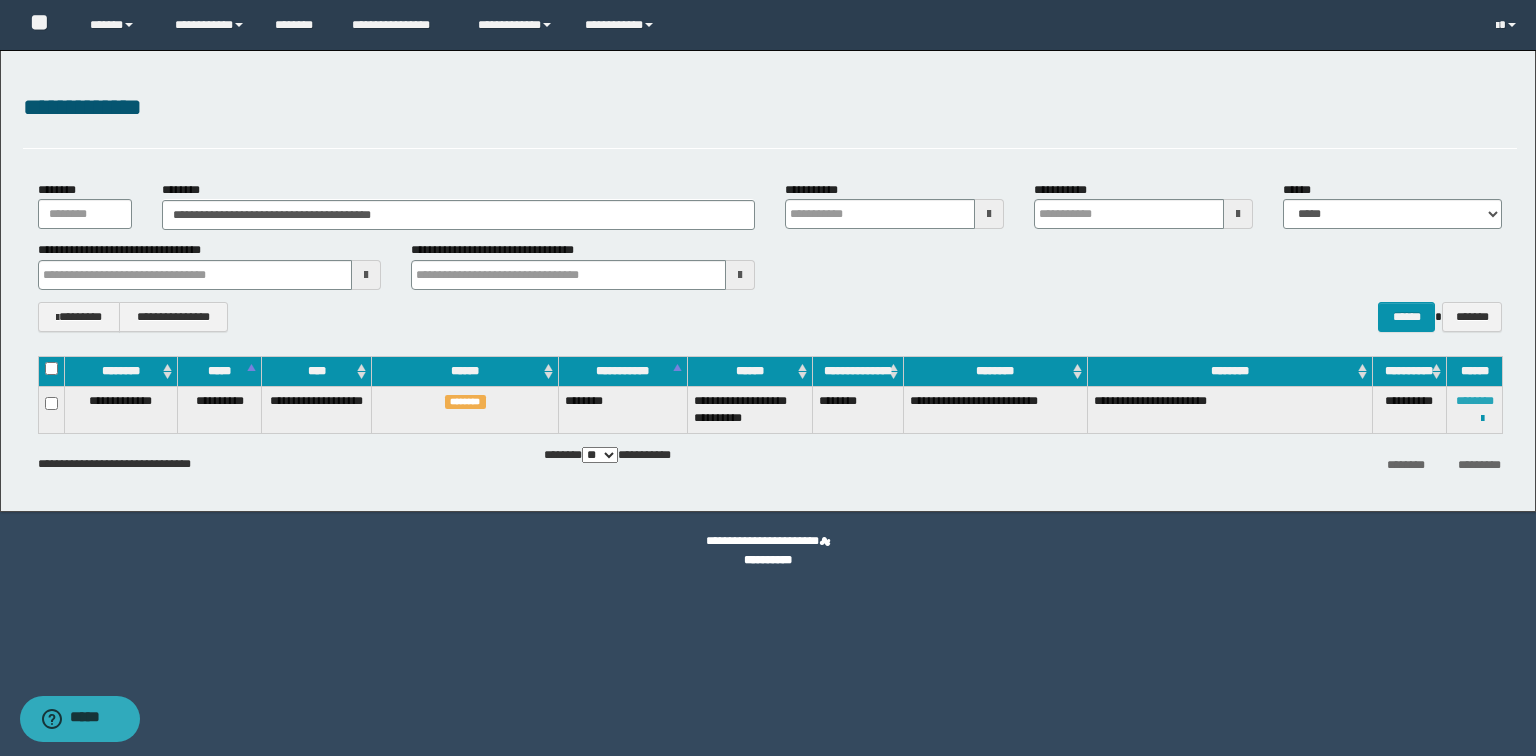 click on "********" at bounding box center [1475, 401] 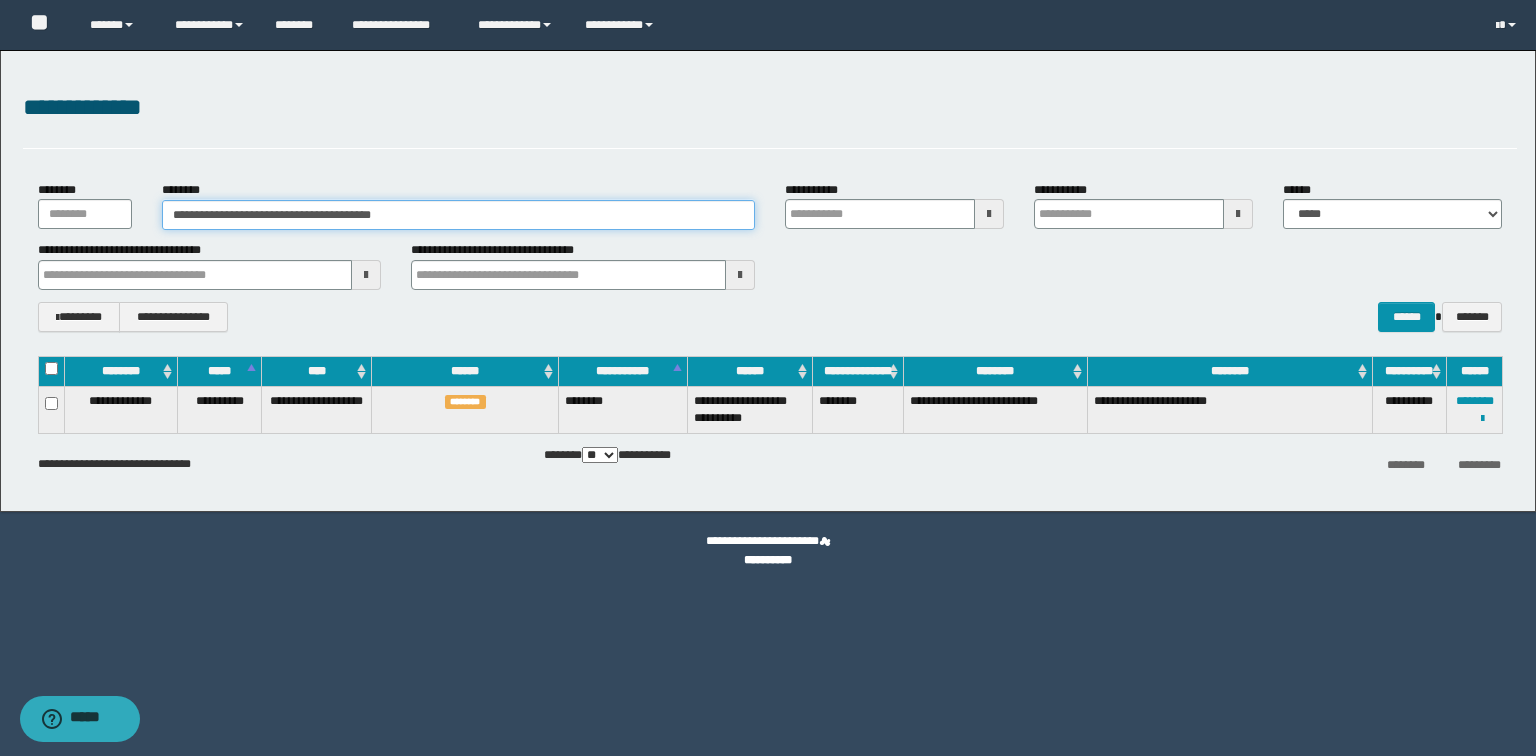 drag, startPoint x: 475, startPoint y: 220, endPoint x: 0, endPoint y: 159, distance: 478.90082 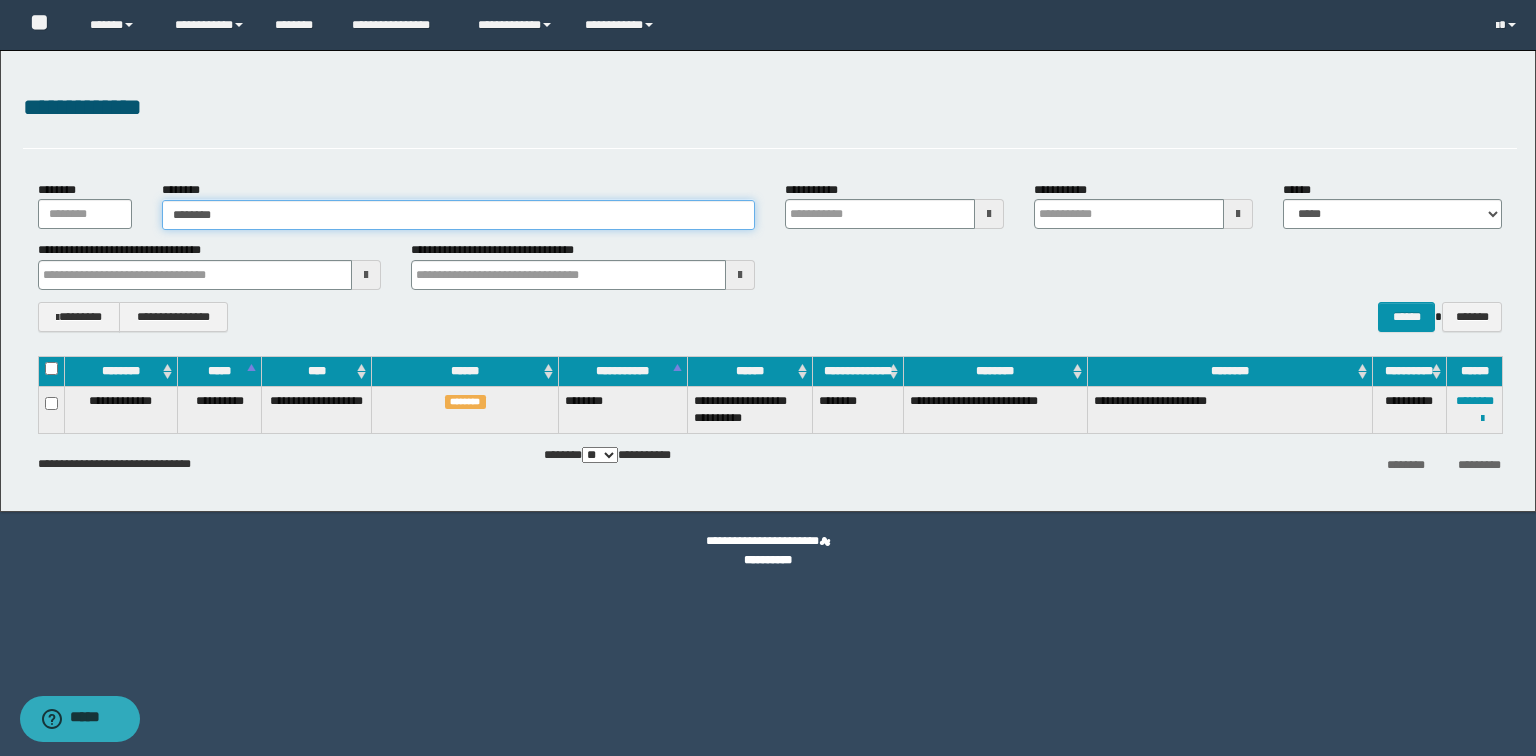 type on "********" 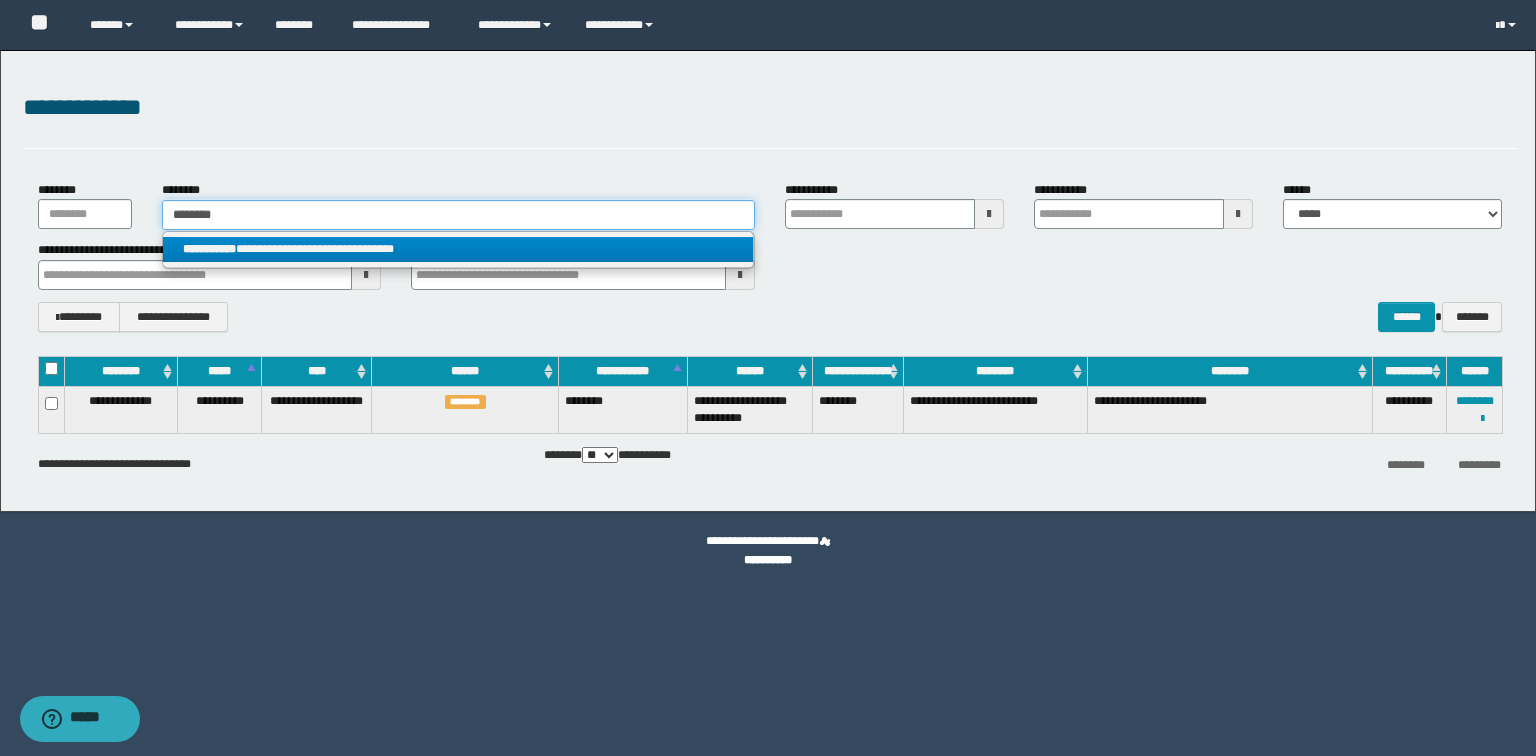 type on "********" 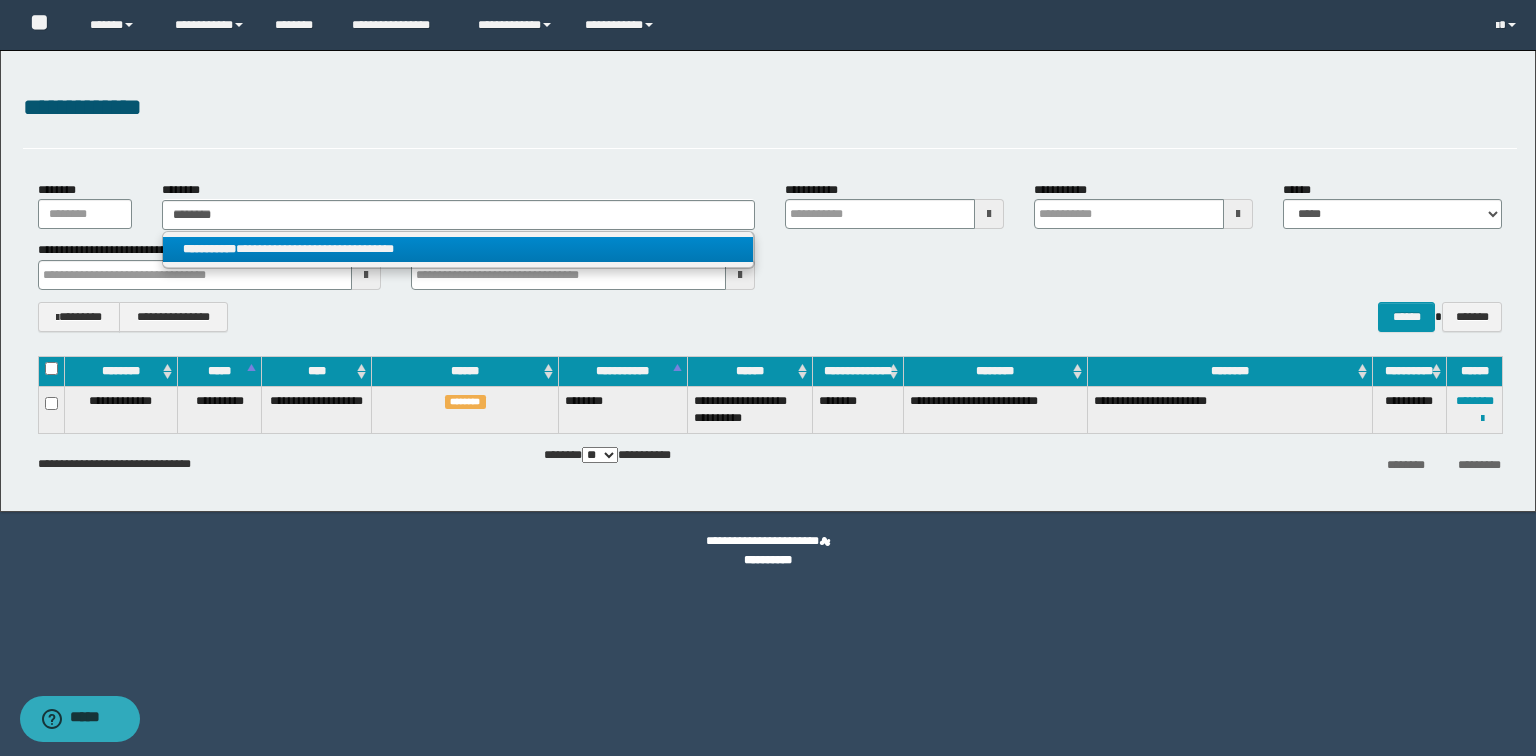 click on "**********" at bounding box center (458, 249) 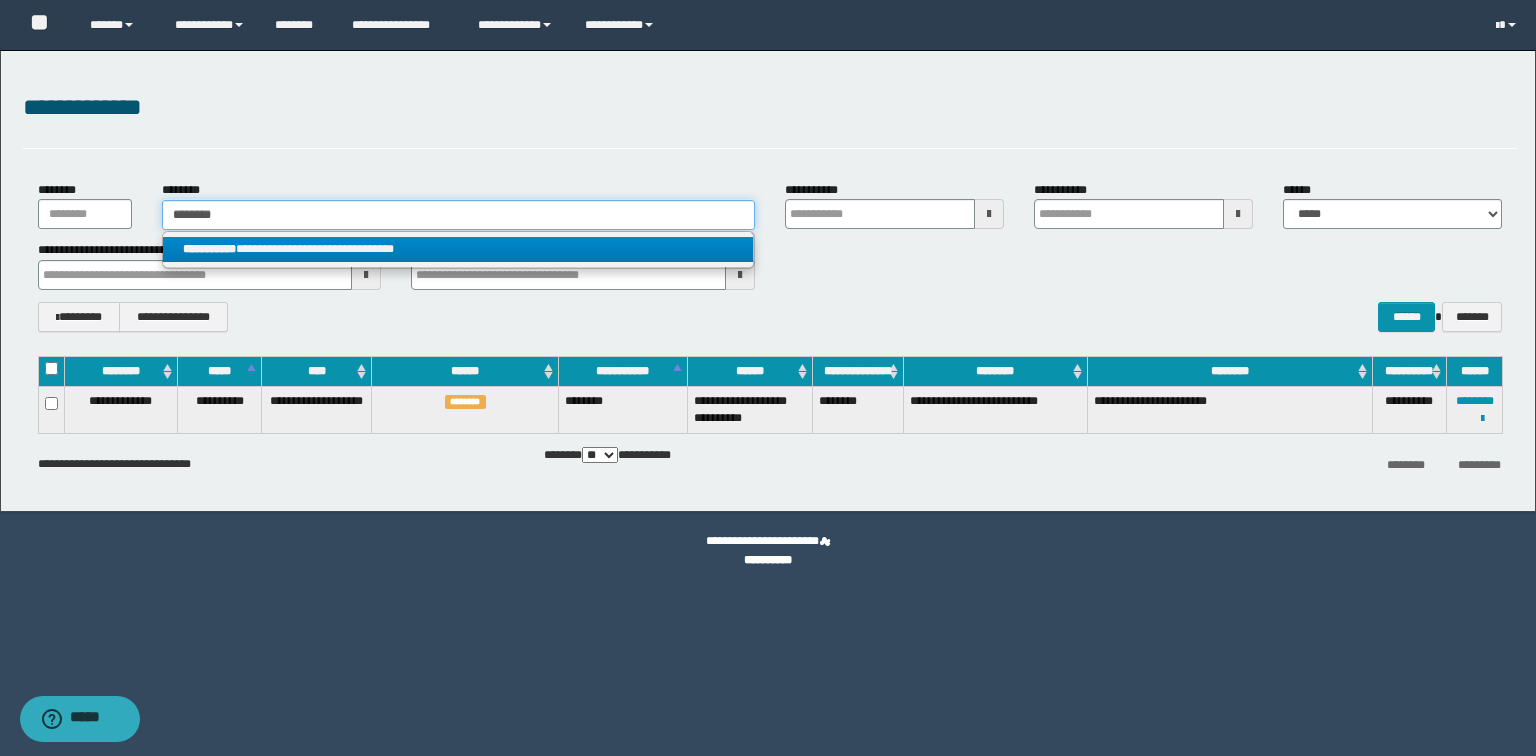 type 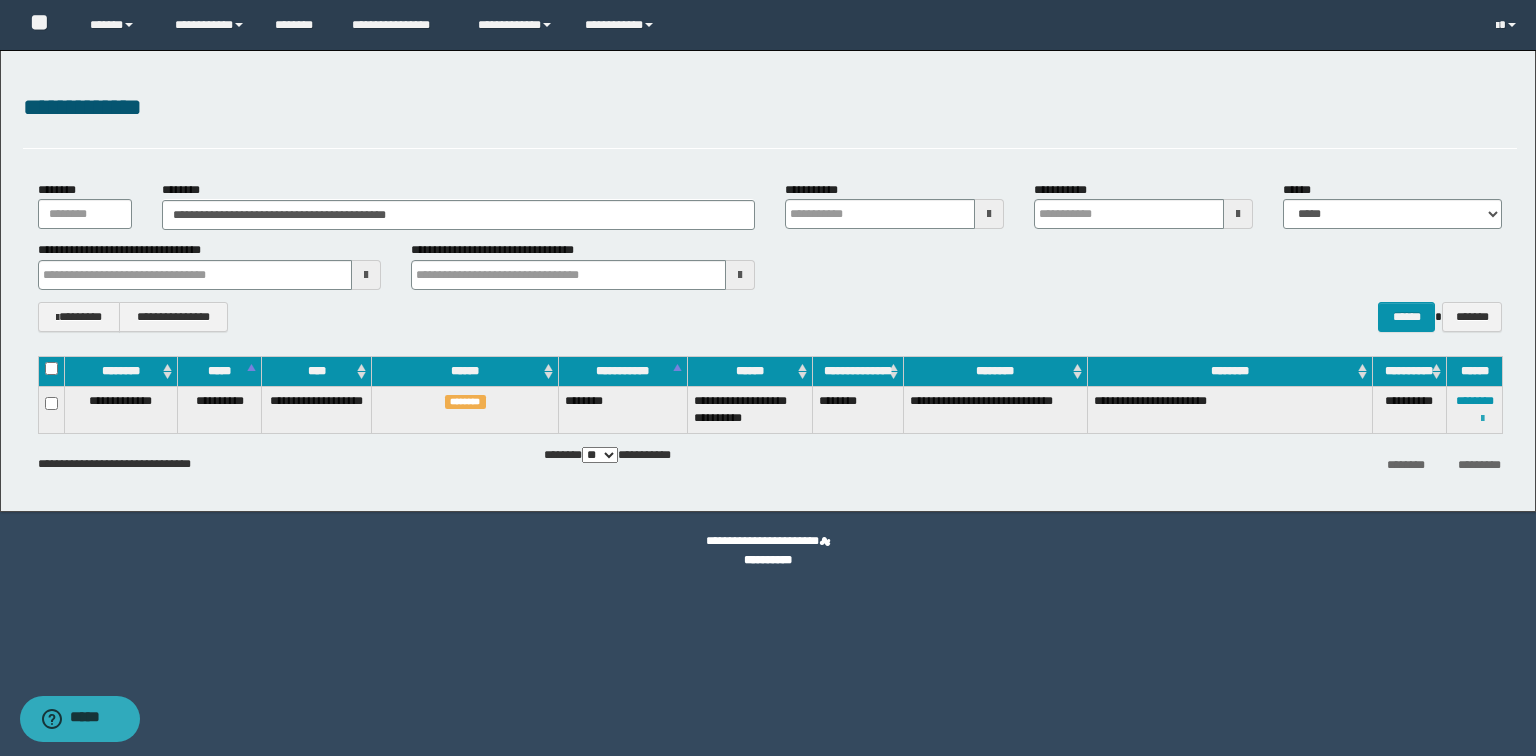 click at bounding box center [1482, 419] 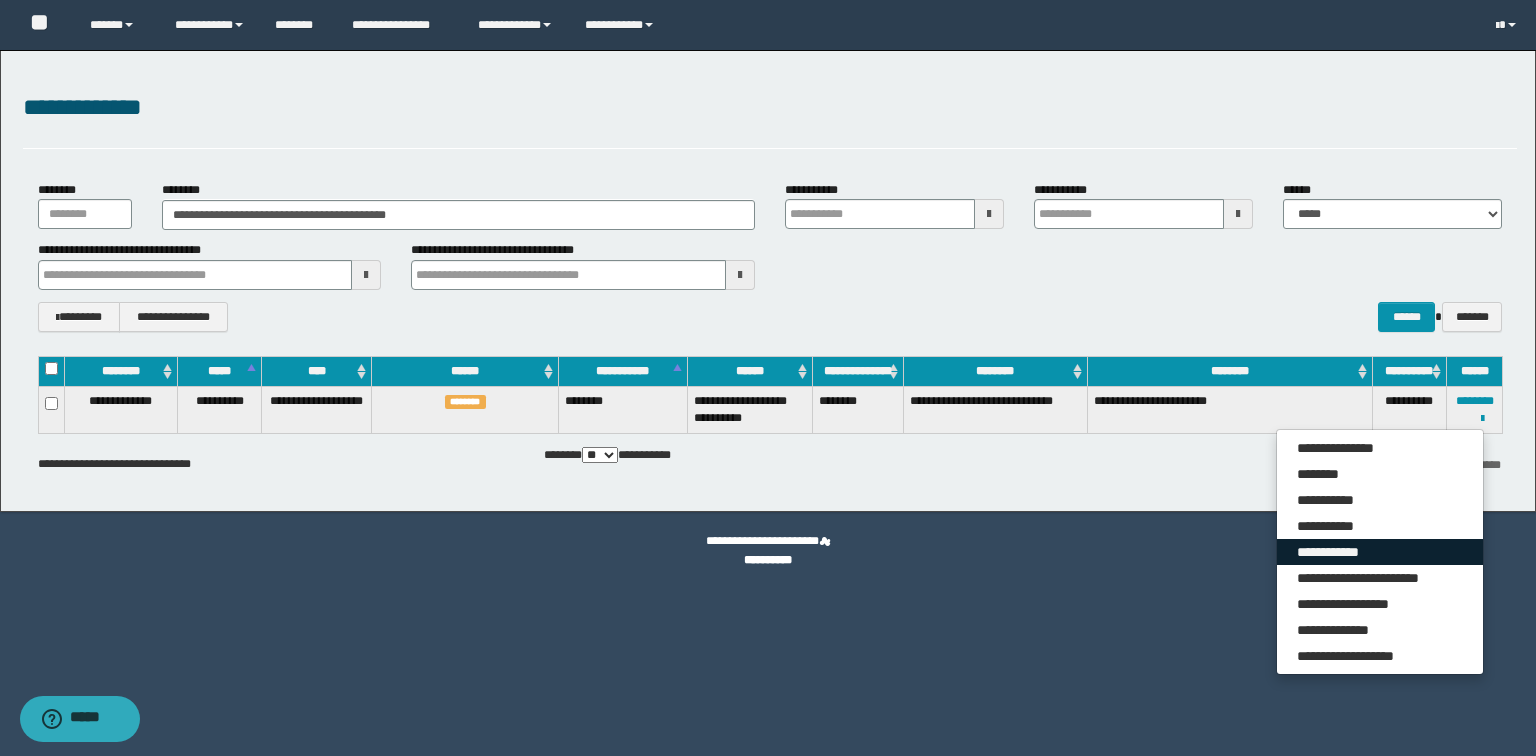 click on "**********" at bounding box center [1380, 552] 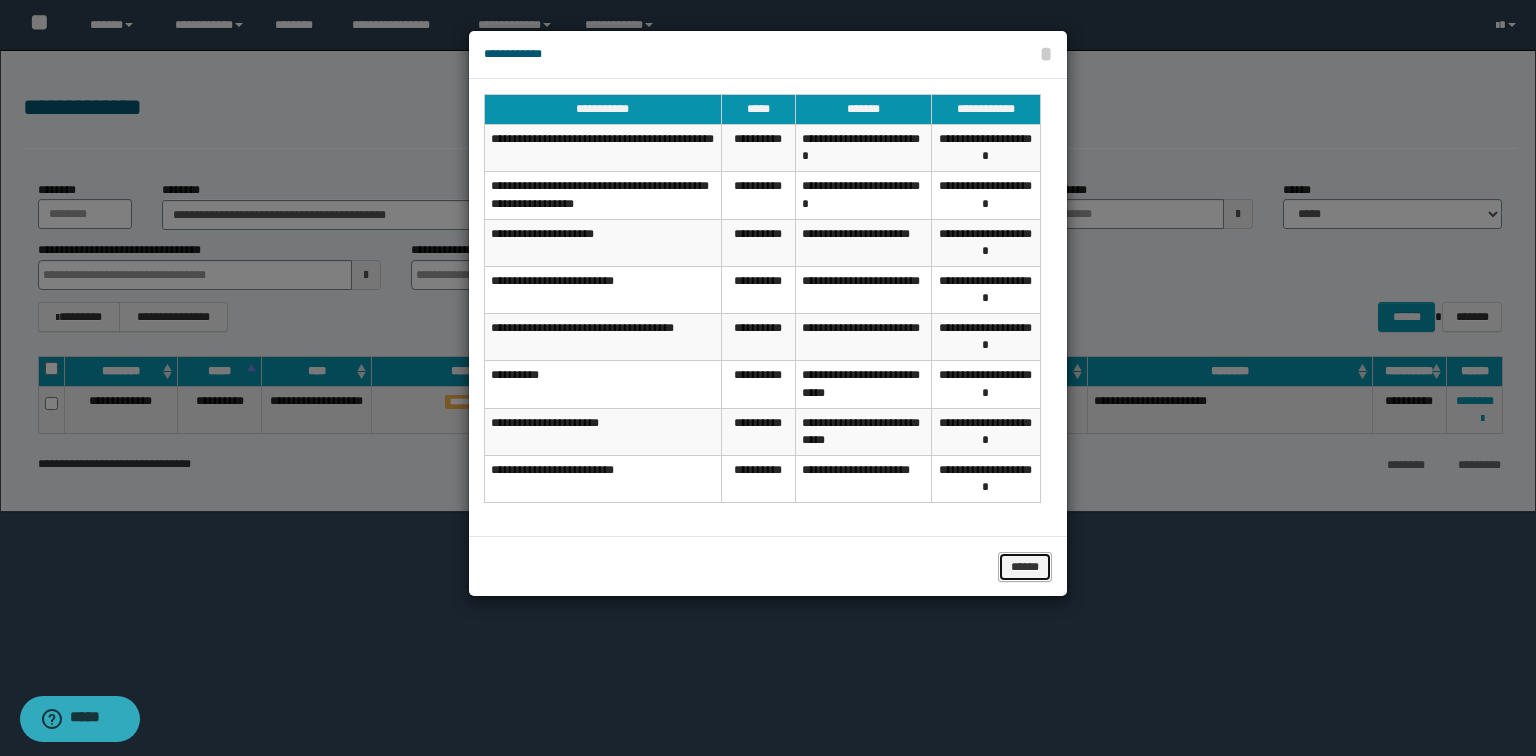 click on "******" at bounding box center (1025, 567) 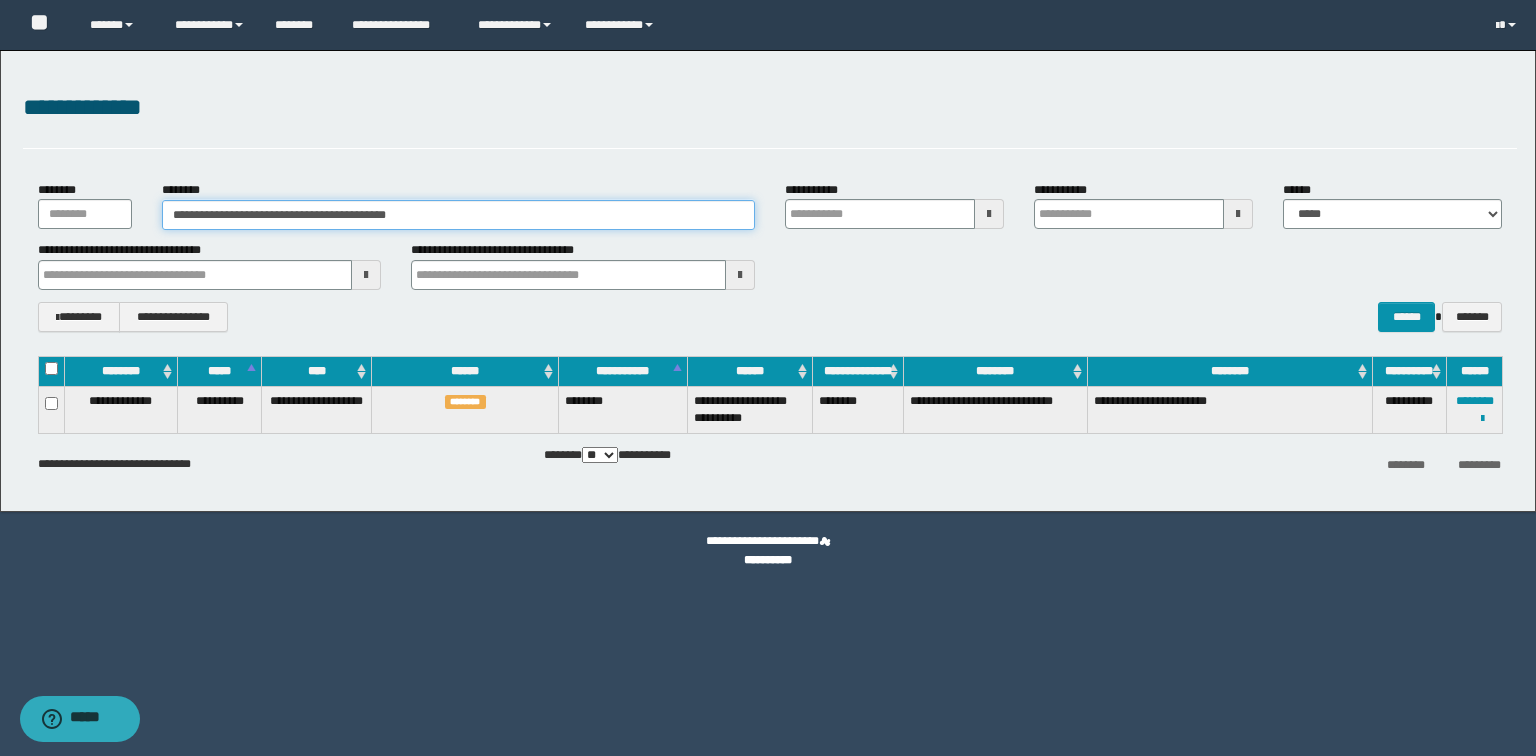 drag, startPoint x: 448, startPoint y: 212, endPoint x: 0, endPoint y: 189, distance: 448.59003 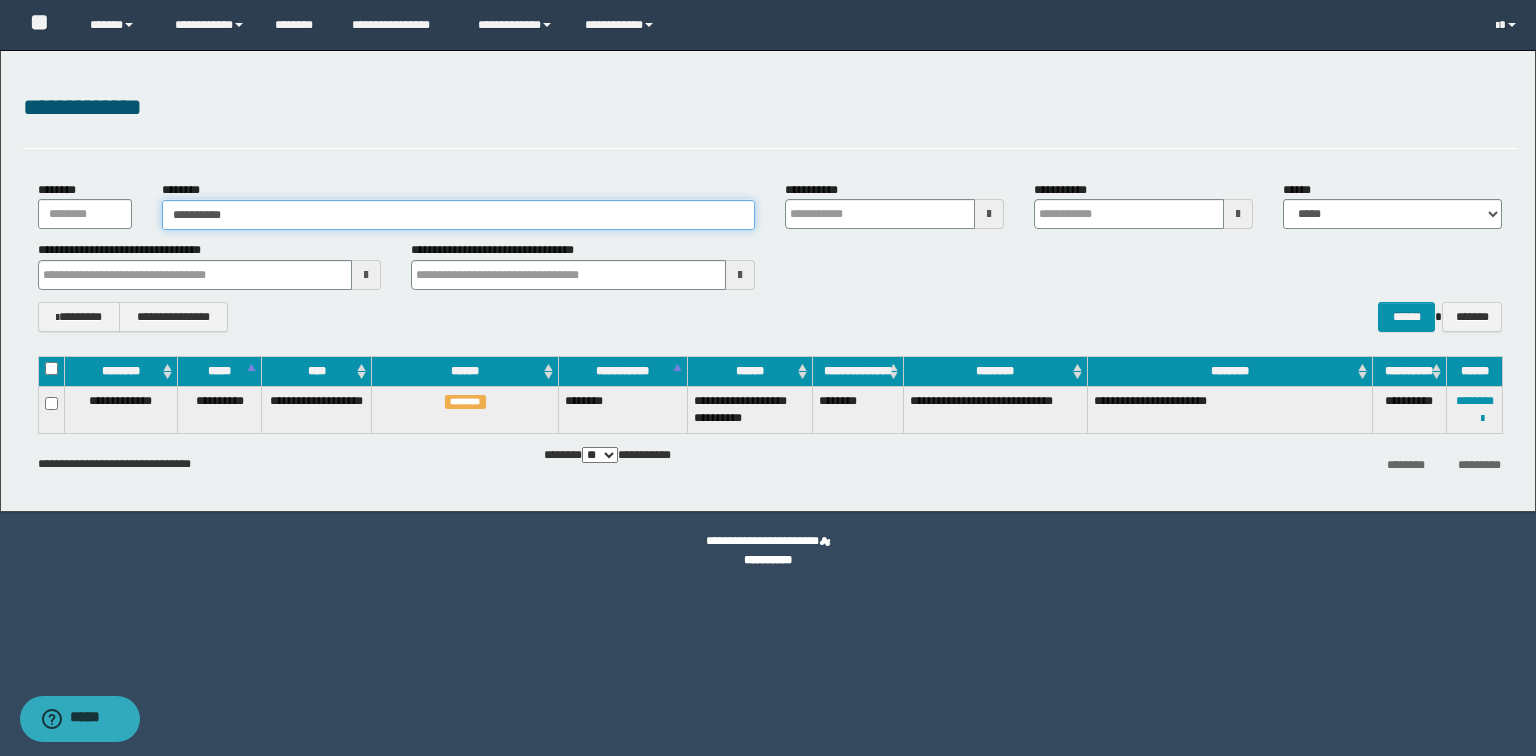 click on "**********" at bounding box center [458, 215] 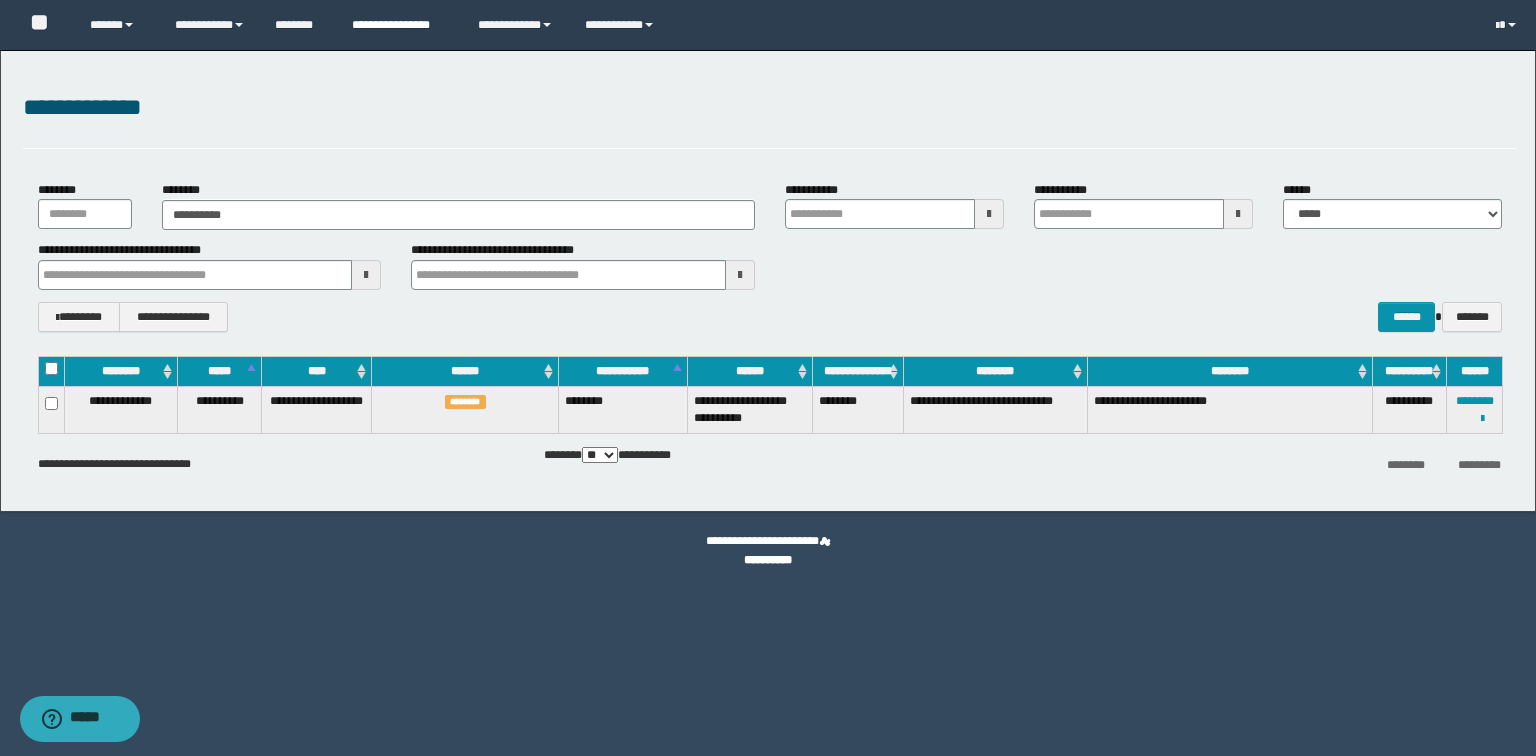 click on "**********" at bounding box center (400, 25) 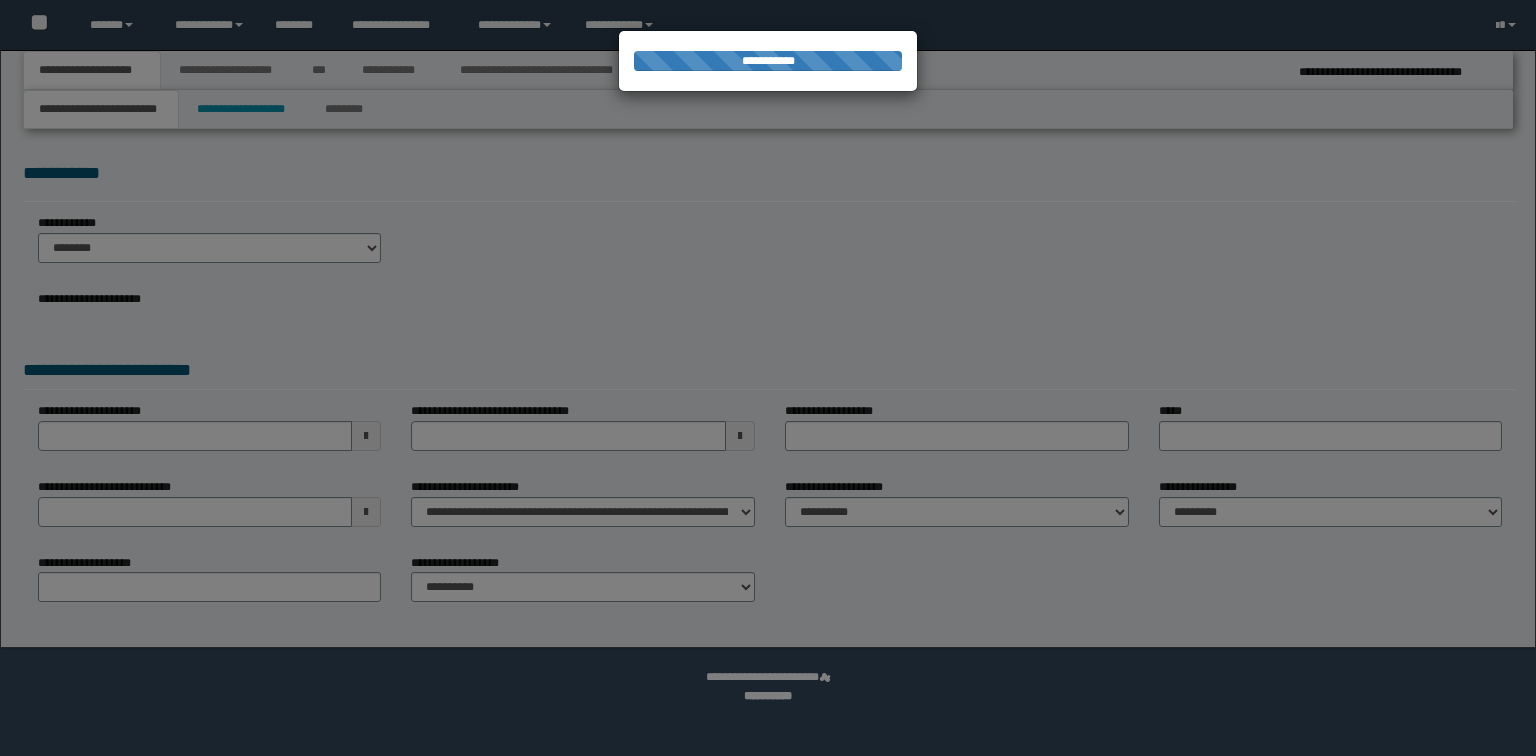 scroll, scrollTop: 0, scrollLeft: 0, axis: both 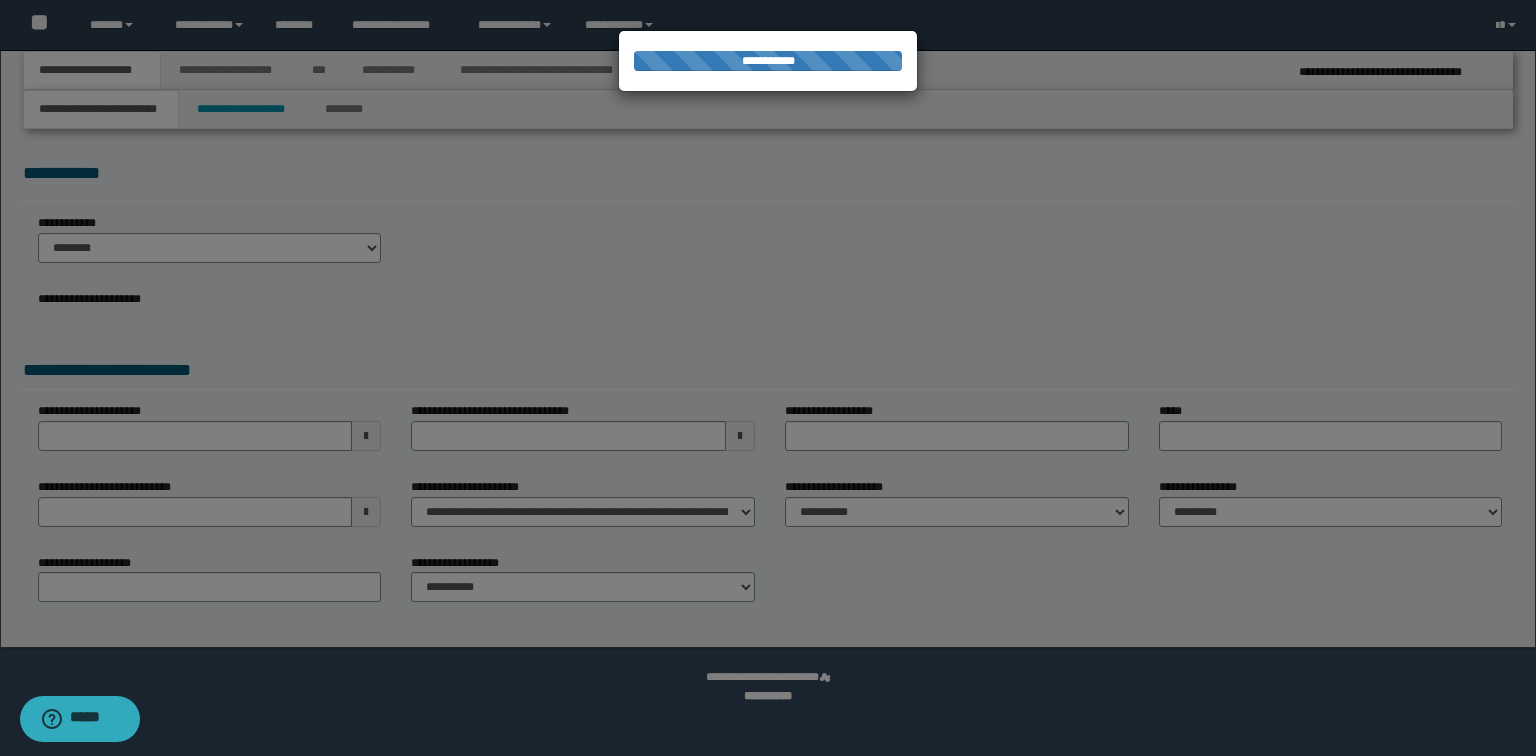 select on "*" 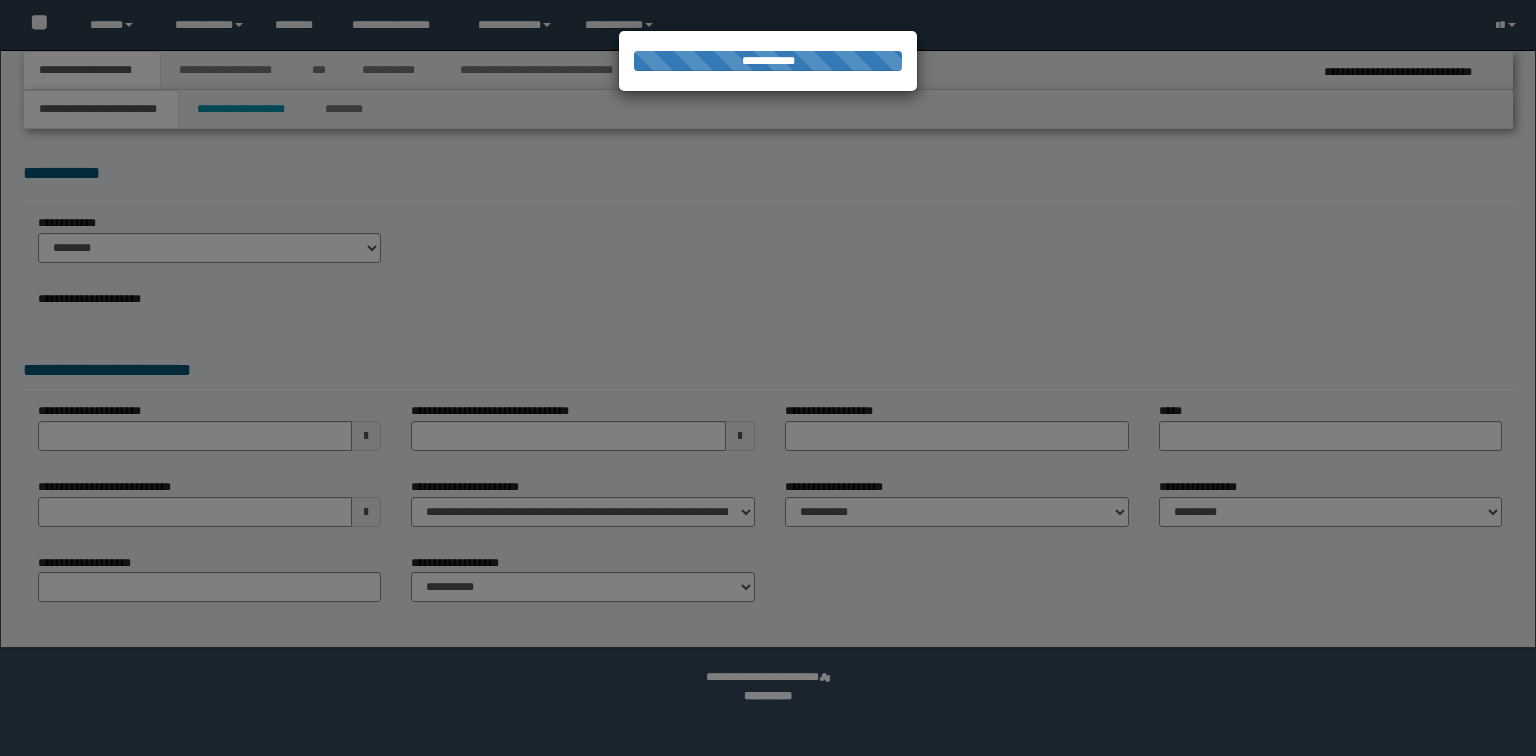 scroll, scrollTop: 0, scrollLeft: 0, axis: both 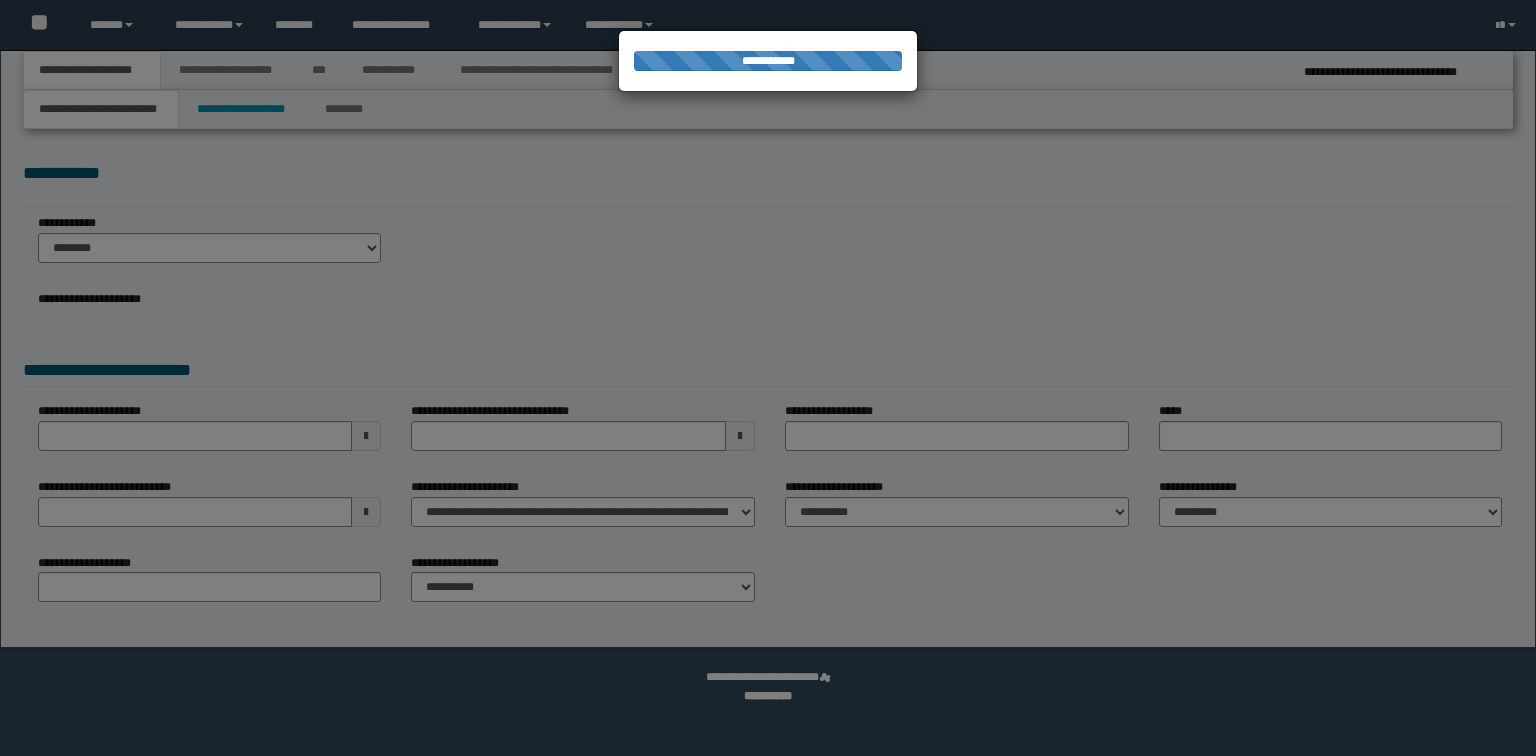 select on "*" 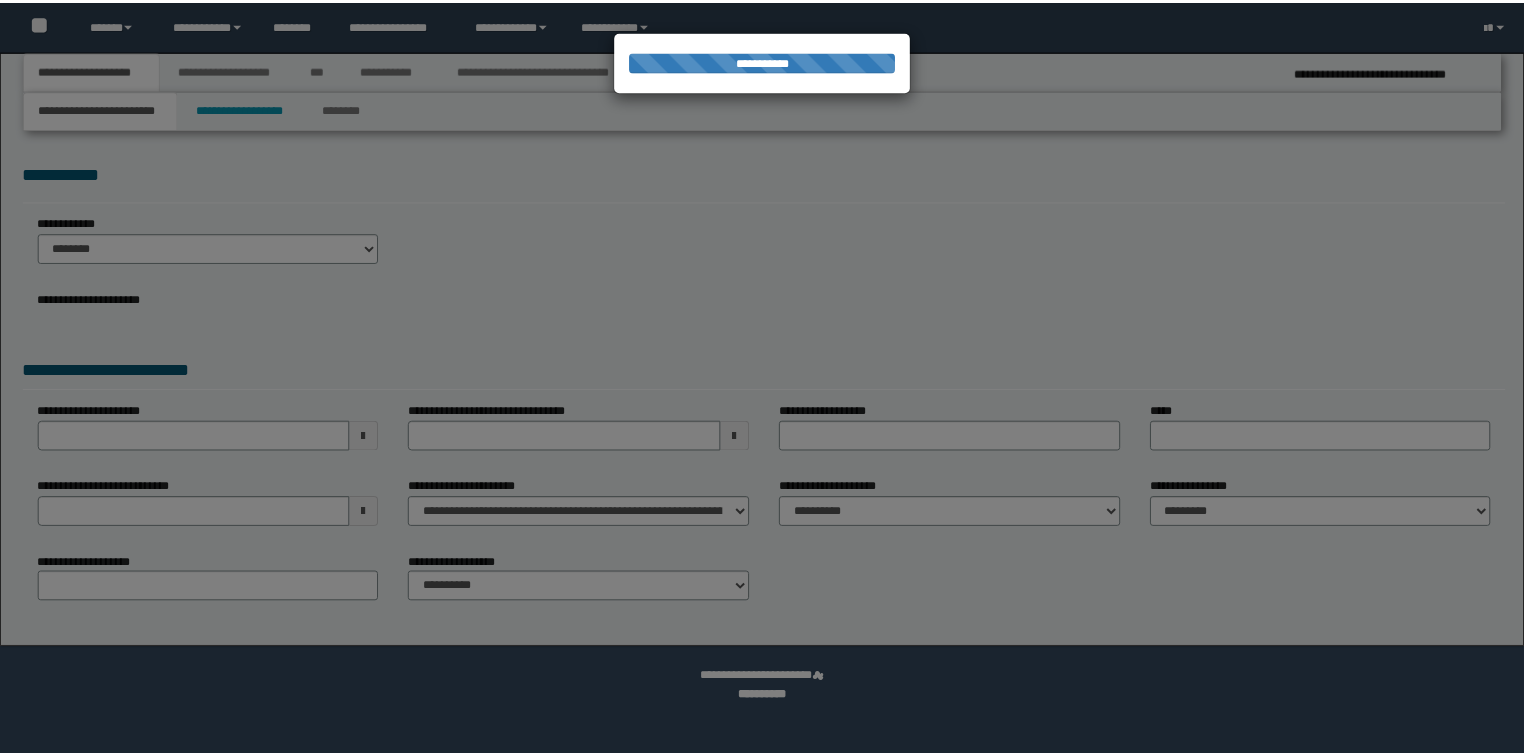 scroll, scrollTop: 0, scrollLeft: 0, axis: both 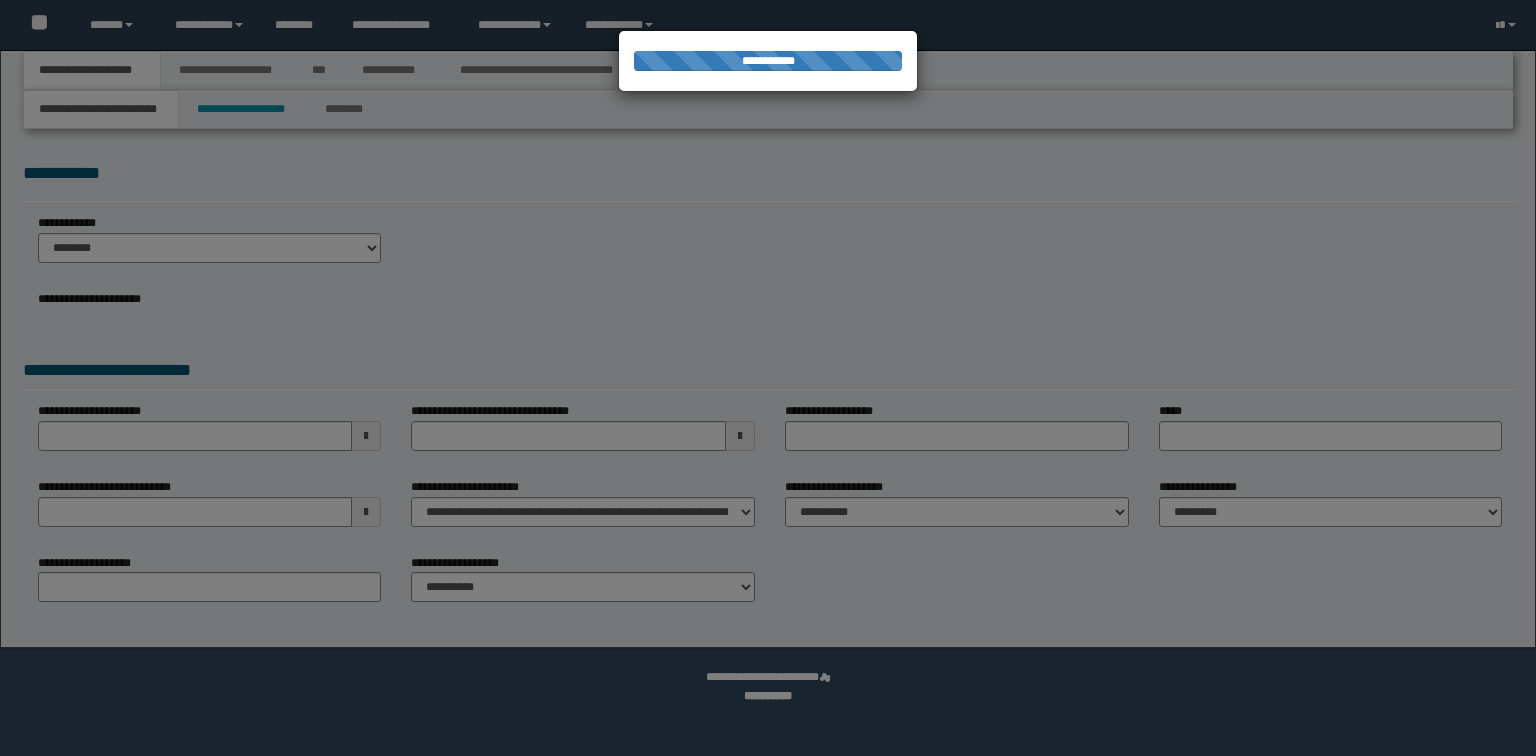 select on "*" 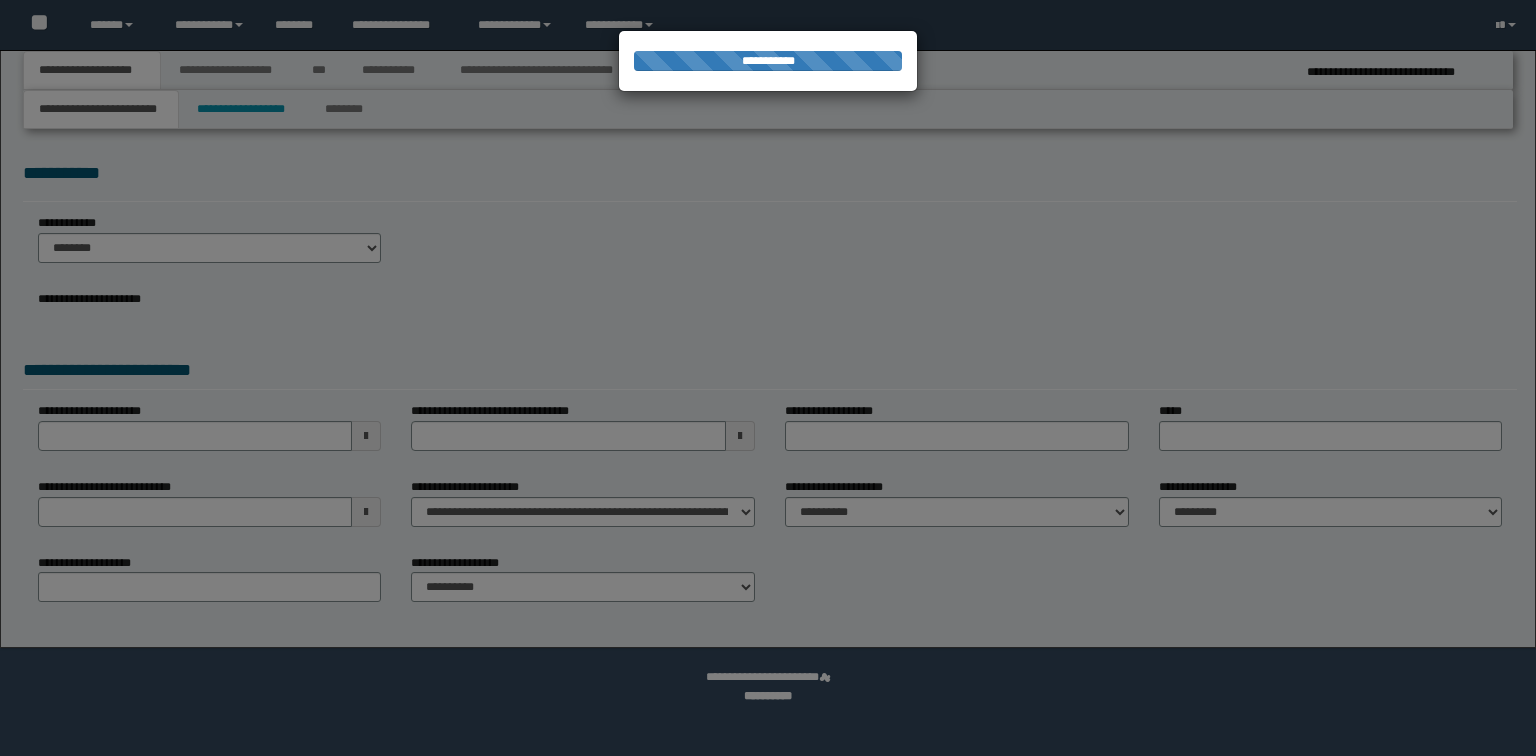 scroll, scrollTop: 0, scrollLeft: 0, axis: both 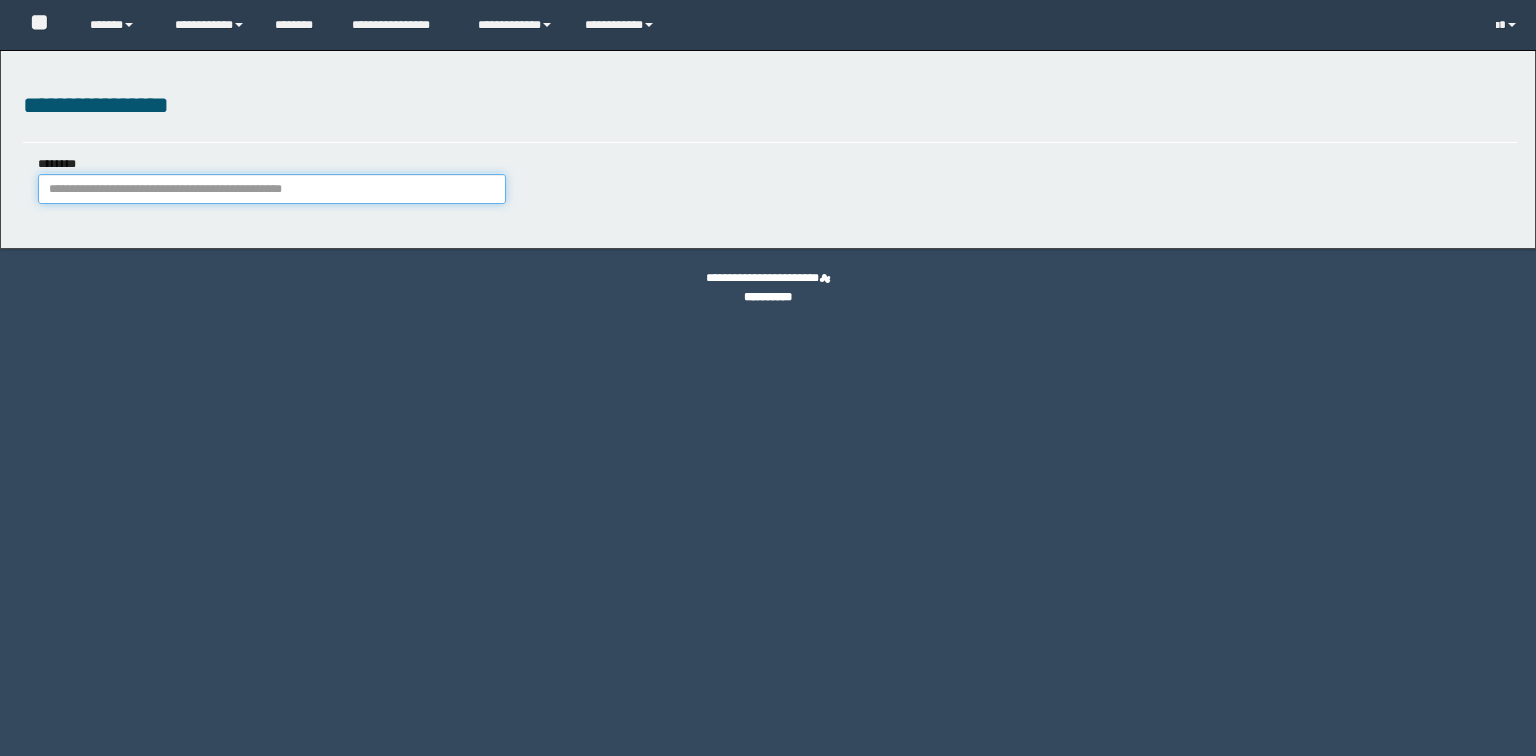 click on "********" at bounding box center (272, 189) 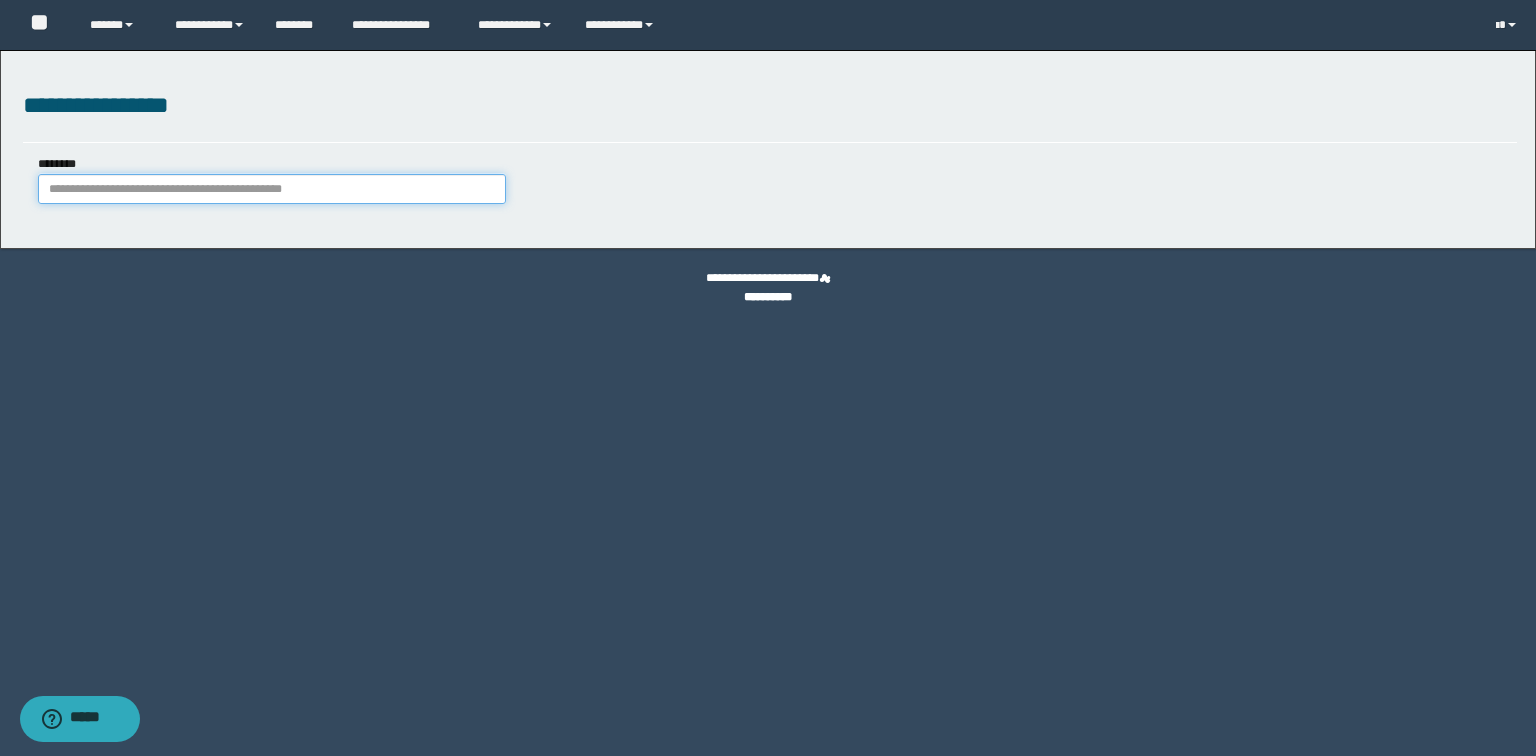 paste on "**********" 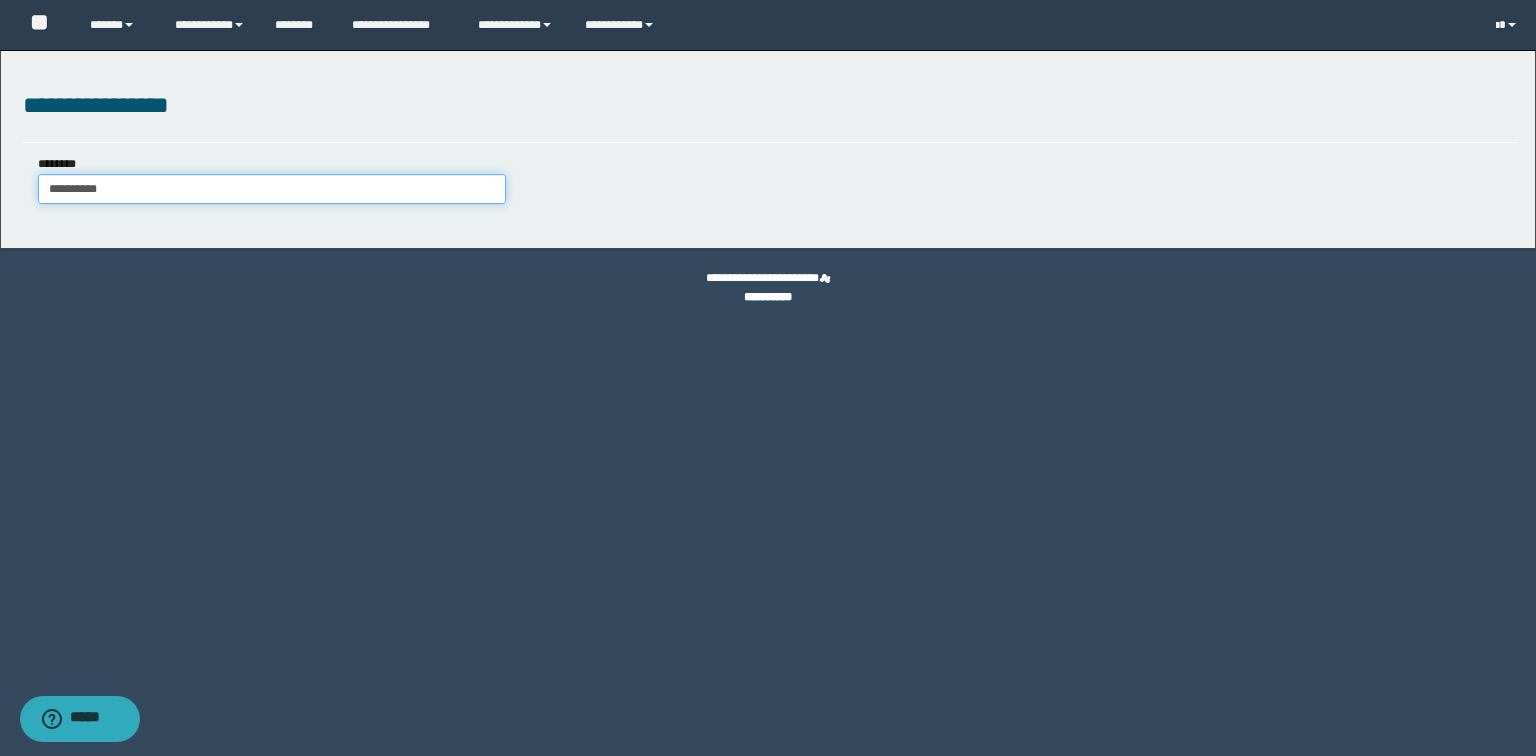 type on "**********" 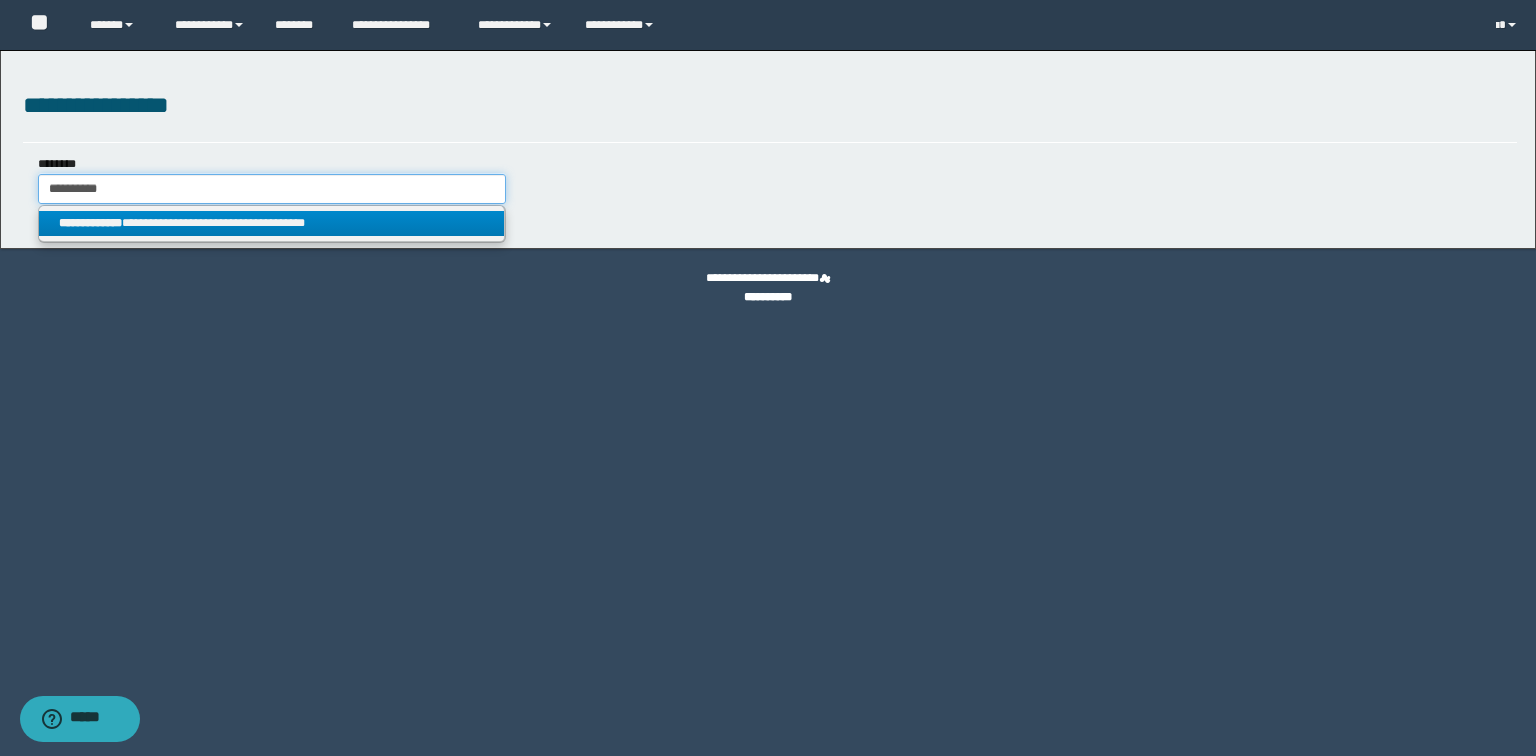 type on "**********" 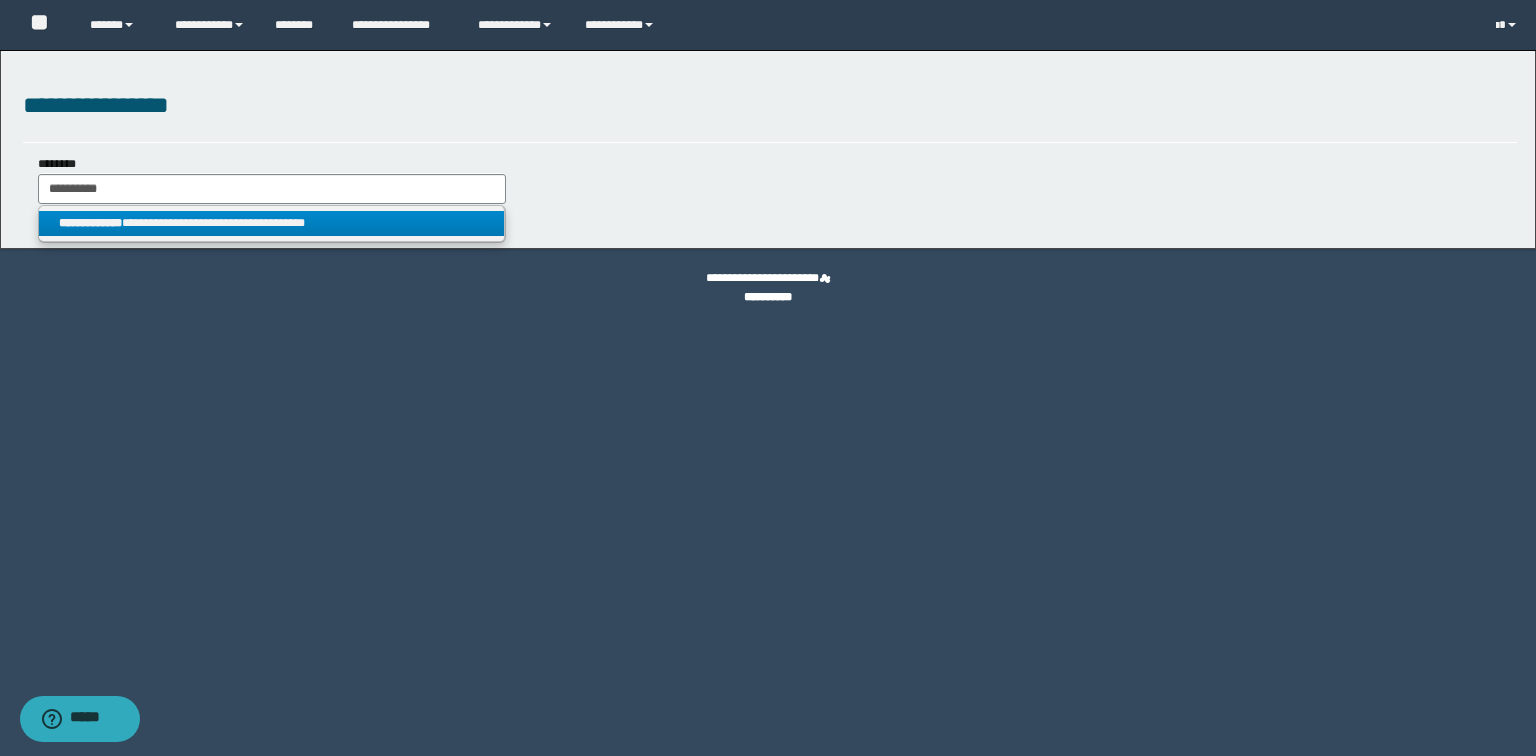 click on "**********" at bounding box center (271, 223) 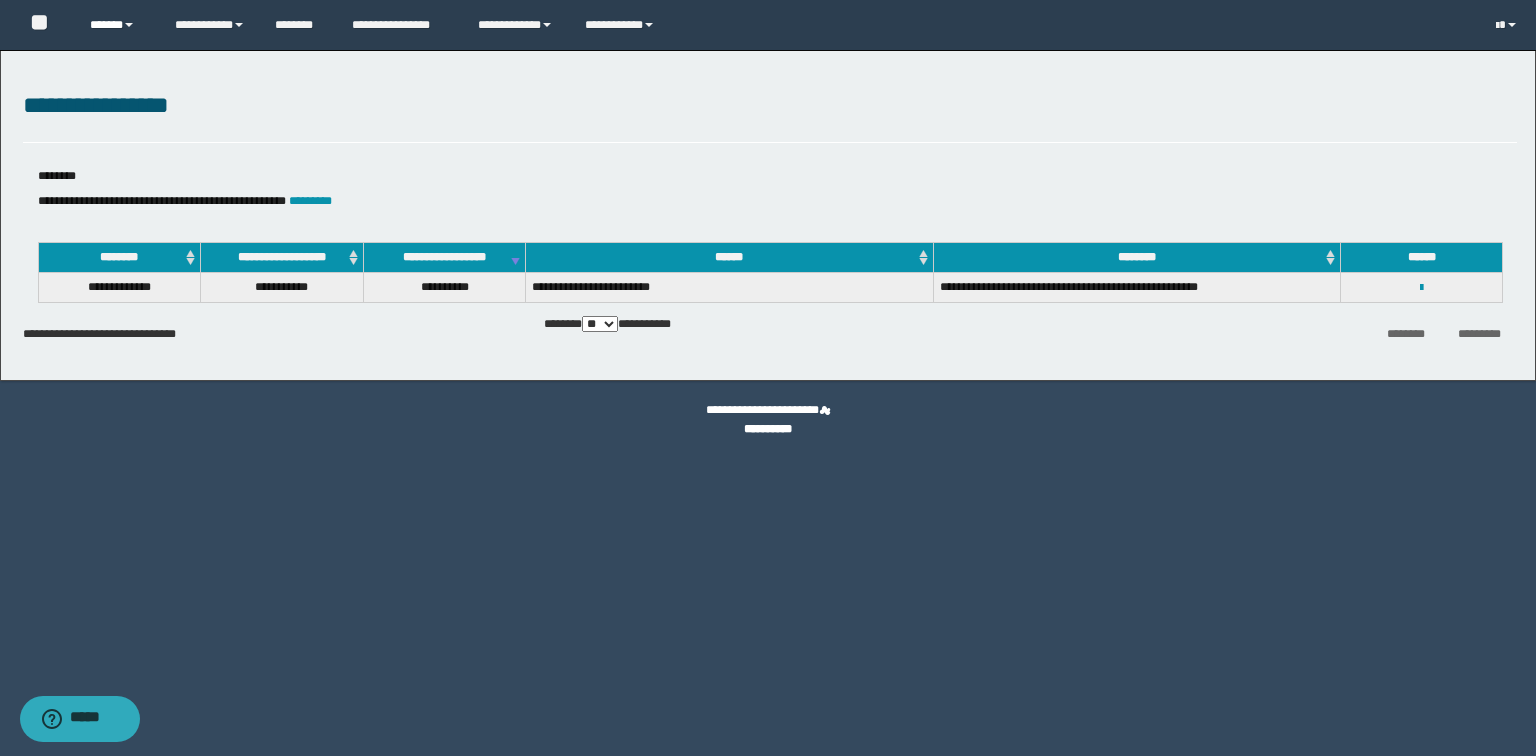 click on "******" at bounding box center [117, 25] 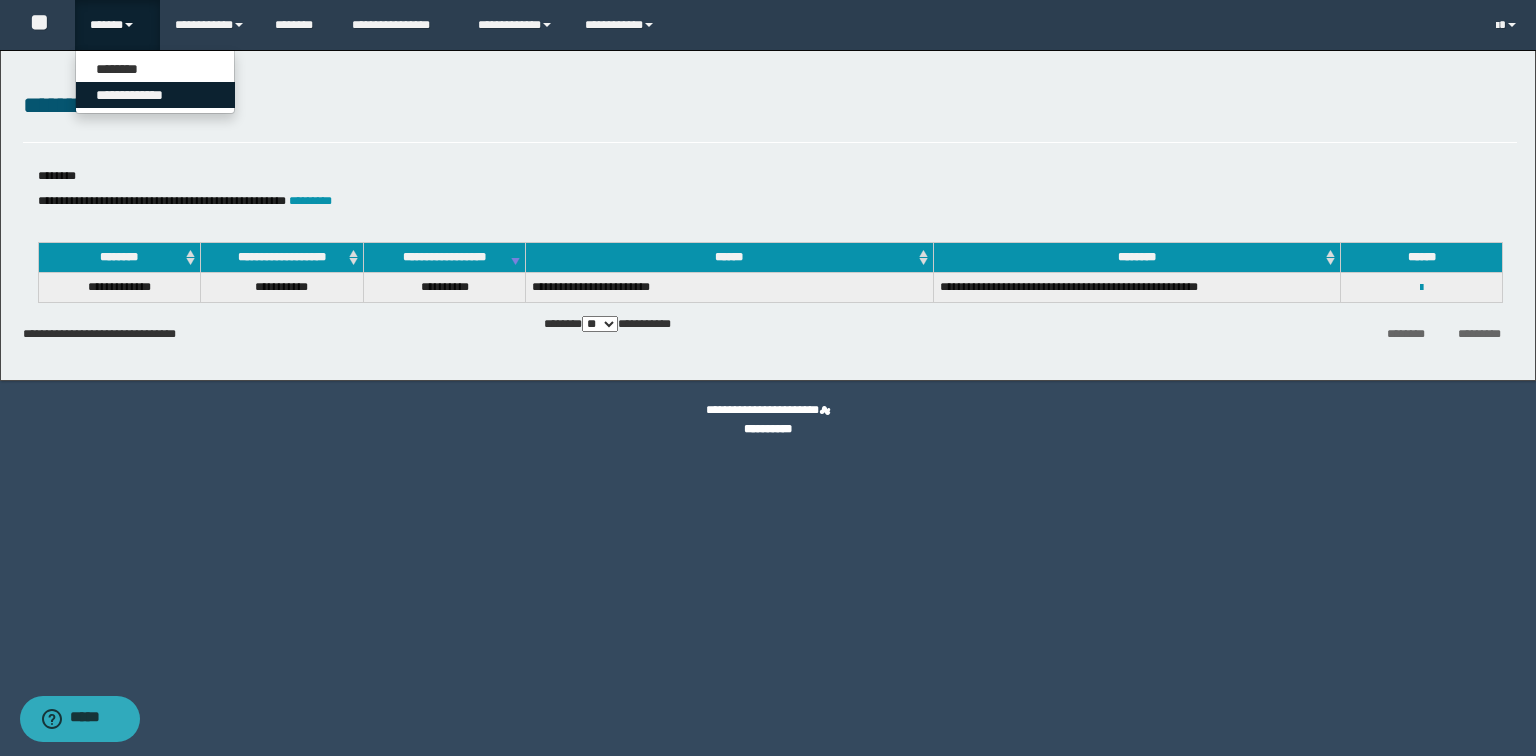 click on "**********" at bounding box center [155, 95] 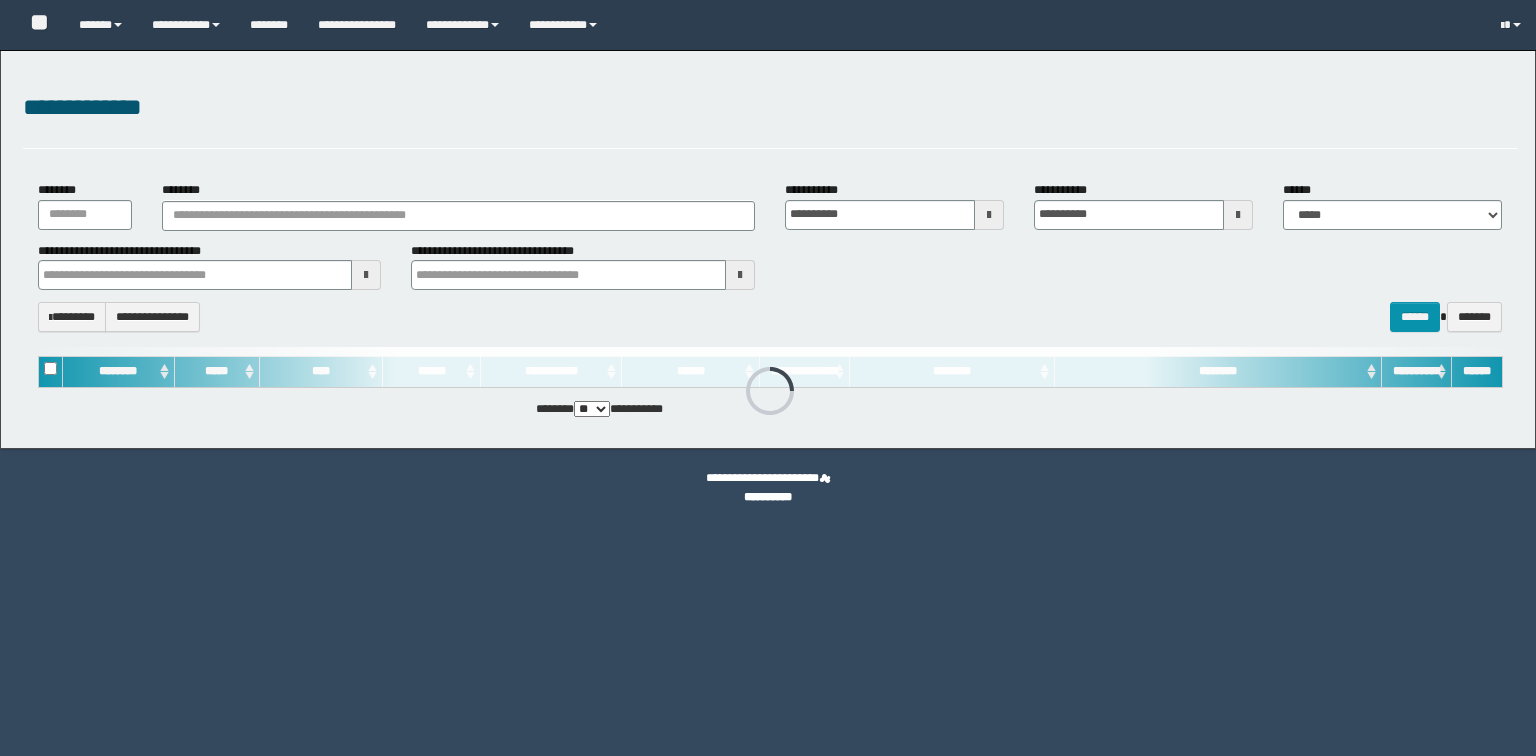 scroll, scrollTop: 0, scrollLeft: 0, axis: both 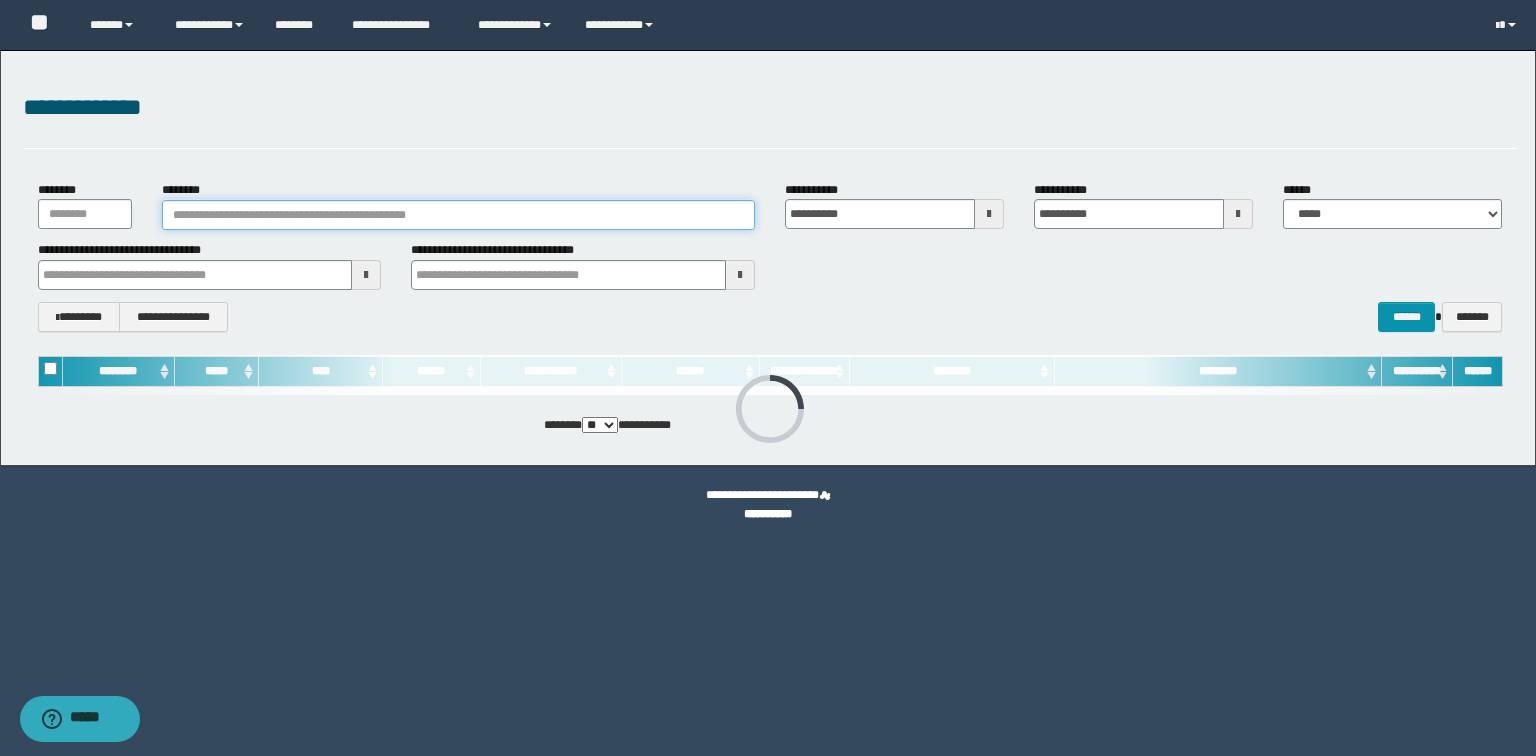 click on "********" at bounding box center (458, 215) 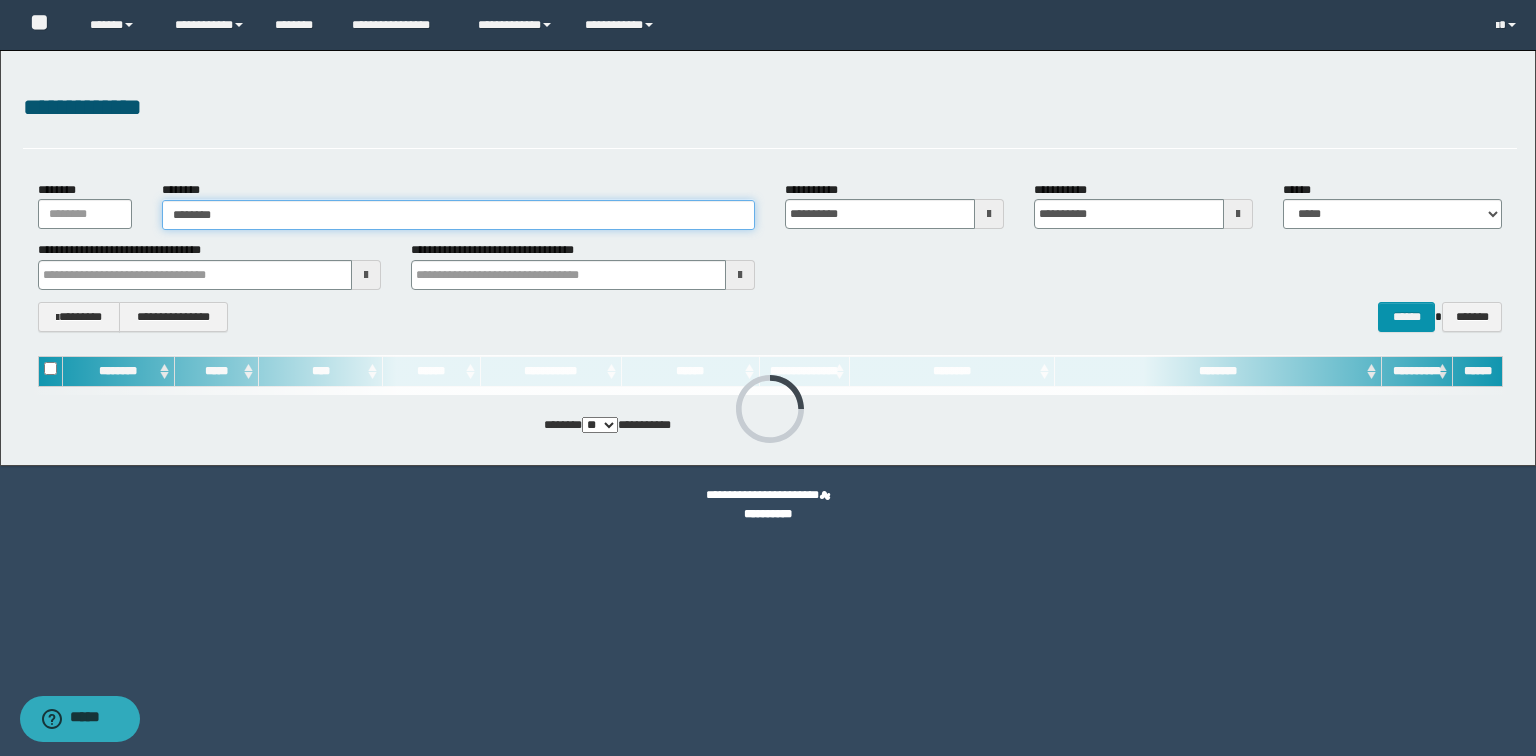 type on "********" 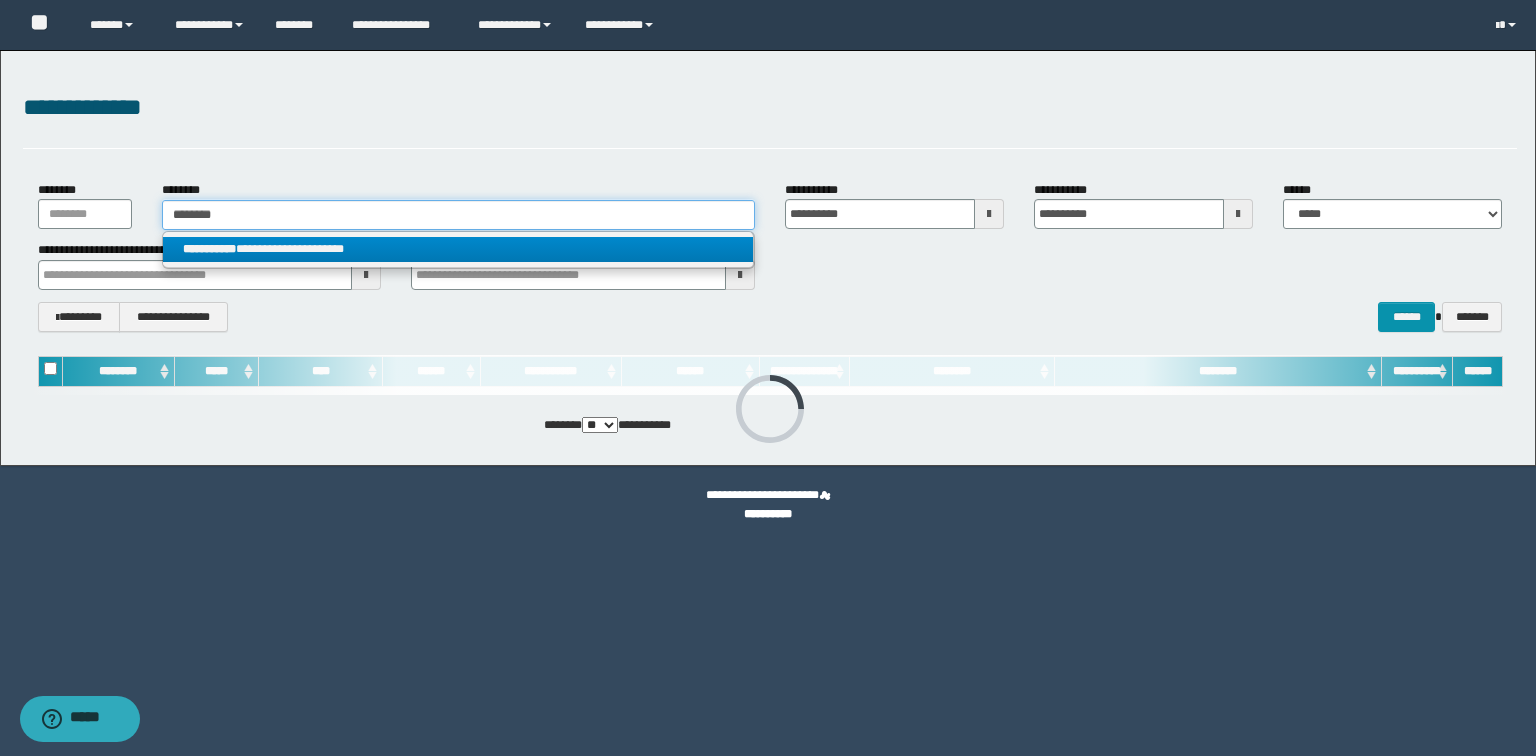 type on "********" 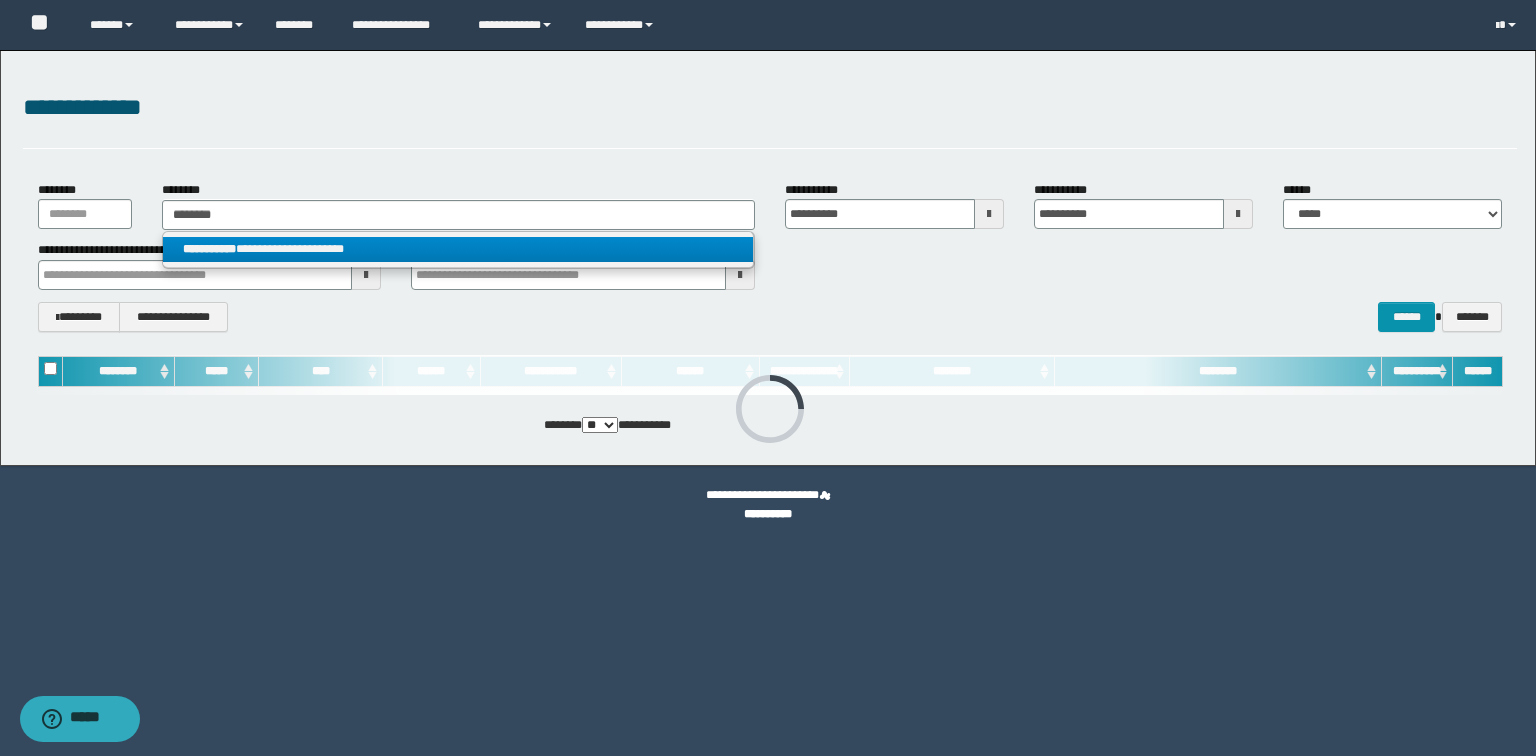 click on "**********" at bounding box center (458, 250) 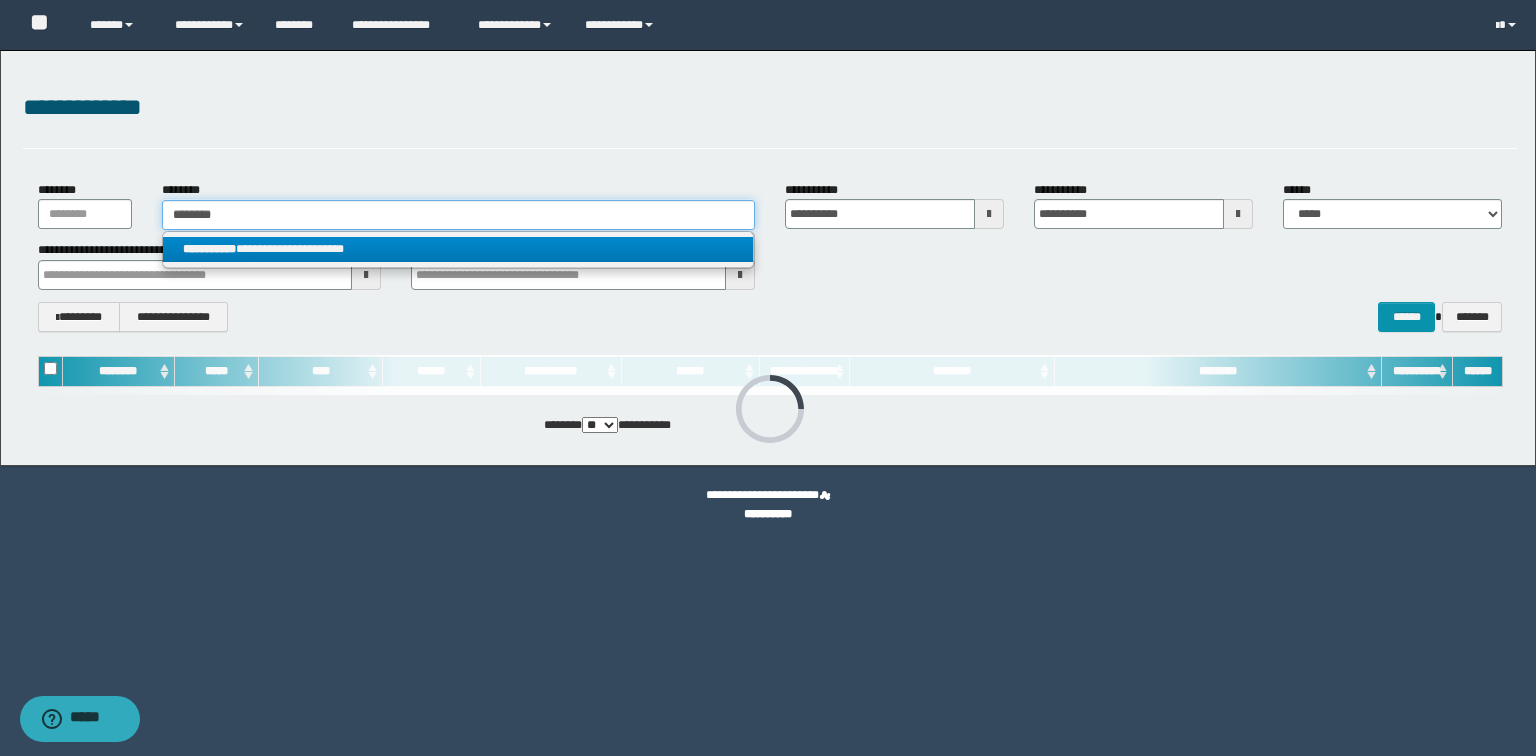 type 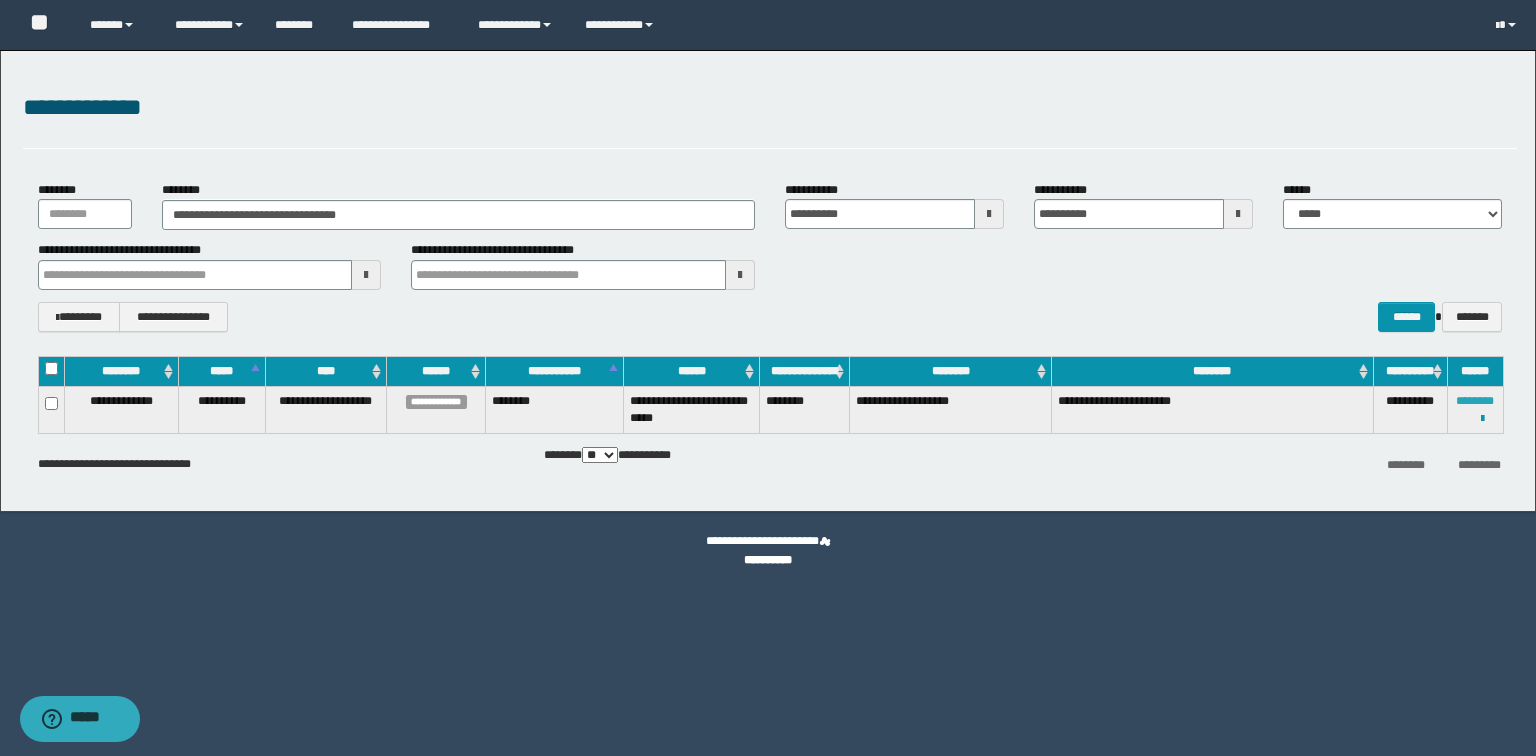 click on "********" at bounding box center (1475, 401) 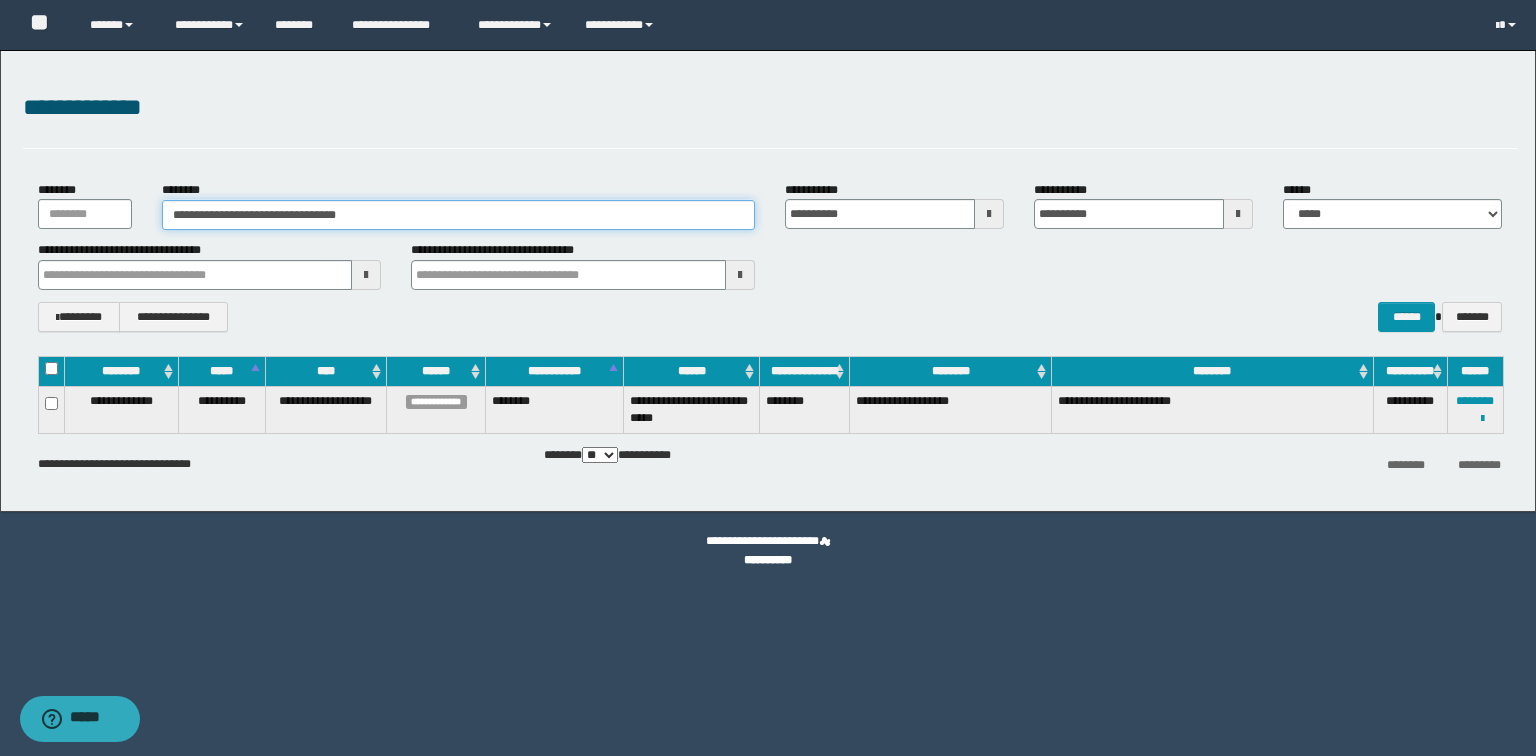 drag, startPoint x: 181, startPoint y: 204, endPoint x: 0, endPoint y: 134, distance: 194.06442 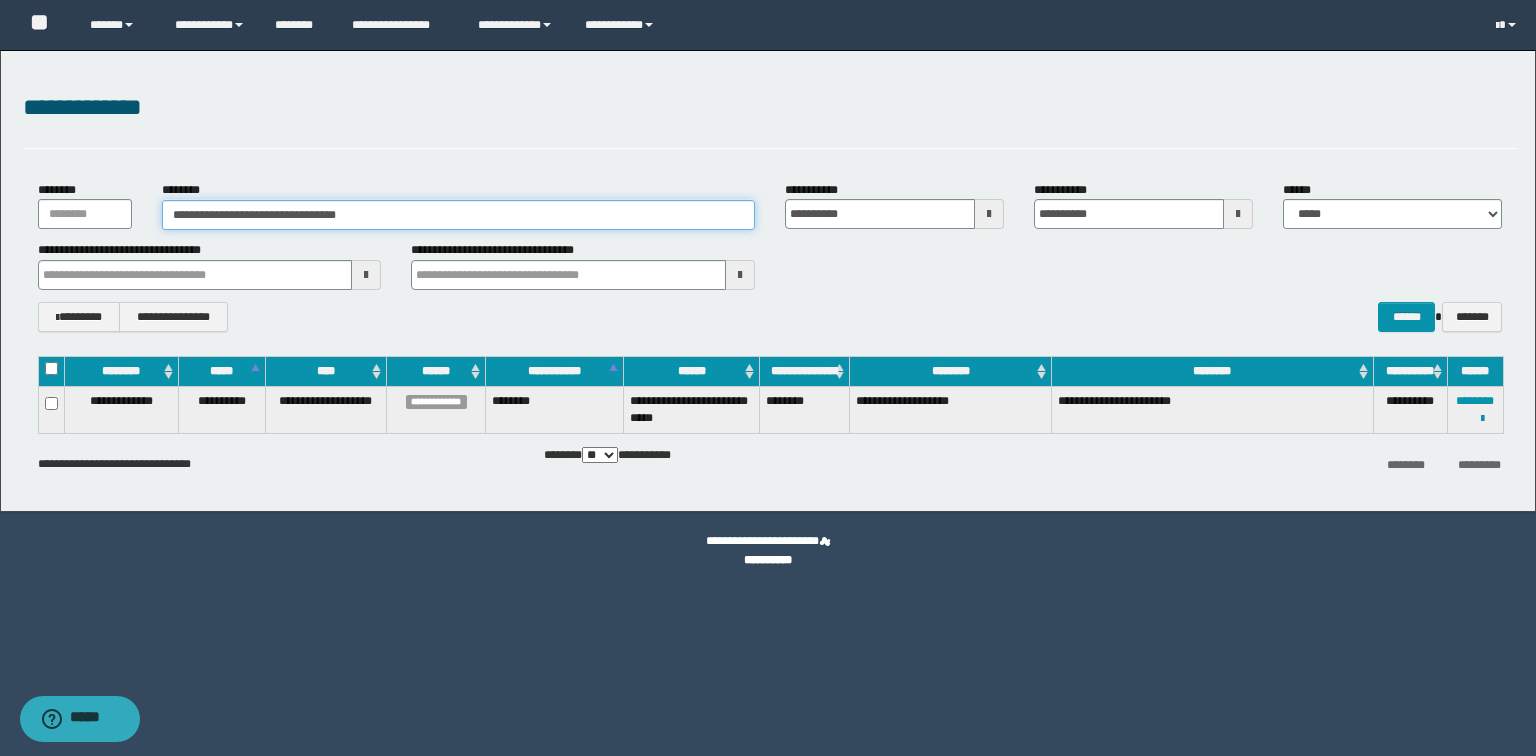 click on "**********" at bounding box center [768, 281] 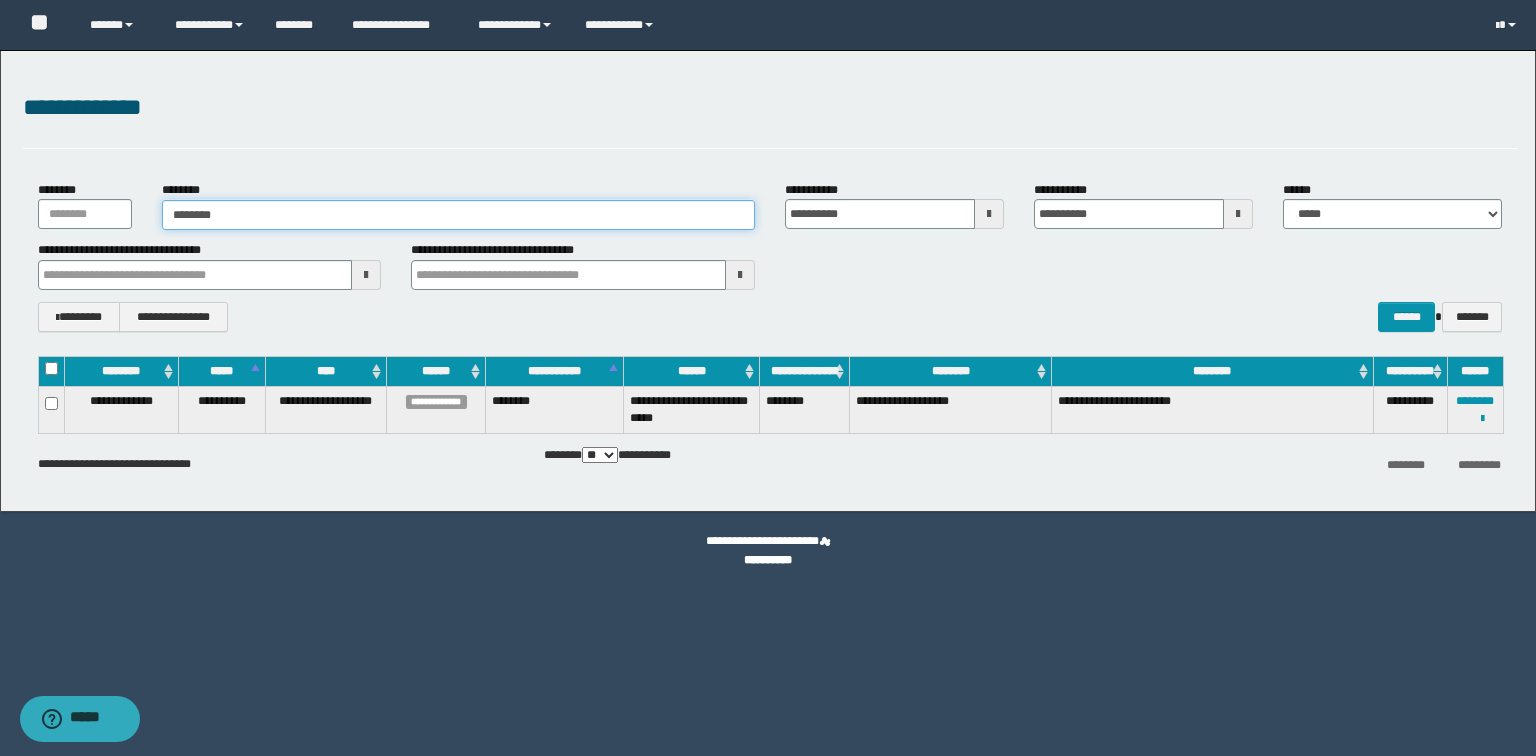 type on "********" 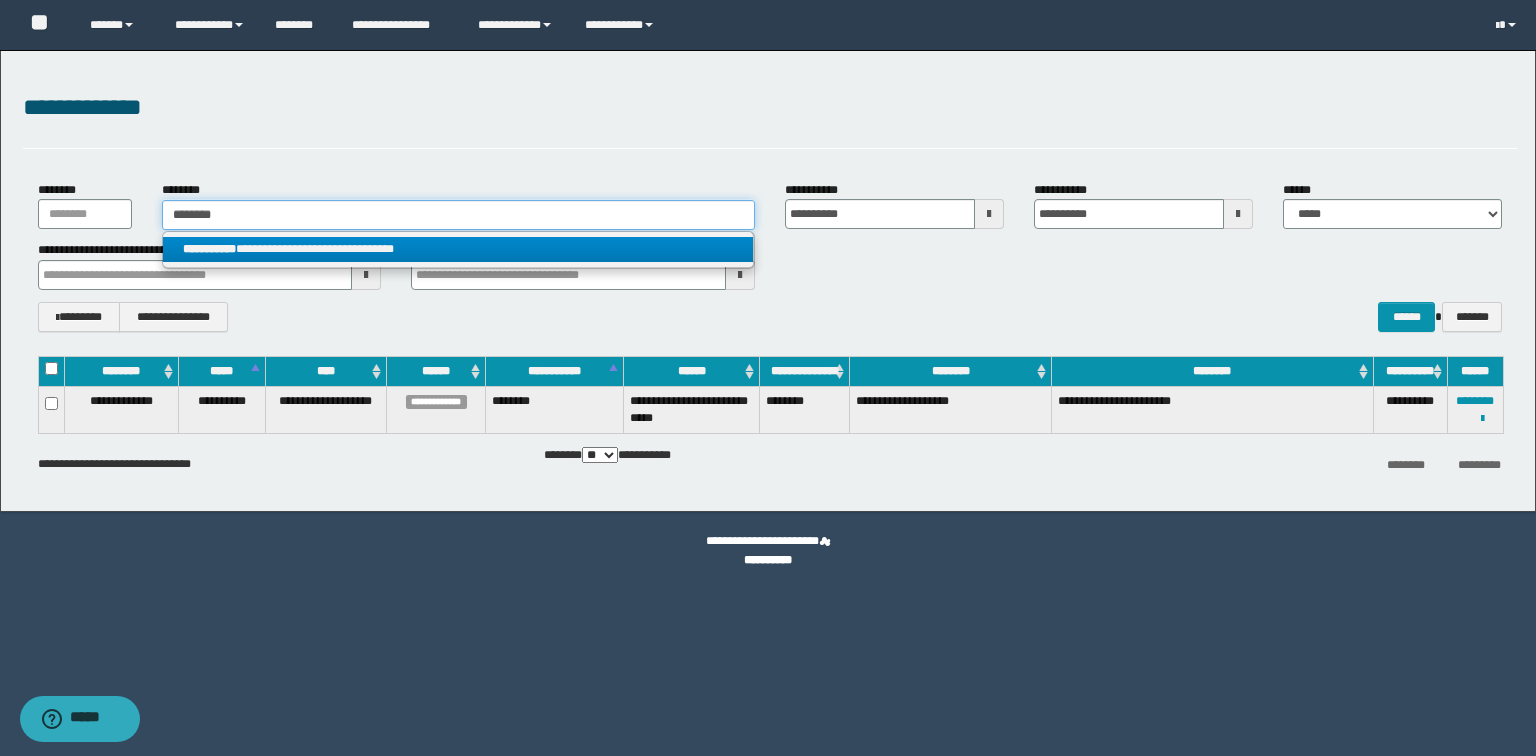 type on "********" 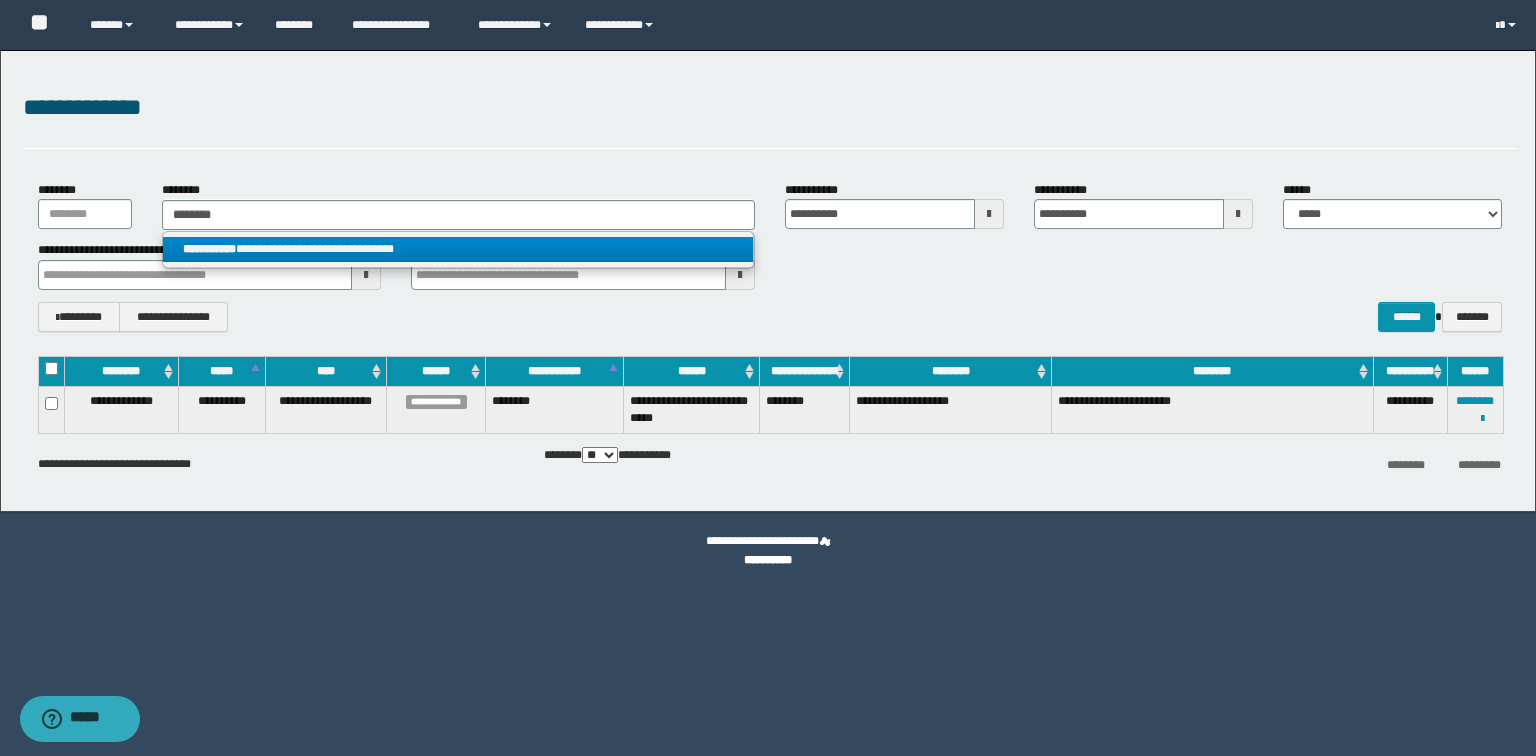 click on "**********" at bounding box center (458, 249) 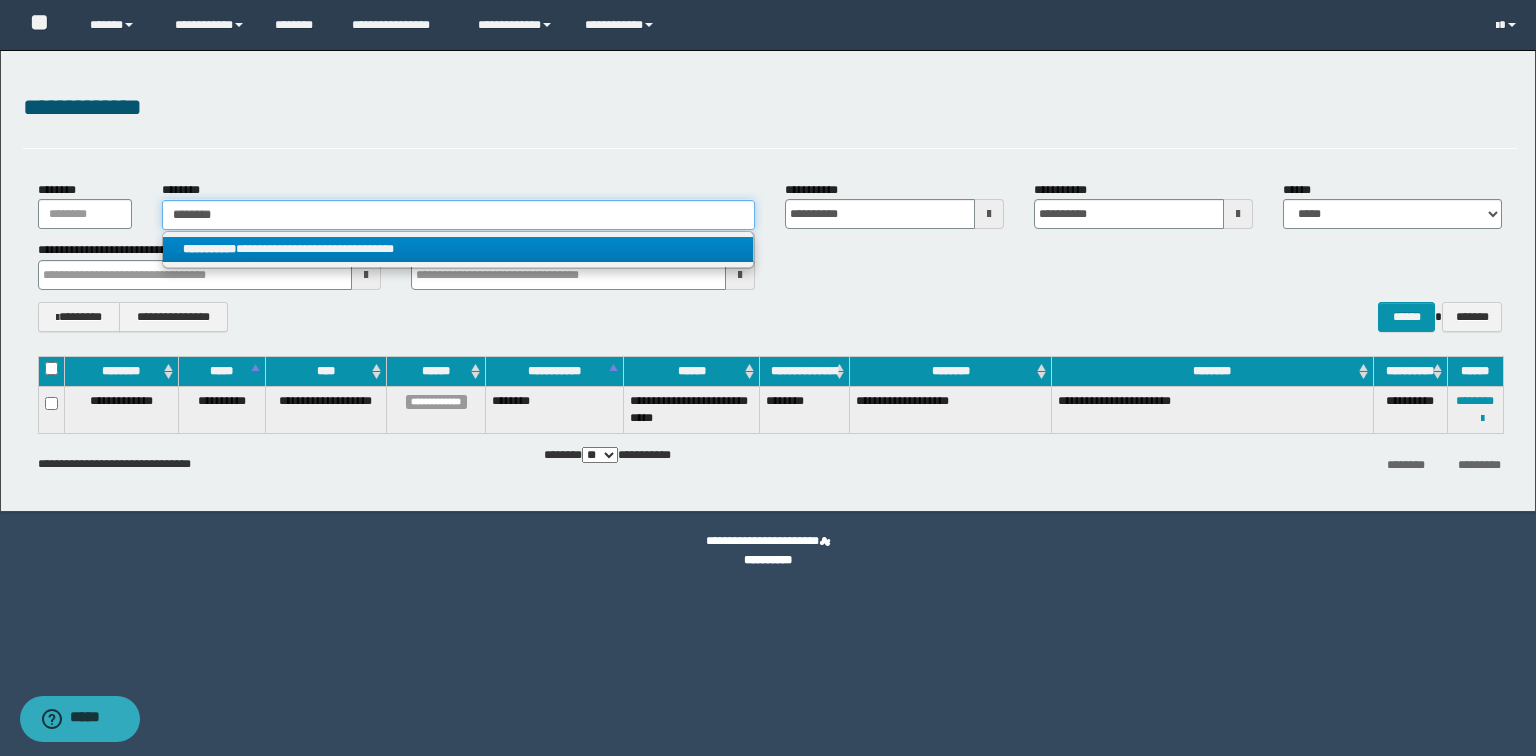 type 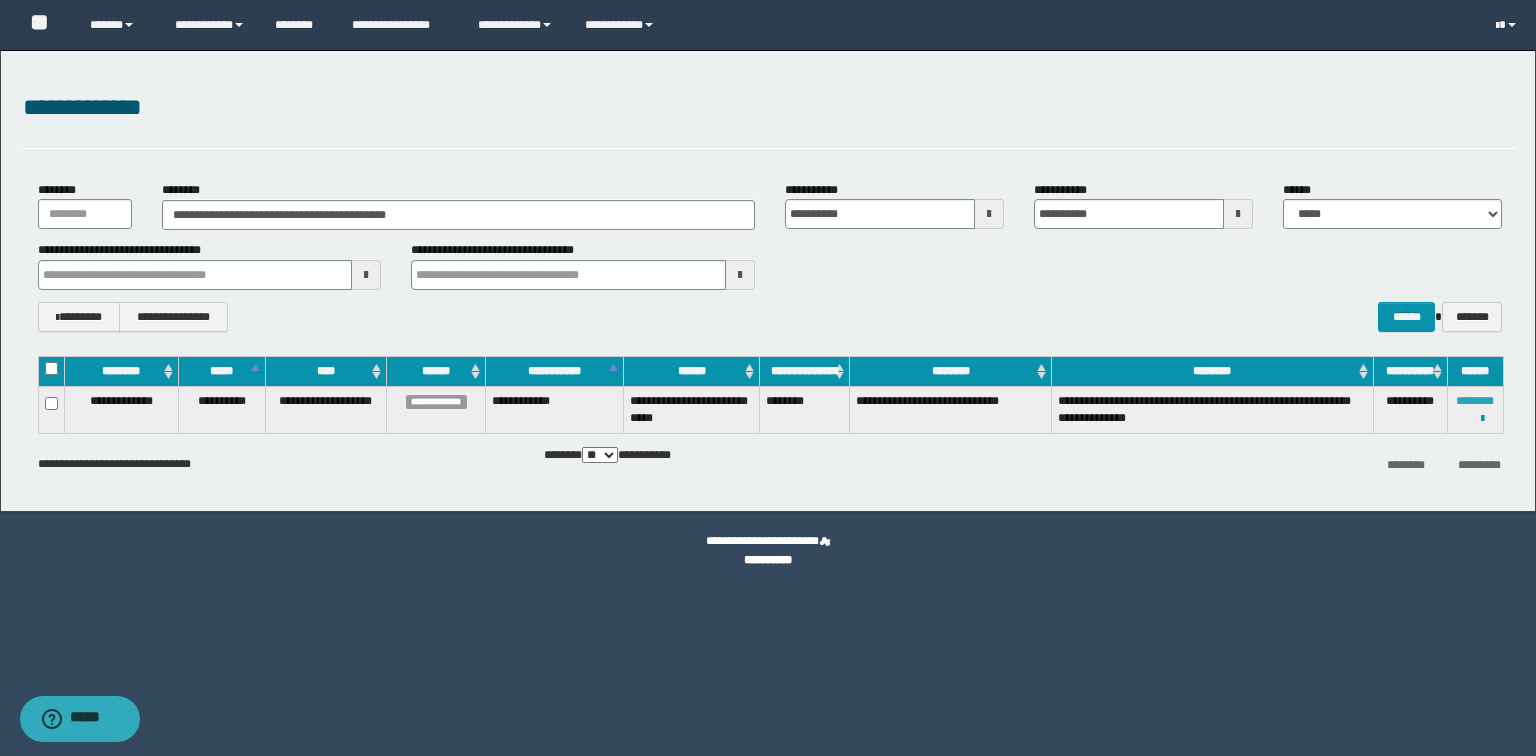 click on "********" at bounding box center [1475, 401] 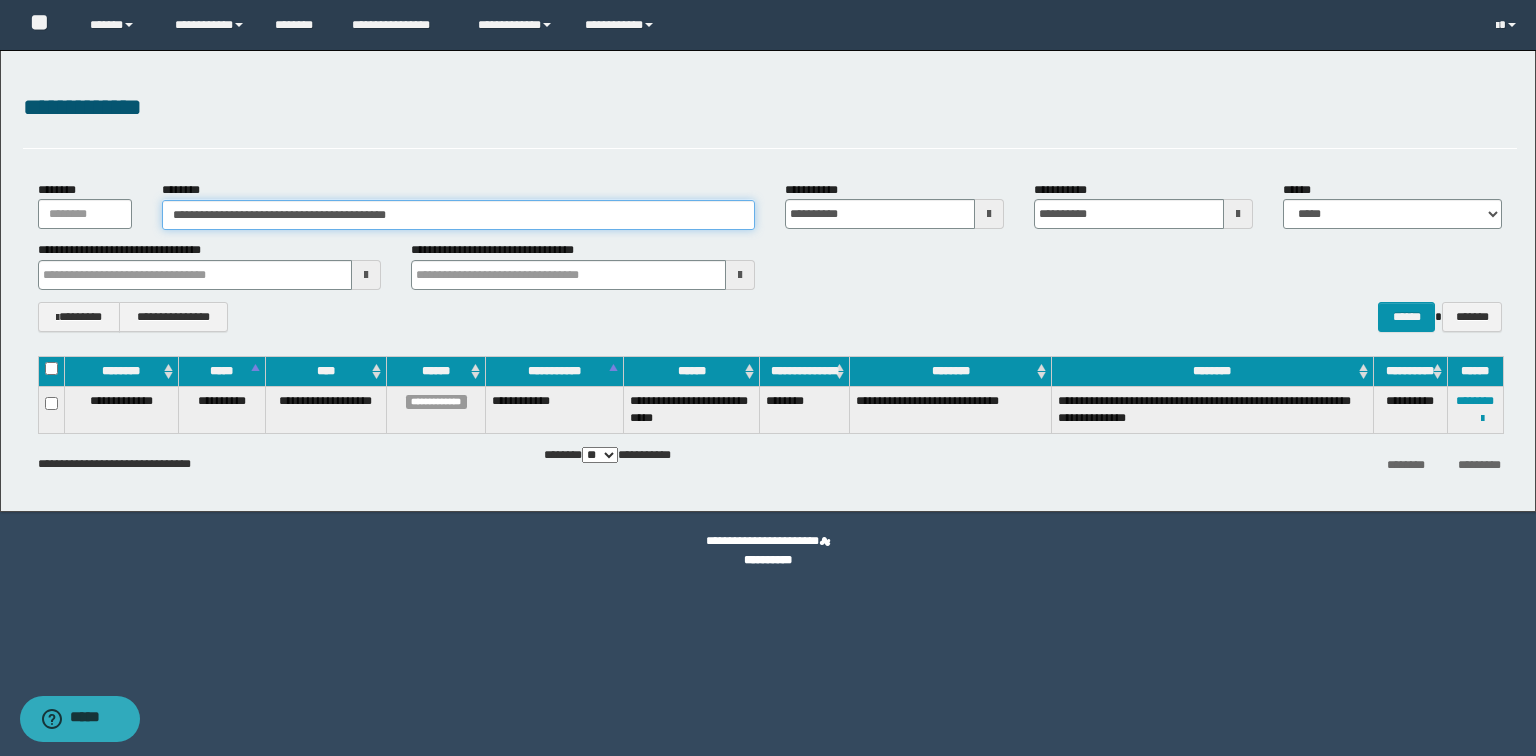 drag, startPoint x: 490, startPoint y: 215, endPoint x: 0, endPoint y: 104, distance: 502.41516 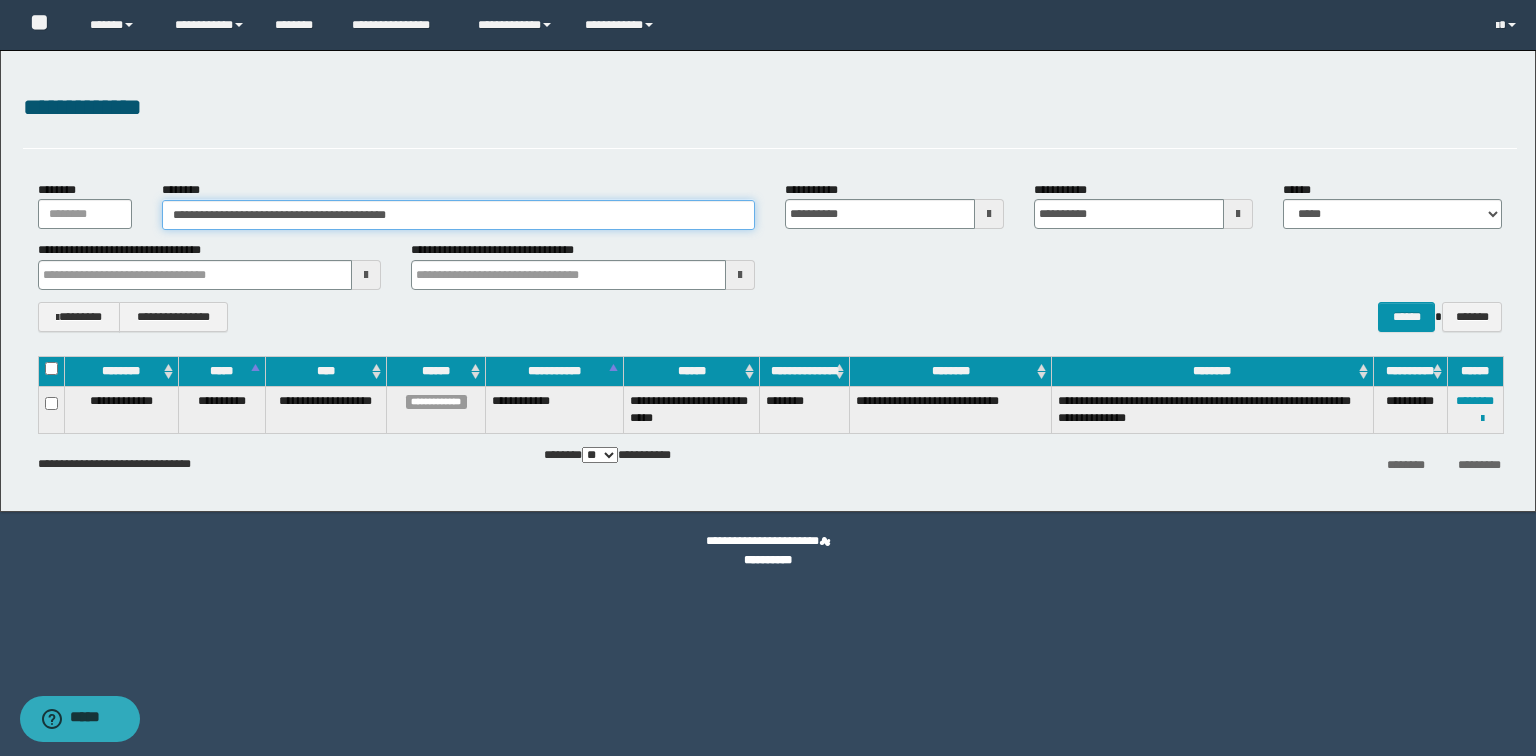 click on "**********" at bounding box center [768, 281] 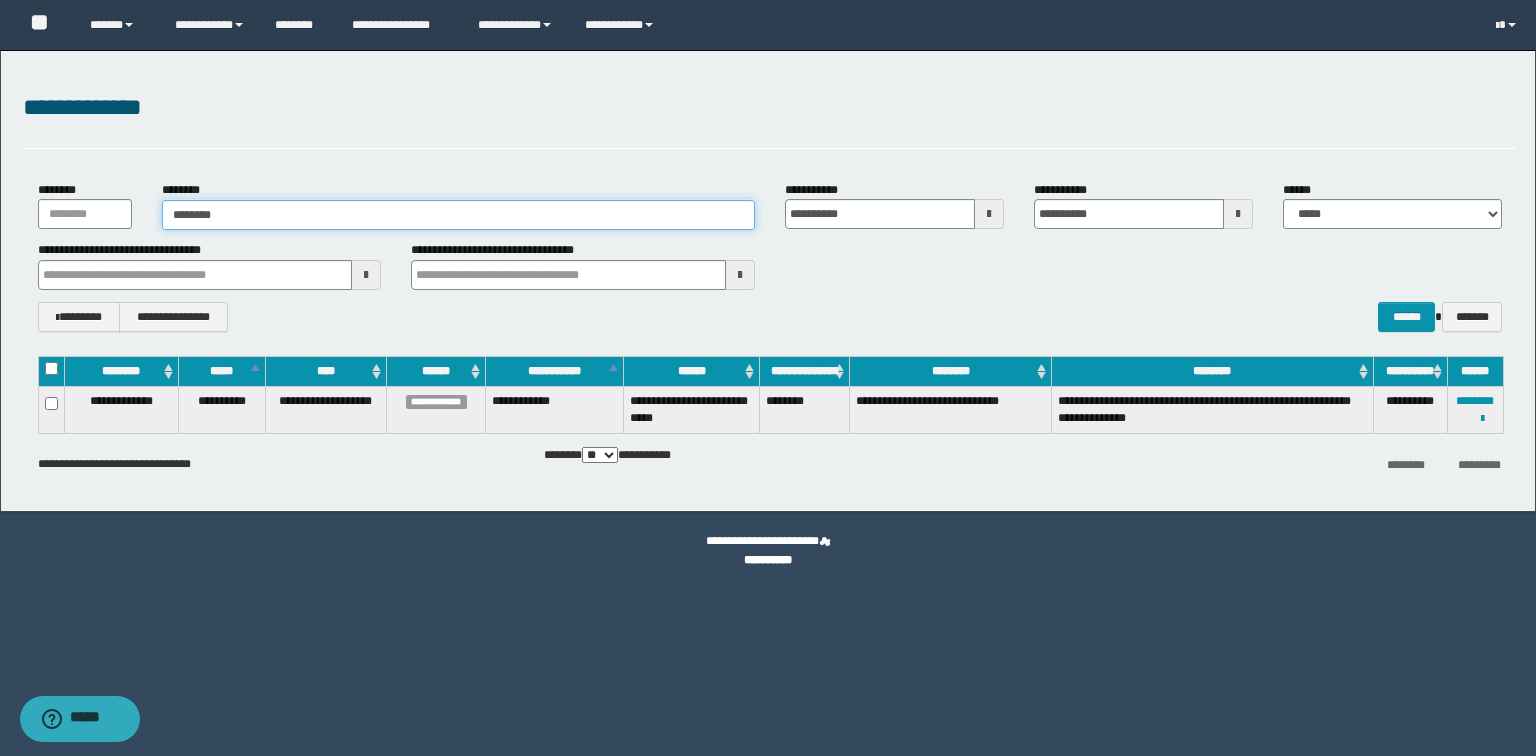 type on "********" 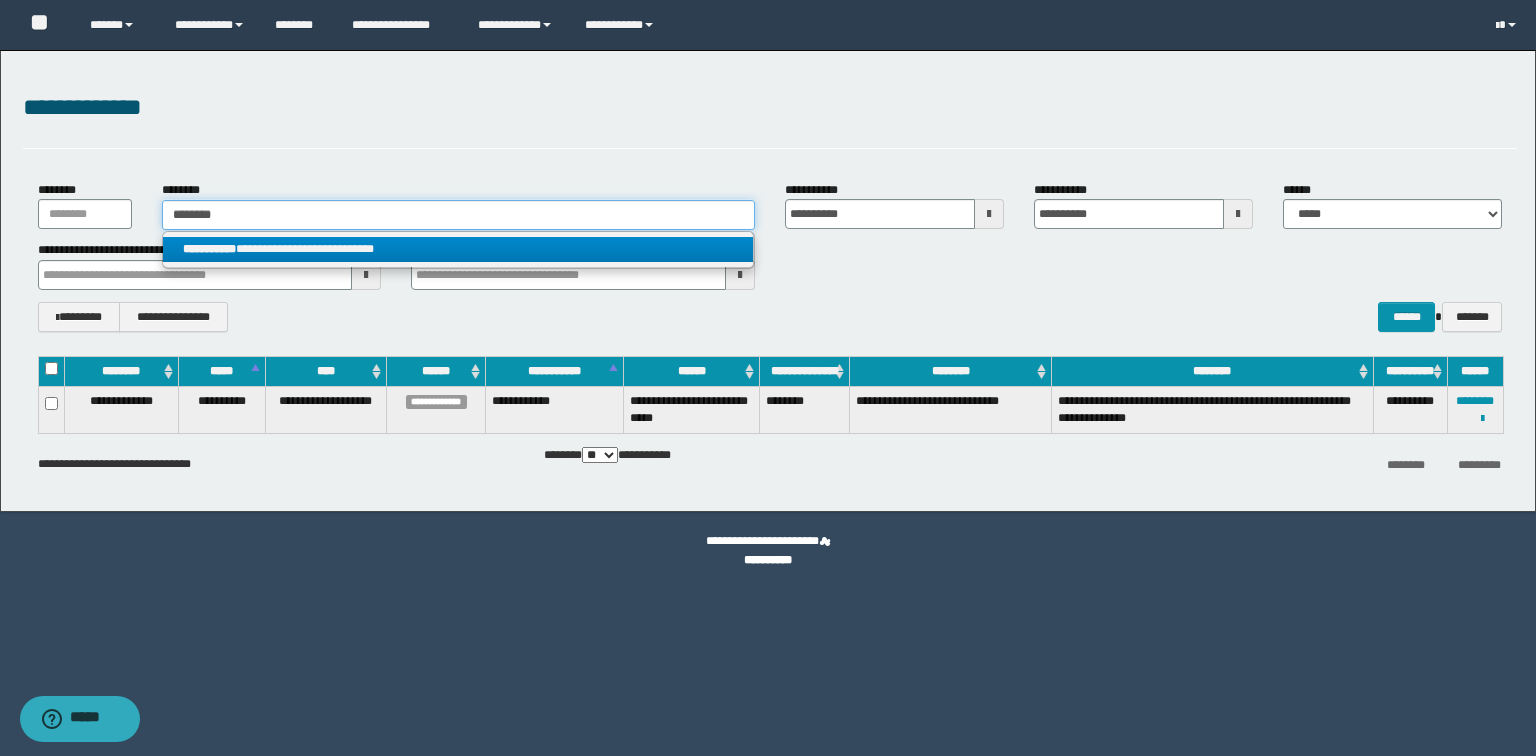type on "********" 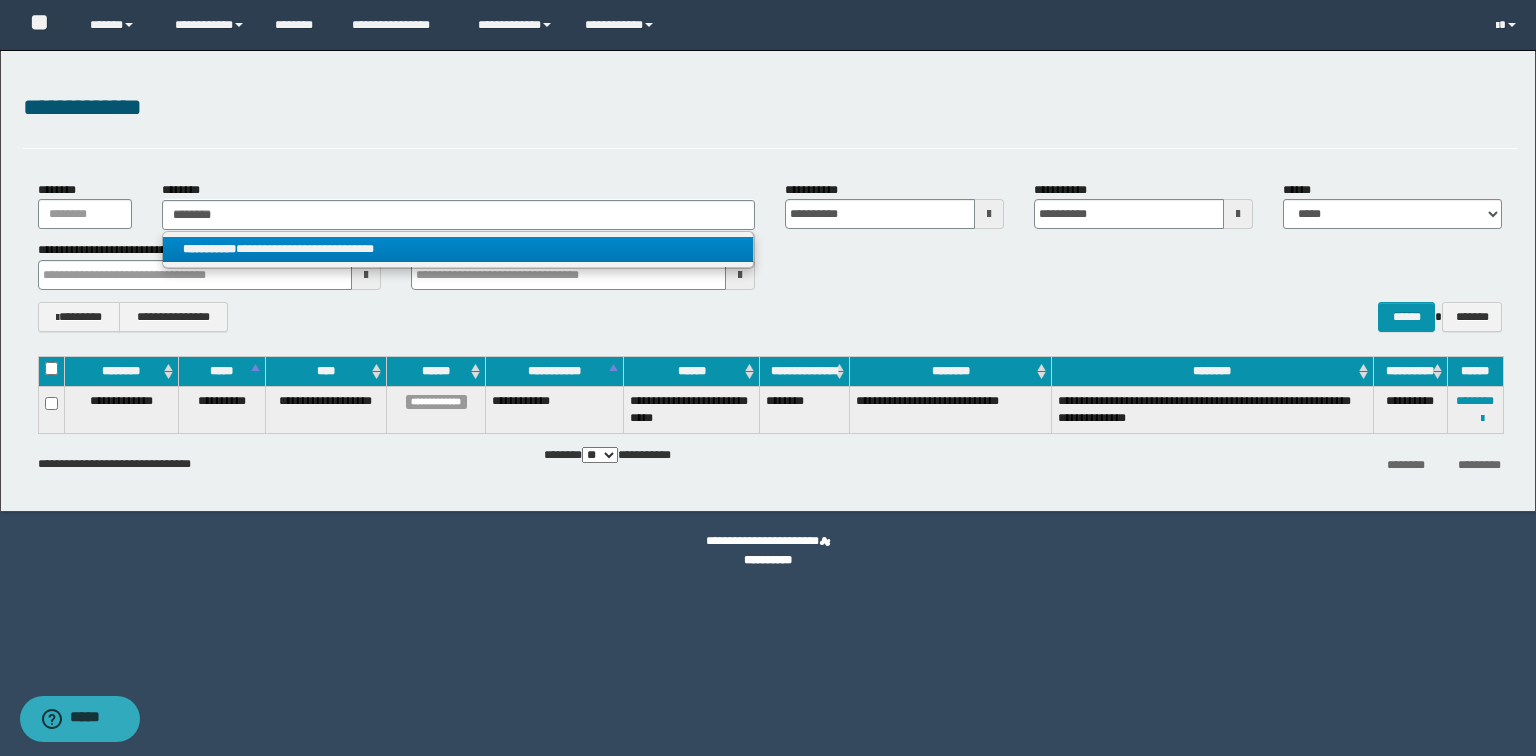click on "**********" at bounding box center (458, 249) 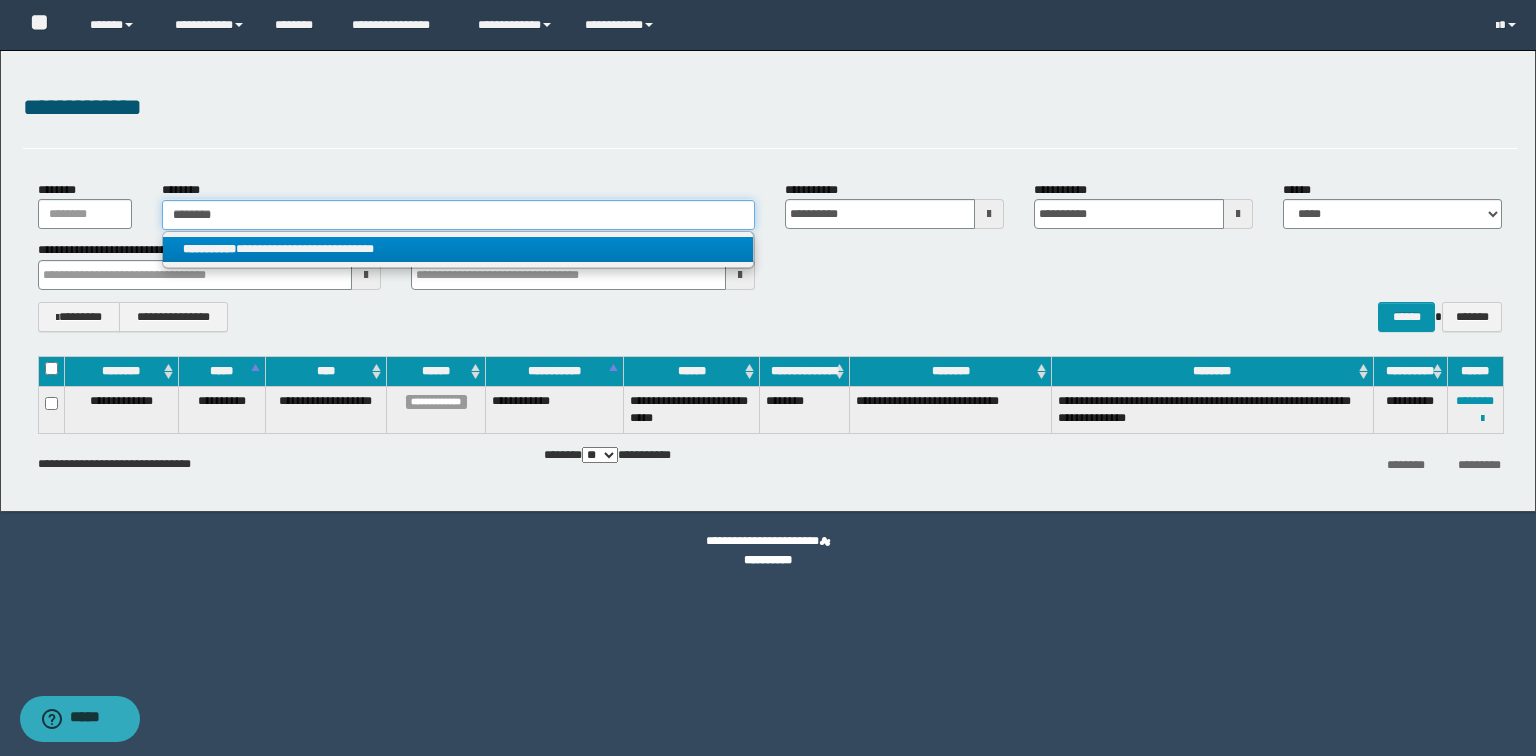 type 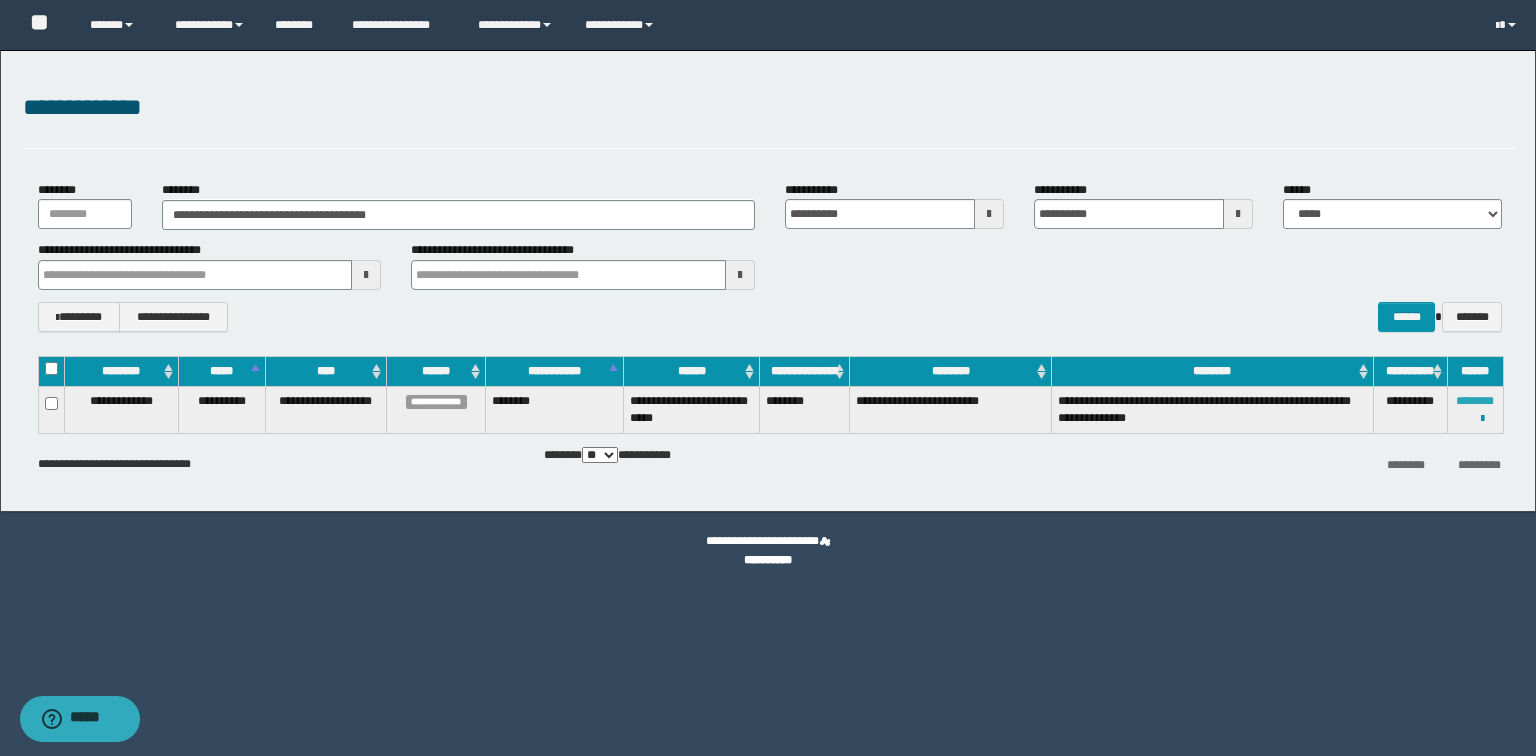 click on "********" at bounding box center (1475, 401) 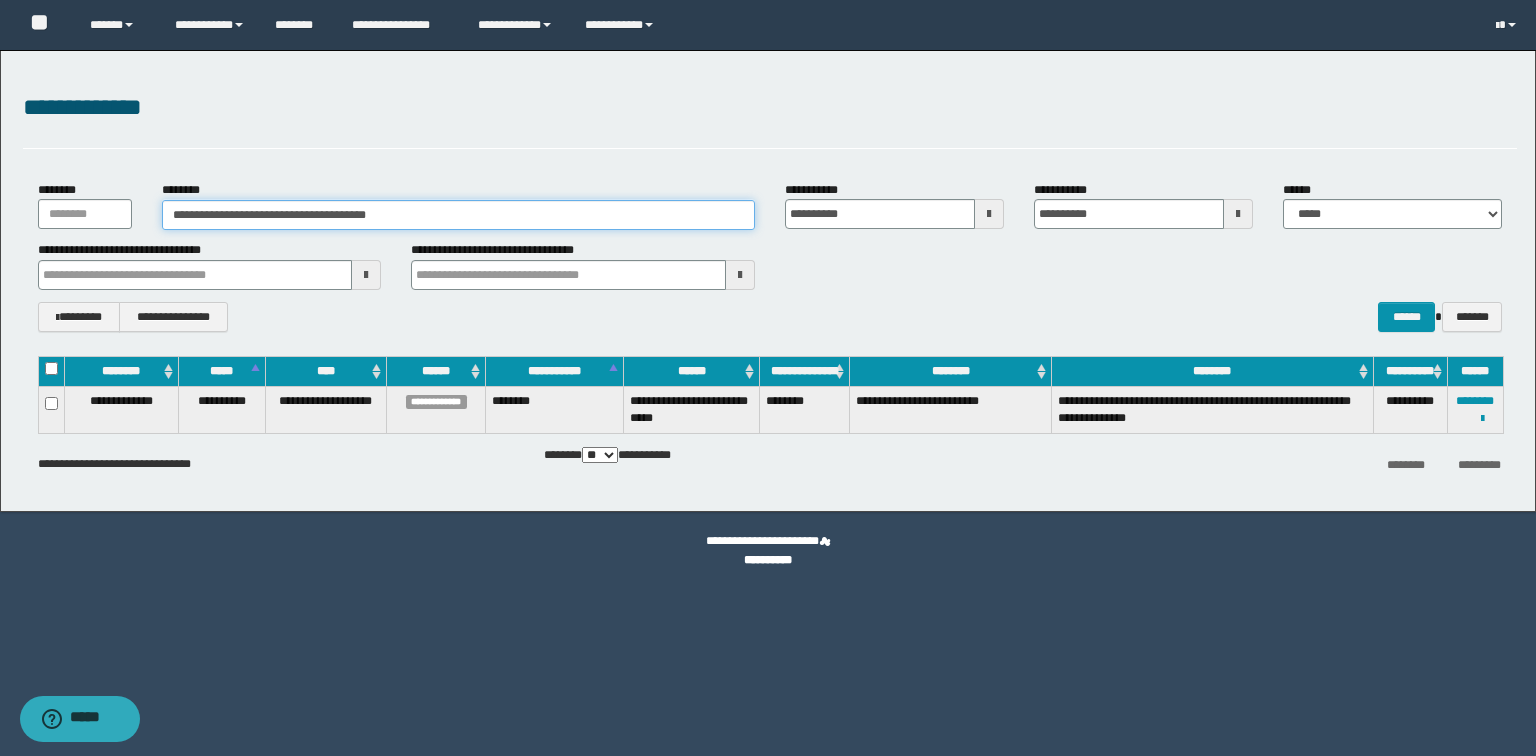 drag, startPoint x: 448, startPoint y: 220, endPoint x: 0, endPoint y: 99, distance: 464.0528 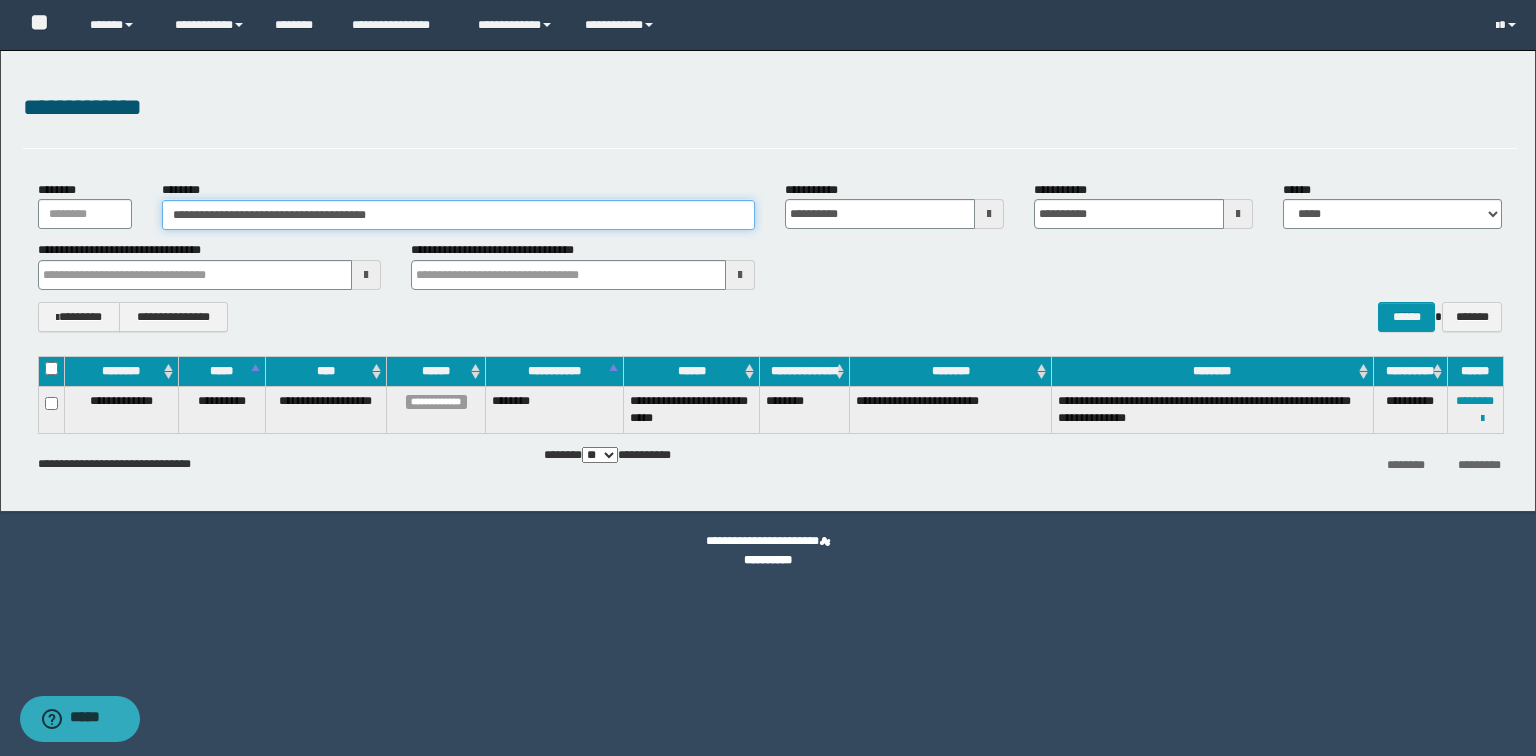 paste 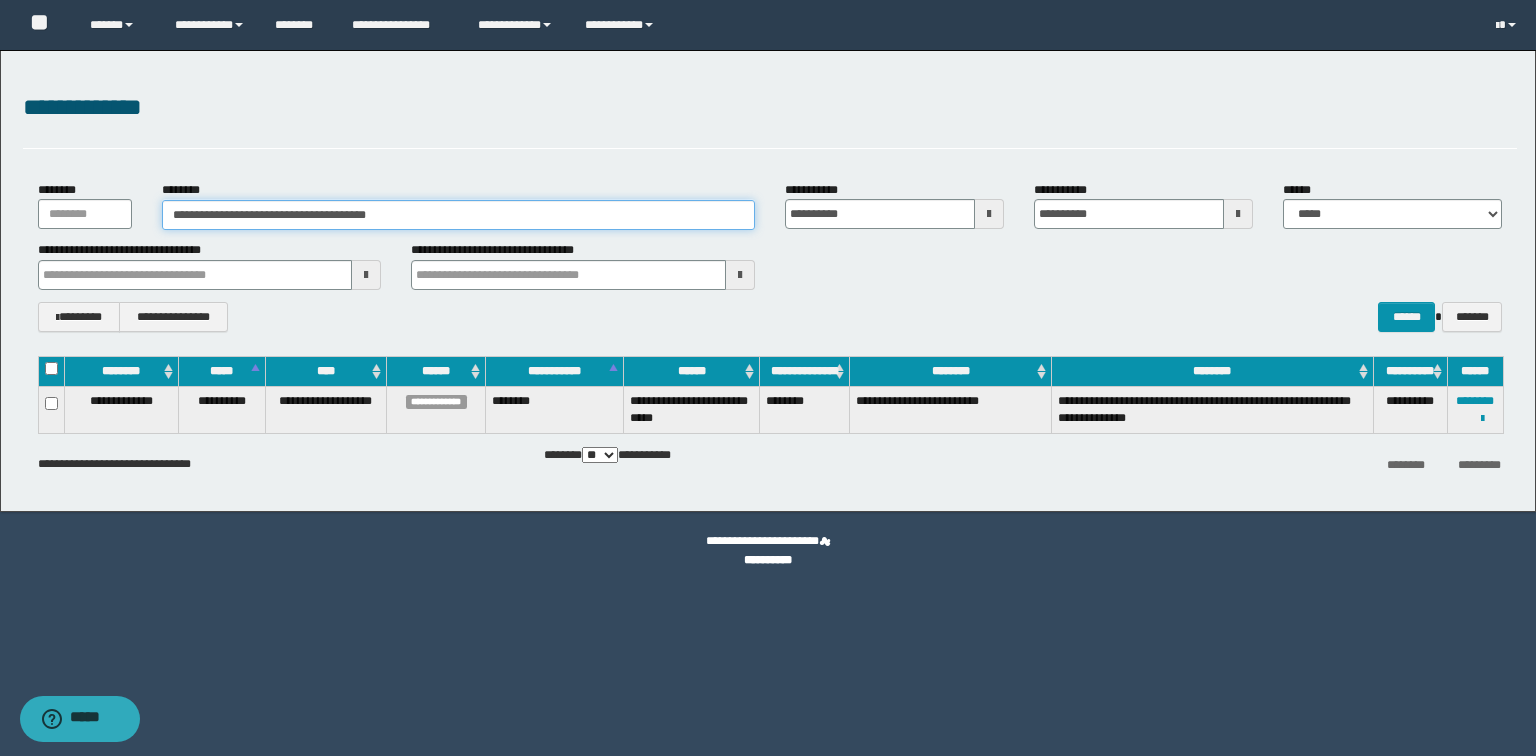 type on "*******" 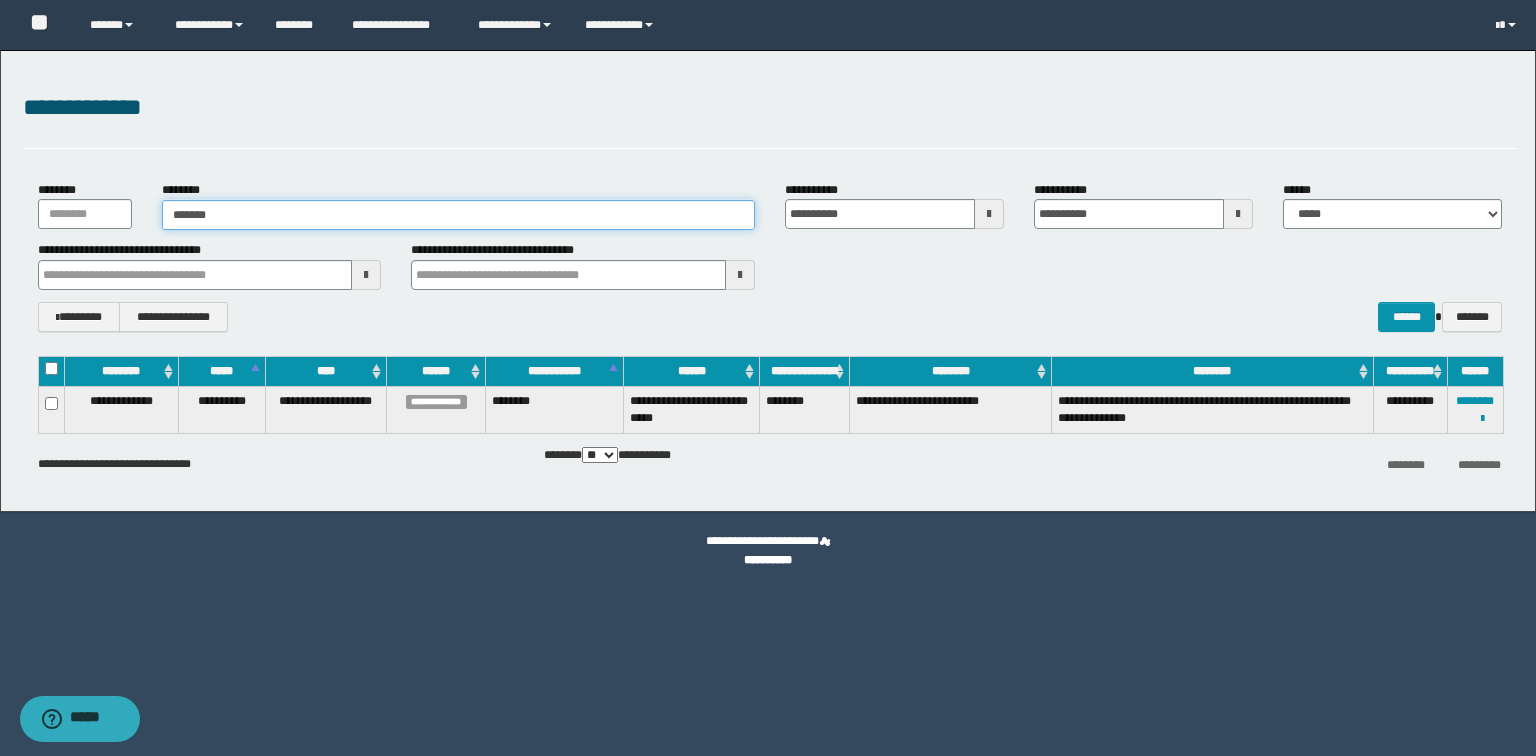 type on "*******" 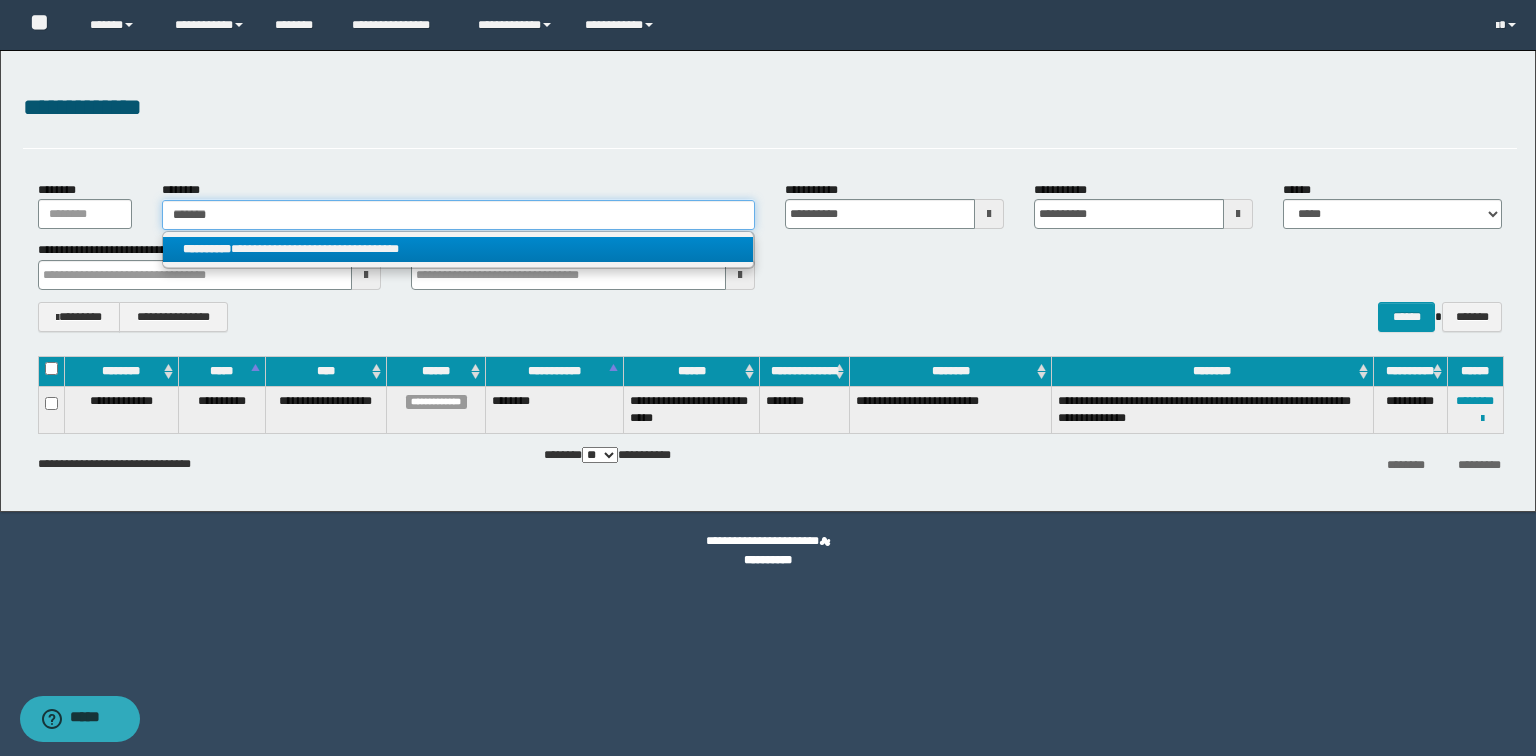type on "*******" 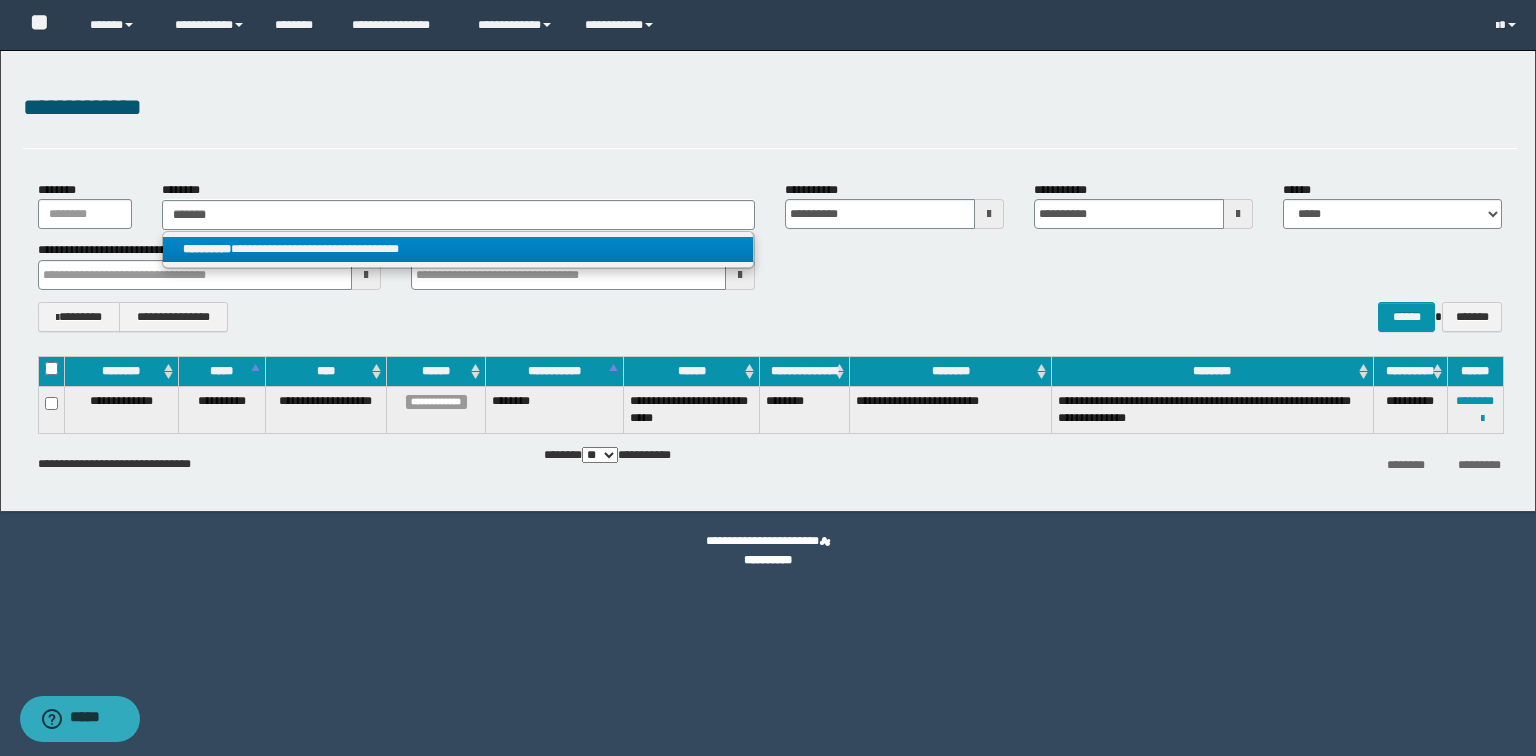 click on "**********" at bounding box center [458, 249] 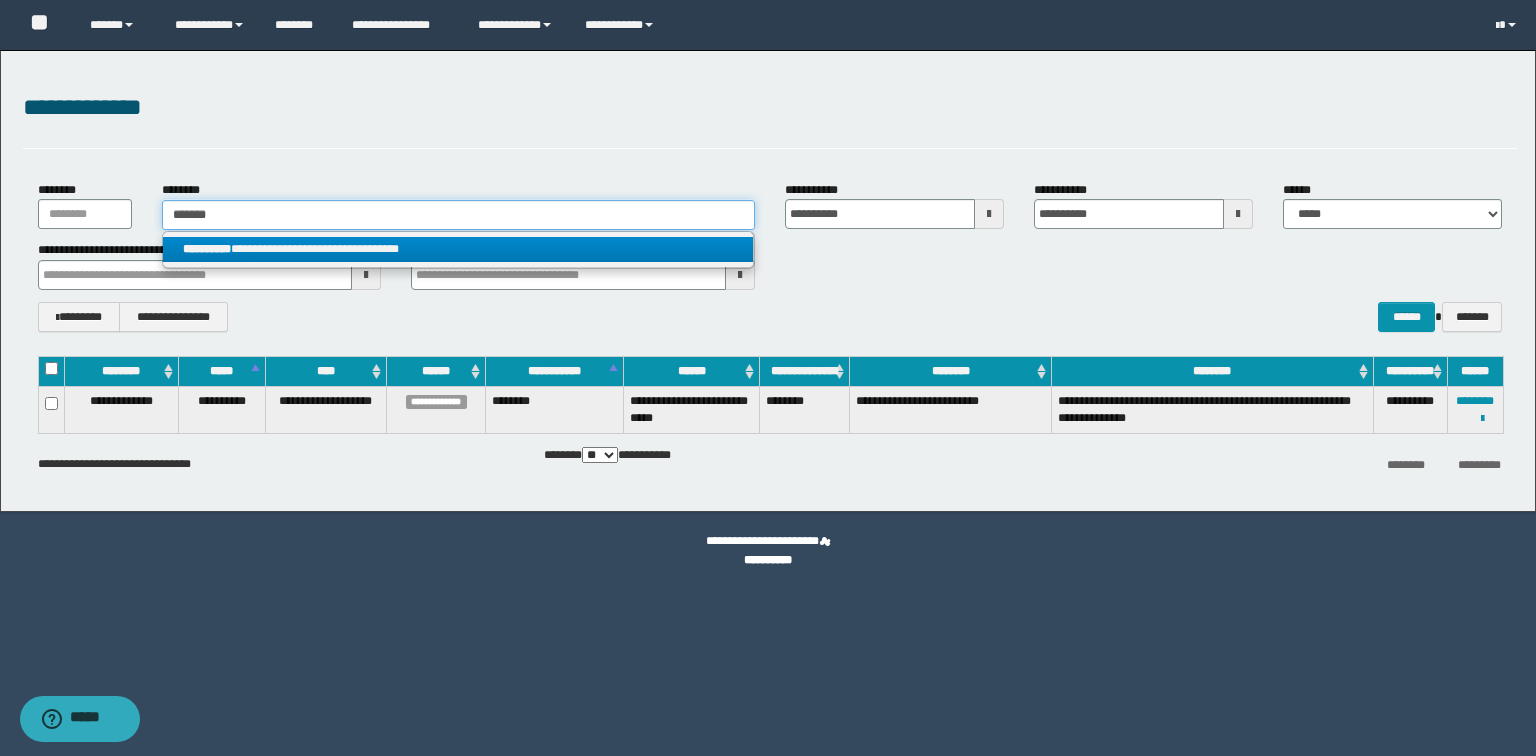 type 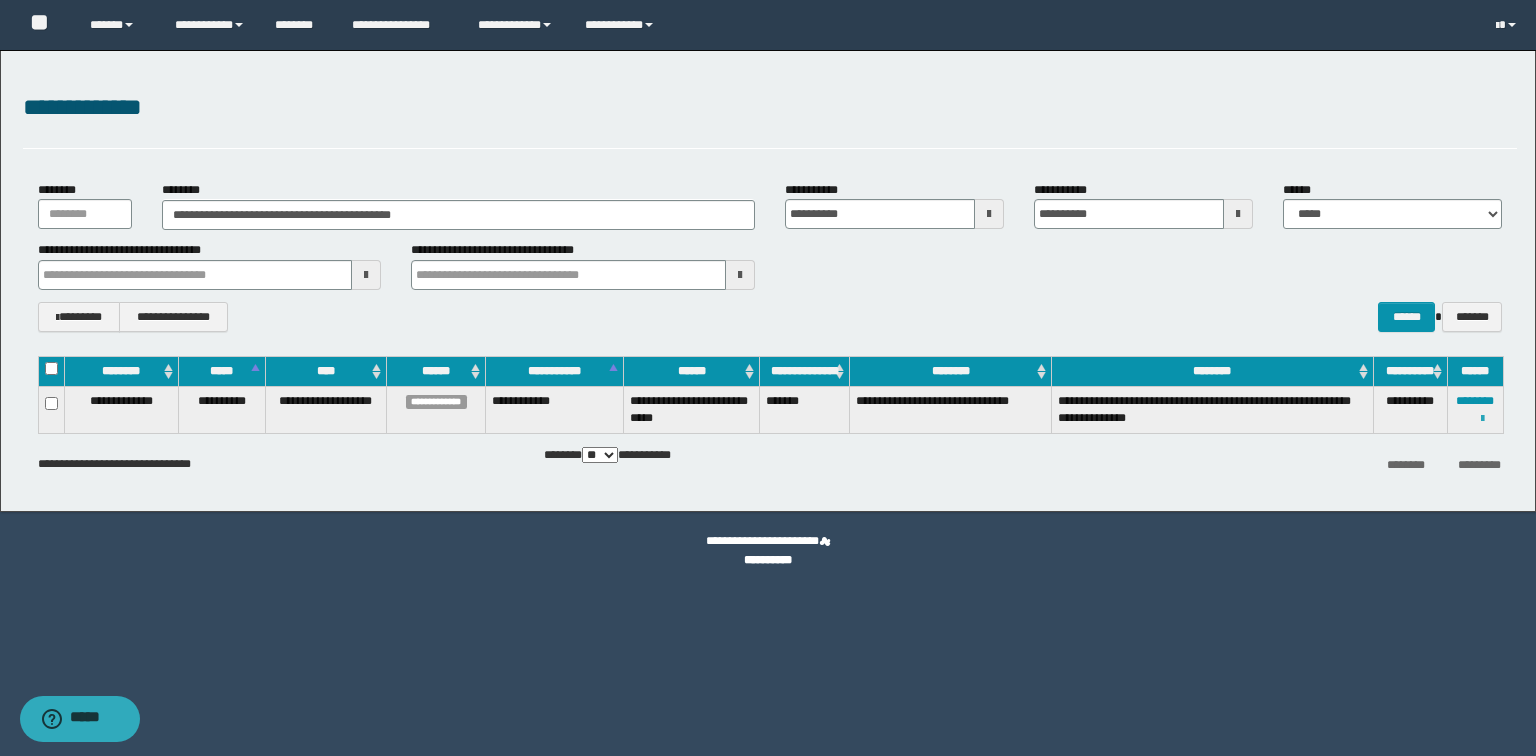 click at bounding box center [1482, 419] 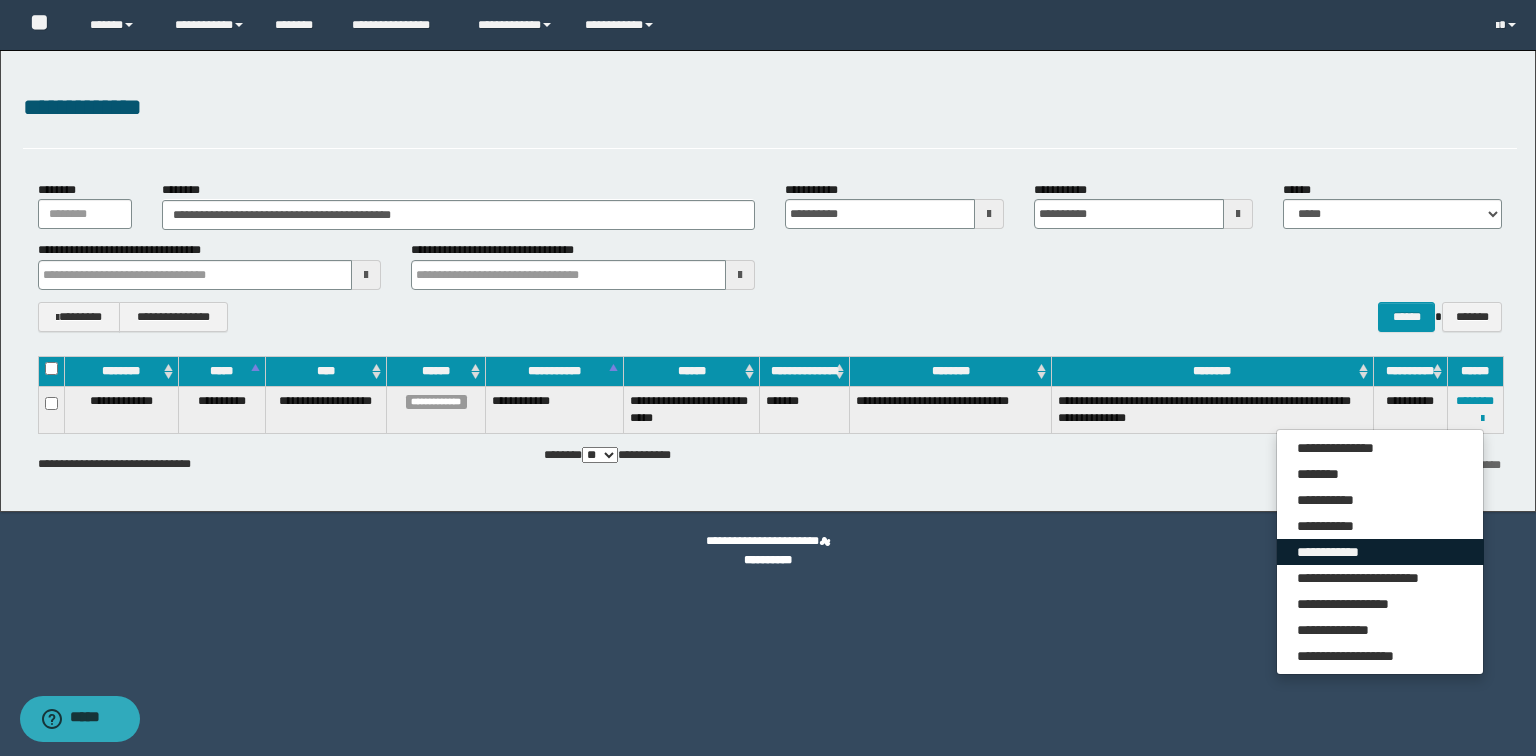 click on "**********" at bounding box center [1380, 552] 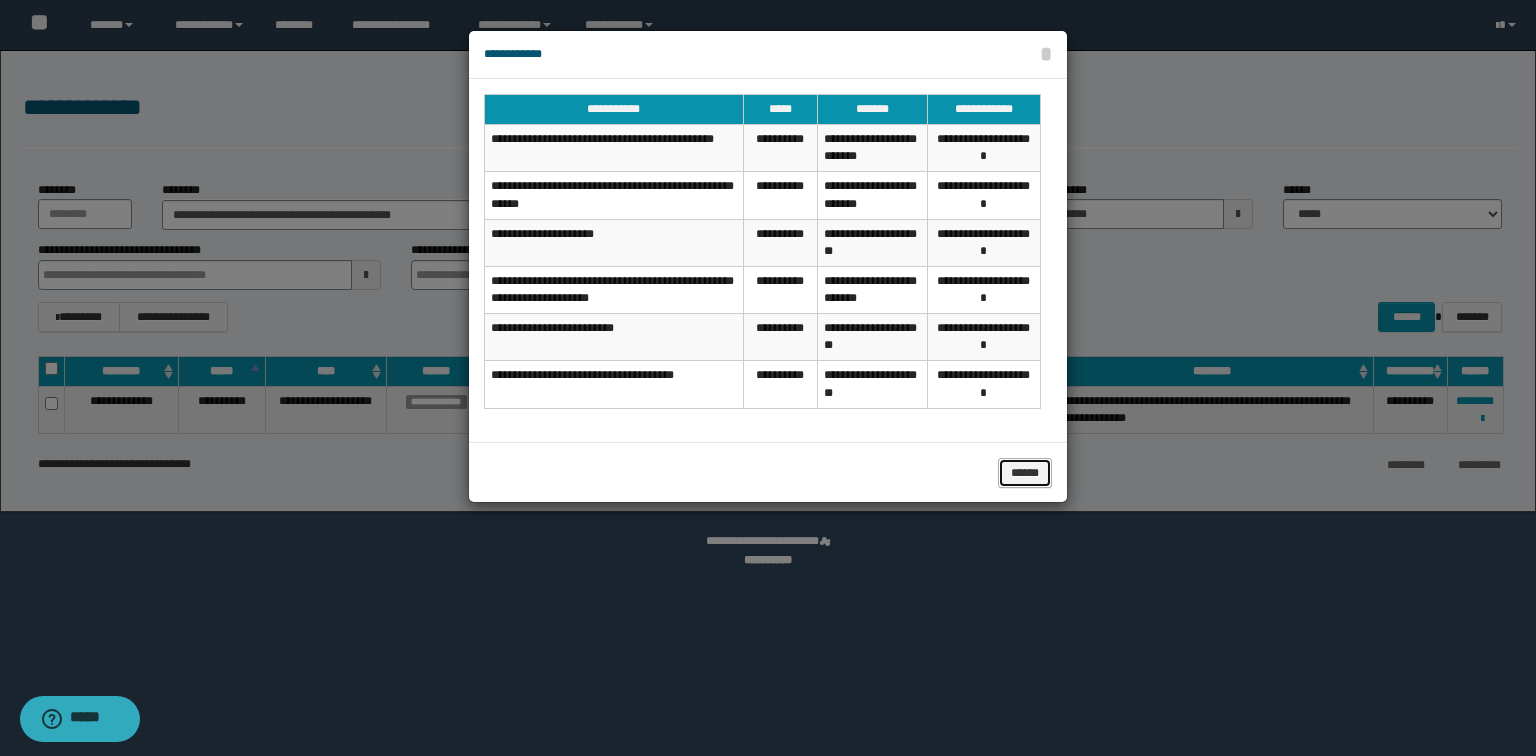 click on "******" at bounding box center (1025, 473) 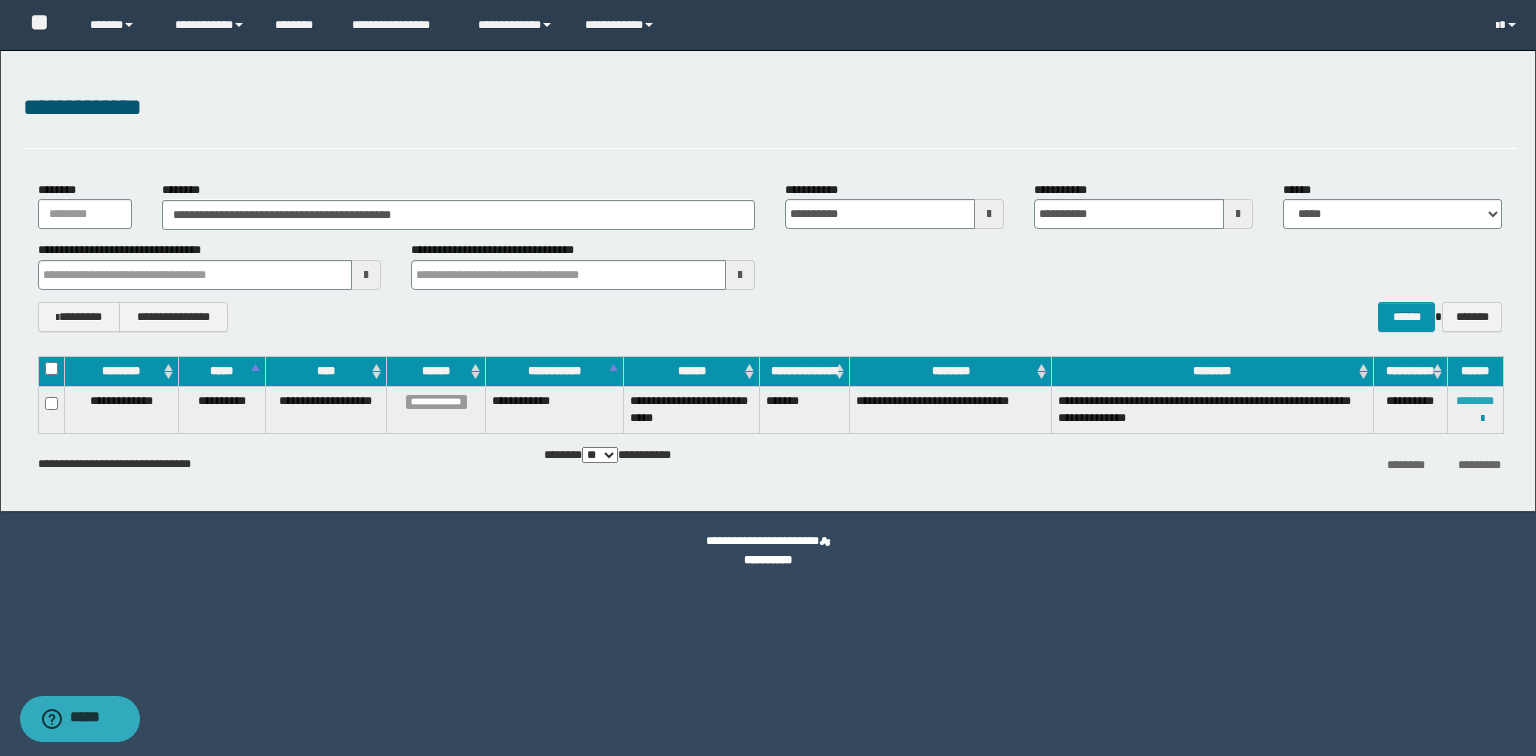 click on "********" at bounding box center (1475, 401) 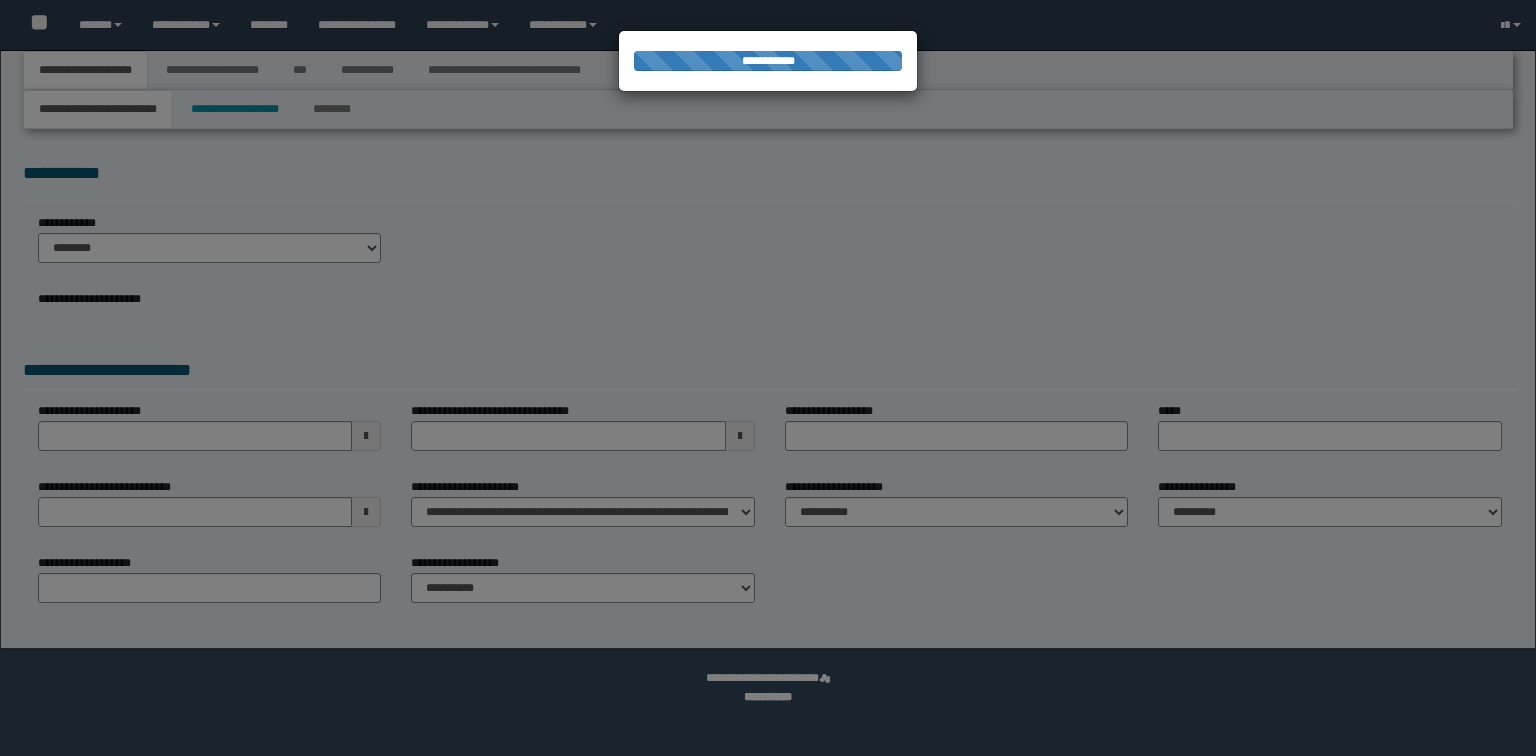 scroll, scrollTop: 0, scrollLeft: 0, axis: both 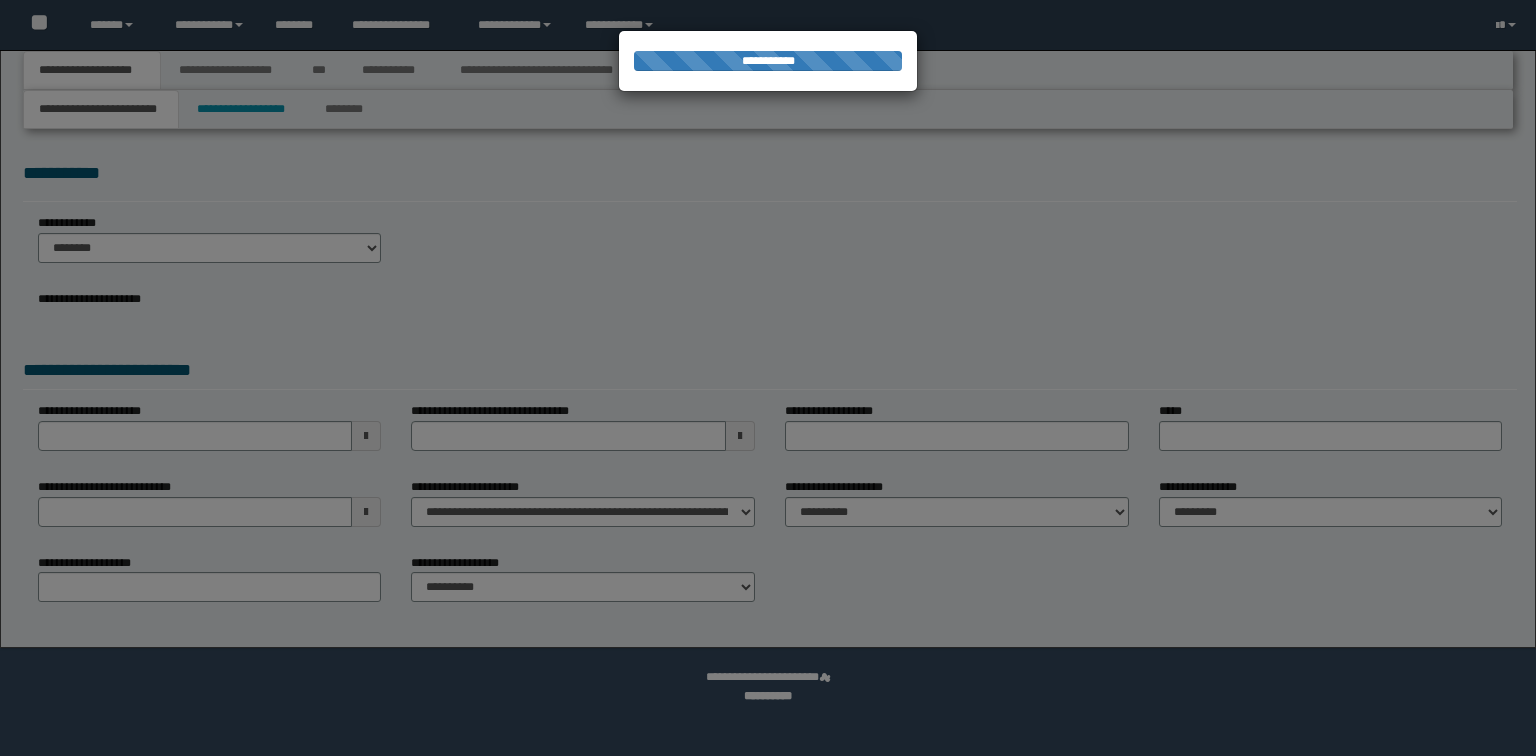 select on "*" 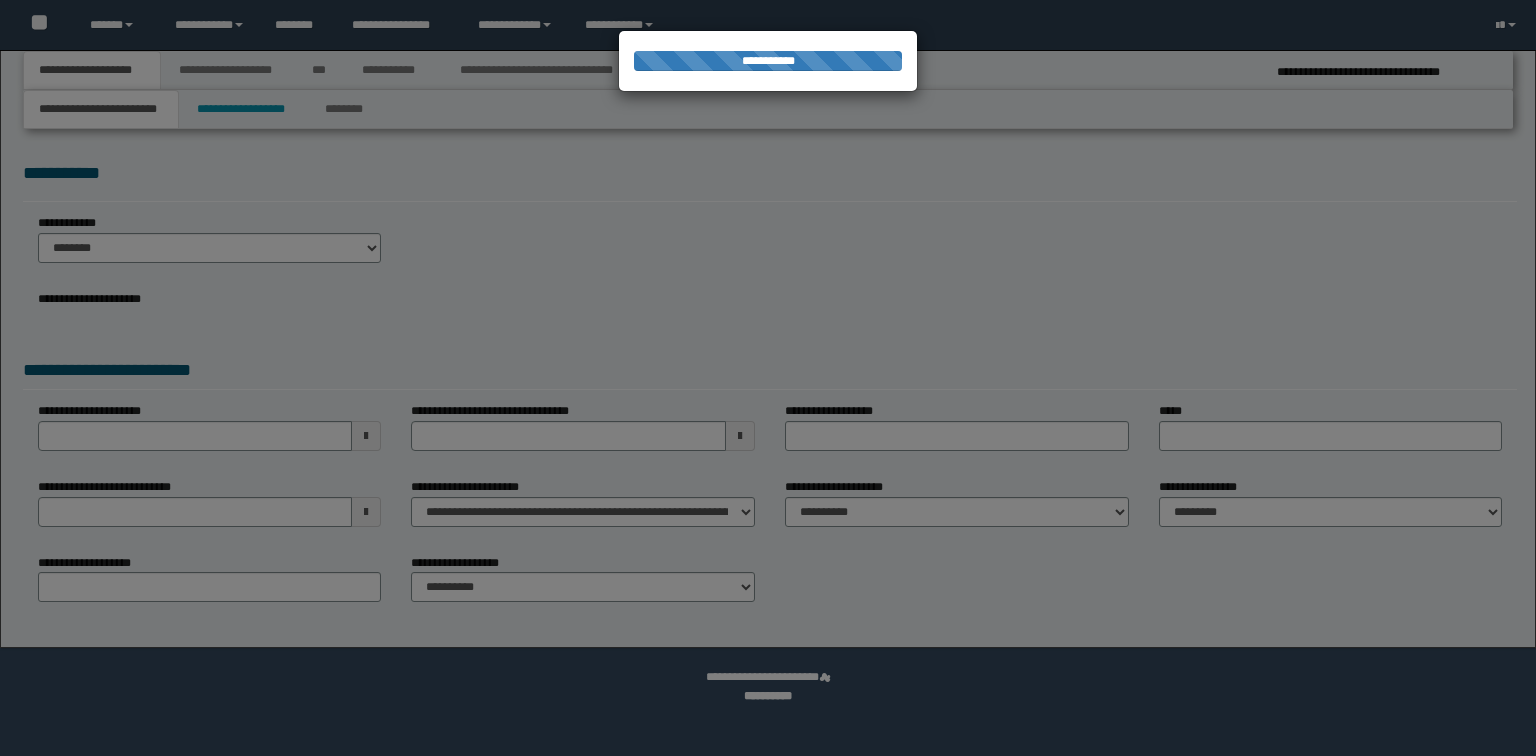 scroll, scrollTop: 0, scrollLeft: 0, axis: both 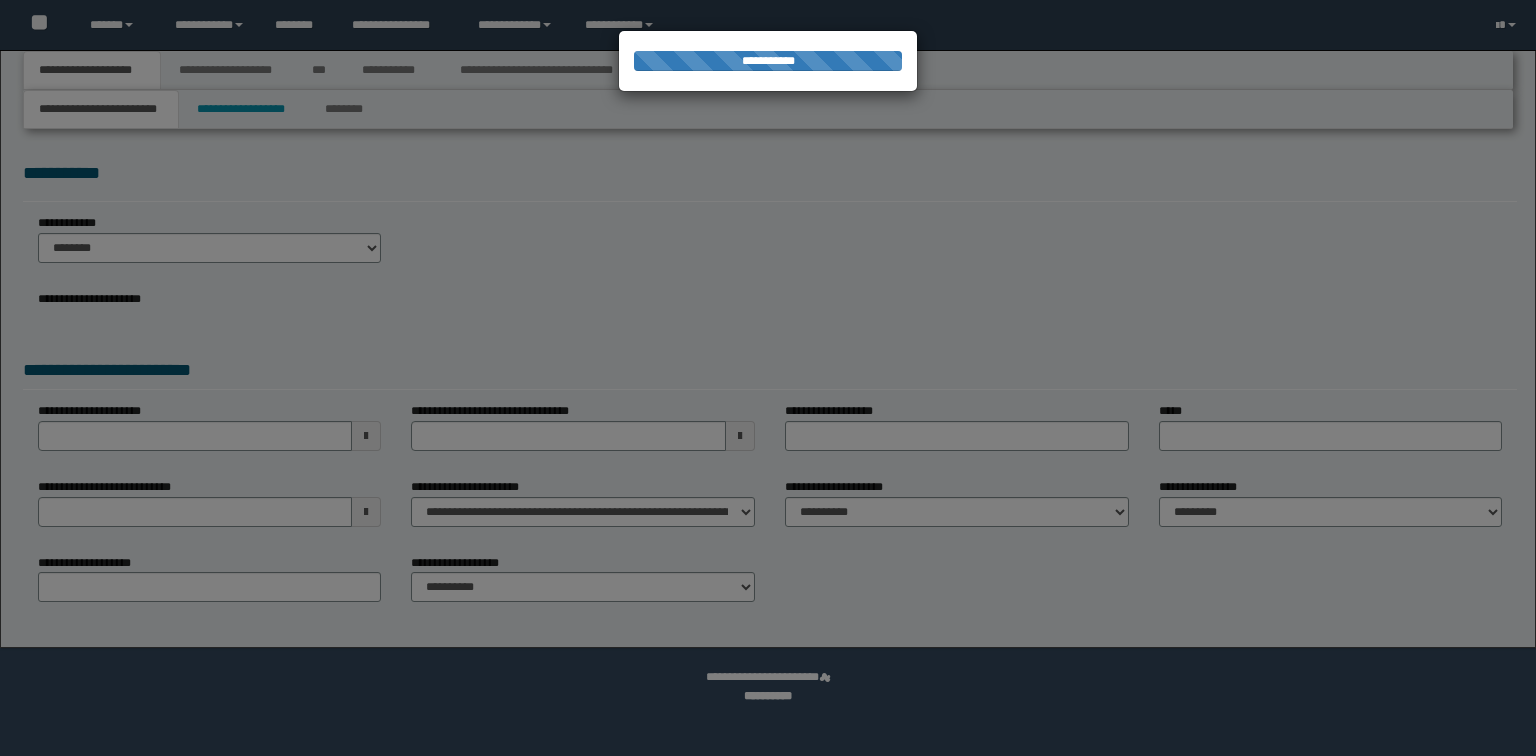 select on "*" 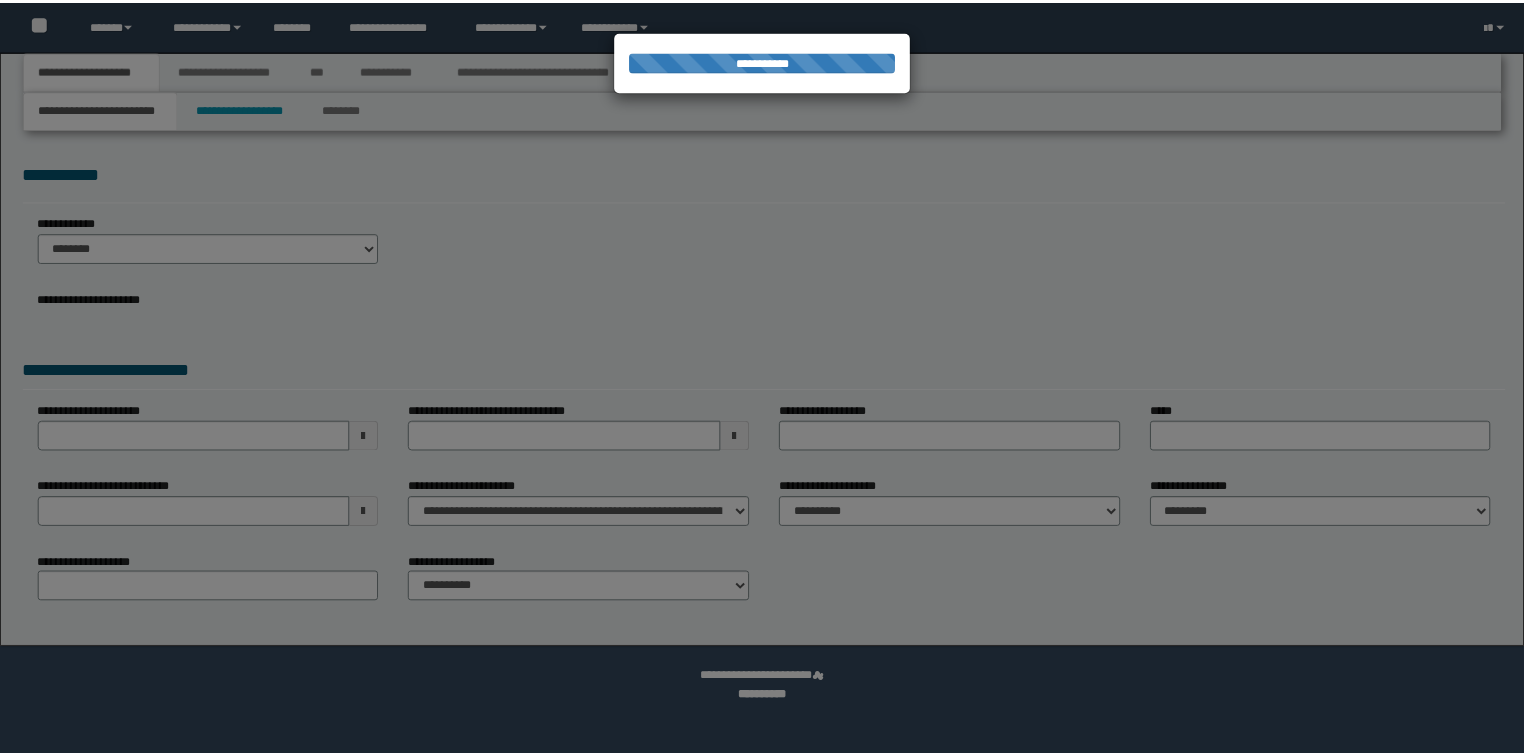 scroll, scrollTop: 0, scrollLeft: 0, axis: both 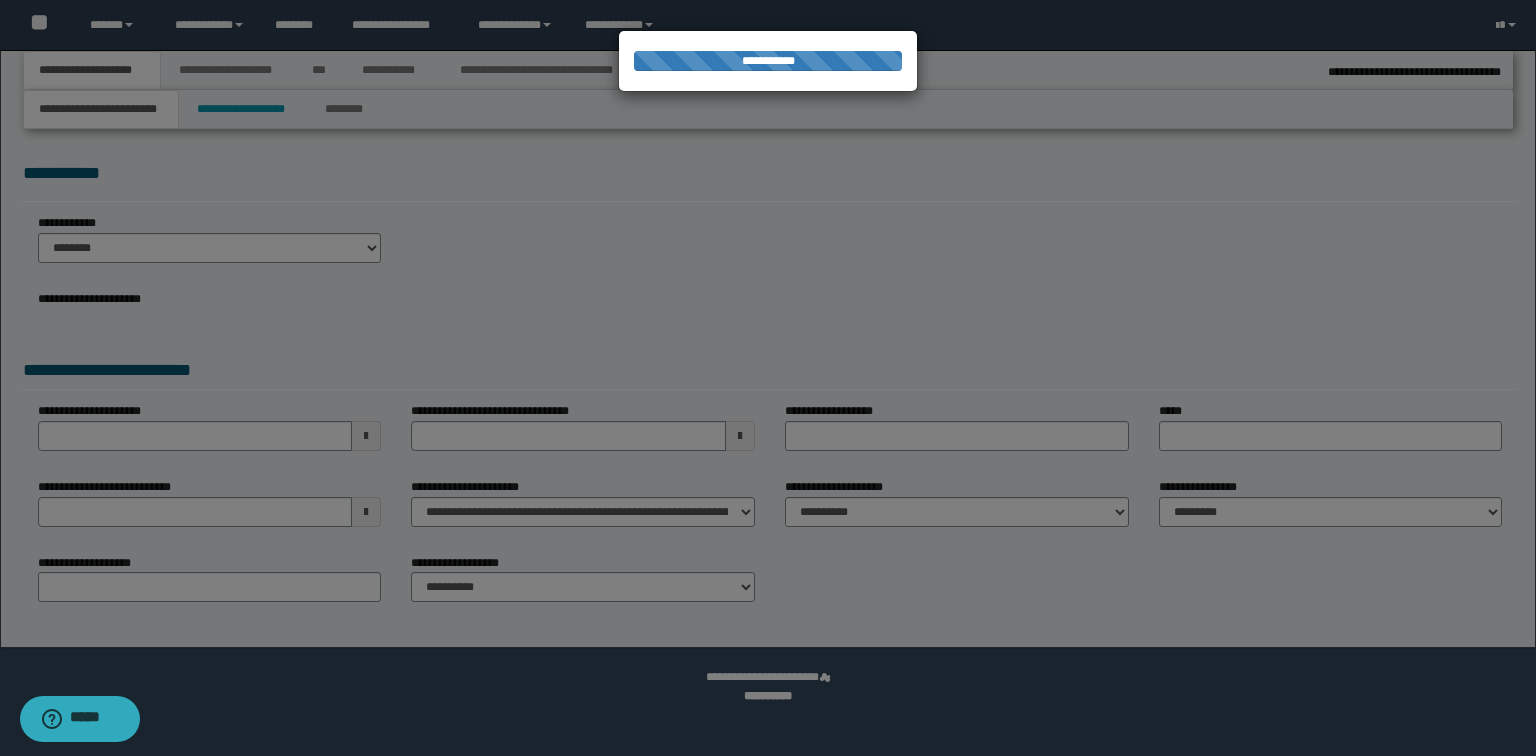 select on "*" 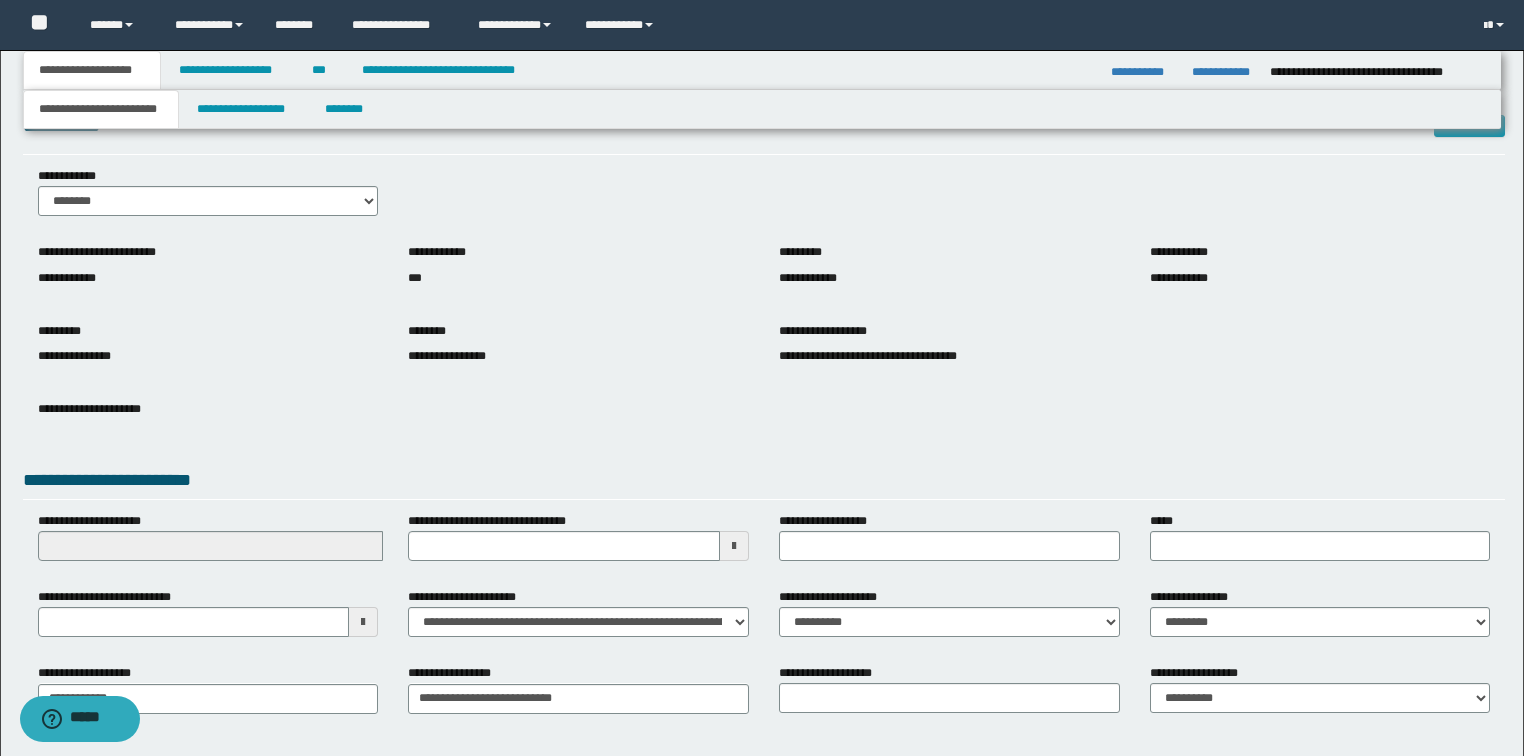 scroll, scrollTop: 127, scrollLeft: 0, axis: vertical 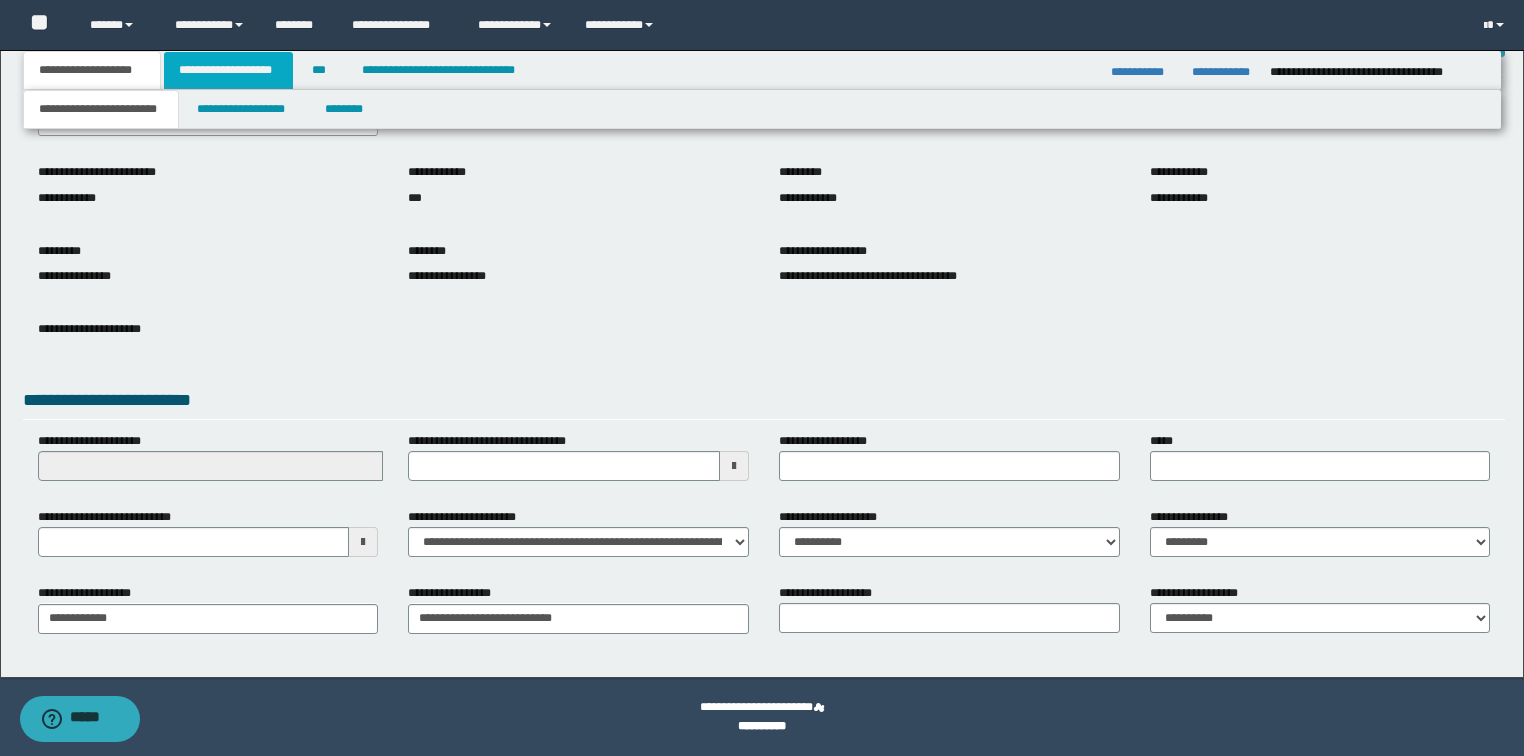 click on "**********" at bounding box center [228, 70] 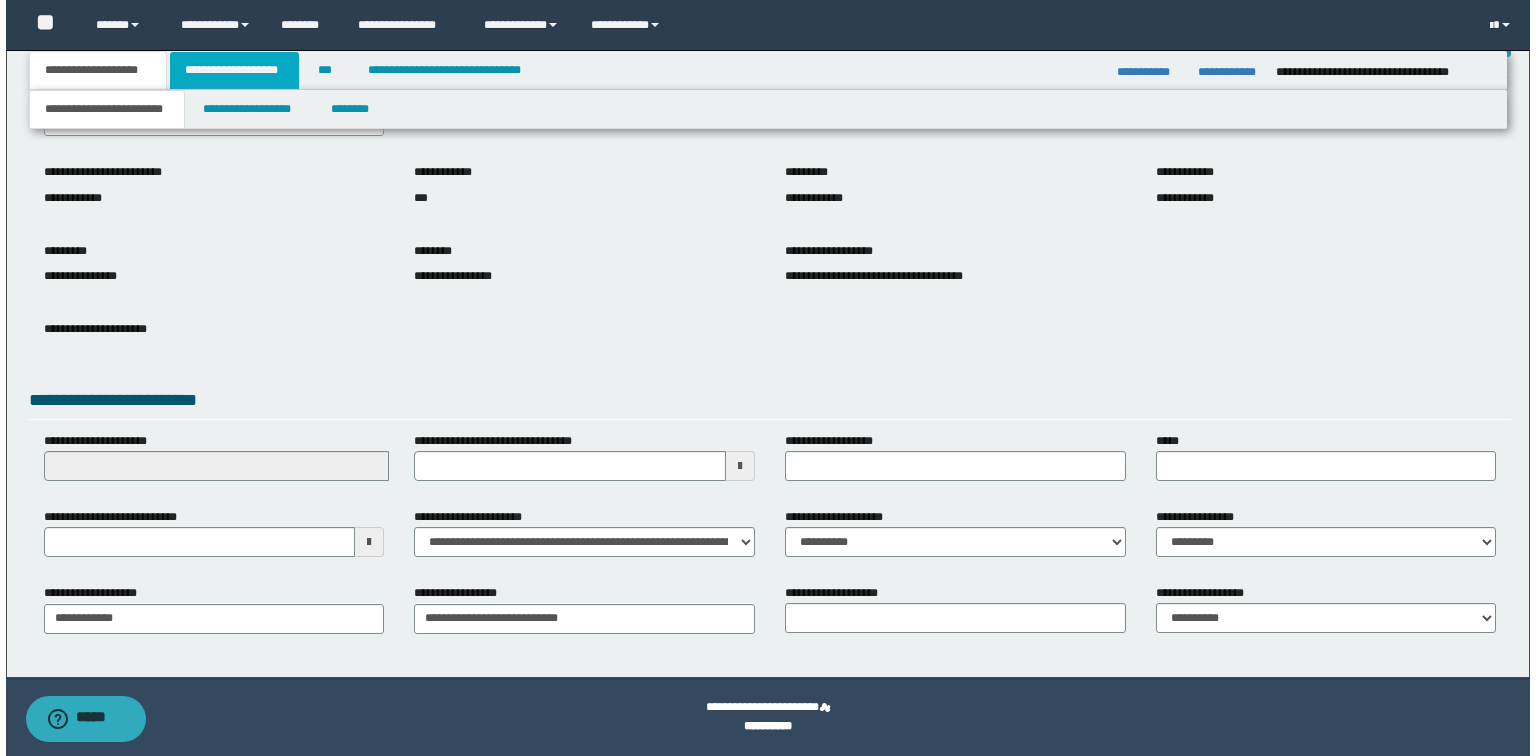 scroll, scrollTop: 0, scrollLeft: 0, axis: both 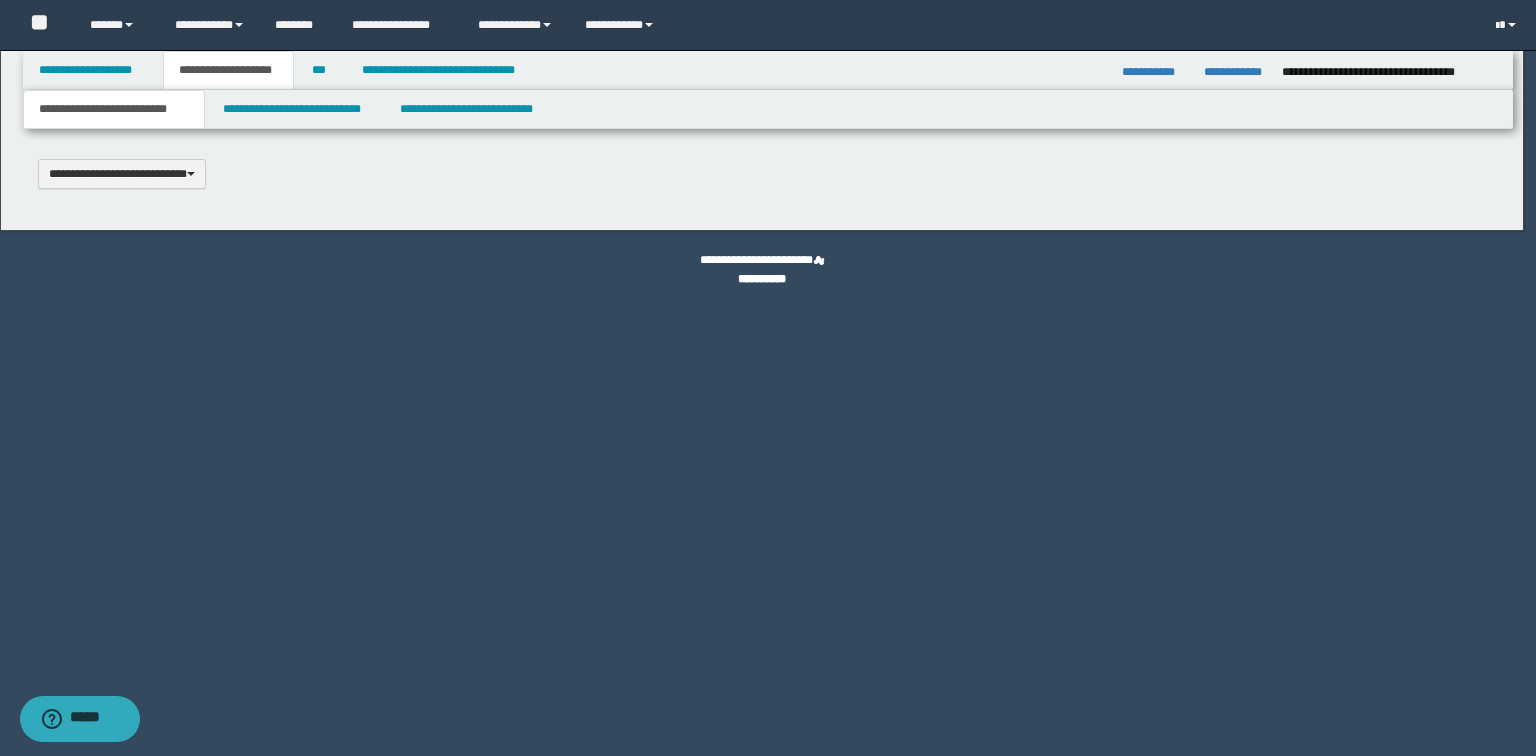 click at bounding box center (768, 378) 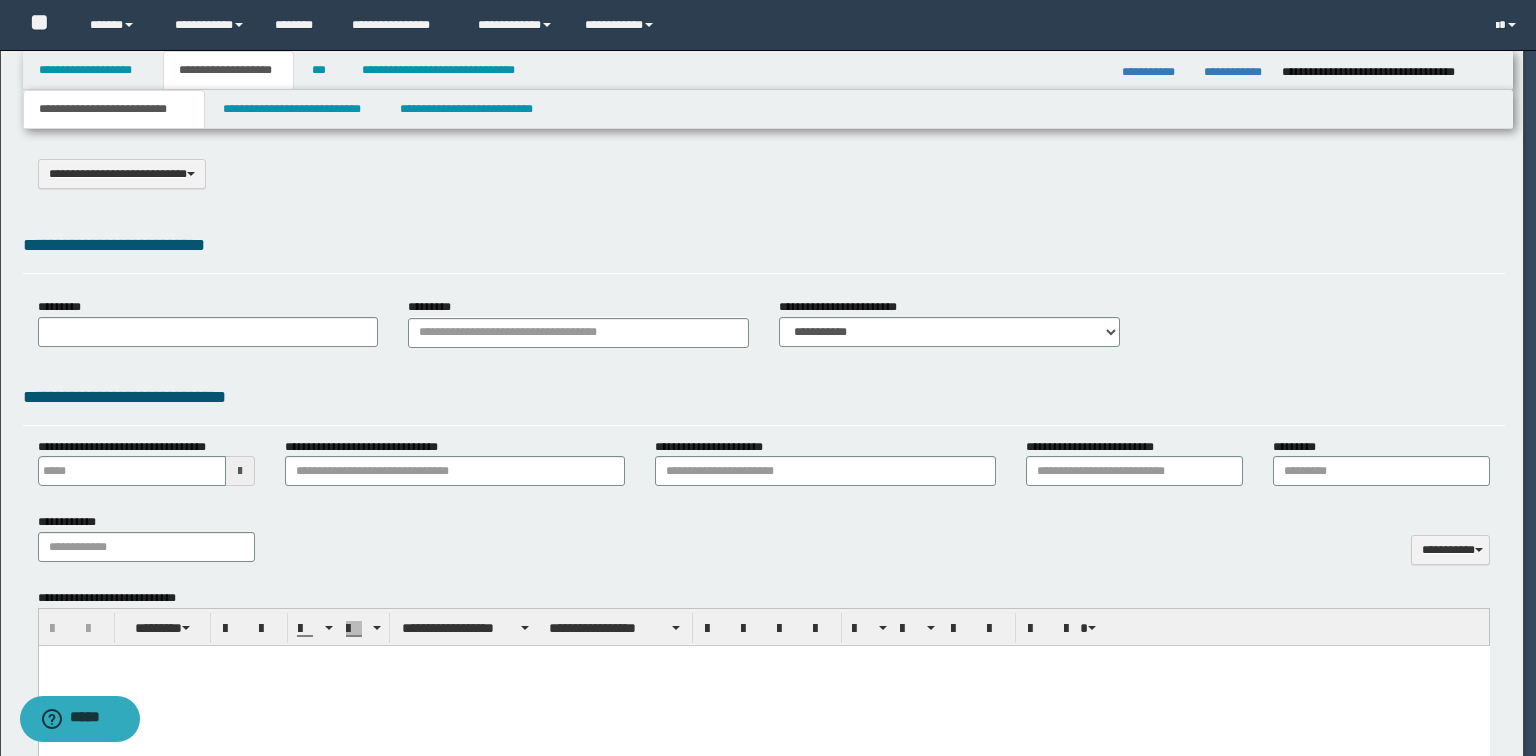 select on "*" 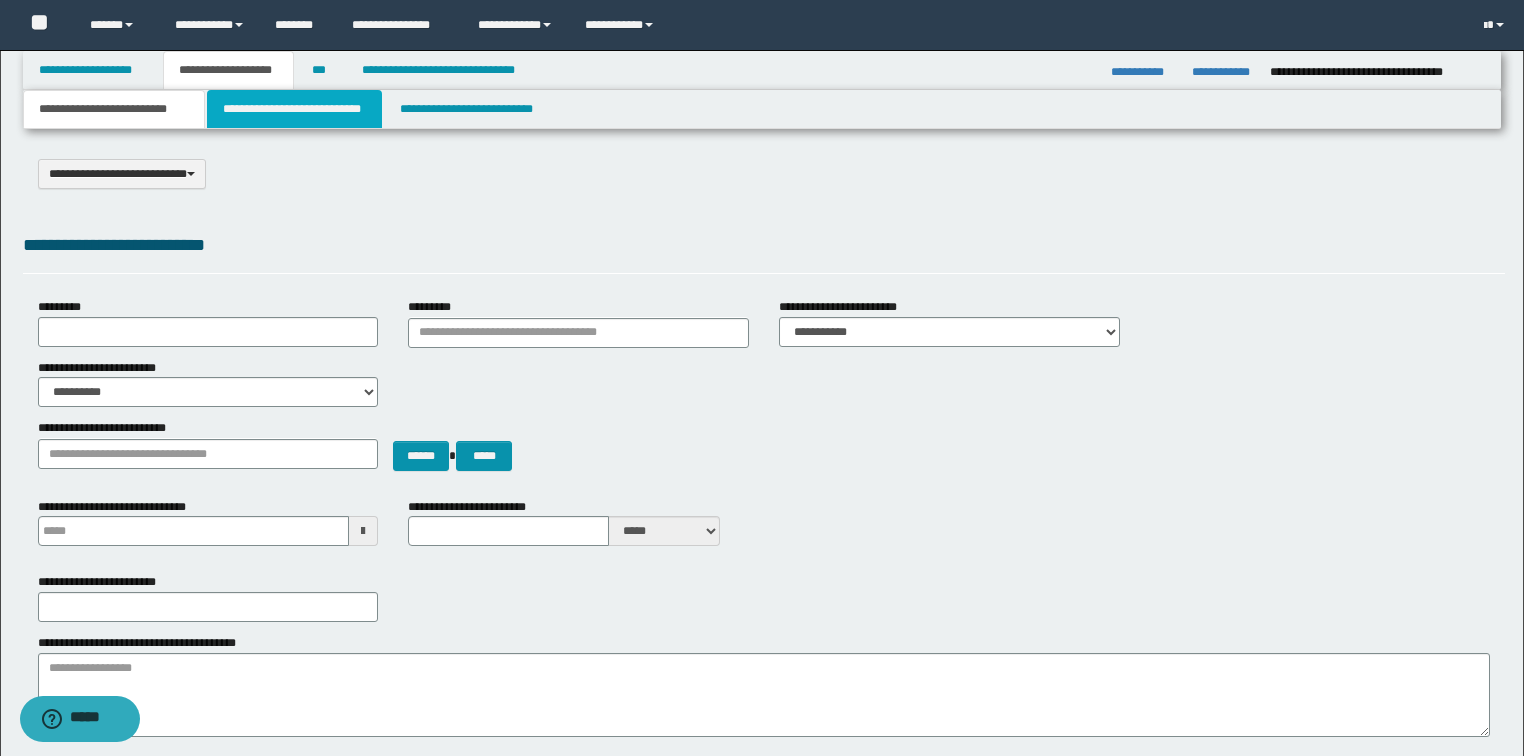 click on "**********" at bounding box center (294, 109) 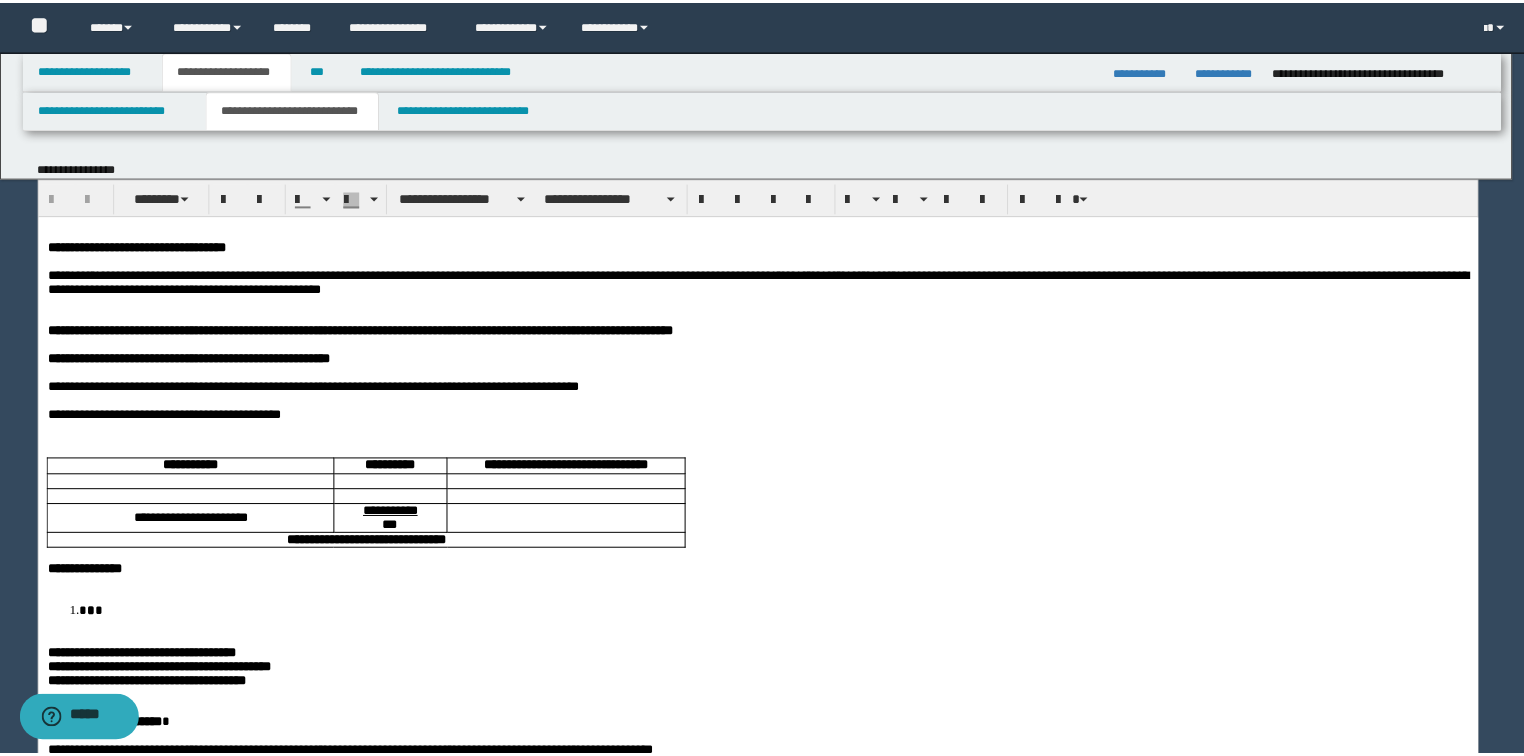 scroll, scrollTop: 0, scrollLeft: 0, axis: both 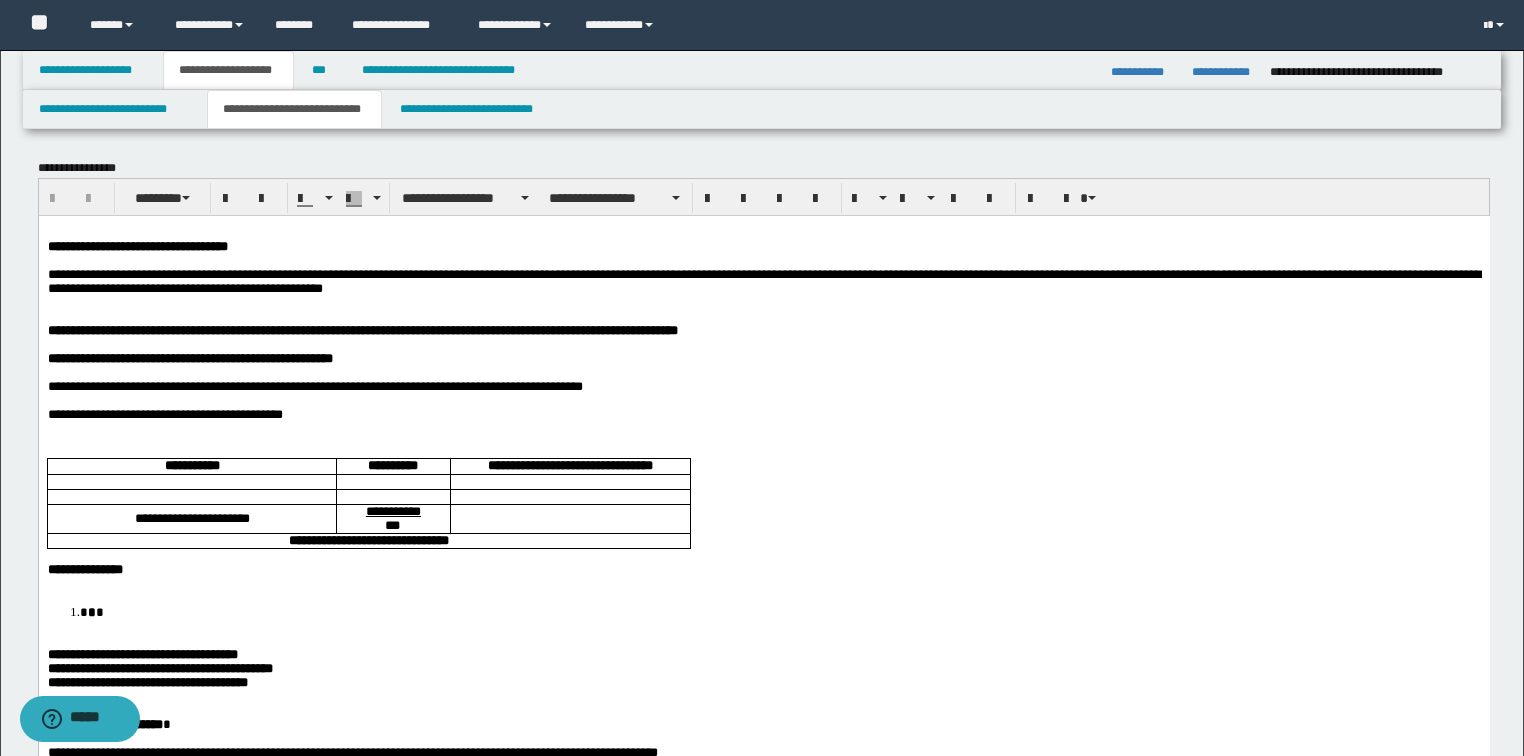 click on "**********" at bounding box center (763, 280) 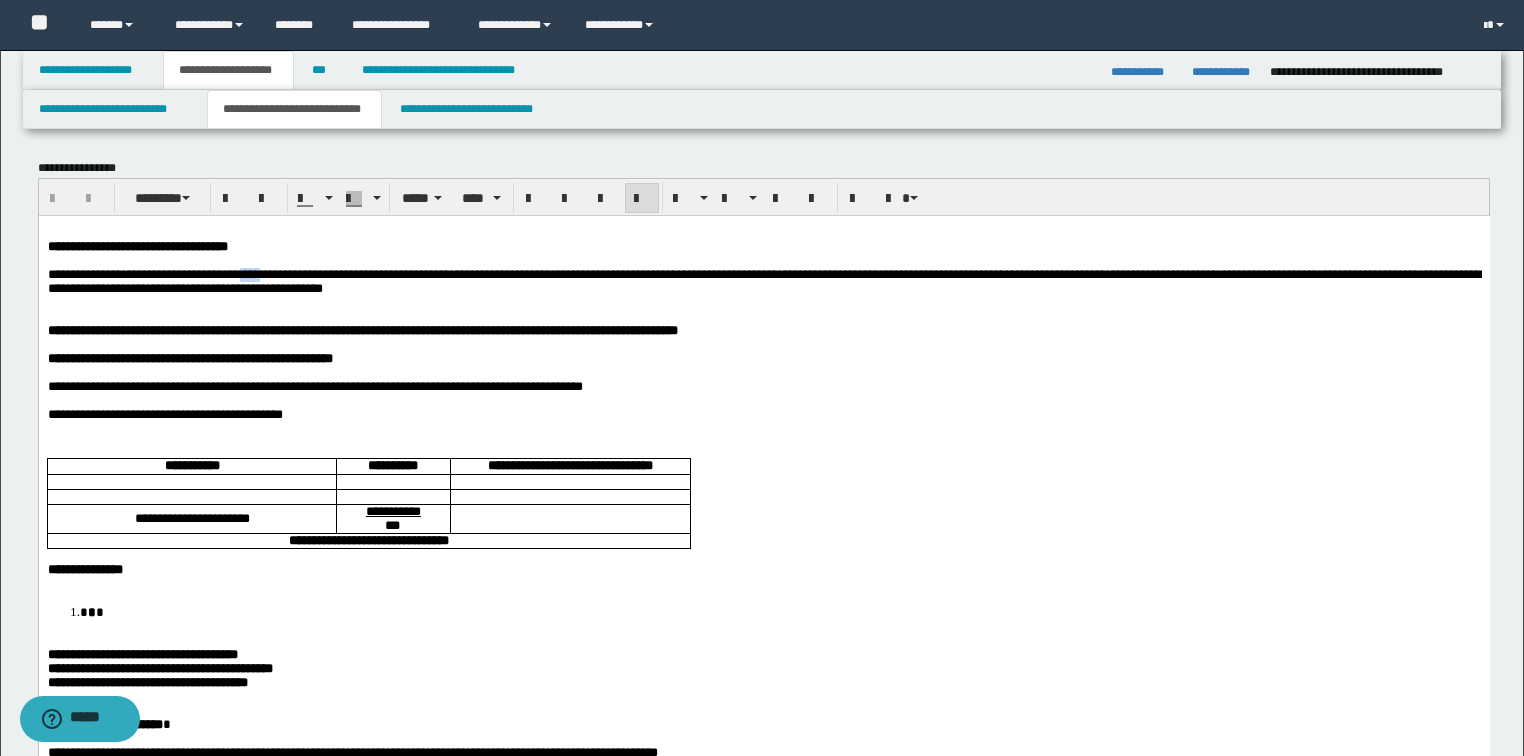 click on "**********" at bounding box center (763, 280) 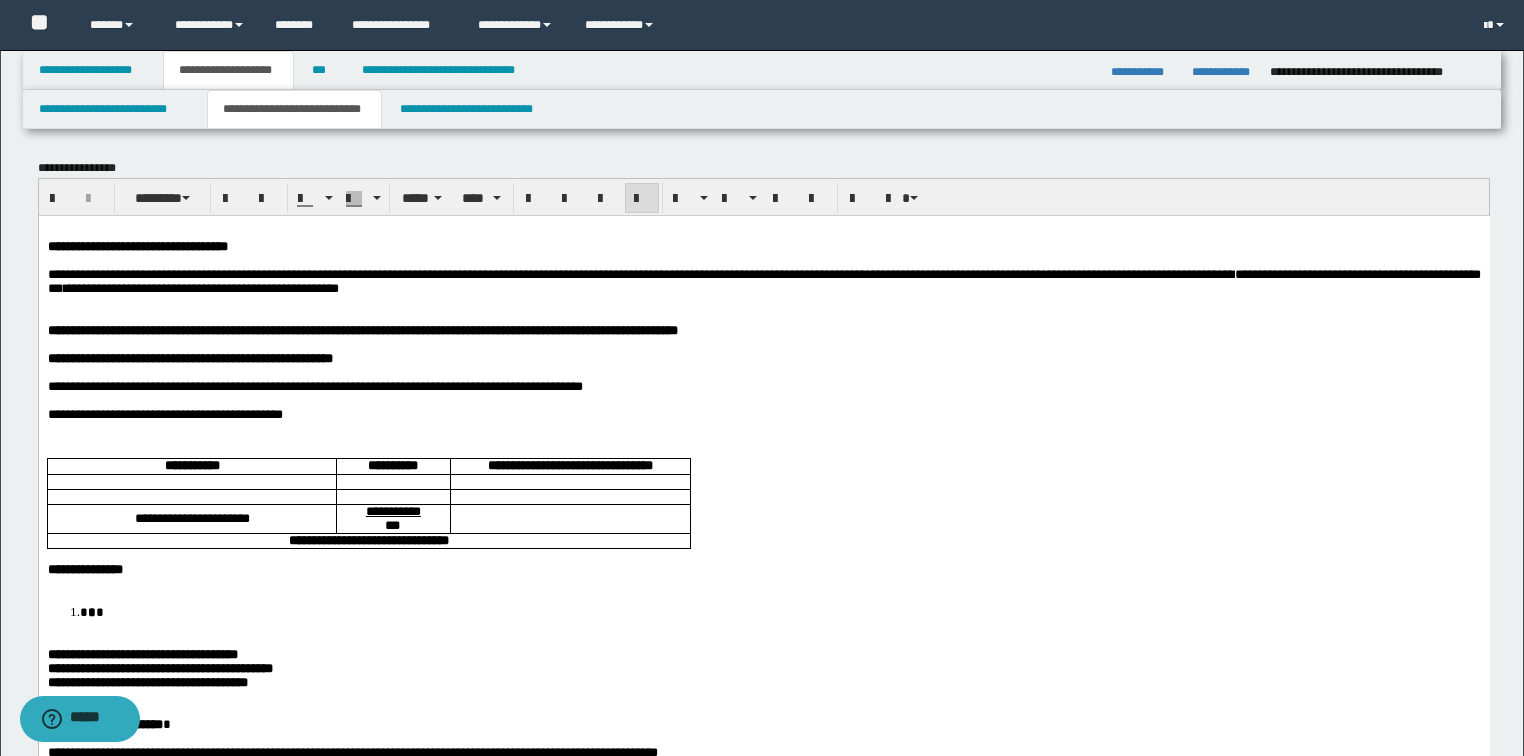 click on "**********" at bounding box center [763, 280] 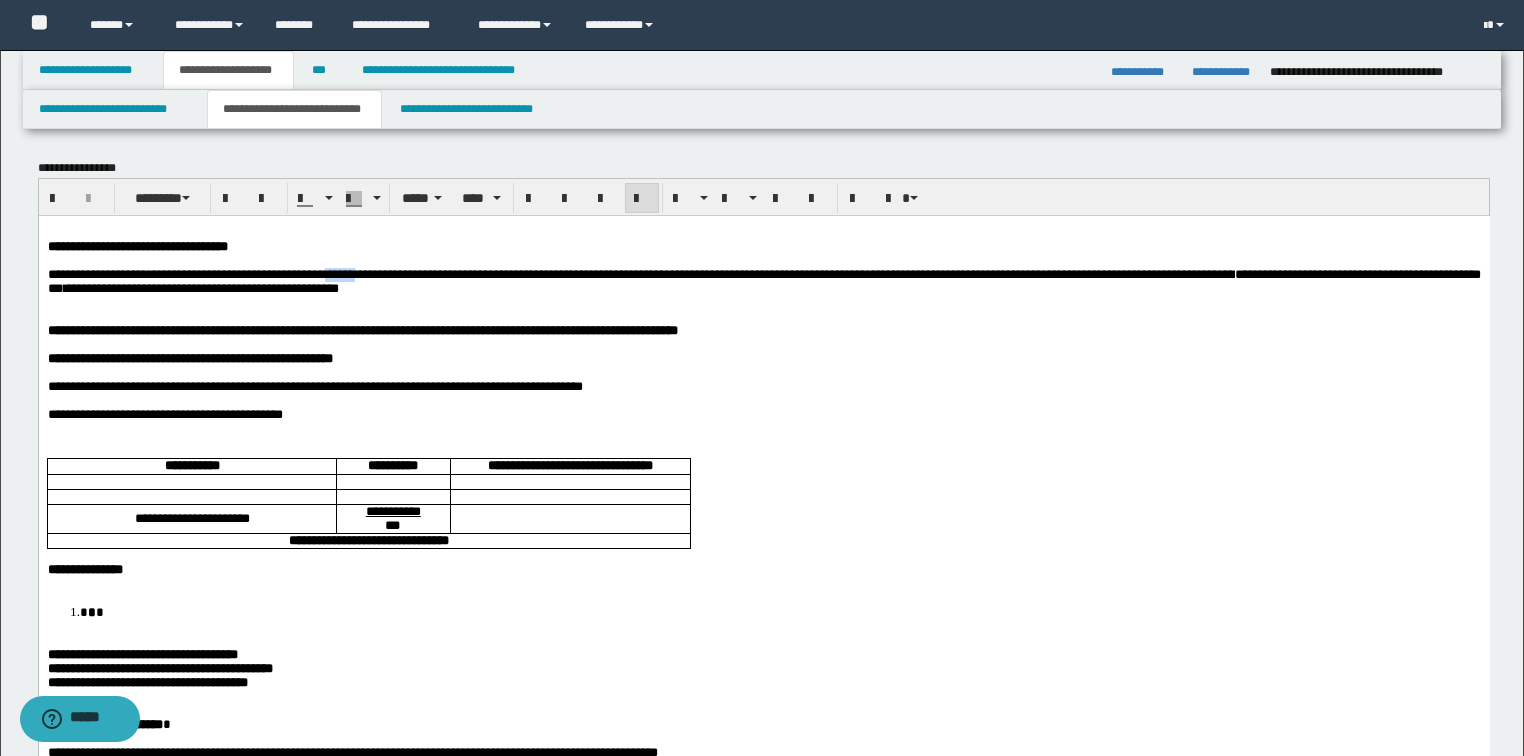 click on "**********" at bounding box center (763, 280) 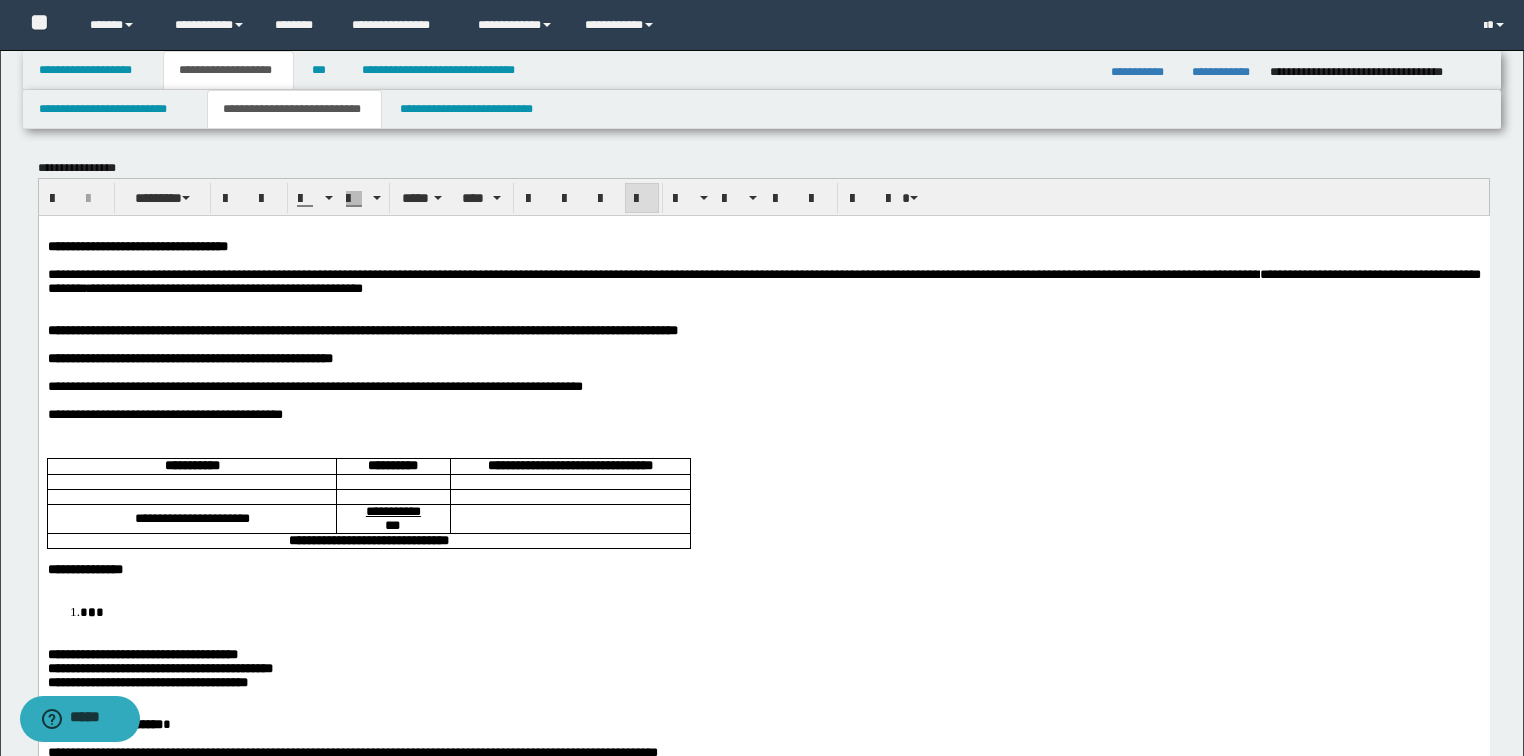 click on "**********" at bounding box center (763, 280) 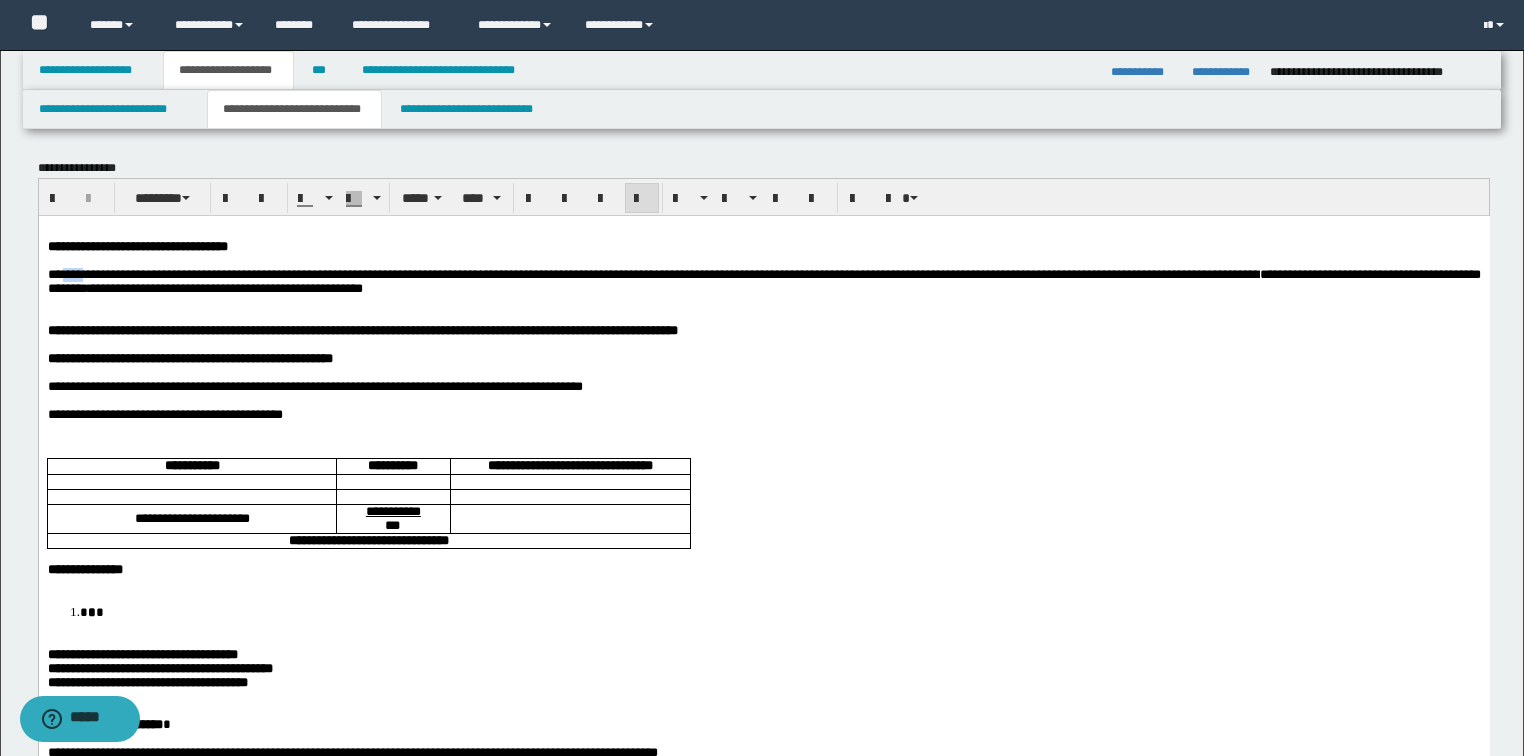 click on "**********" at bounding box center (763, 280) 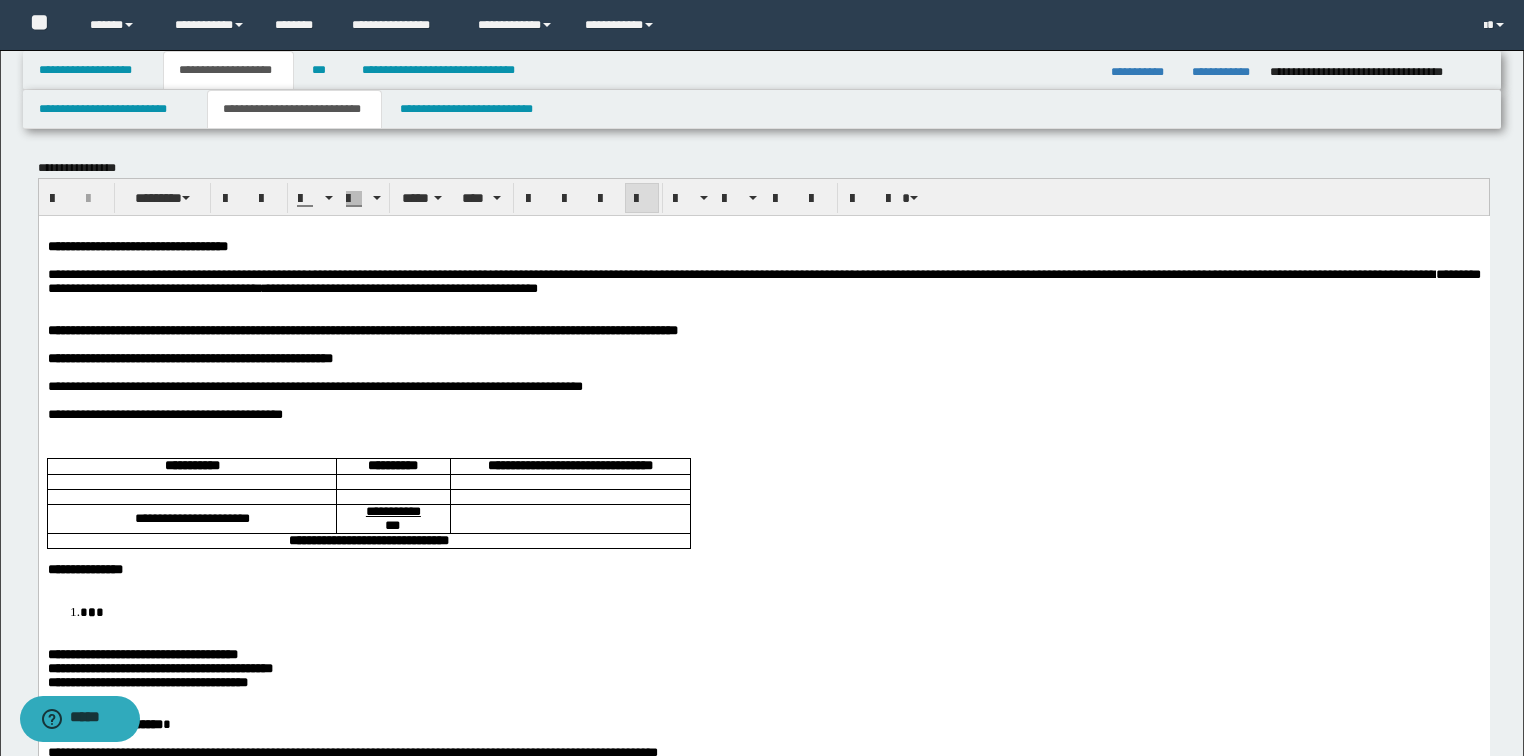 drag, startPoint x: 259, startPoint y: 266, endPoint x: 263, endPoint y: 281, distance: 15.524175 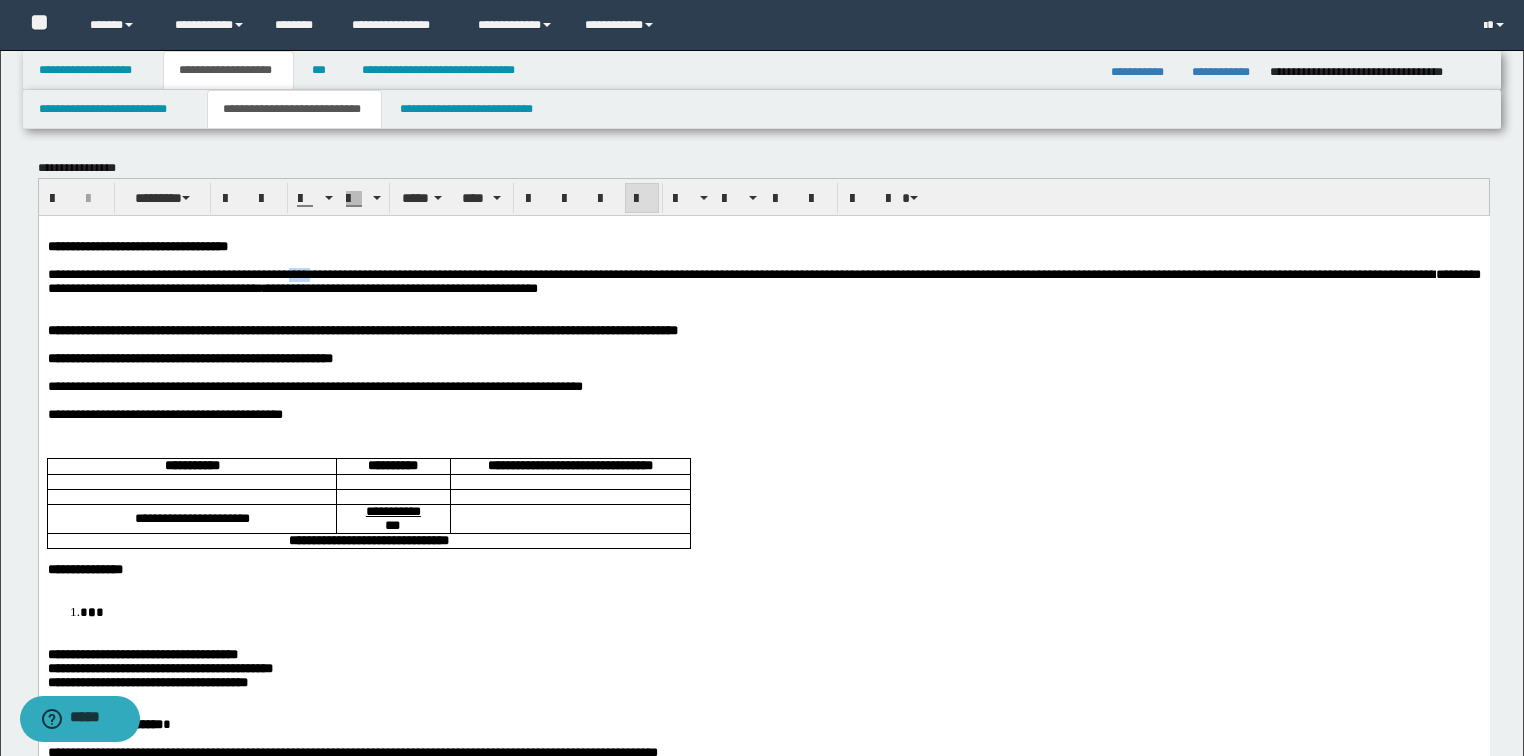 click on "**********" at bounding box center [763, 280] 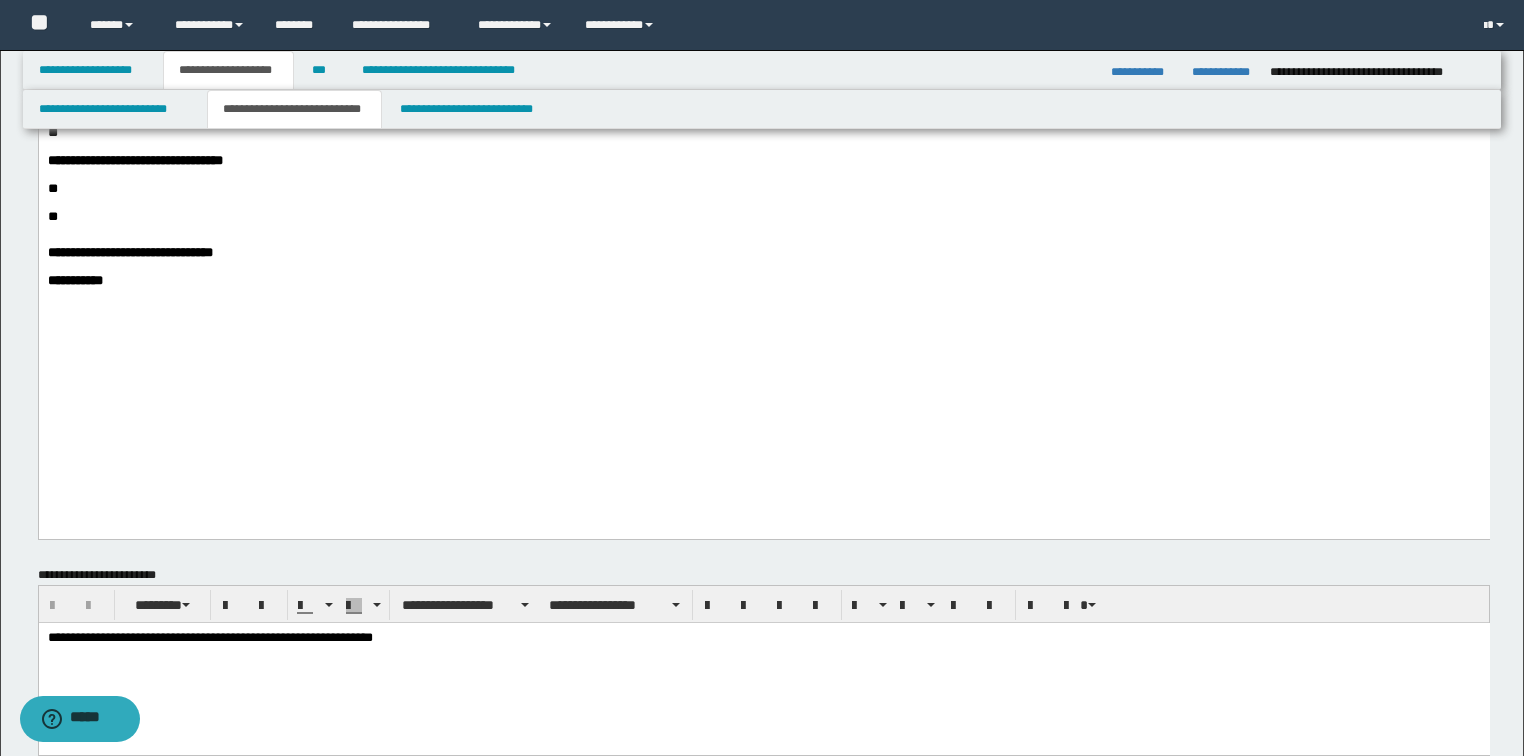 scroll, scrollTop: 800, scrollLeft: 0, axis: vertical 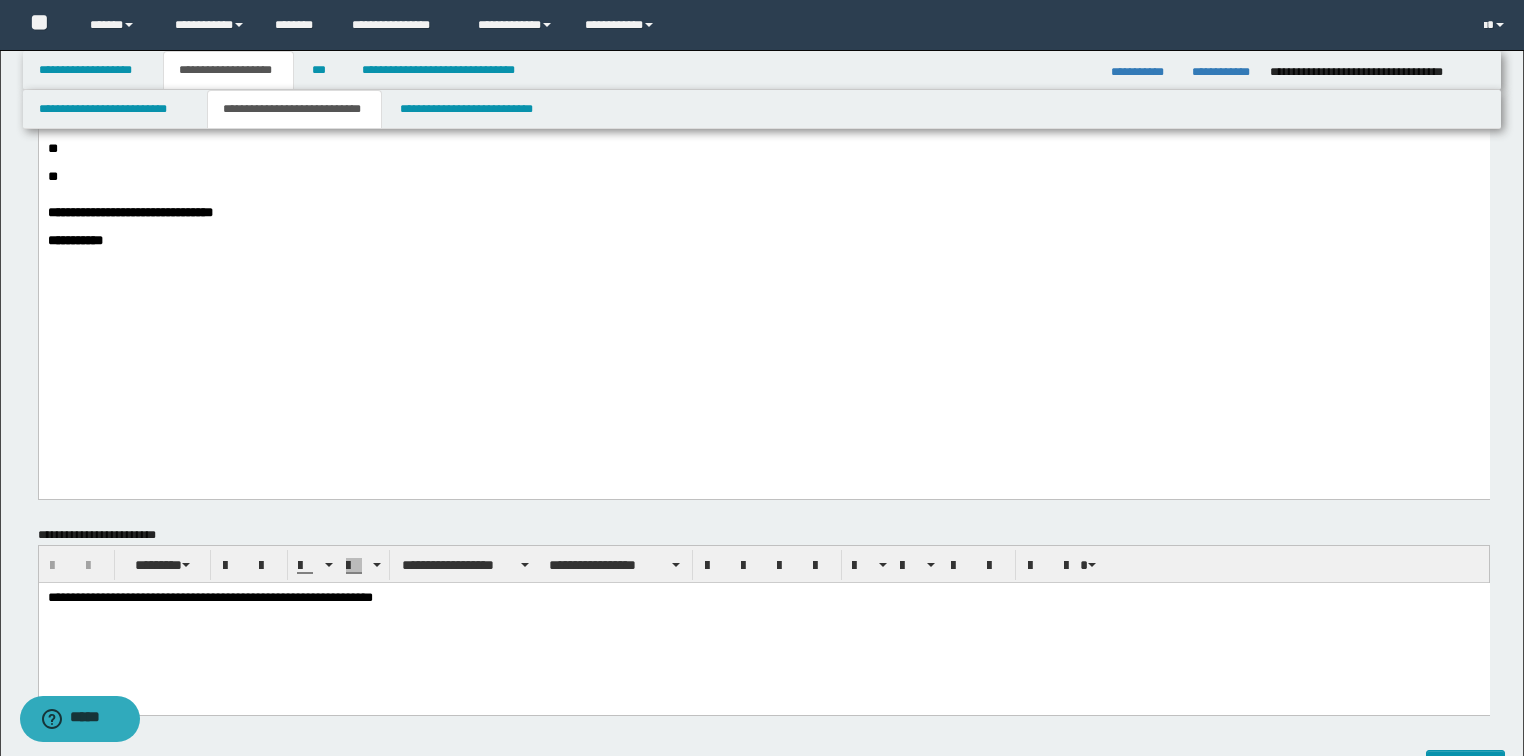 click on "**********" at bounding box center [763, 213] 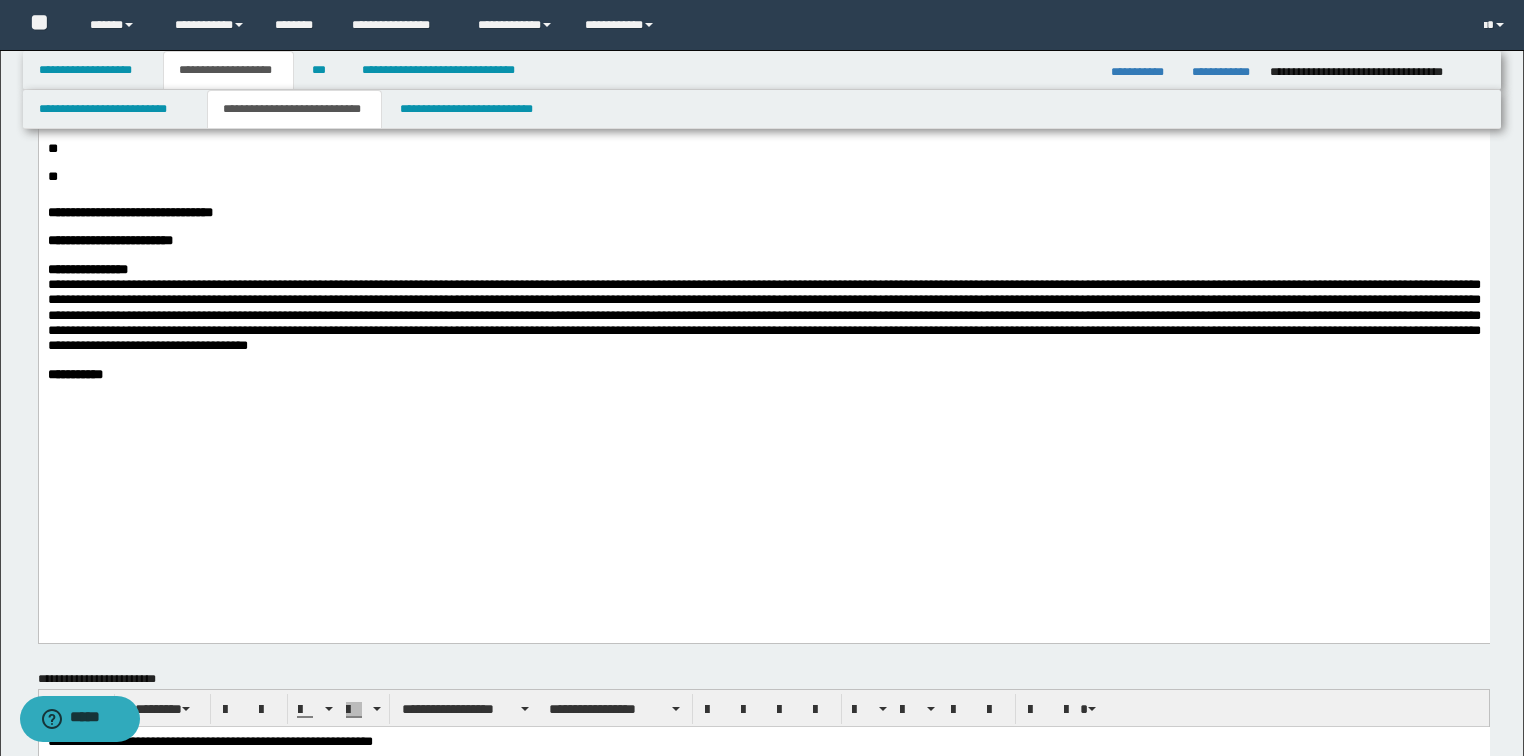 click on "**********" at bounding box center [763, 269] 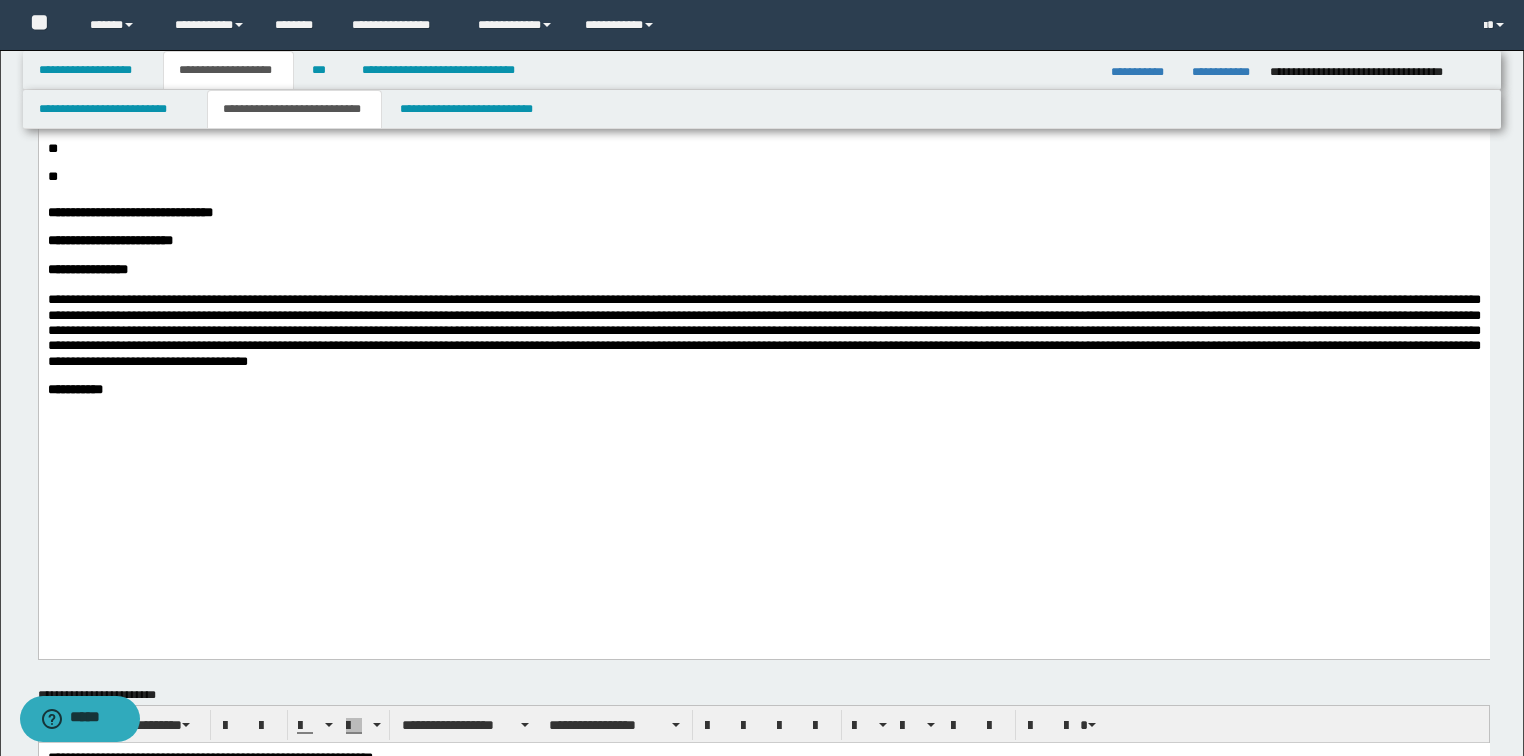 click at bounding box center (763, 330) 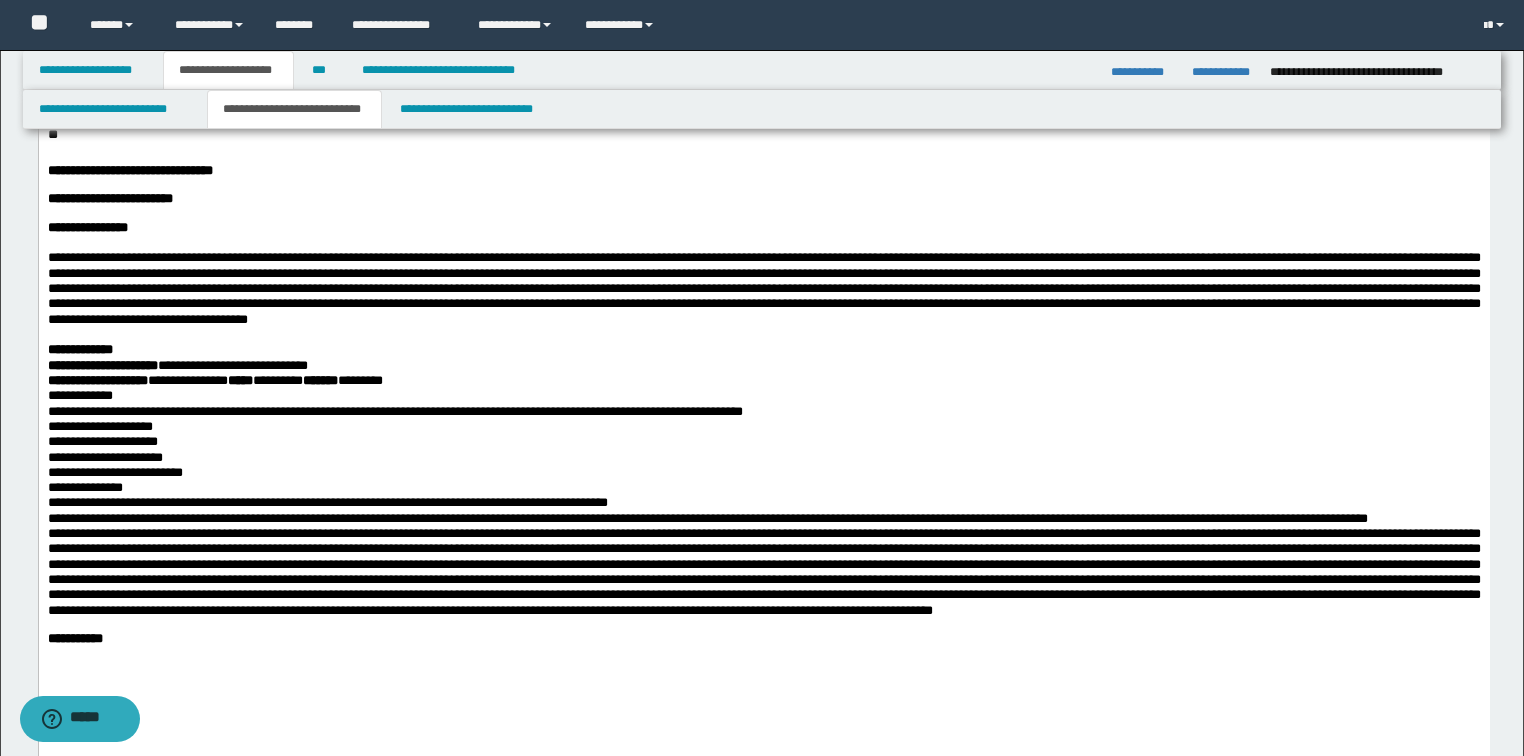 scroll, scrollTop: 880, scrollLeft: 0, axis: vertical 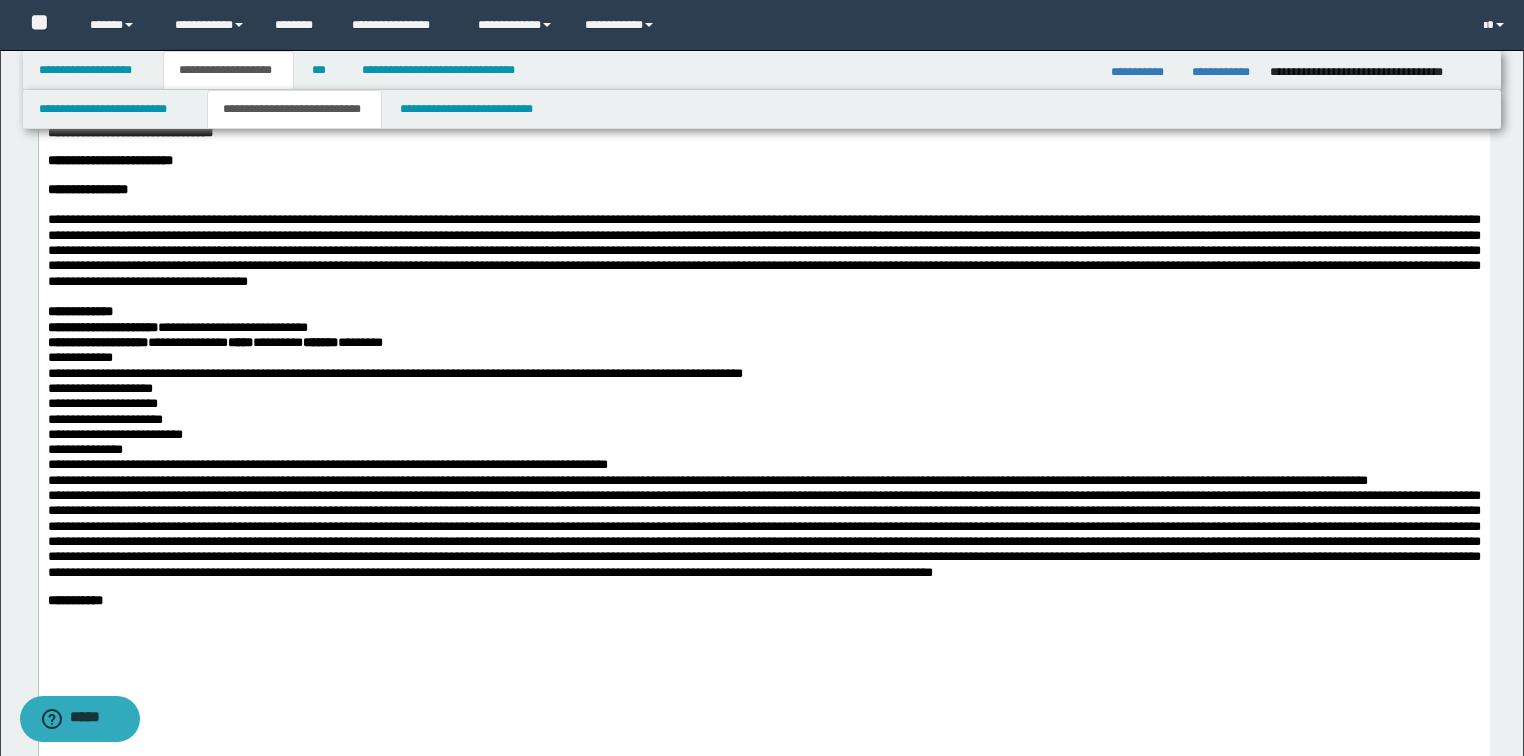 click on "**********" at bounding box center [763, 311] 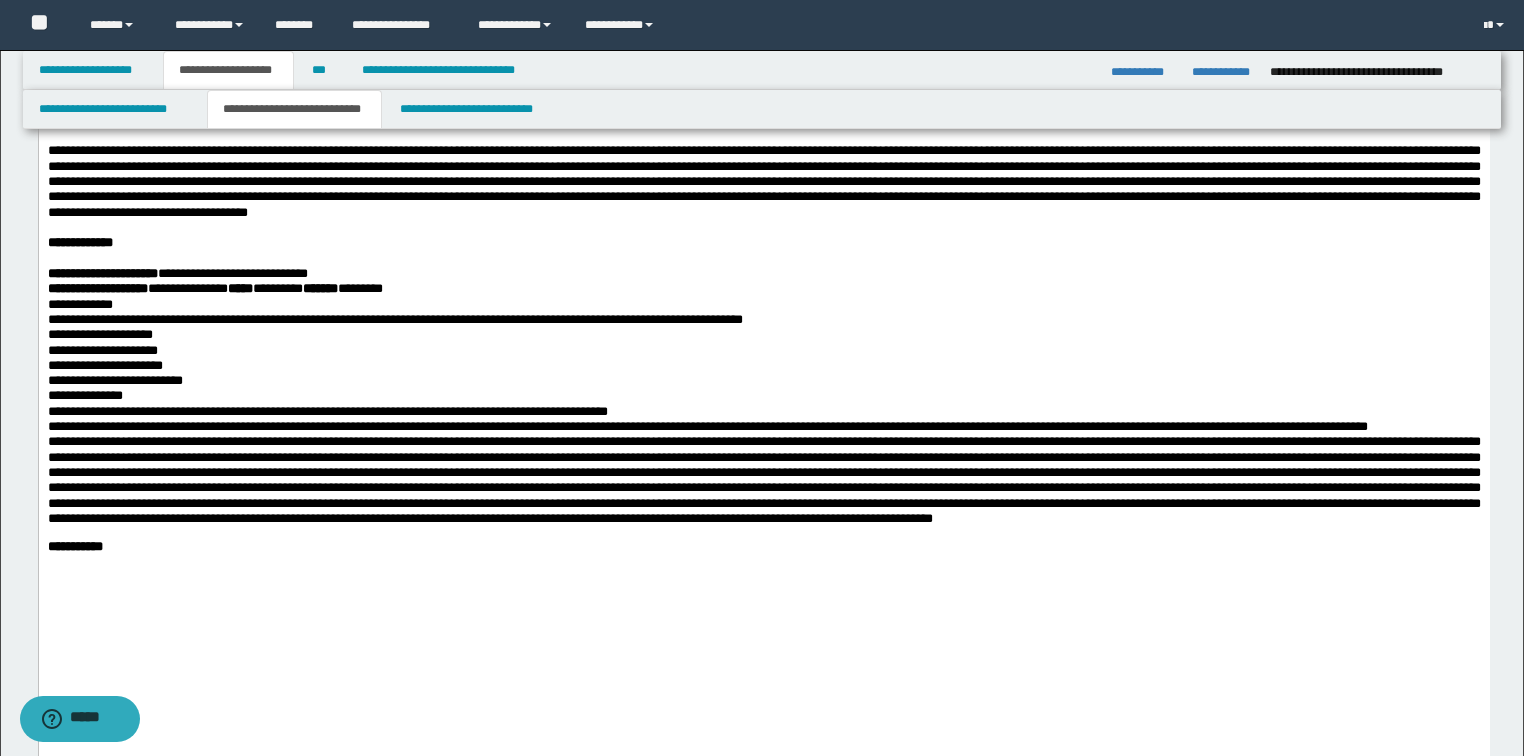 scroll, scrollTop: 1040, scrollLeft: 0, axis: vertical 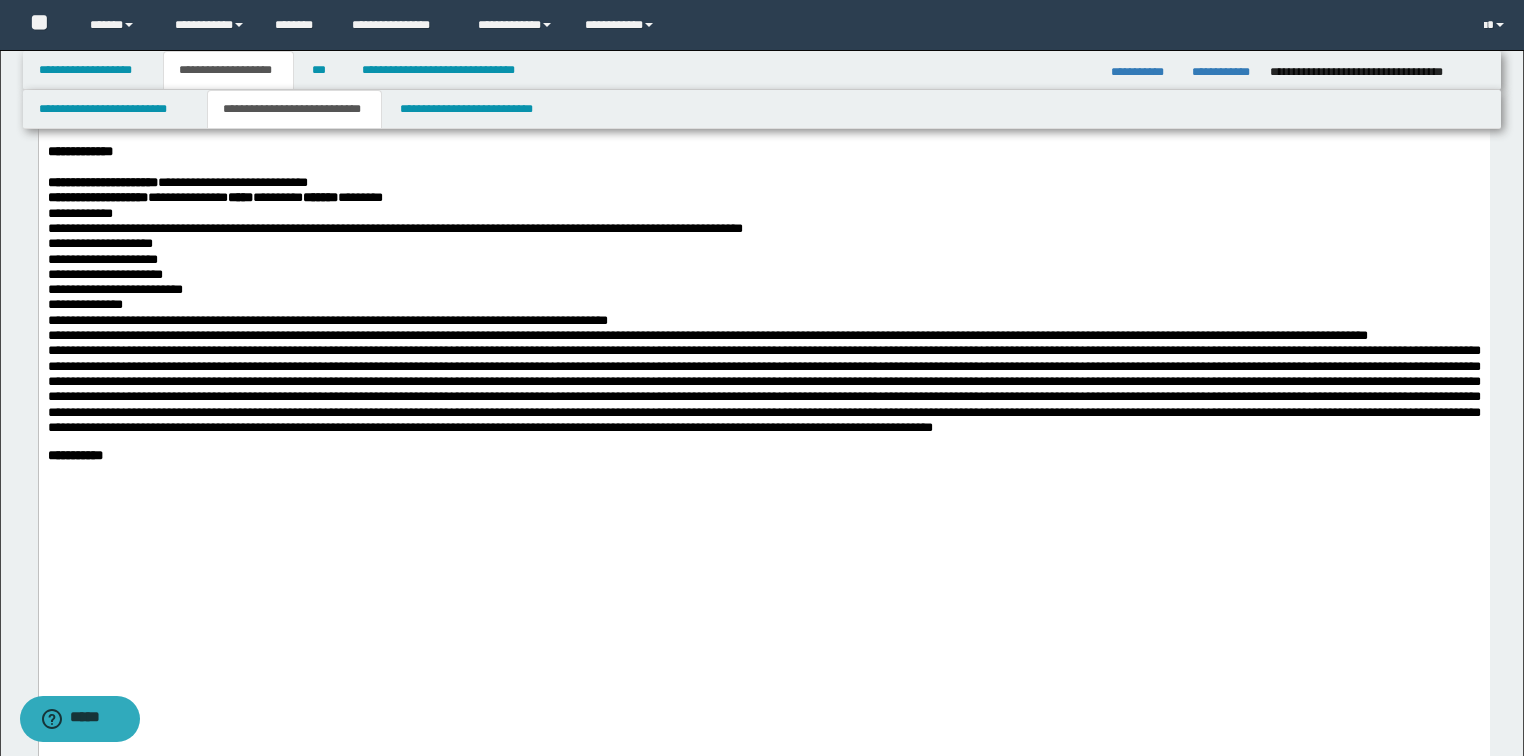 click on "**********" at bounding box center [763, 197] 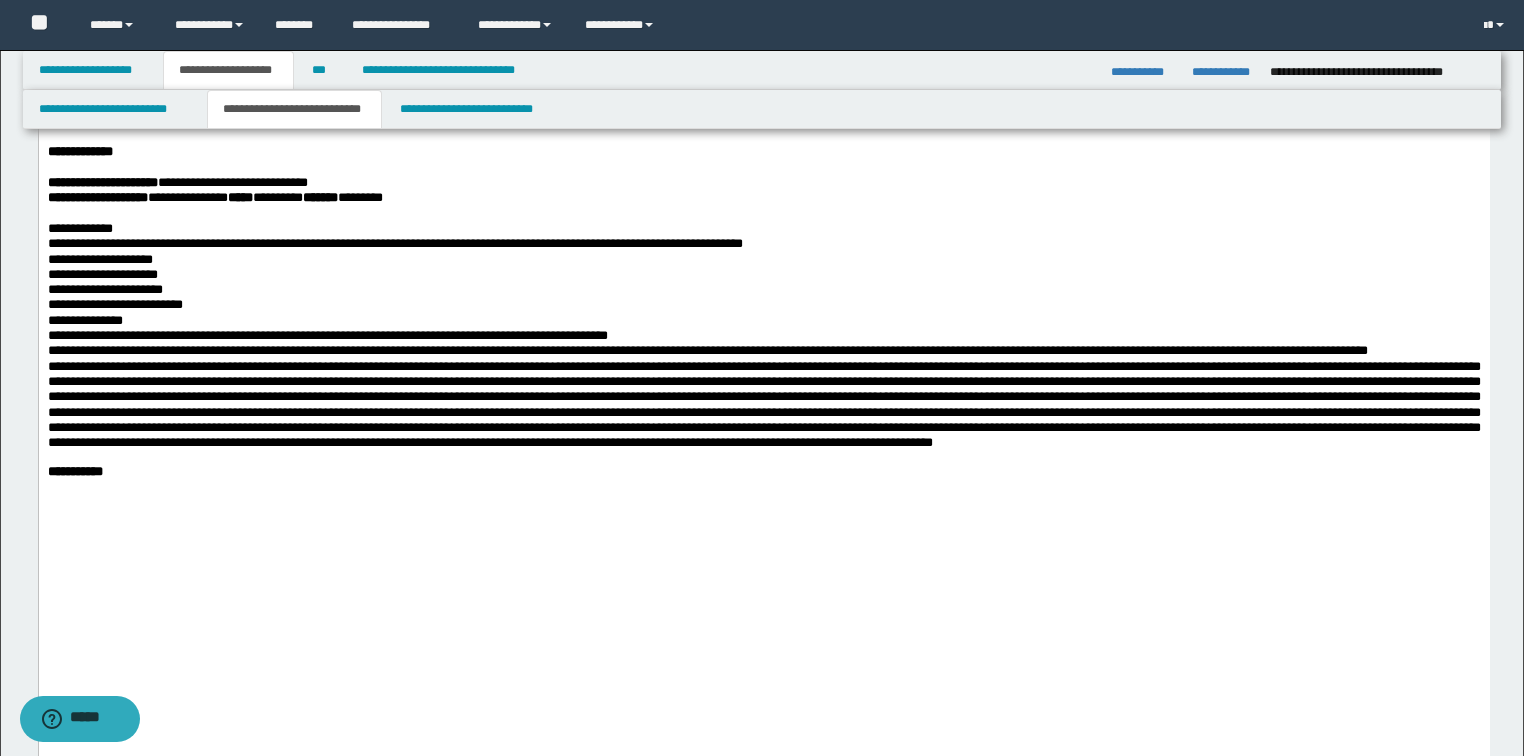 click on "**********" at bounding box center (763, 228) 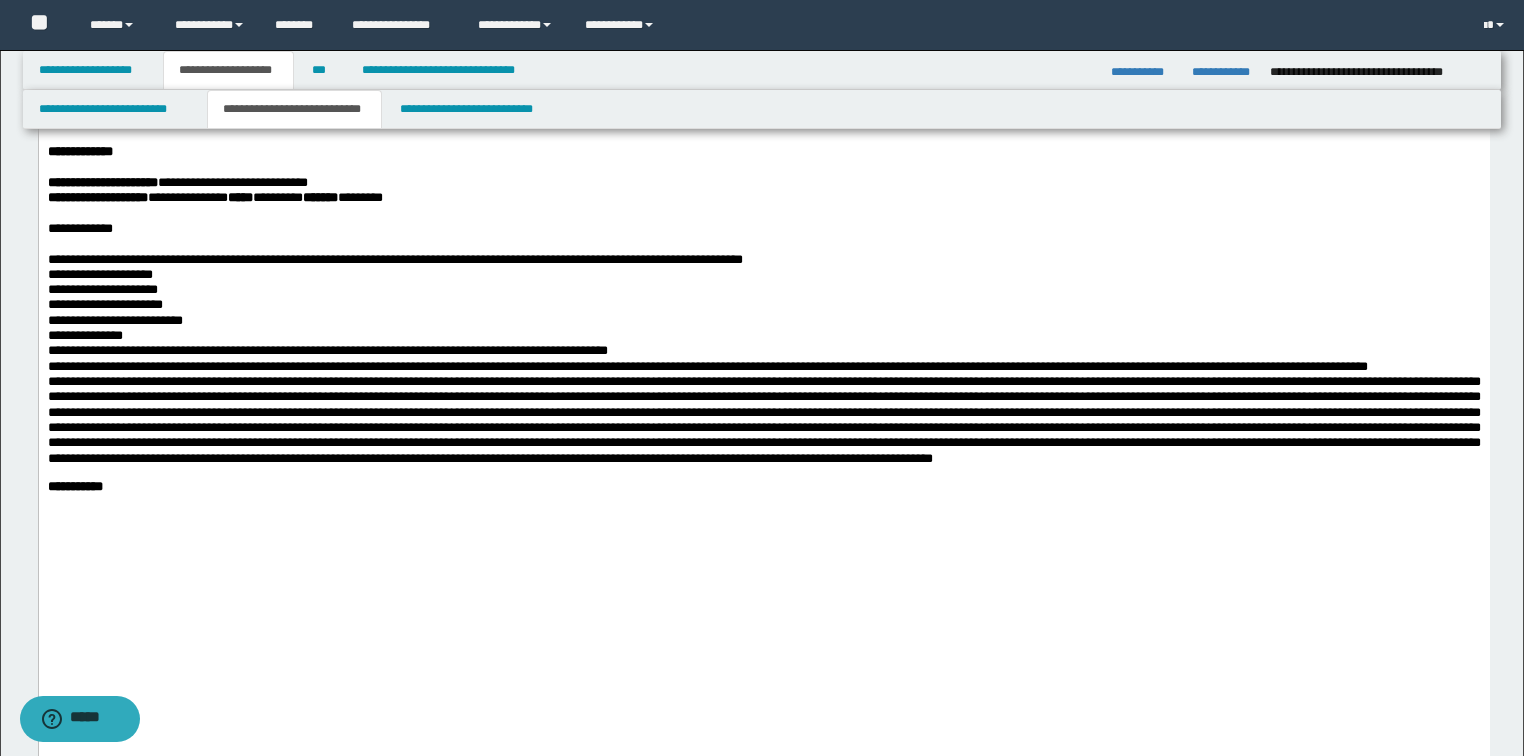 click on "**********" at bounding box center [763, 350] 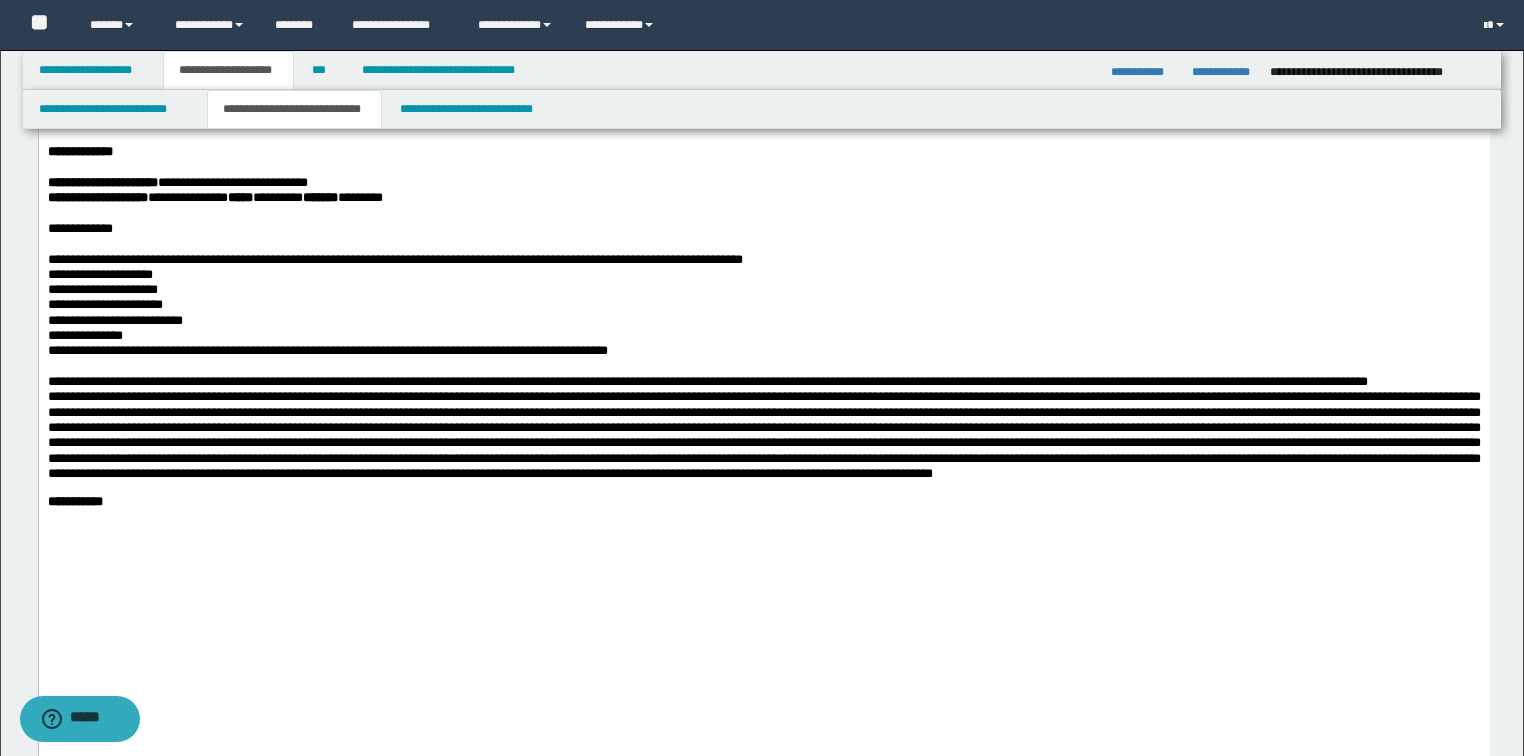 click on "**********" at bounding box center (763, 381) 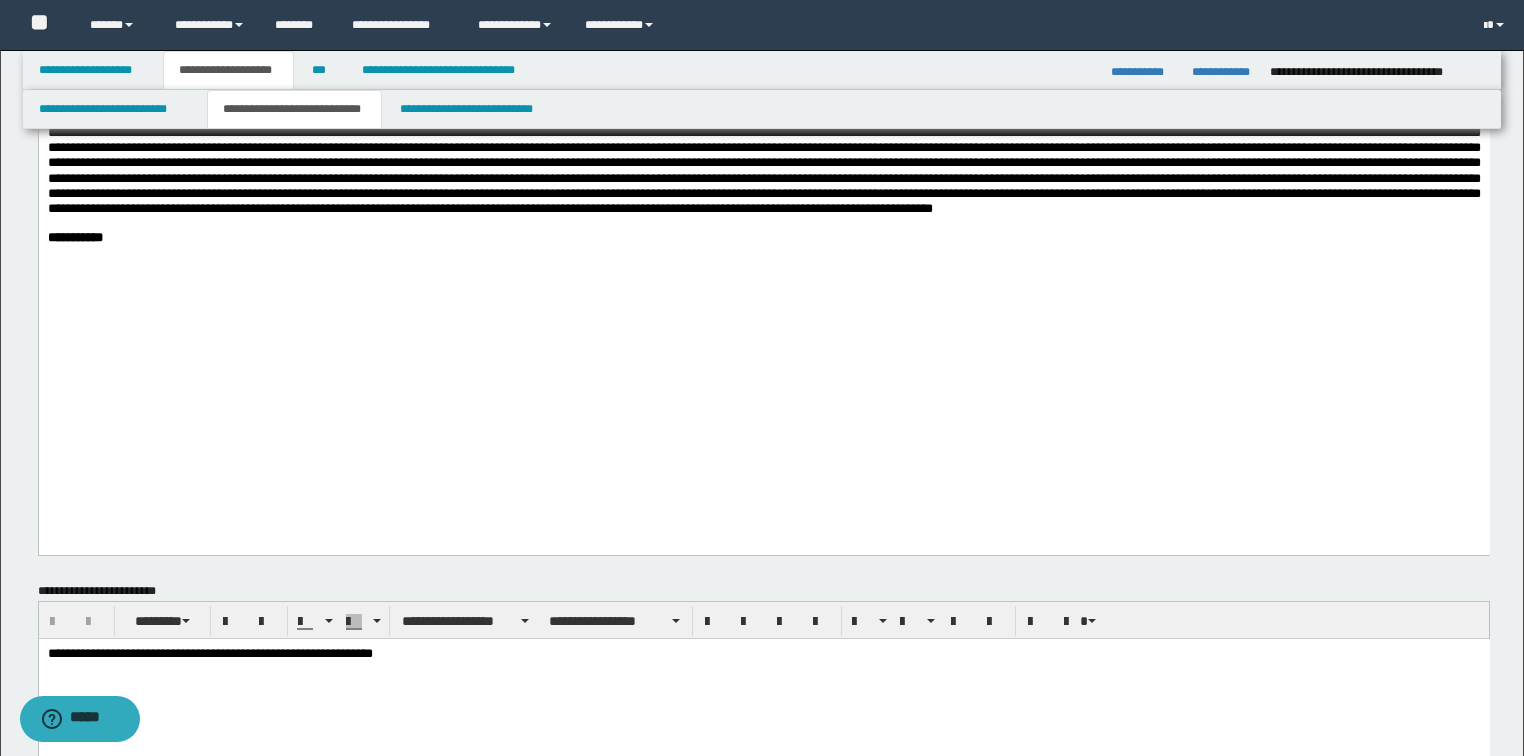 scroll, scrollTop: 1360, scrollLeft: 0, axis: vertical 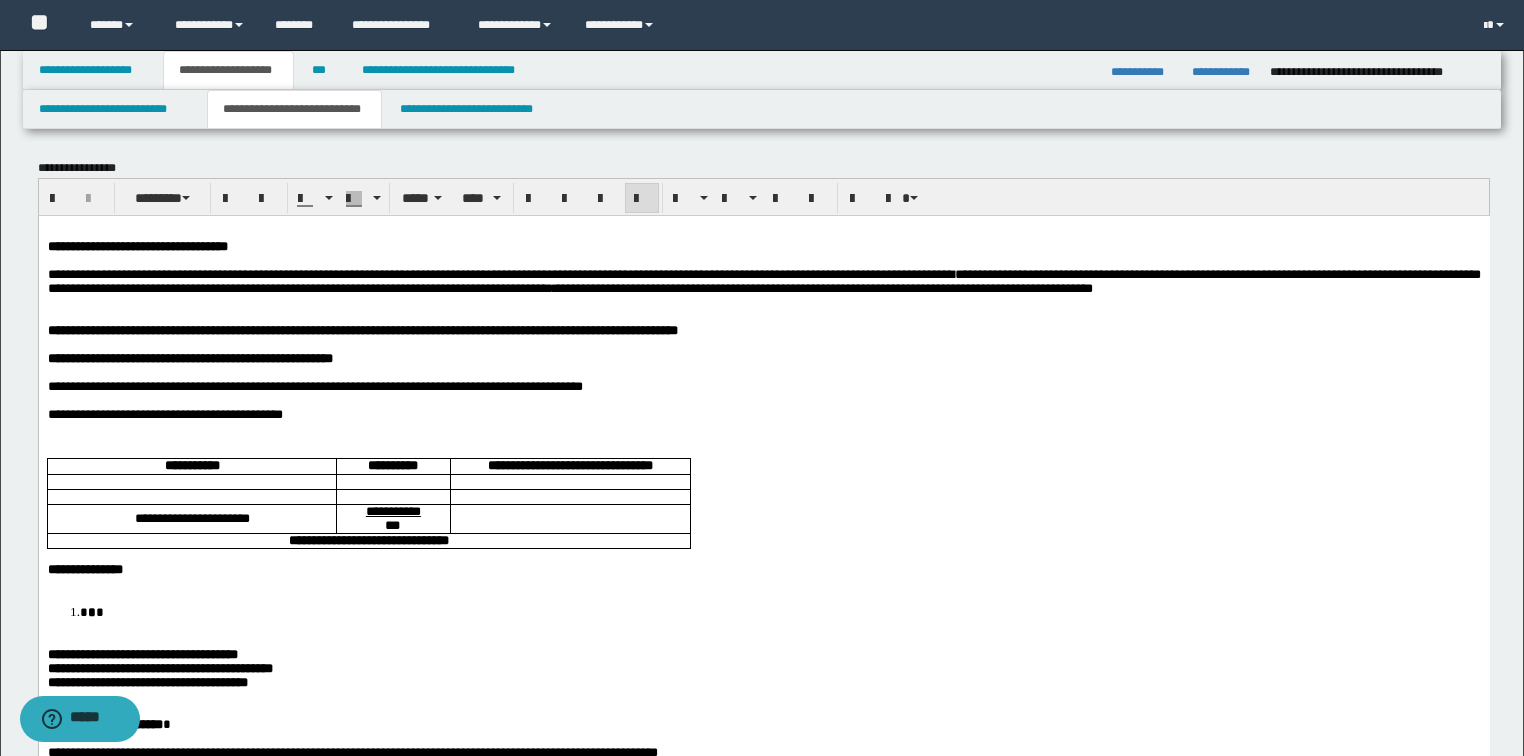 click on "**********" at bounding box center (763, 280) 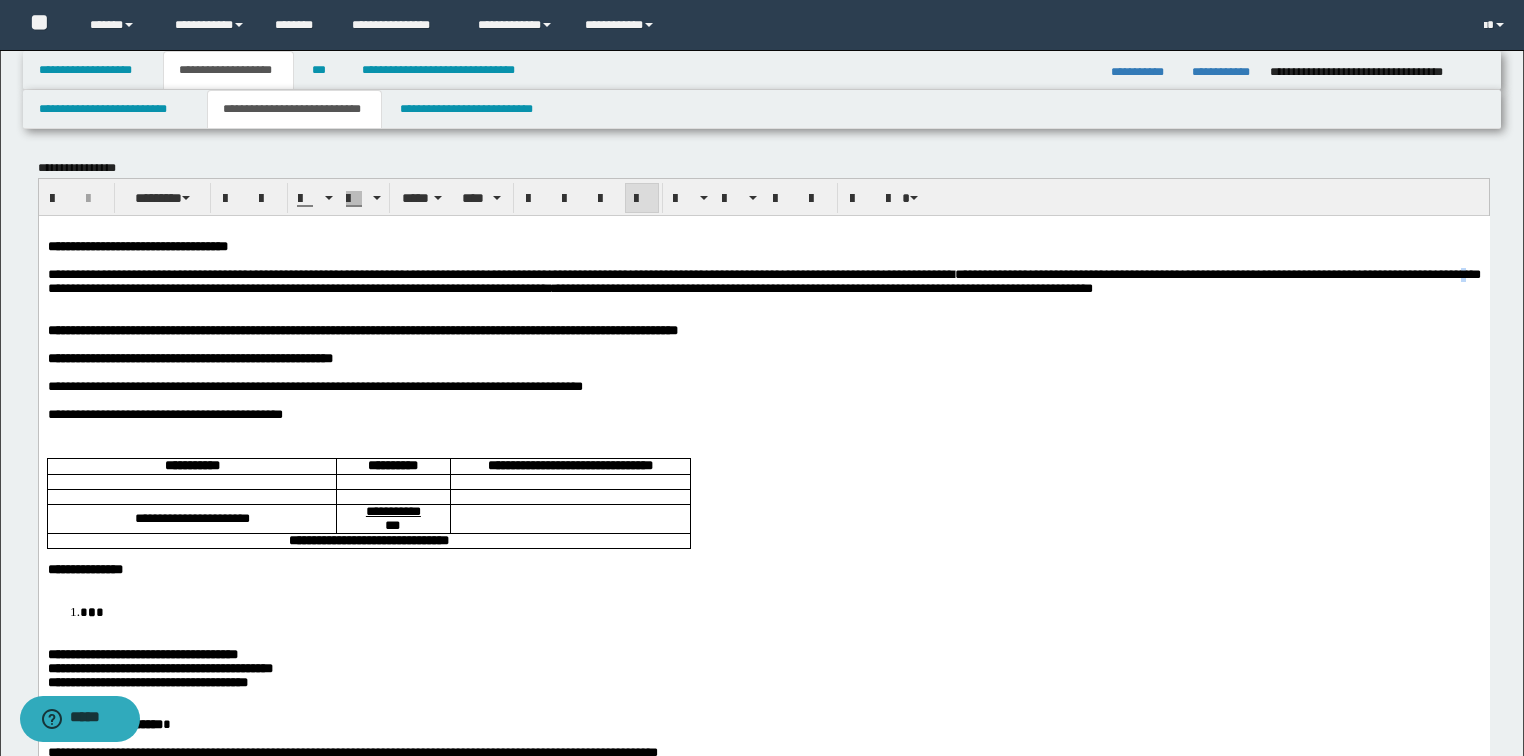 click on "**********" at bounding box center (763, 280) 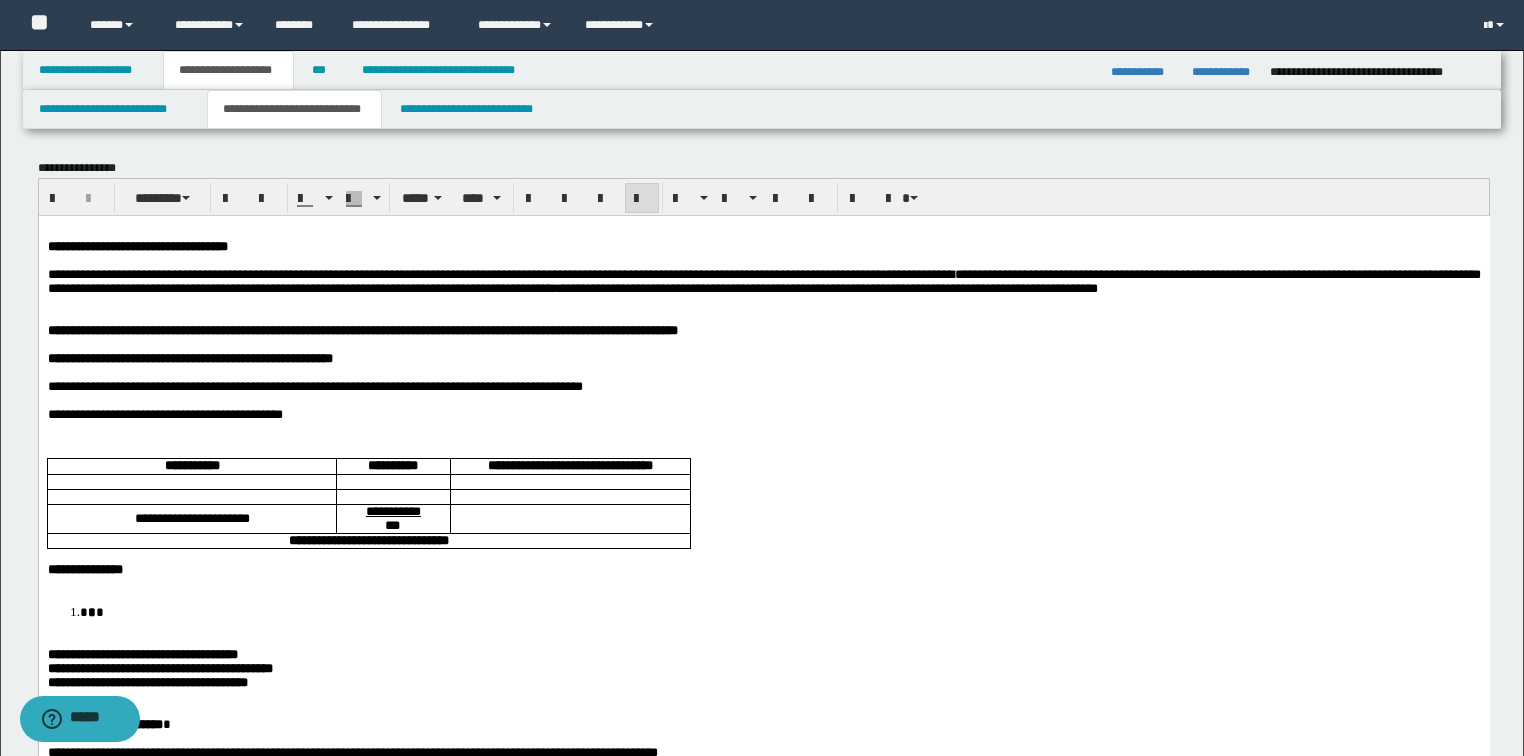 click on "**********" at bounding box center [763, 280] 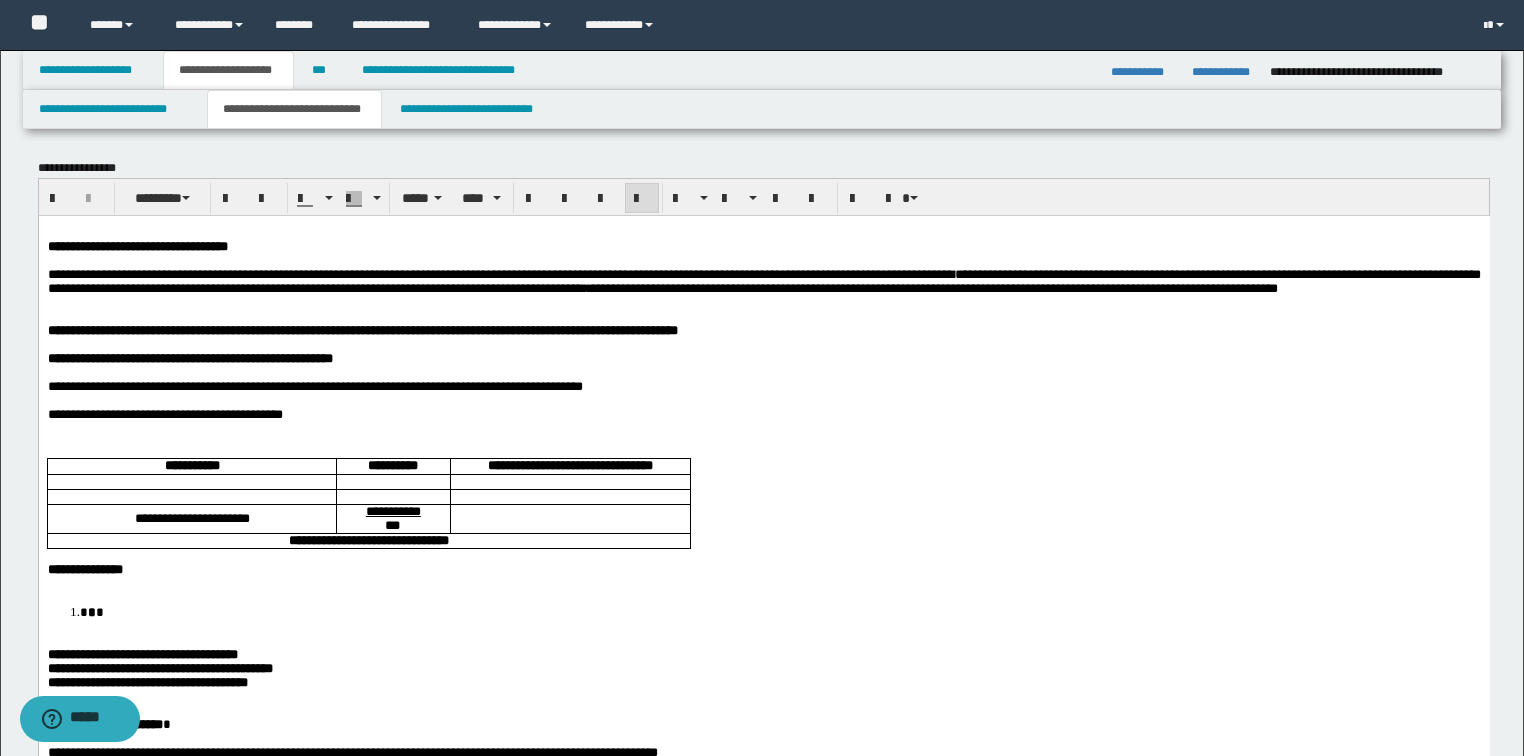 click on "**********" at bounding box center [763, 280] 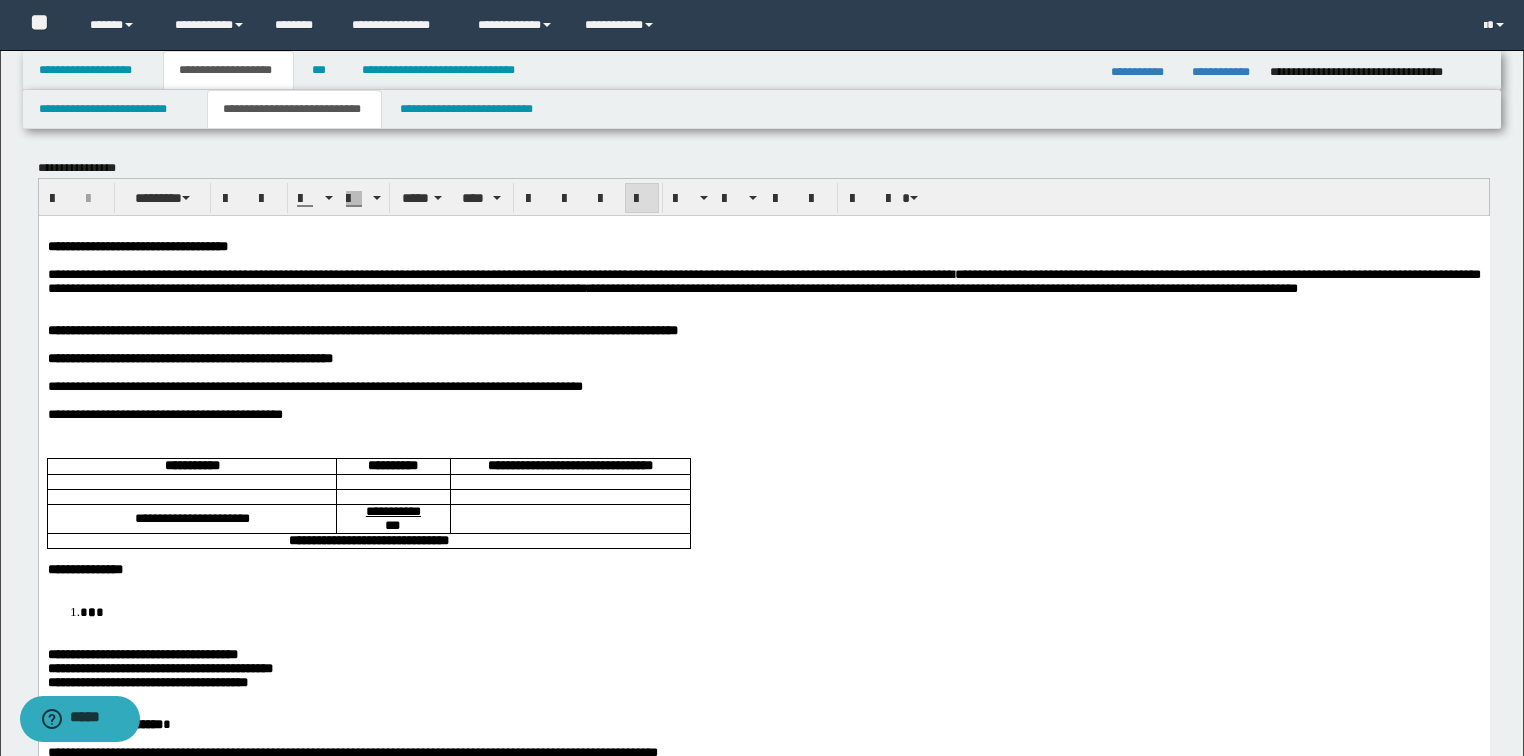 click on "**********" at bounding box center (763, 280) 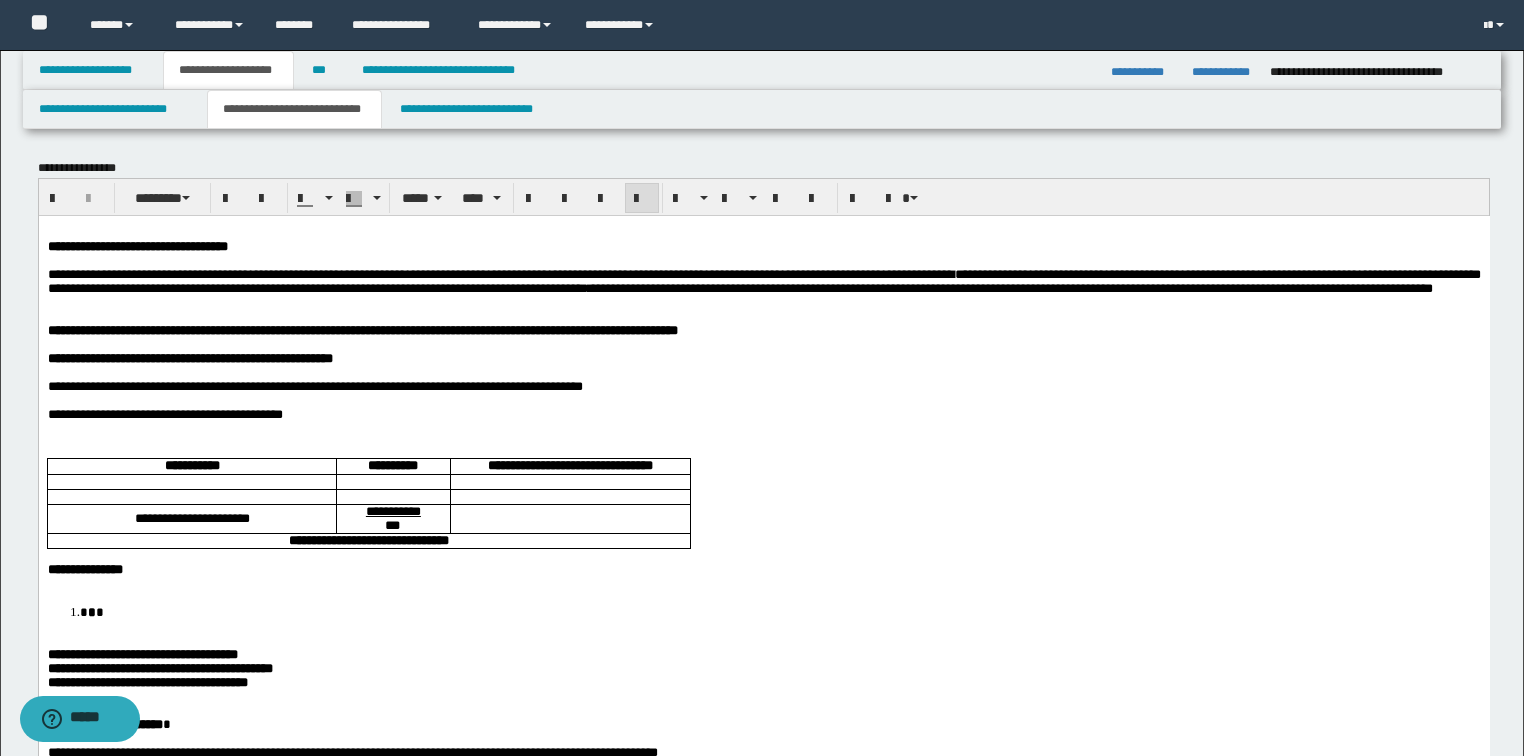 click on "**********" at bounding box center (763, 280) 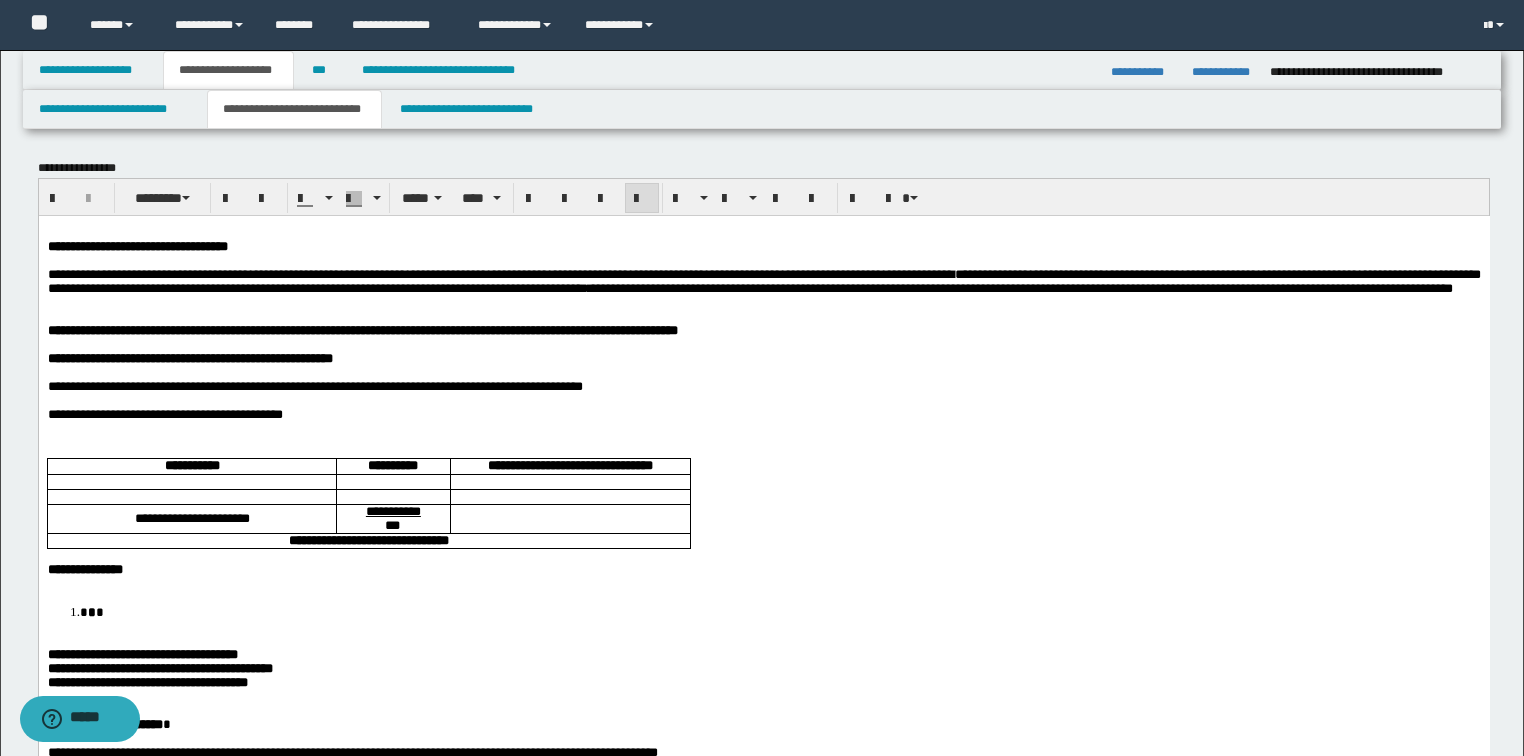 click on "**********" at bounding box center (763, 280) 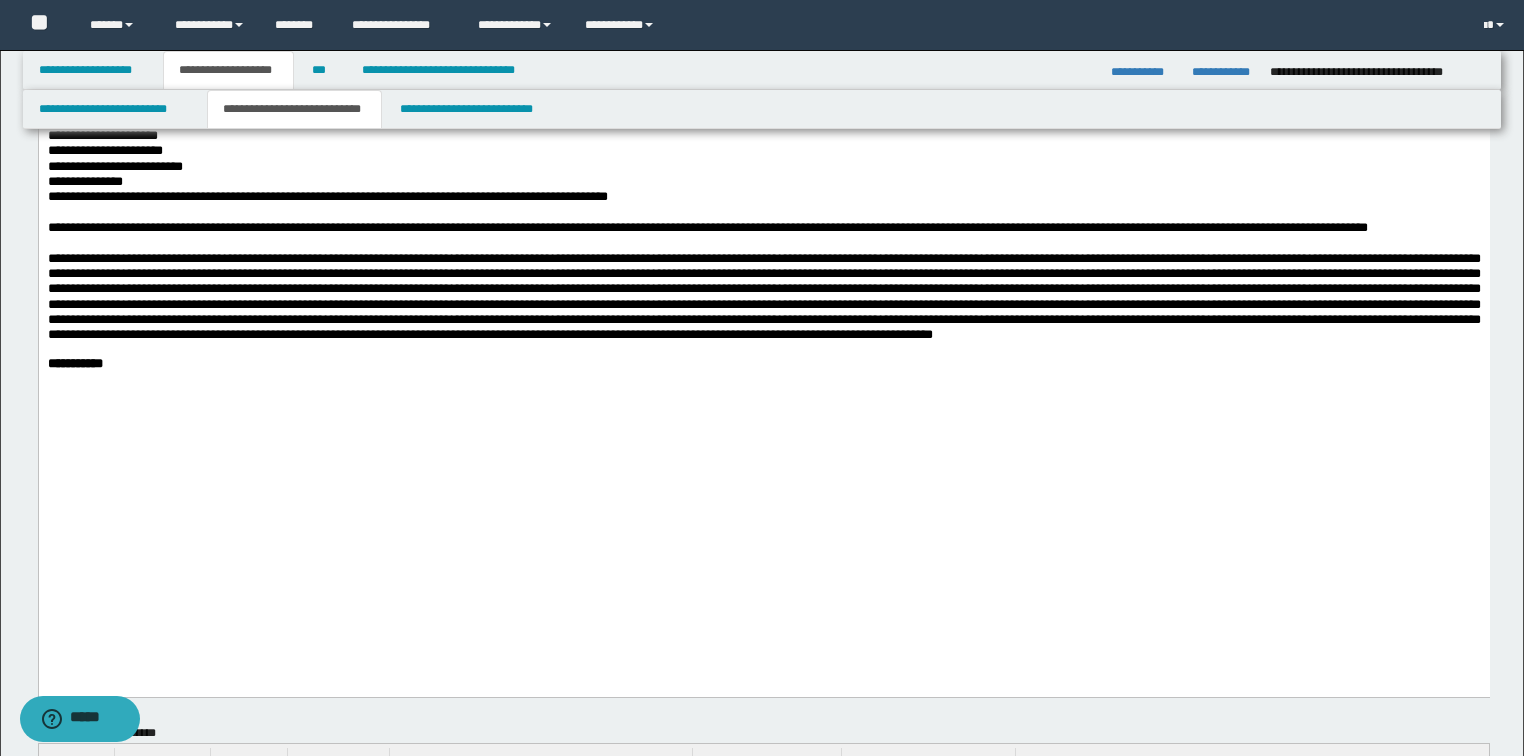 scroll, scrollTop: 1200, scrollLeft: 0, axis: vertical 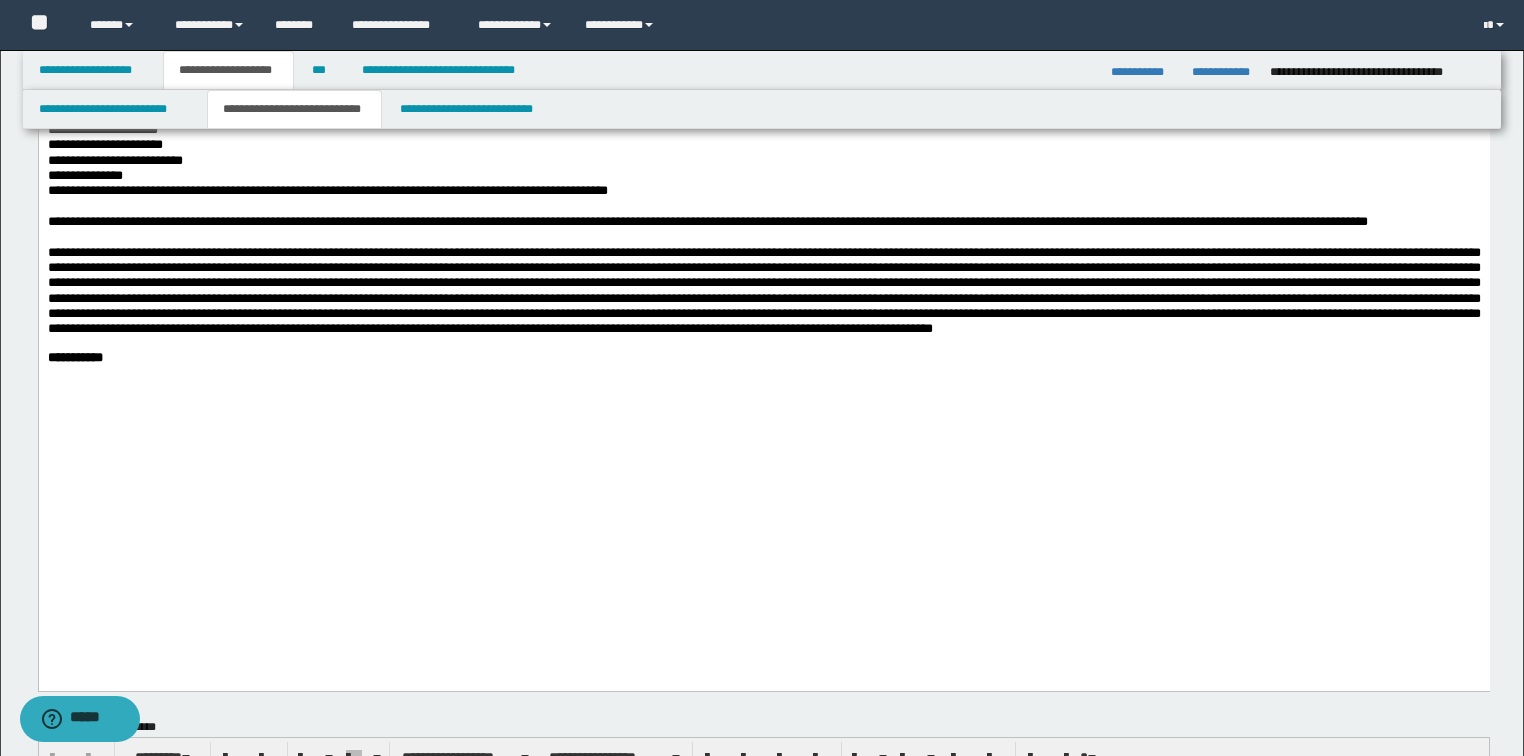 click on "**********" at bounding box center [763, -262] 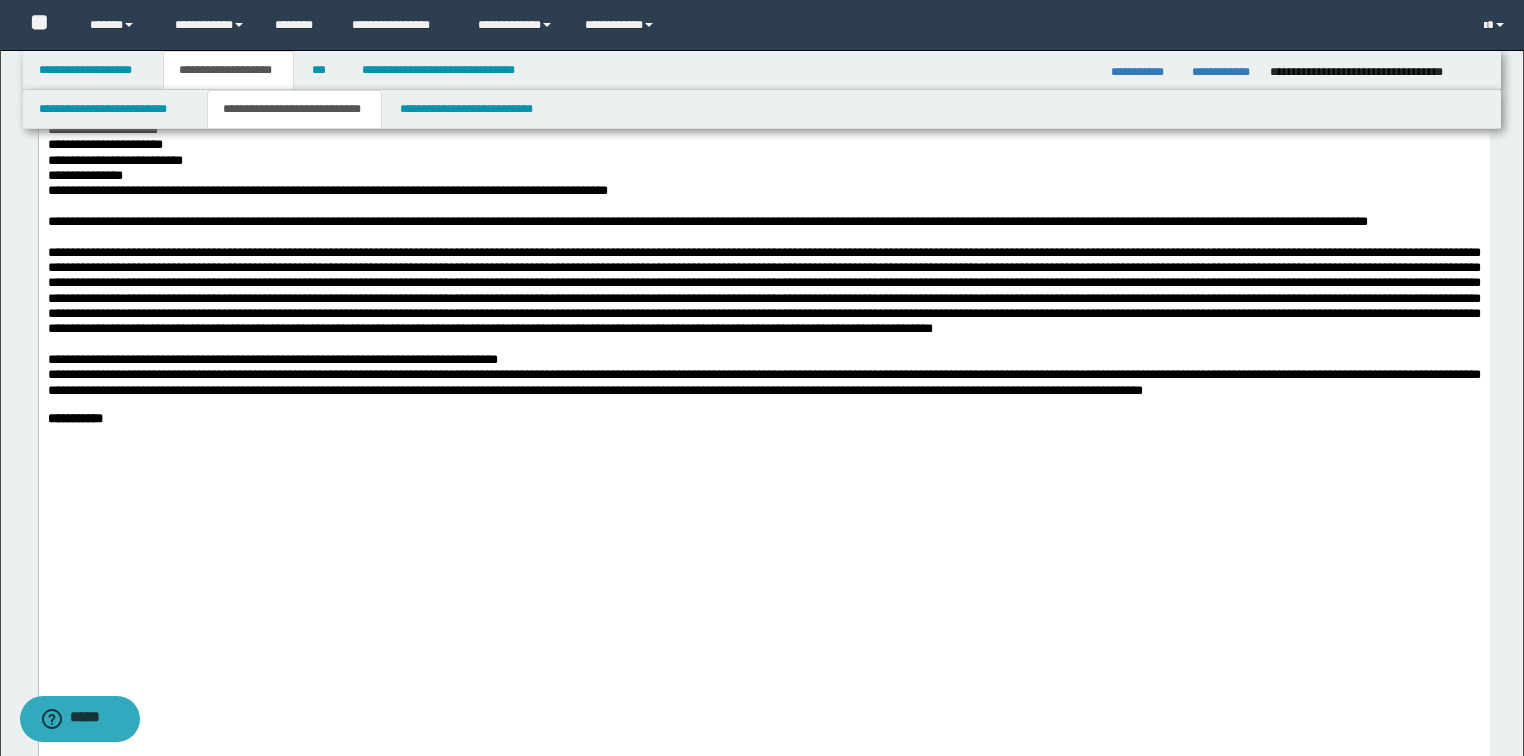 click on "**********" at bounding box center [763, 359] 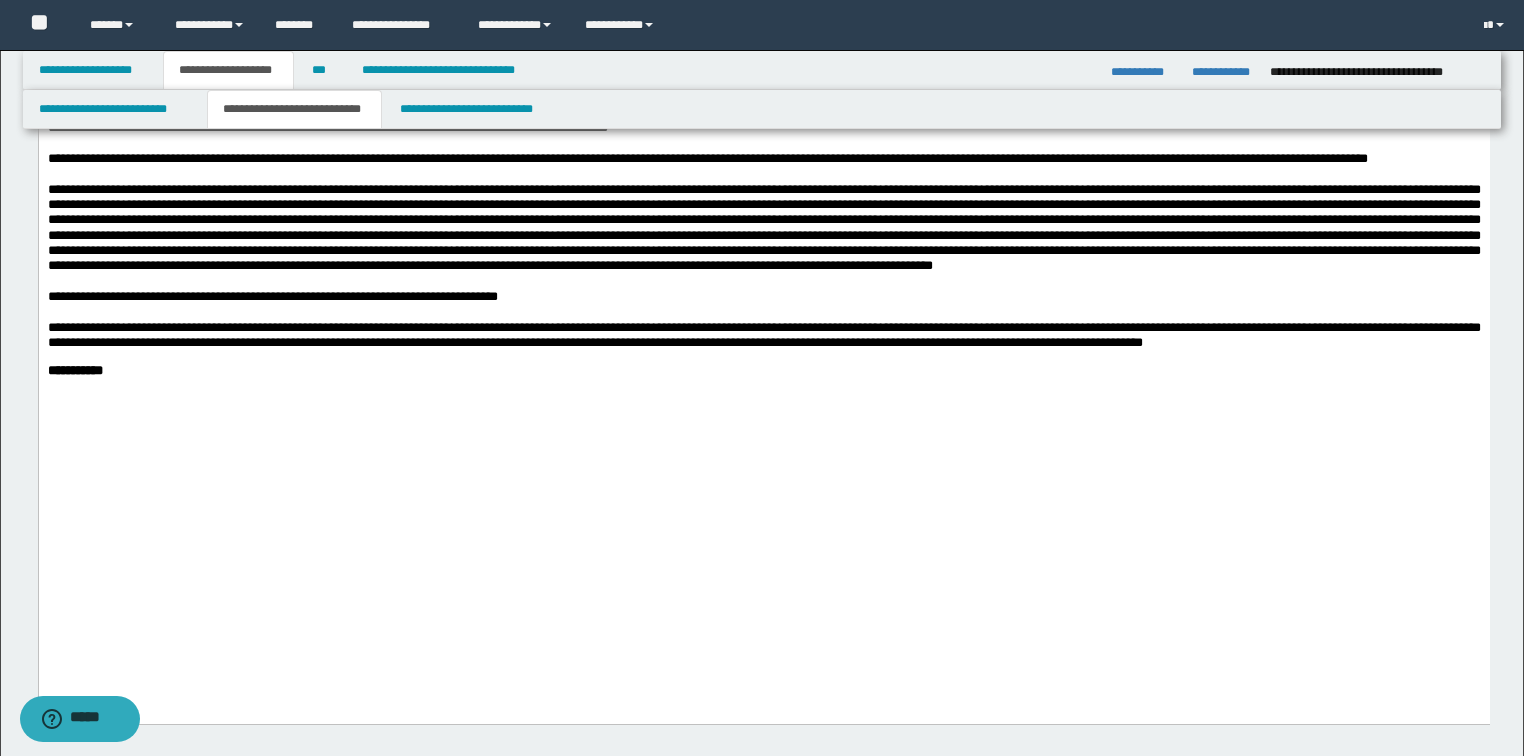 scroll, scrollTop: 1360, scrollLeft: 0, axis: vertical 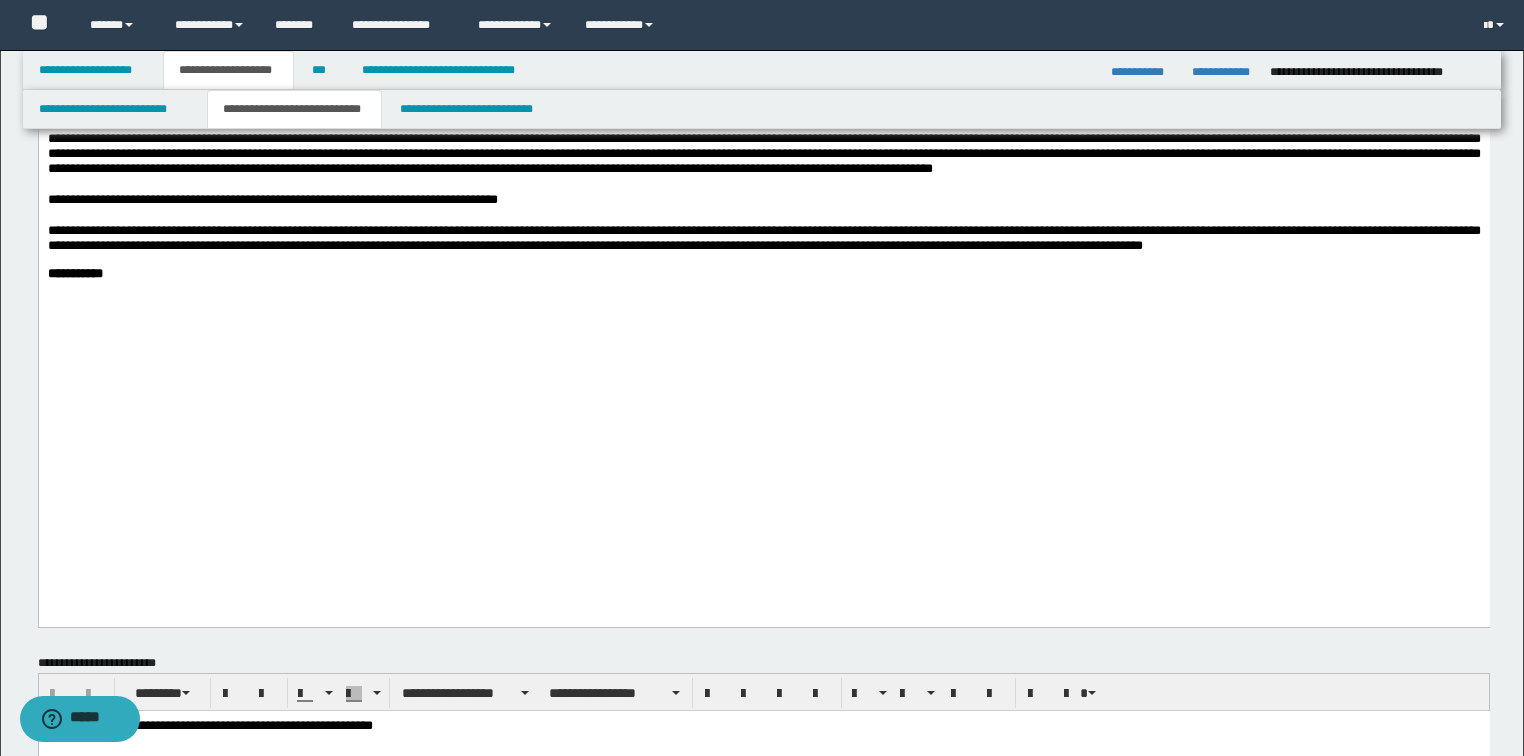 click on "**********" at bounding box center [763, 238] 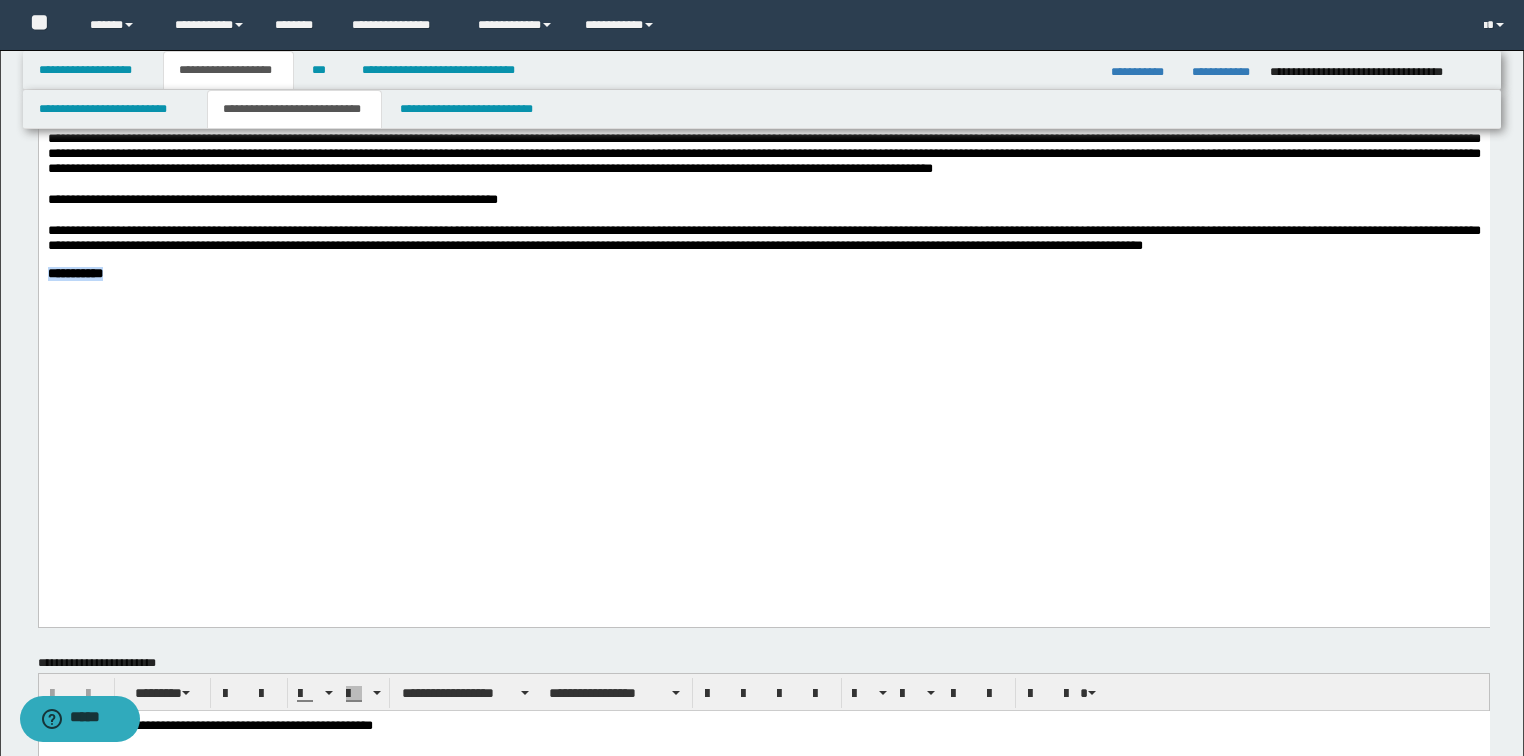 click on "**********" at bounding box center [74, 273] 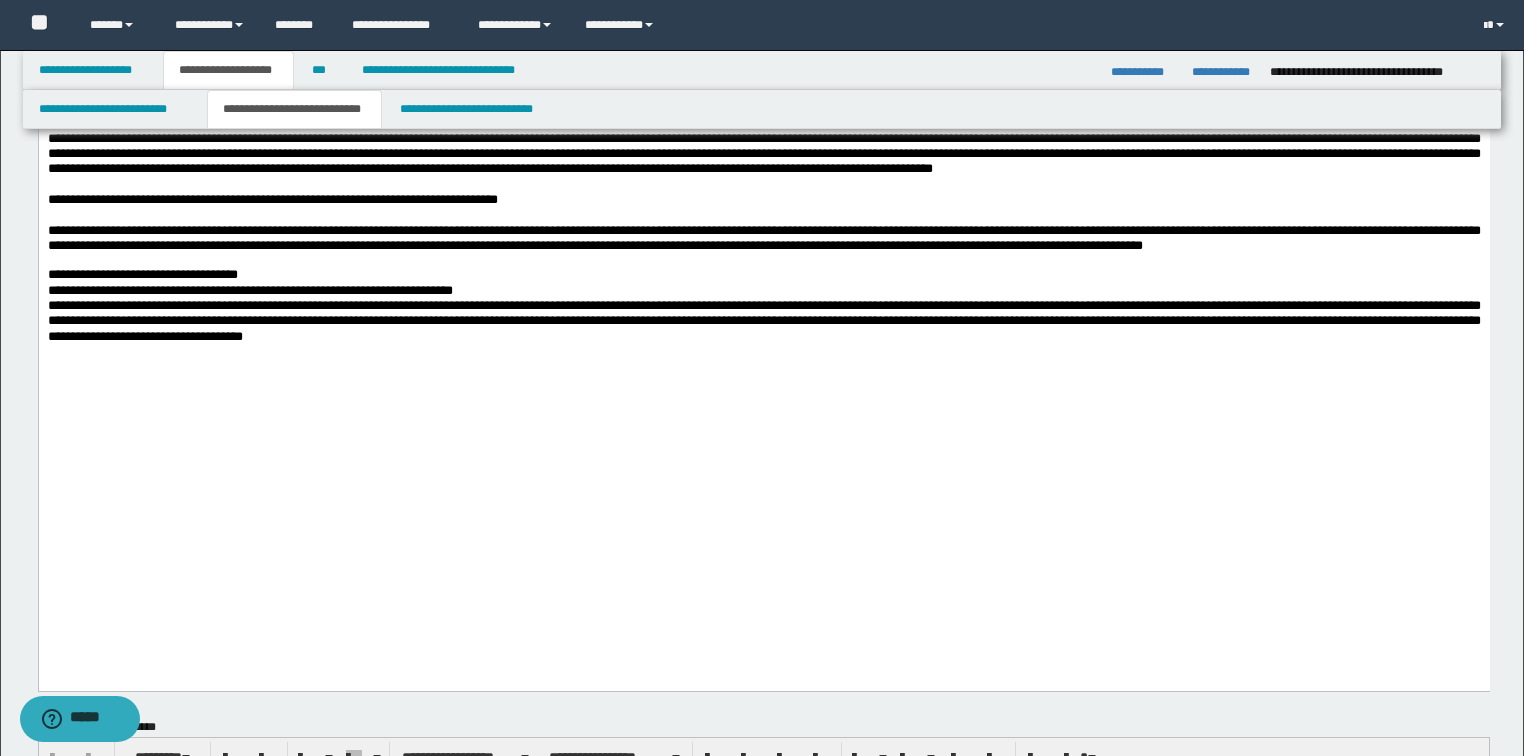 click on "**********" at bounding box center (763, 274) 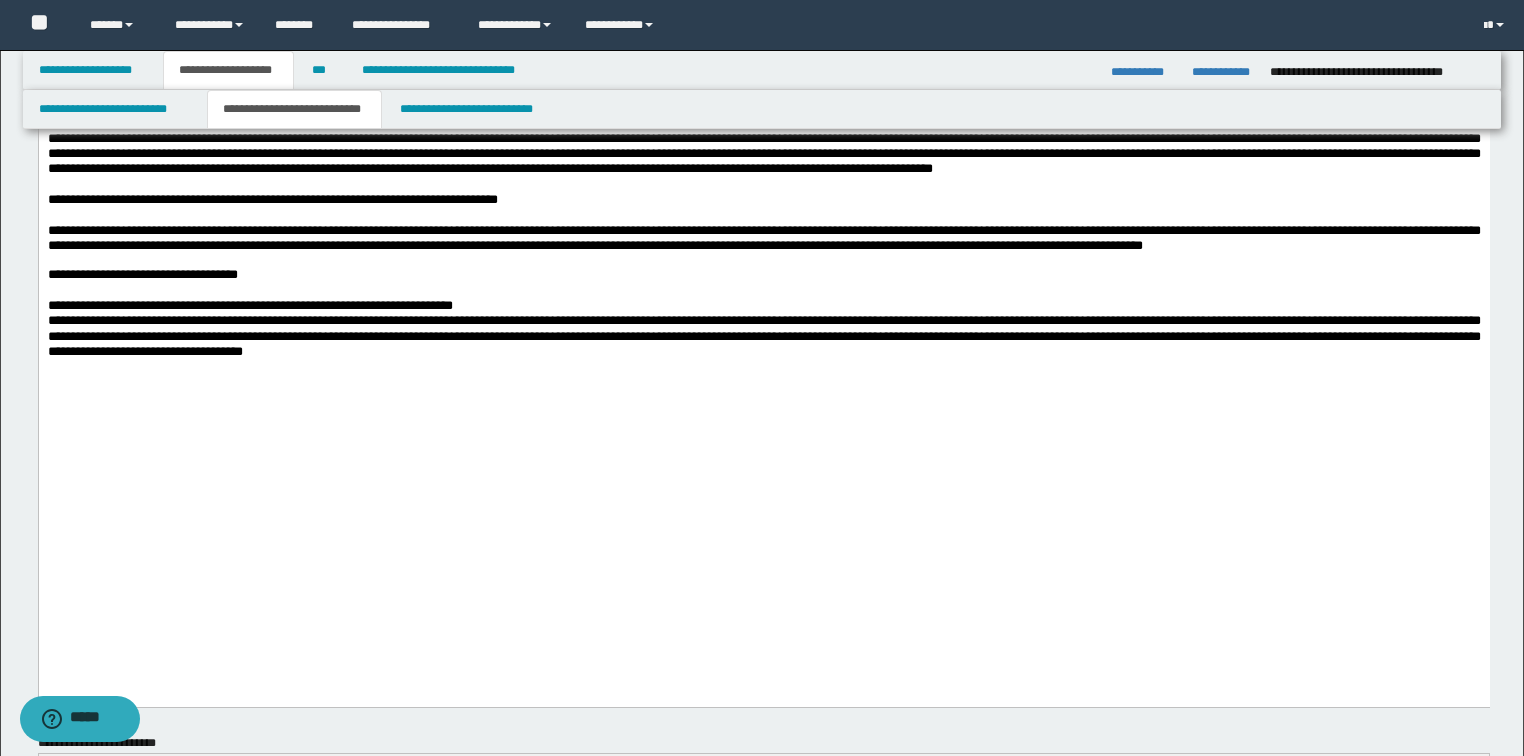 click on "**********" at bounding box center (763, 305) 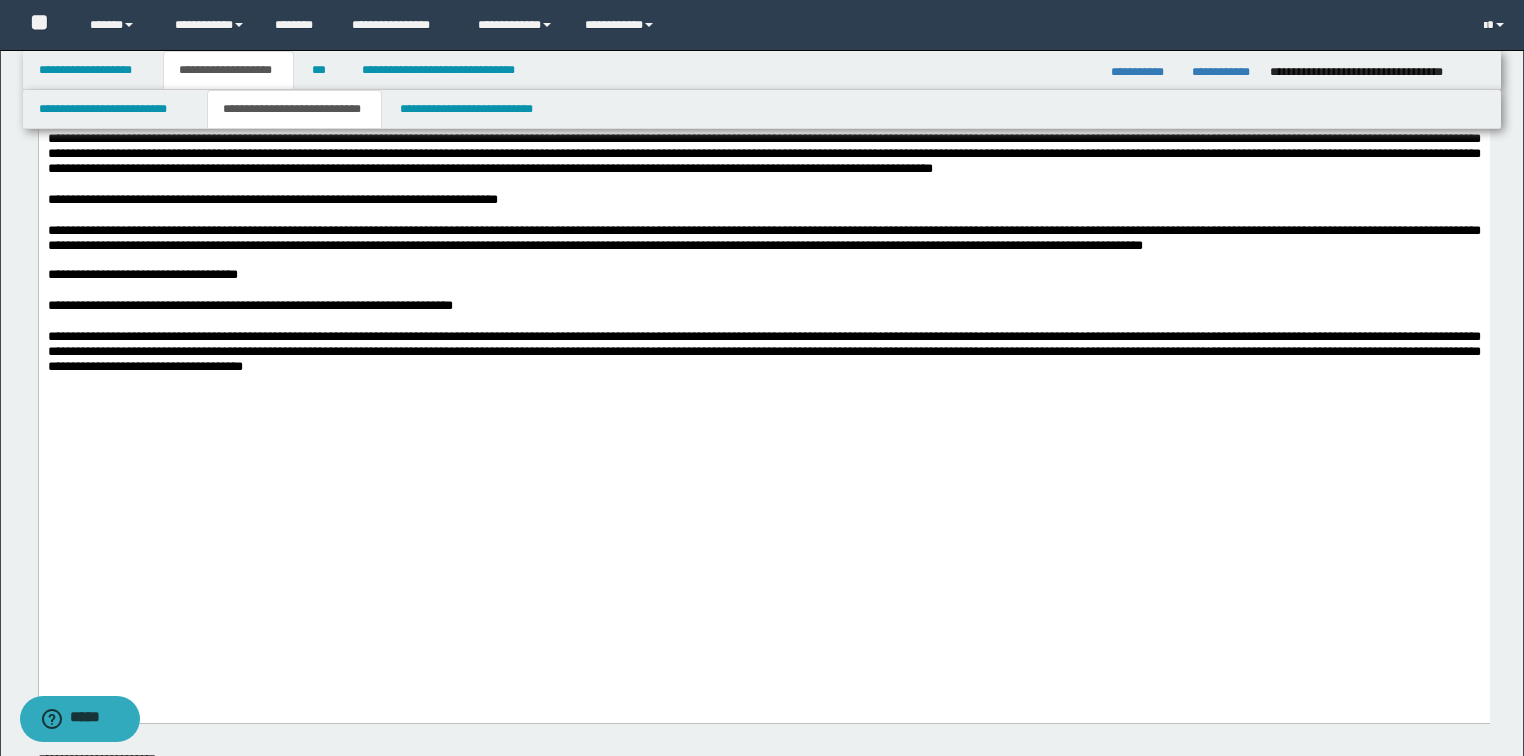 click on "**********" at bounding box center (763, 352) 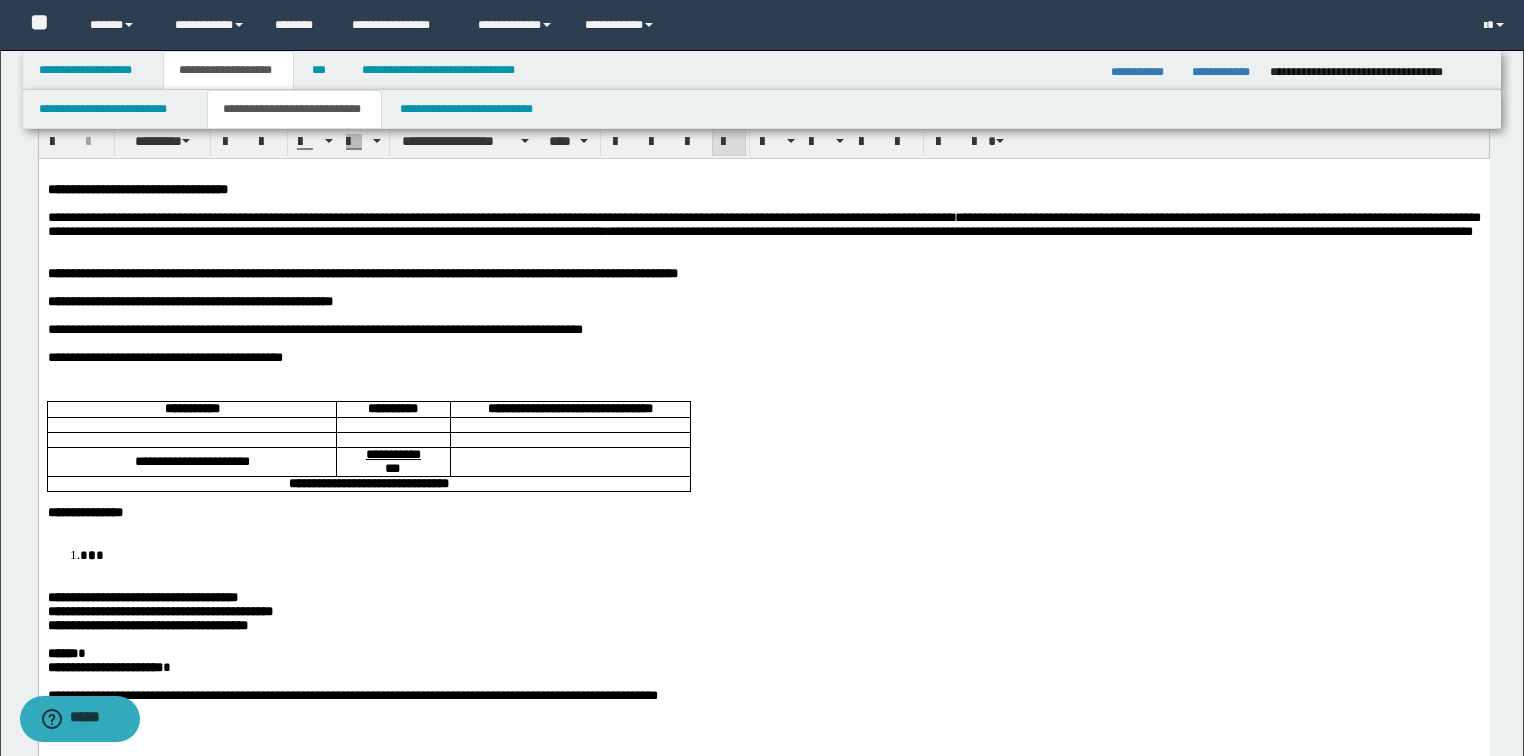 scroll, scrollTop: 0, scrollLeft: 0, axis: both 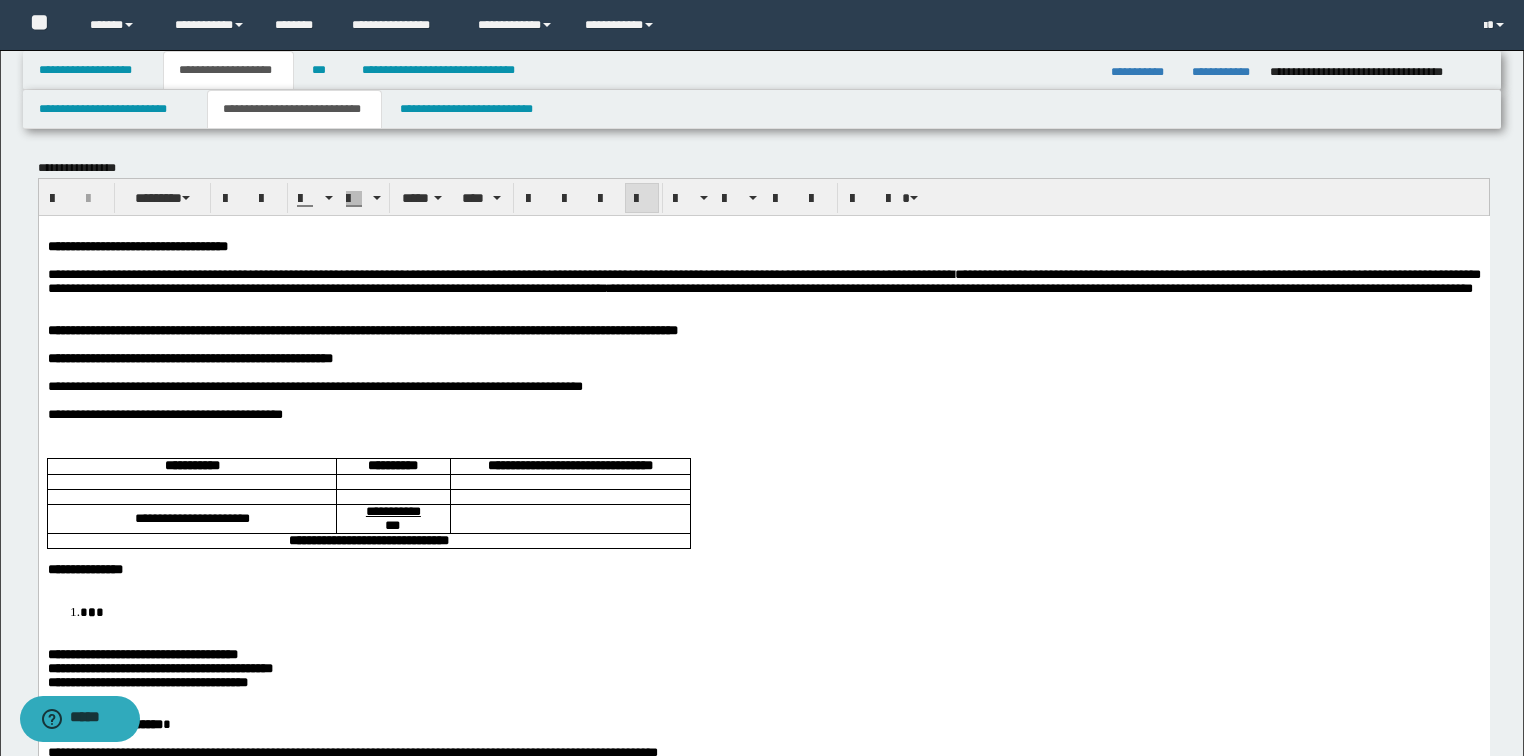 click on "**********" at bounding box center [763, 280] 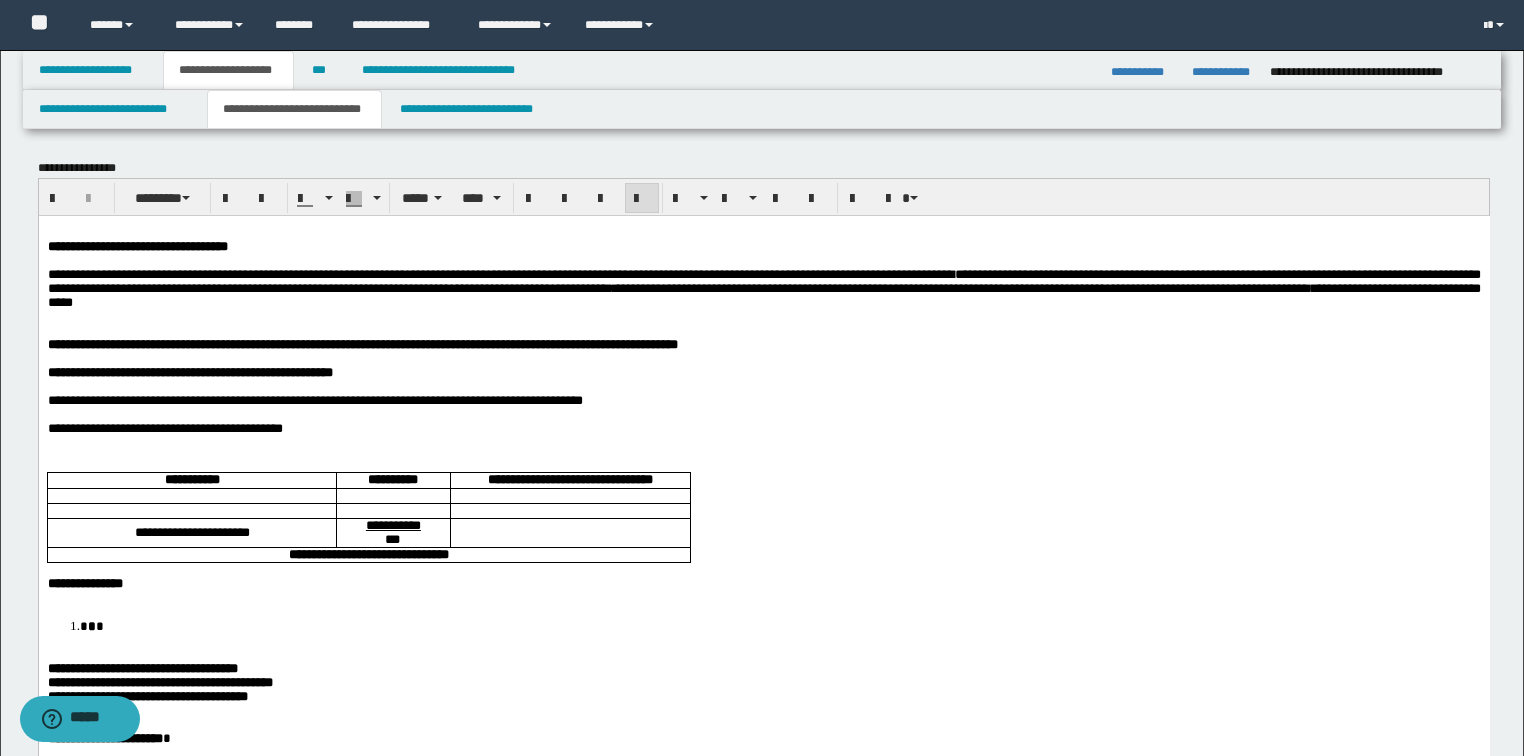 click on "**********" at bounding box center [763, 287] 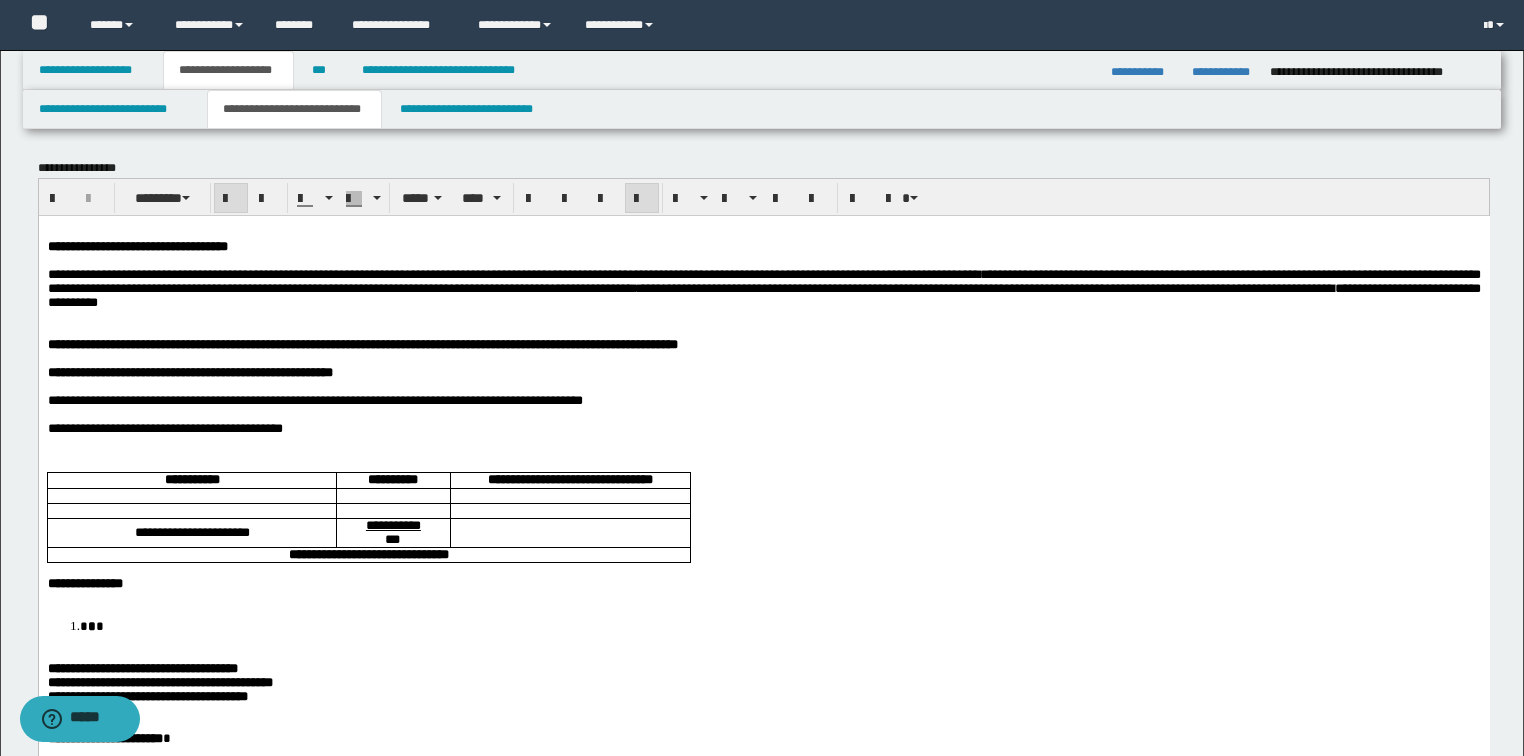 click on "**********" at bounding box center [362, 343] 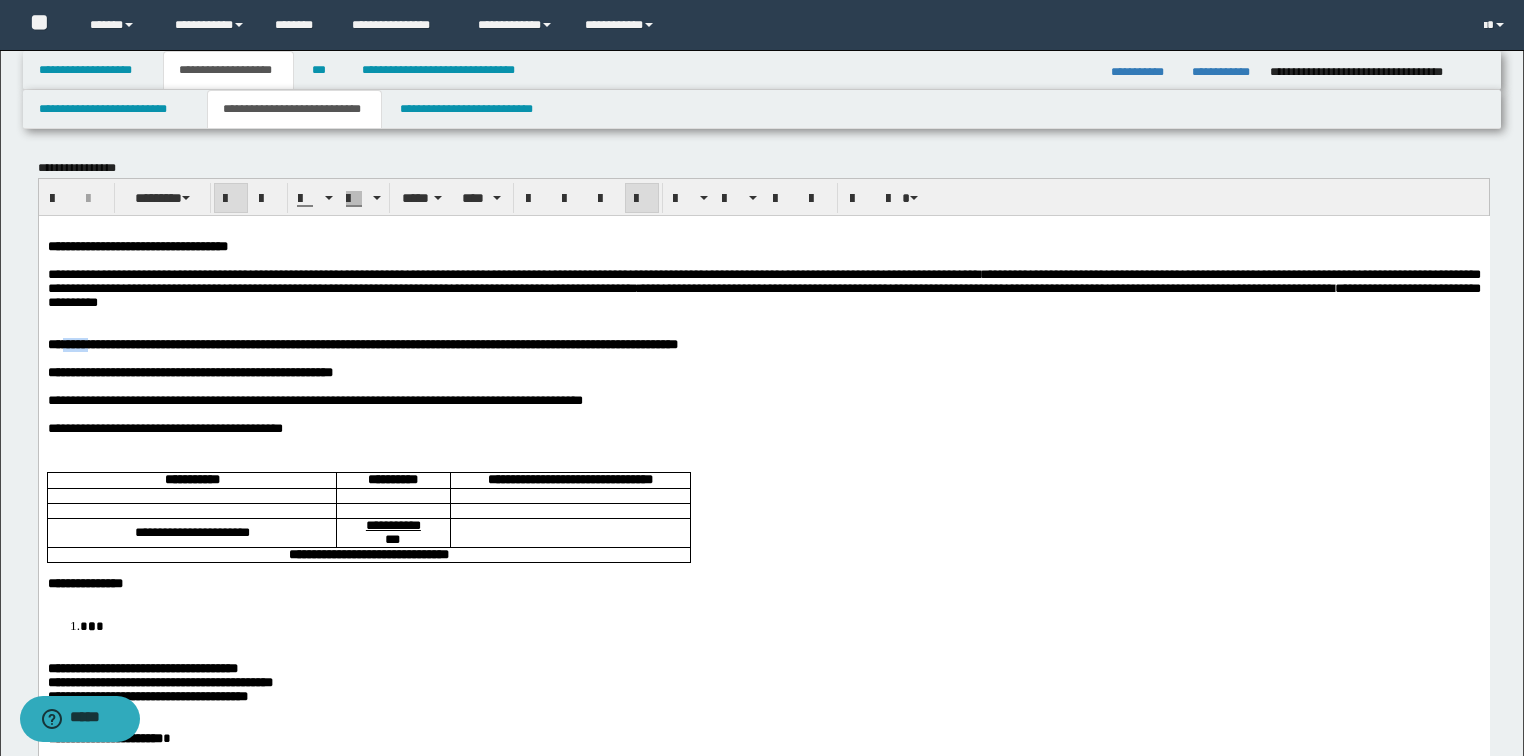 click on "**********" at bounding box center [362, 343] 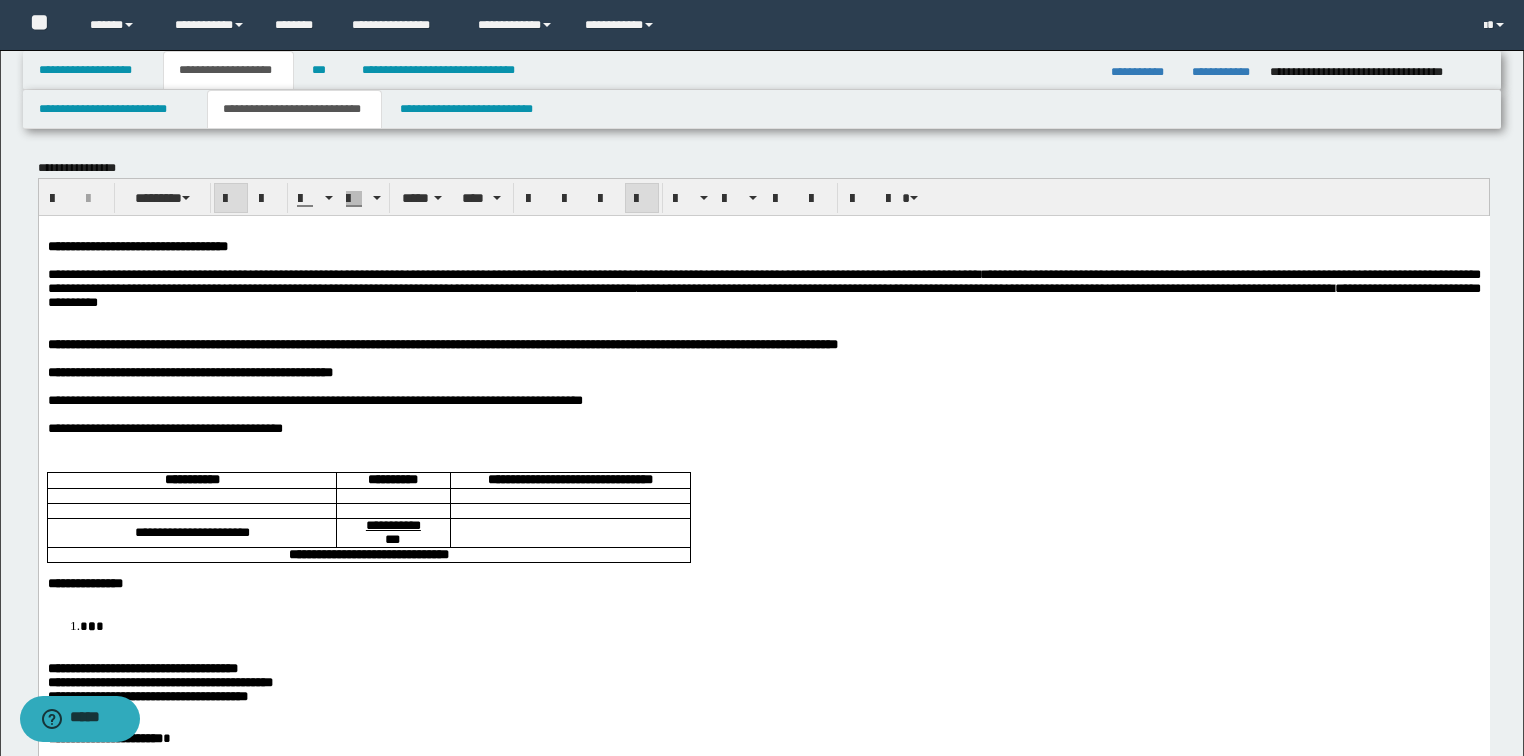 click on "**********" at bounding box center (442, 343) 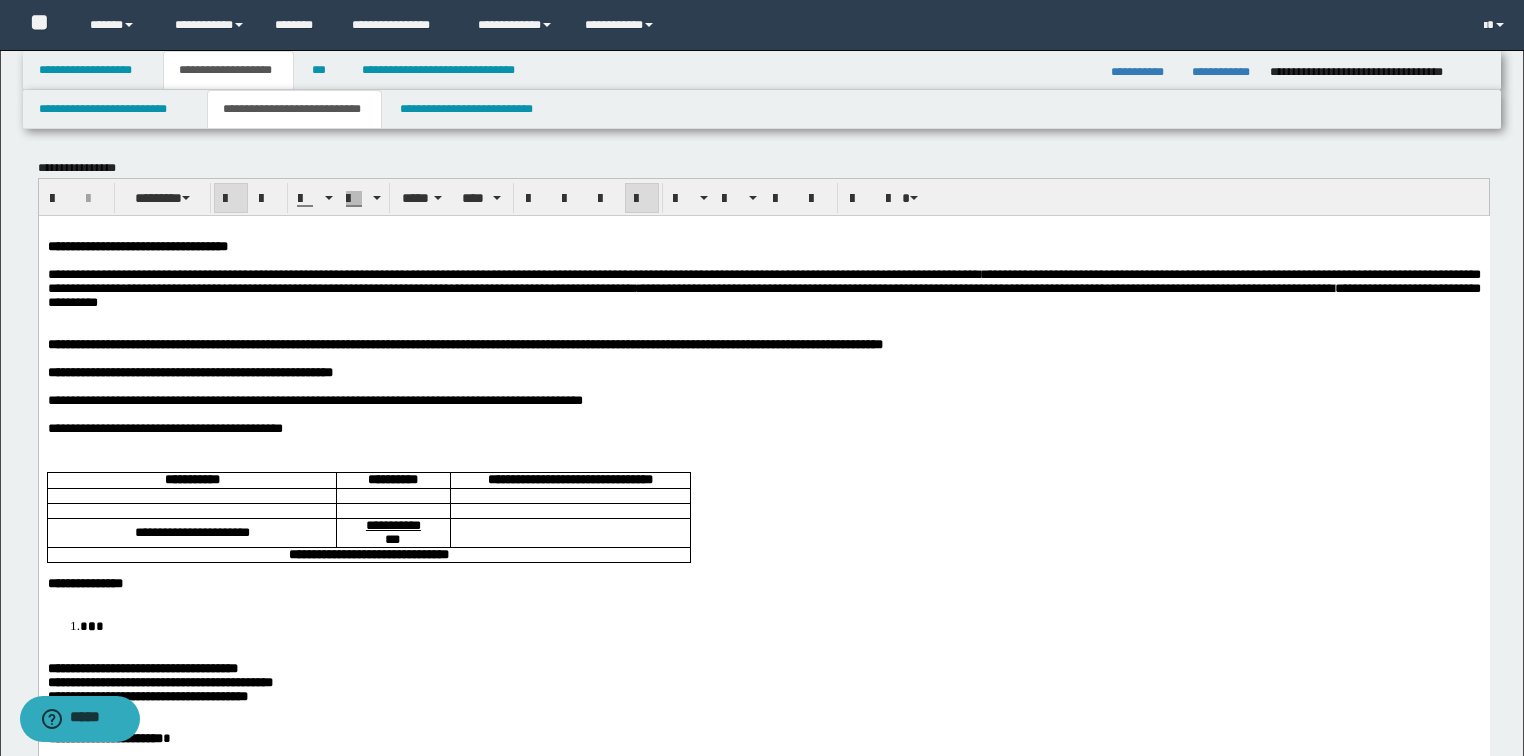 click on "**********" at bounding box center (464, 343) 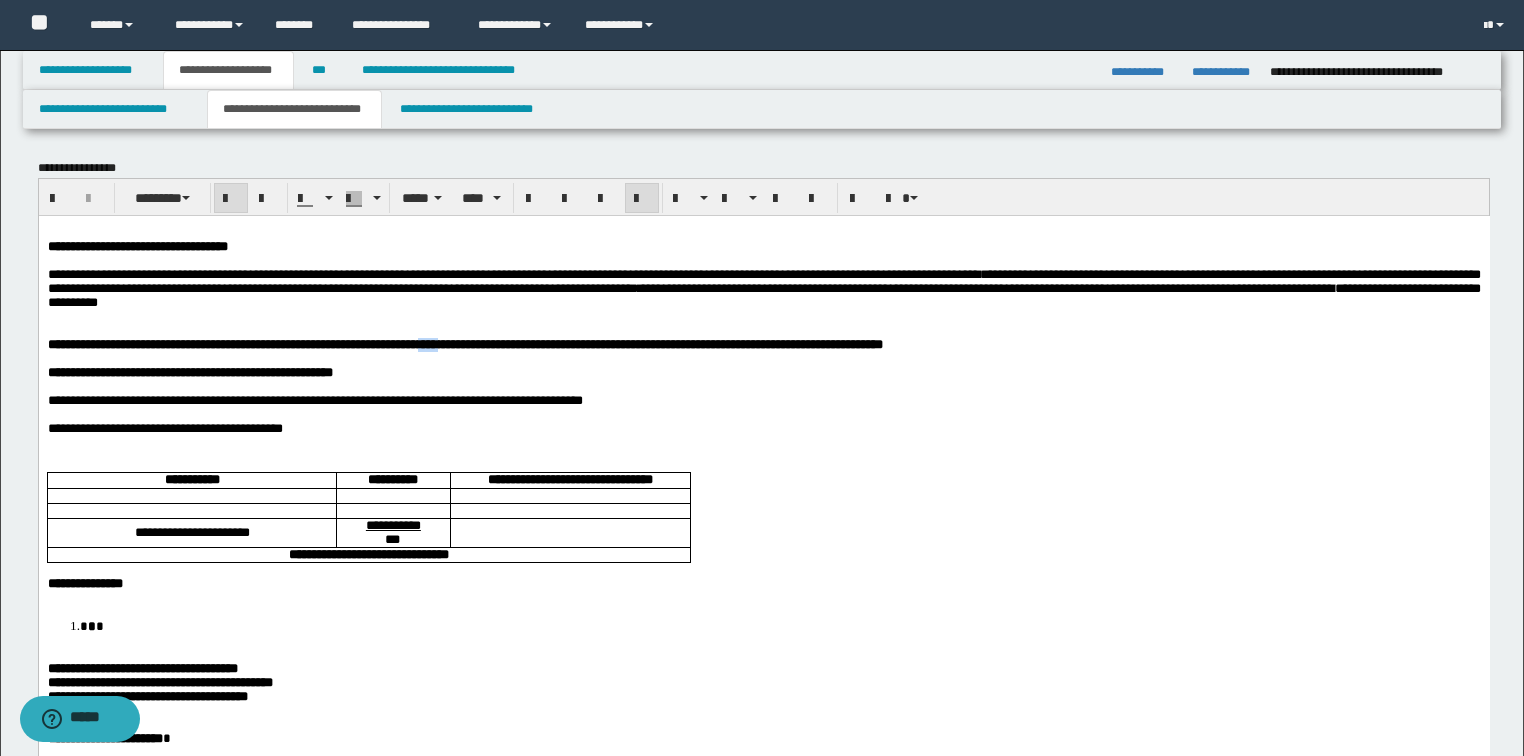 click on "**********" at bounding box center (464, 343) 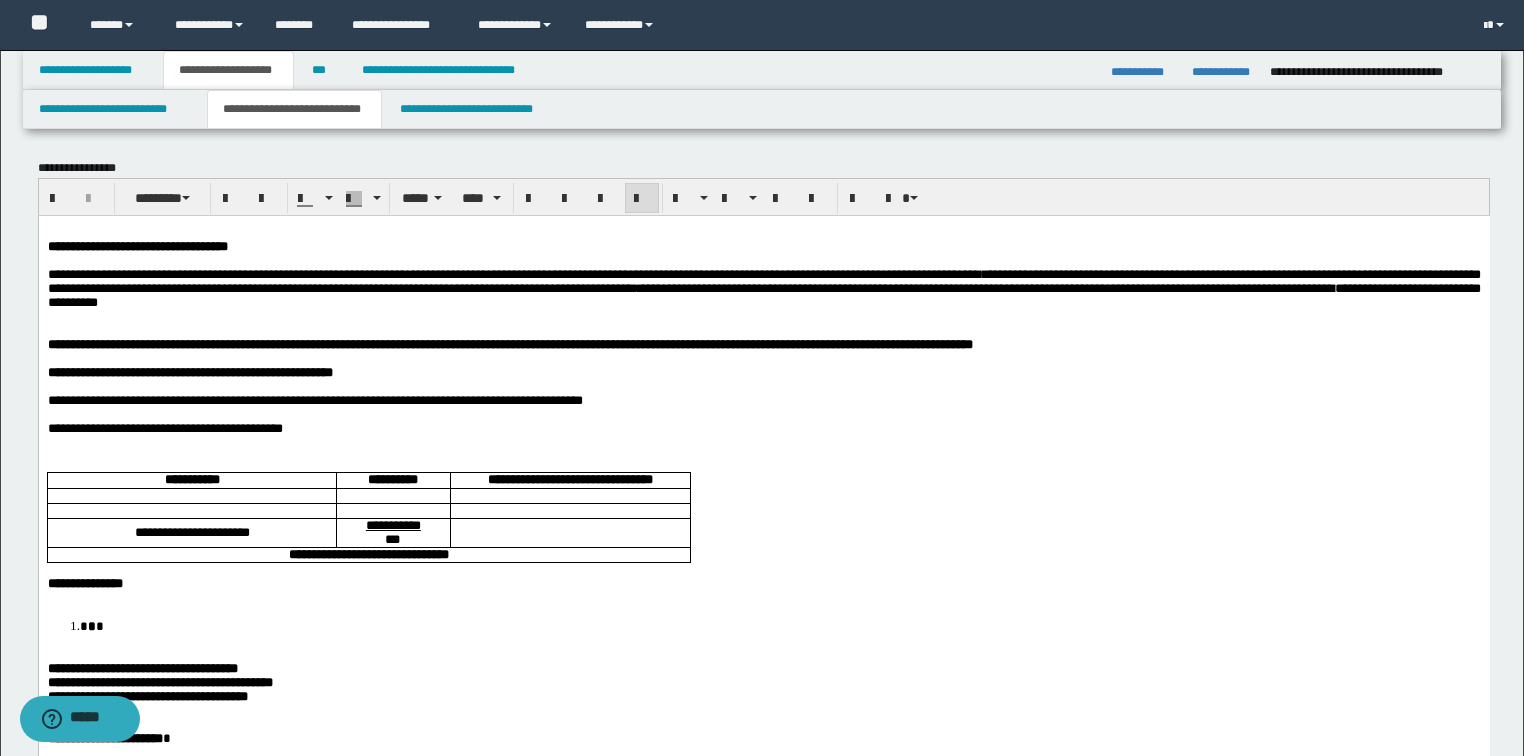 click on "**********" at bounding box center [314, 399] 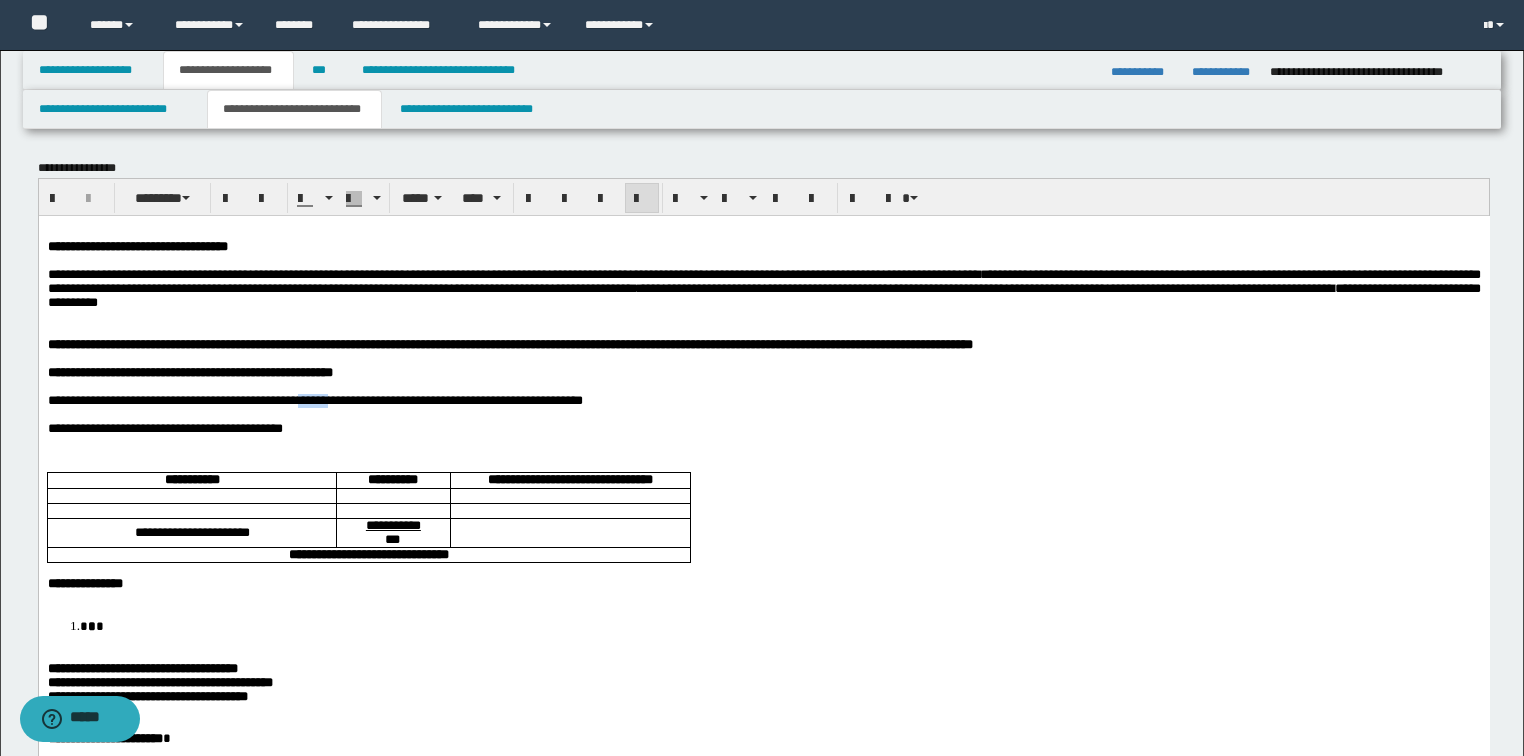 click on "**********" at bounding box center (314, 399) 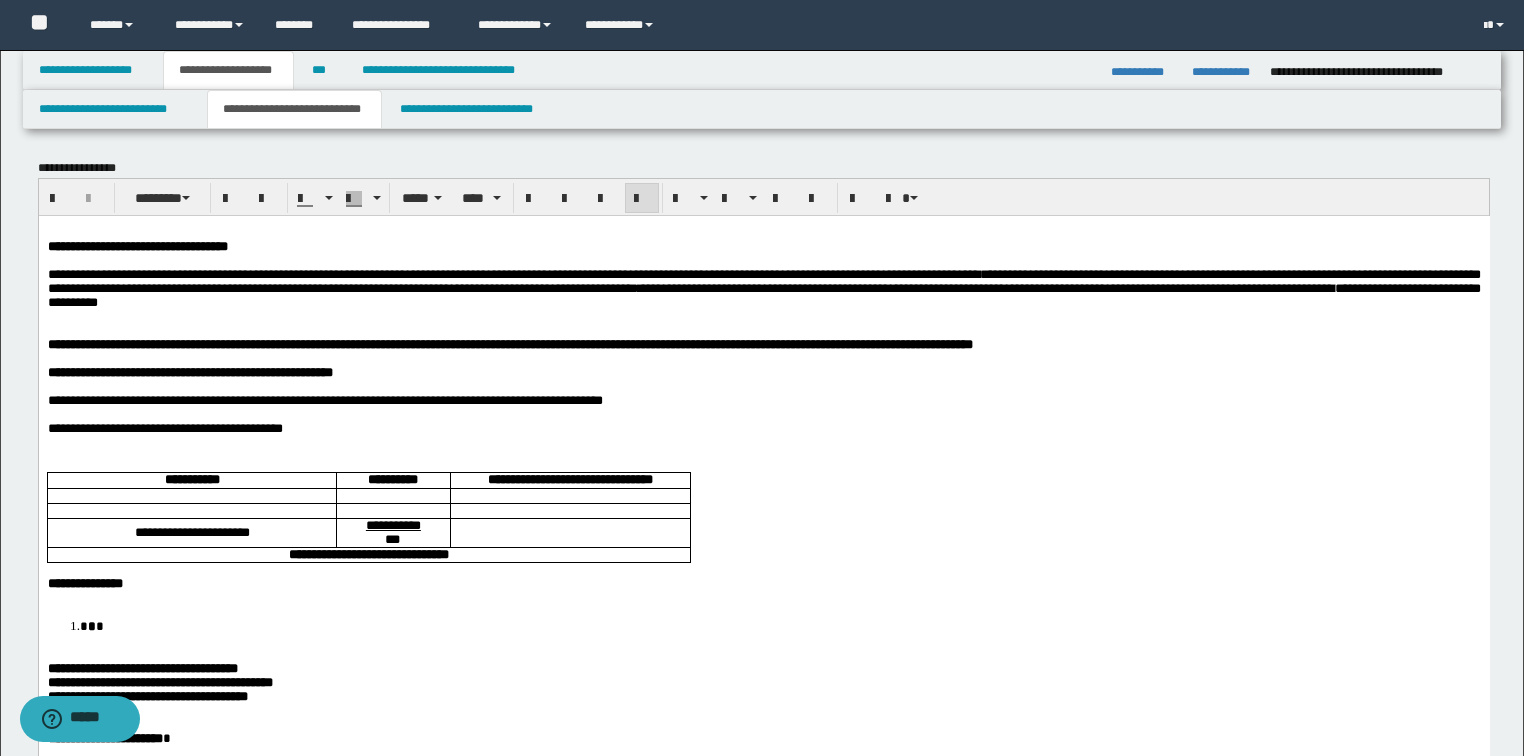 click on "**********" at bounding box center [324, 399] 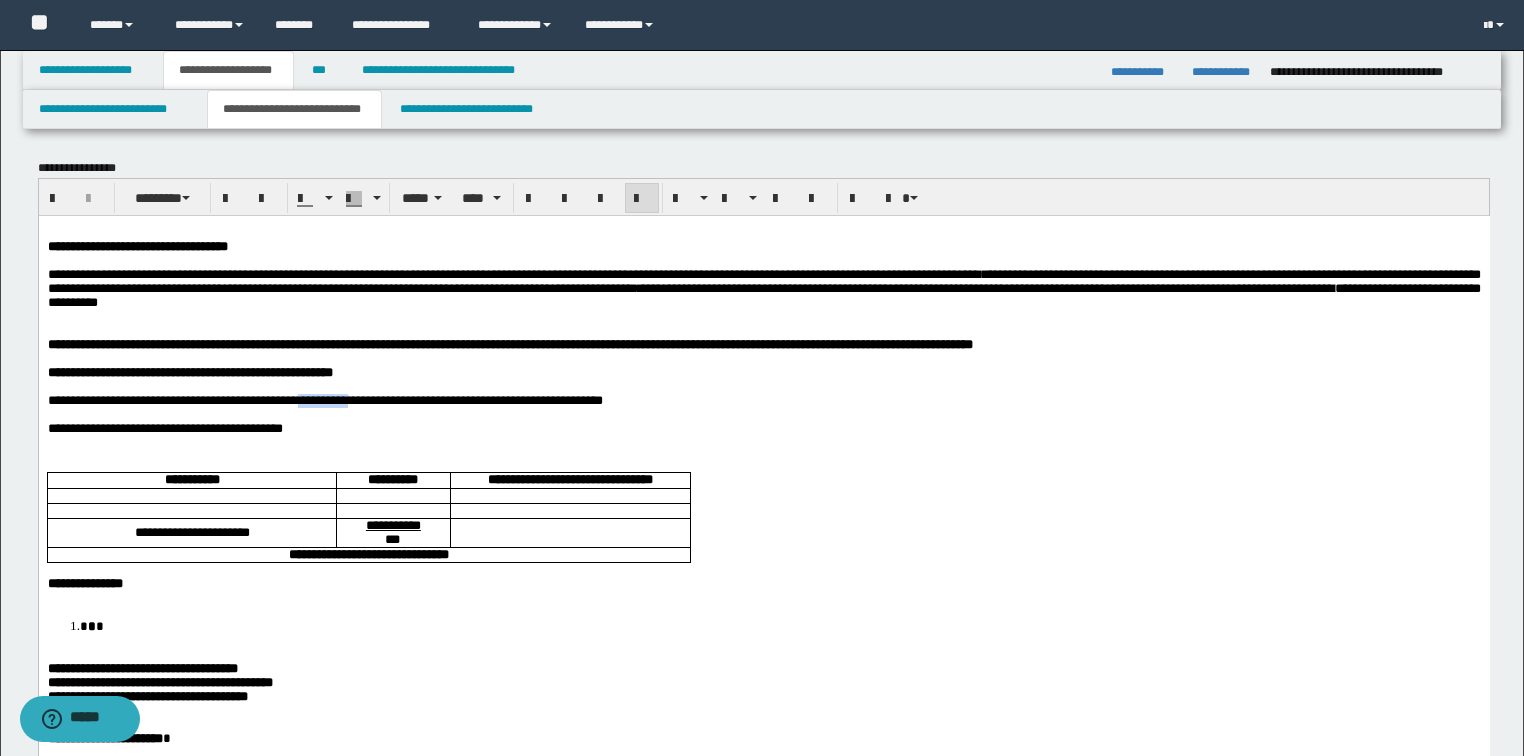 click on "**********" at bounding box center (324, 399) 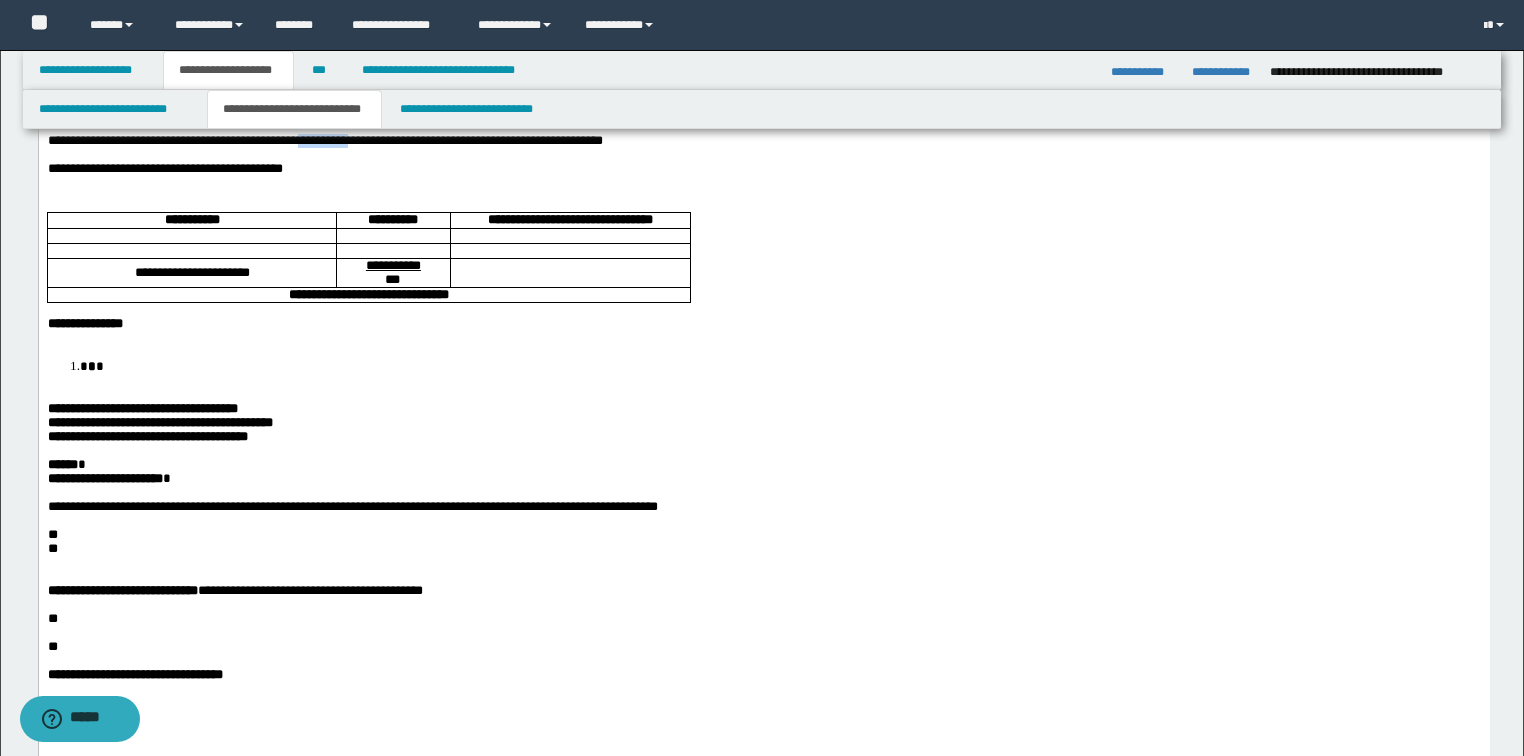 scroll, scrollTop: 400, scrollLeft: 0, axis: vertical 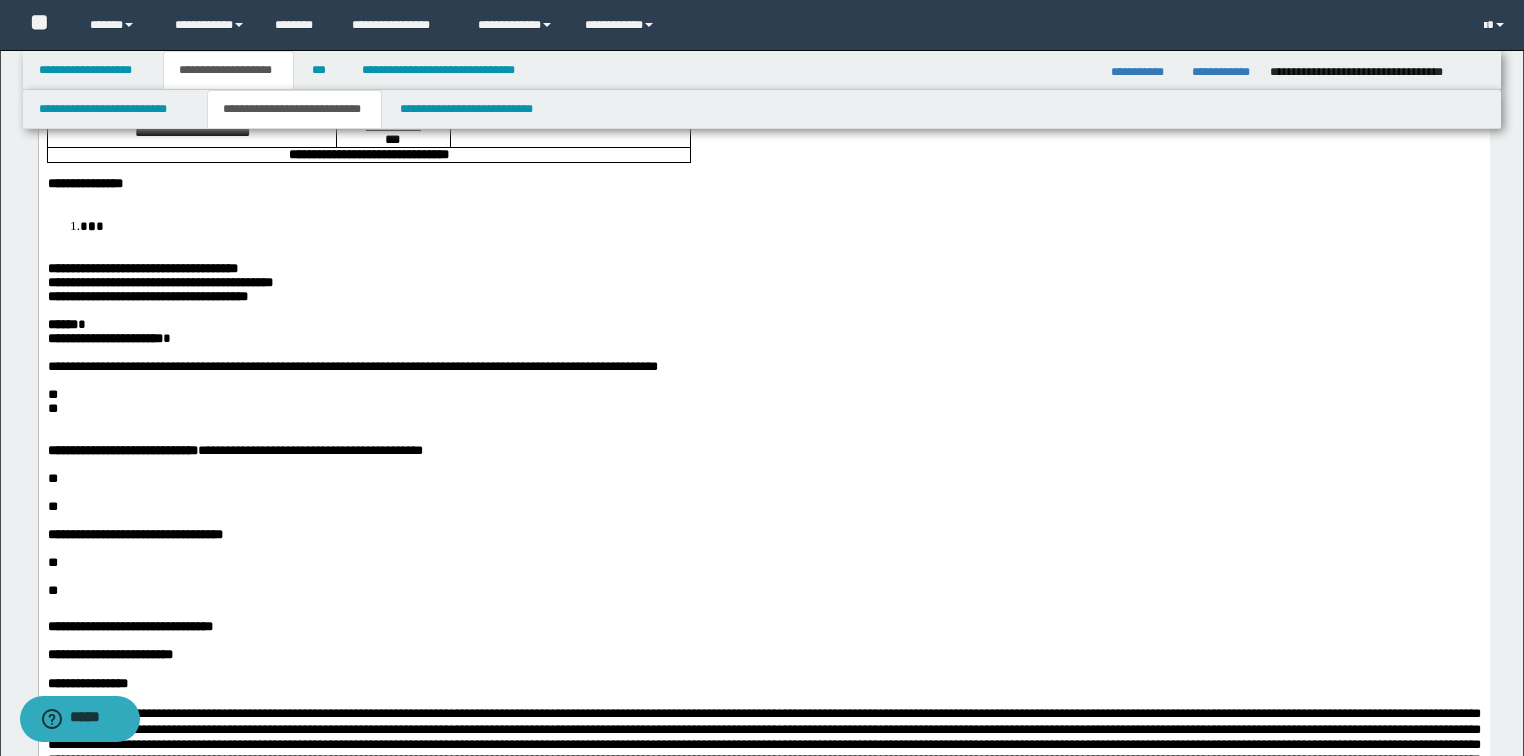 click on "**********" at bounding box center [352, 366] 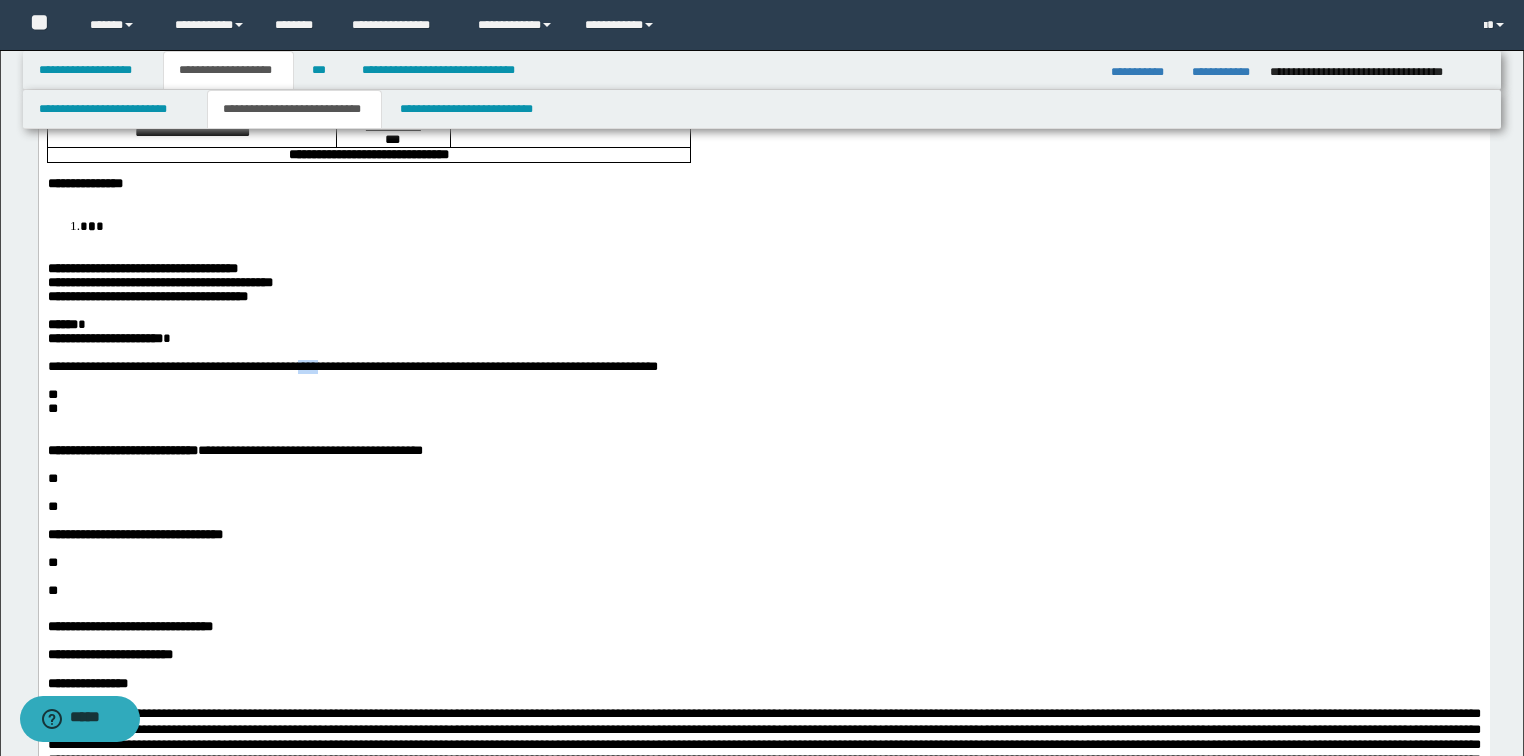 click on "**********" at bounding box center (352, 366) 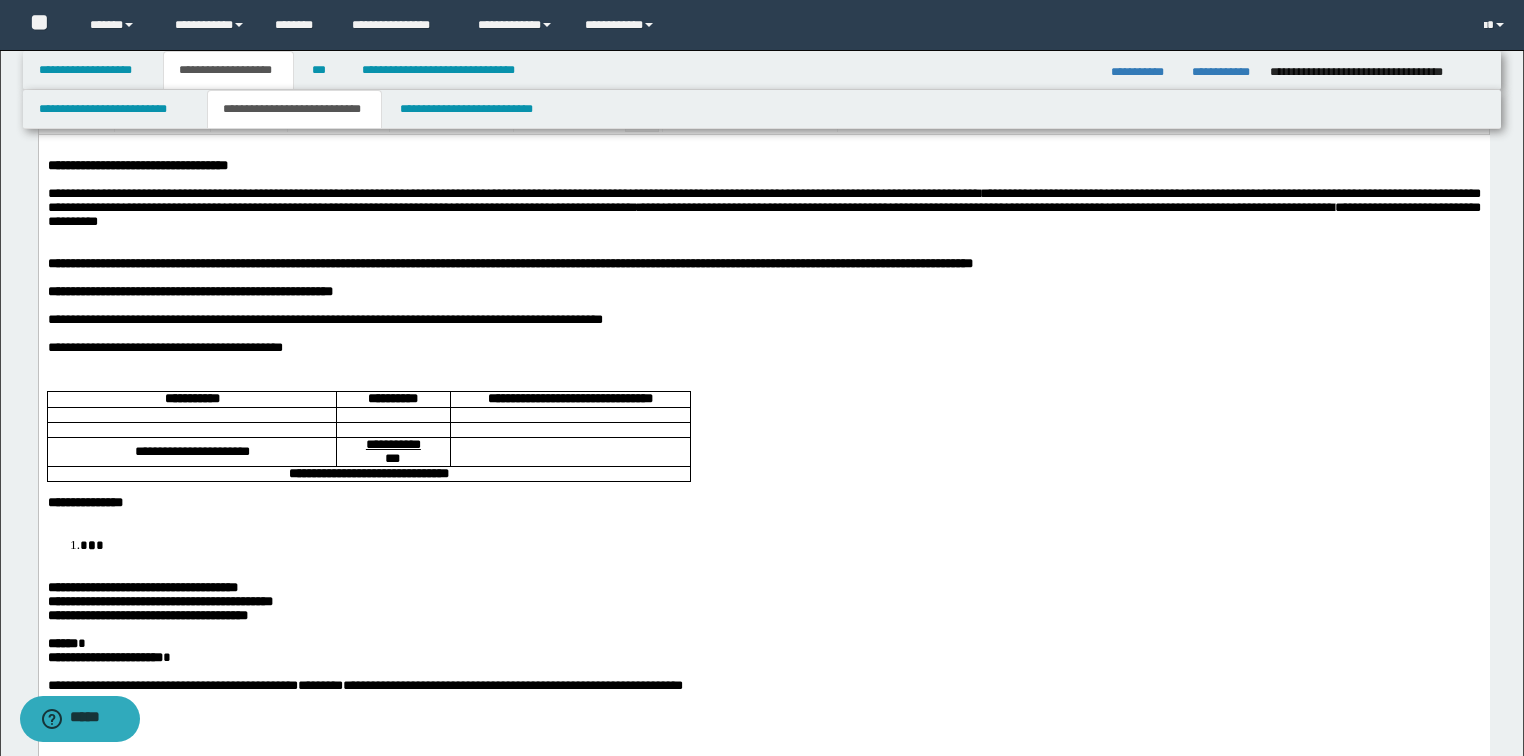 scroll, scrollTop: 80, scrollLeft: 0, axis: vertical 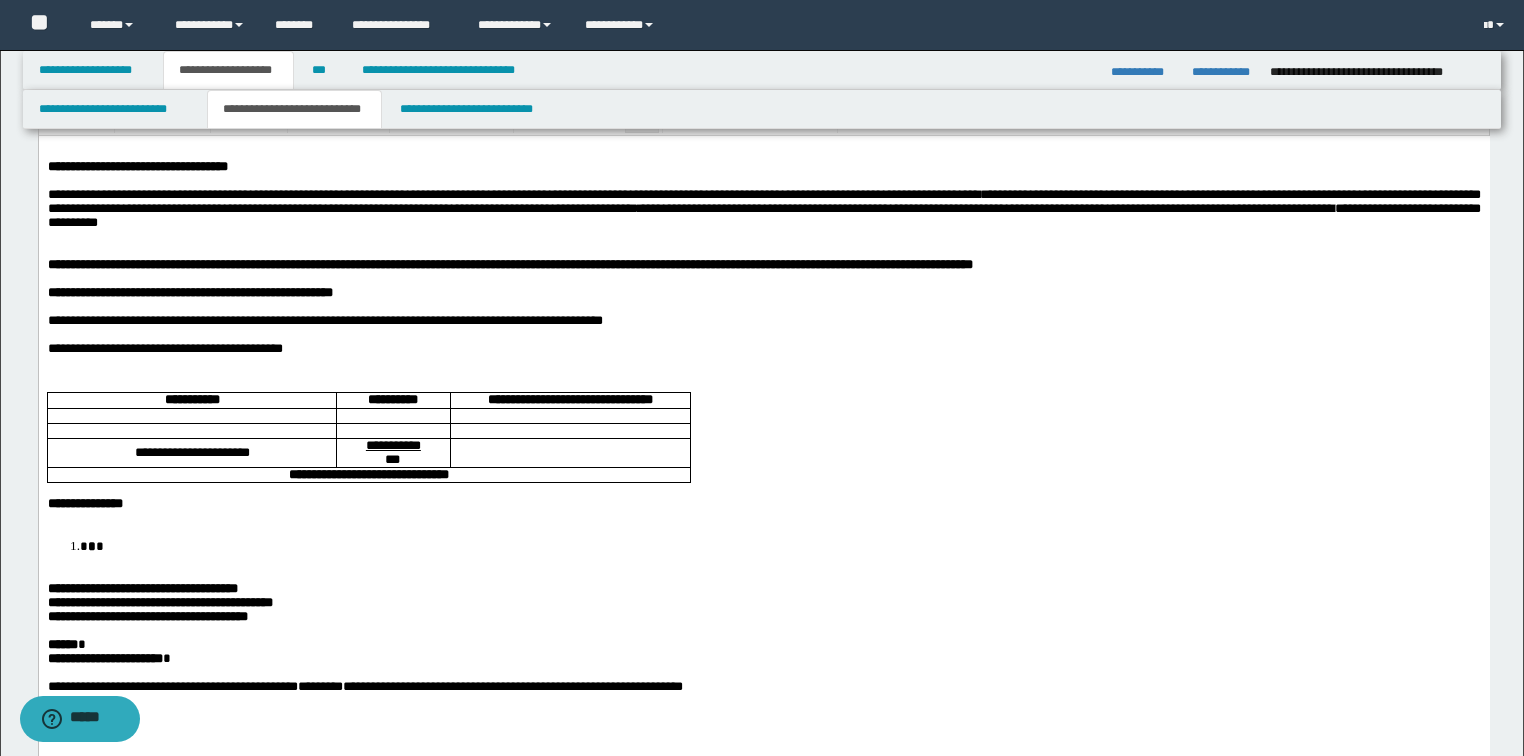 click on "**********" at bounding box center (509, 263) 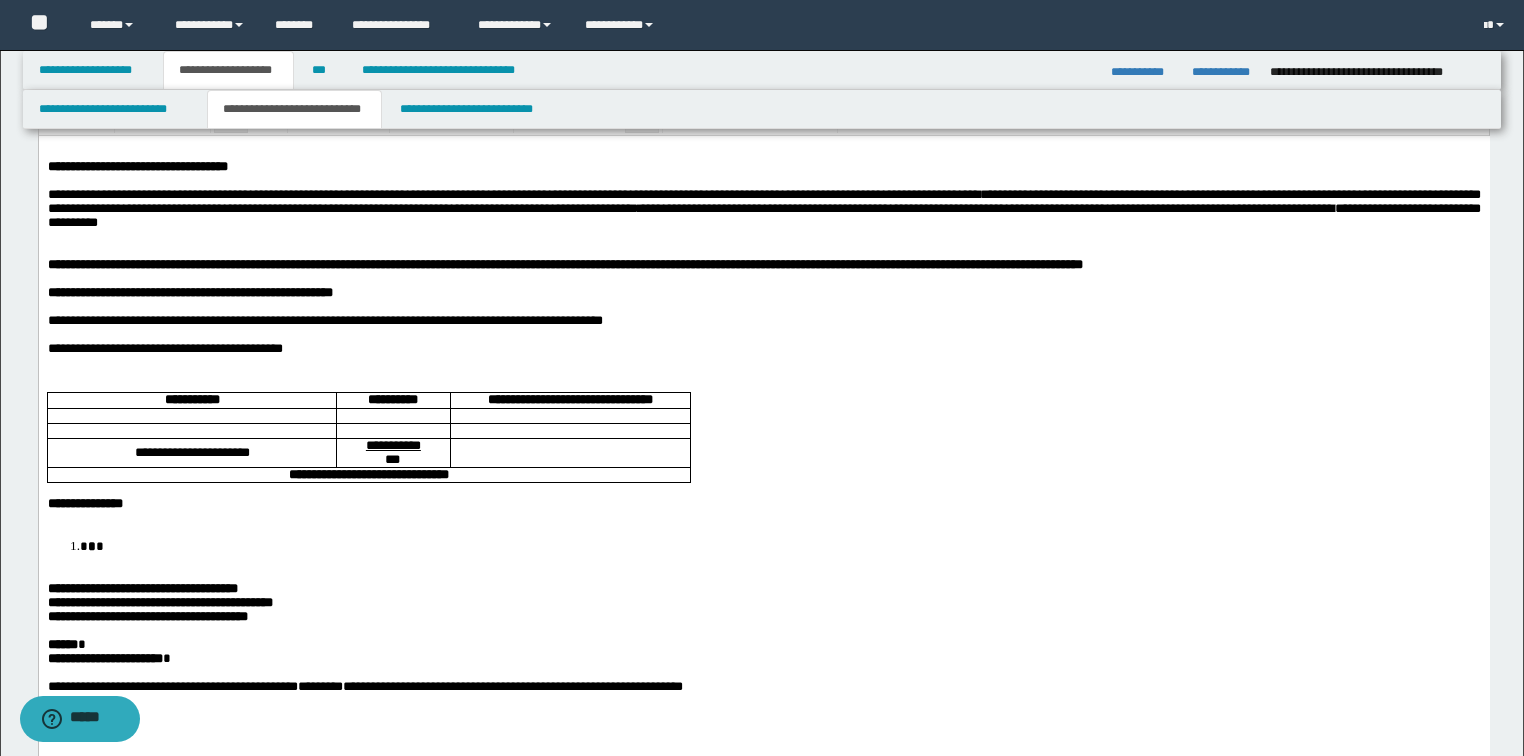 scroll, scrollTop: 320, scrollLeft: 0, axis: vertical 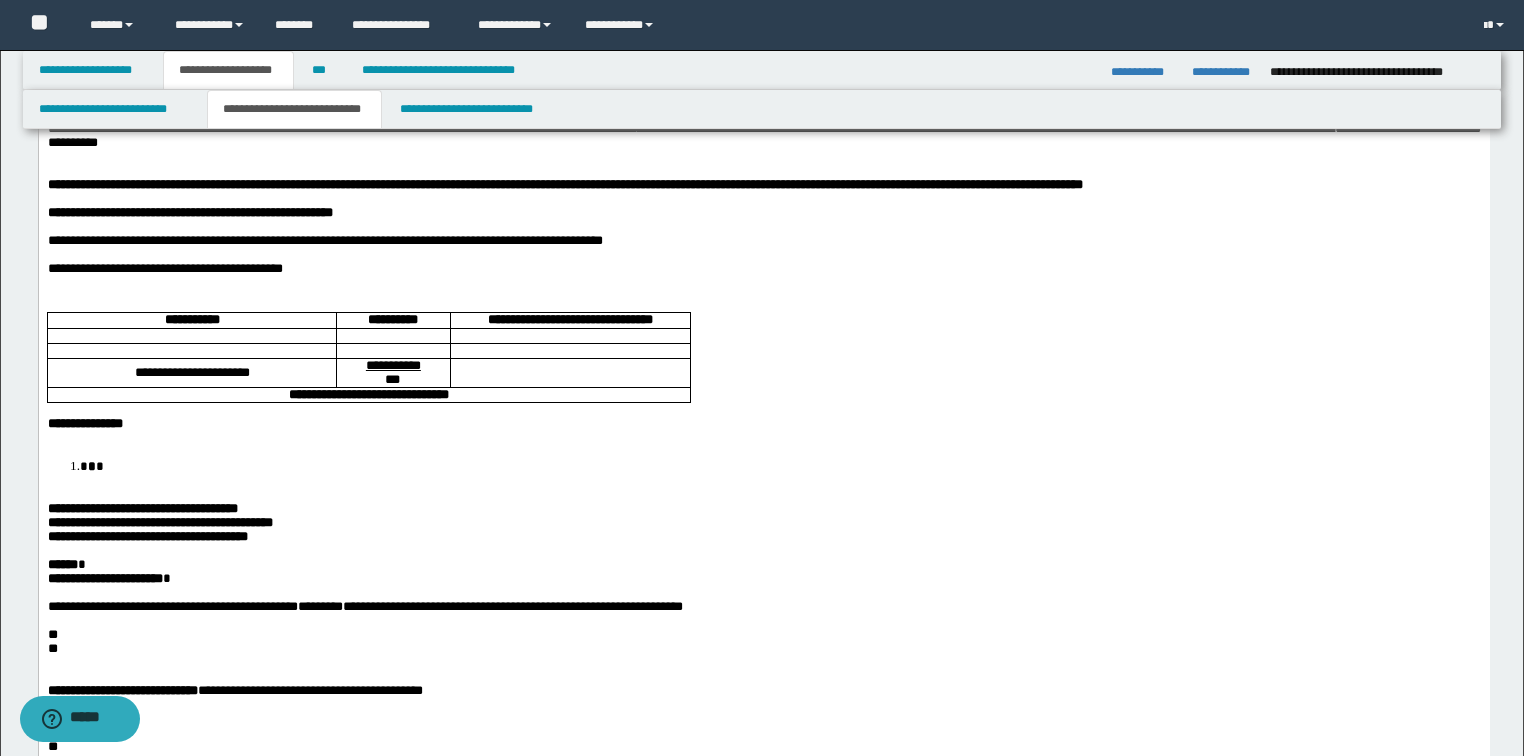 click on "**********" at bounding box center (324, 239) 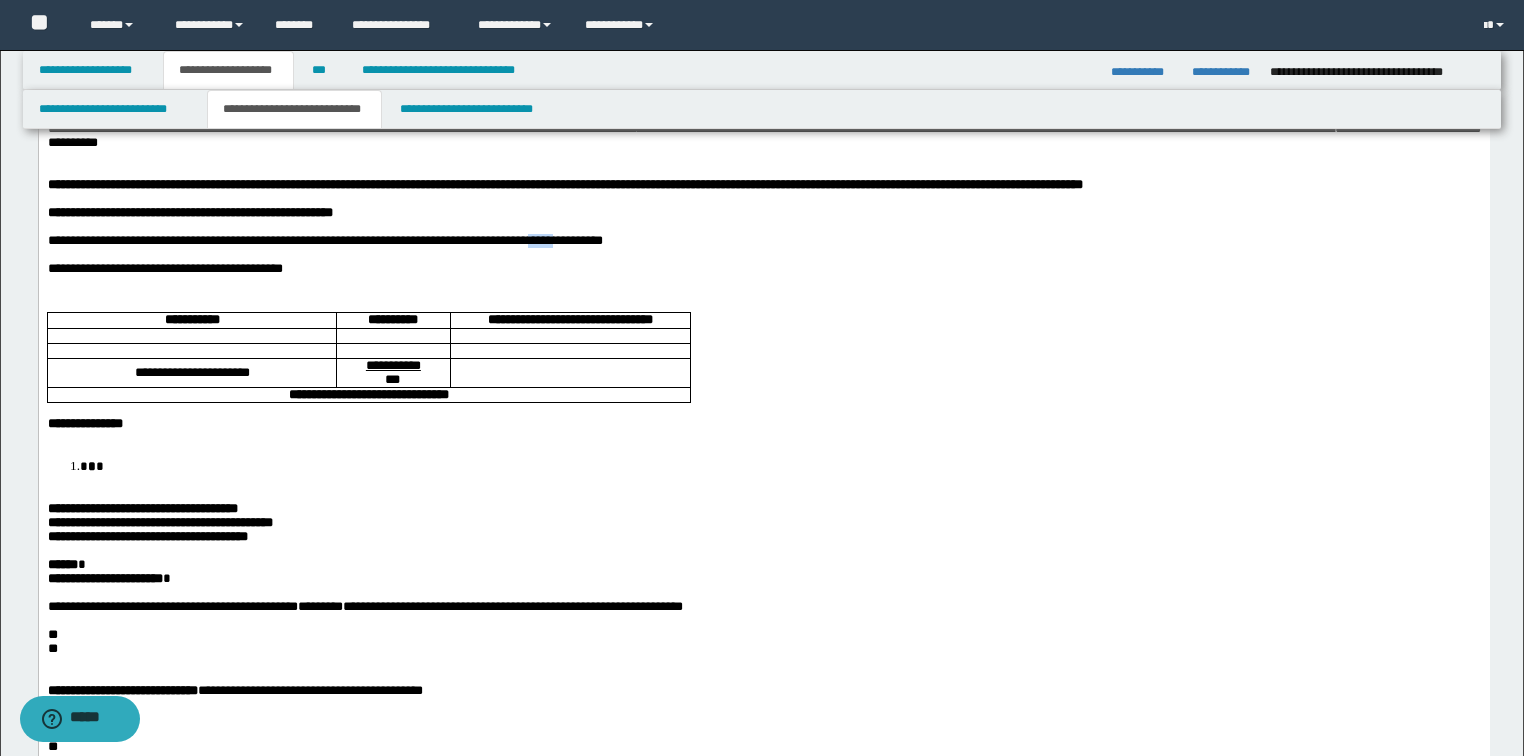 click on "**********" at bounding box center [324, 239] 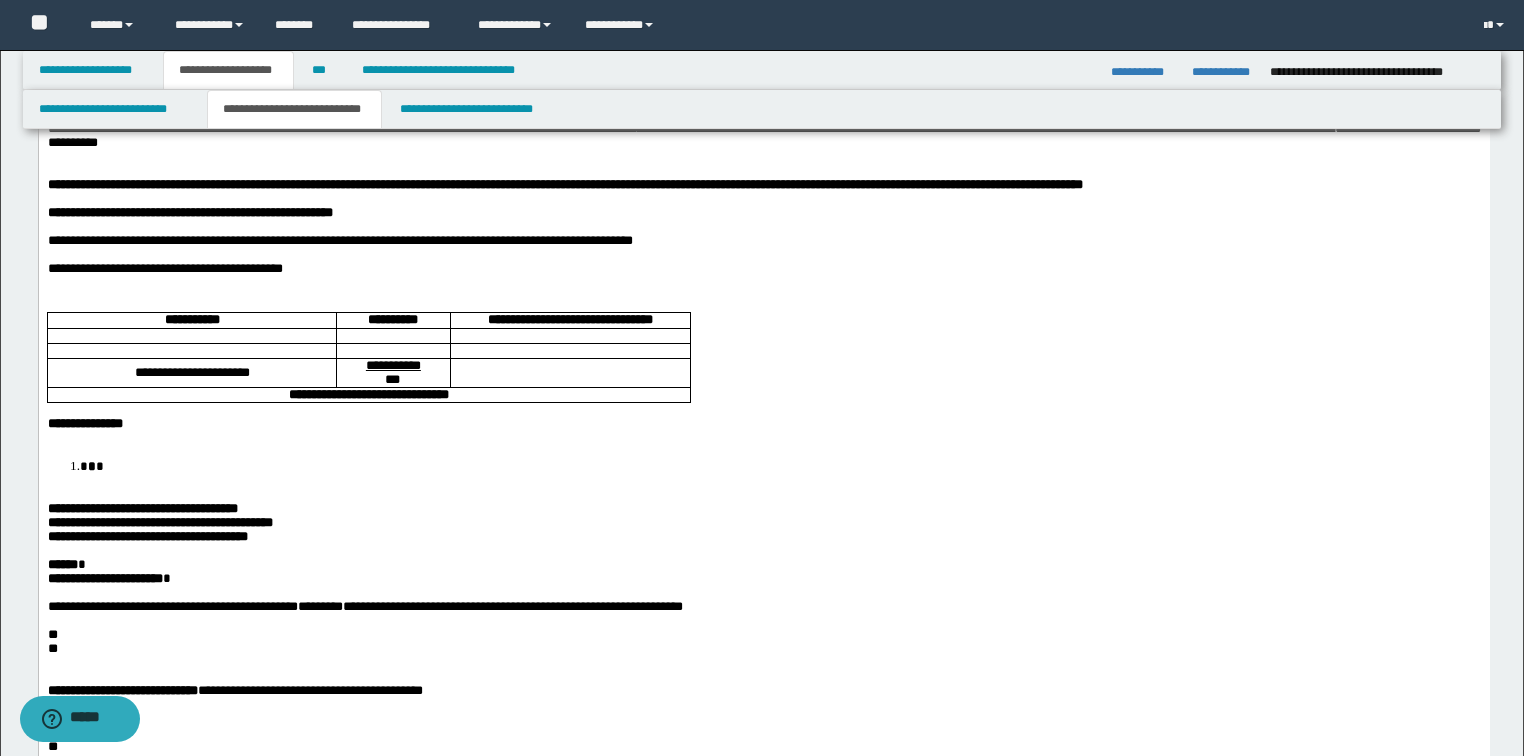 click on "**********" at bounding box center [339, 239] 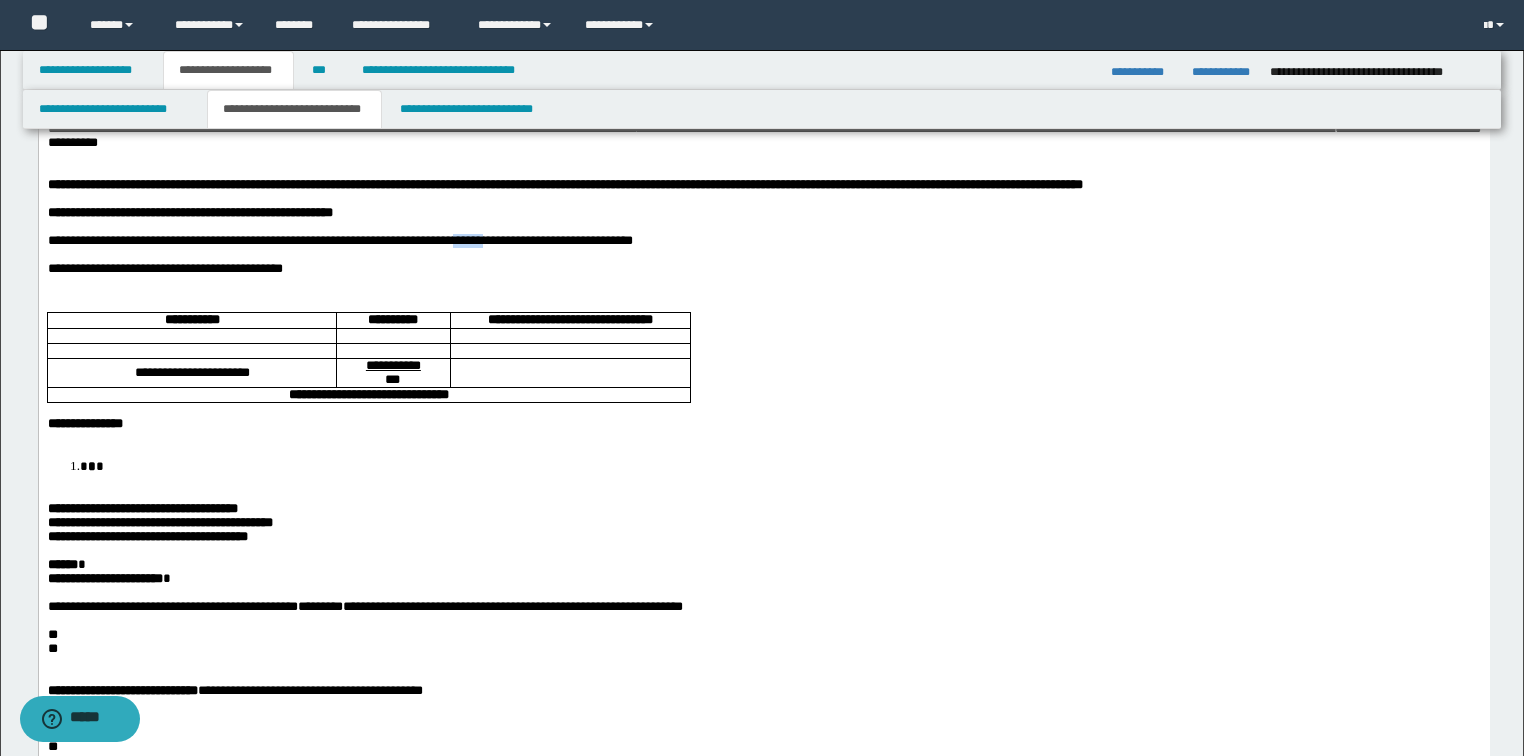 click on "**********" at bounding box center [339, 239] 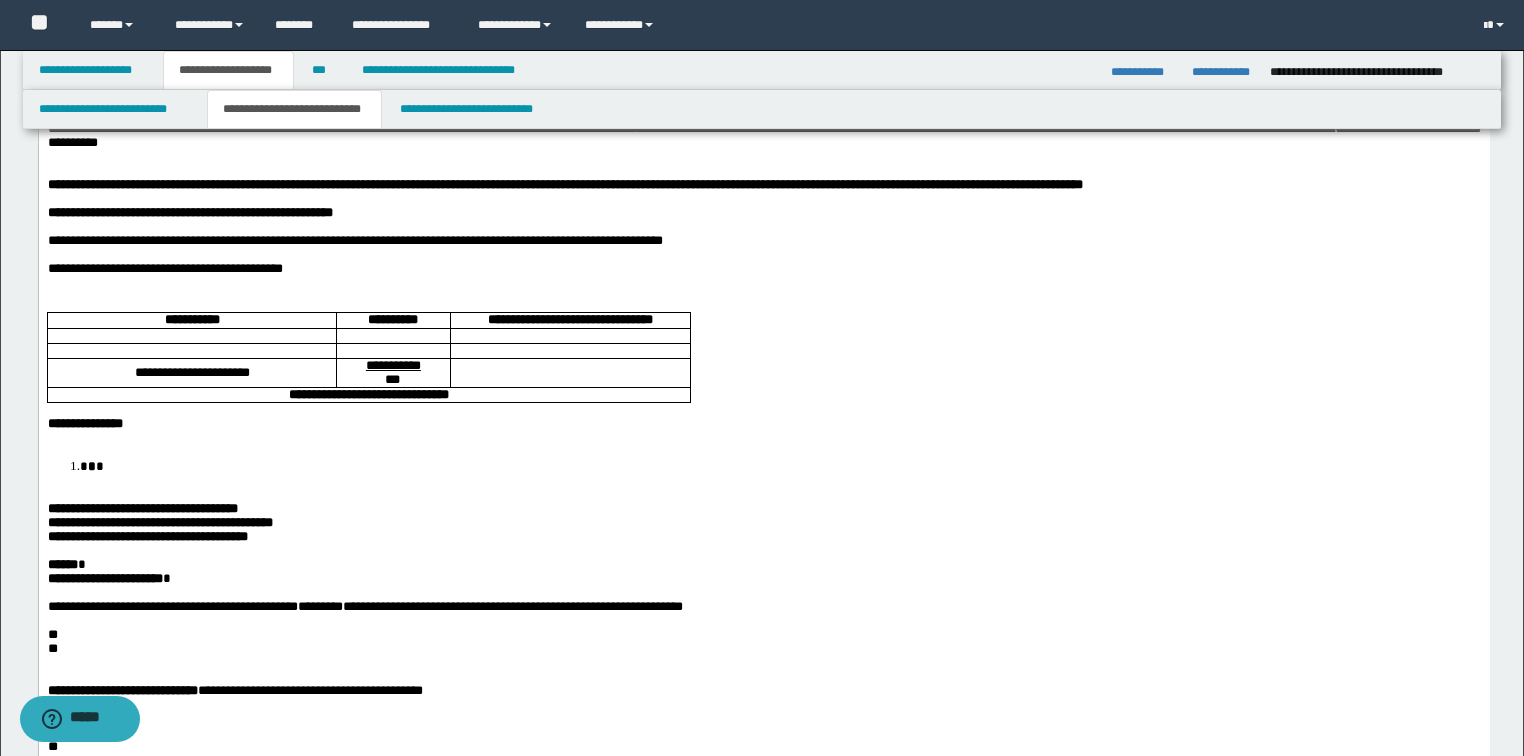 click on "**********" at bounding box center [763, 268] 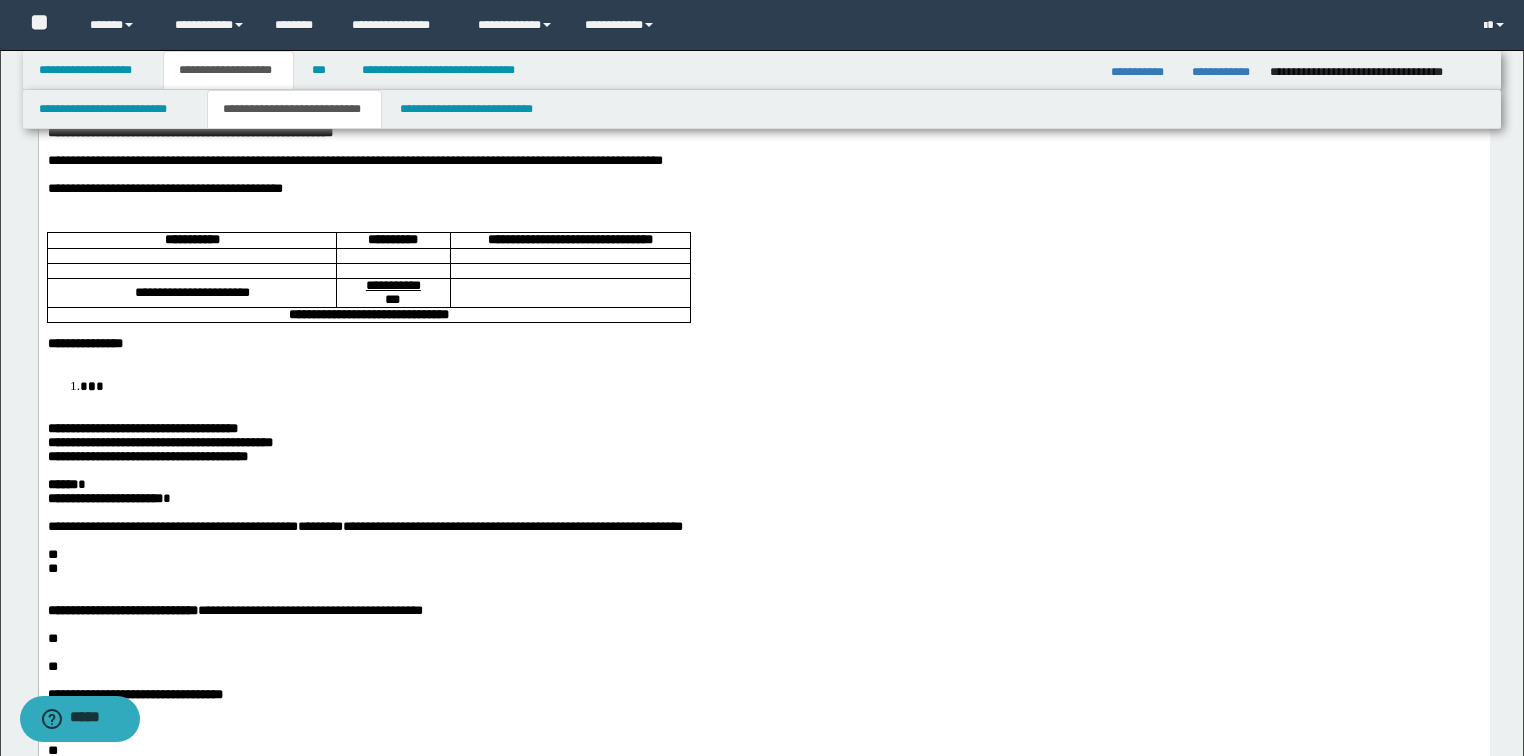 scroll, scrollTop: 320, scrollLeft: 0, axis: vertical 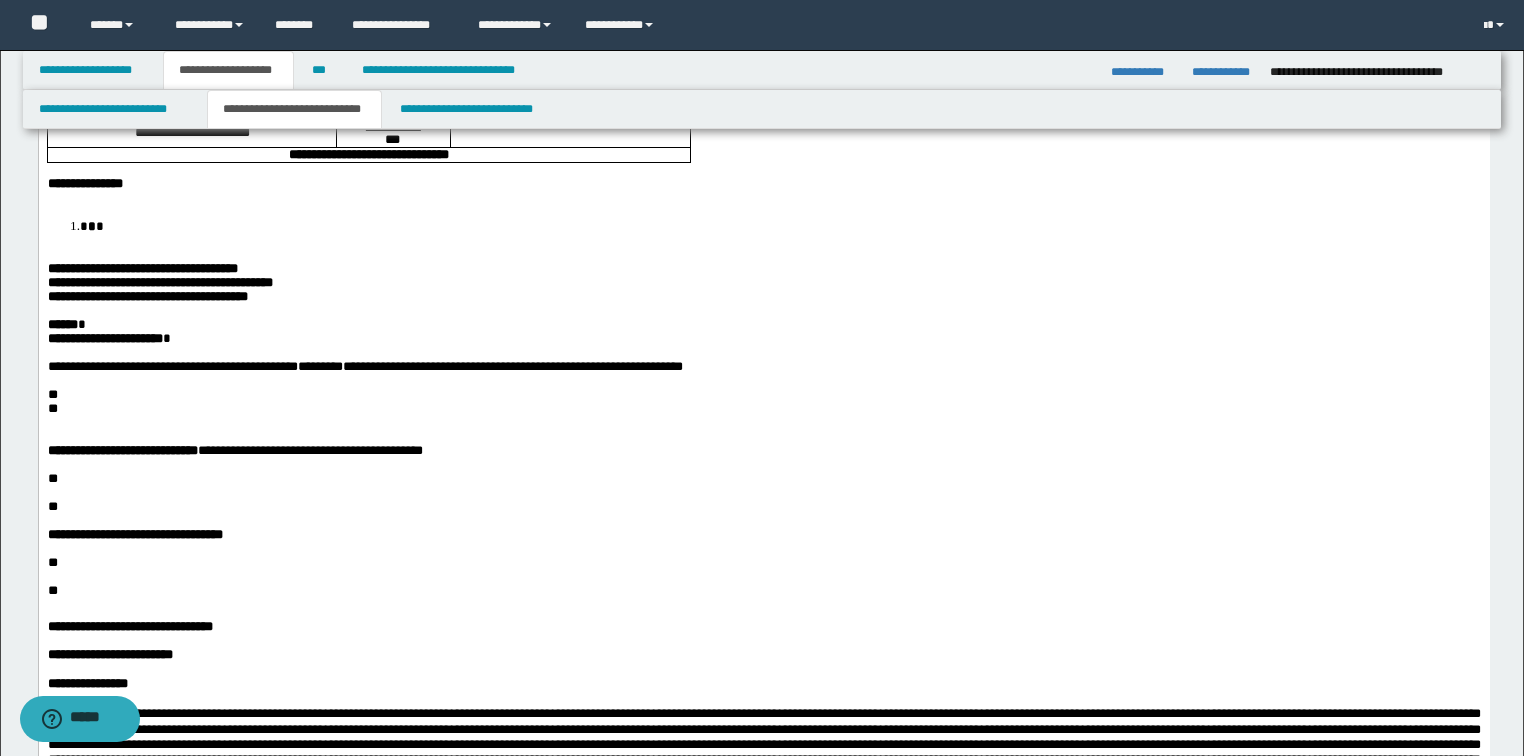 click on "**" at bounding box center (763, 395) 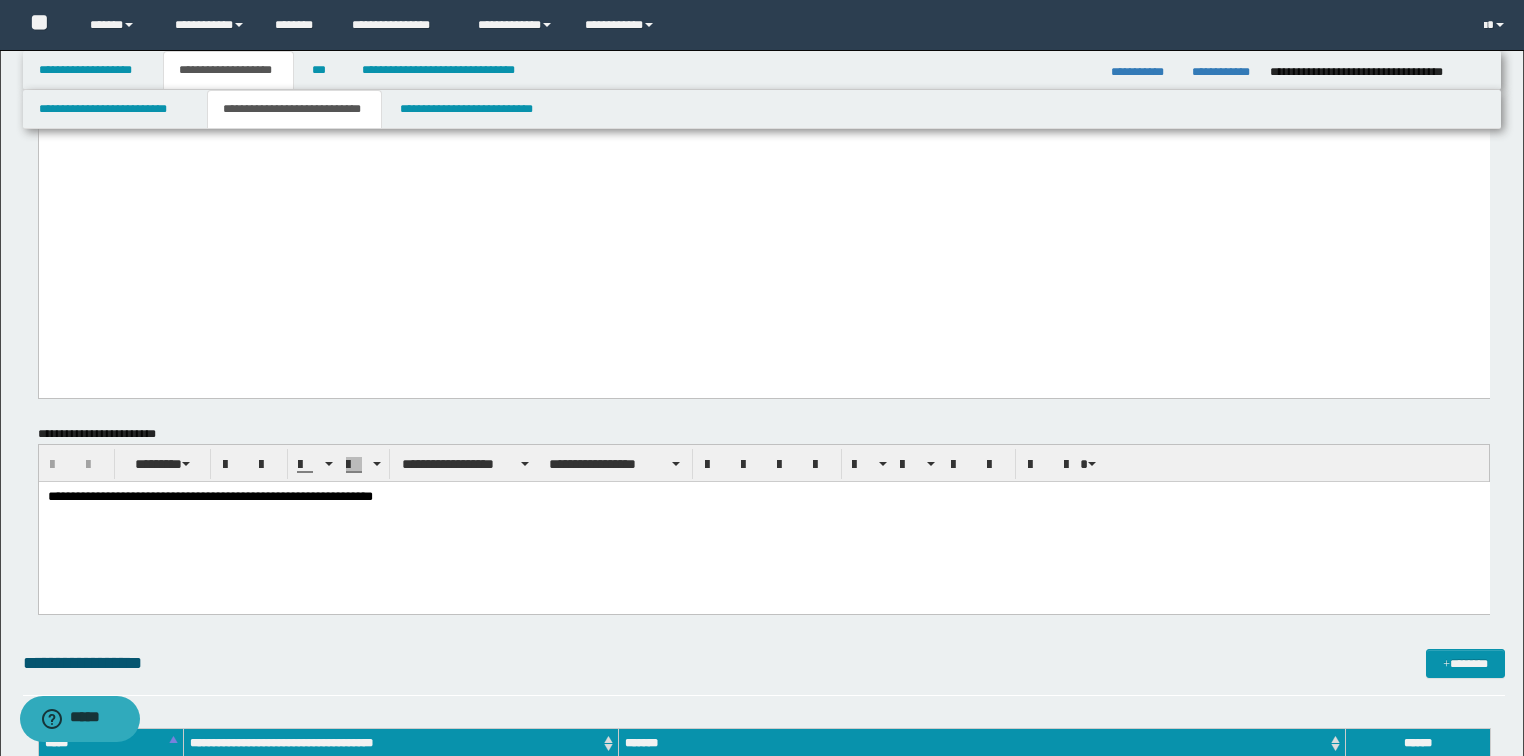 scroll, scrollTop: 1840, scrollLeft: 0, axis: vertical 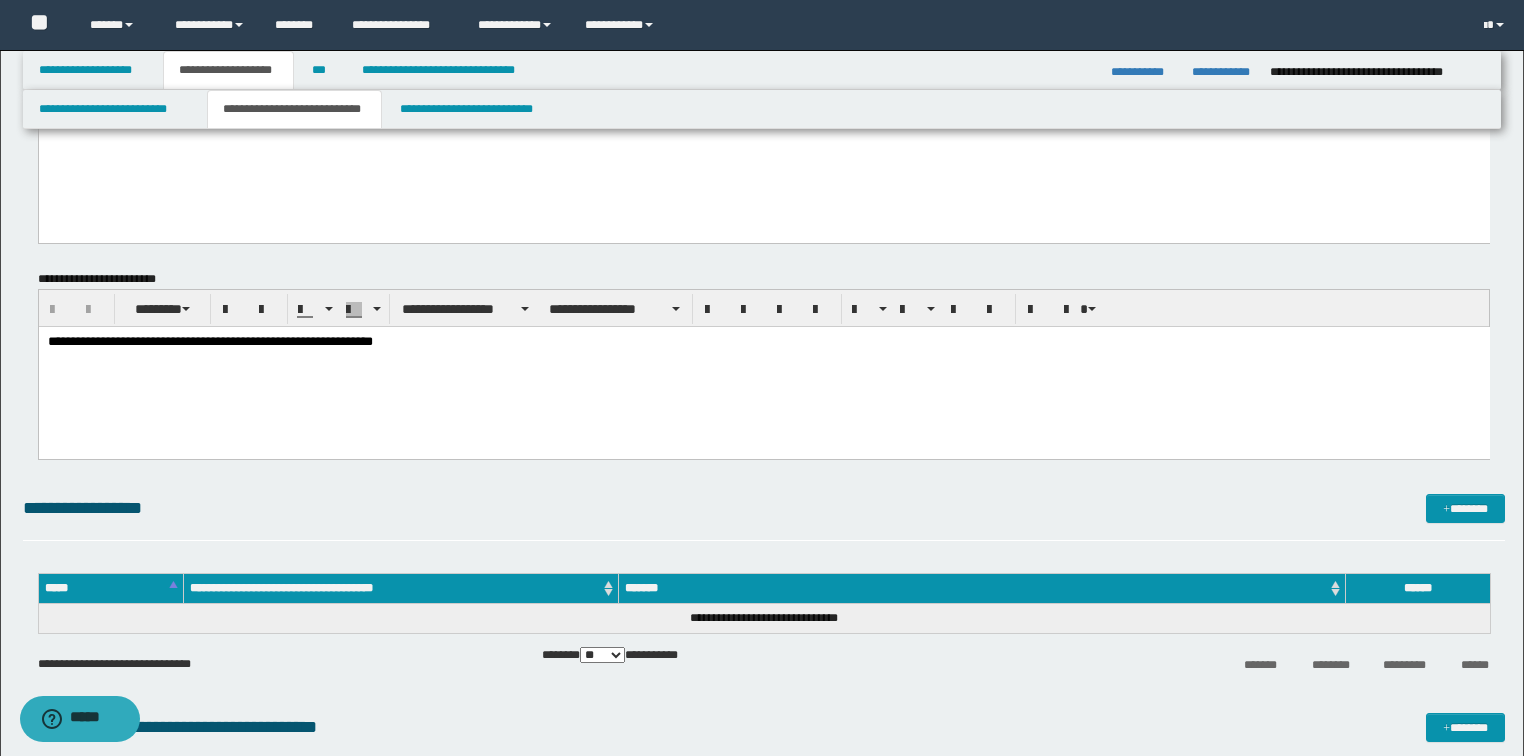 click on "**********" at bounding box center [763, 342] 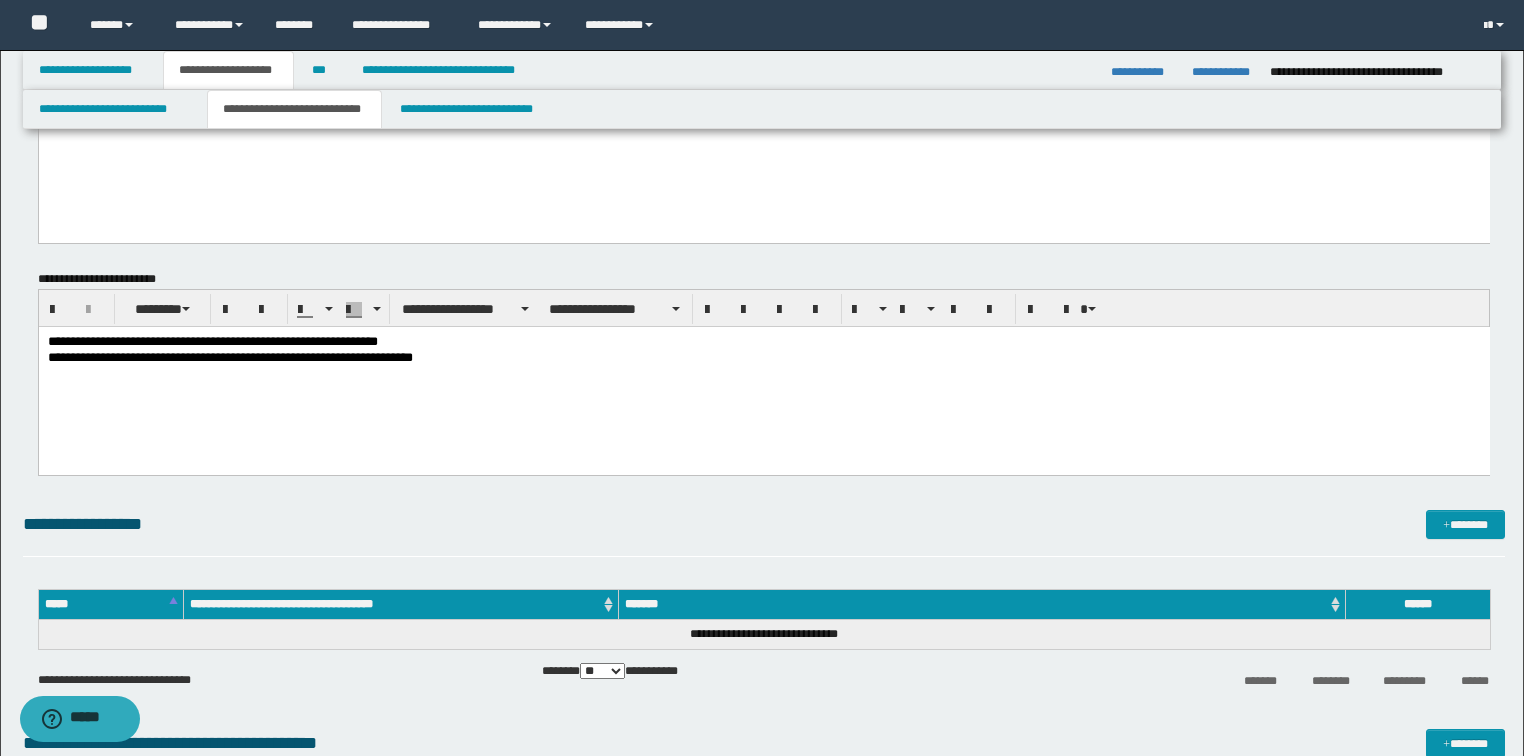 click on "**********" at bounding box center (763, 342) 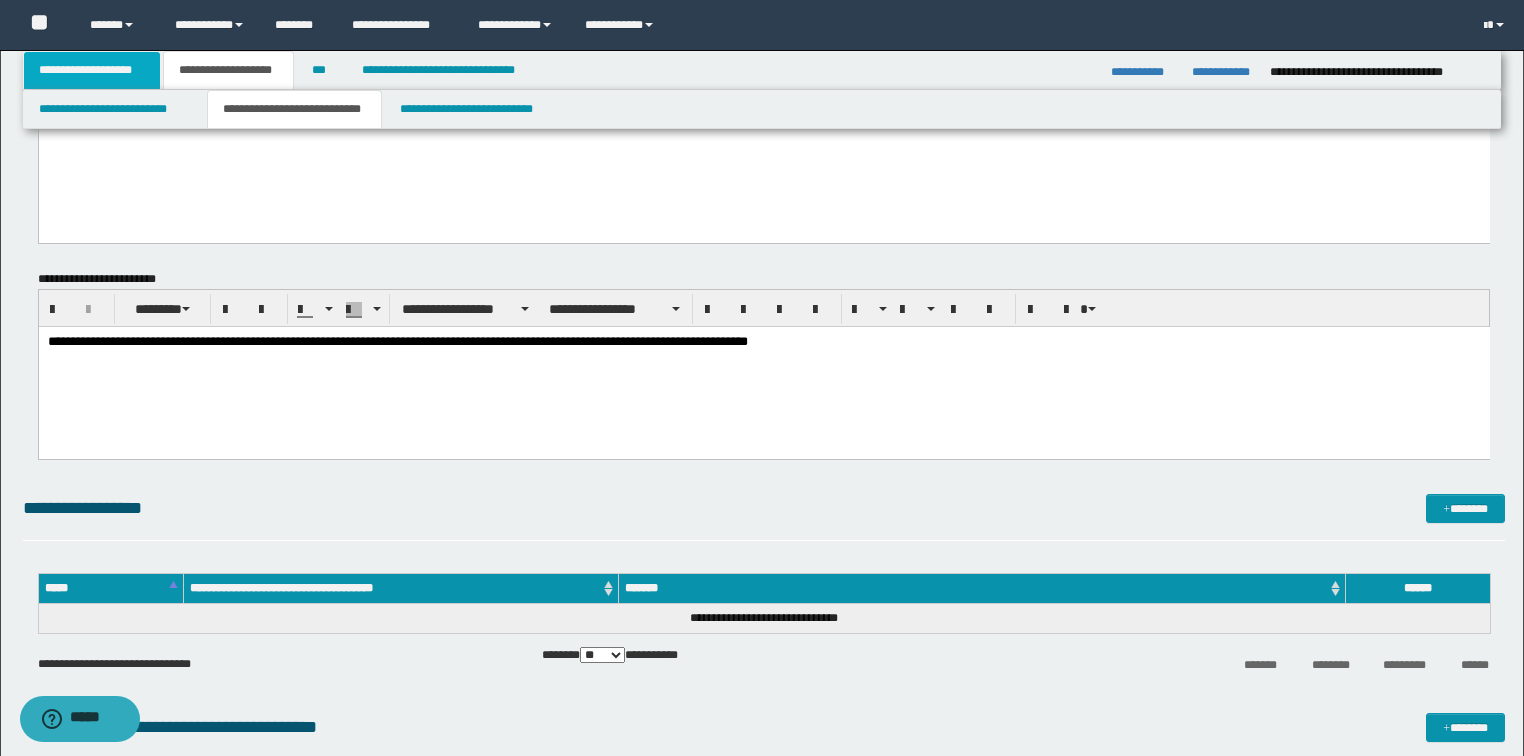 click on "**********" at bounding box center (92, 70) 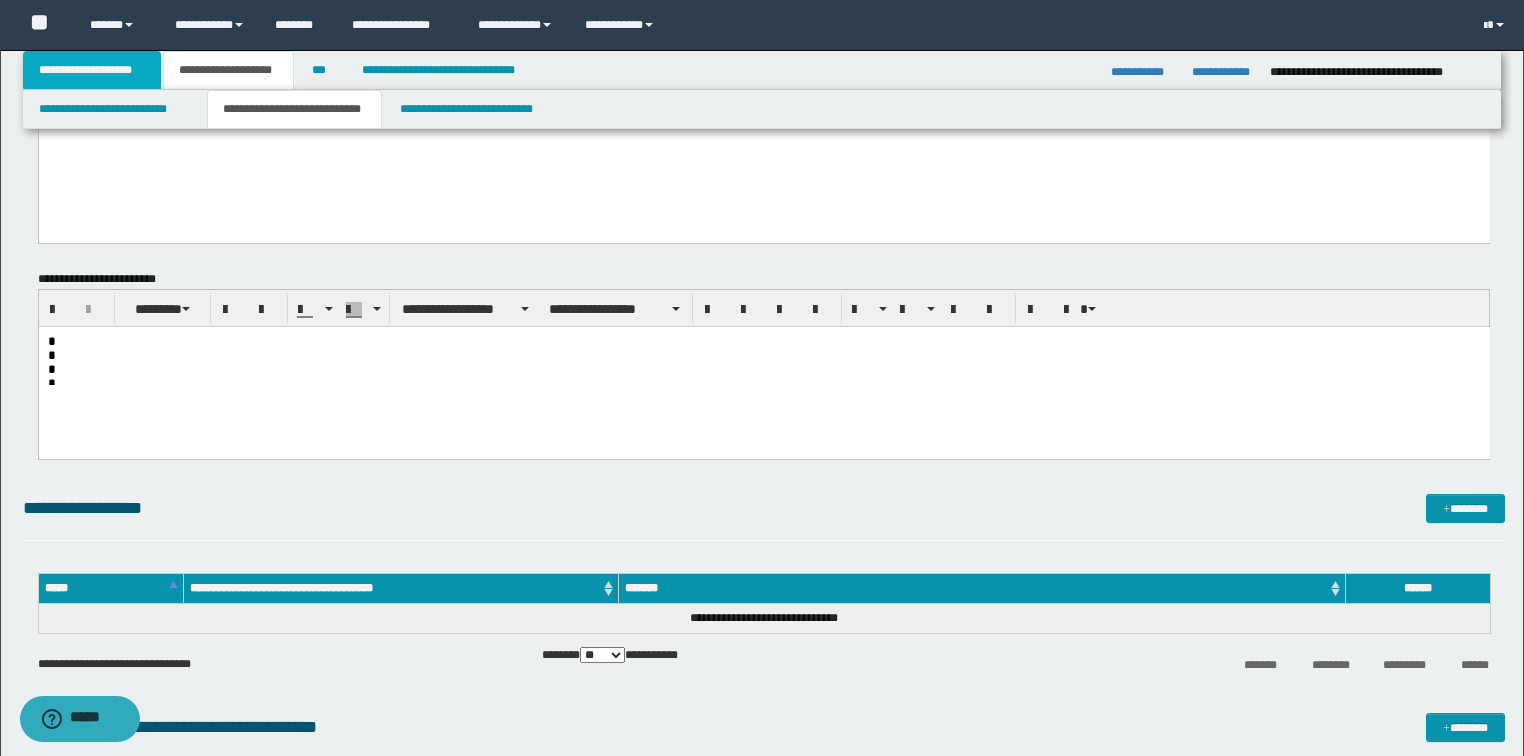 scroll, scrollTop: 127, scrollLeft: 0, axis: vertical 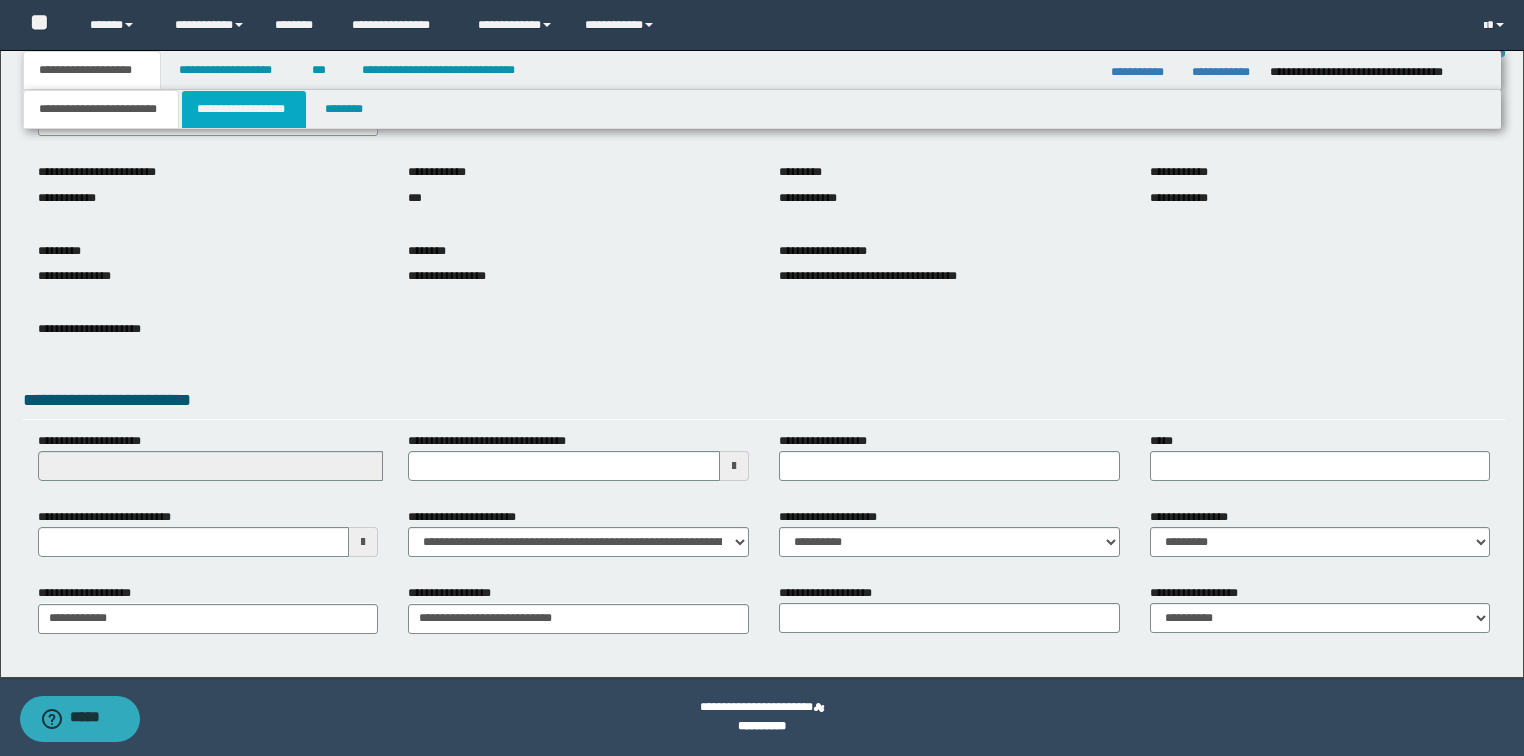 click on "**********" at bounding box center [244, 109] 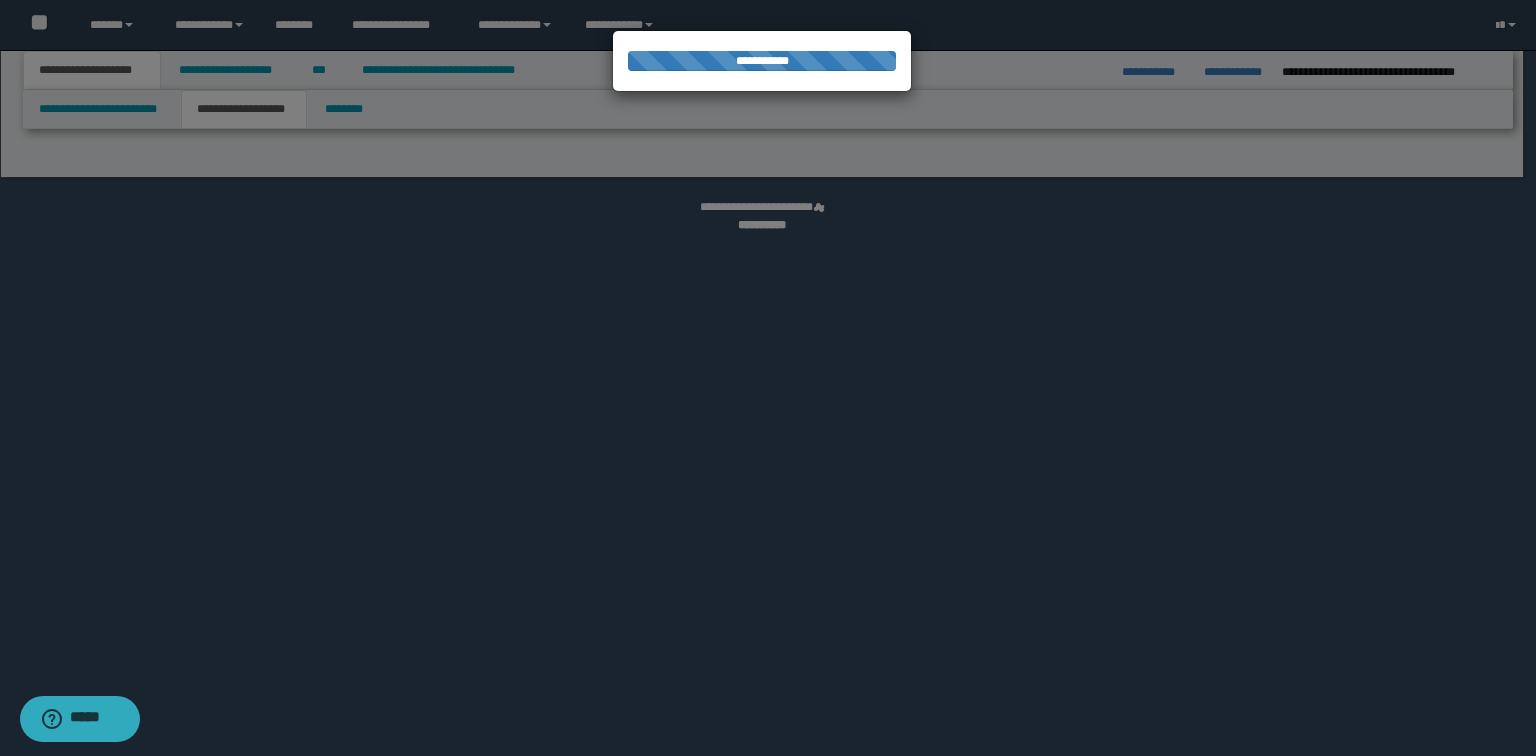 select on "*" 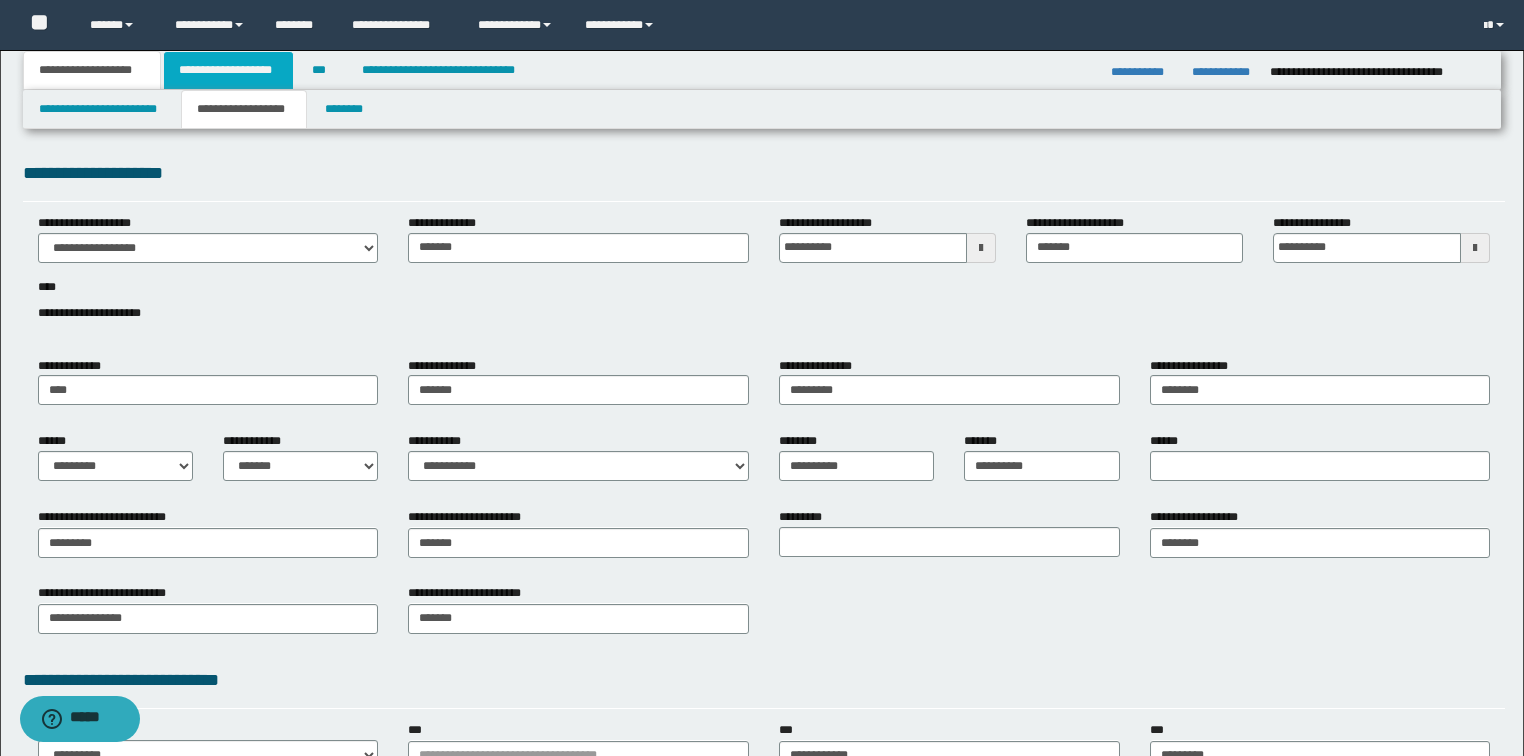 click on "**********" at bounding box center (228, 70) 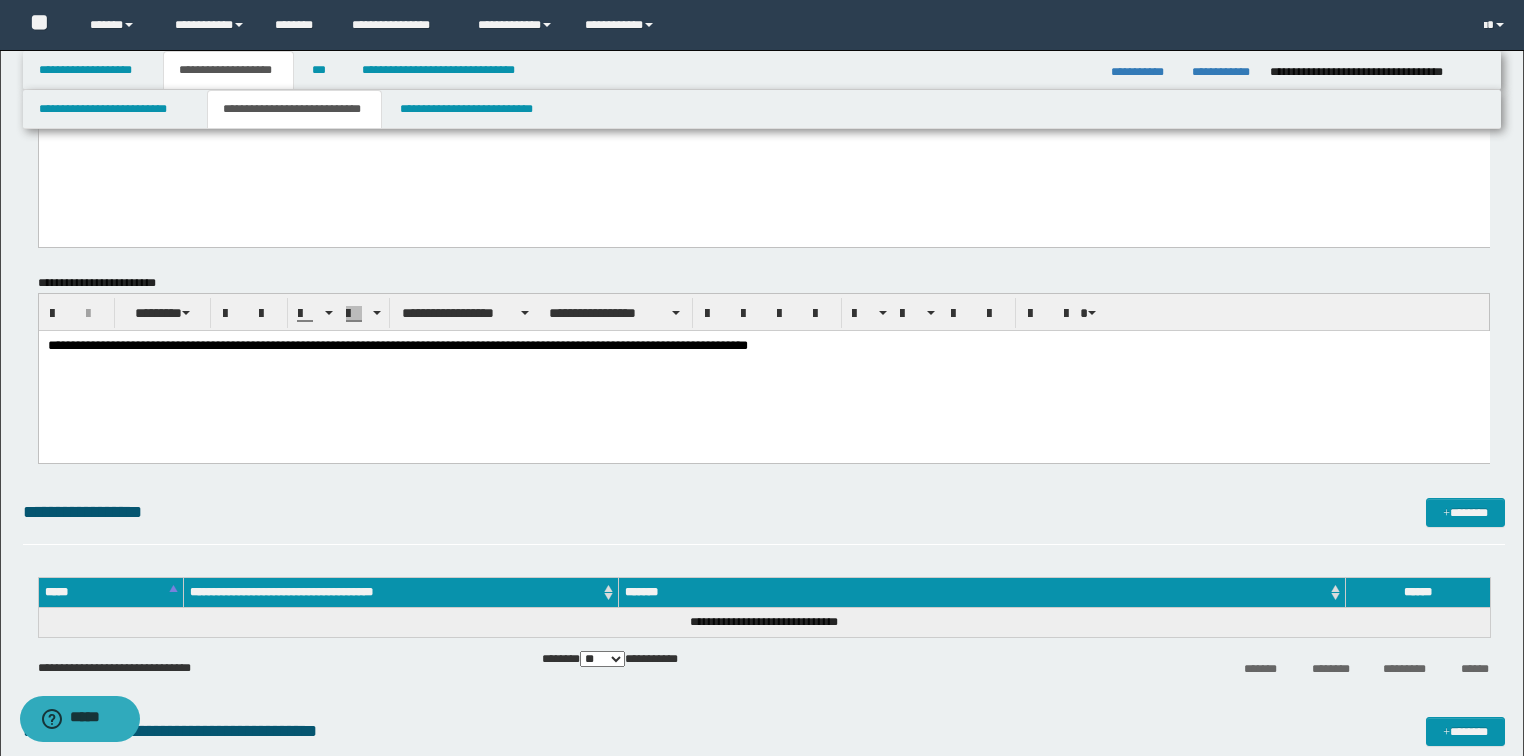 scroll, scrollTop: 1840, scrollLeft: 0, axis: vertical 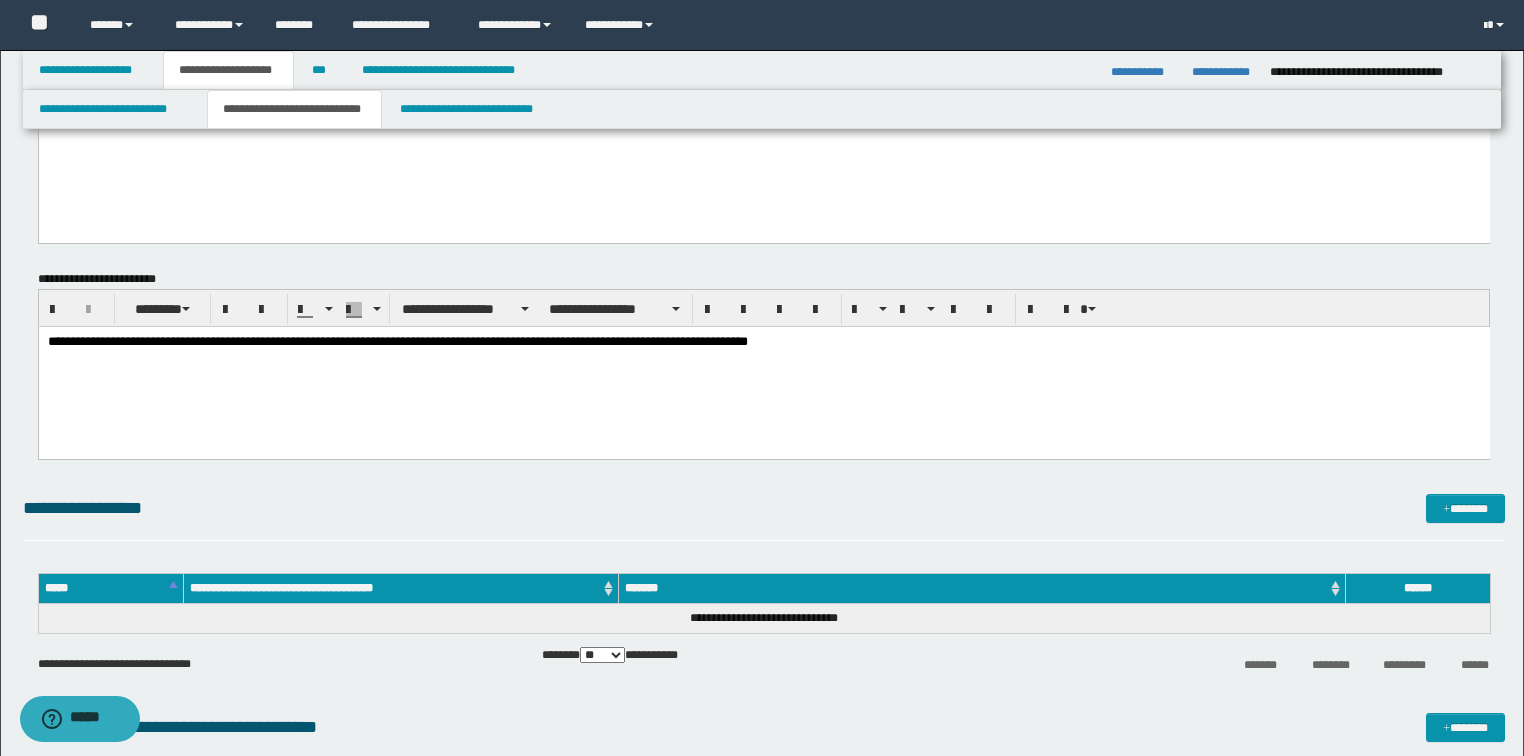 click on "**********" at bounding box center (763, 342) 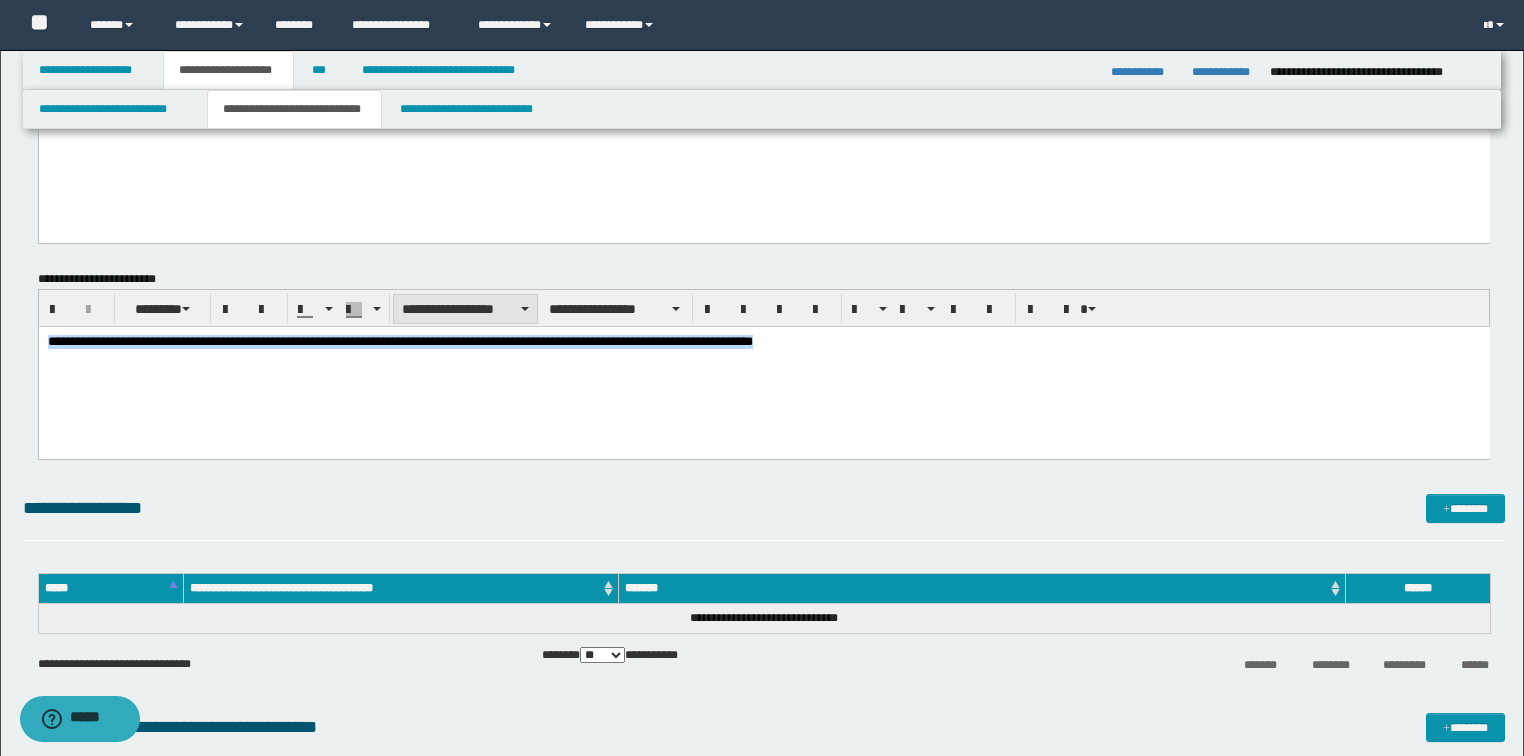 click on "**********" at bounding box center (465, 309) 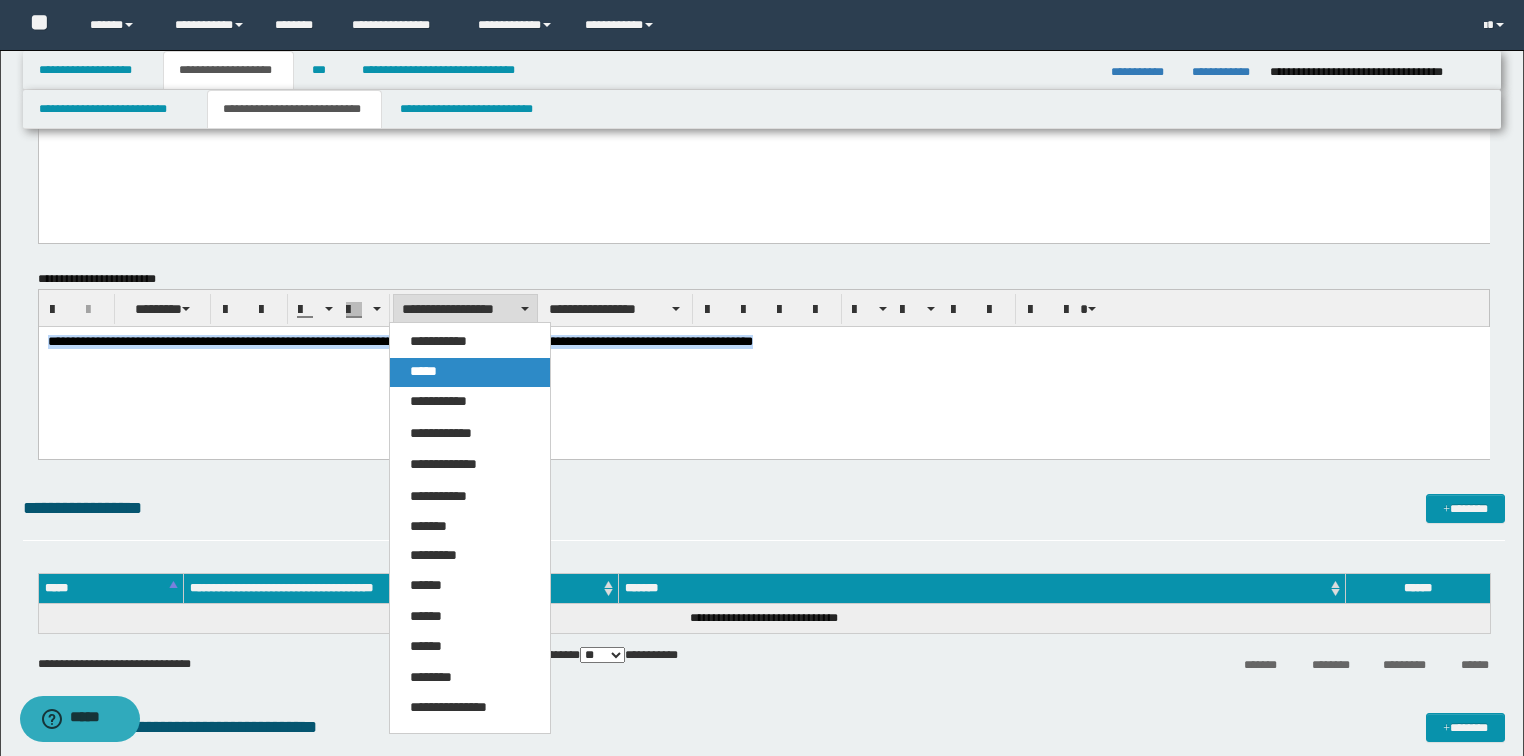click on "*****" at bounding box center [423, 371] 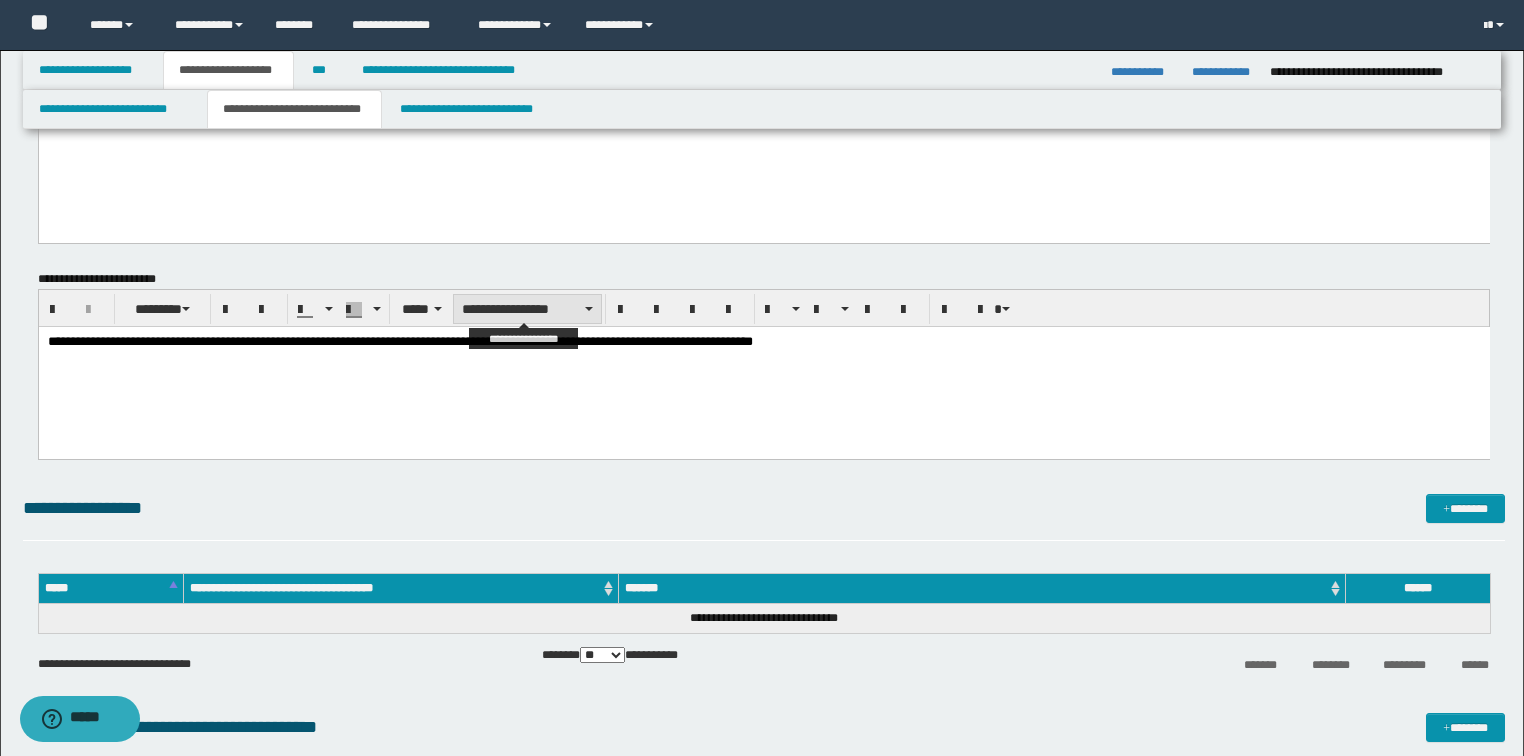 click on "**********" at bounding box center [527, 309] 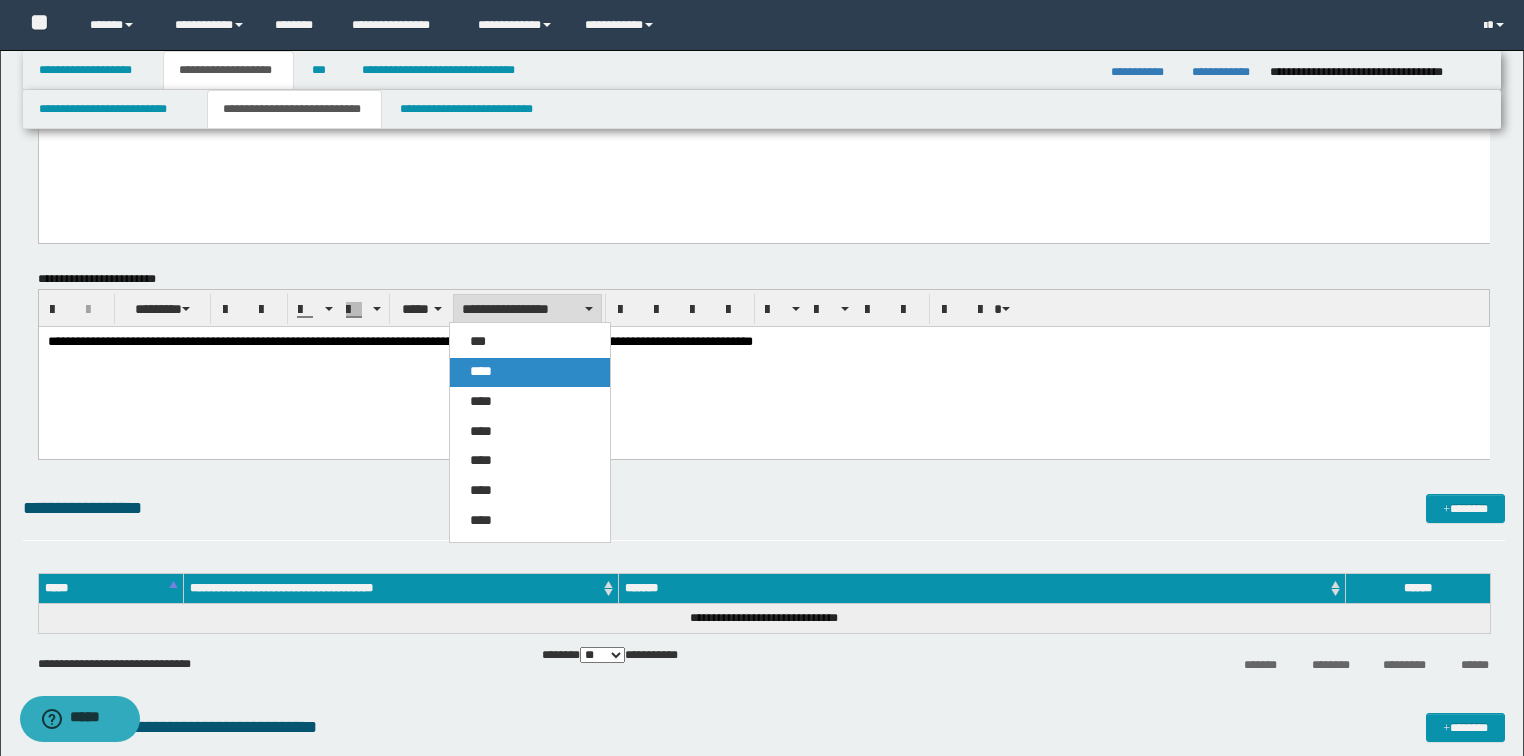 click on "****" at bounding box center [481, 371] 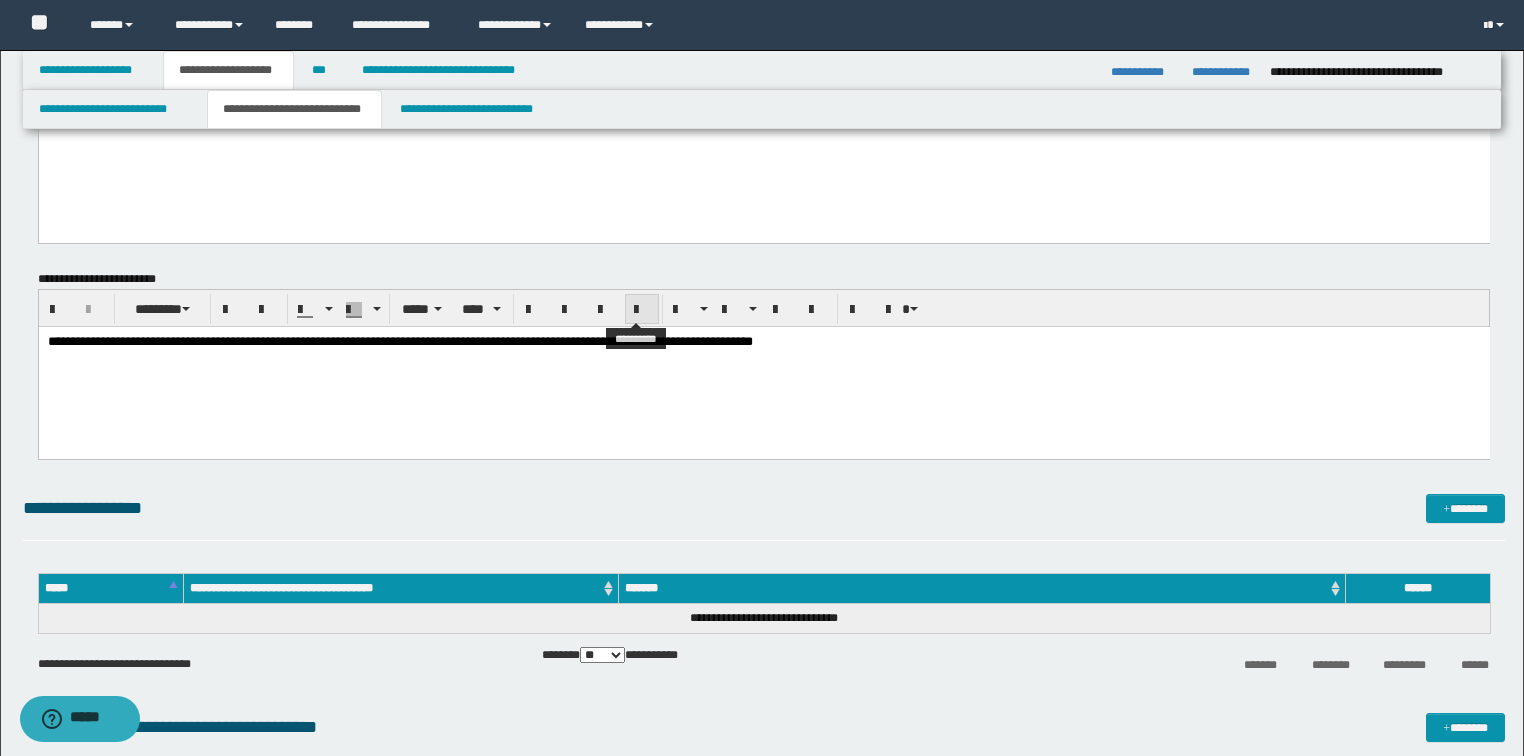 click at bounding box center [642, 310] 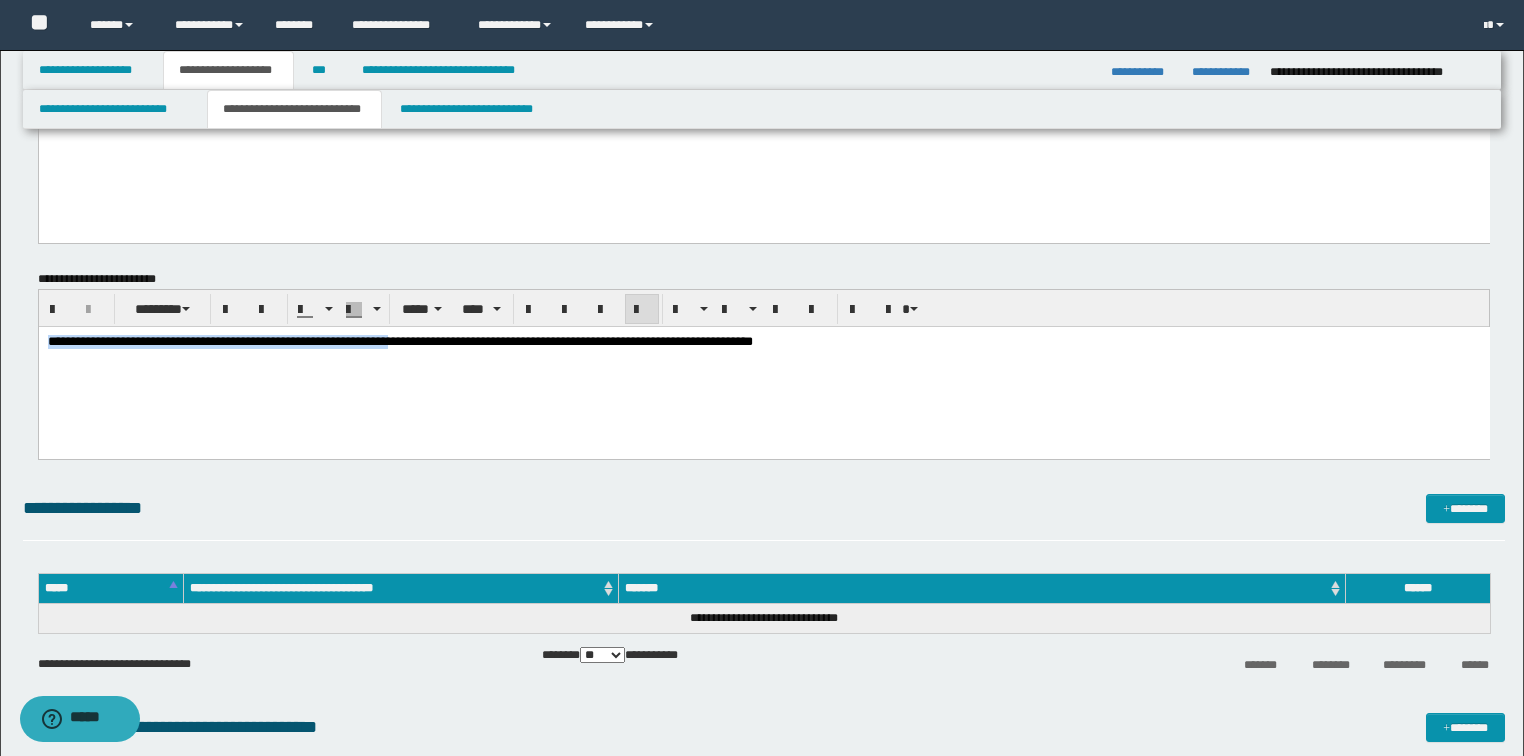 click at bounding box center [642, 310] 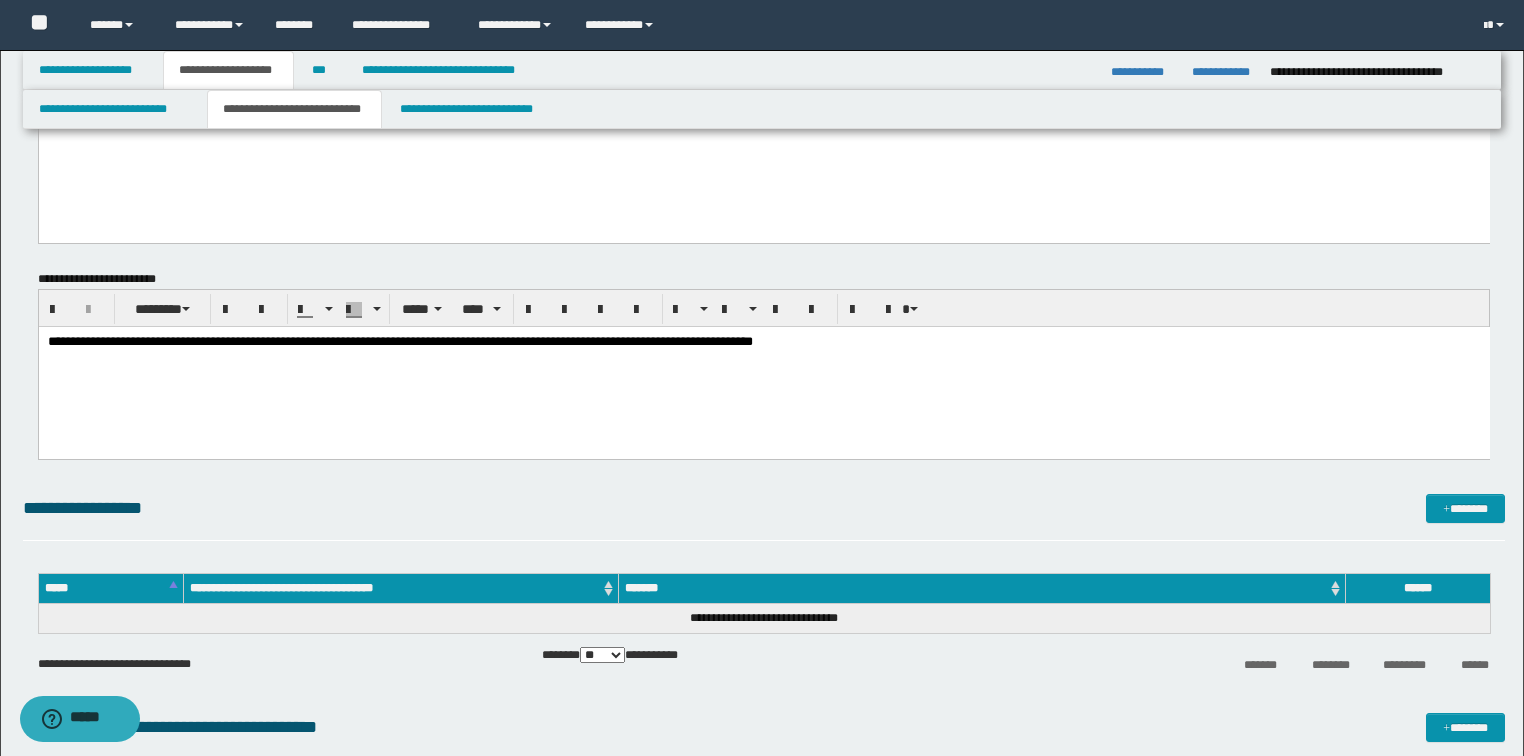 click on "**********" at bounding box center [763, 367] 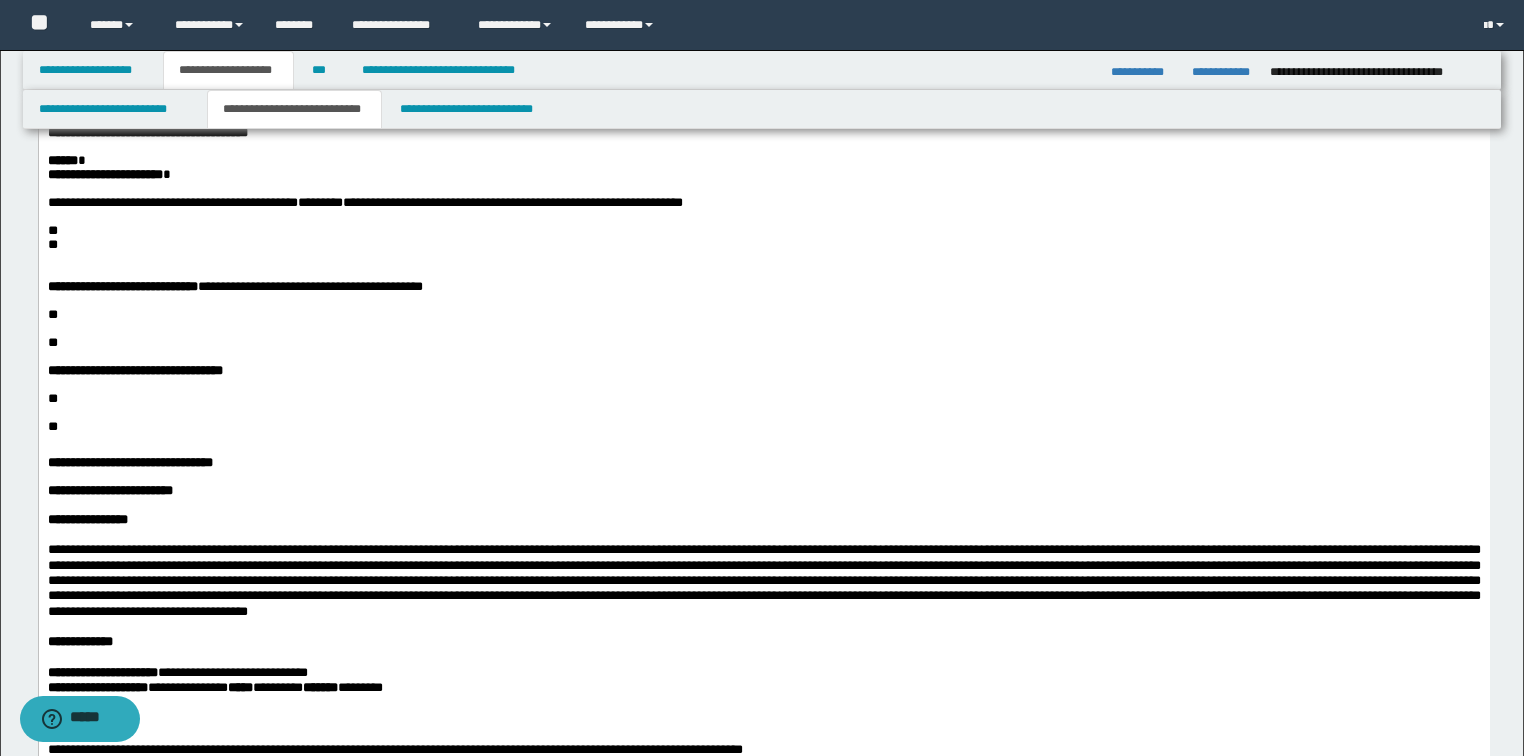 scroll, scrollTop: 560, scrollLeft: 0, axis: vertical 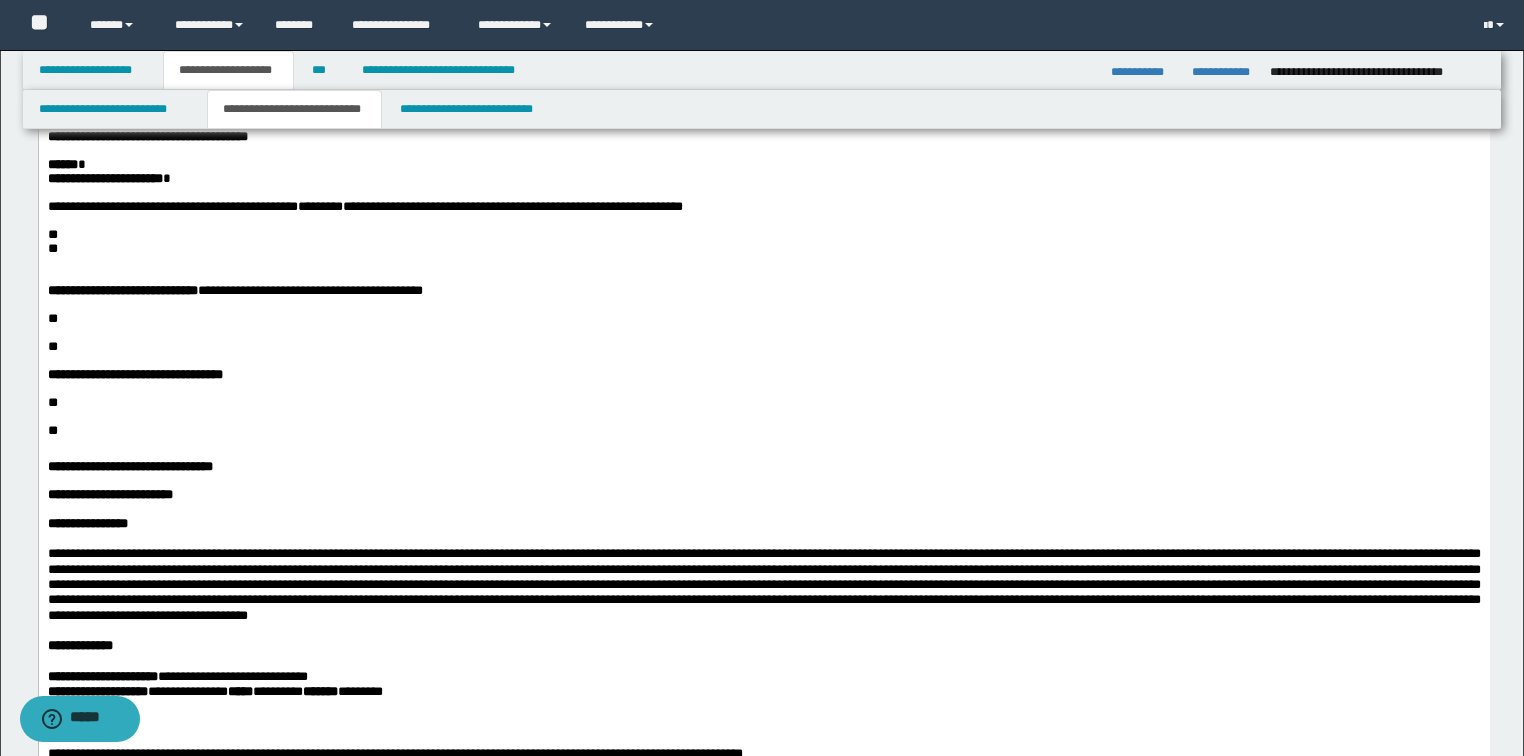 click on "**" at bounding box center (763, 235) 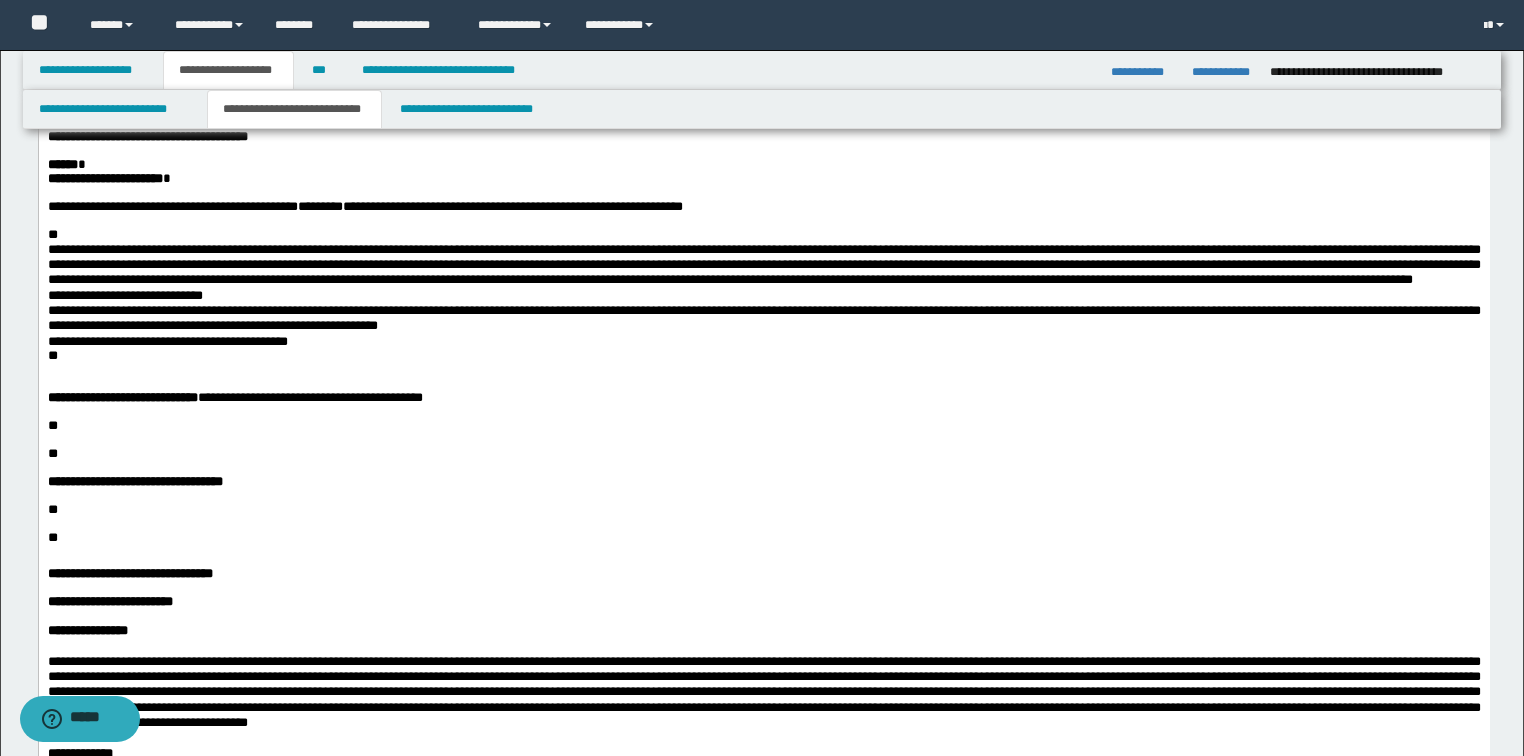 click on "**********" at bounding box center [763, 265] 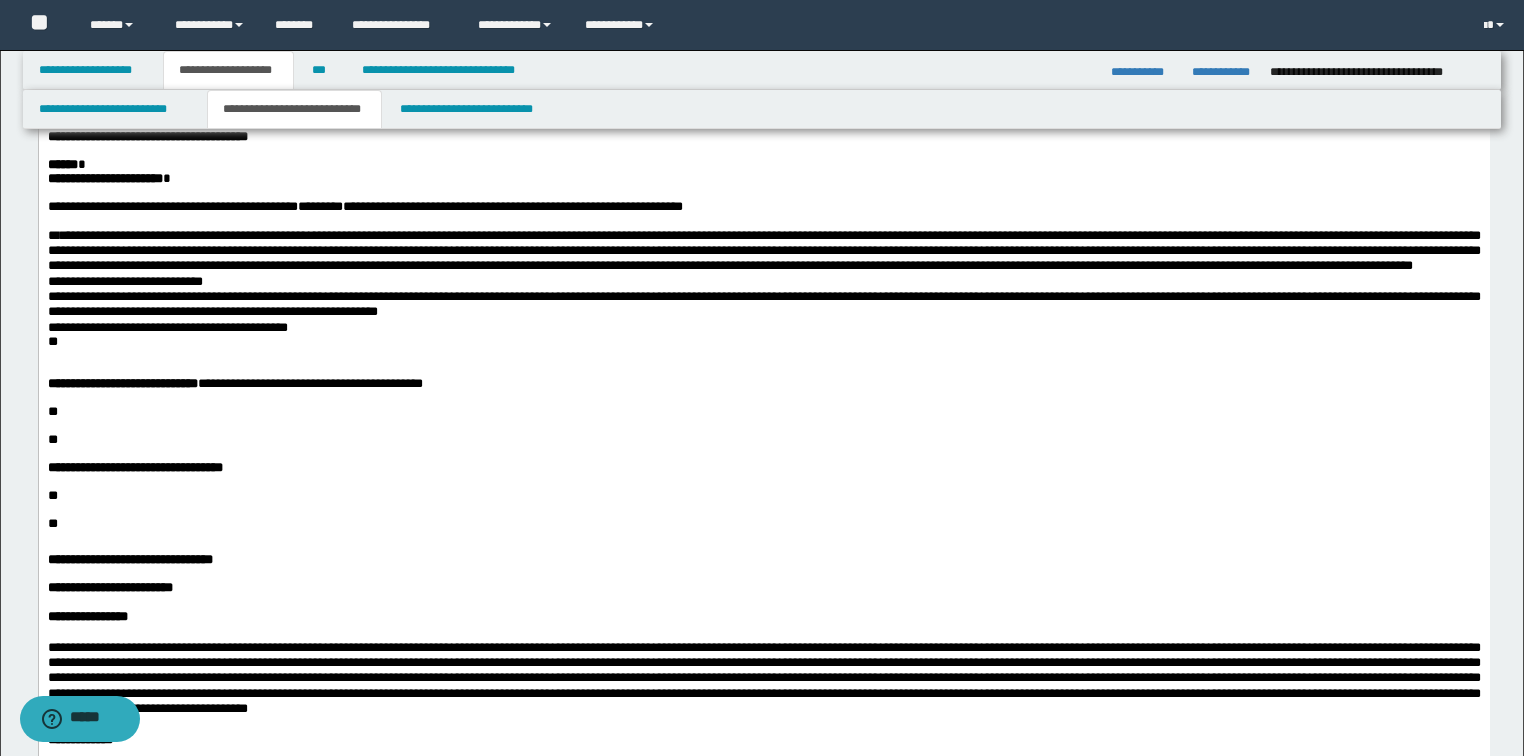 click on "**********" at bounding box center [763, 251] 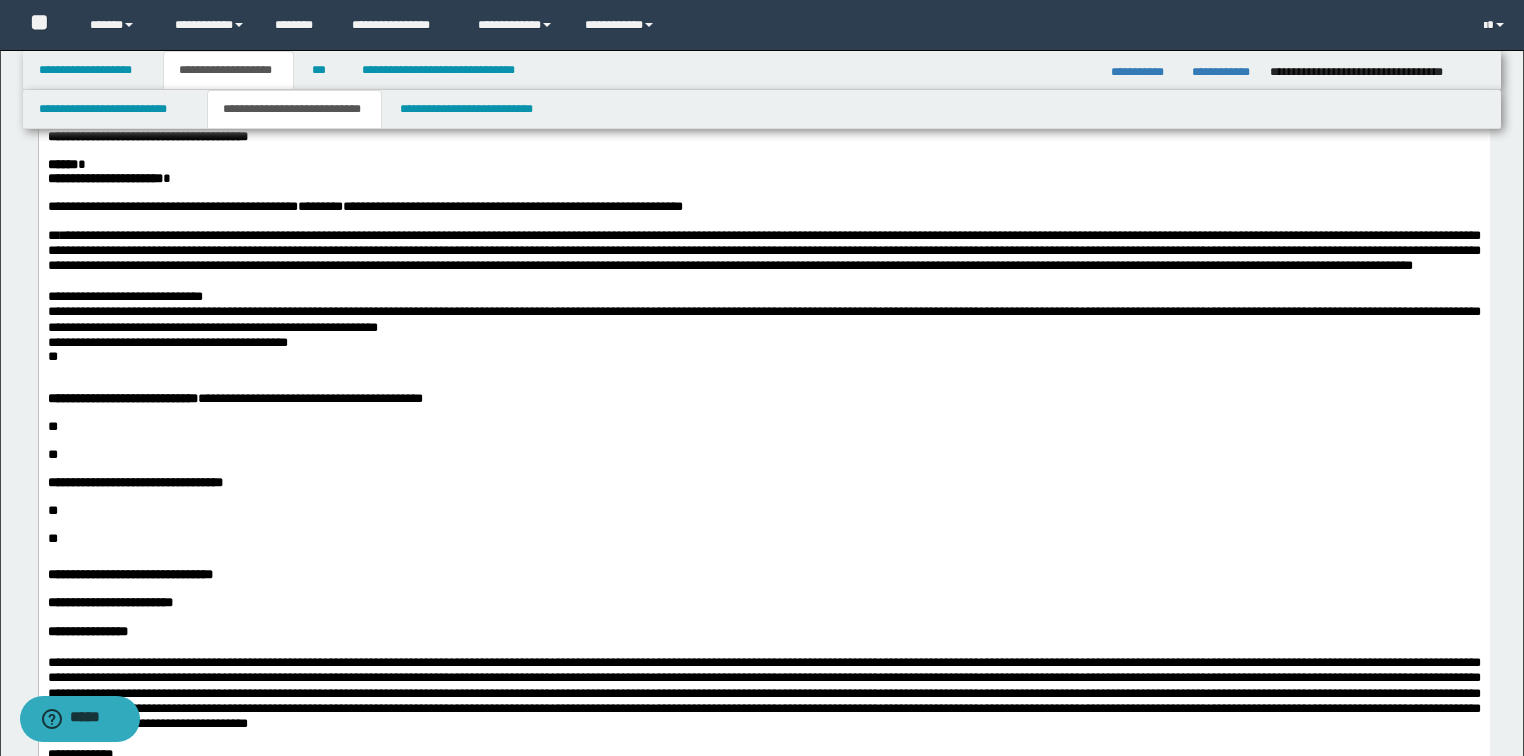 click on "**********" at bounding box center [763, 296] 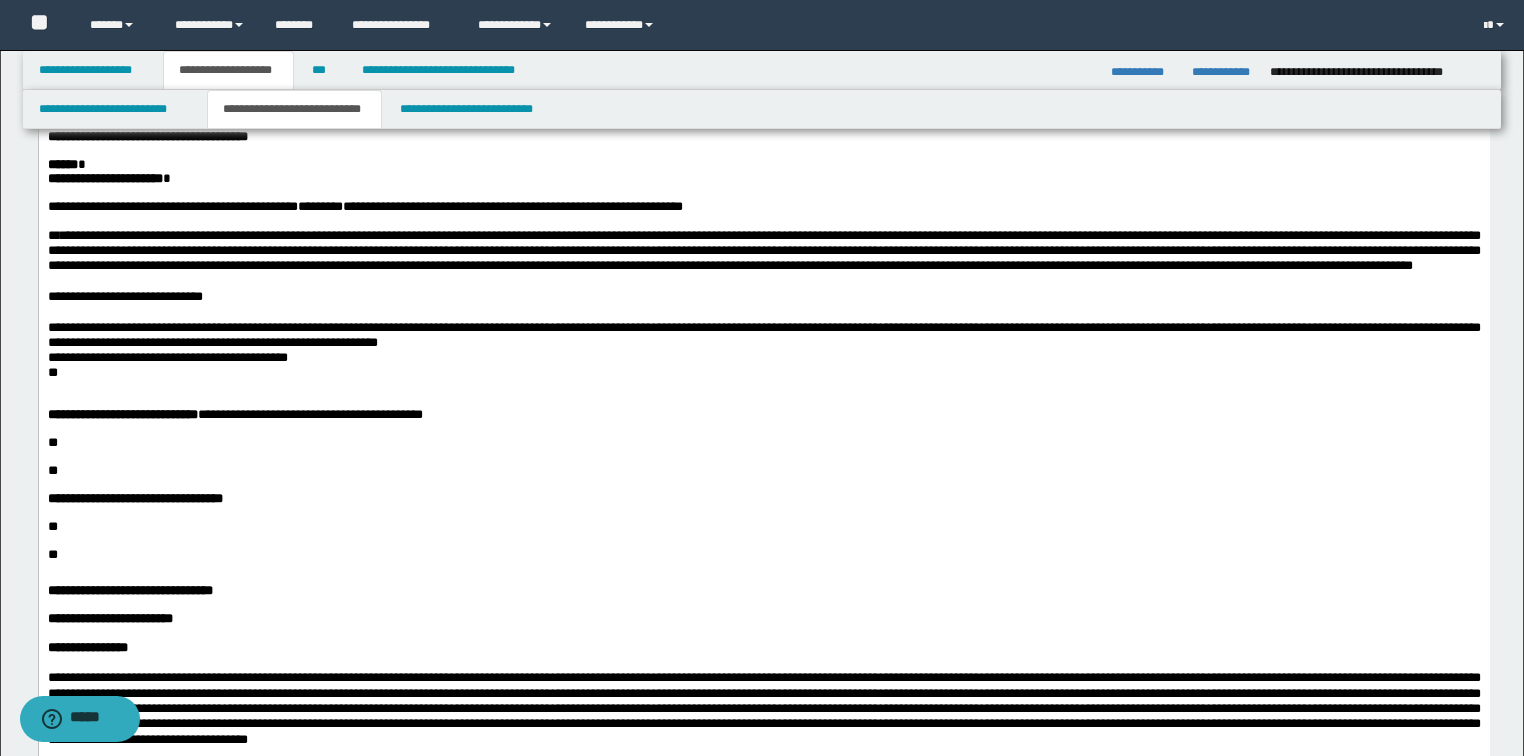 click on "**********" at bounding box center (763, 335) 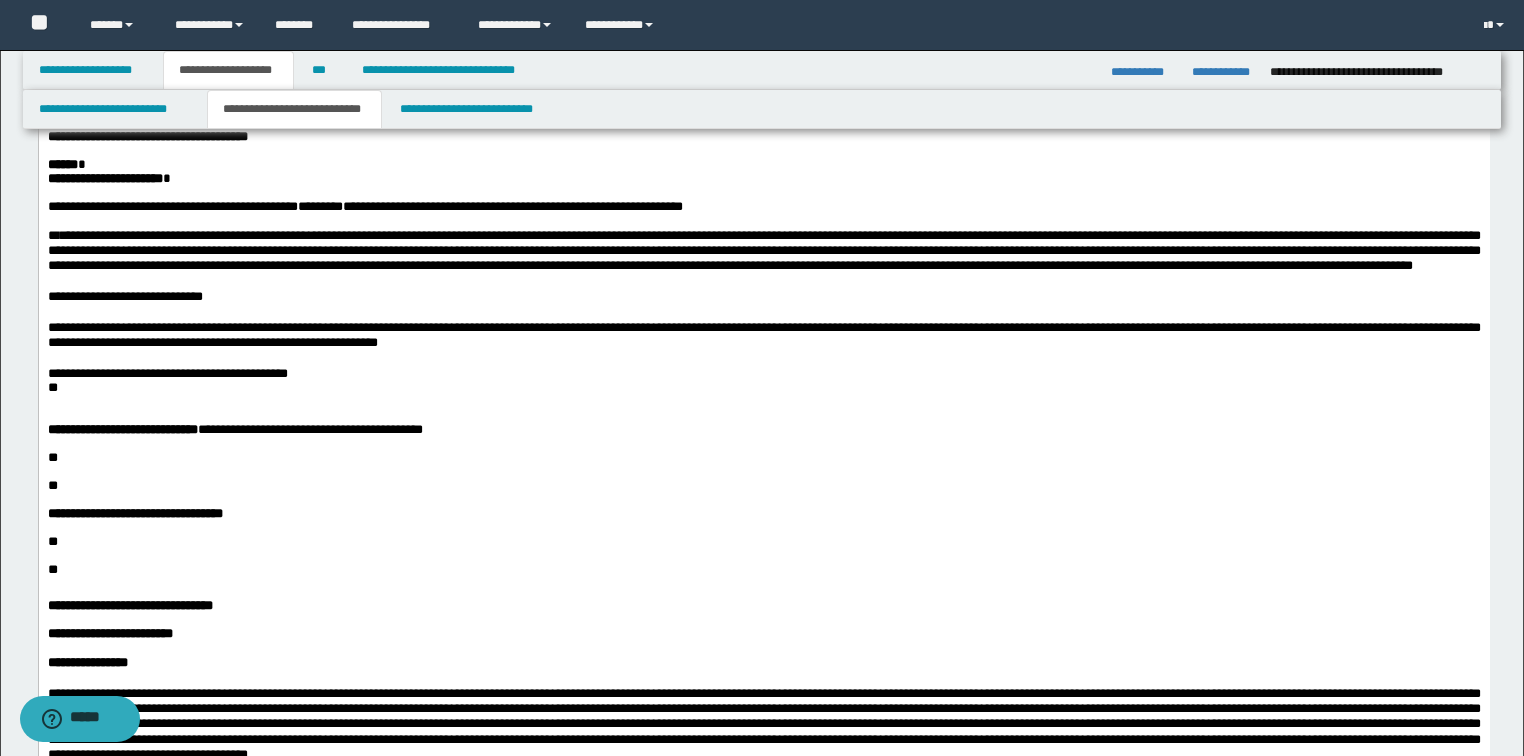 click on "**********" at bounding box center (763, 373) 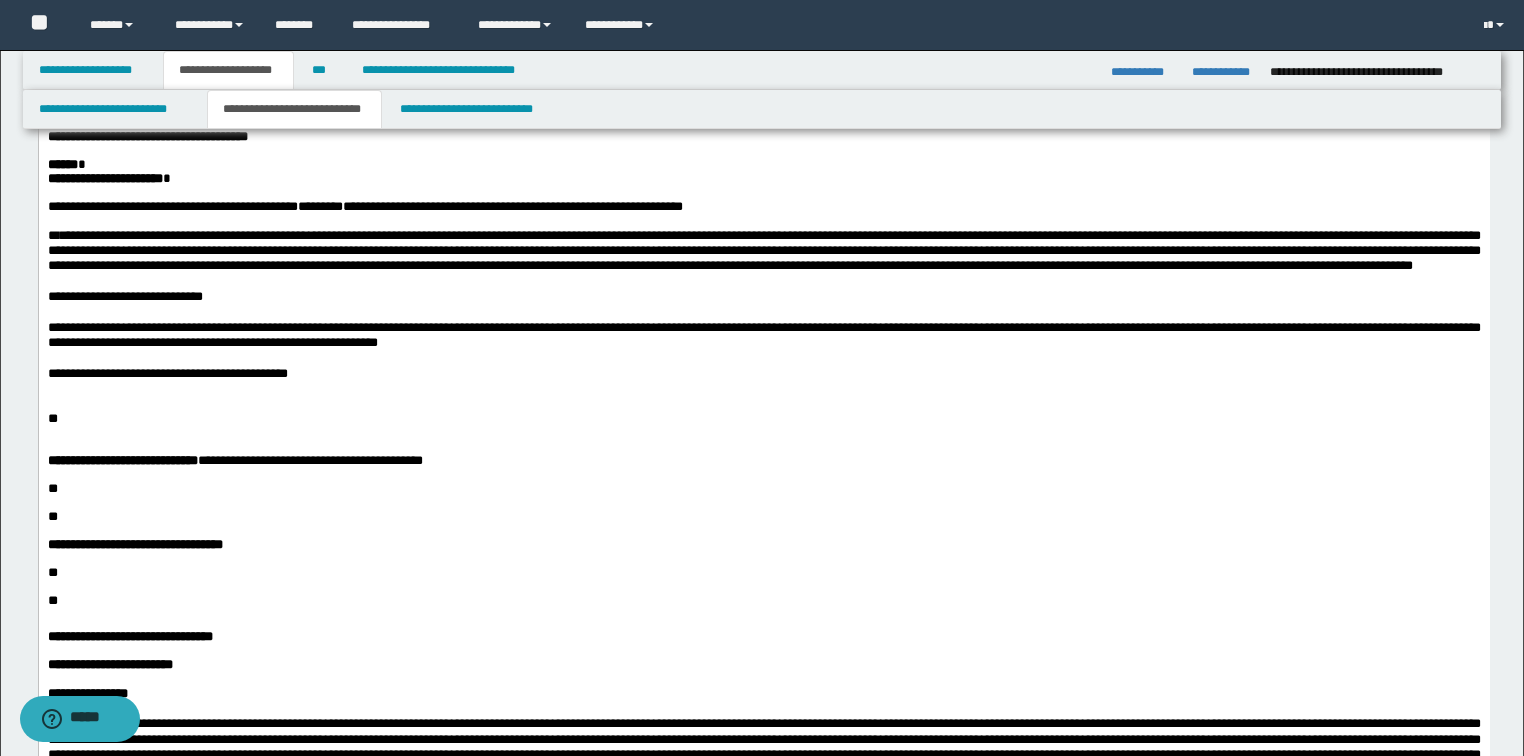 click on "**********" at bounding box center (763, 373) 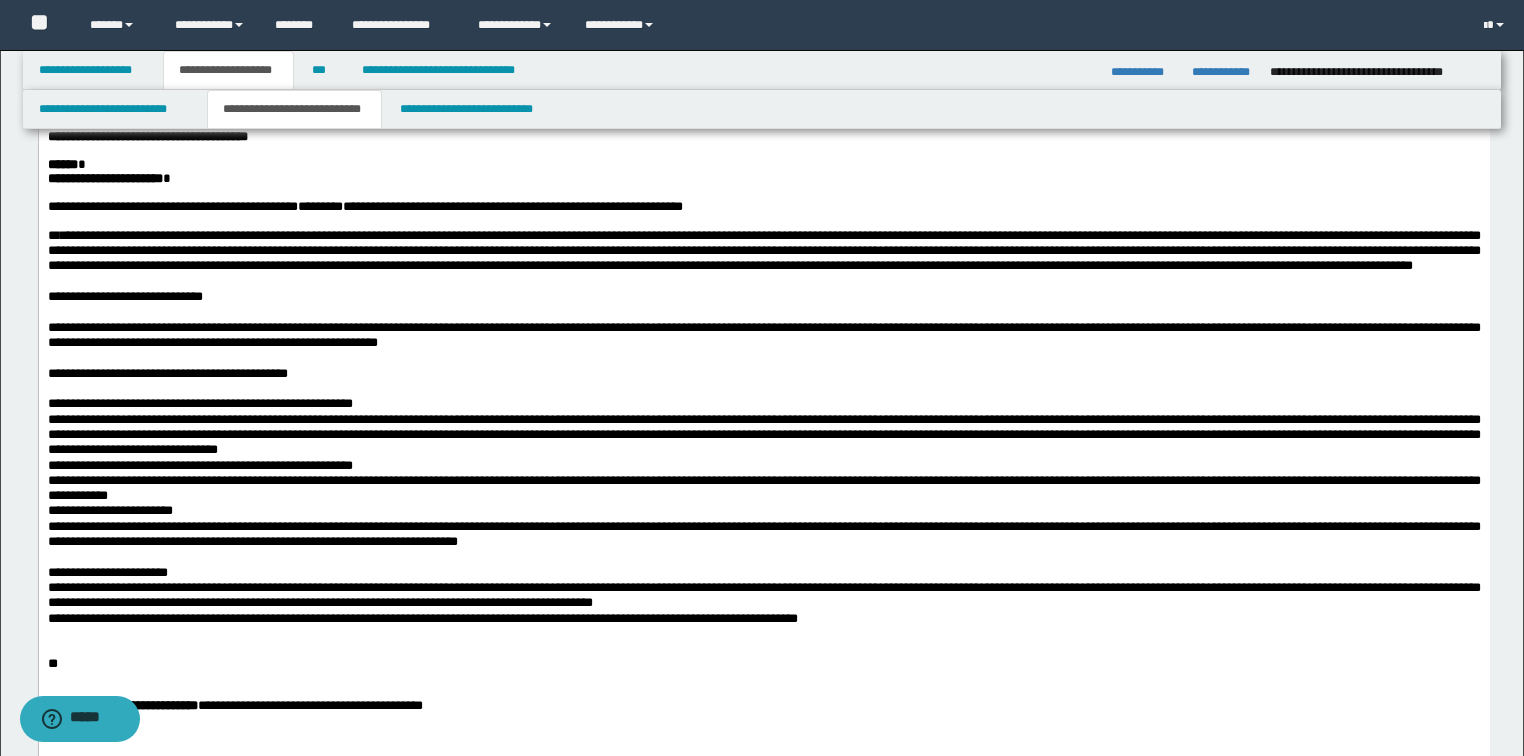 click at bounding box center [763, 388] 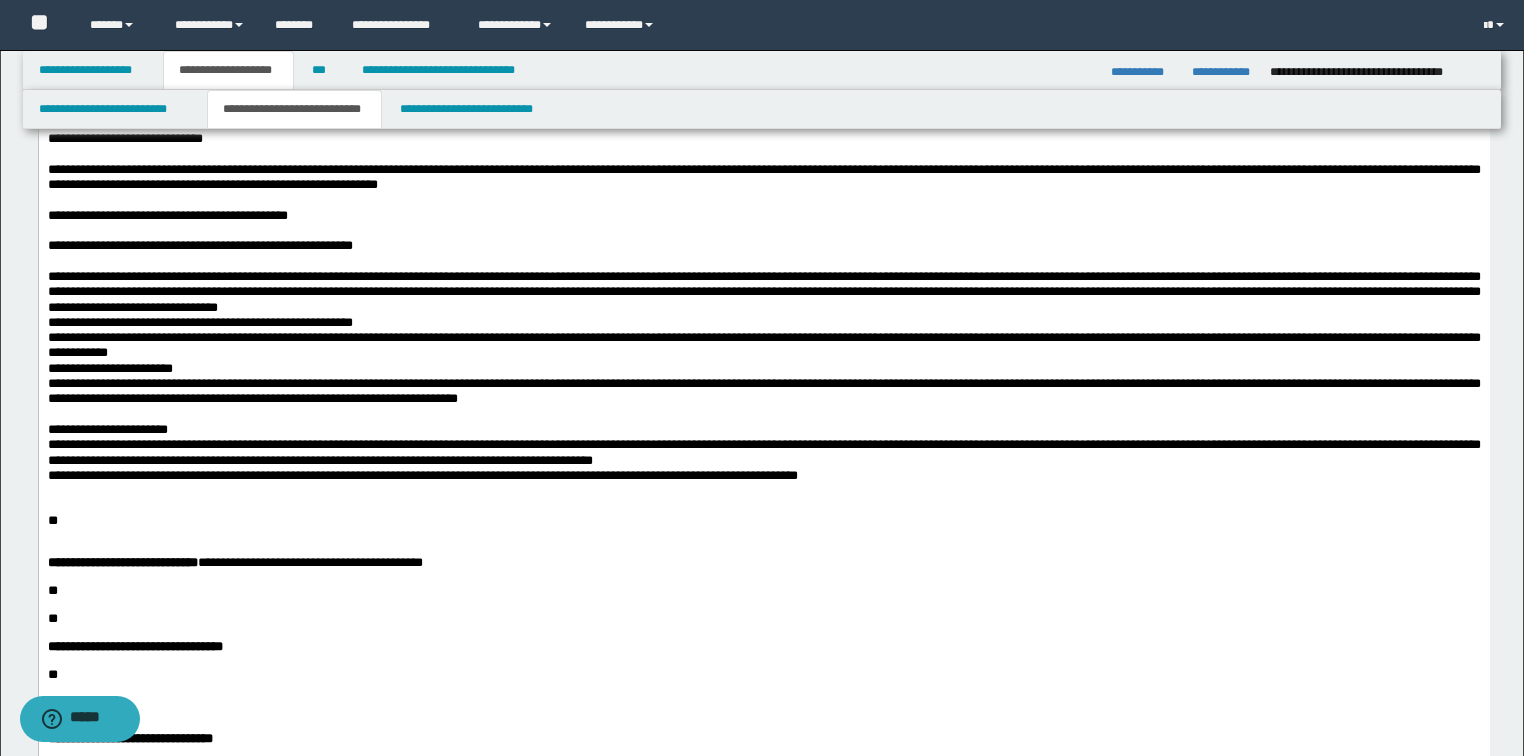 scroll, scrollTop: 720, scrollLeft: 0, axis: vertical 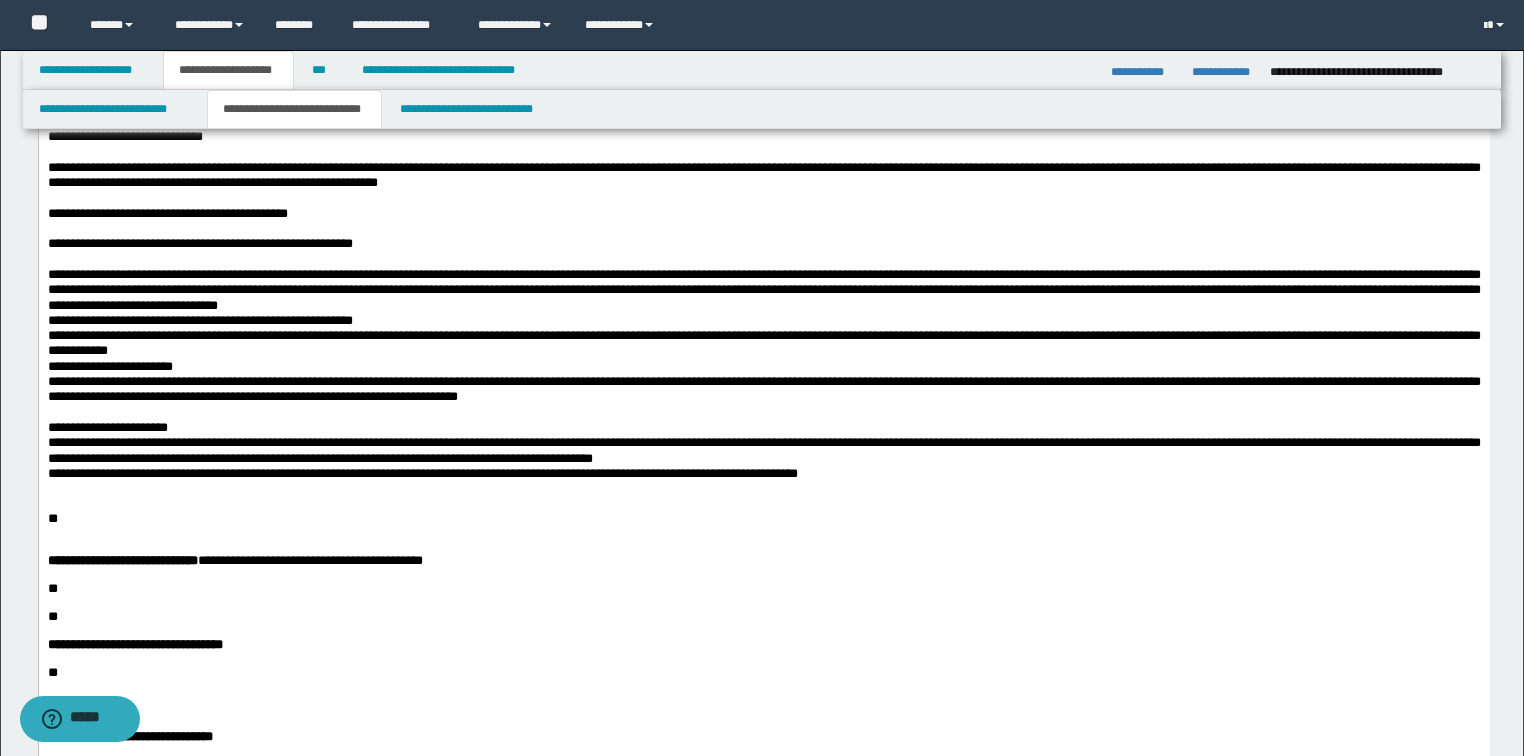 click on "**********" at bounding box center (763, 290) 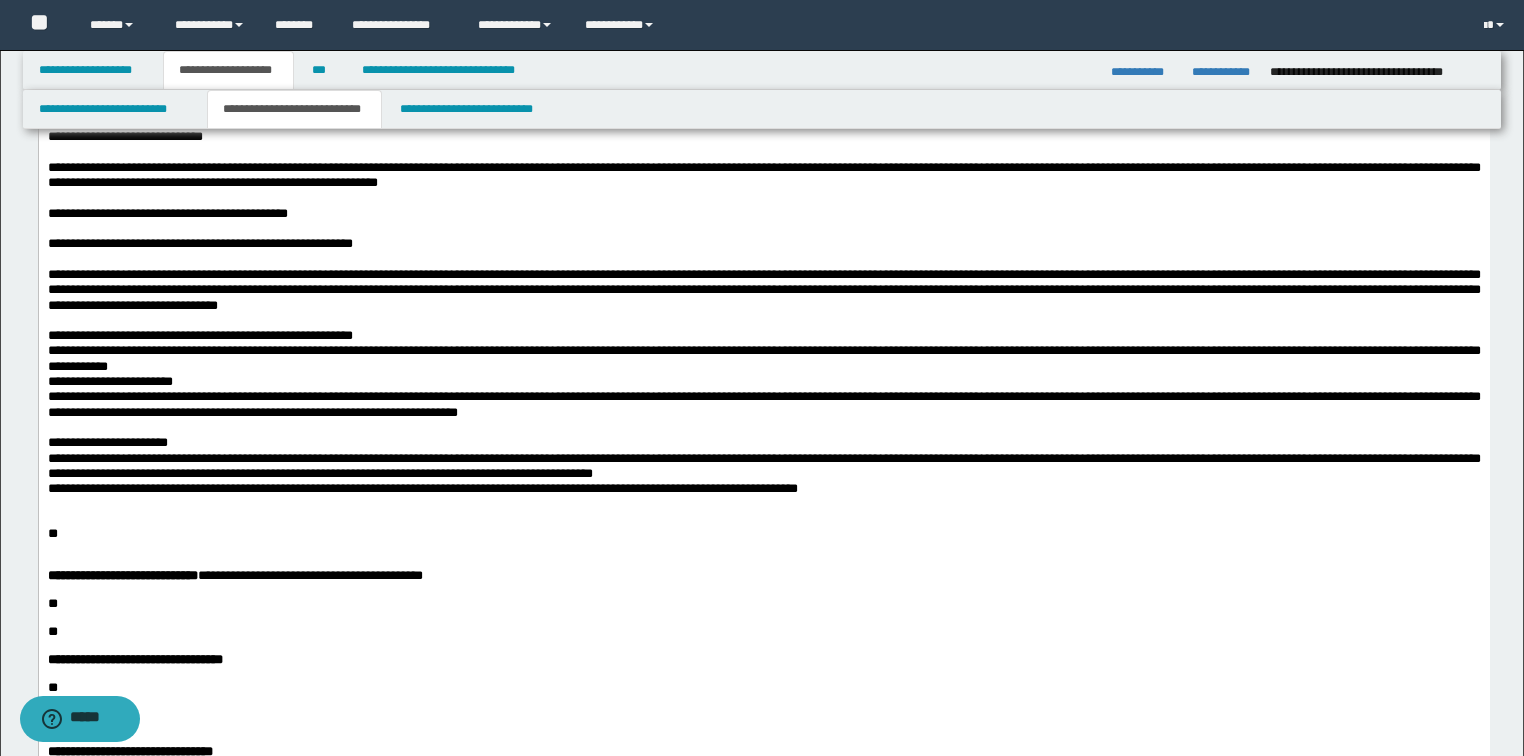 click on "**********" at bounding box center [763, 335] 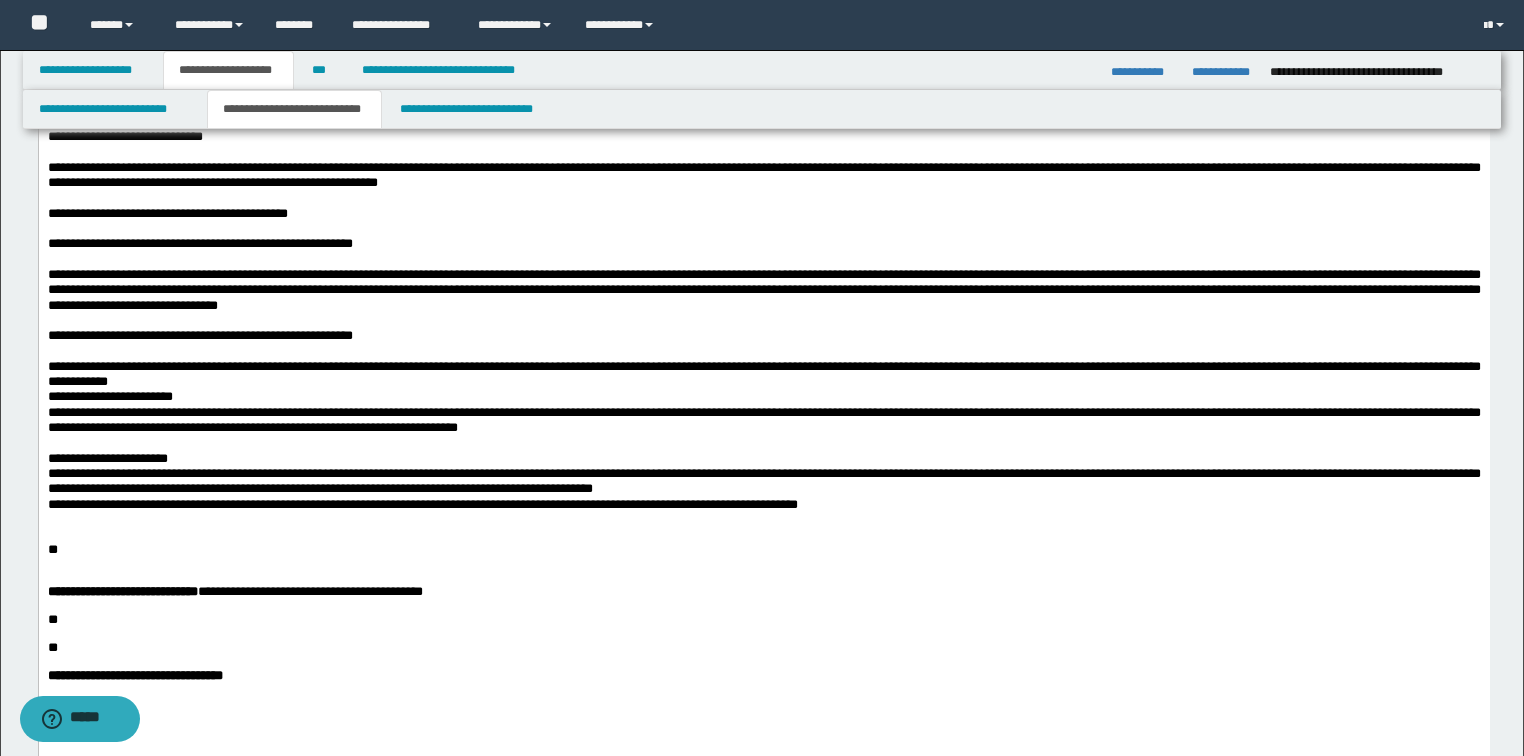 click on "**********" at bounding box center (763, 374) 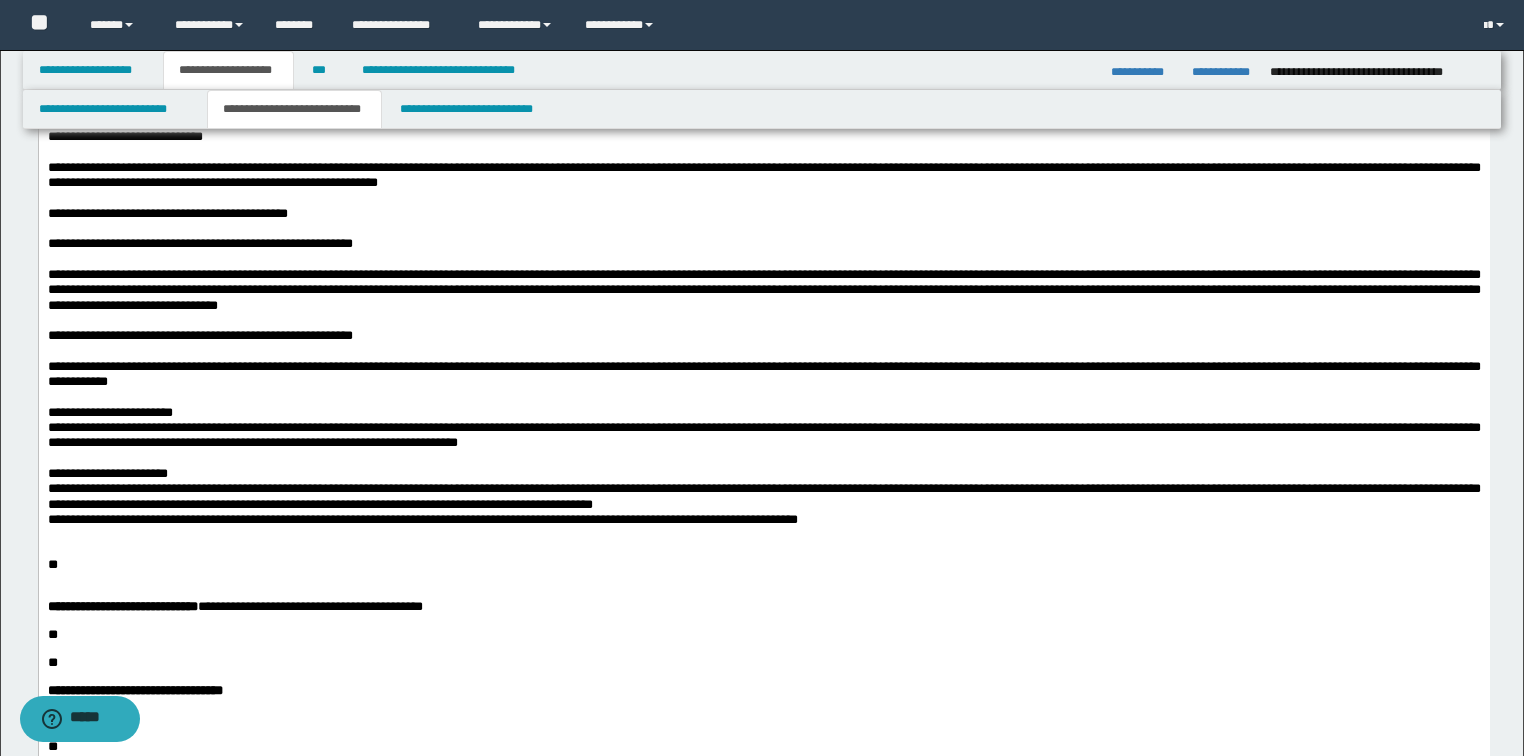 click on "**********" at bounding box center (763, 412) 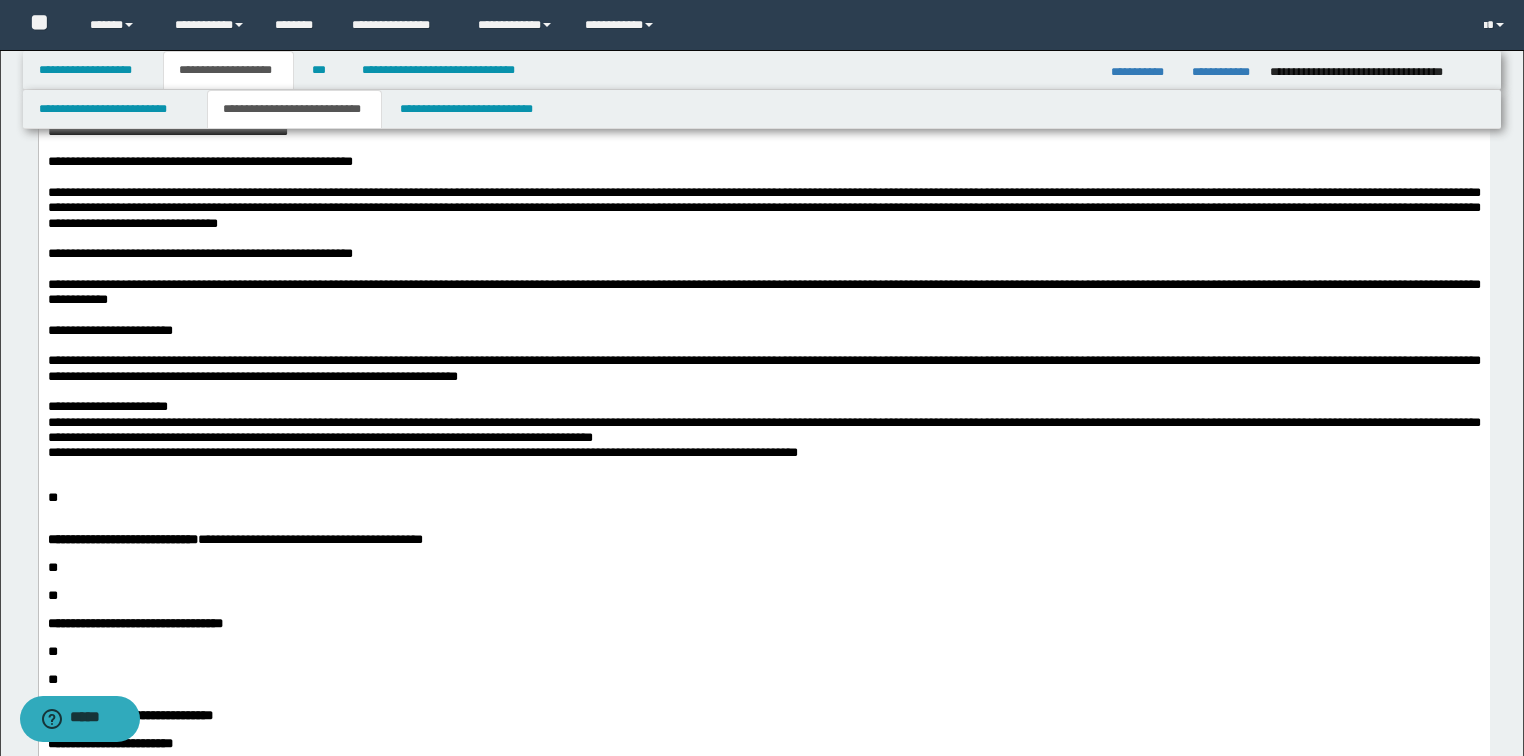 scroll, scrollTop: 880, scrollLeft: 0, axis: vertical 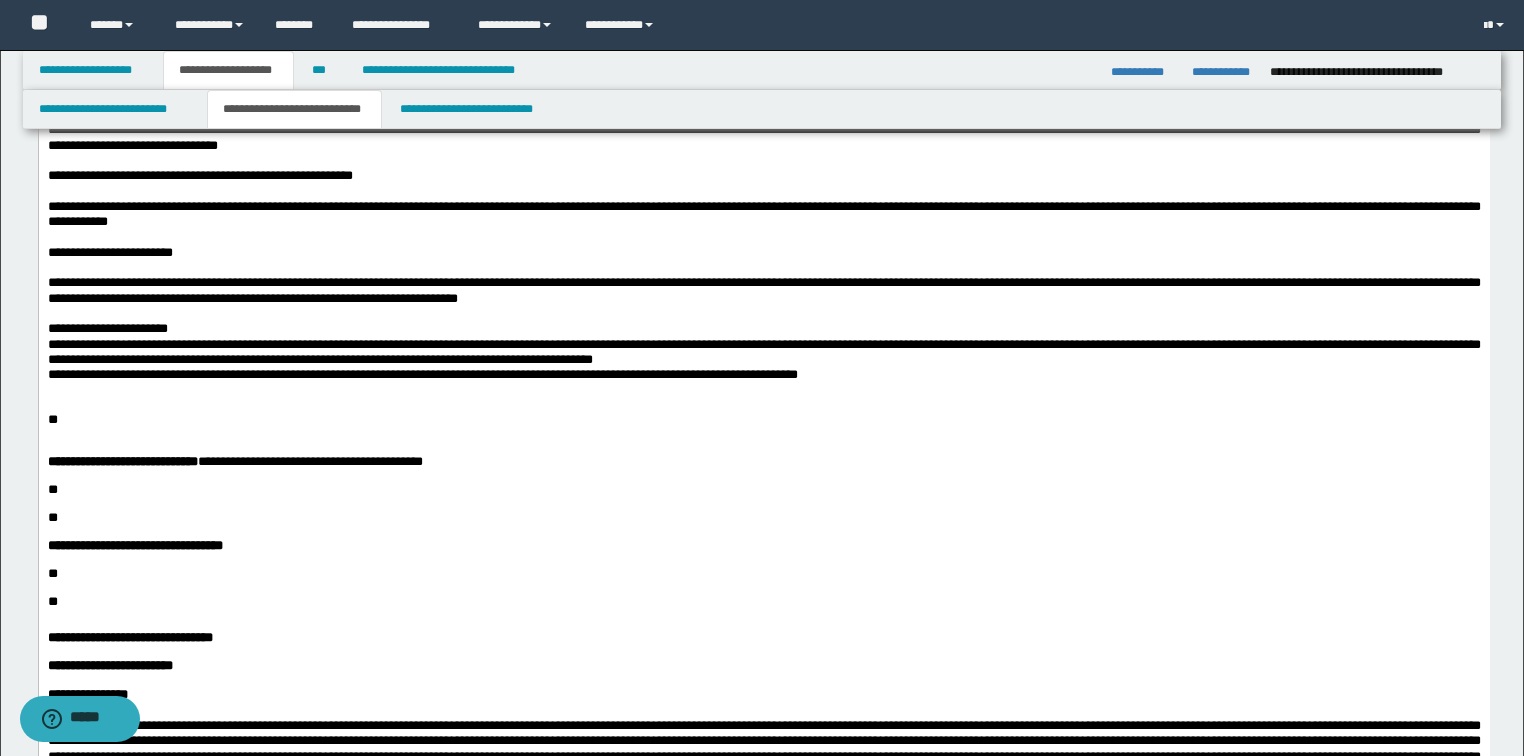 click on "**********" at bounding box center [763, 328] 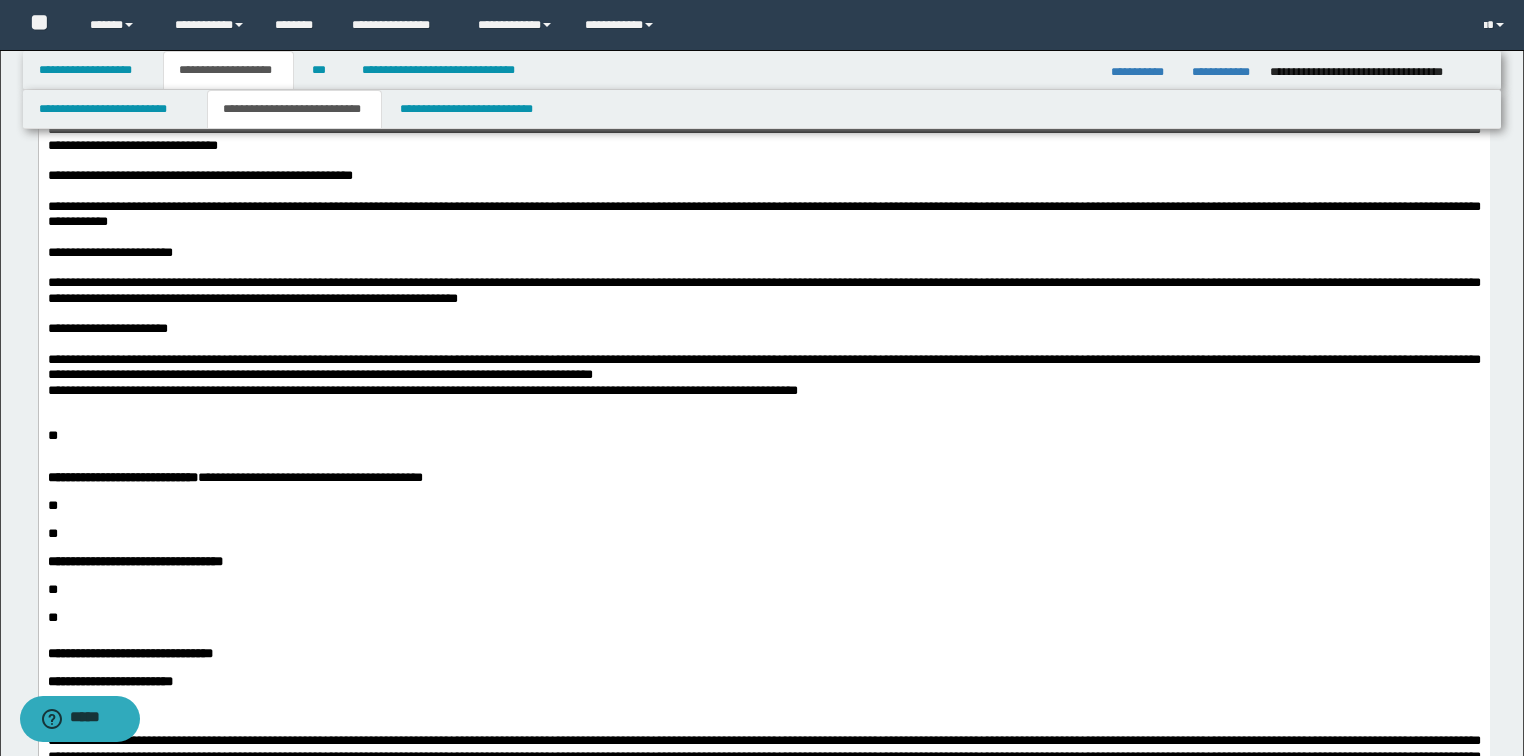 click on "**********" at bounding box center (763, 367) 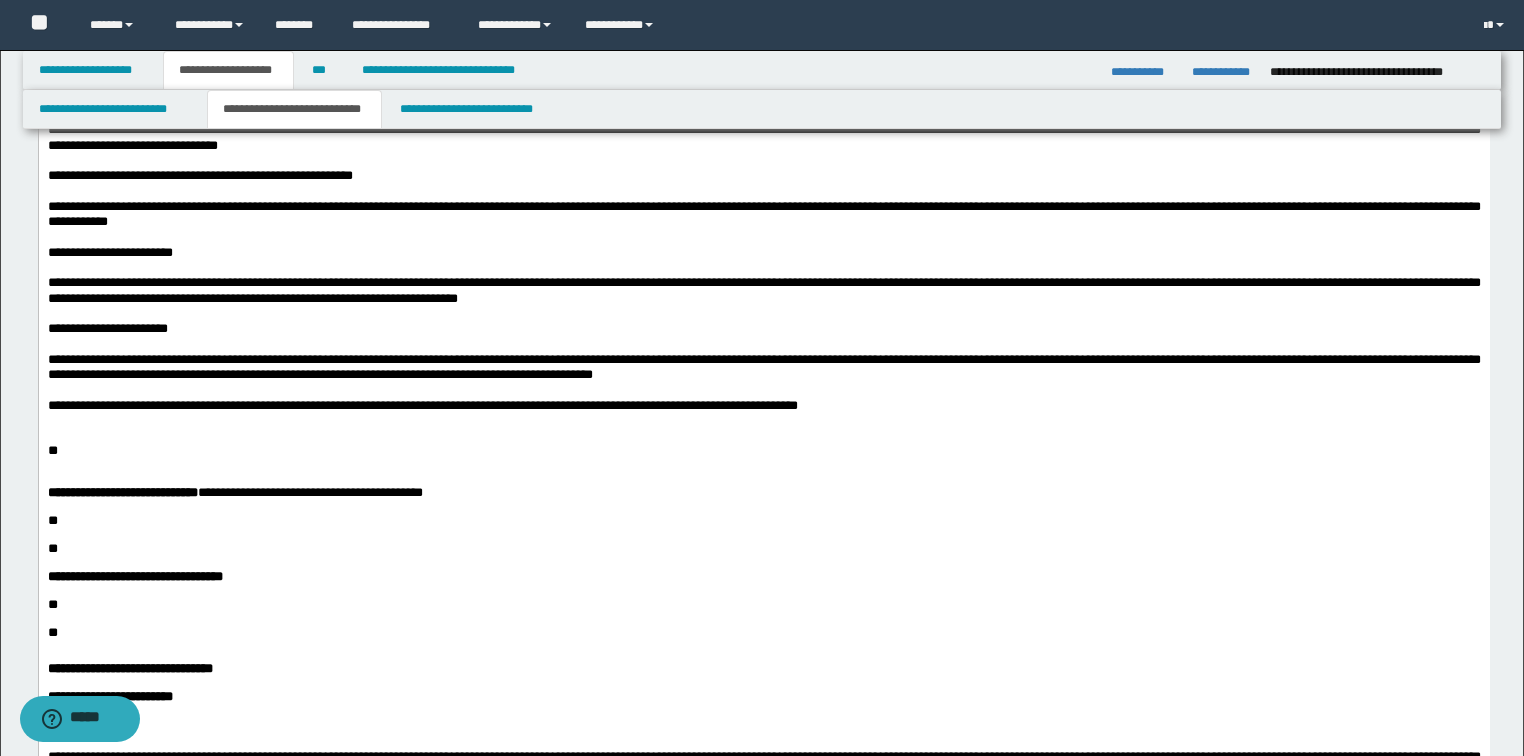 click on "**" at bounding box center [52, 450] 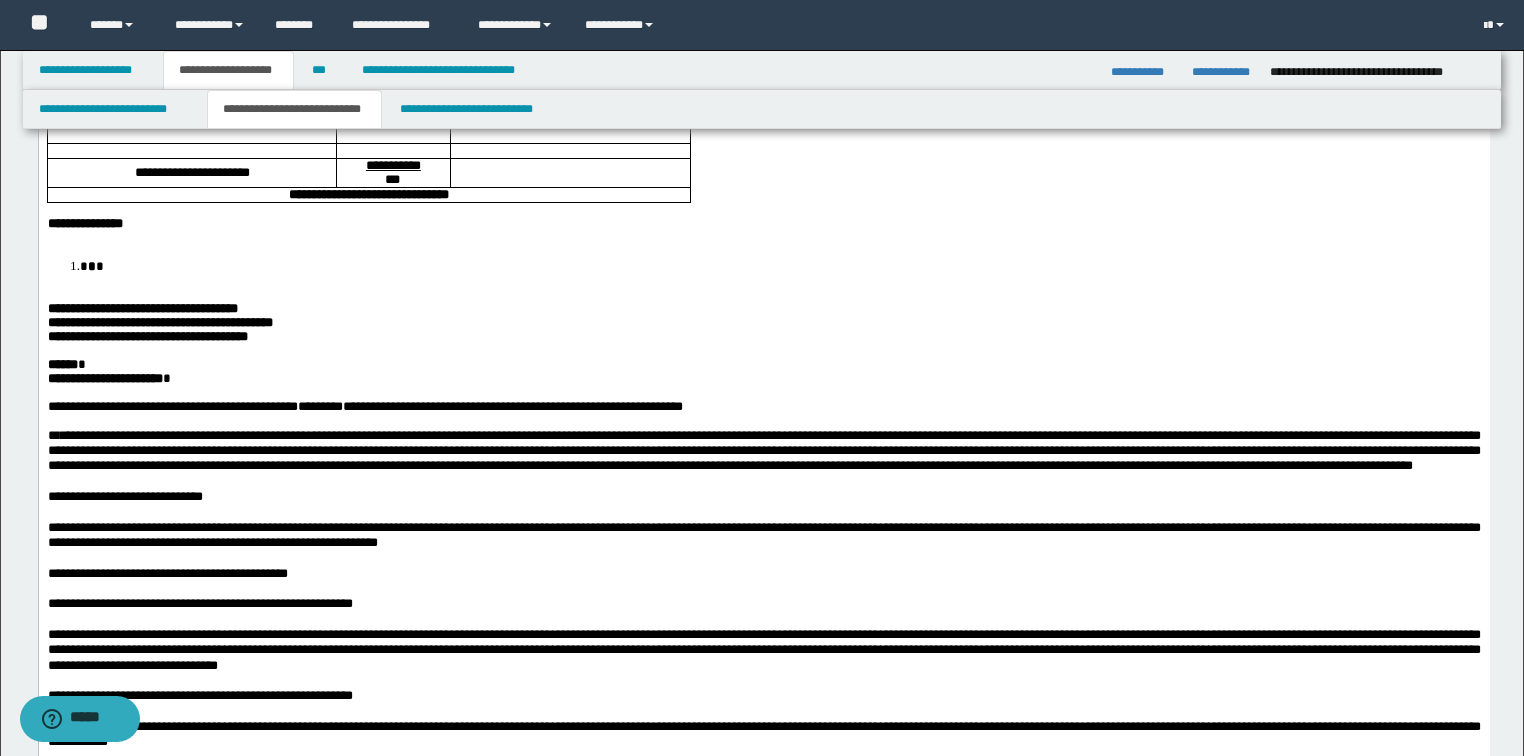 scroll, scrollTop: 320, scrollLeft: 0, axis: vertical 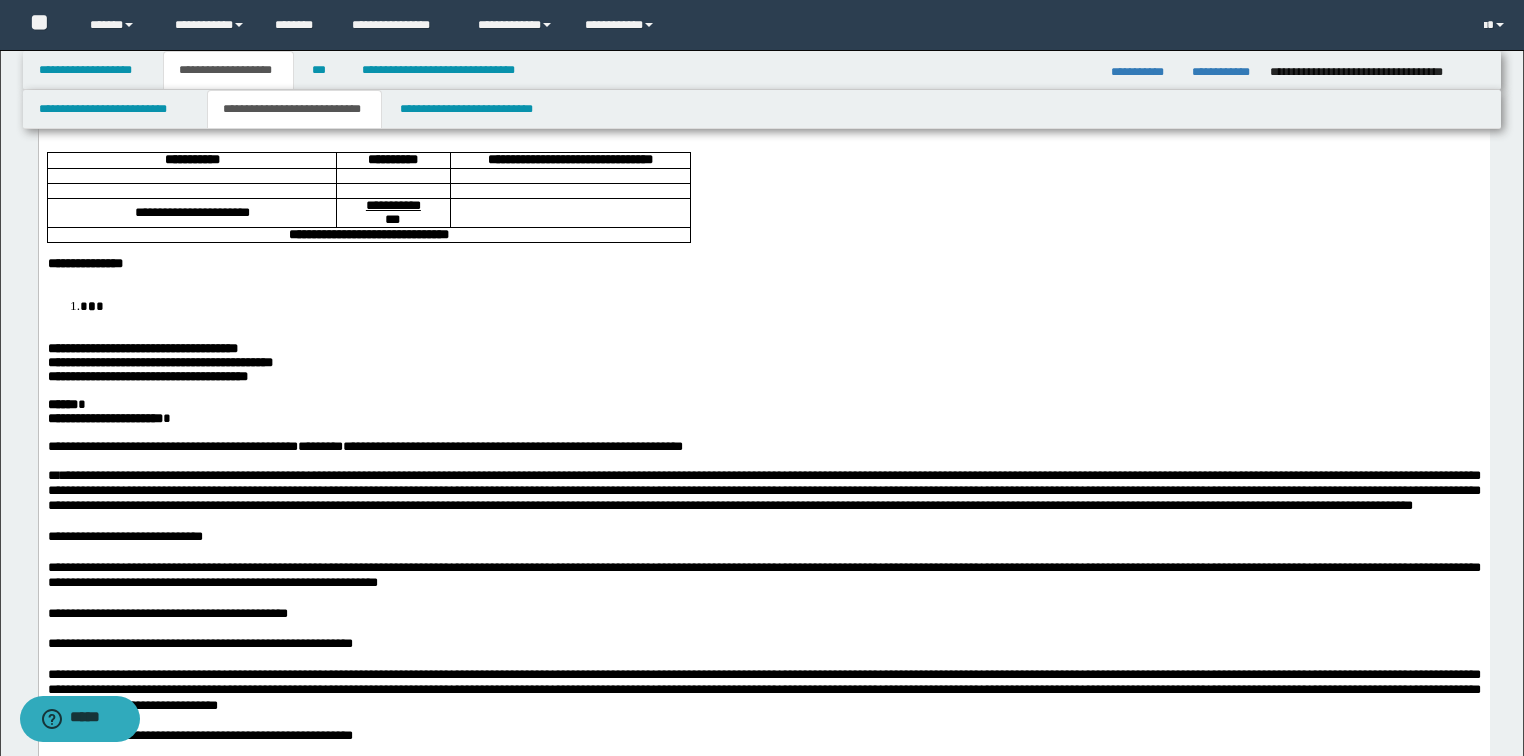 click at bounding box center (810, 335) 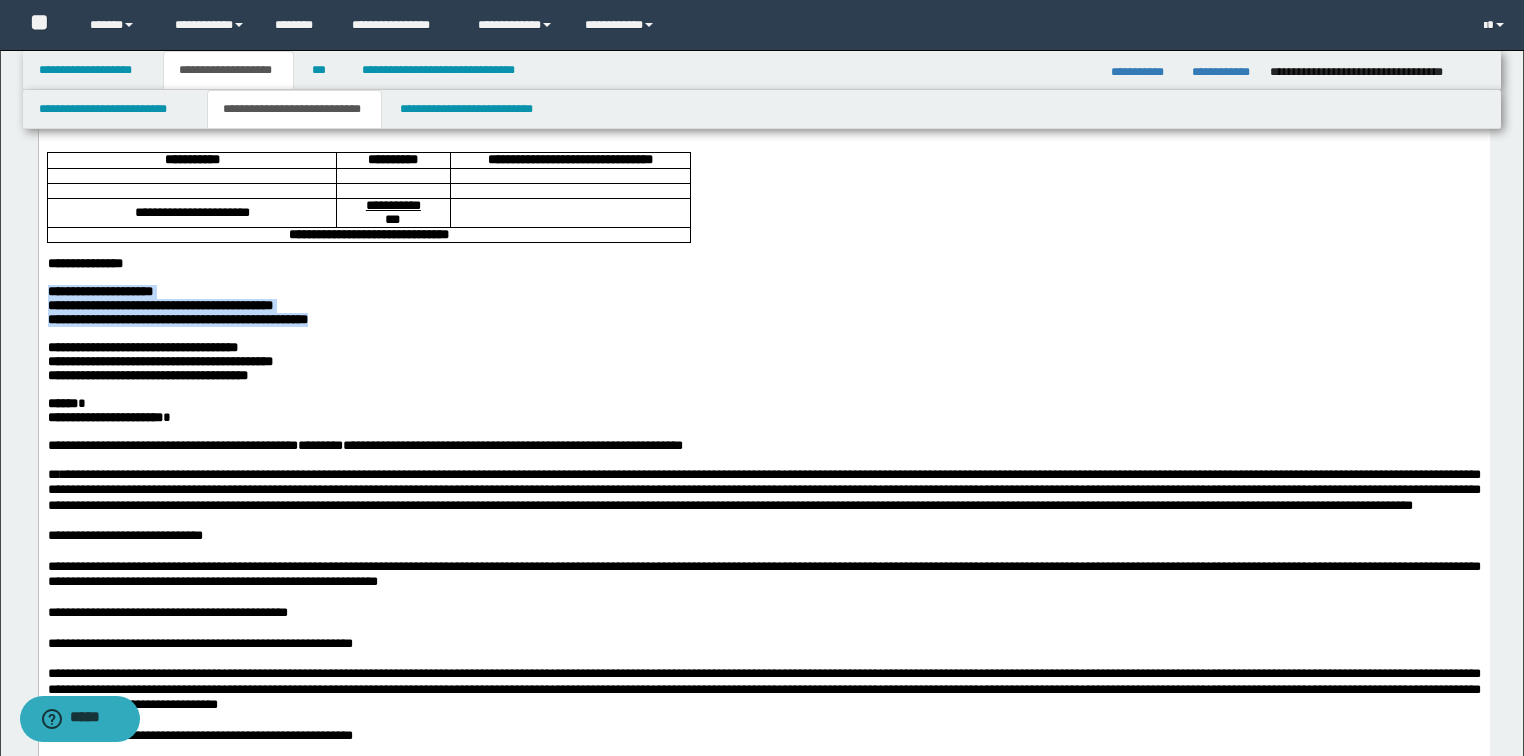 drag, startPoint x: 428, startPoint y: 370, endPoint x: 61, endPoint y: 223, distance: 395.34543 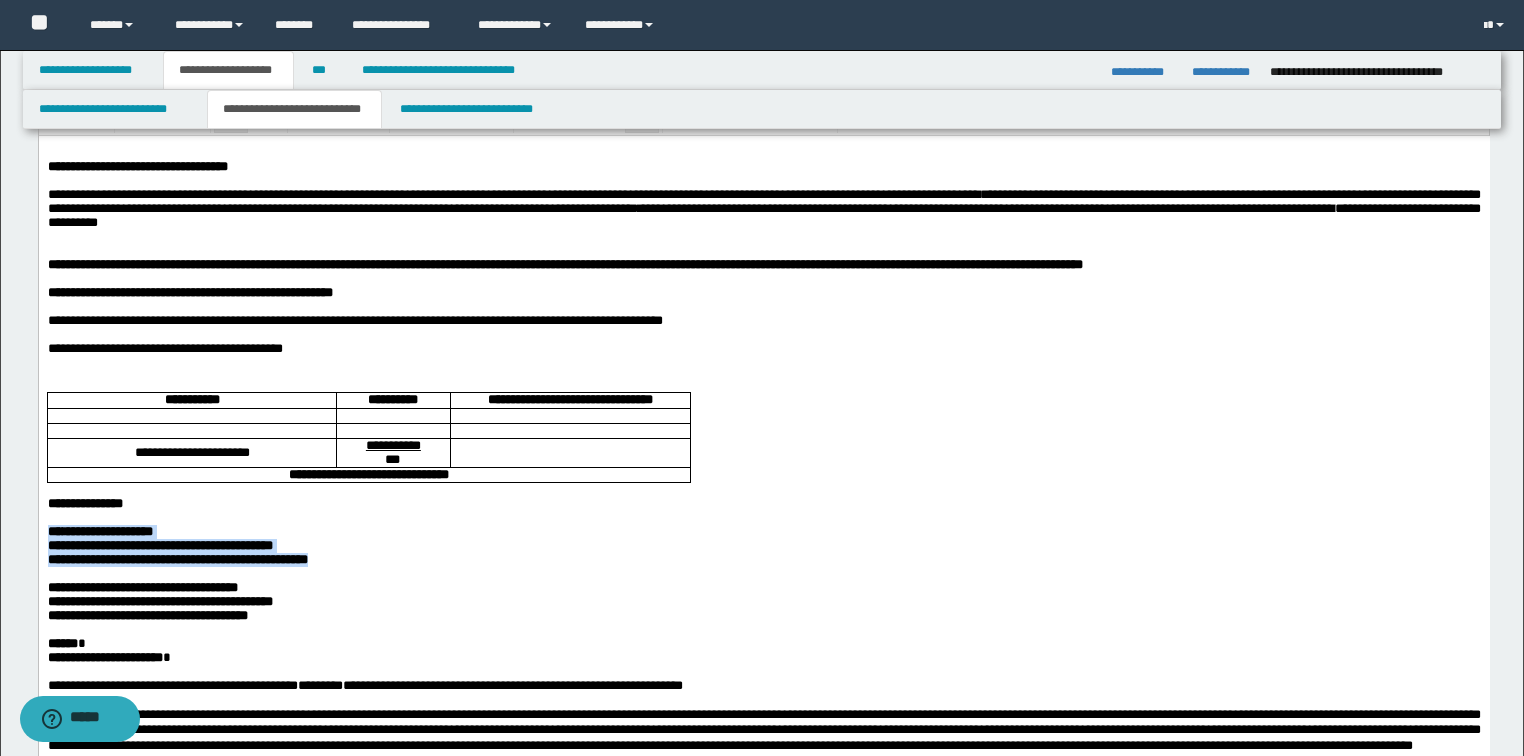 scroll, scrollTop: 0, scrollLeft: 0, axis: both 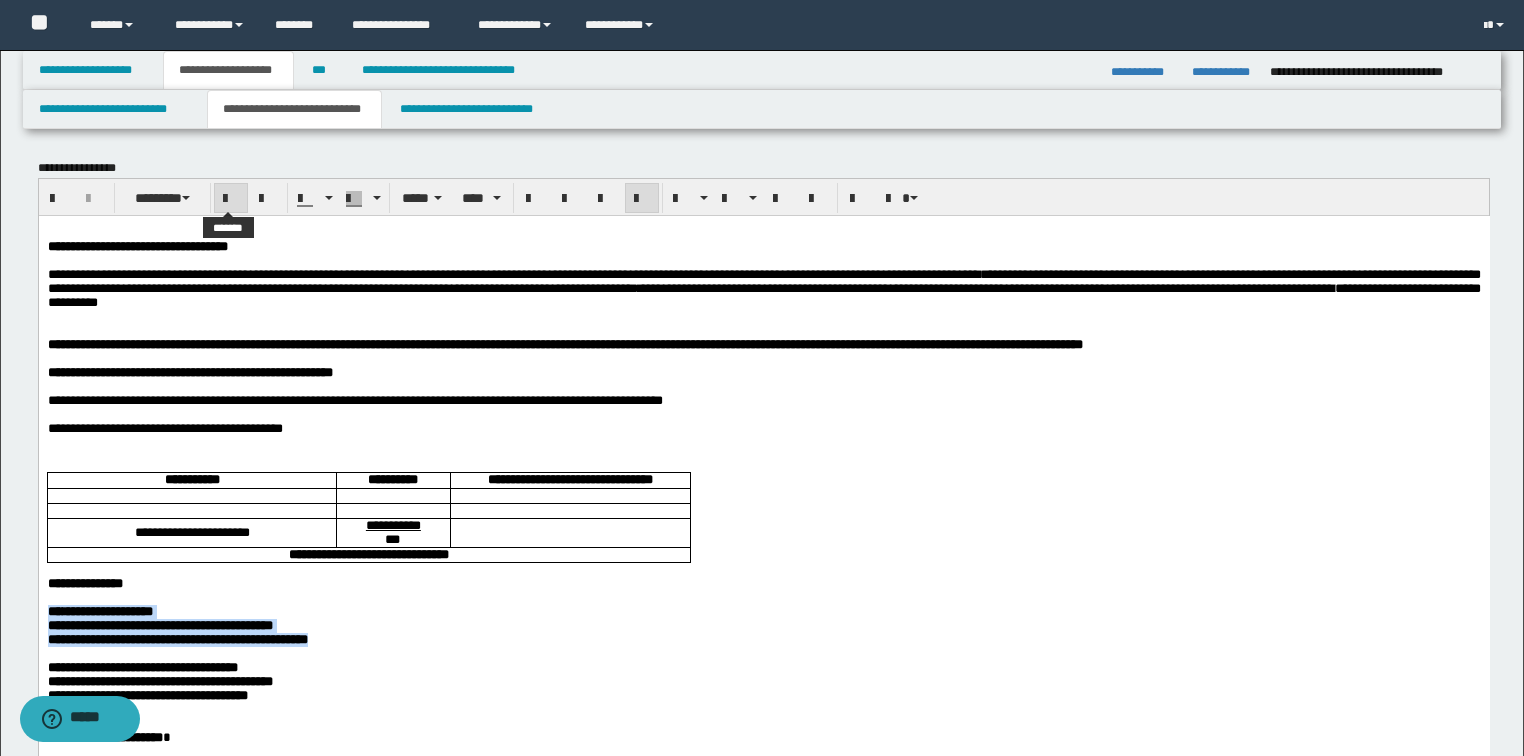 click at bounding box center [231, 199] 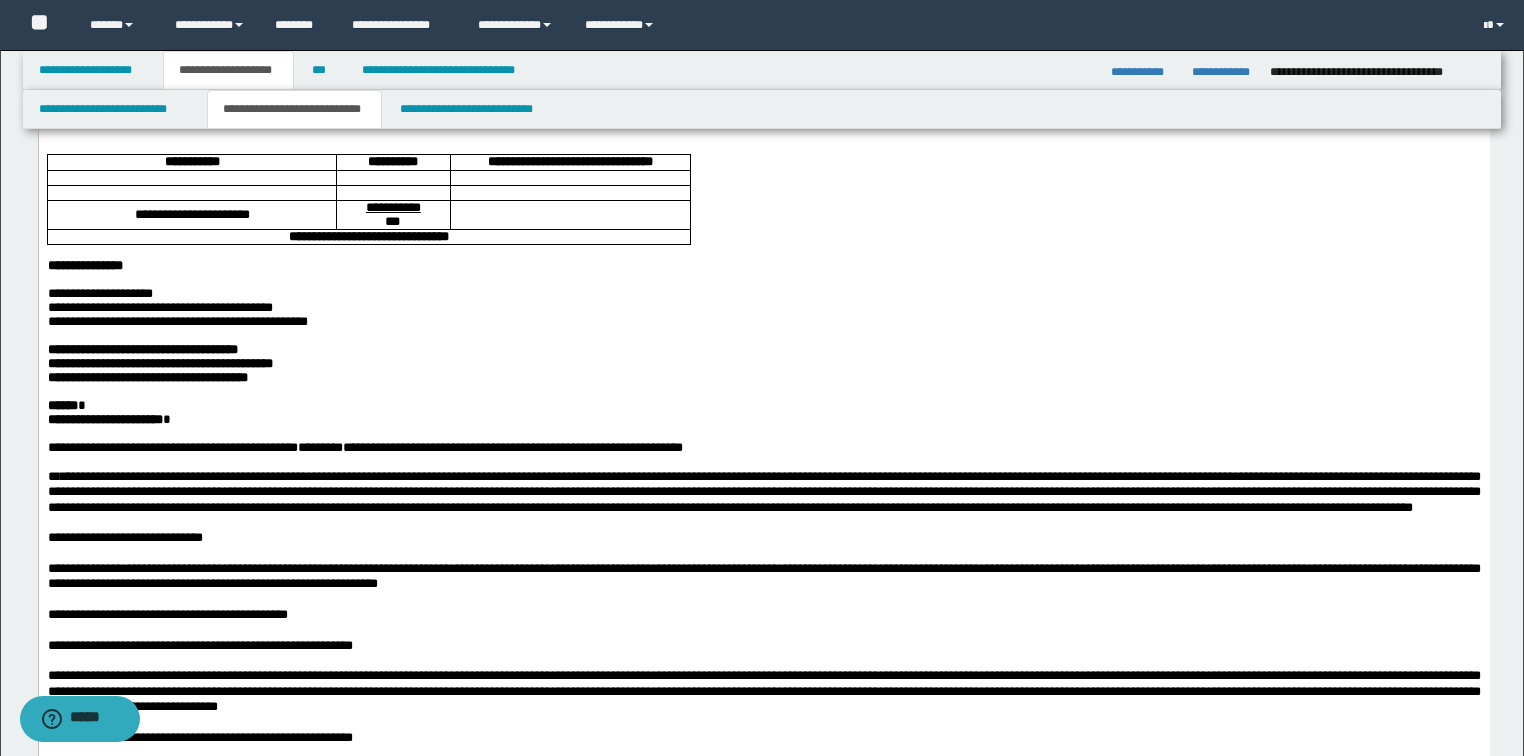 scroll, scrollTop: 320, scrollLeft: 0, axis: vertical 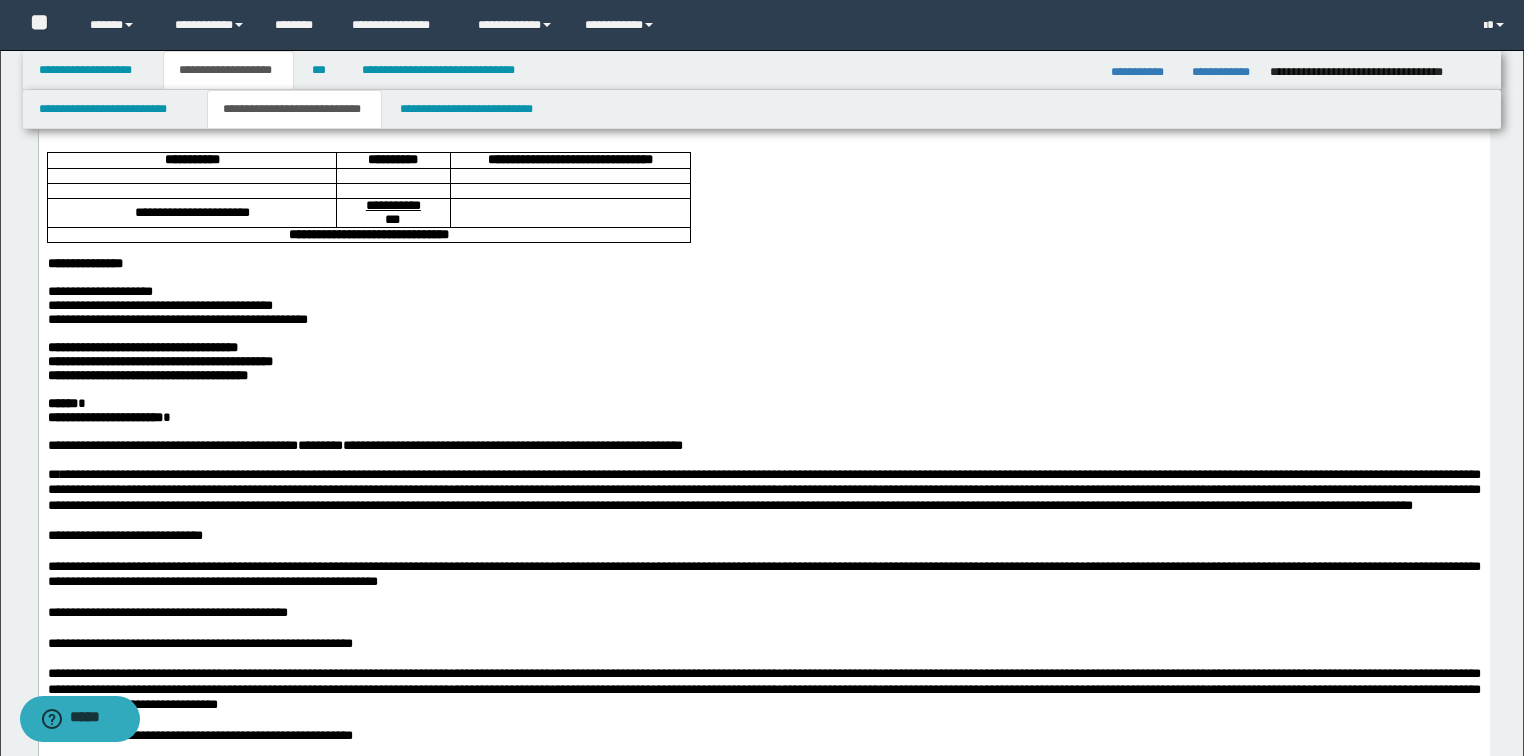 click on "**********" at bounding box center [764, 1067] 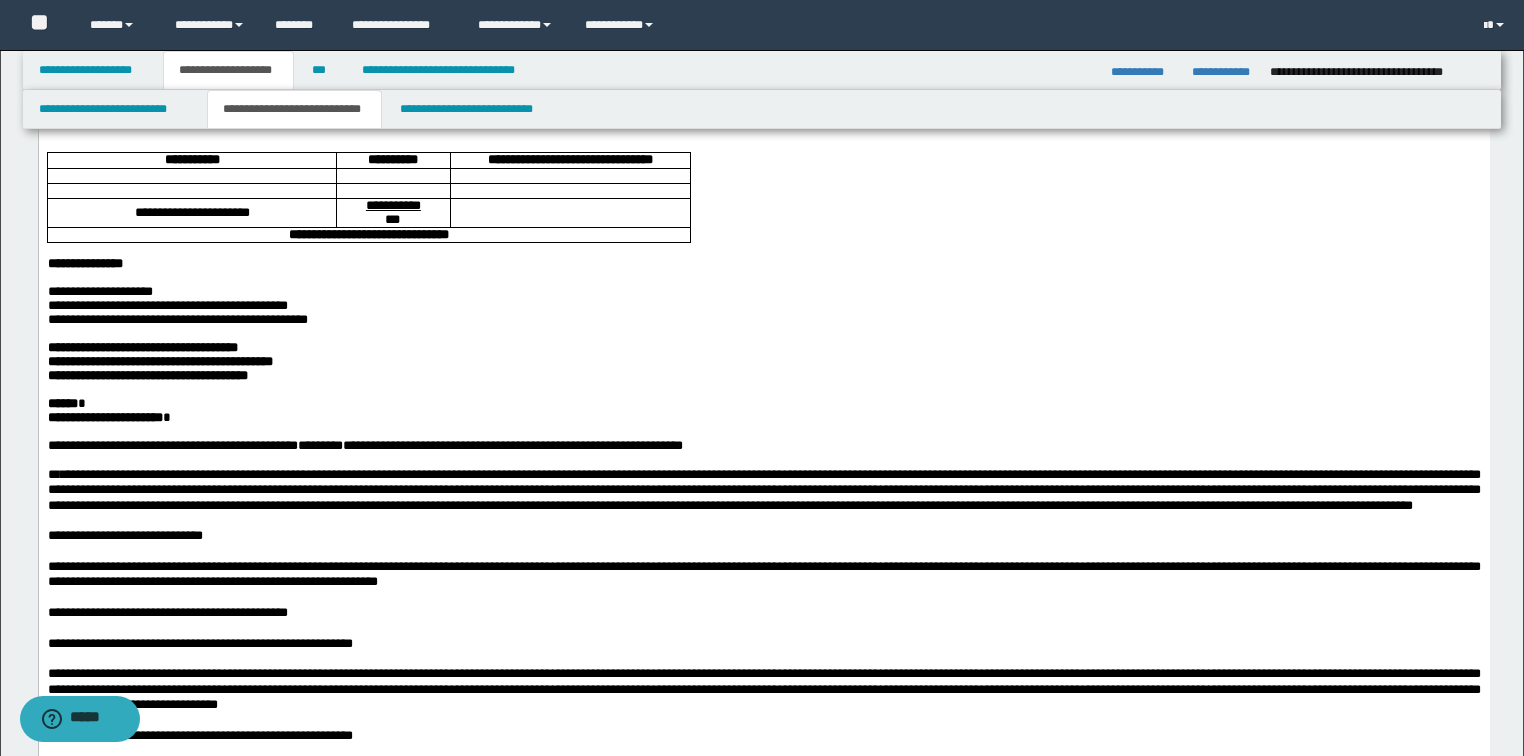 click on "**********" at bounding box center (763, 949) 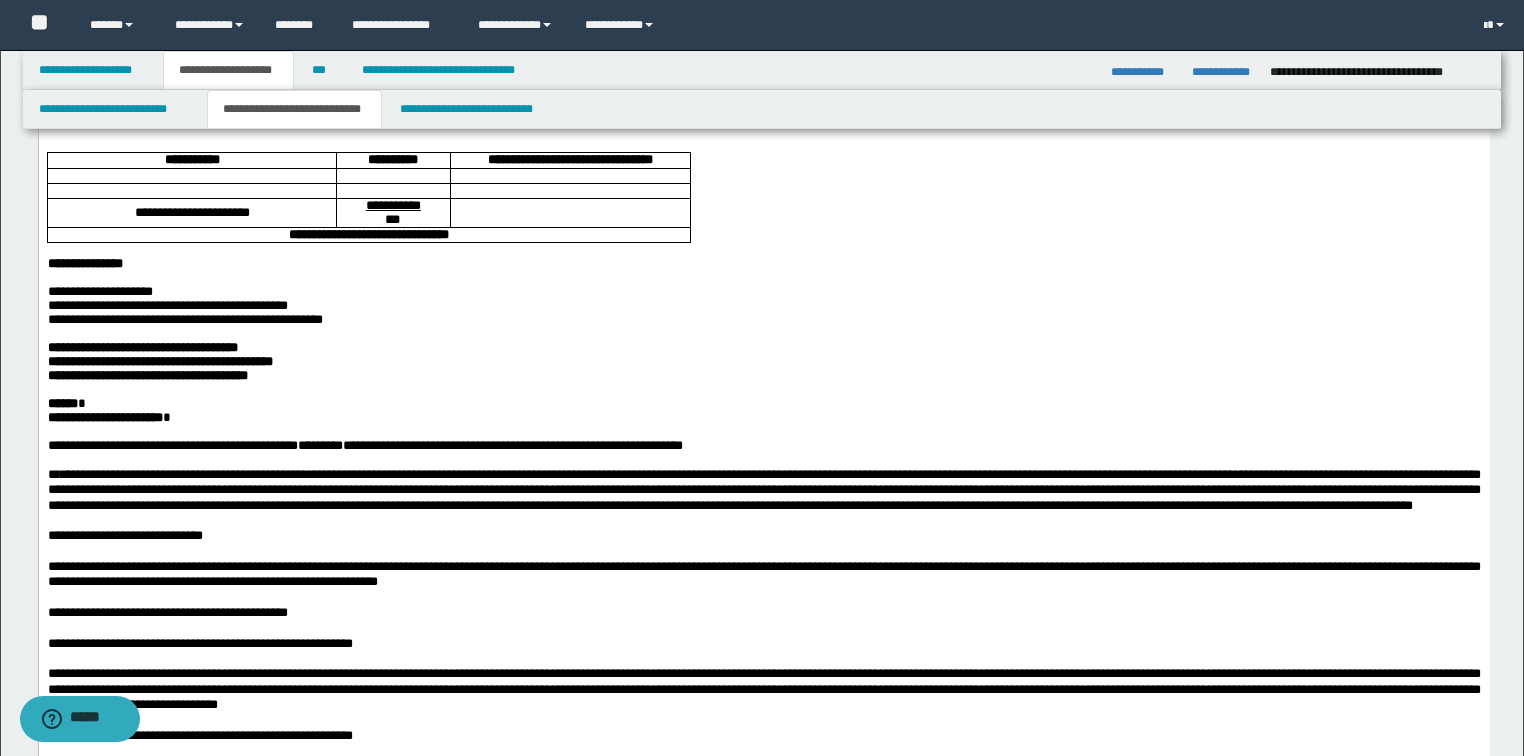 click on "****** *" at bounding box center [763, 404] 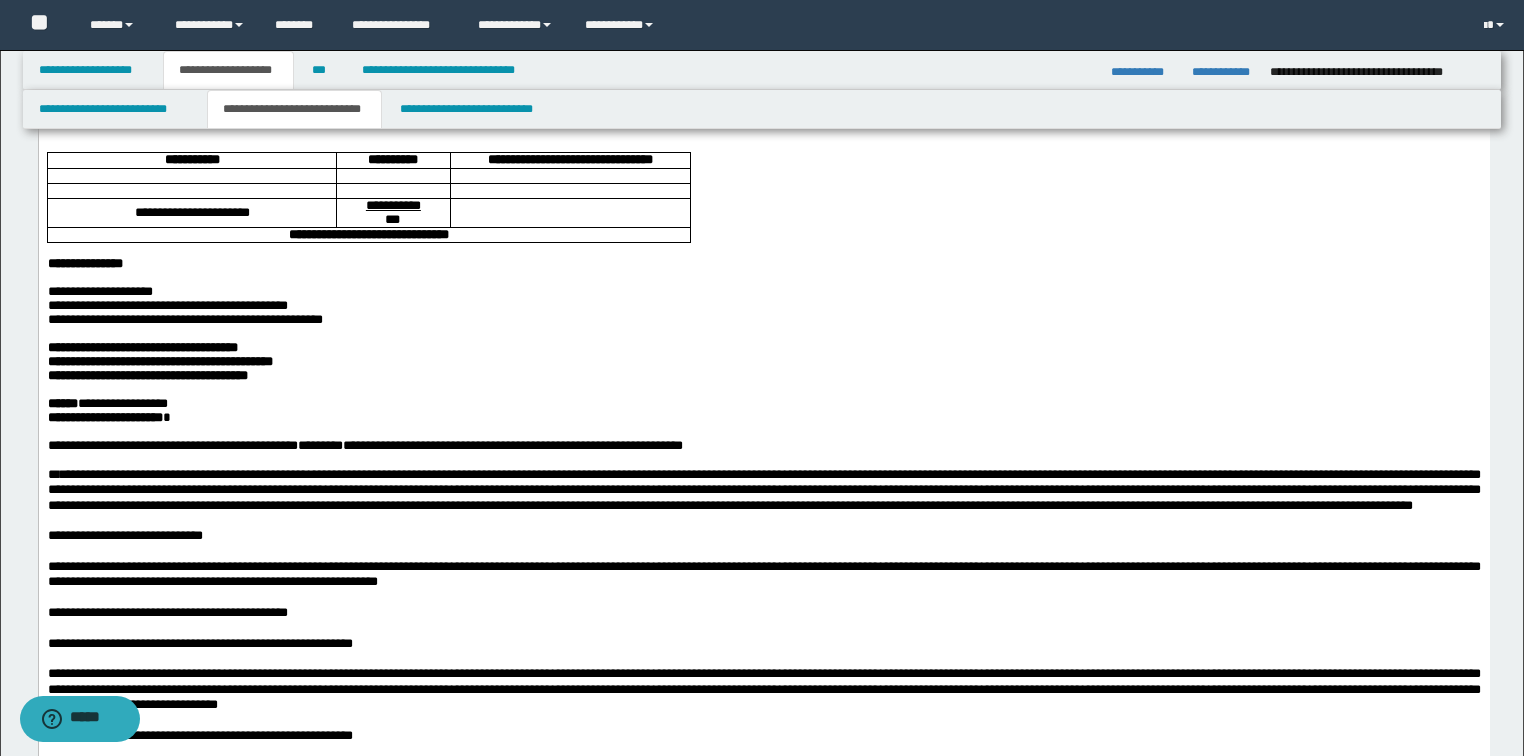 click on "**********" at bounding box center (107, 403) 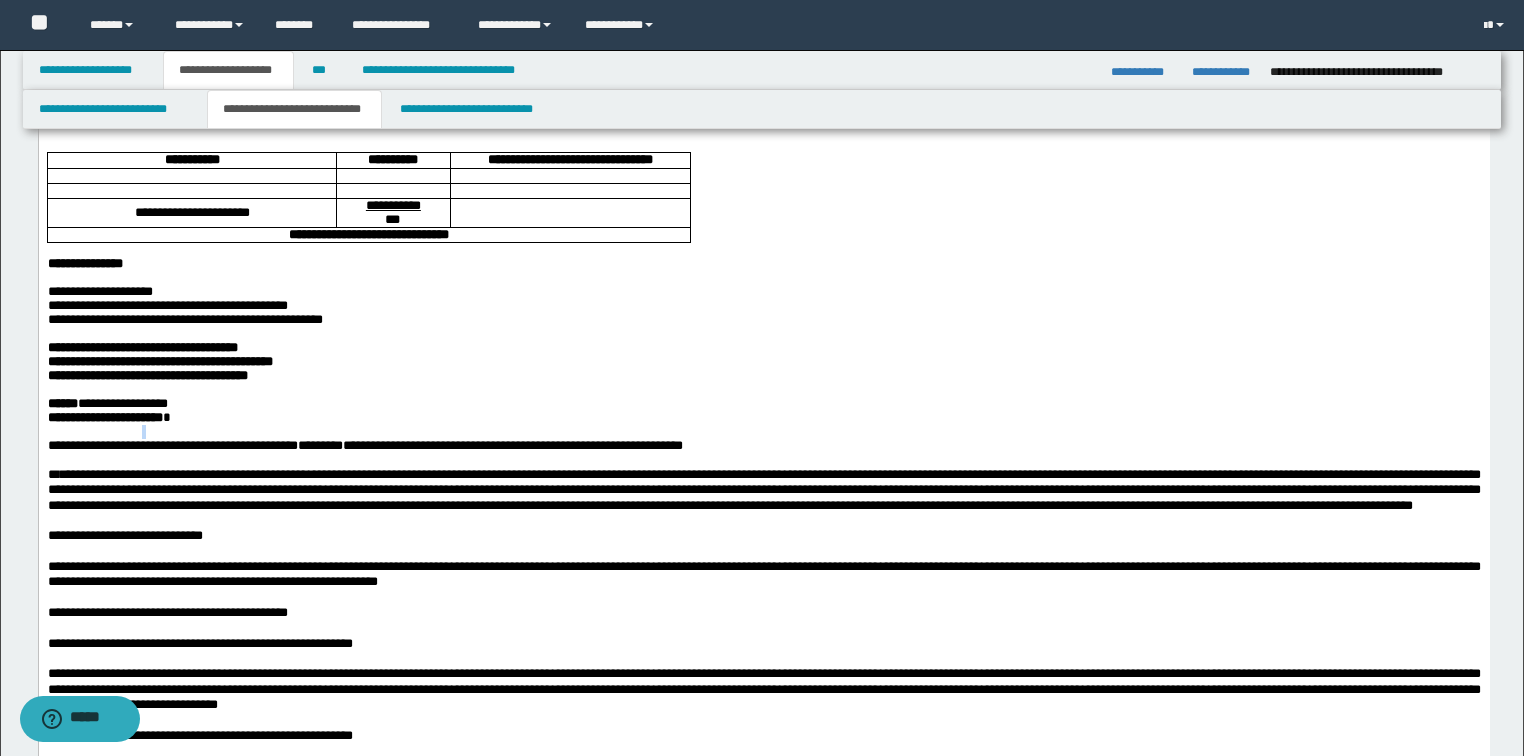 click on "**********" at bounding box center [763, 418] 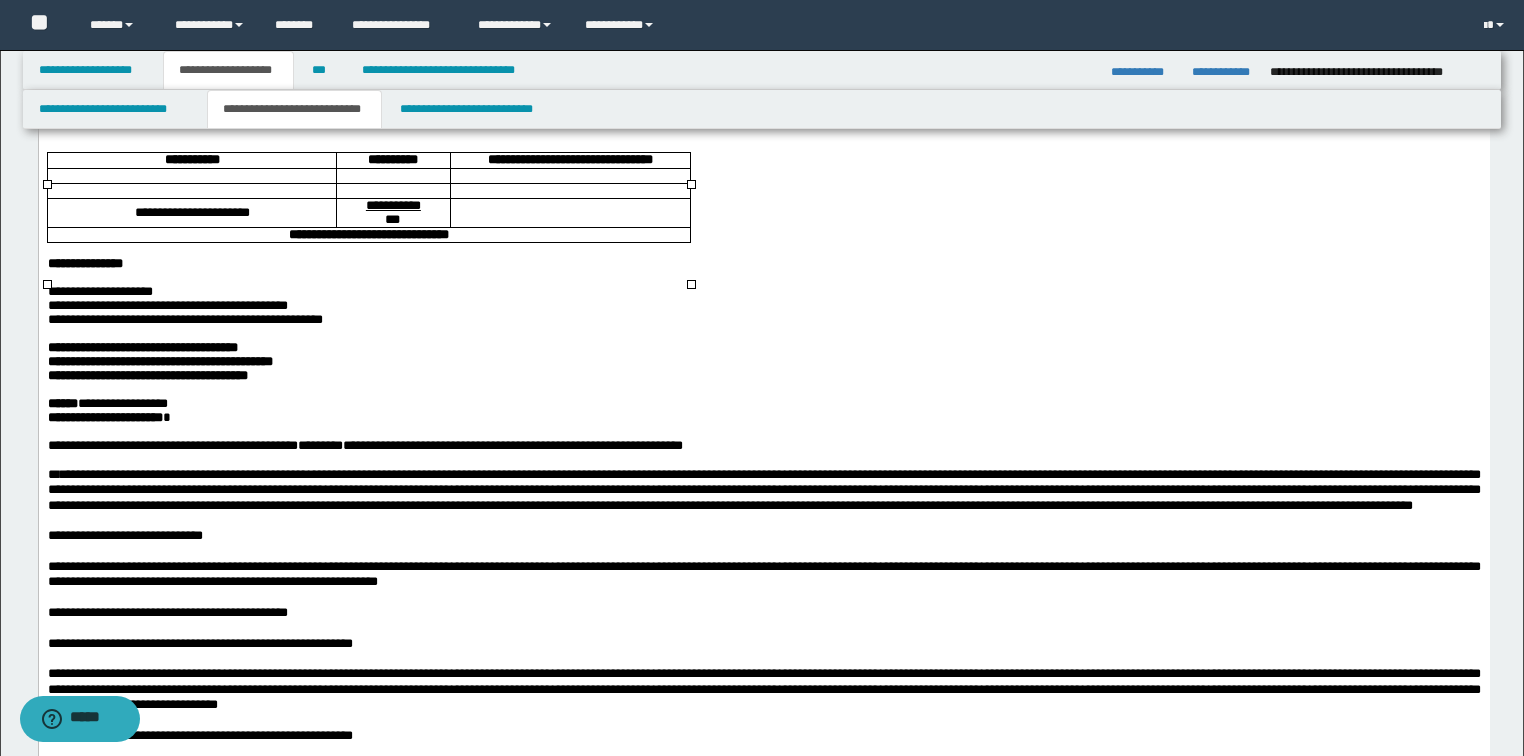 click at bounding box center (190, 176) 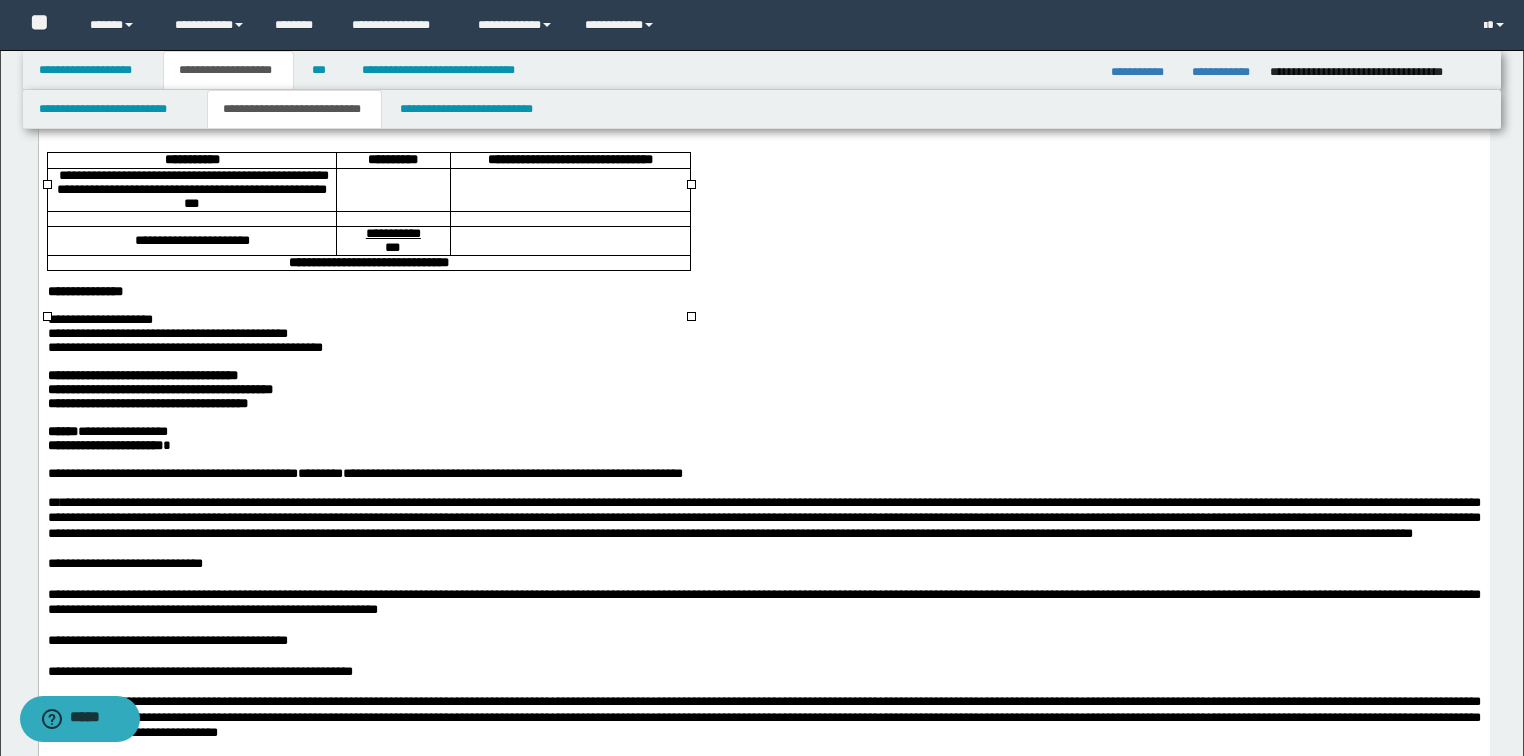 click at bounding box center [392, 190] 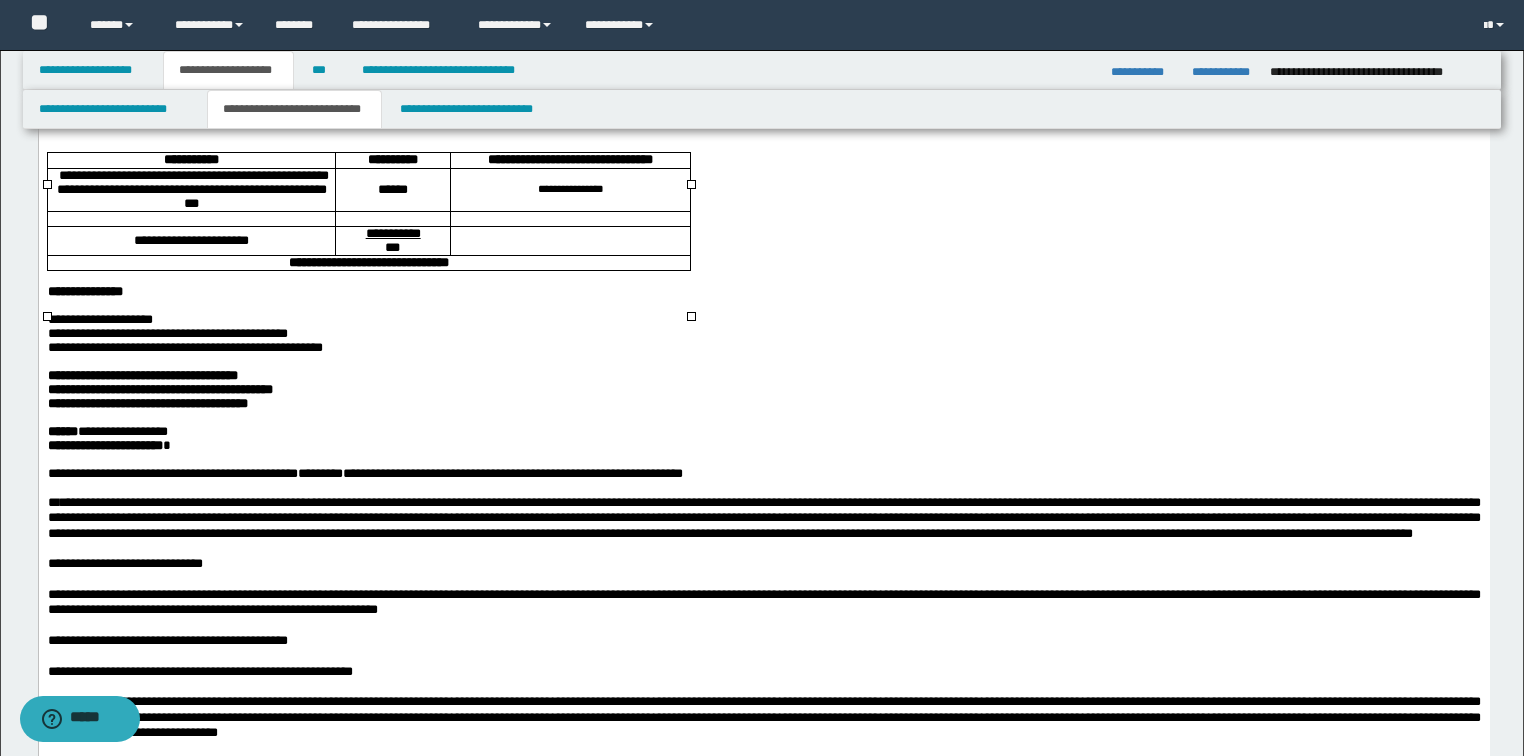 click at bounding box center (391, 219) 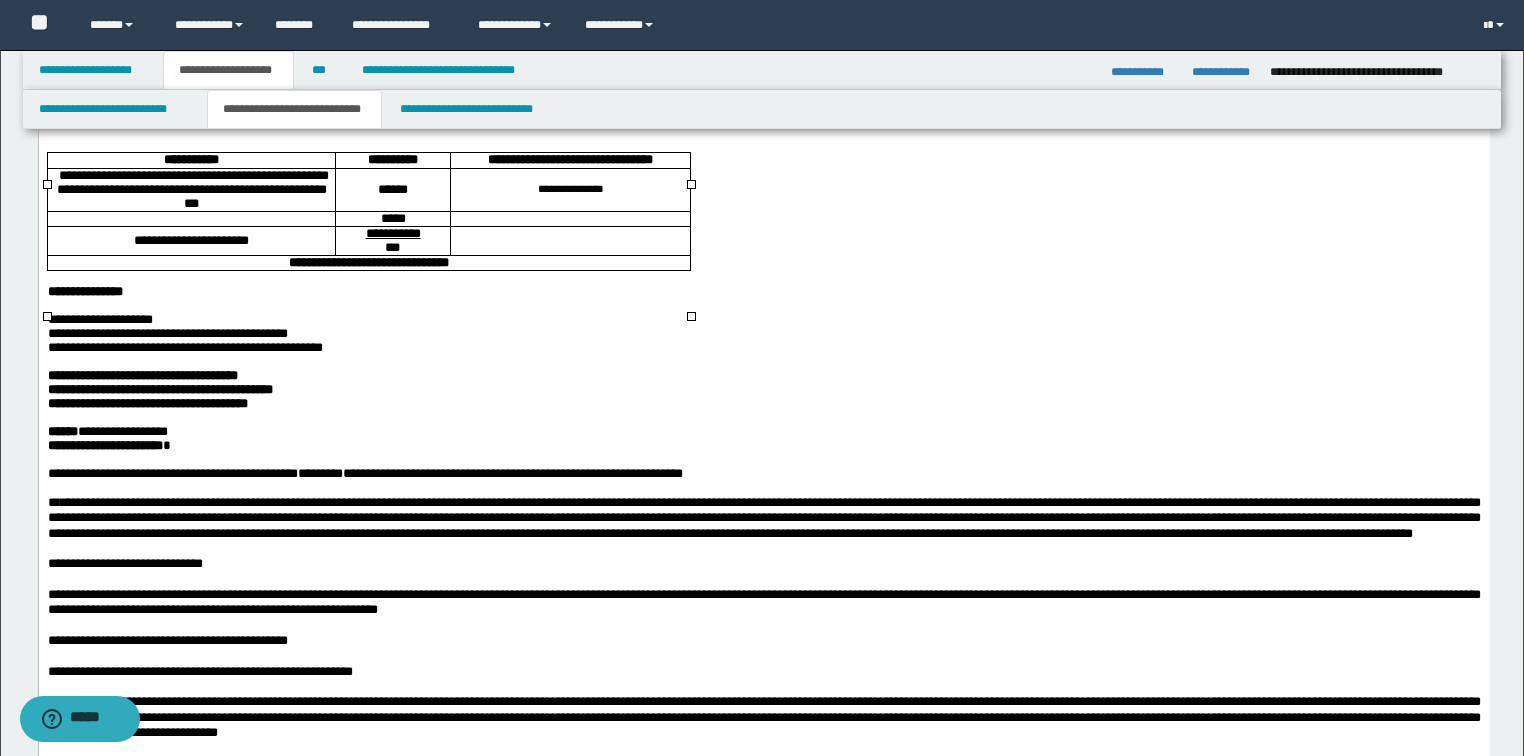 click at bounding box center [190, 219] 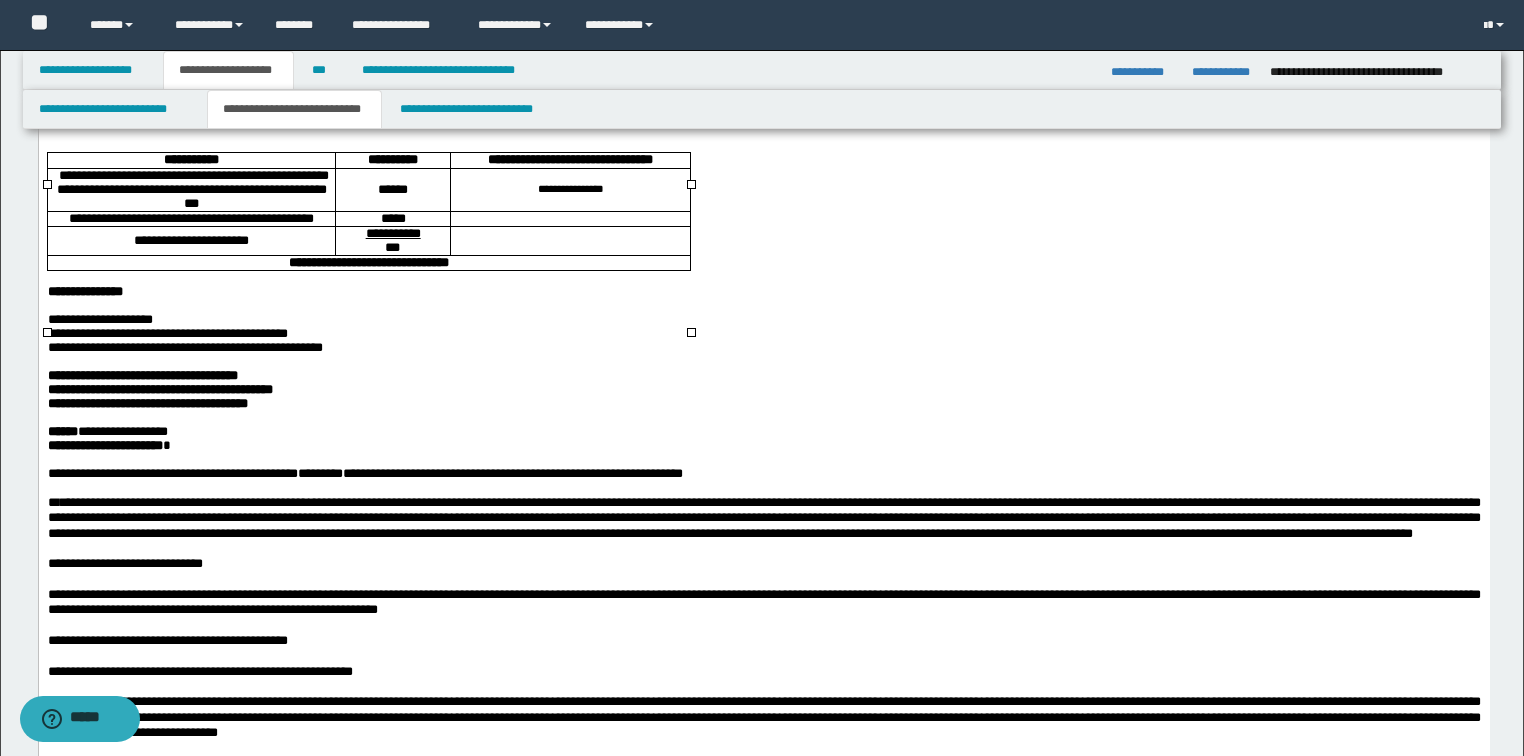 click on "**********" at bounding box center [190, 218] 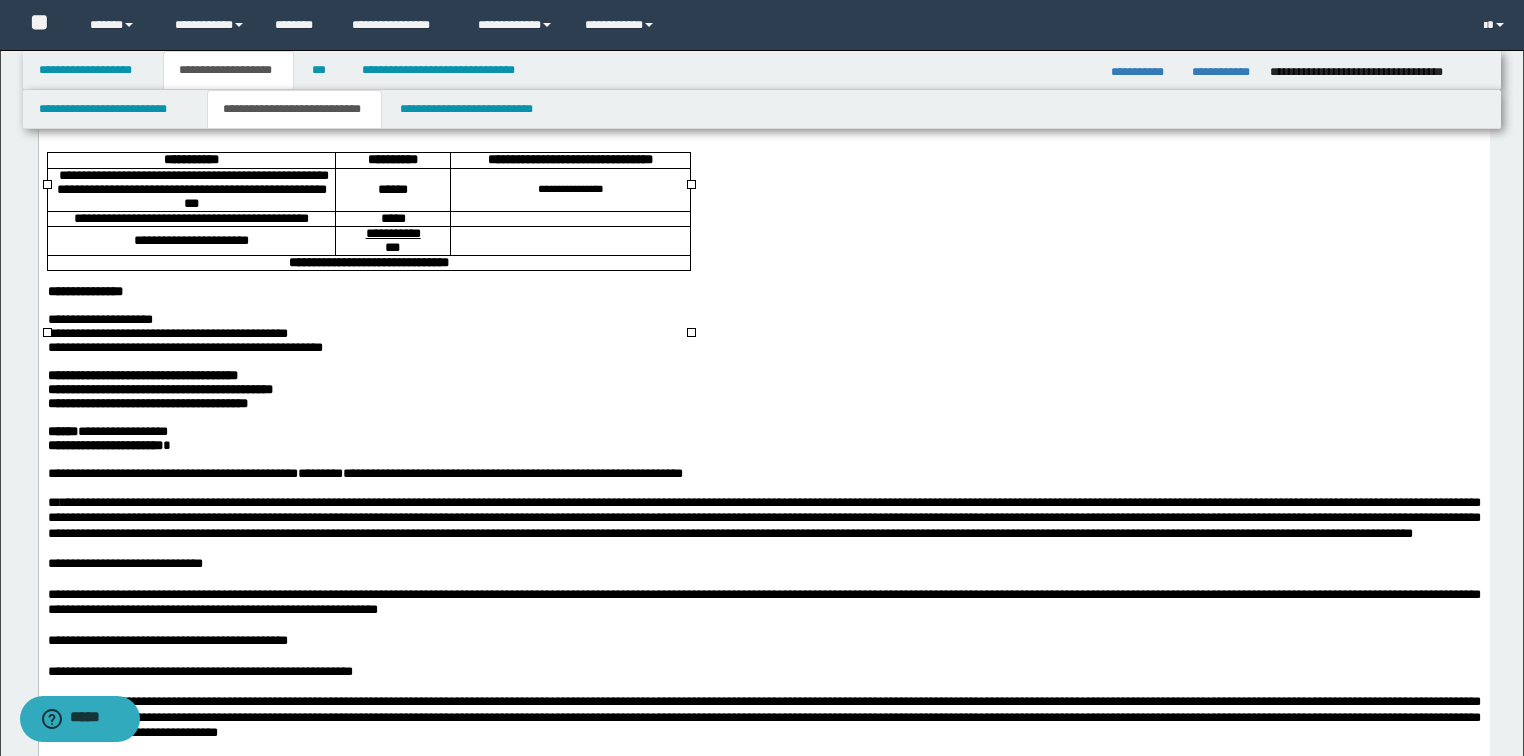 click at bounding box center (570, 219) 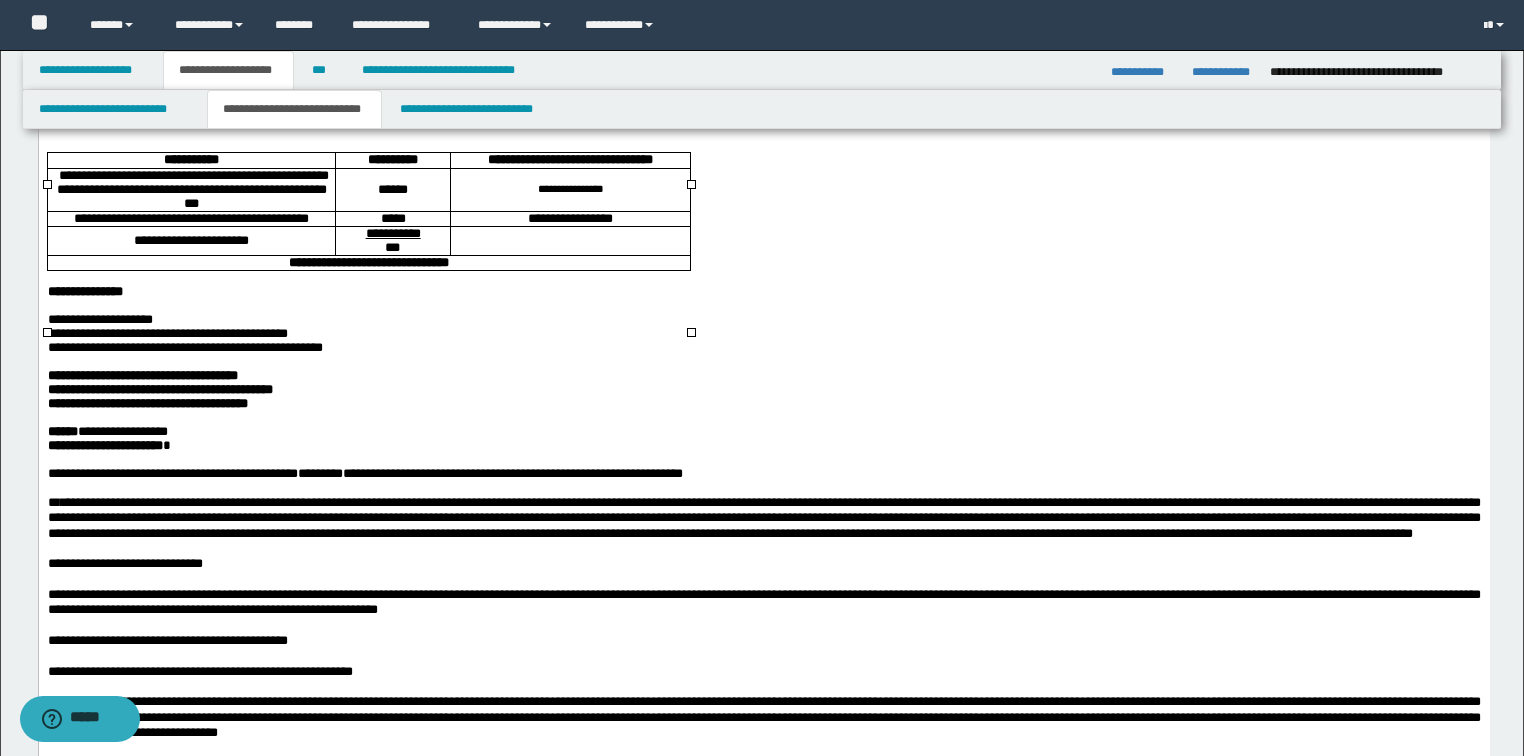 click at bounding box center [570, 241] 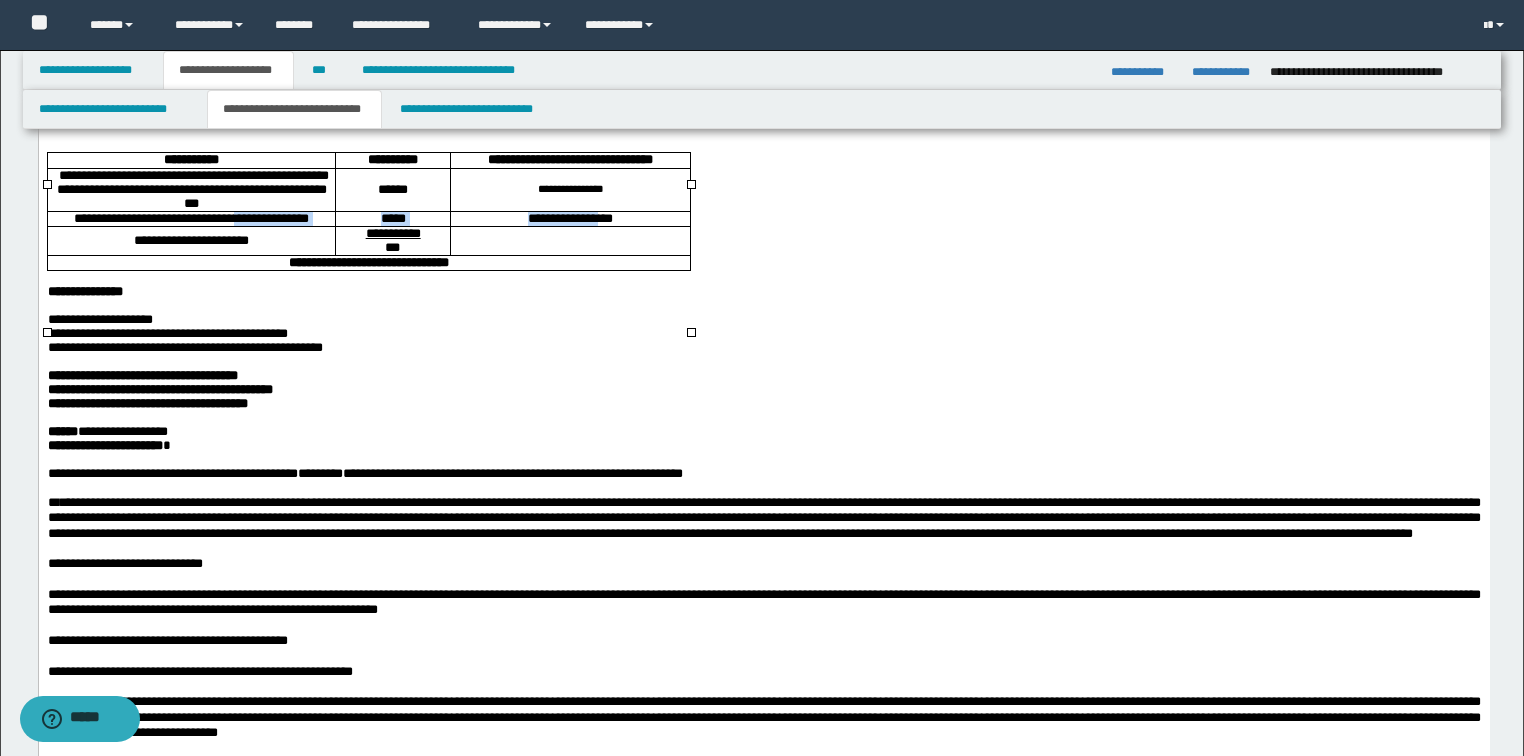 drag, startPoint x: 269, startPoint y: 261, endPoint x: 603, endPoint y: 261, distance: 334 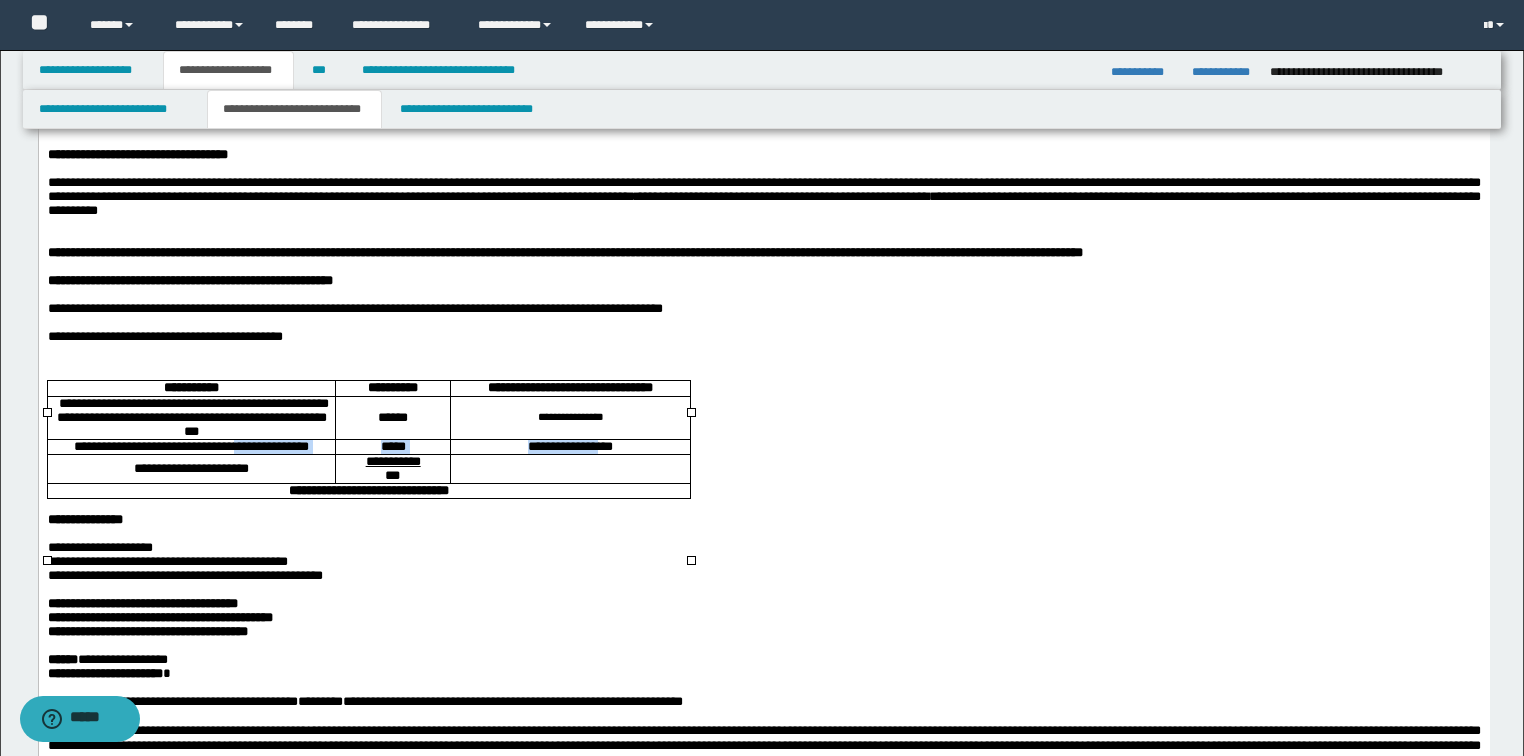 scroll, scrollTop: 0, scrollLeft: 0, axis: both 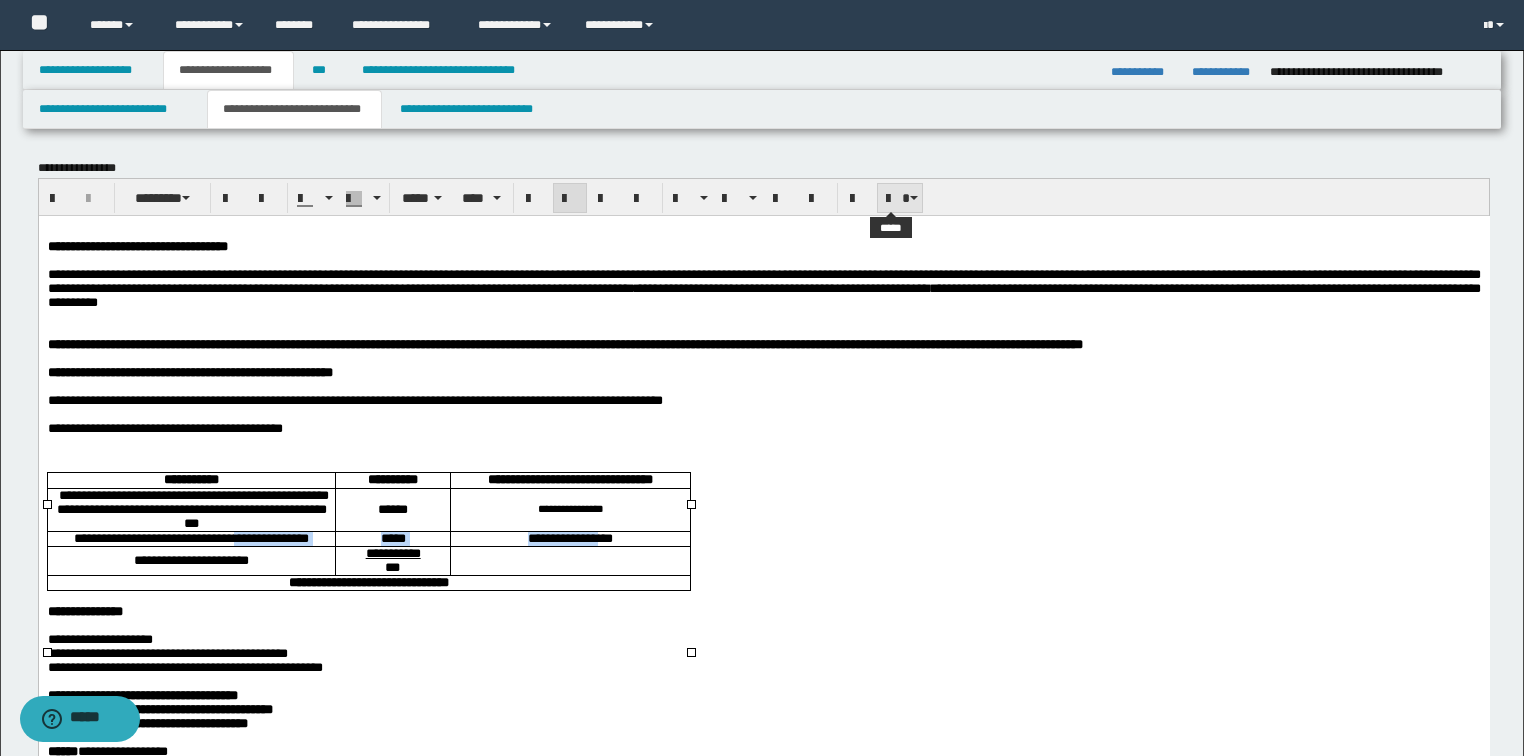 click at bounding box center (914, 198) 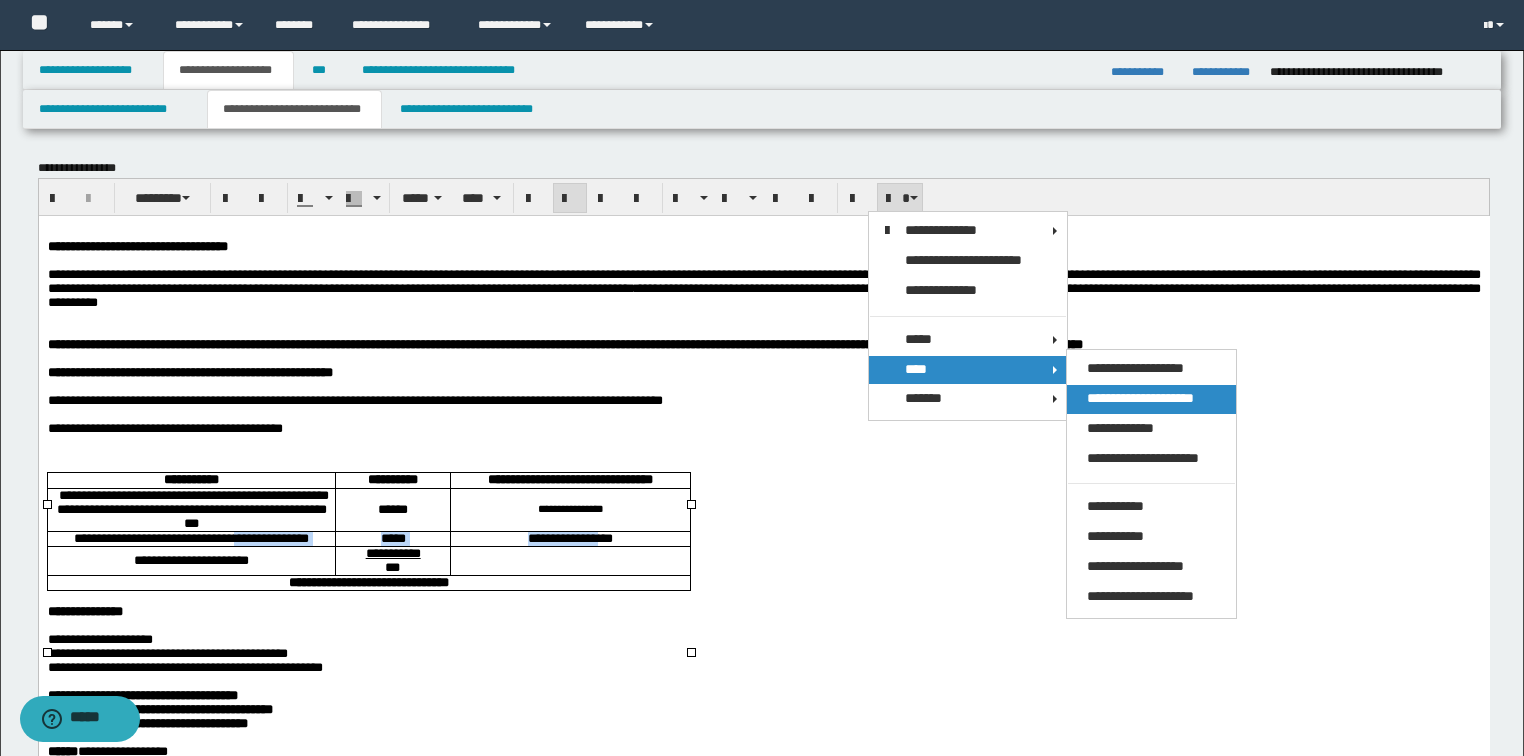 drag, startPoint x: 1104, startPoint y: 395, endPoint x: 735, endPoint y: 238, distance: 401.01123 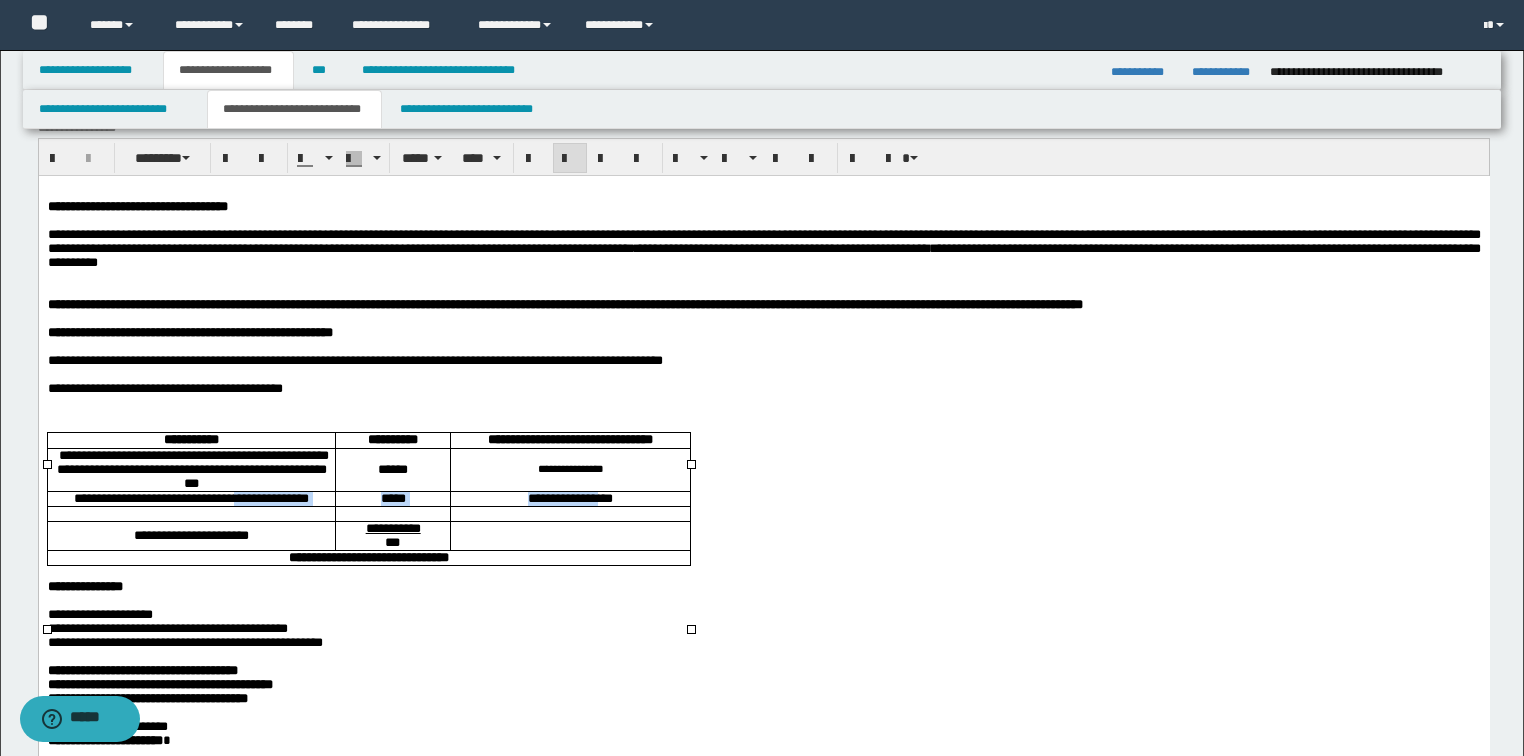 scroll, scrollTop: 80, scrollLeft: 0, axis: vertical 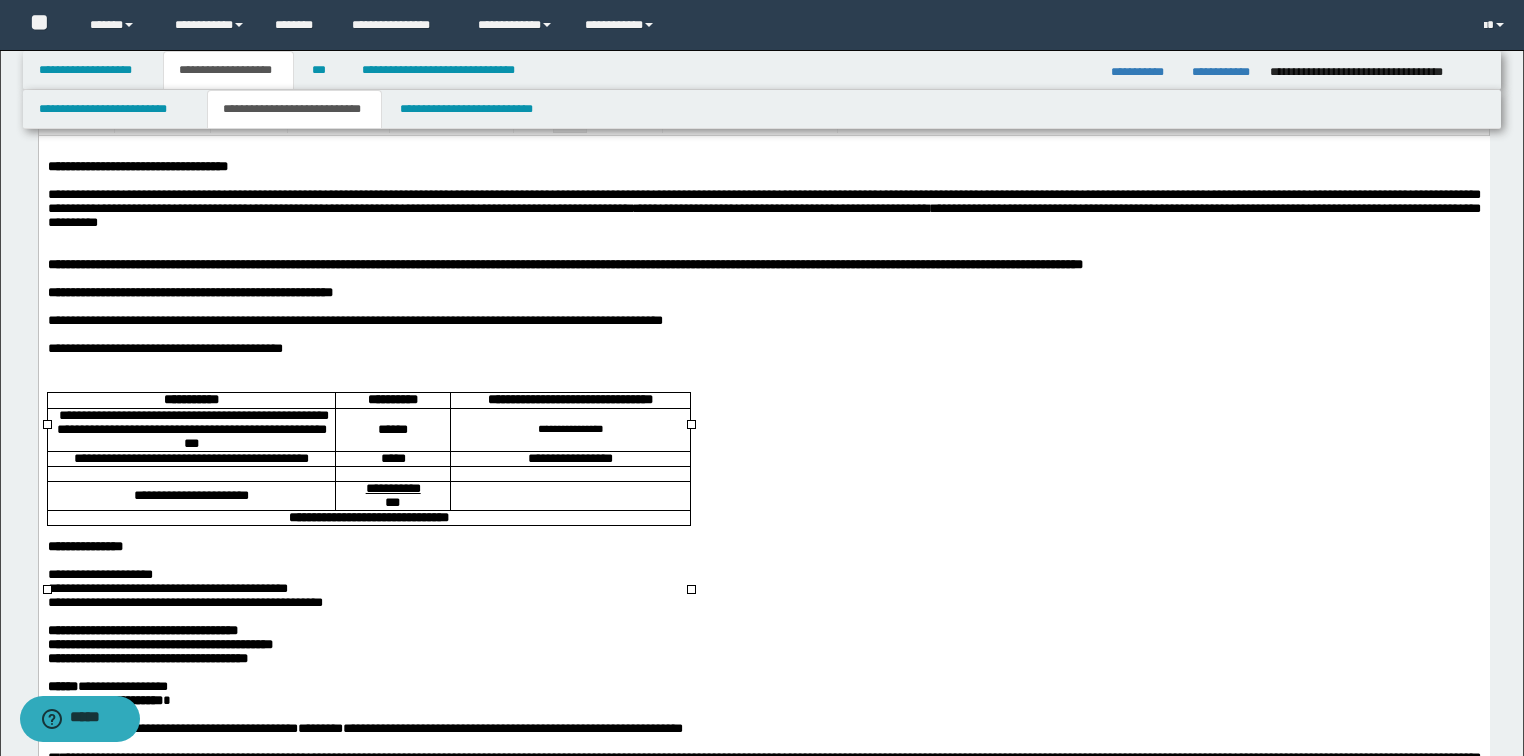 click at bounding box center (190, 473) 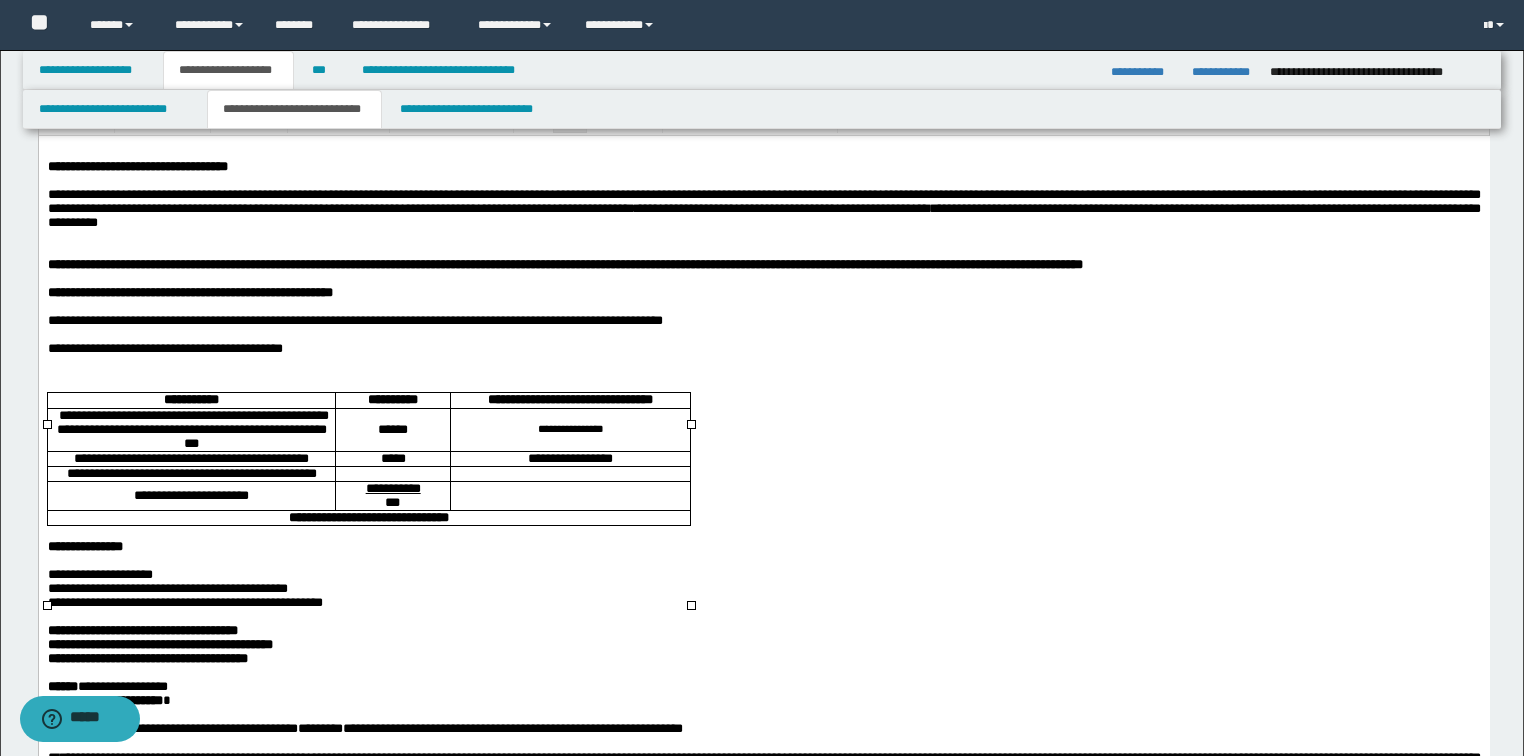 click on "**********" at bounding box center (191, 472) 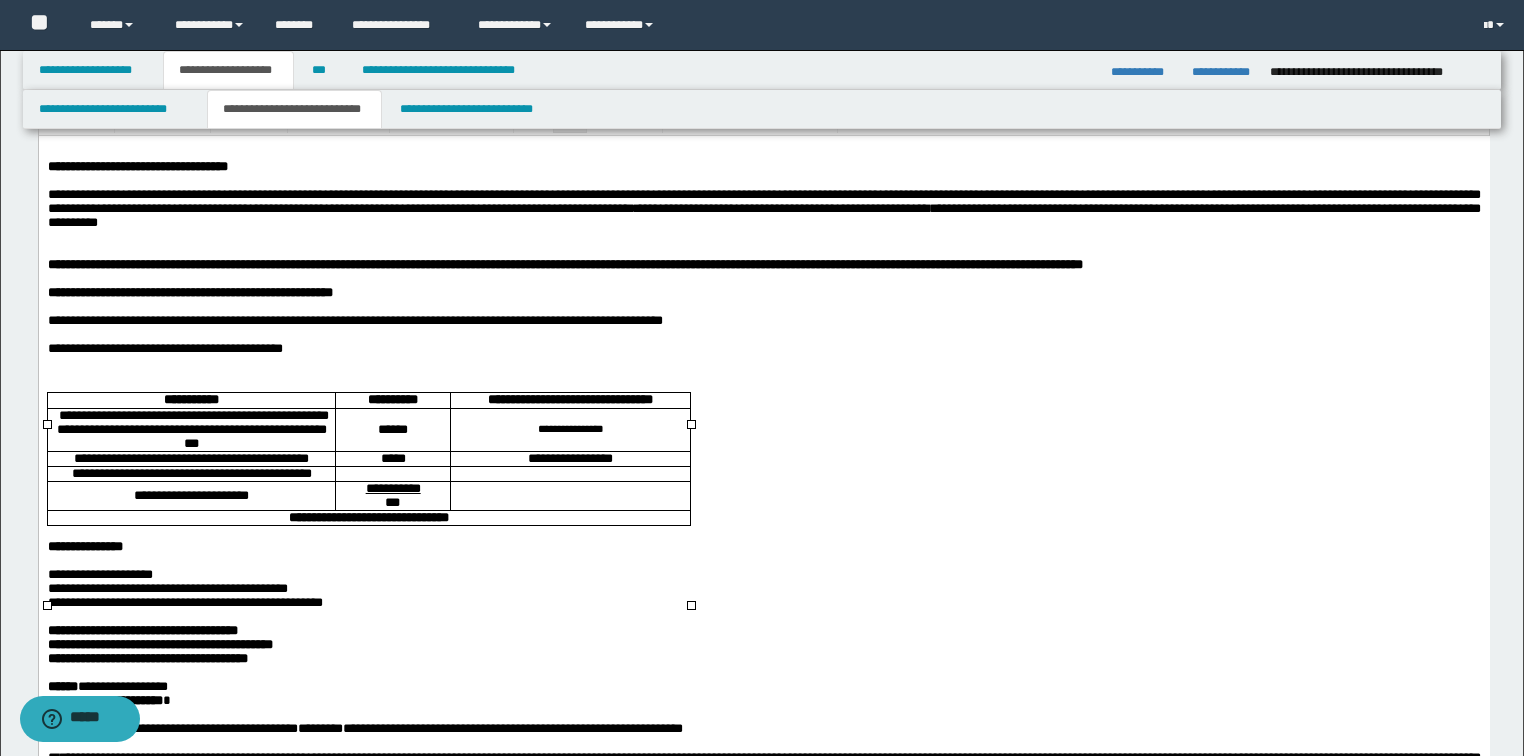 click on "**********" at bounding box center (190, 473) 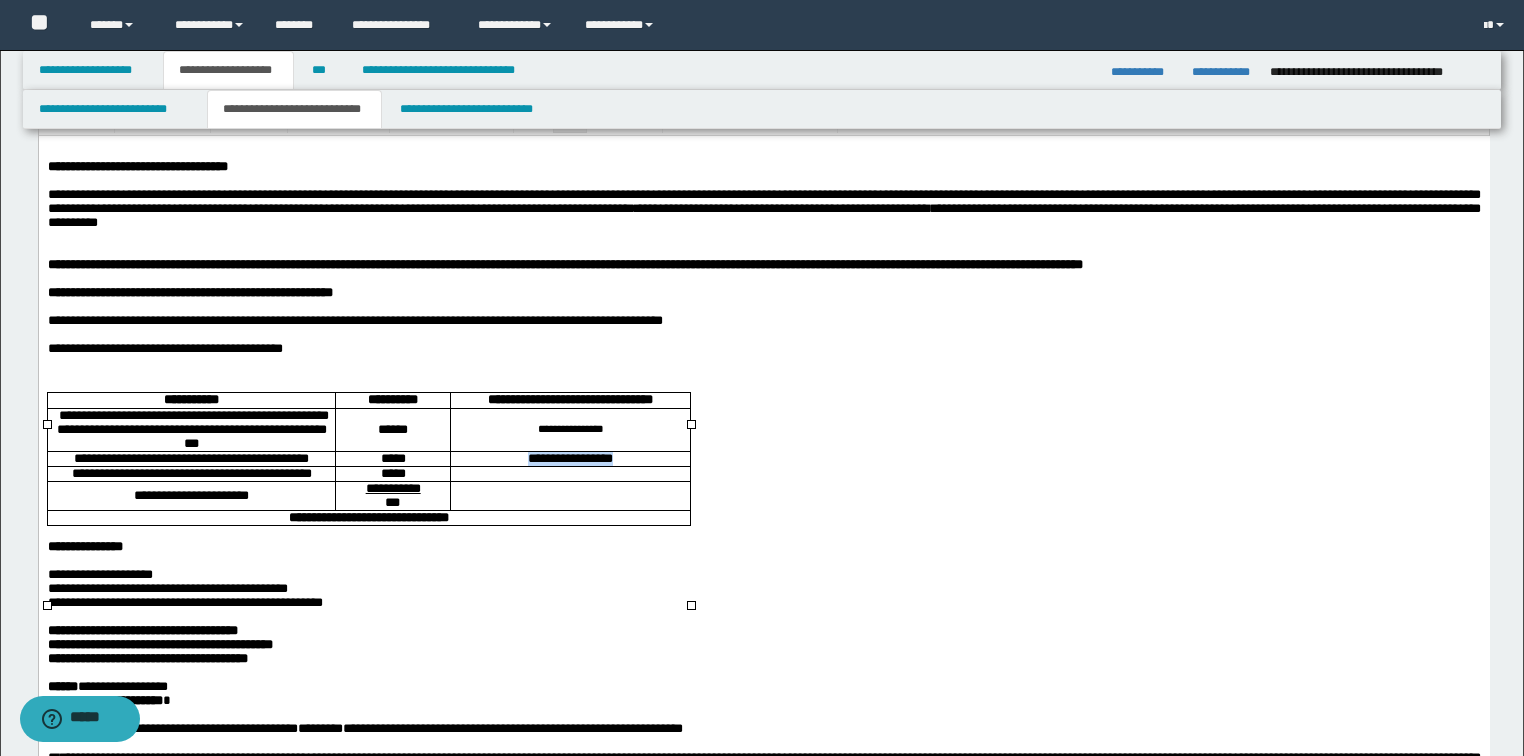 drag, startPoint x: 508, startPoint y: 507, endPoint x: 644, endPoint y: 503, distance: 136.0588 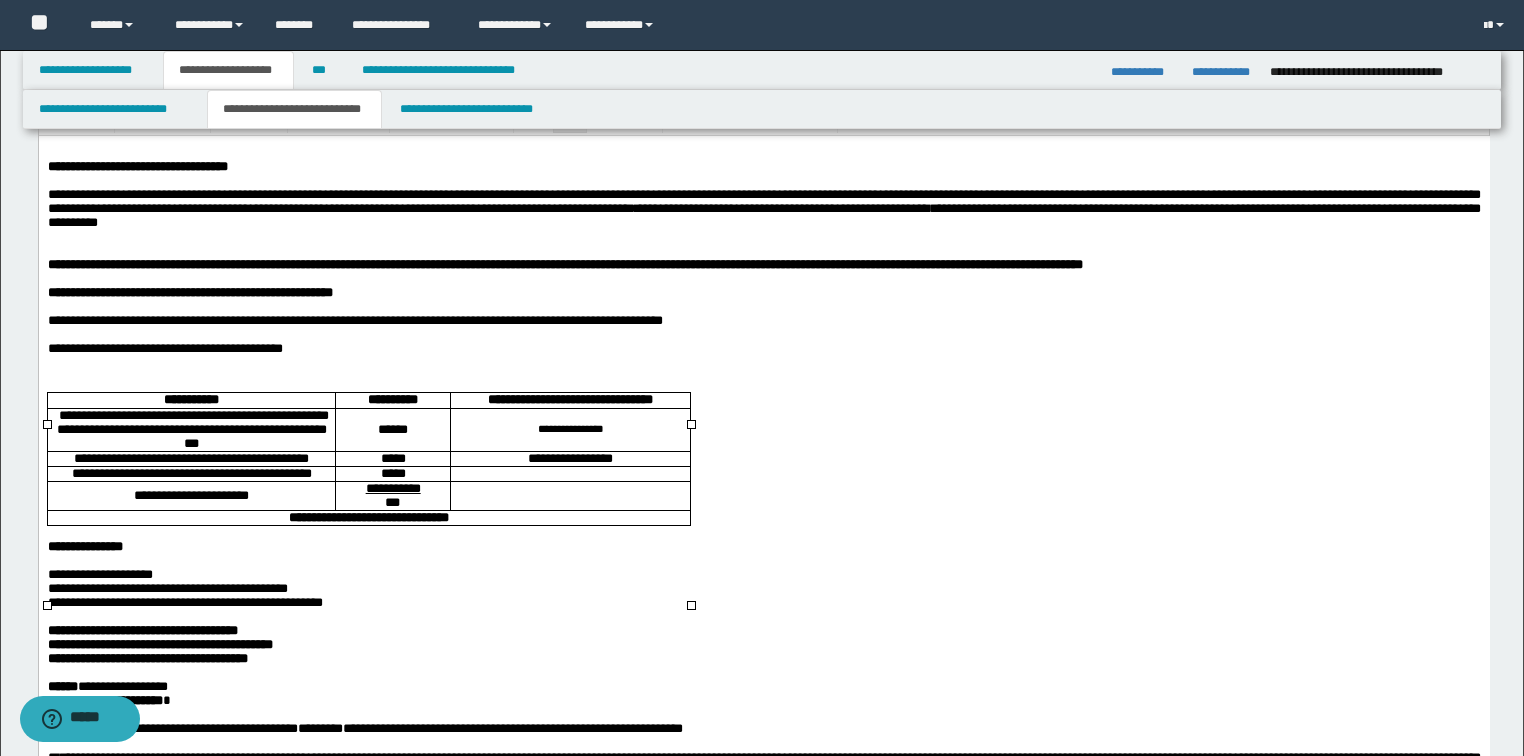 click at bounding box center [569, 472] 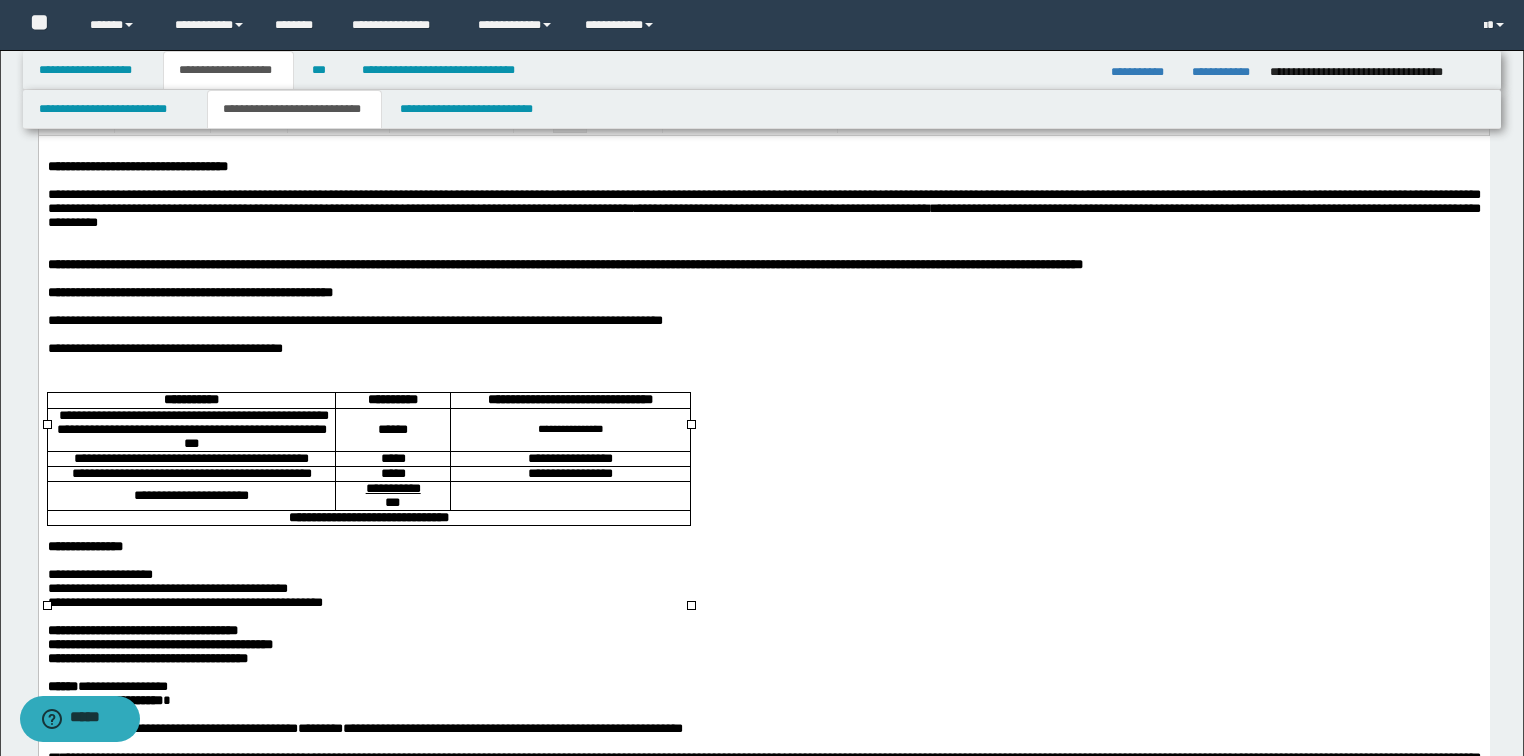 click on "**********" at bounding box center [569, 472] 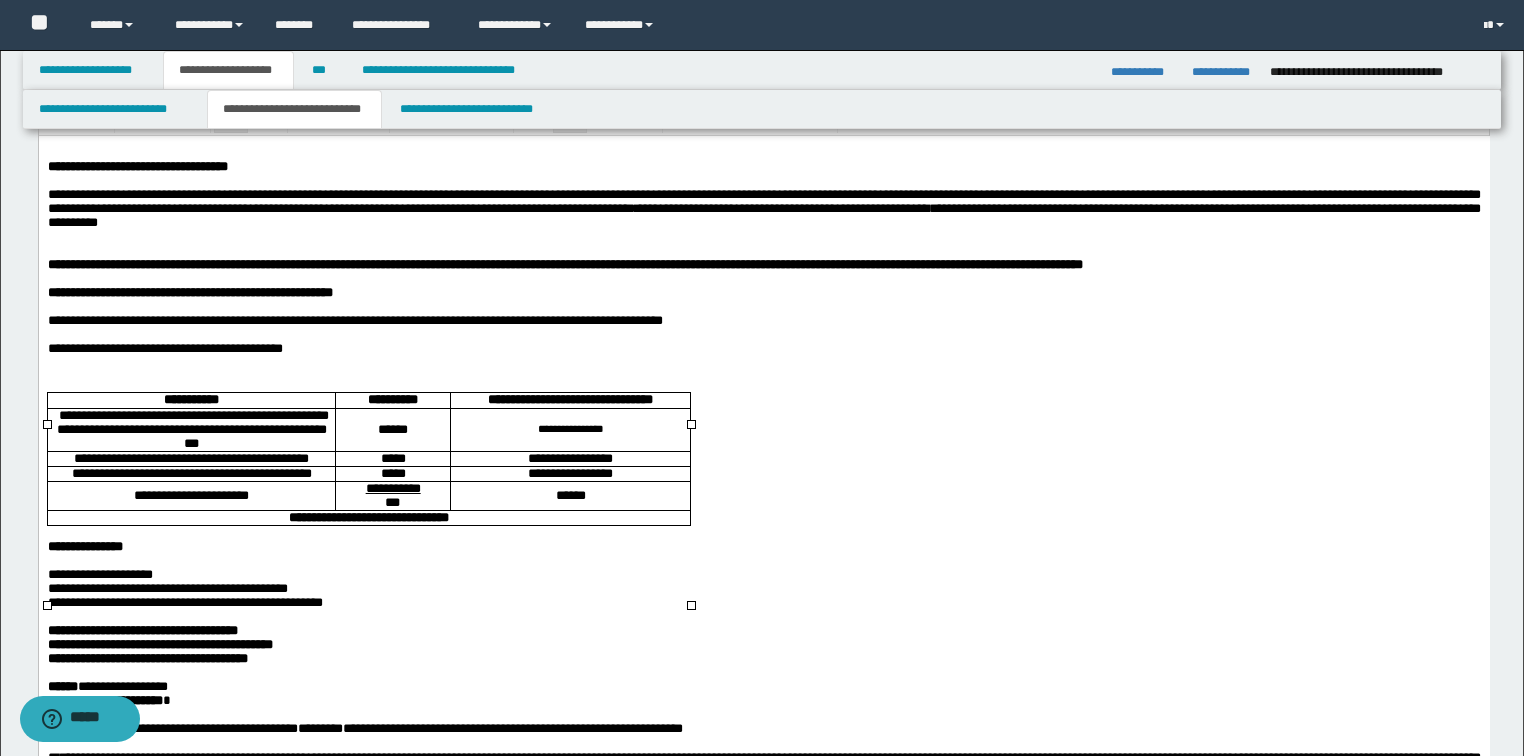 click on "**********" at bounding box center [368, 516] 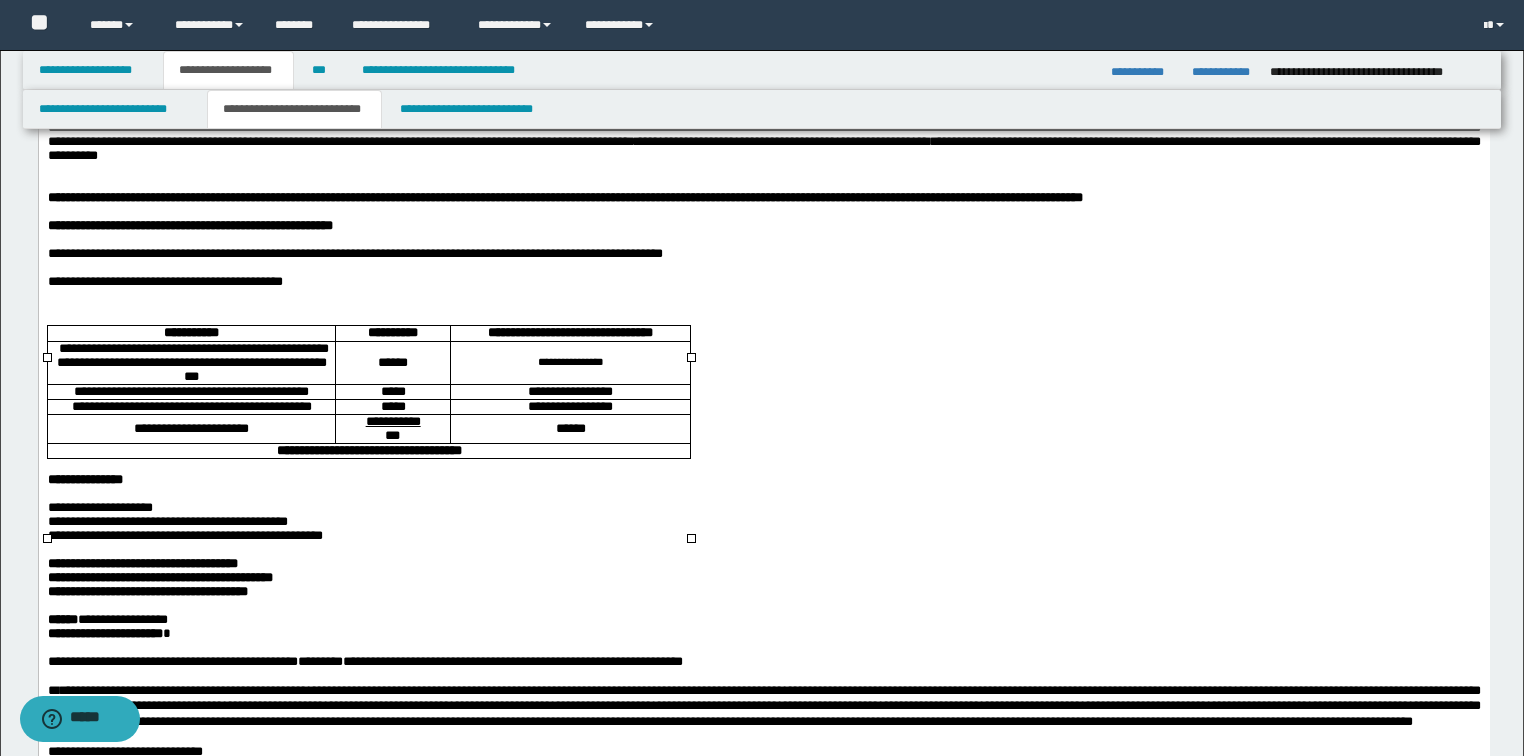 scroll, scrollTop: 240, scrollLeft: 0, axis: vertical 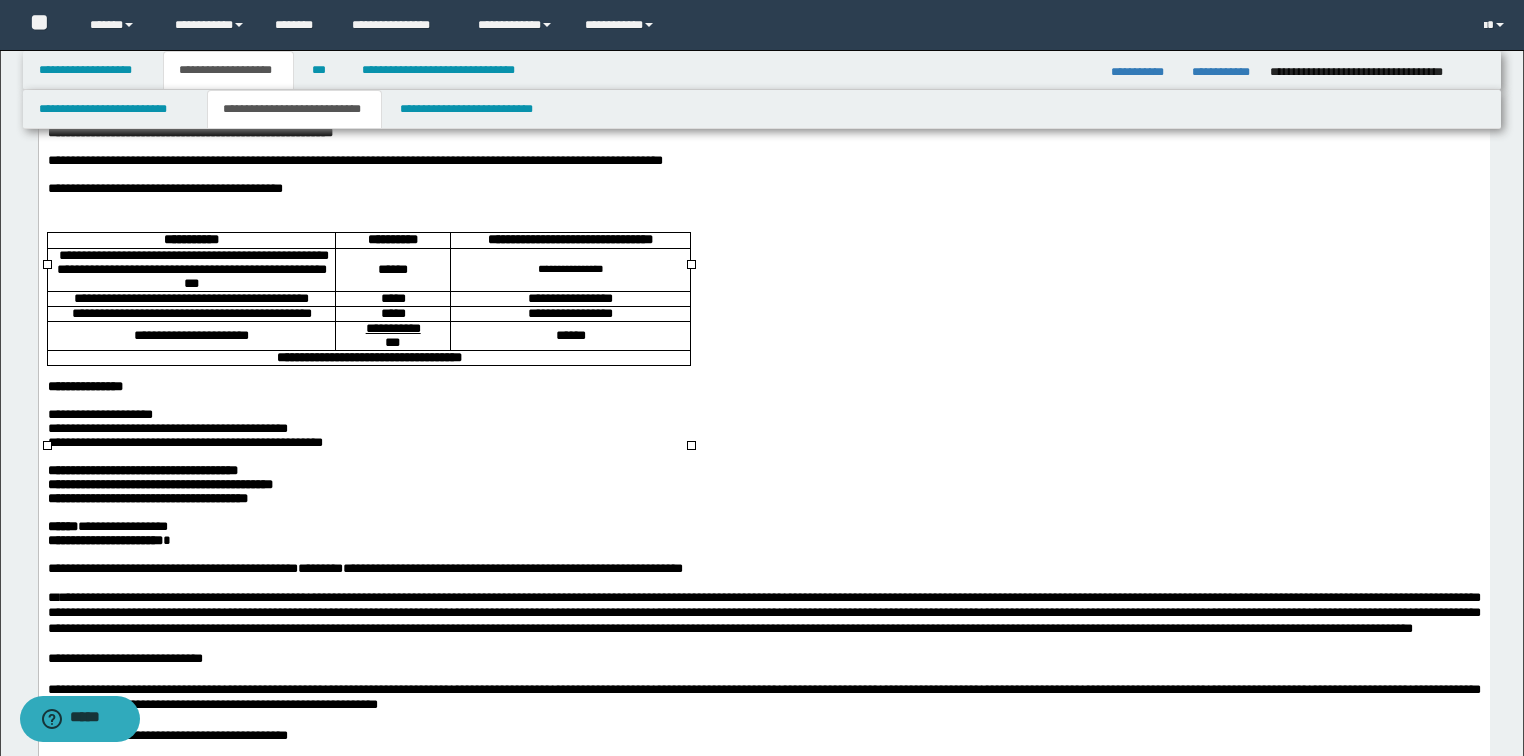 click on "**********" at bounding box center [142, 470] 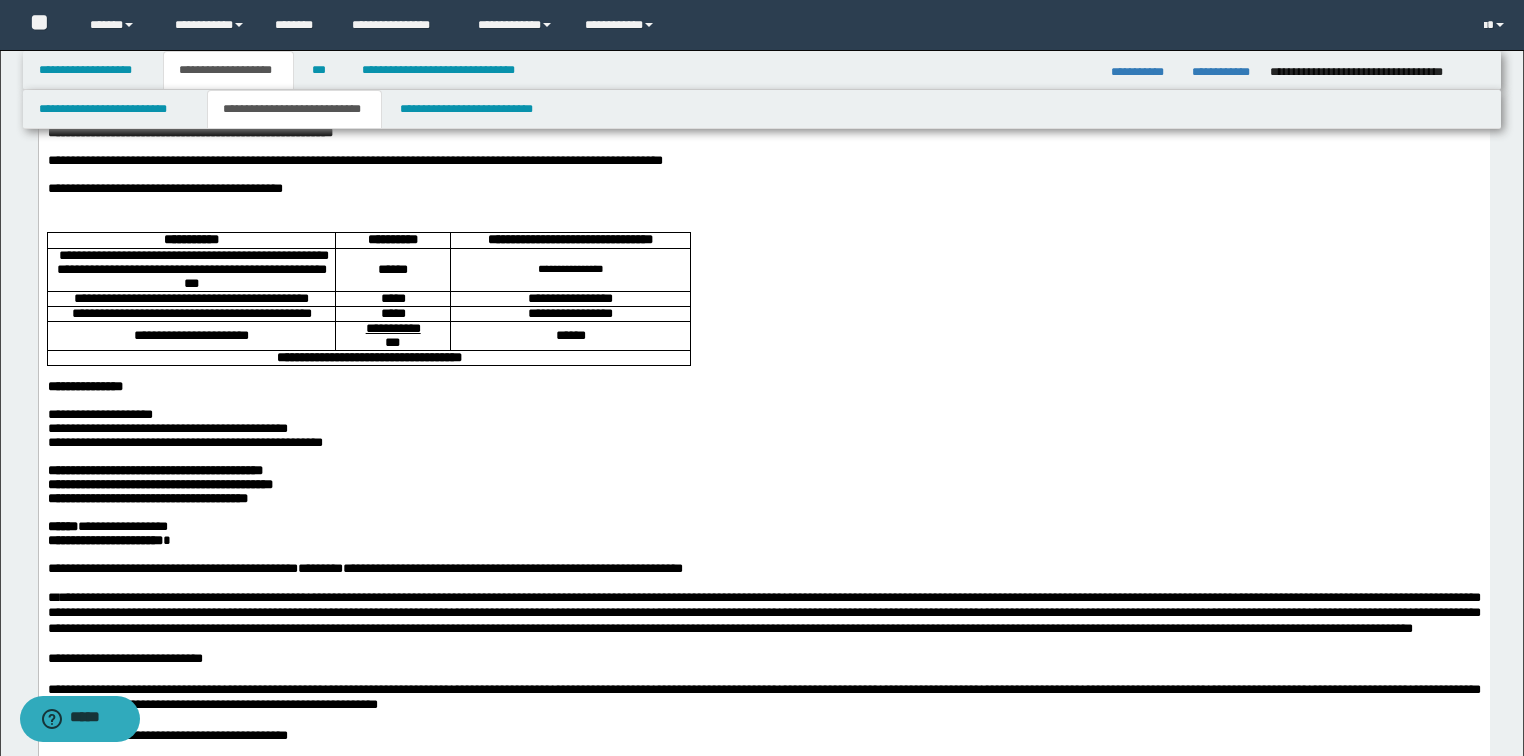 click on "**********" at bounding box center (159, 484) 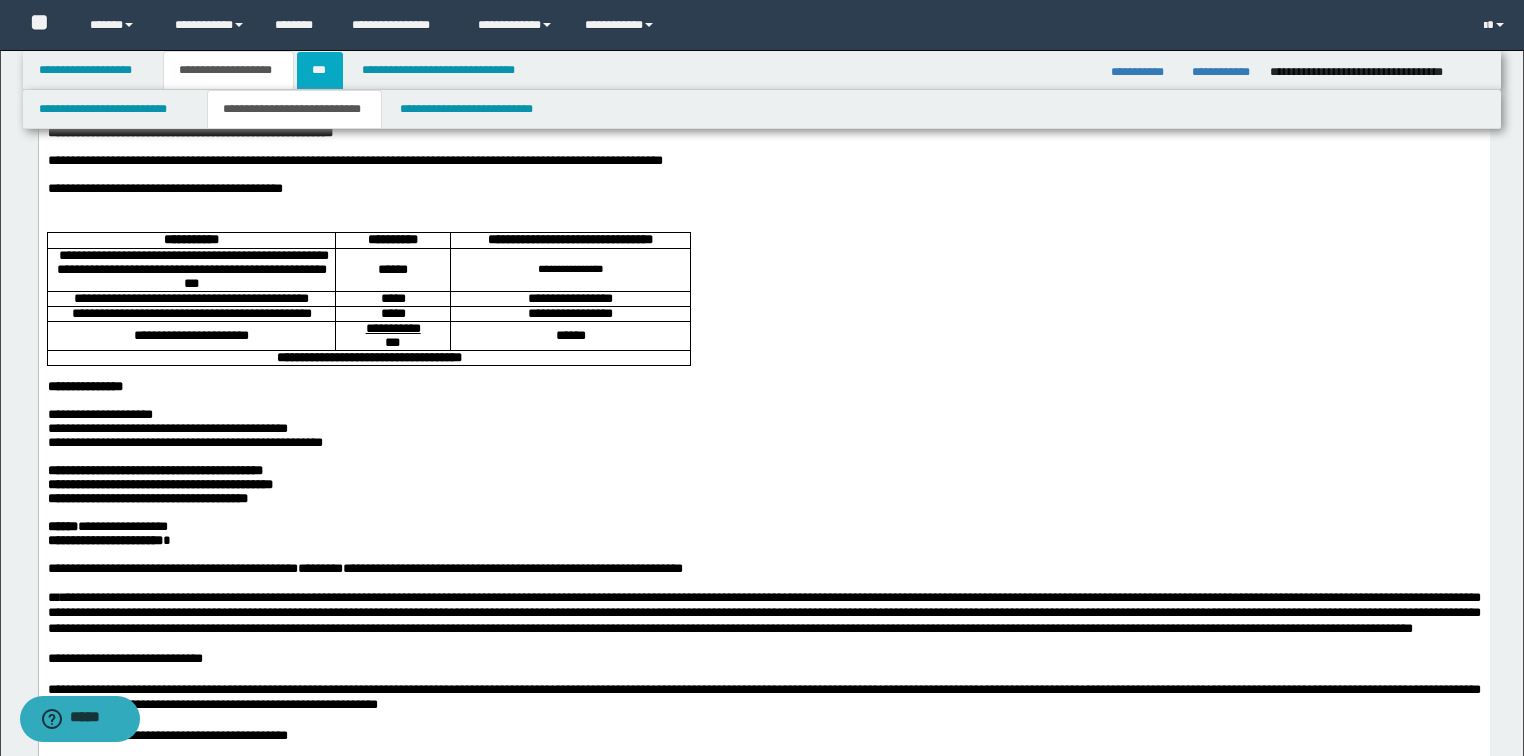 click on "***" at bounding box center [320, 70] 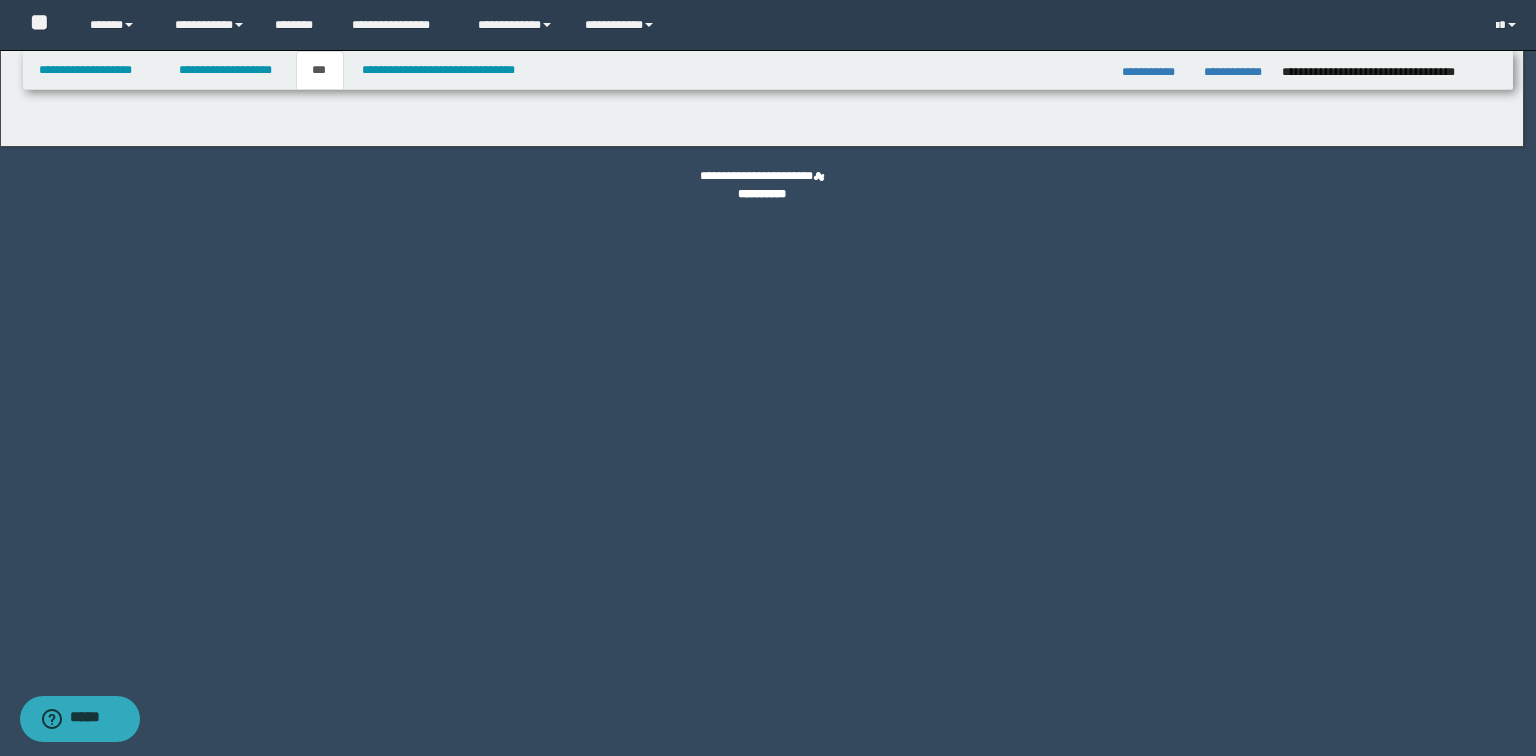 select on "*" 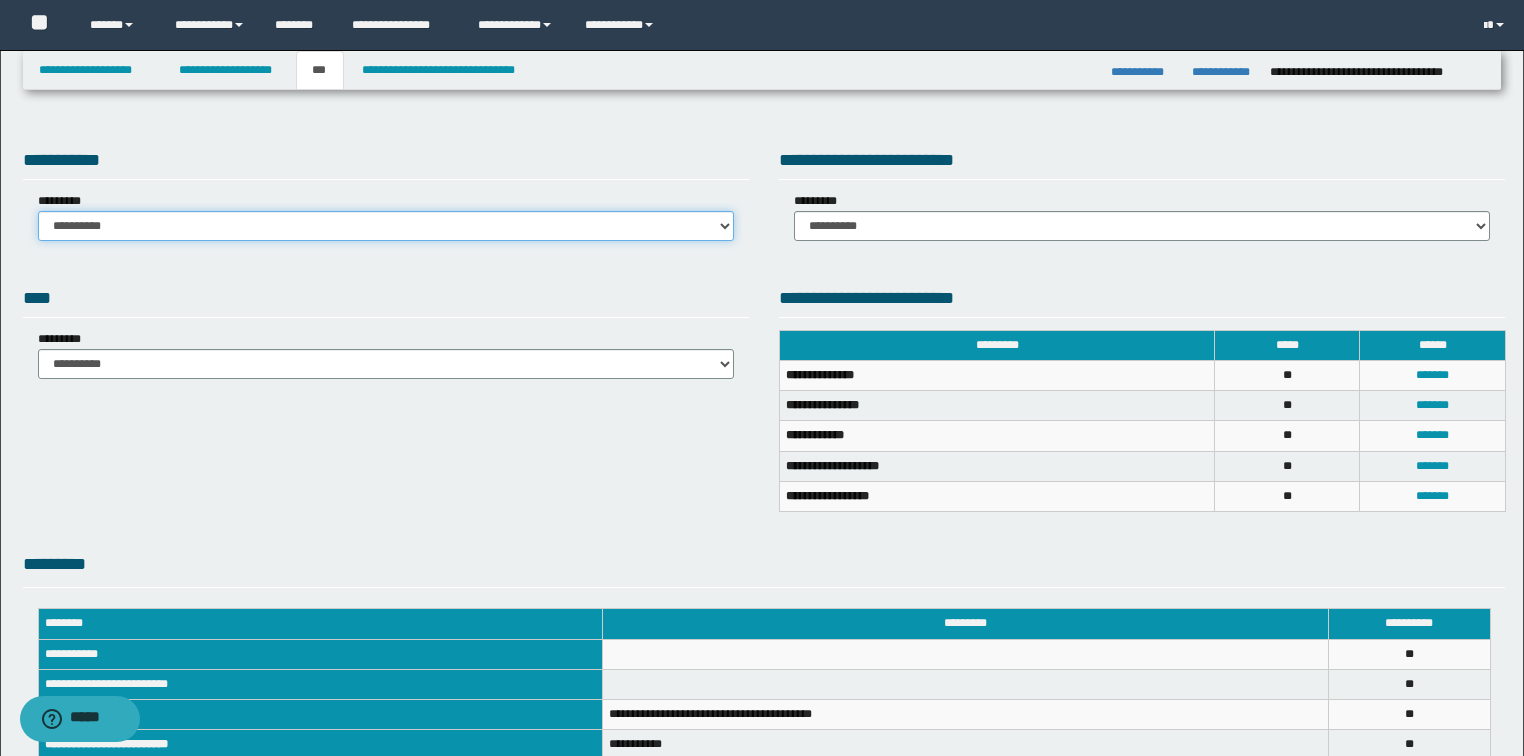 drag, startPoint x: 330, startPoint y: 238, endPoint x: 312, endPoint y: 235, distance: 18.248287 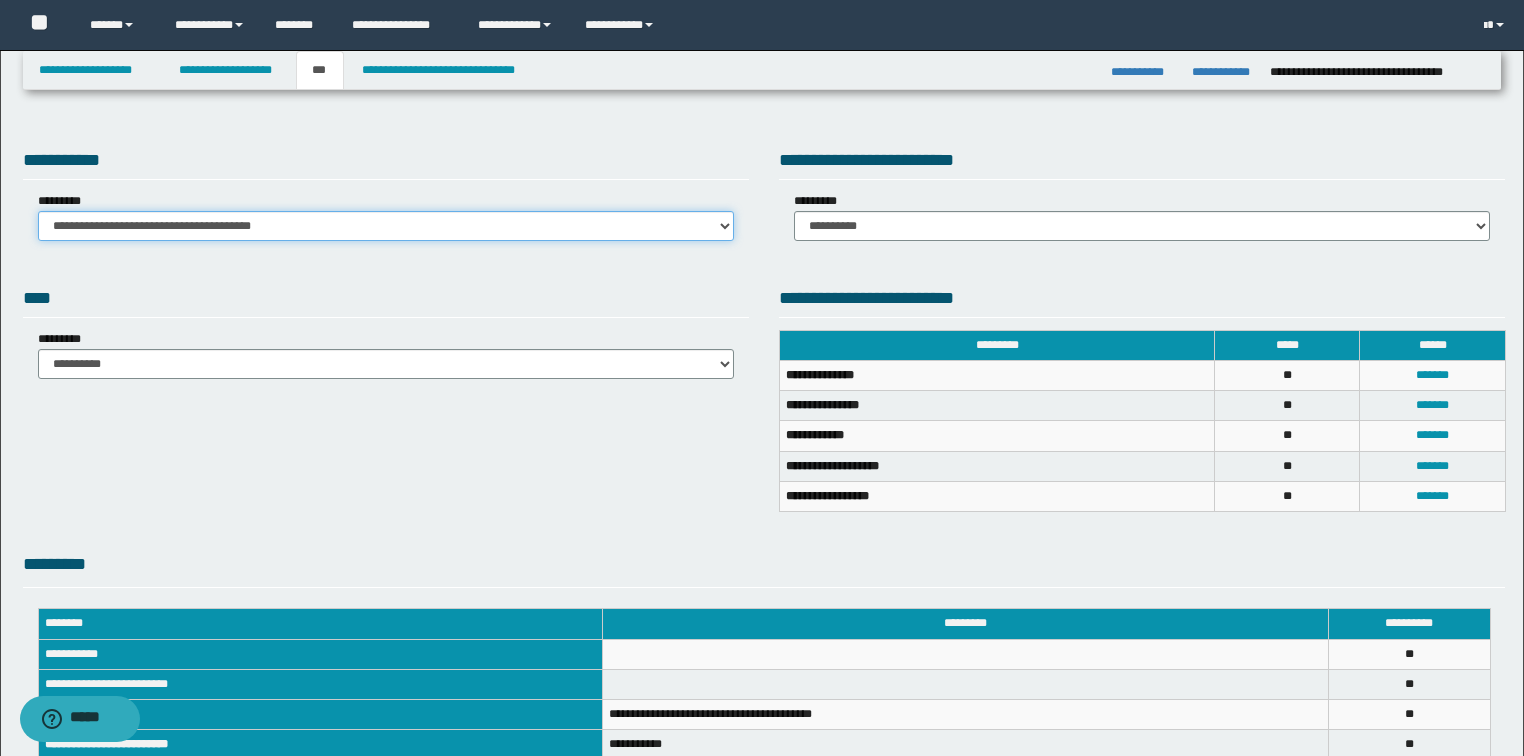 click on "**********" at bounding box center (386, 226) 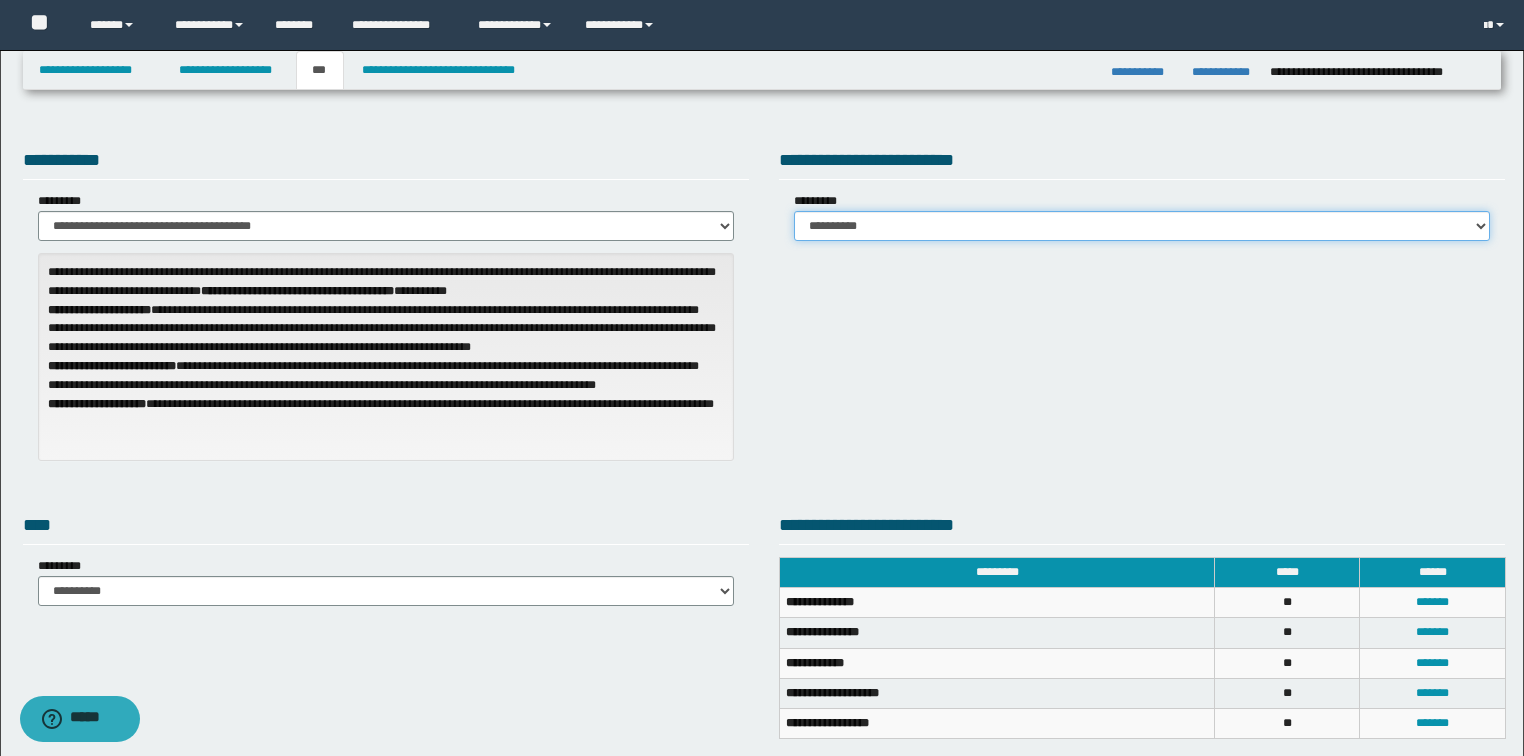 click on "**********" at bounding box center (1142, 226) 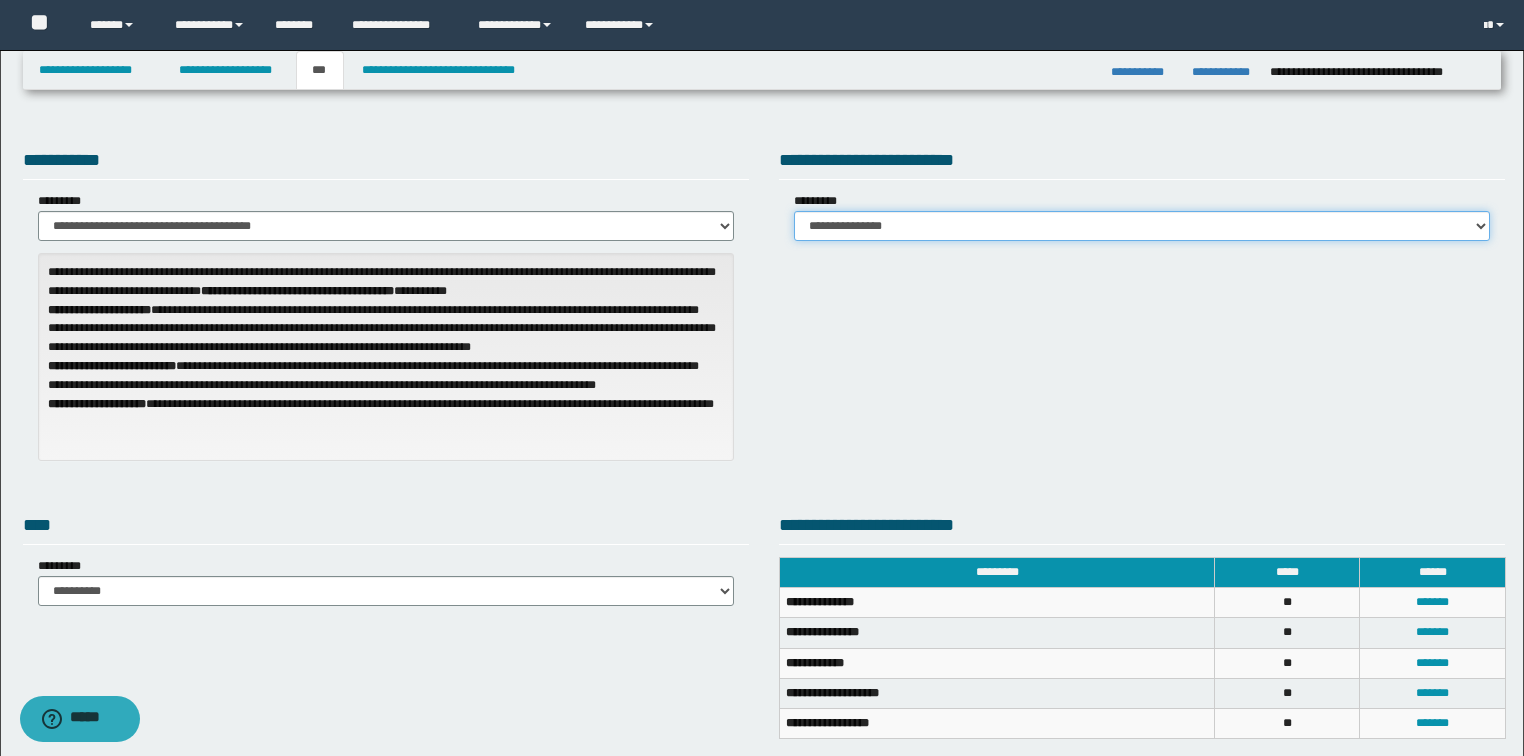click on "**********" at bounding box center [1142, 226] 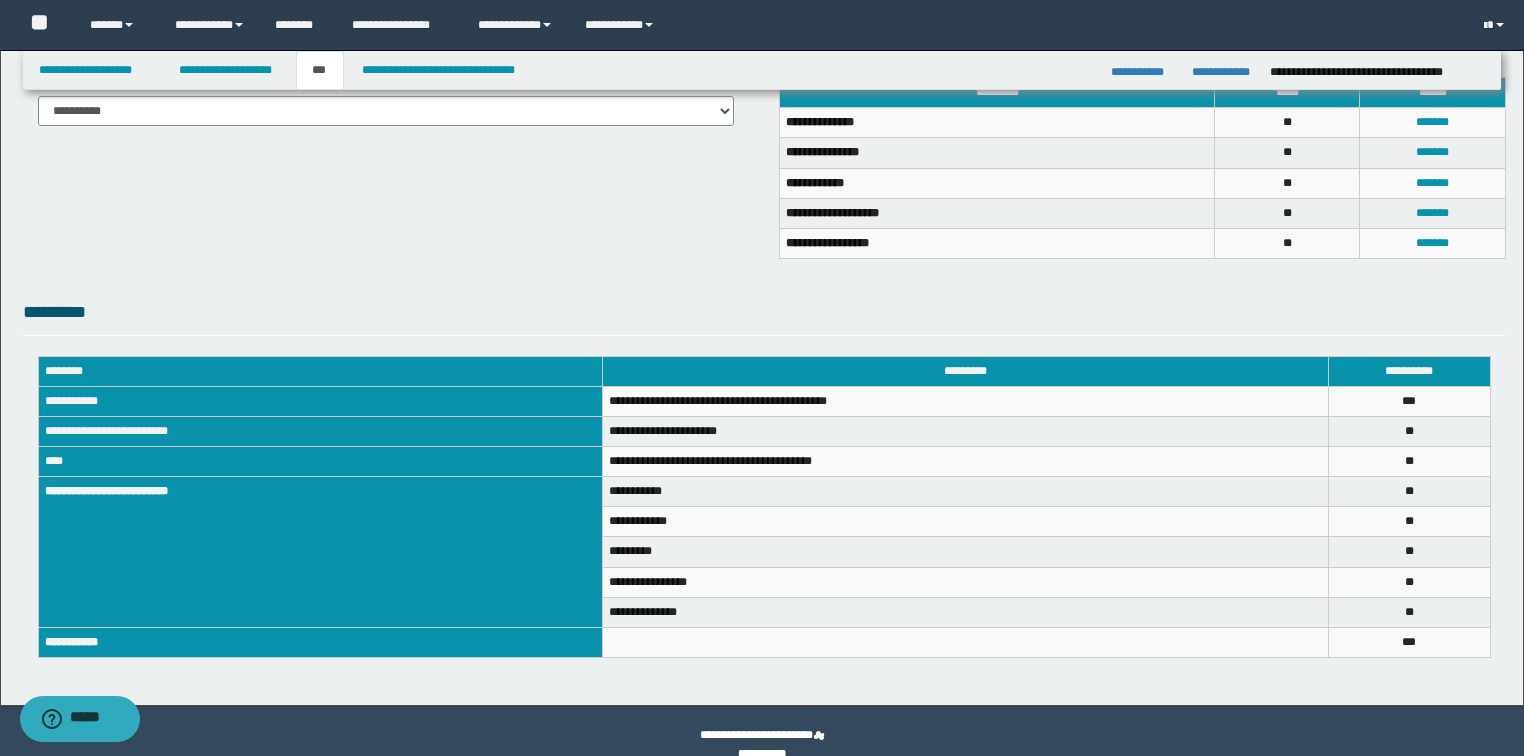 scroll, scrollTop: 508, scrollLeft: 0, axis: vertical 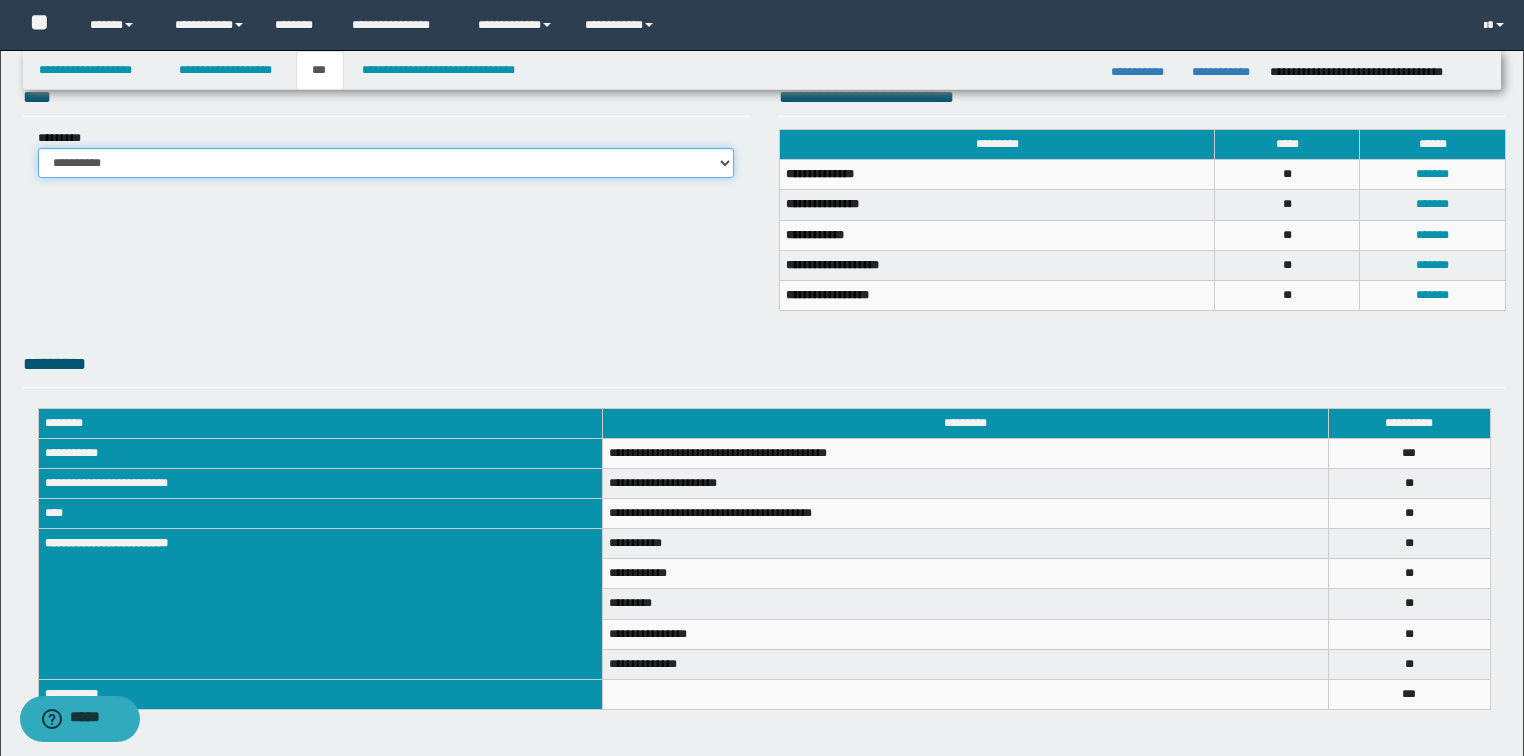 click on "**********" at bounding box center [386, 163] 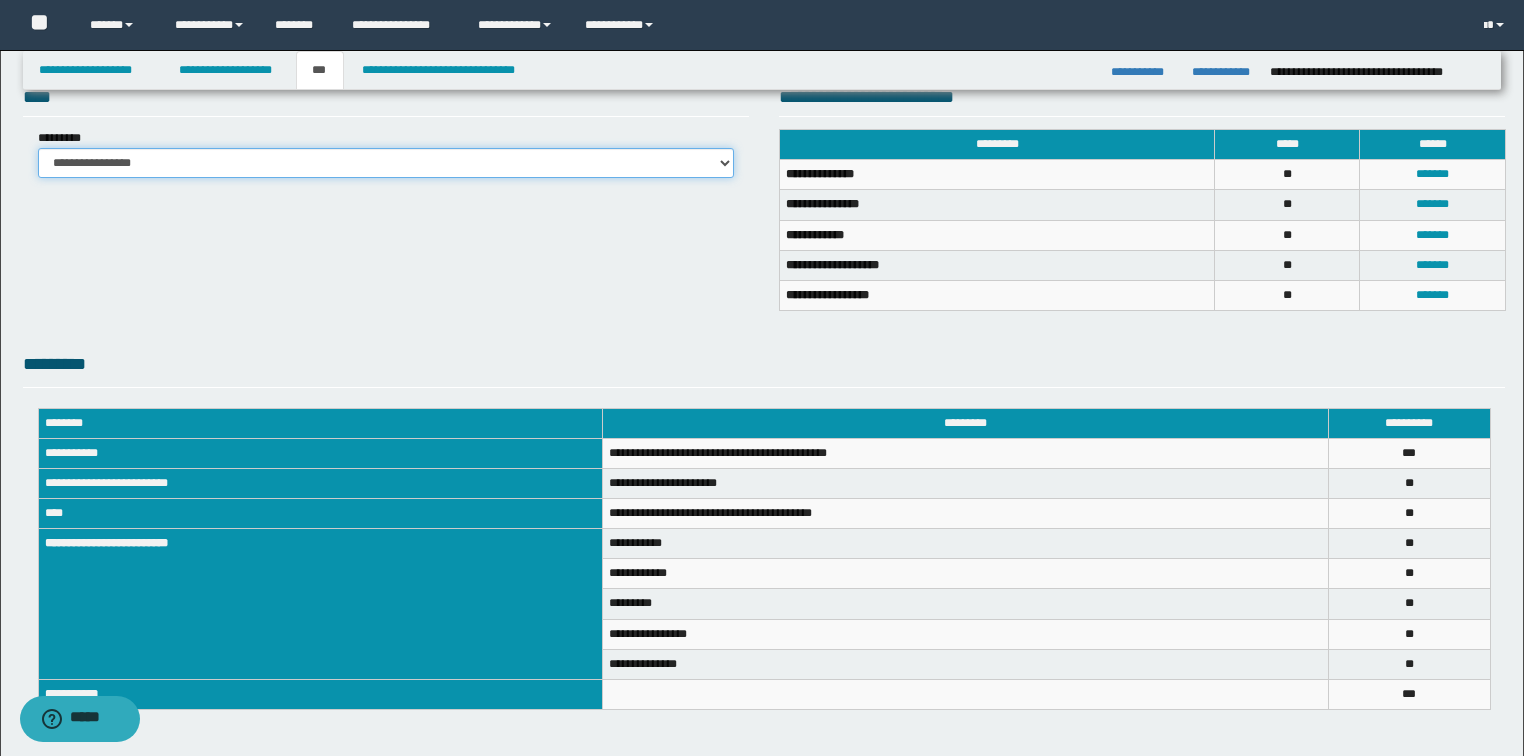 click on "**********" at bounding box center [386, 163] 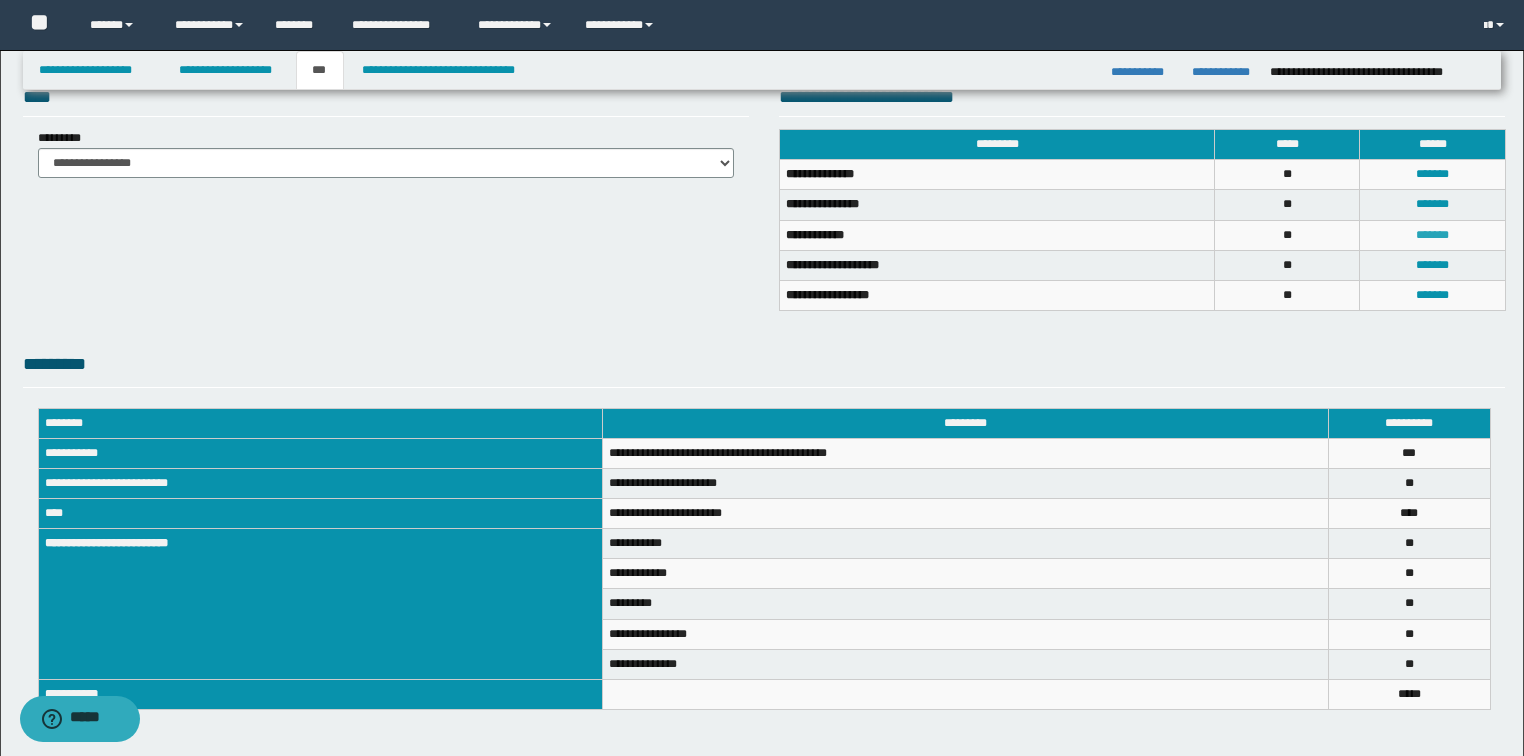 click on "*******" at bounding box center (1432, 235) 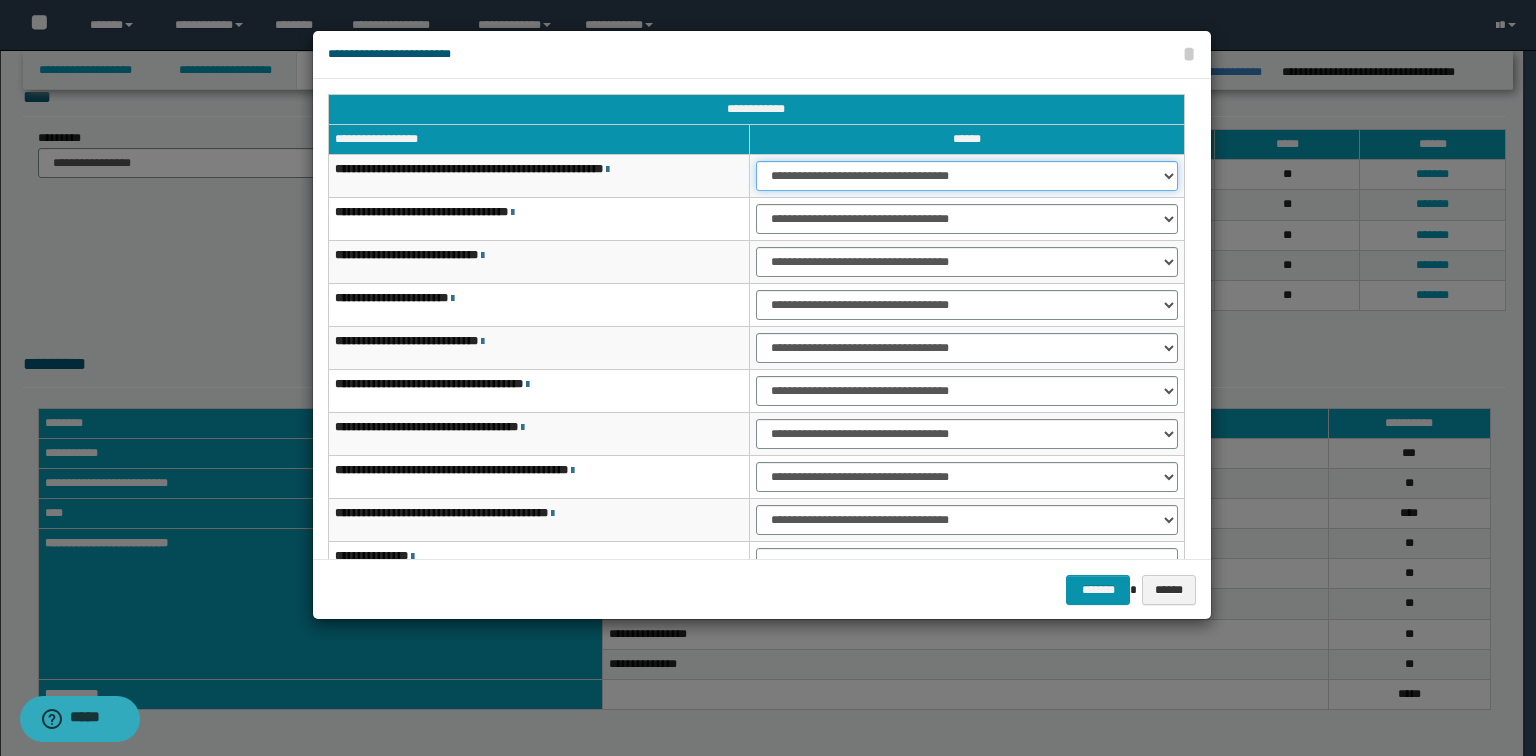 click on "**********" at bounding box center [967, 176] 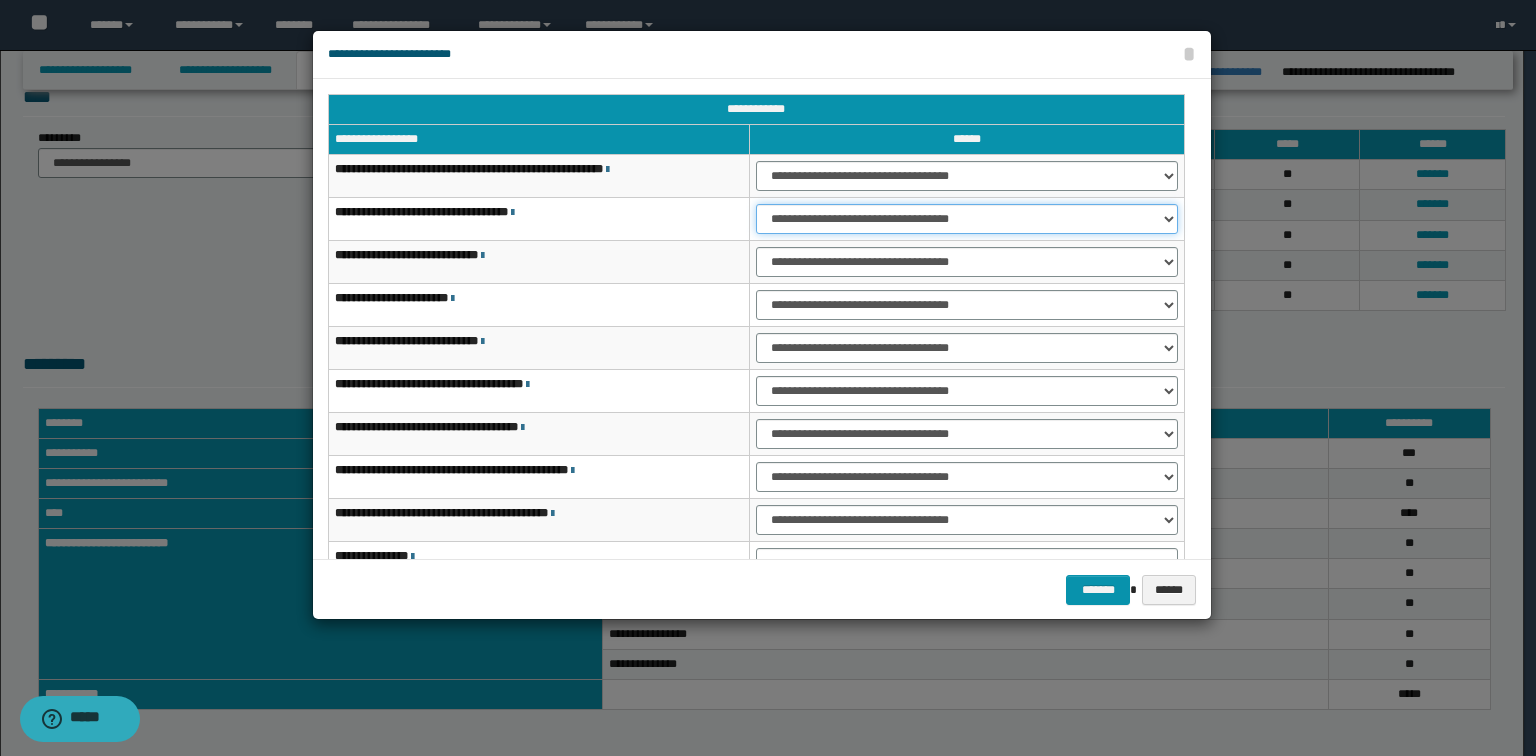 click on "**********" at bounding box center (967, 219) 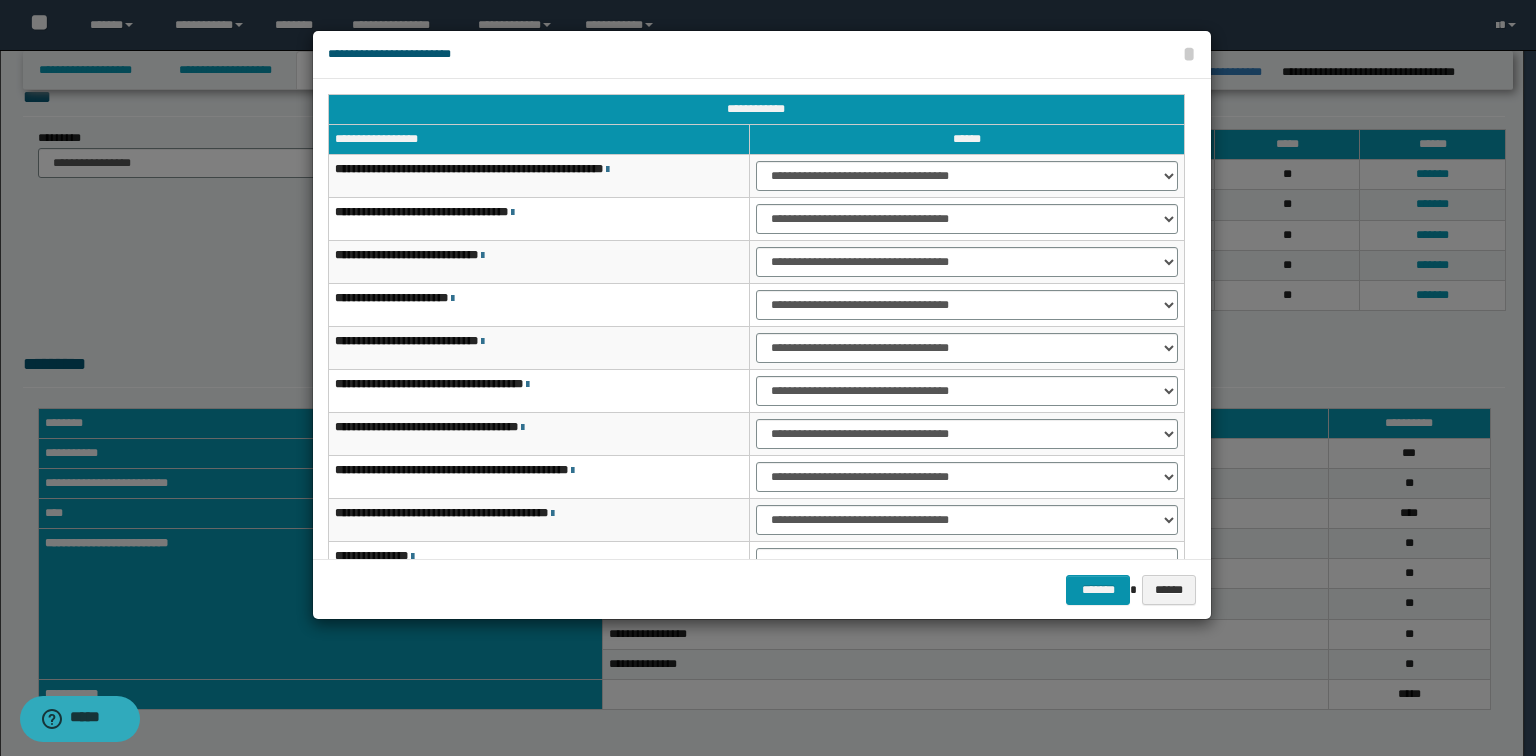 click on "**********" at bounding box center [967, 262] 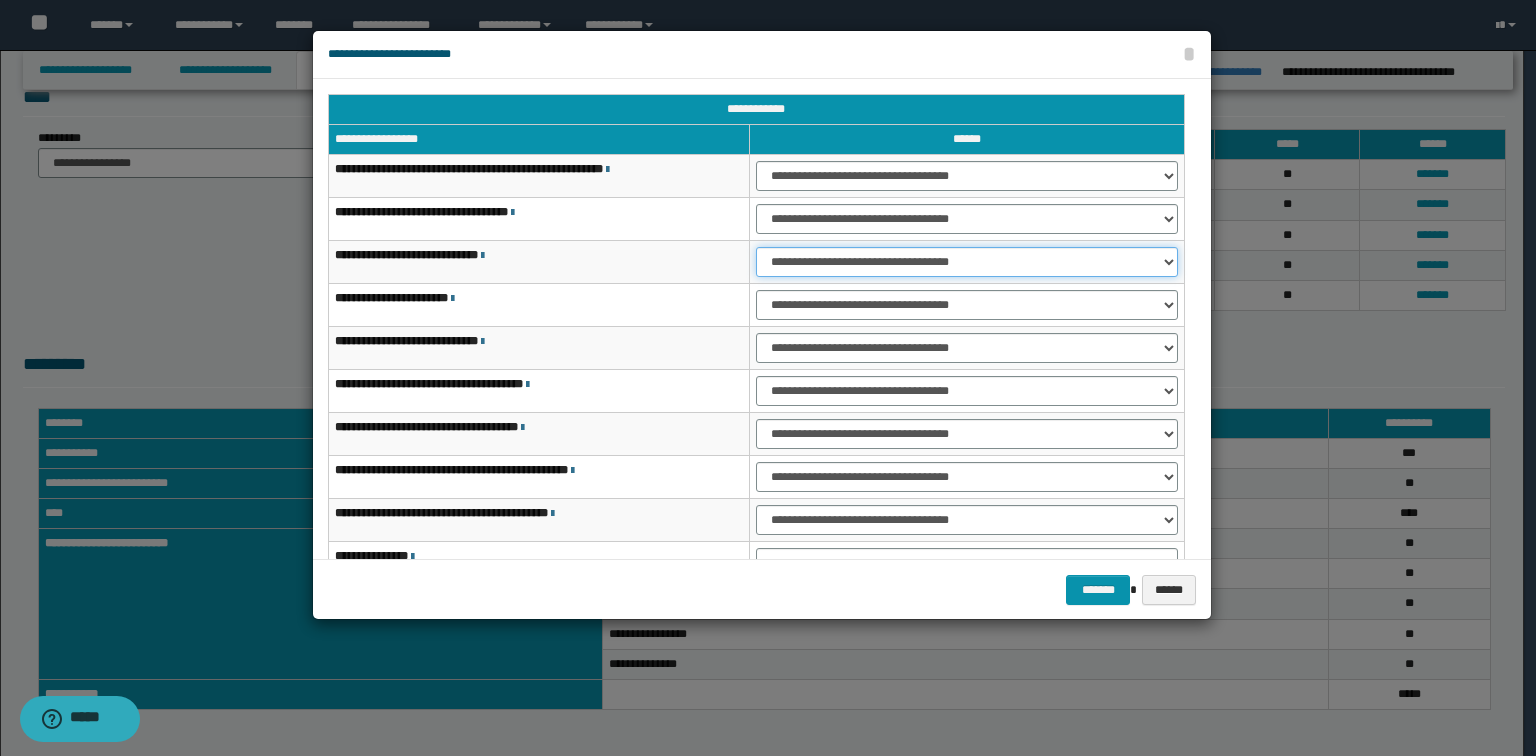 click on "**********" at bounding box center (967, 262) 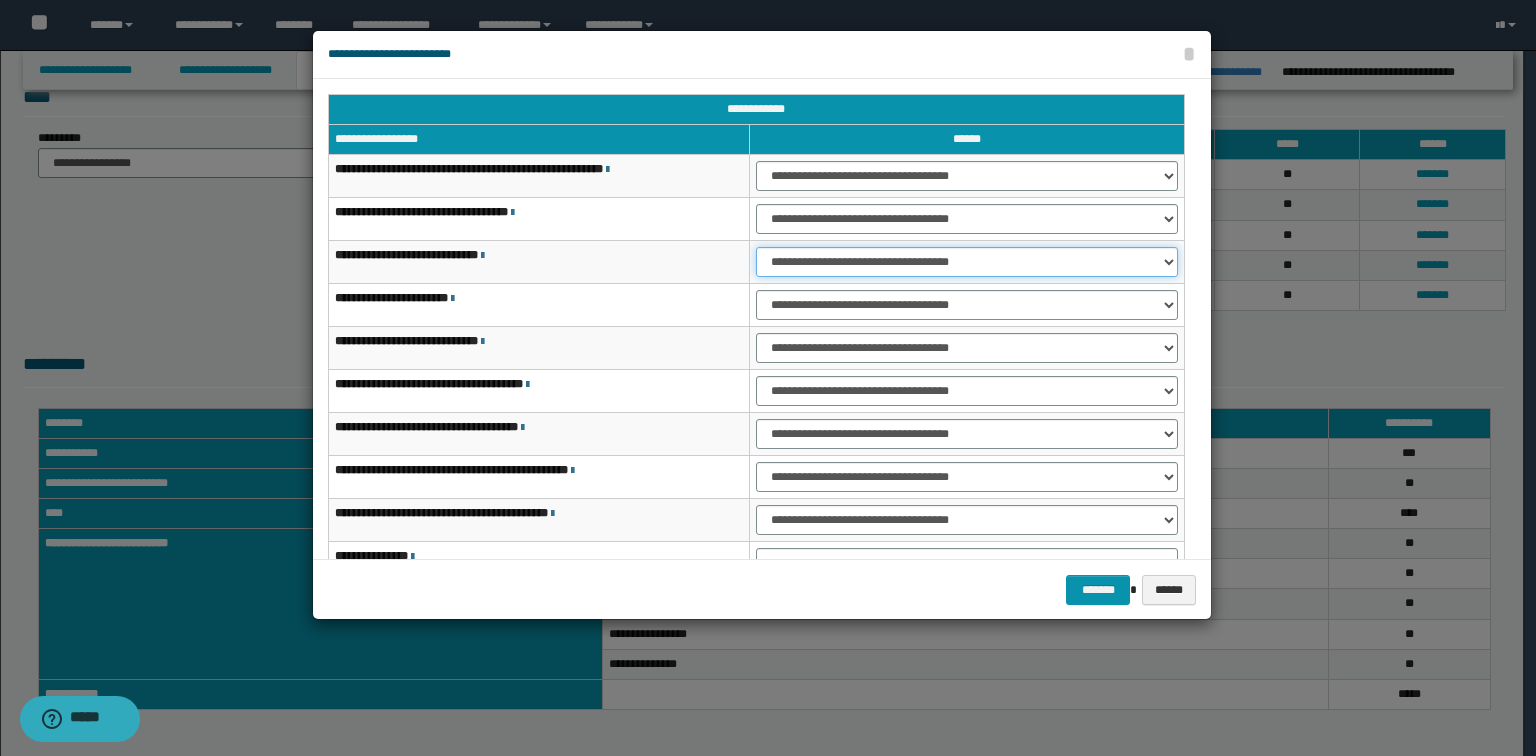 select on "***" 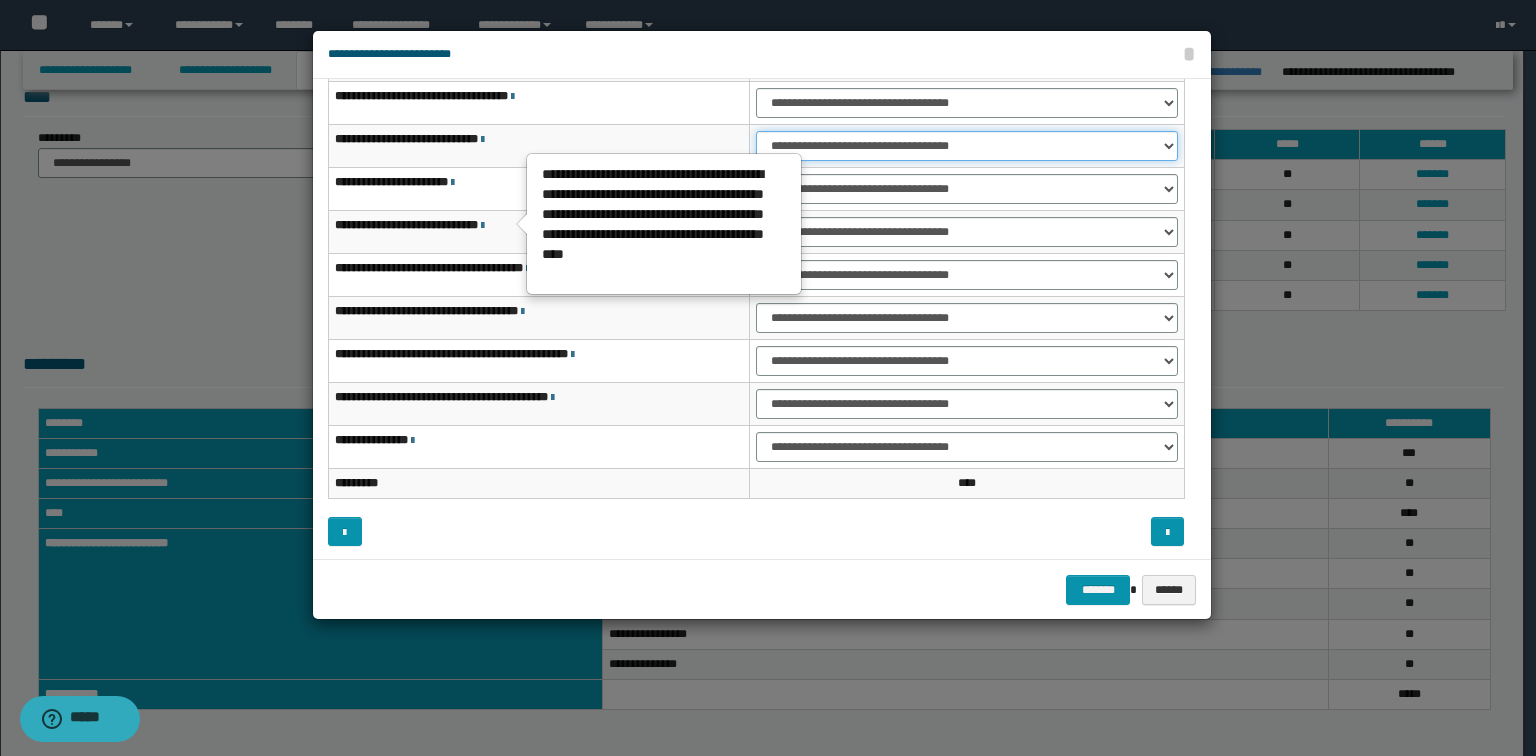 scroll, scrollTop: 118, scrollLeft: 0, axis: vertical 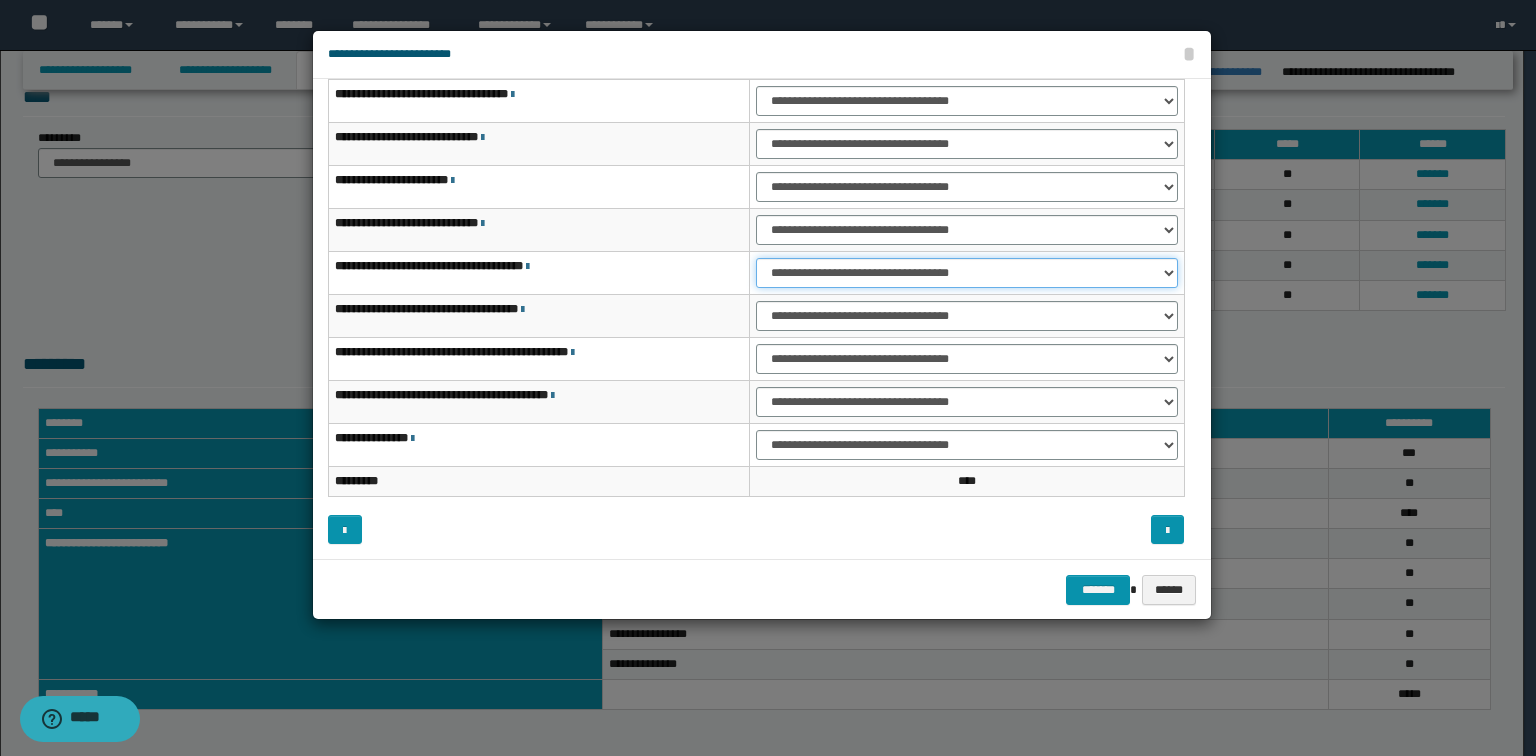 click on "**********" at bounding box center (967, 273) 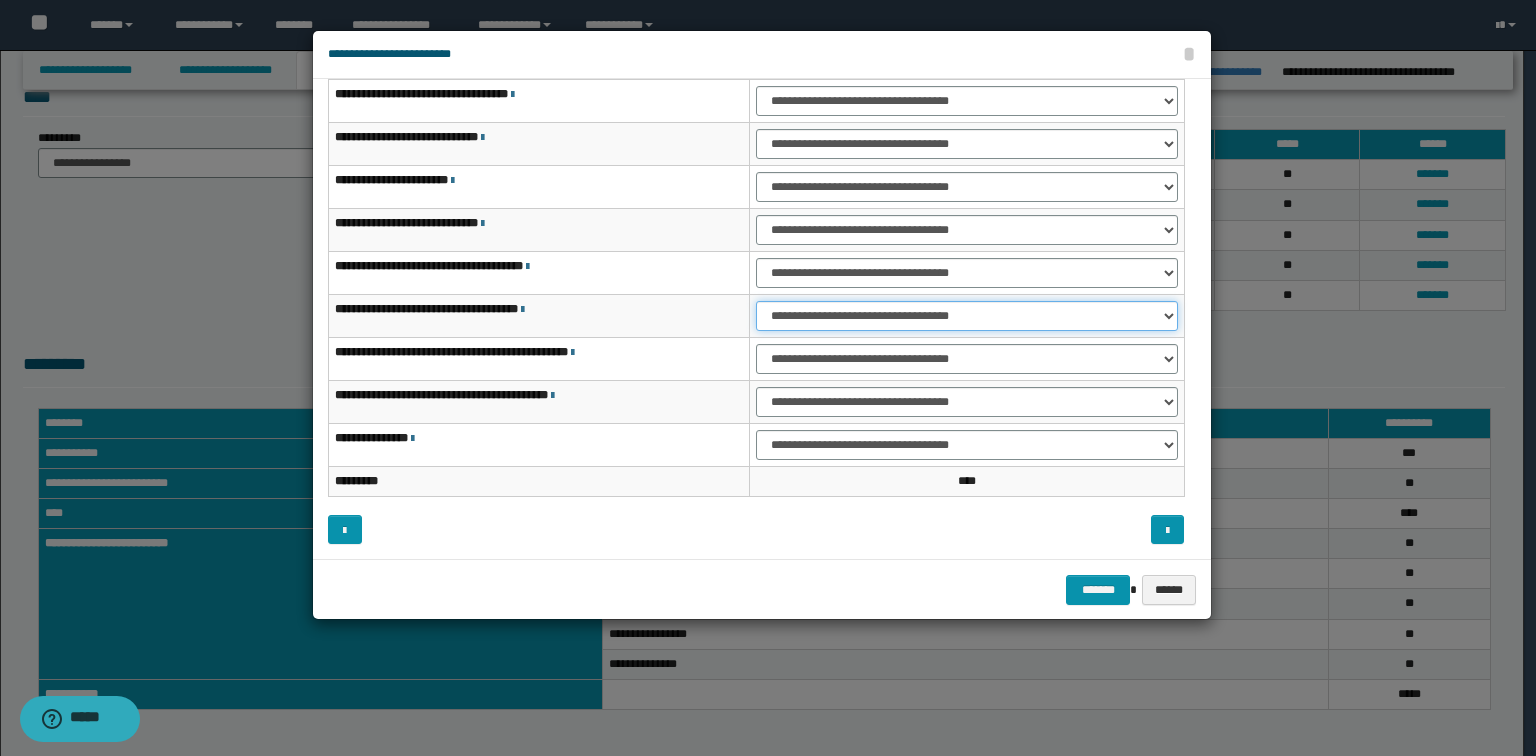 click on "**********" at bounding box center [967, 316] 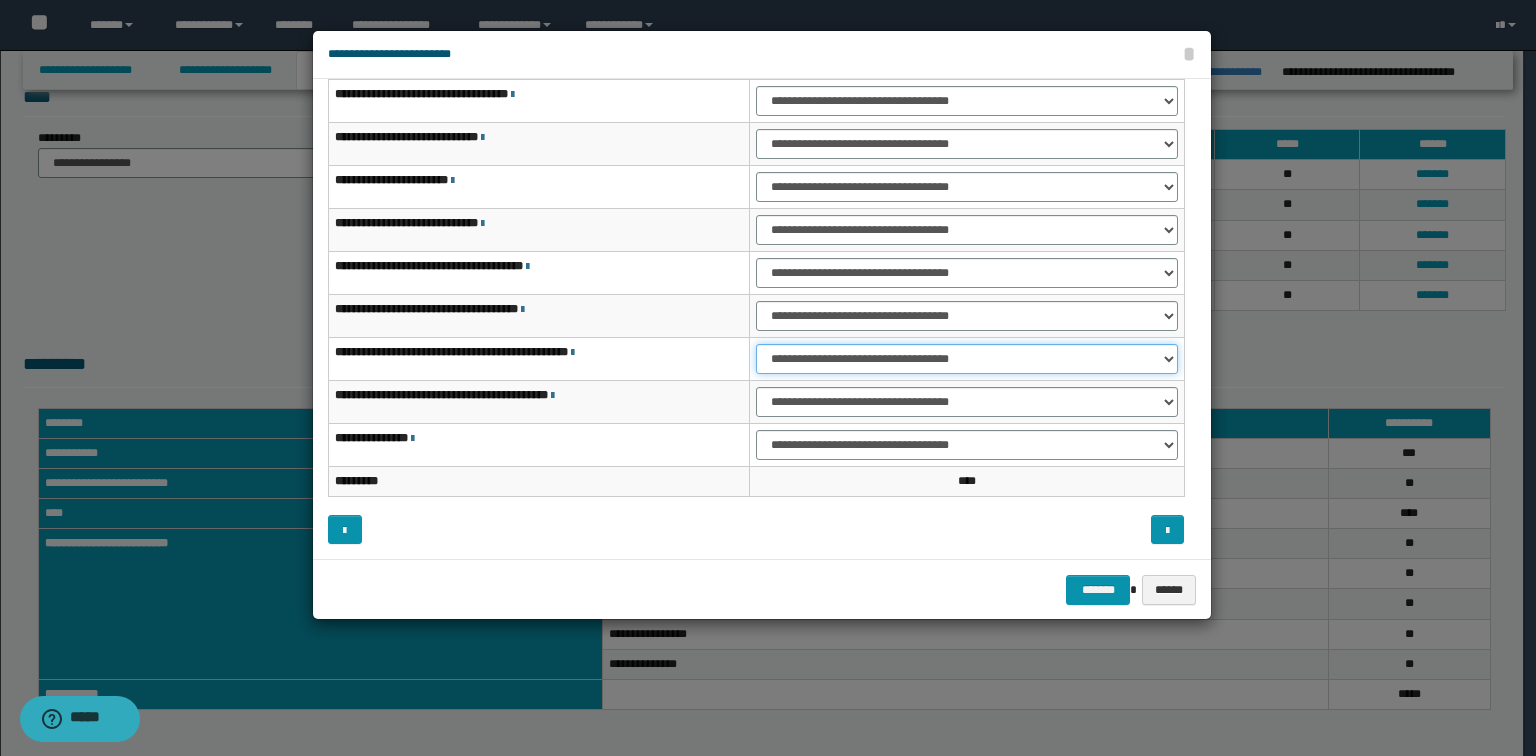 click on "**********" at bounding box center [967, 359] 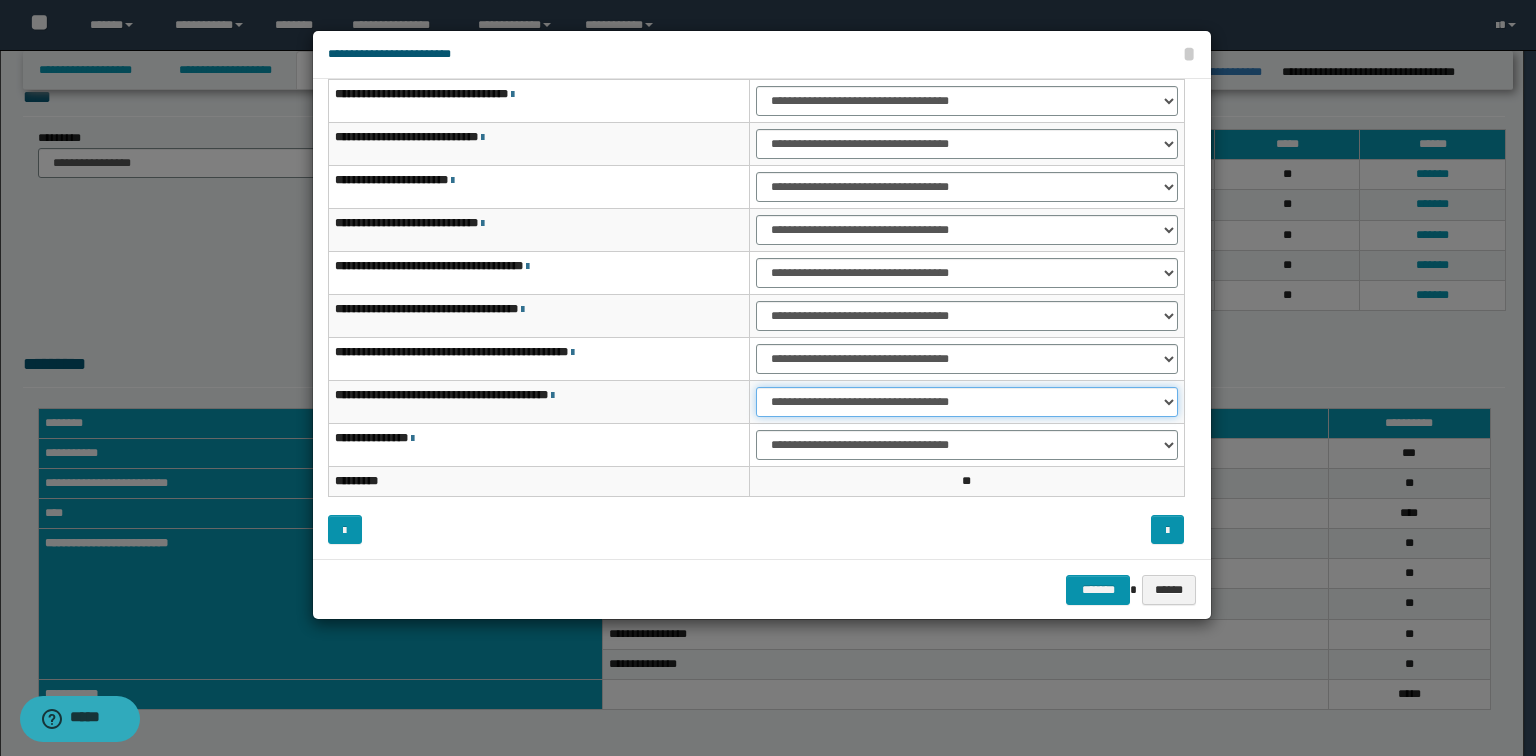 click on "**********" at bounding box center (967, 402) 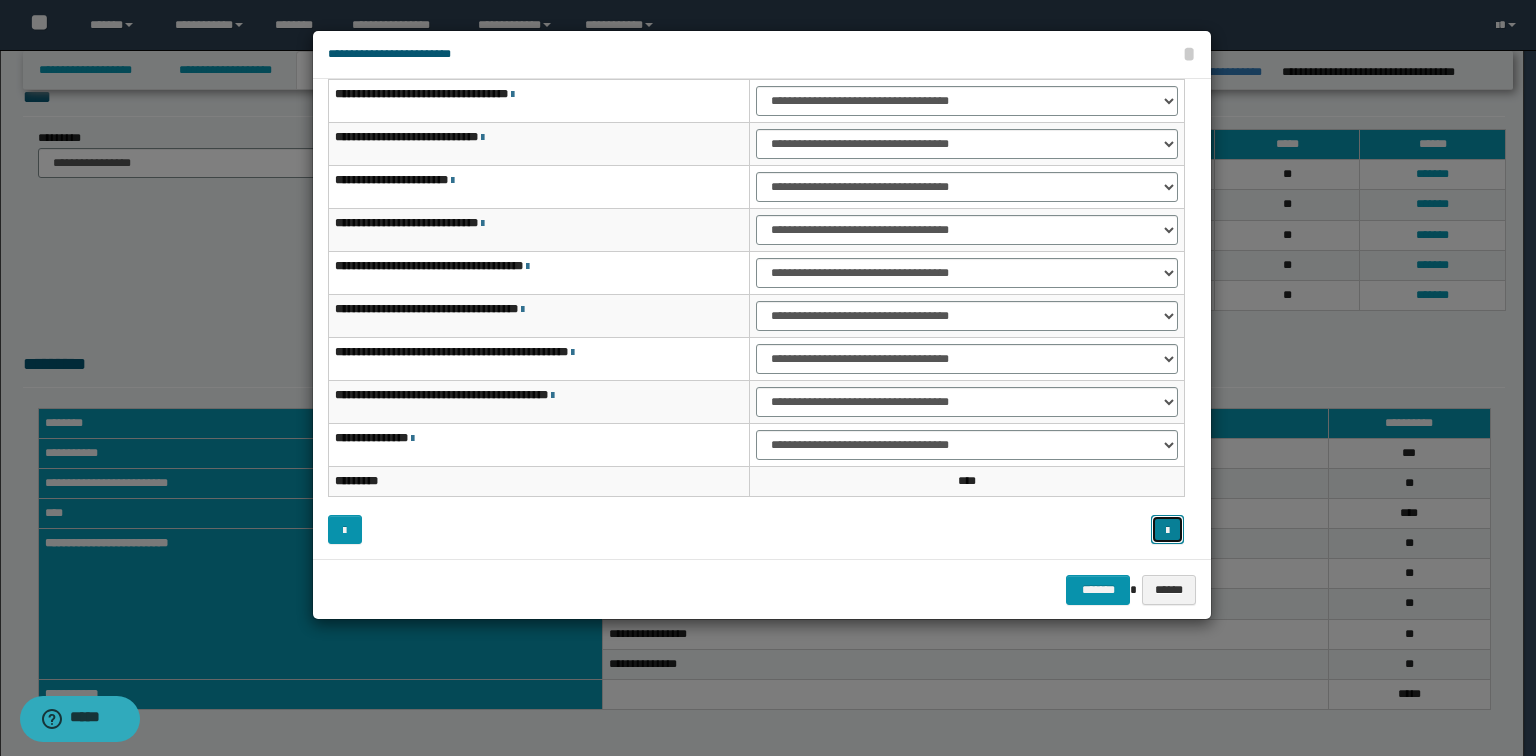 click at bounding box center (1168, 530) 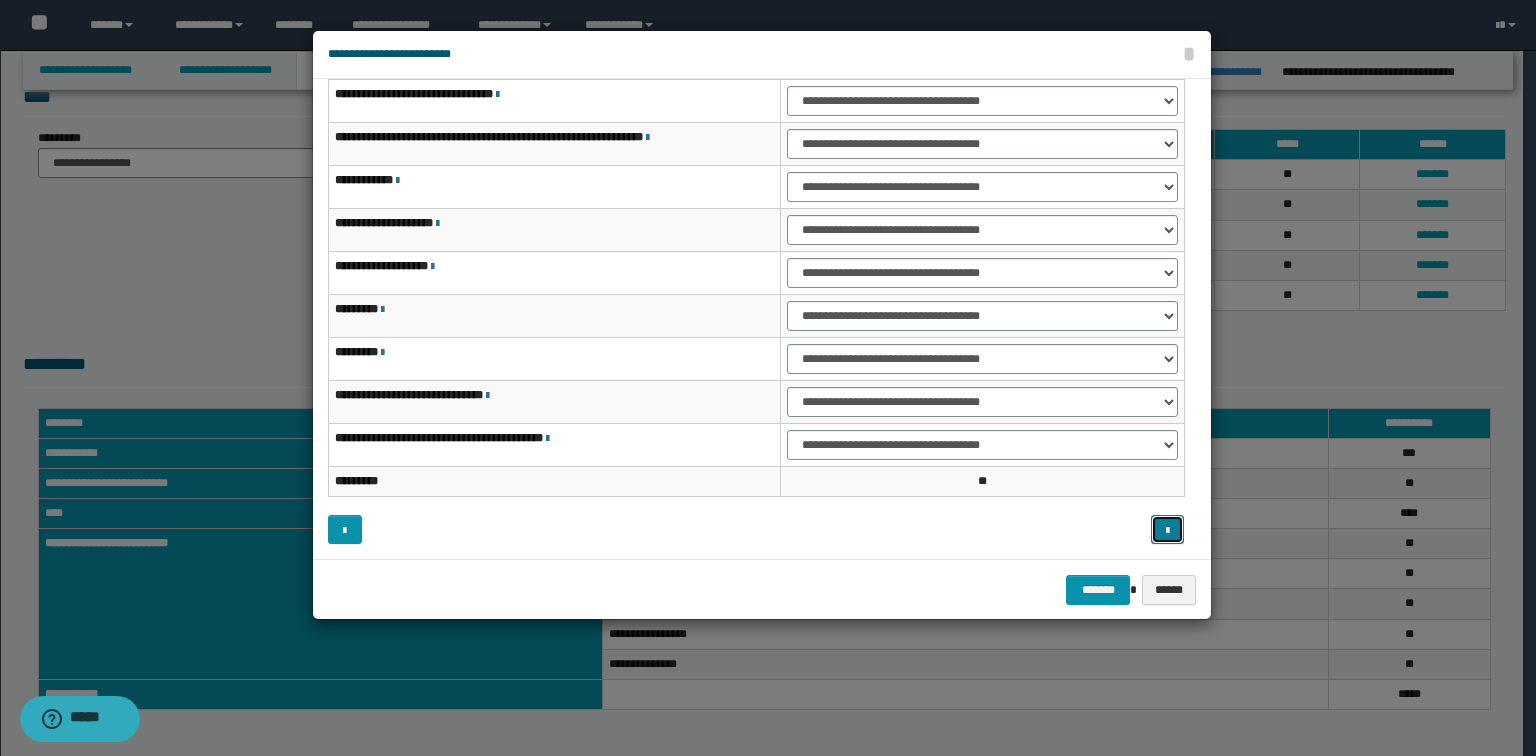 type 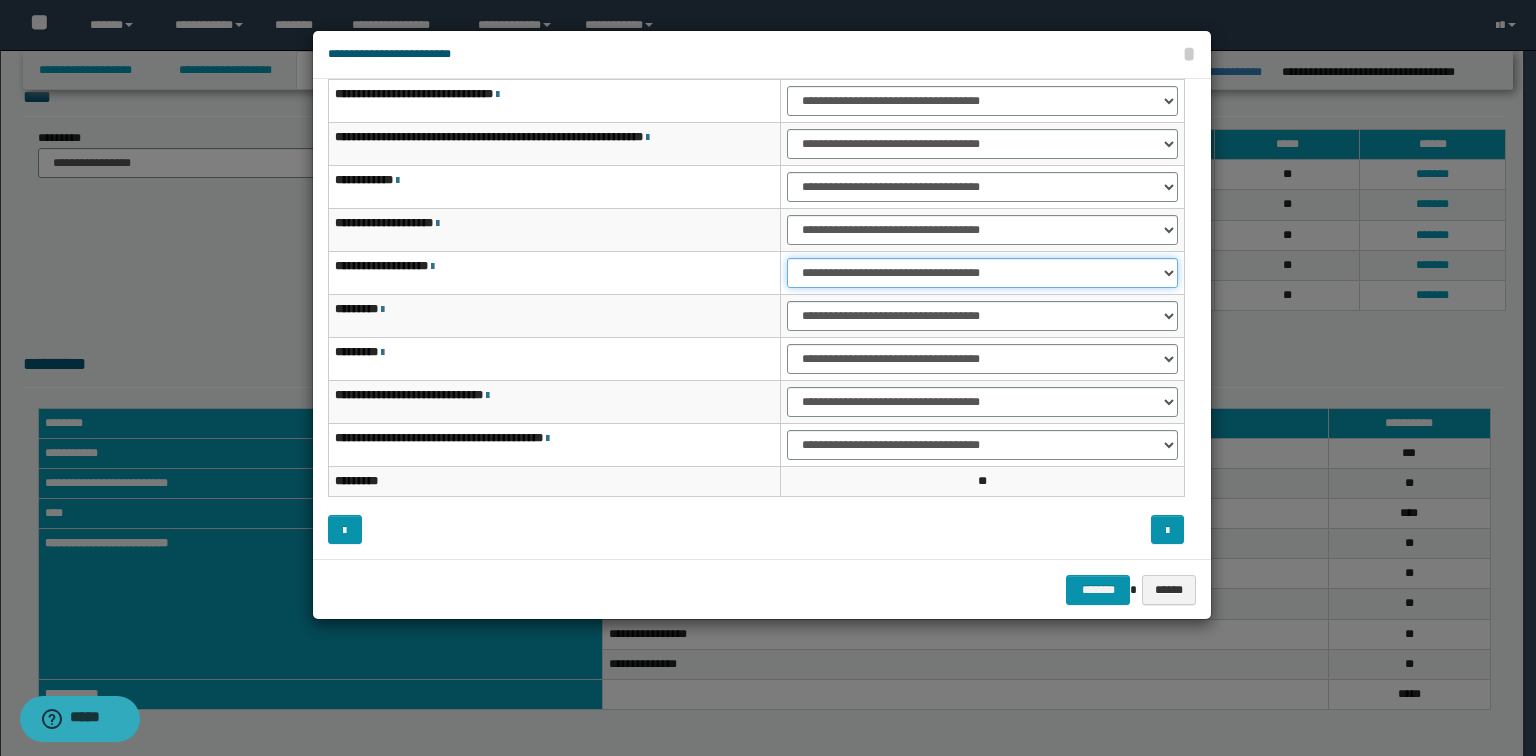 drag, startPoint x: 849, startPoint y: 260, endPoint x: 848, endPoint y: 272, distance: 12.0415945 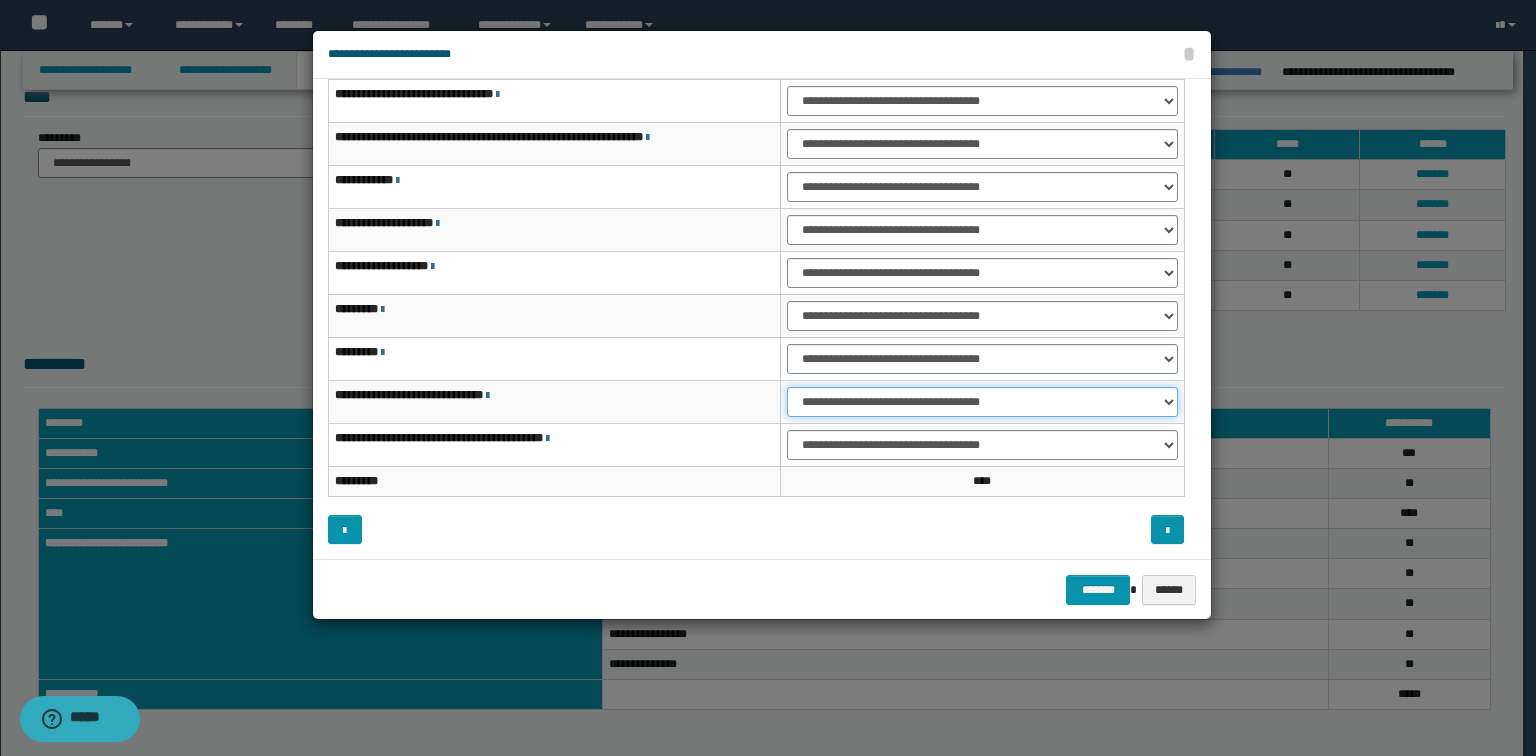 drag, startPoint x: 823, startPoint y: 401, endPoint x: 823, endPoint y: 412, distance: 11 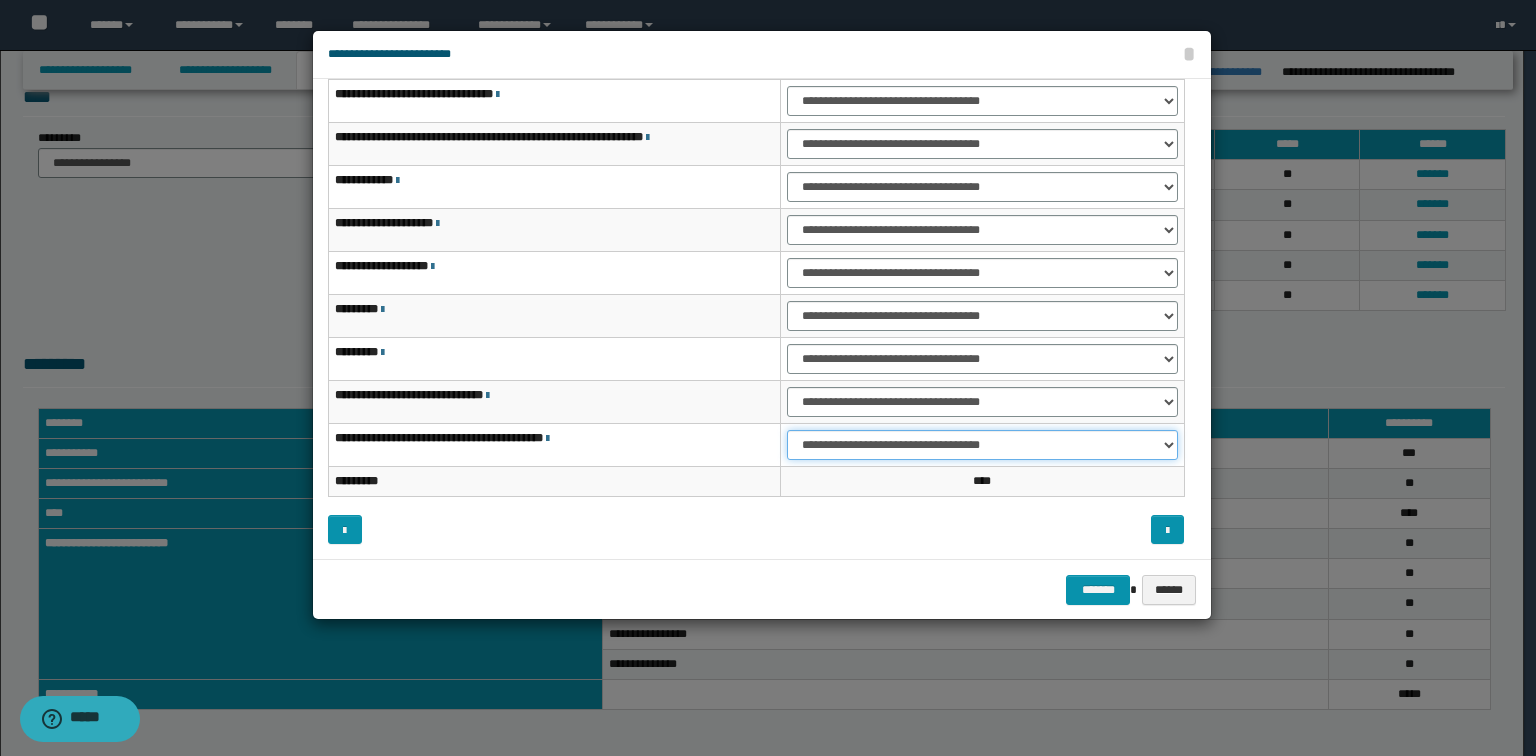 click on "**********" at bounding box center (982, 445) 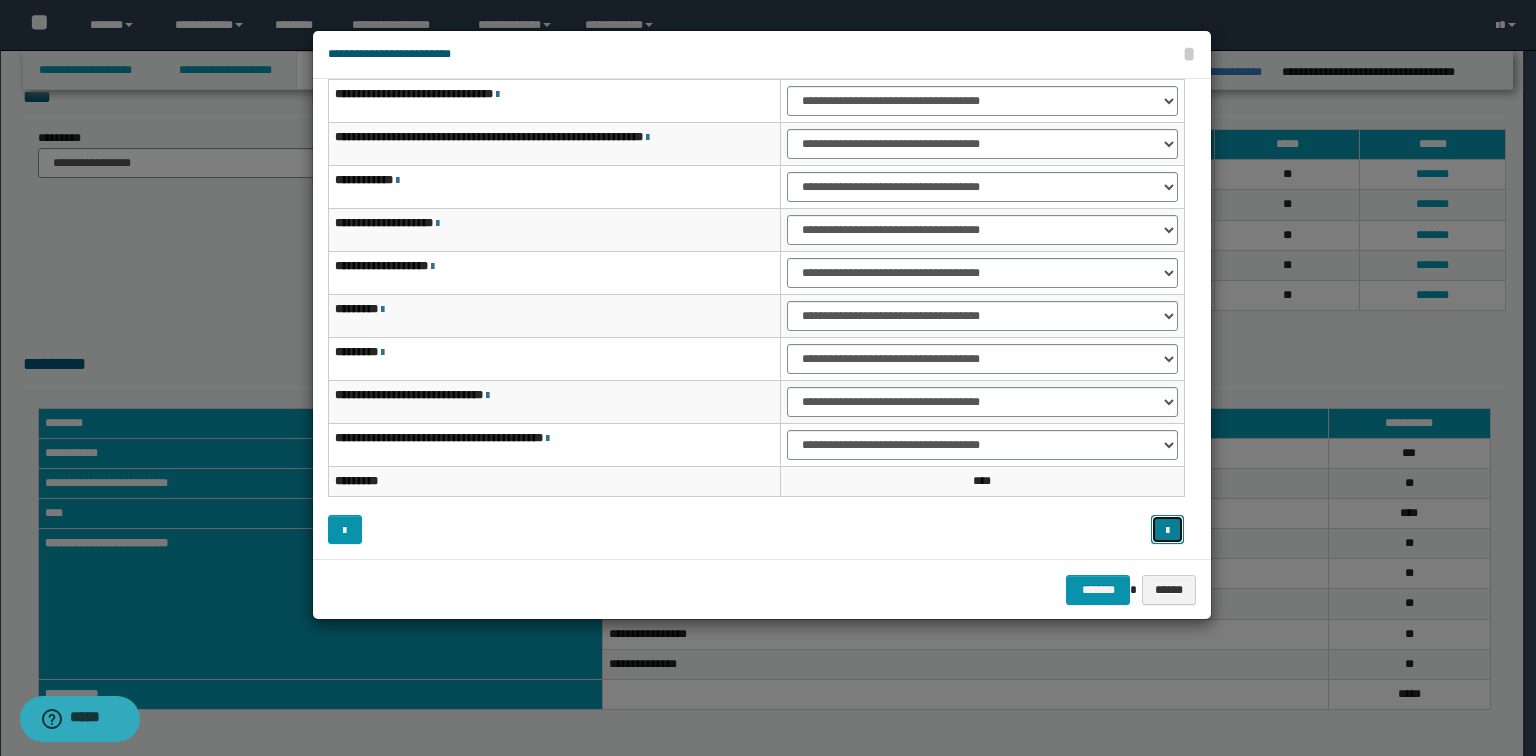 click at bounding box center (1168, 530) 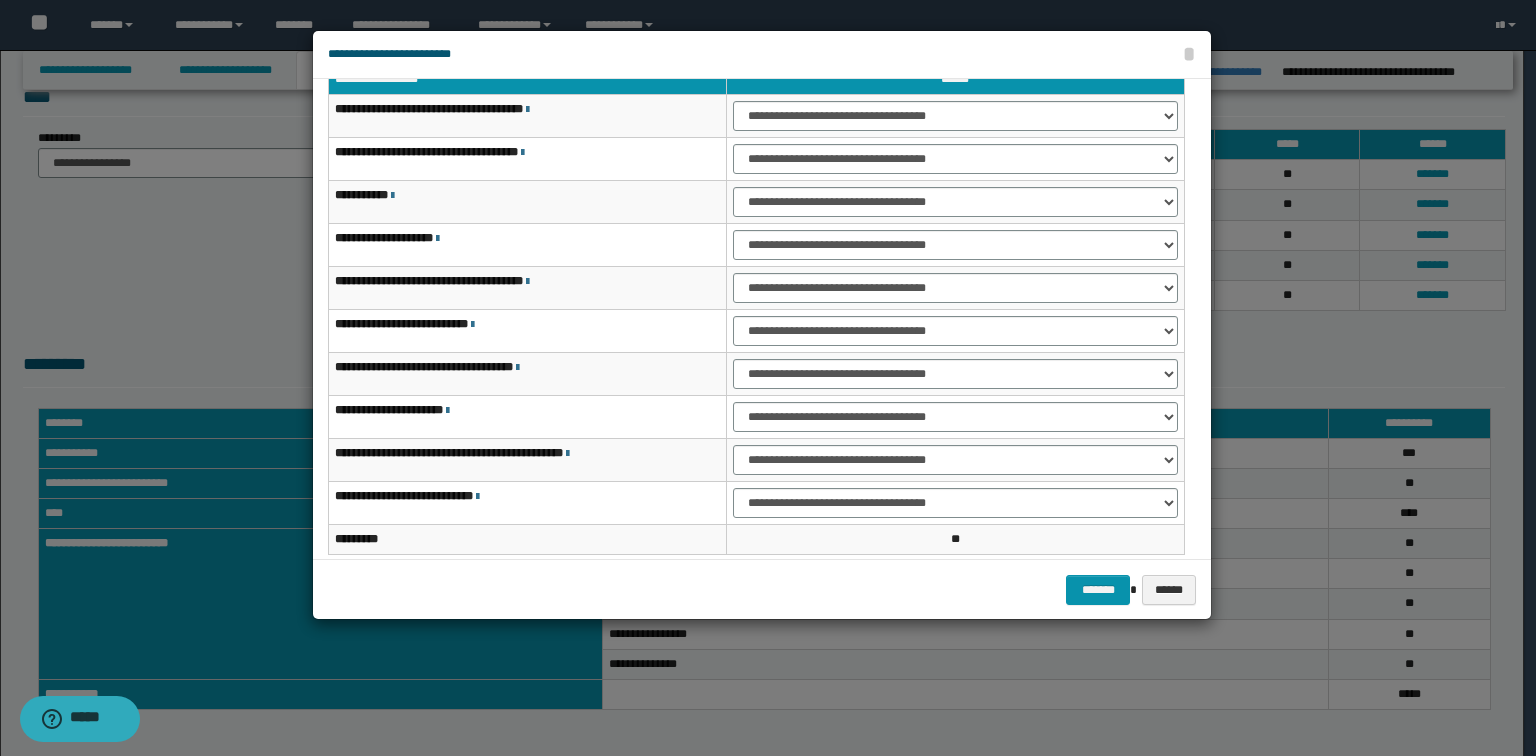 scroll, scrollTop: 0, scrollLeft: 0, axis: both 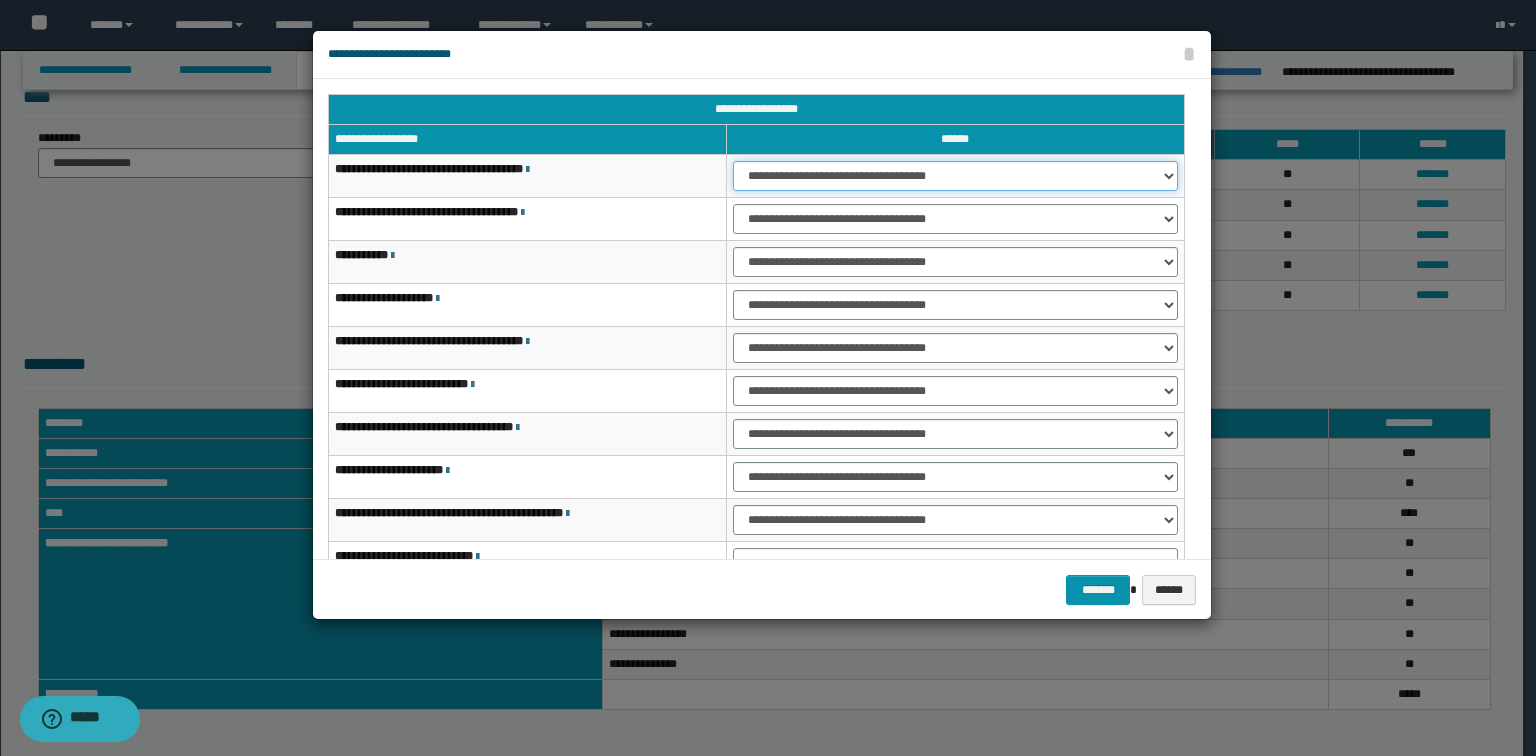 click on "**********" at bounding box center (955, 176) 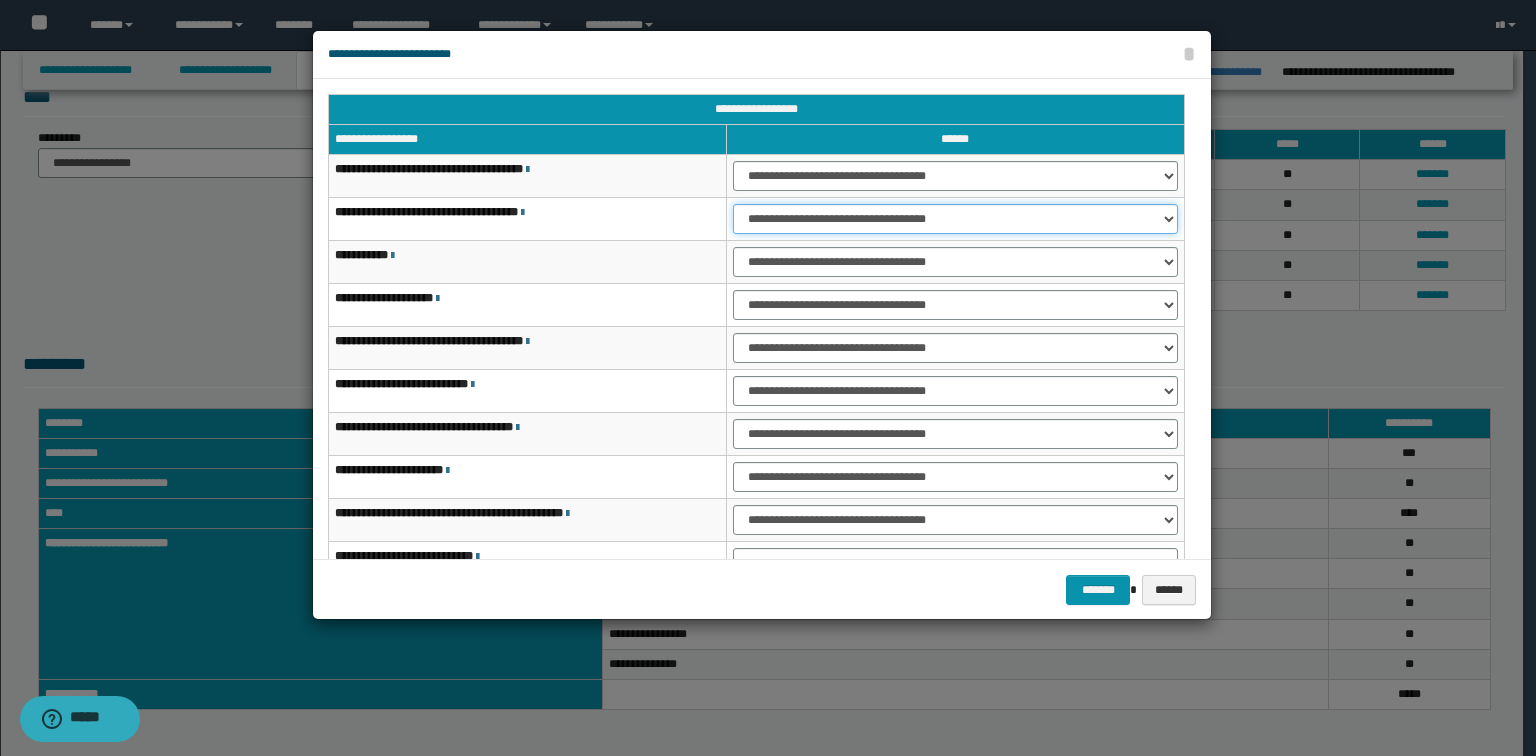 click on "**********" at bounding box center (955, 219) 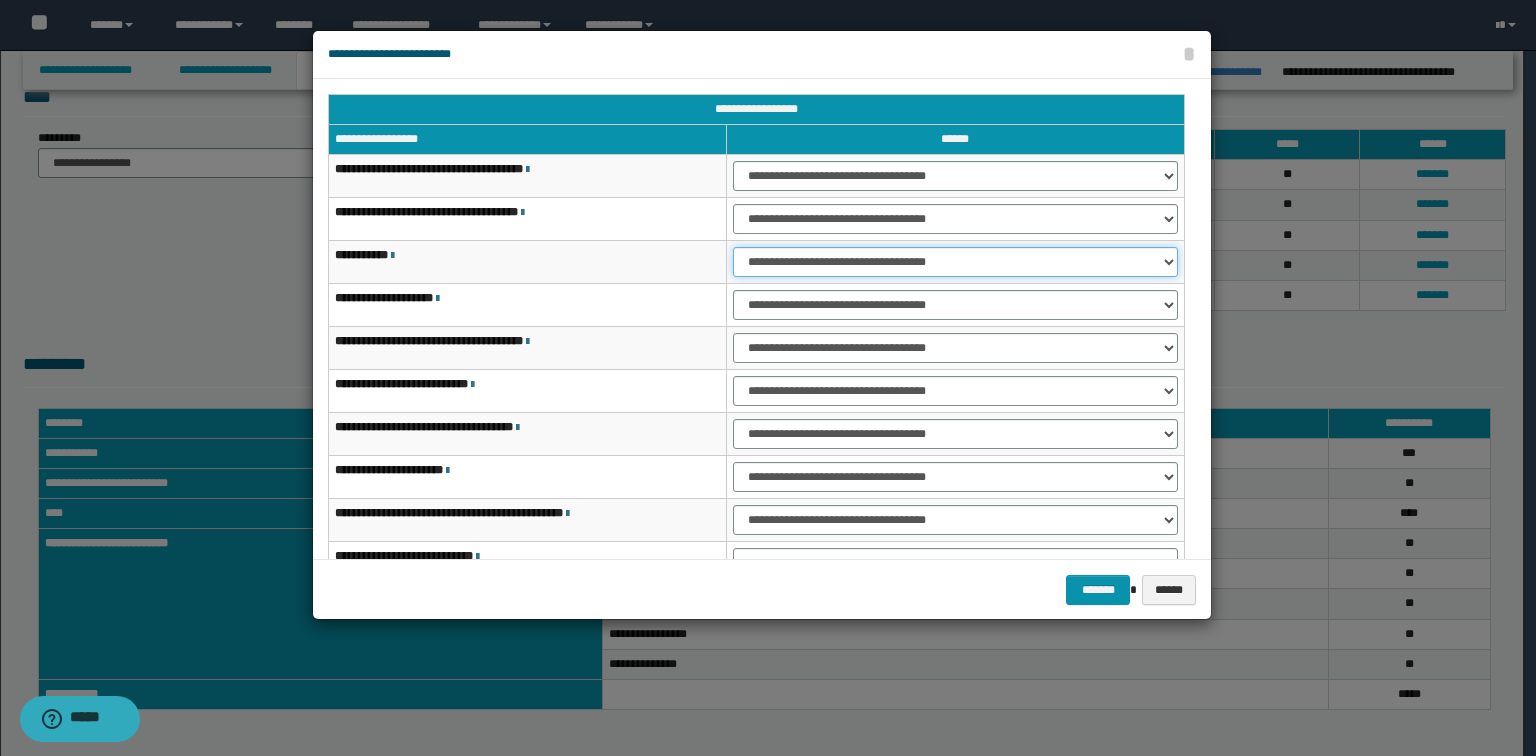 click on "**********" at bounding box center (955, 262) 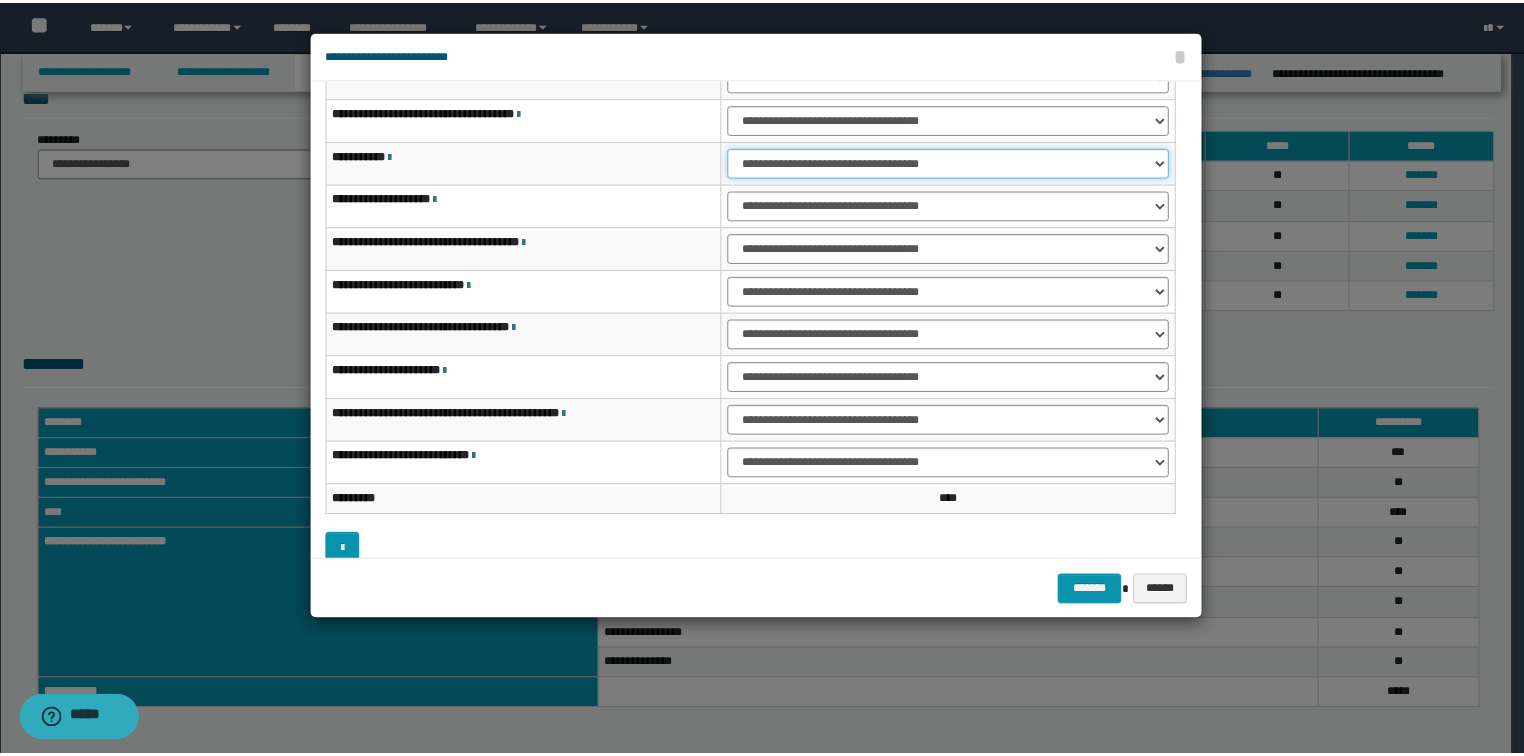 scroll, scrollTop: 118, scrollLeft: 0, axis: vertical 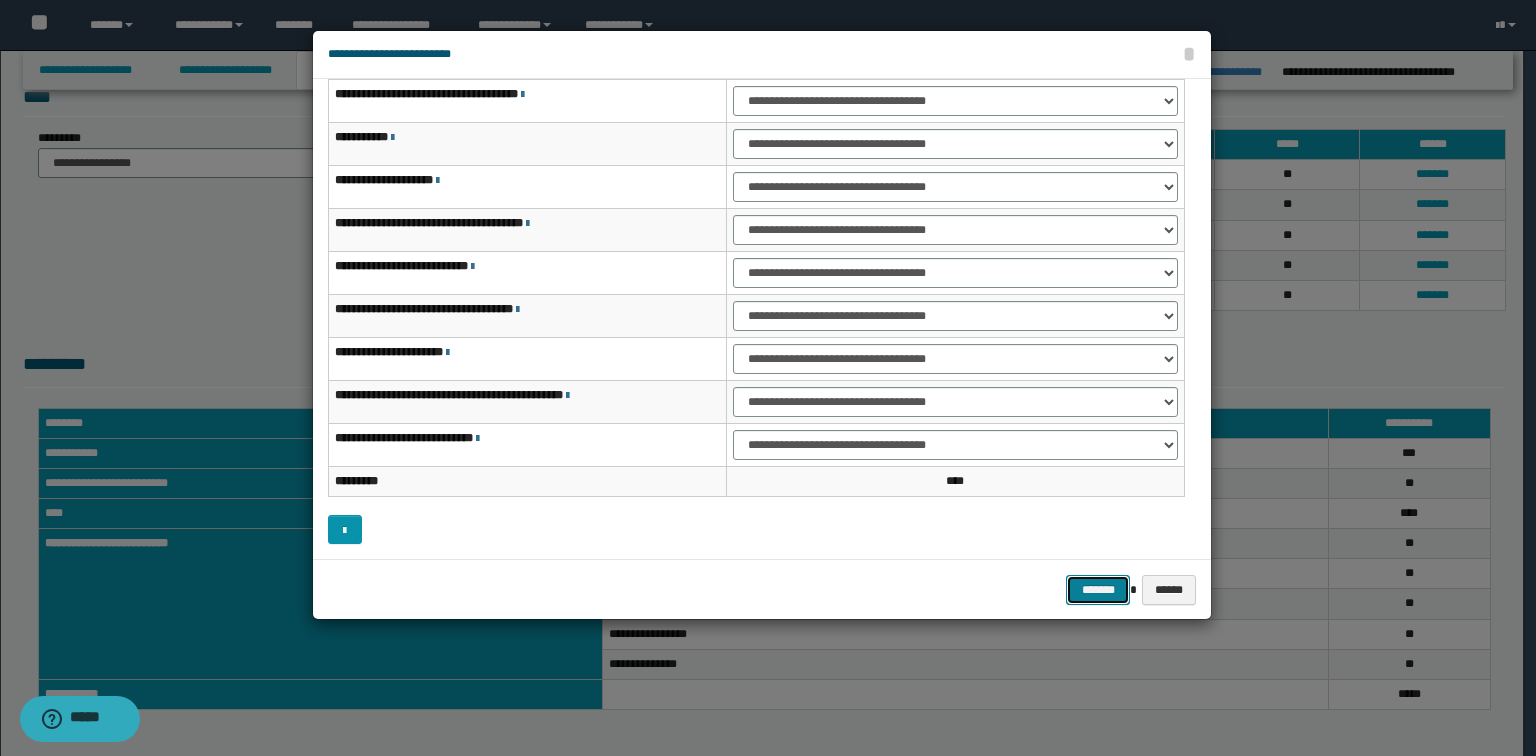 click on "*******" at bounding box center [1098, 590] 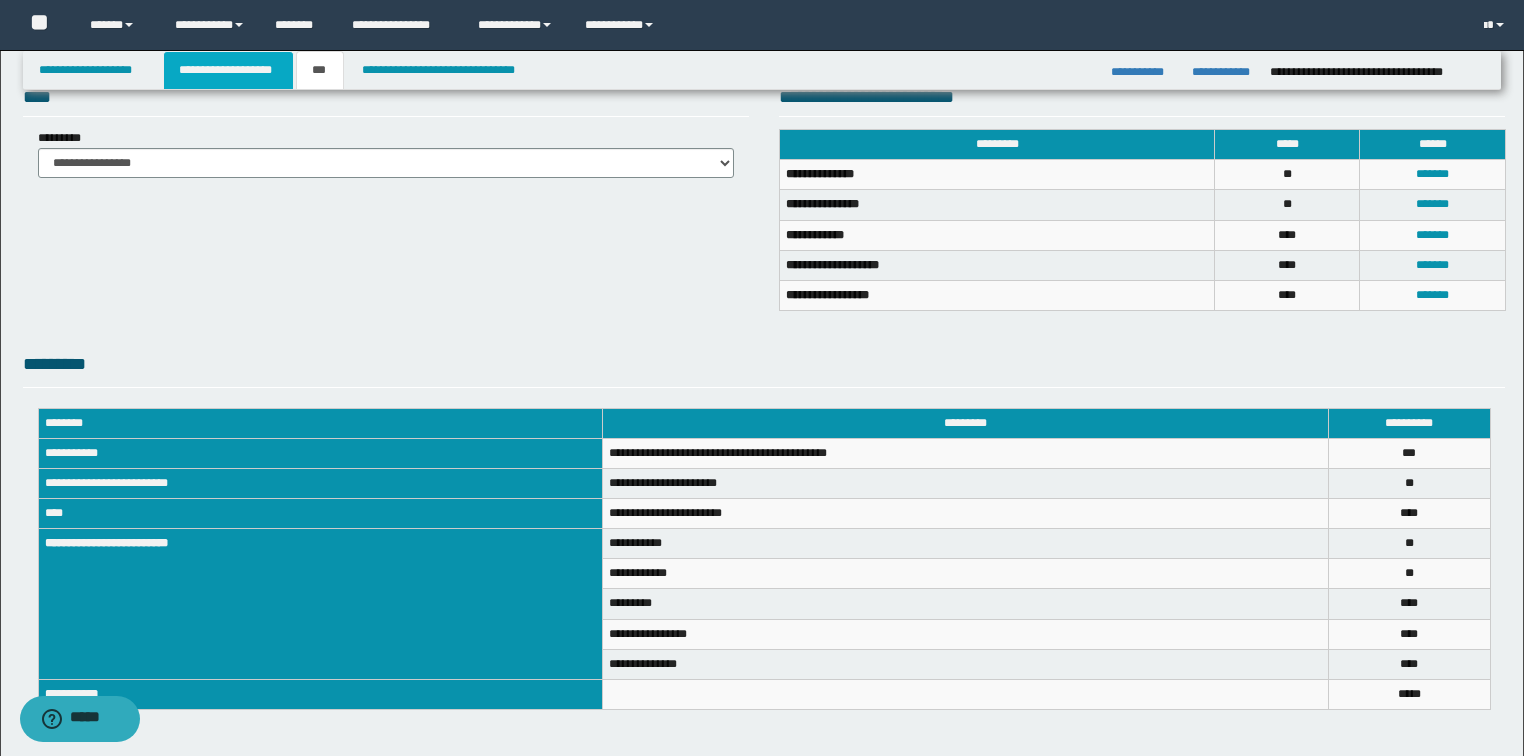 click on "**********" at bounding box center (228, 70) 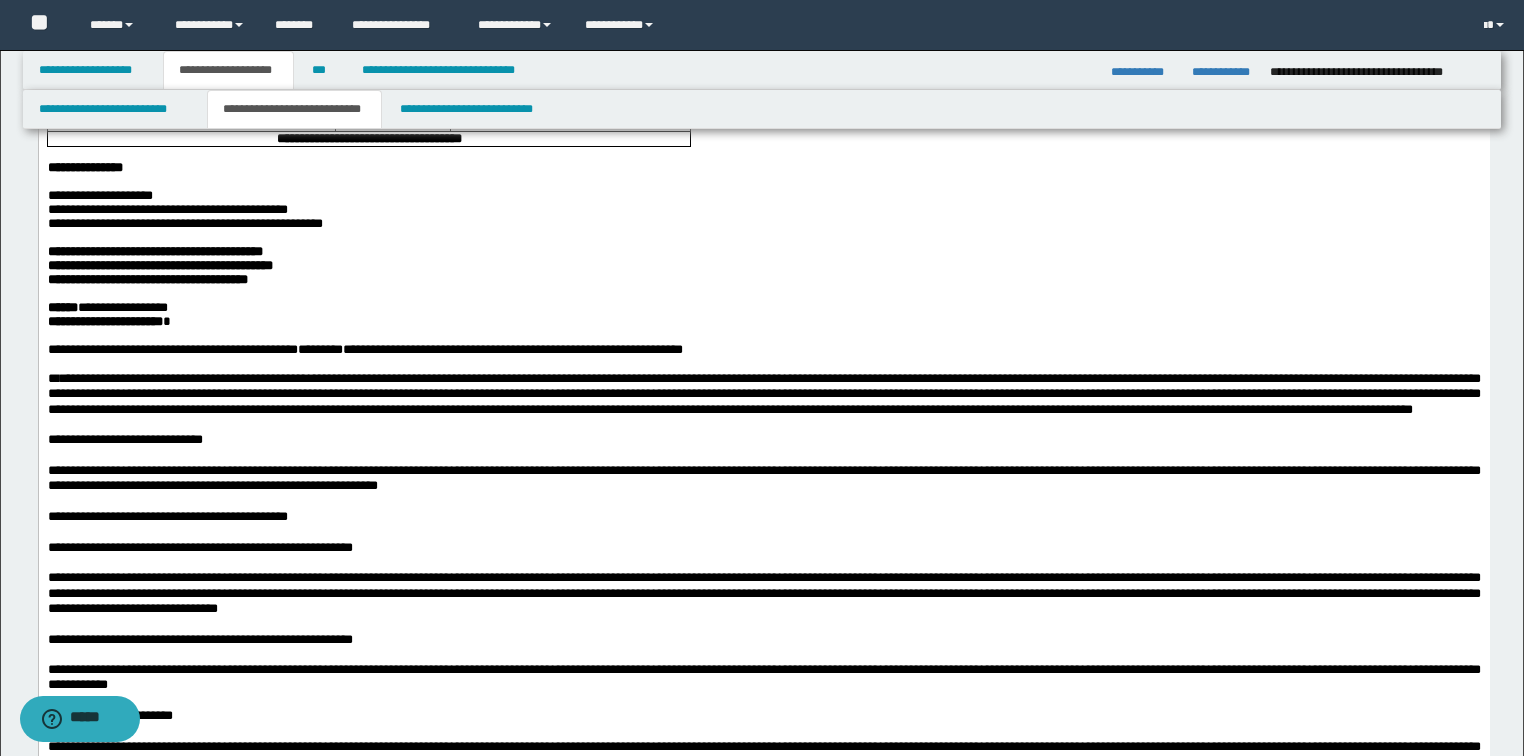 click on "**********" at bounding box center (159, 265) 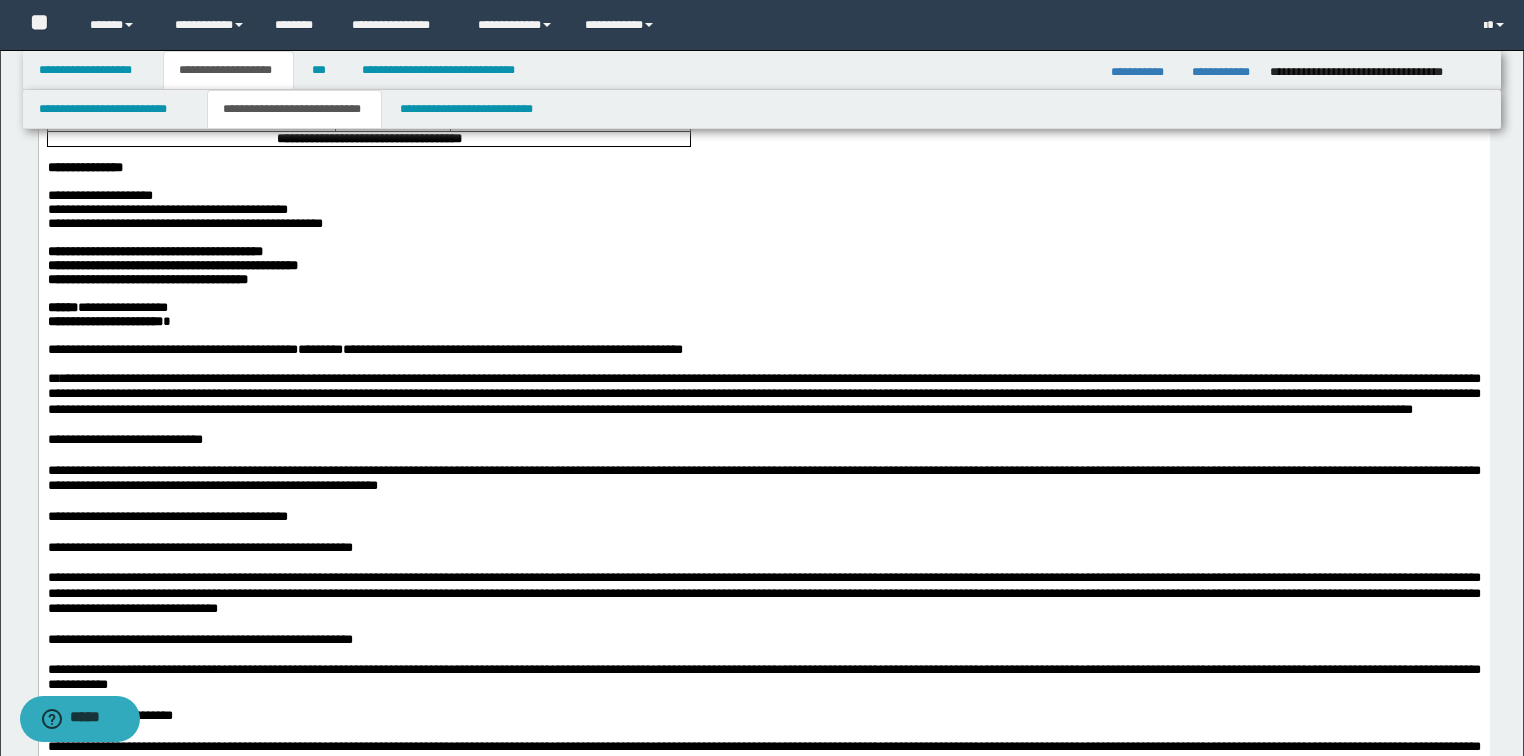 click on "**********" at bounding box center (154, 251) 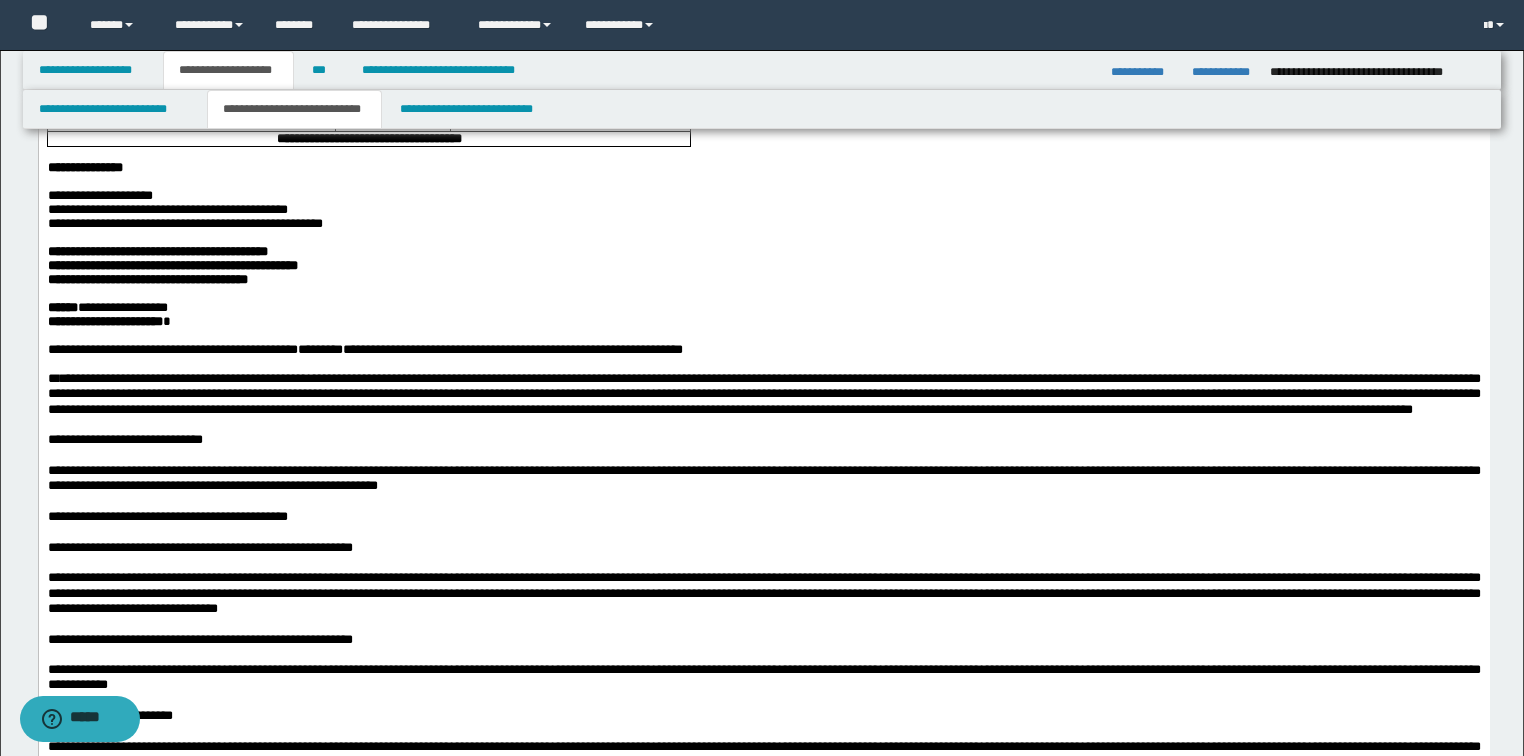 click on "**********" at bounding box center (147, 279) 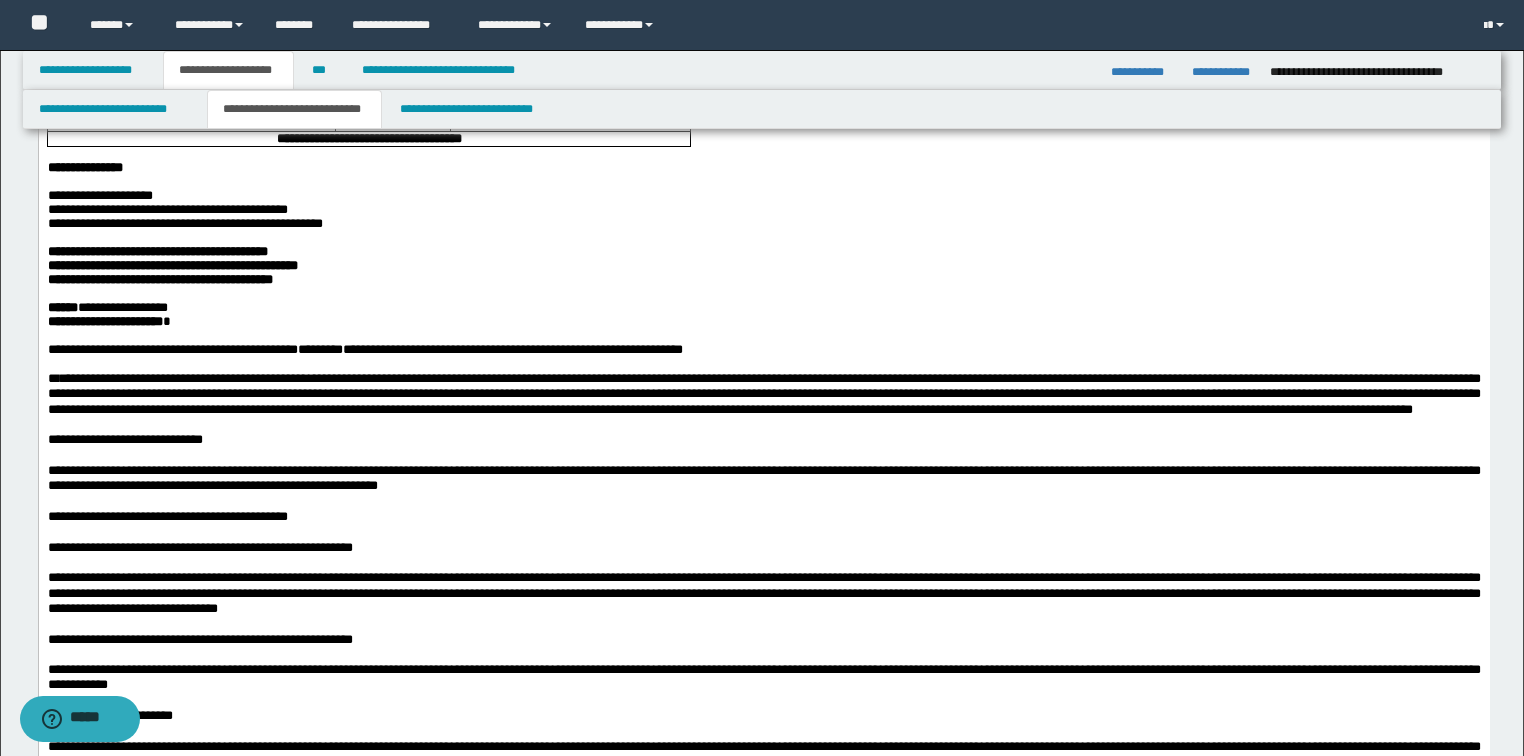 click on "**********" at bounding box center [159, 279] 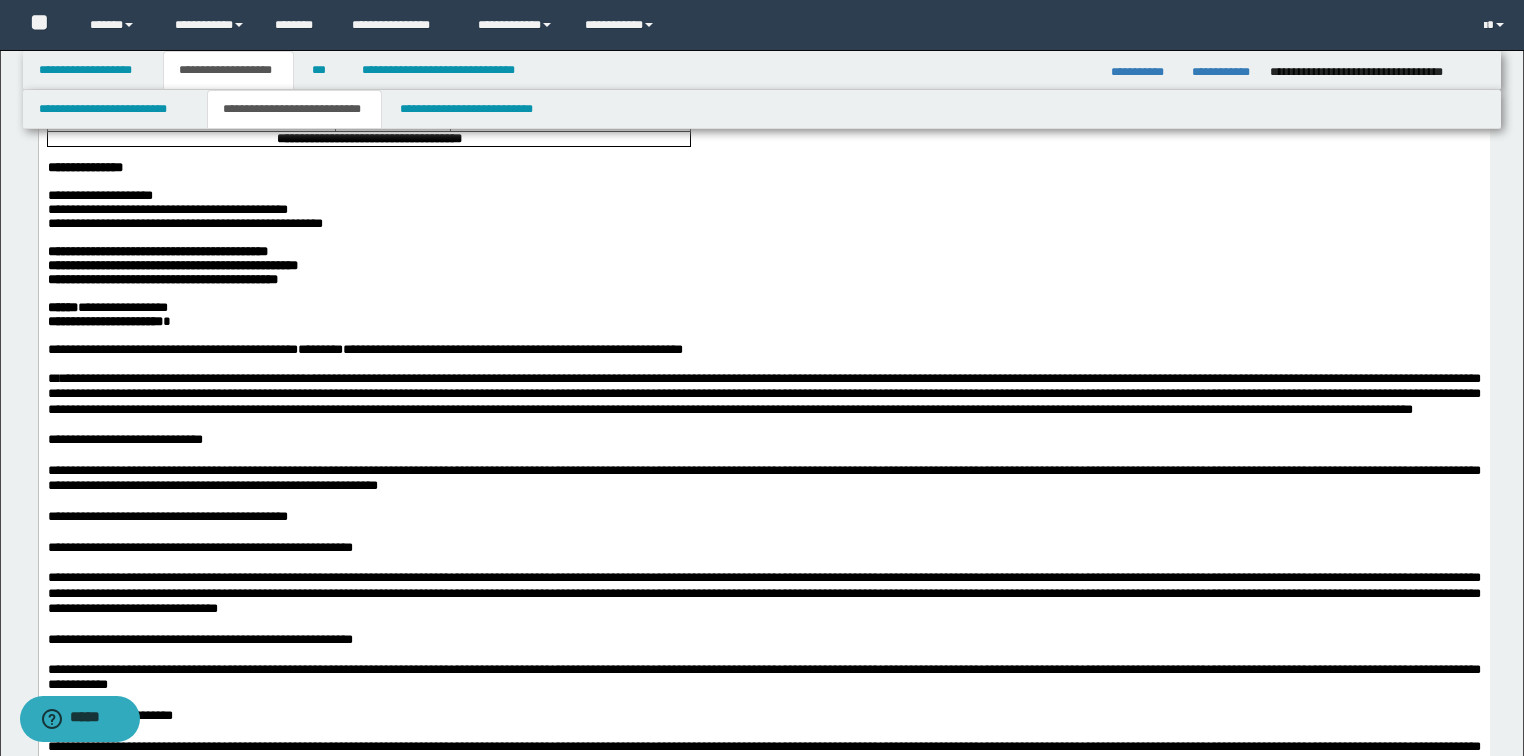 click at bounding box center [810, 336] 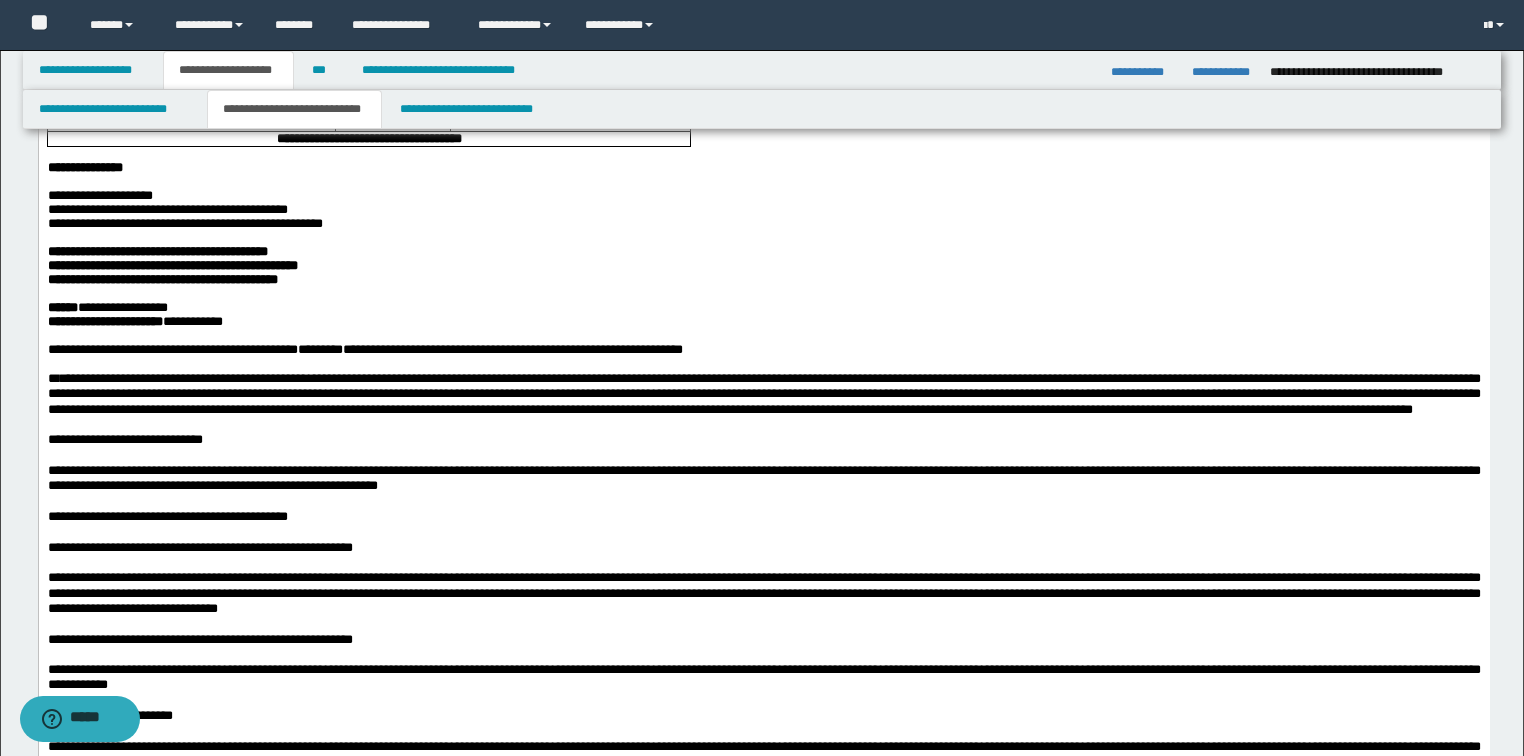 click on "**********" at bounding box center [763, 308] 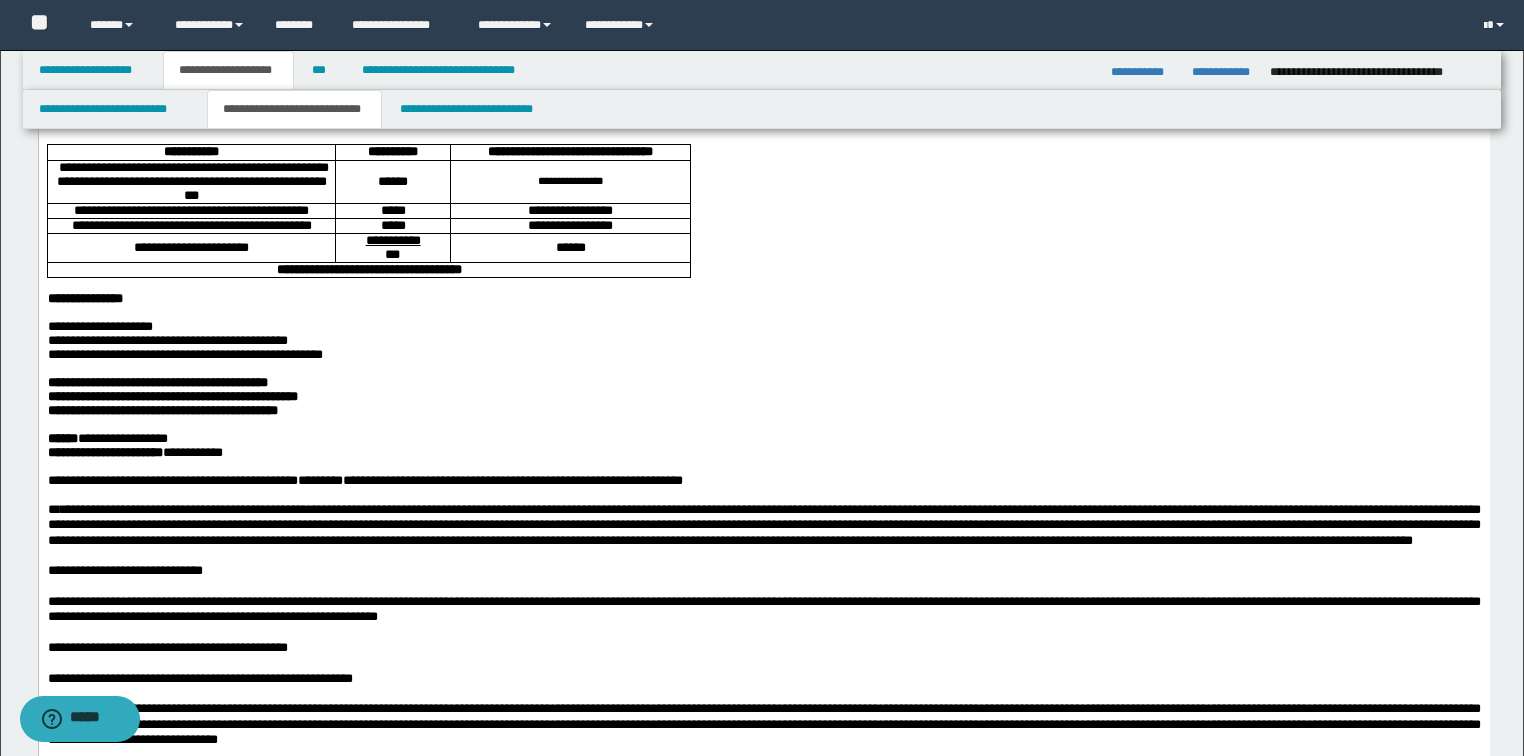 scroll, scrollTop: 299, scrollLeft: 0, axis: vertical 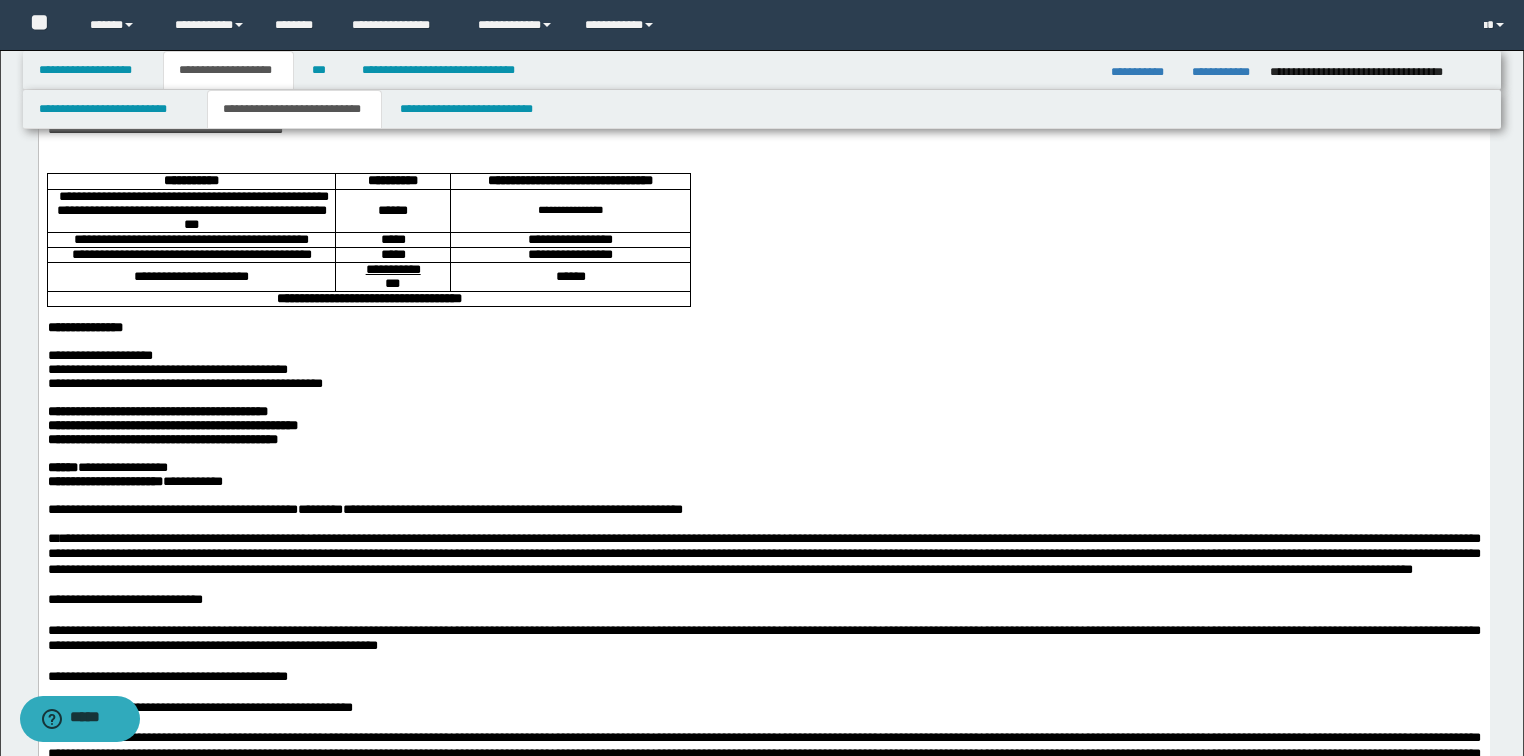click on "**********" at bounding box center [763, 992] 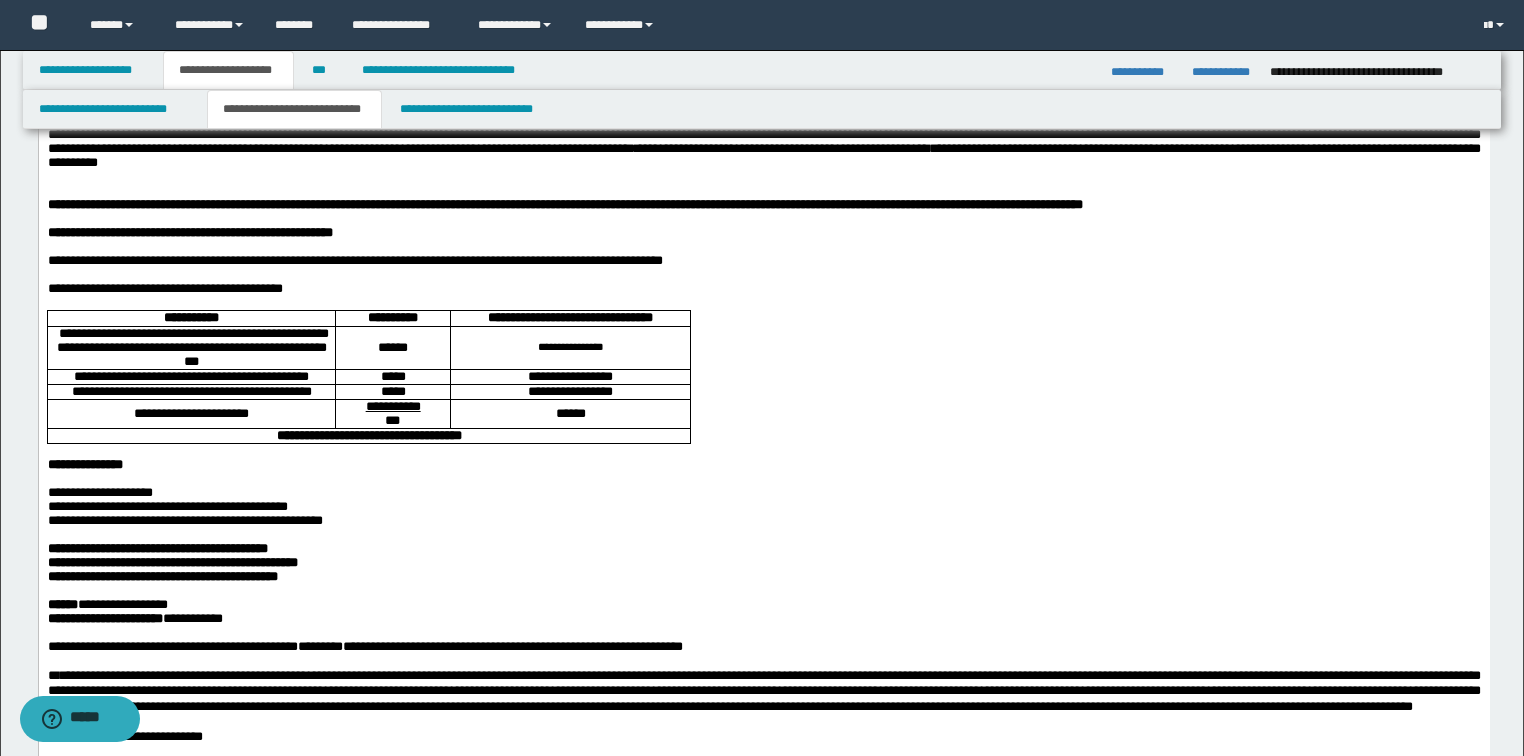 scroll, scrollTop: 139, scrollLeft: 0, axis: vertical 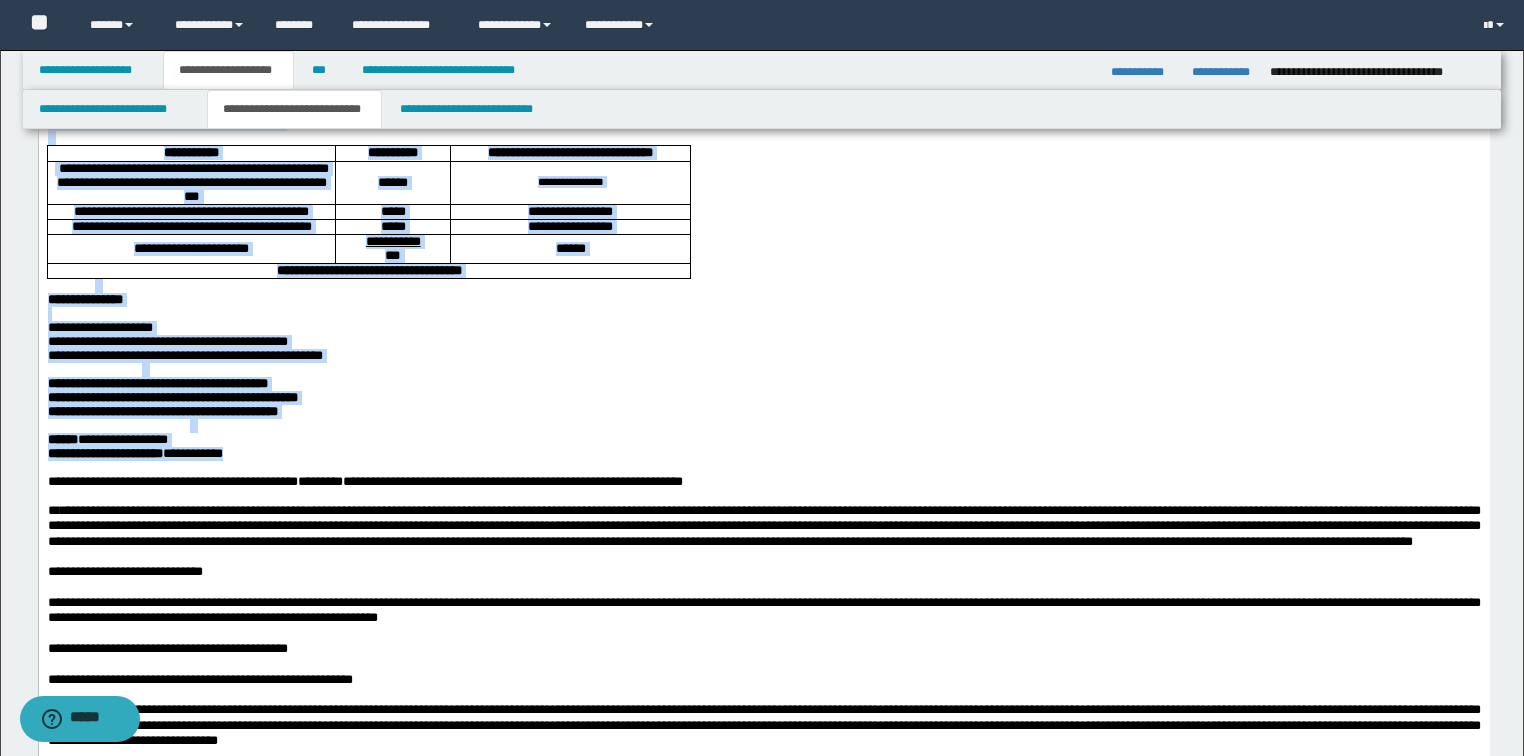 drag, startPoint x: 49, startPoint y: 118, endPoint x: 318, endPoint y: 548, distance: 507.209 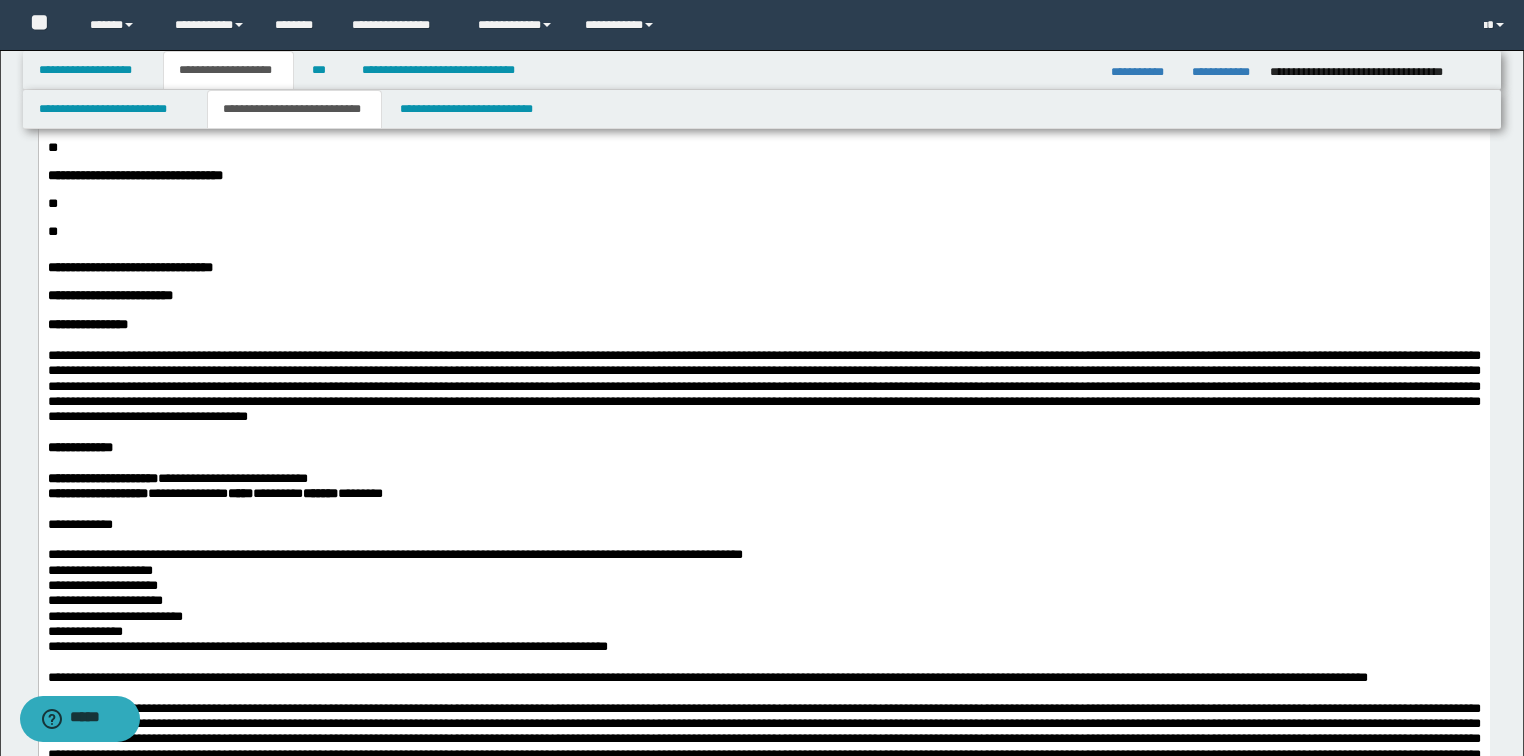 scroll, scrollTop: 1280, scrollLeft: 0, axis: vertical 